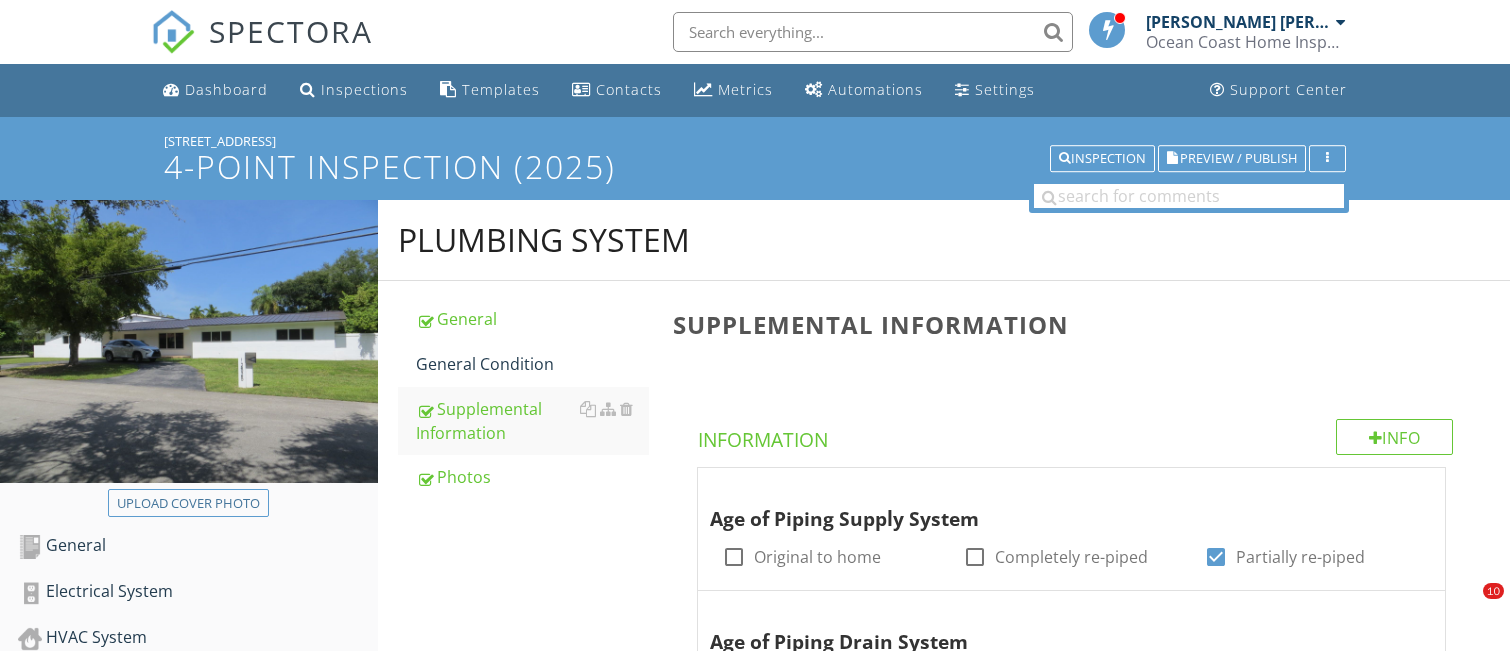 scroll, scrollTop: 0, scrollLeft: 0, axis: both 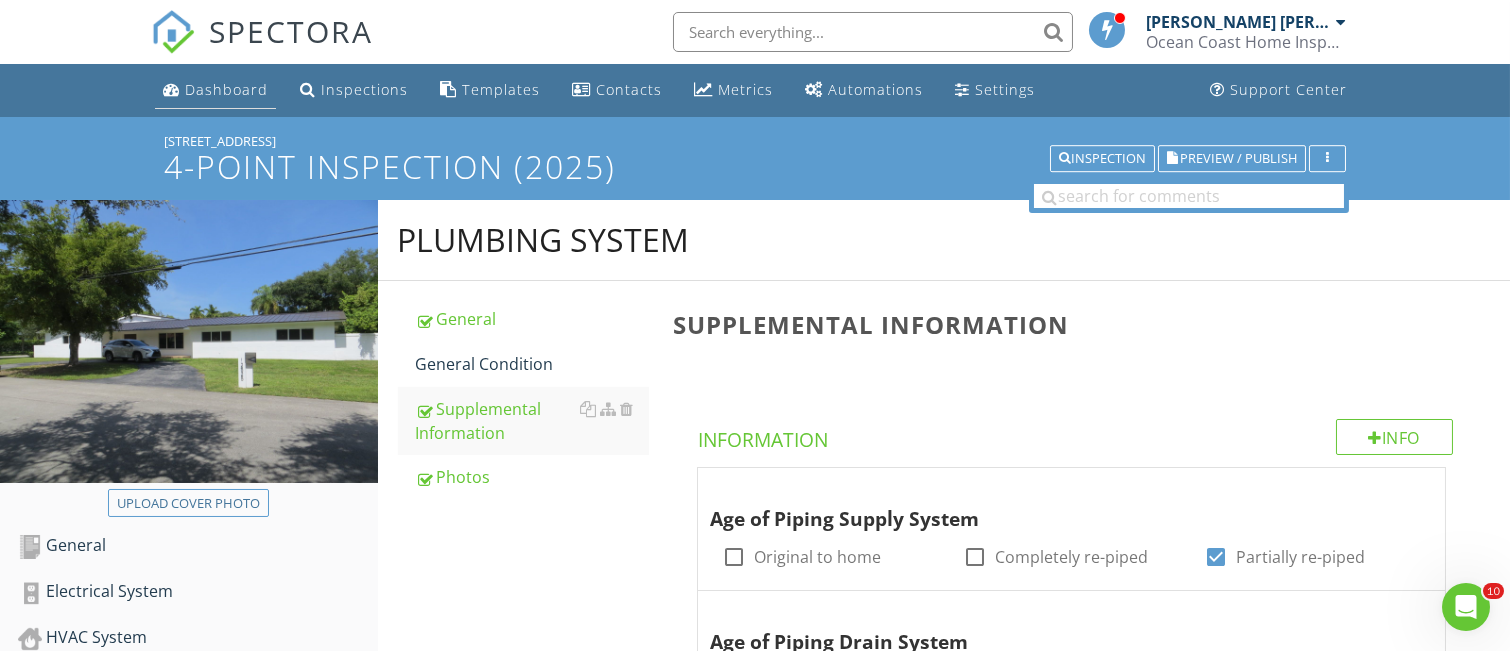 click on "Dashboard" at bounding box center (226, 89) 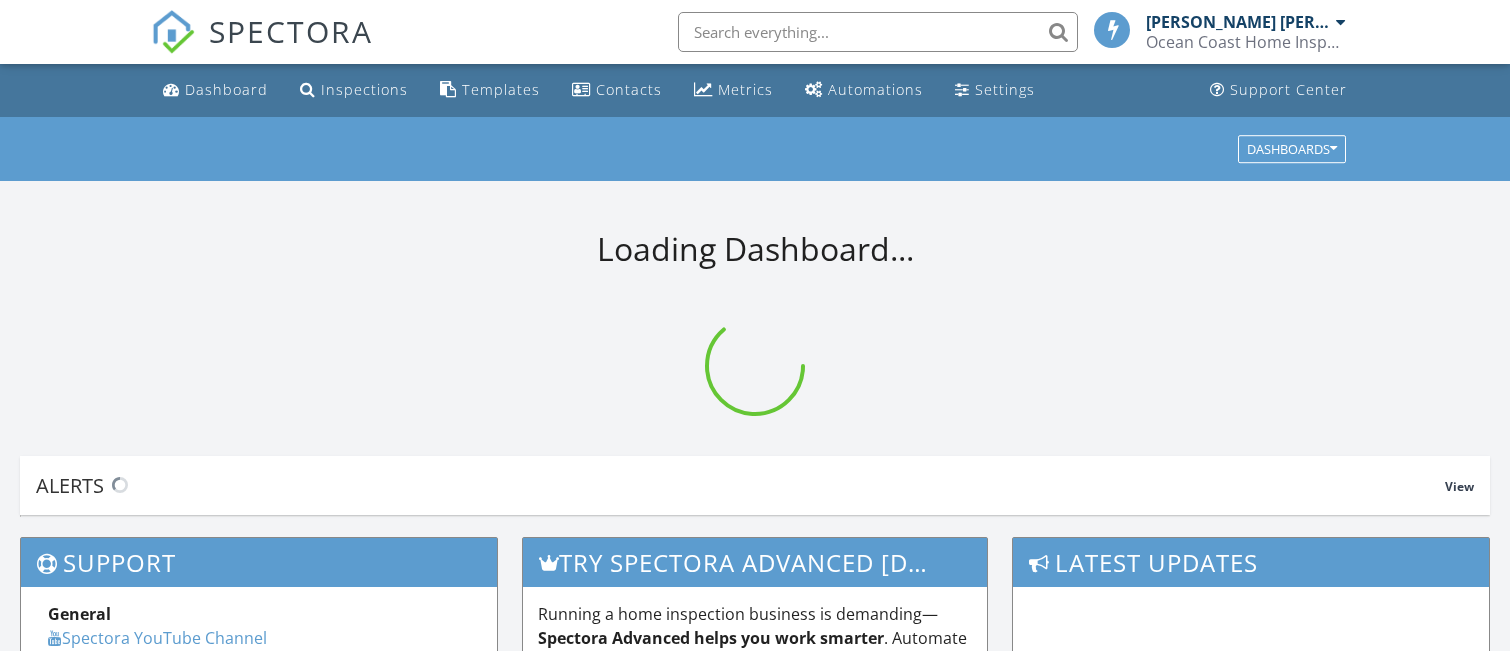 scroll, scrollTop: 0, scrollLeft: 0, axis: both 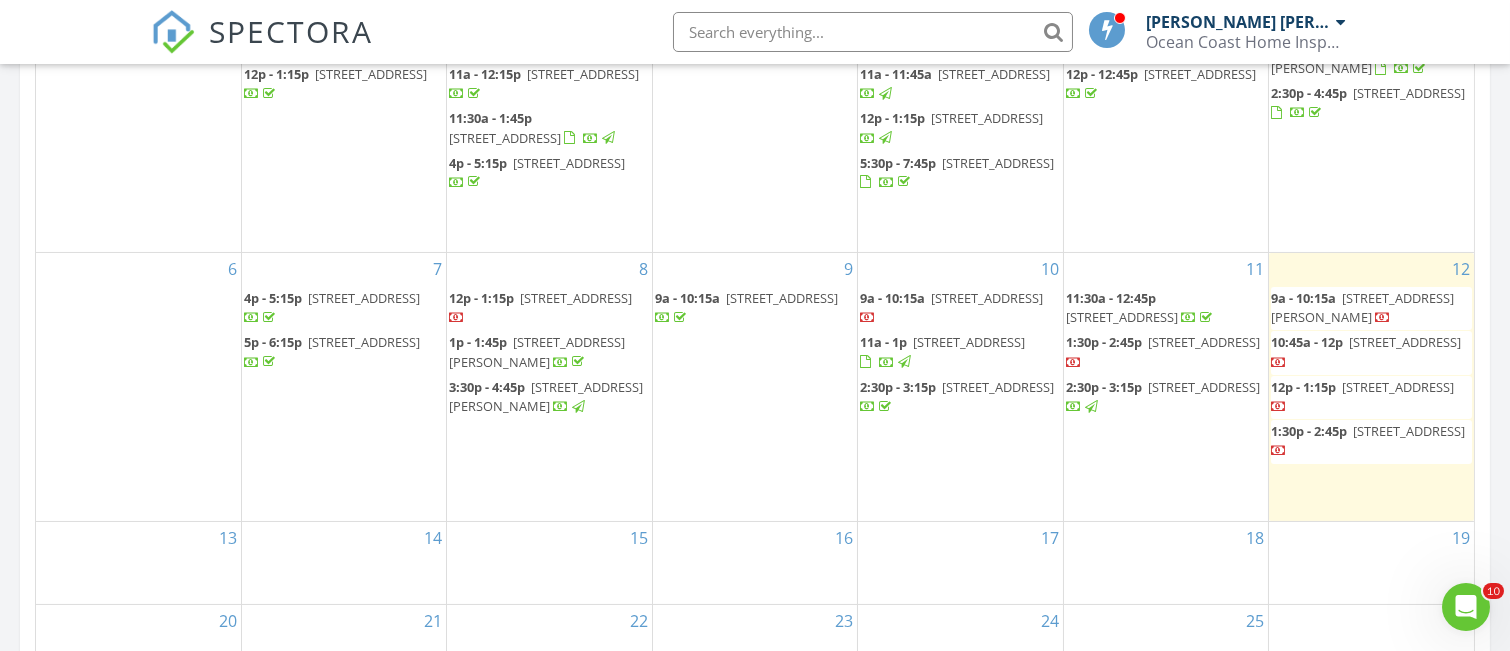 click on "20454 SW 93rd Ave, Cutler Bay 33189" at bounding box center [1362, 307] 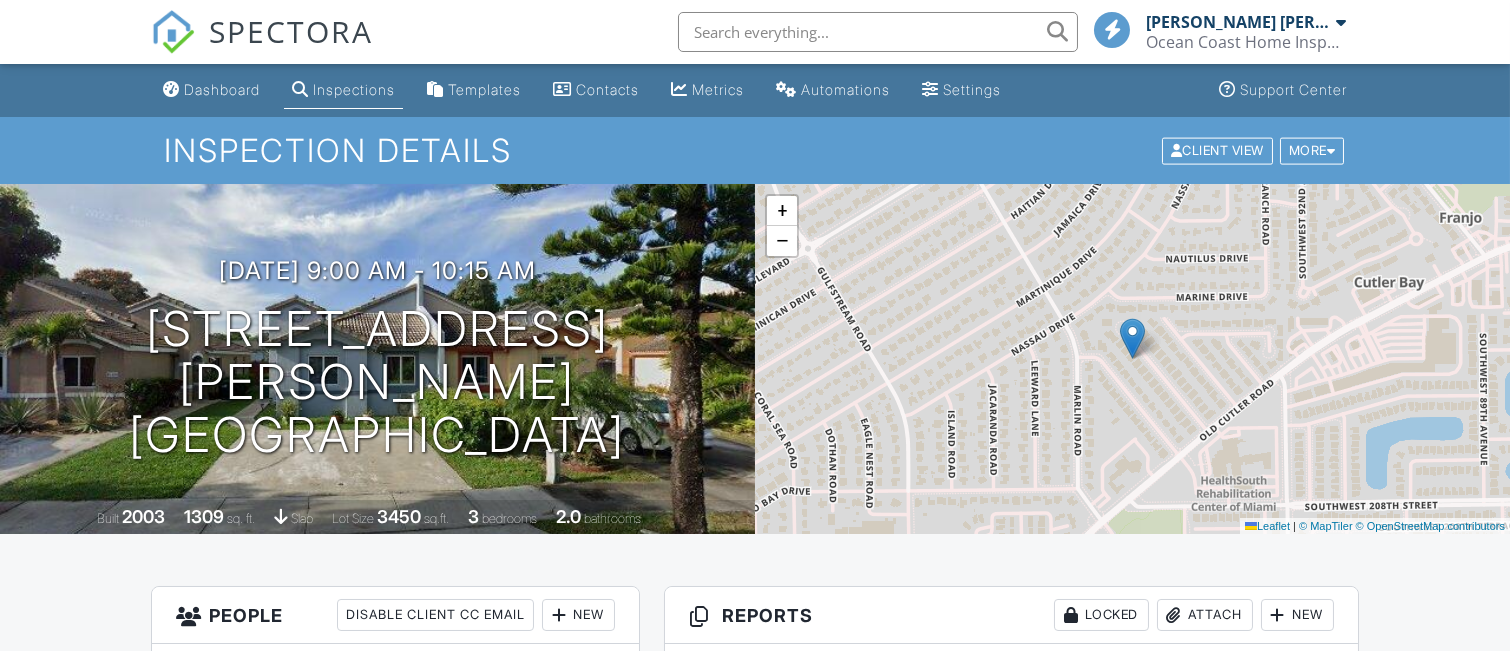 scroll, scrollTop: 157, scrollLeft: 0, axis: vertical 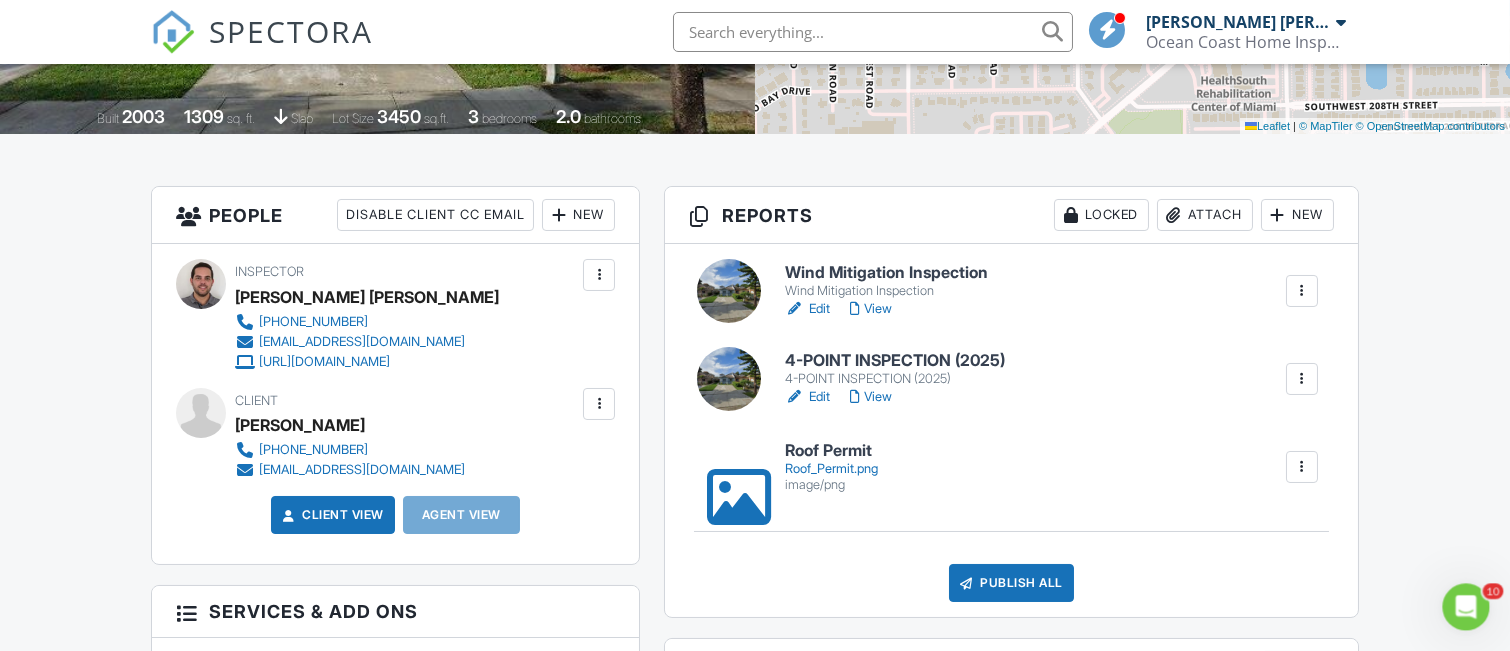 click on "Wind Mitigation Inspection" at bounding box center (886, 273) 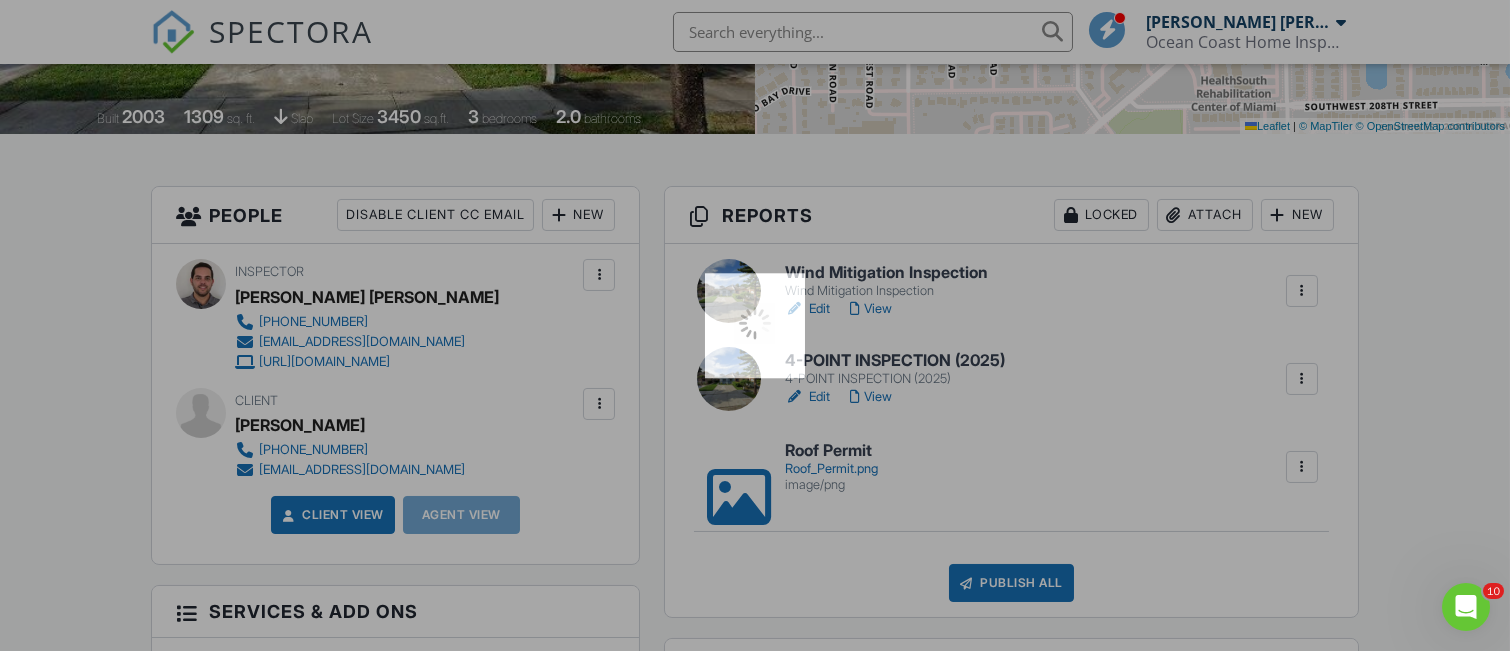 click at bounding box center [755, 325] 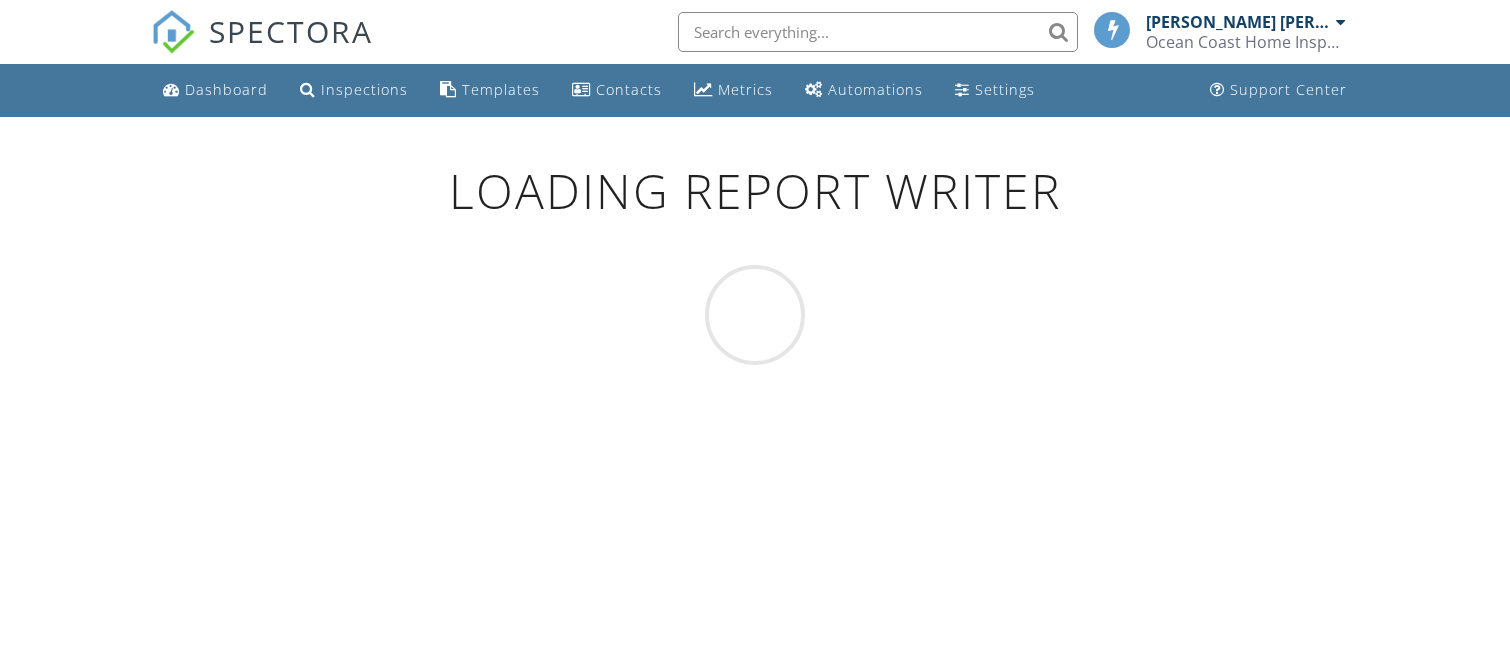 scroll, scrollTop: 0, scrollLeft: 0, axis: both 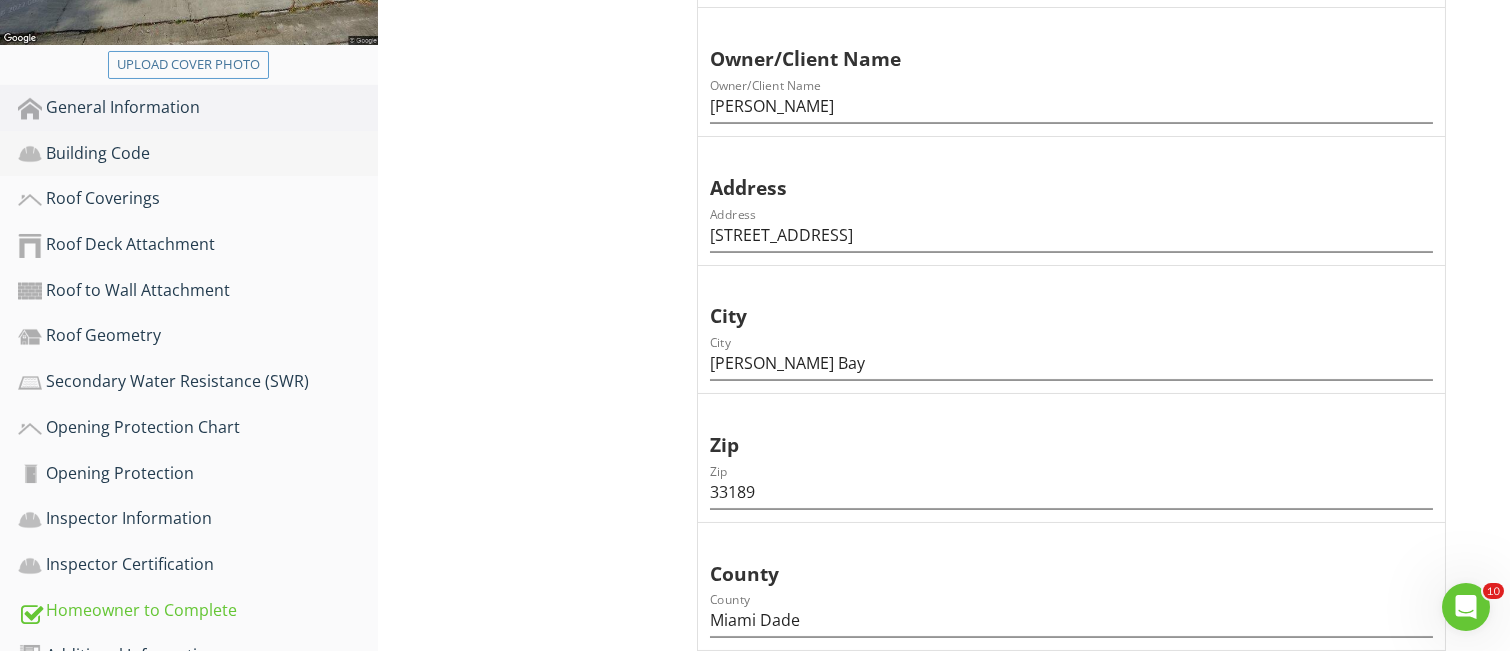 click on "Building Code" at bounding box center [198, 154] 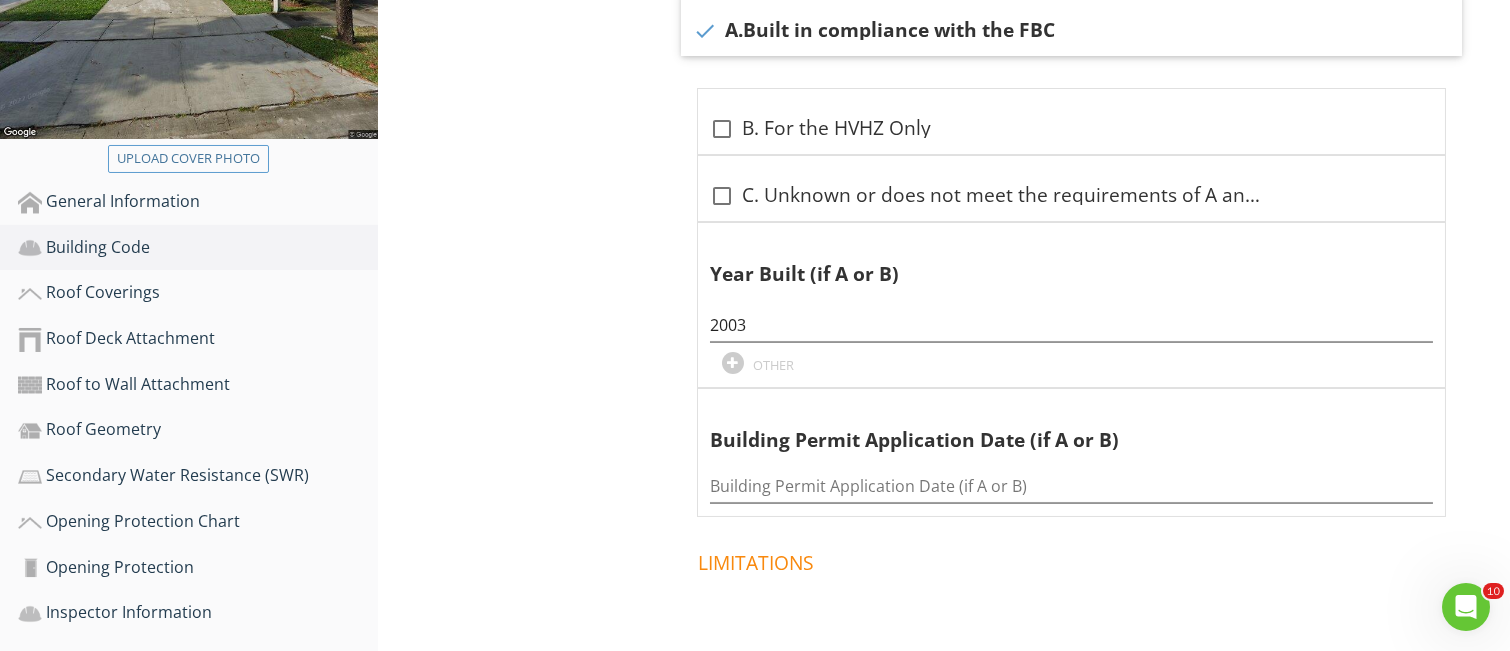 scroll, scrollTop: 533, scrollLeft: 0, axis: vertical 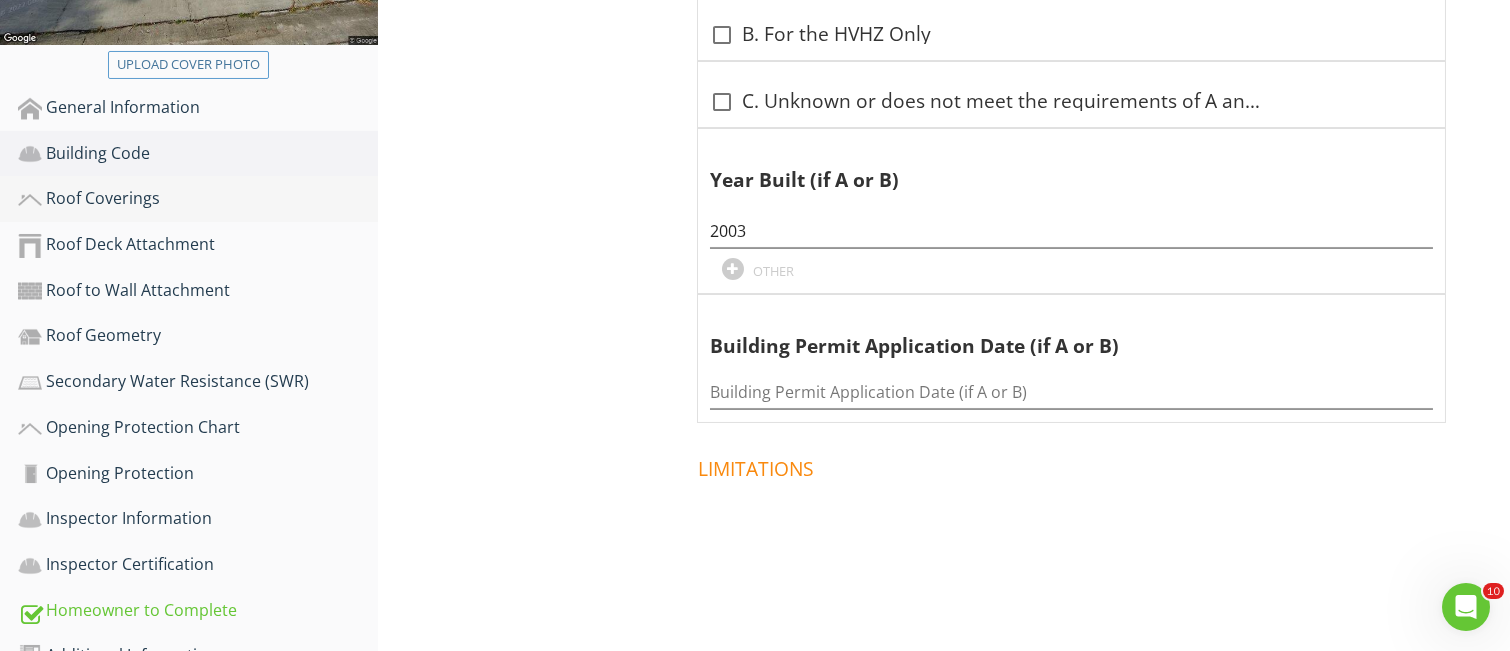 click on "Roof Coverings" at bounding box center (198, 199) 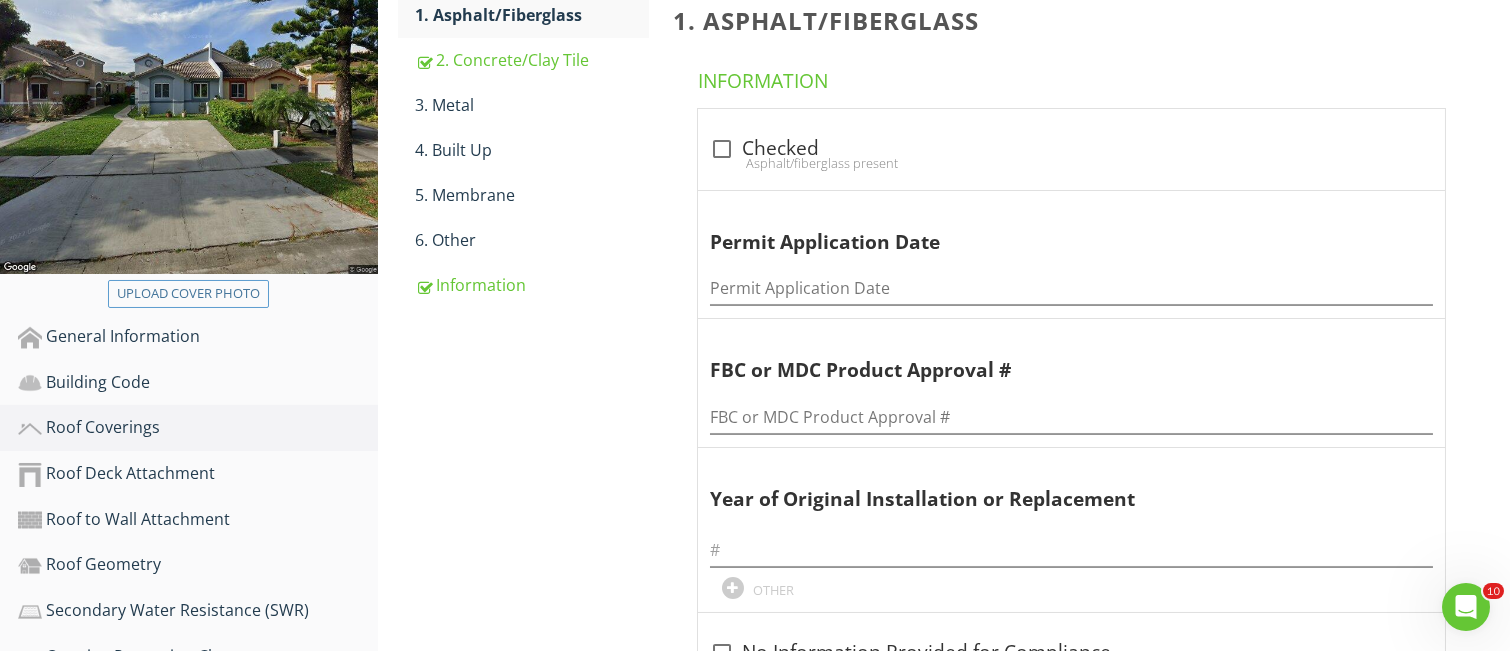 scroll, scrollTop: 266, scrollLeft: 0, axis: vertical 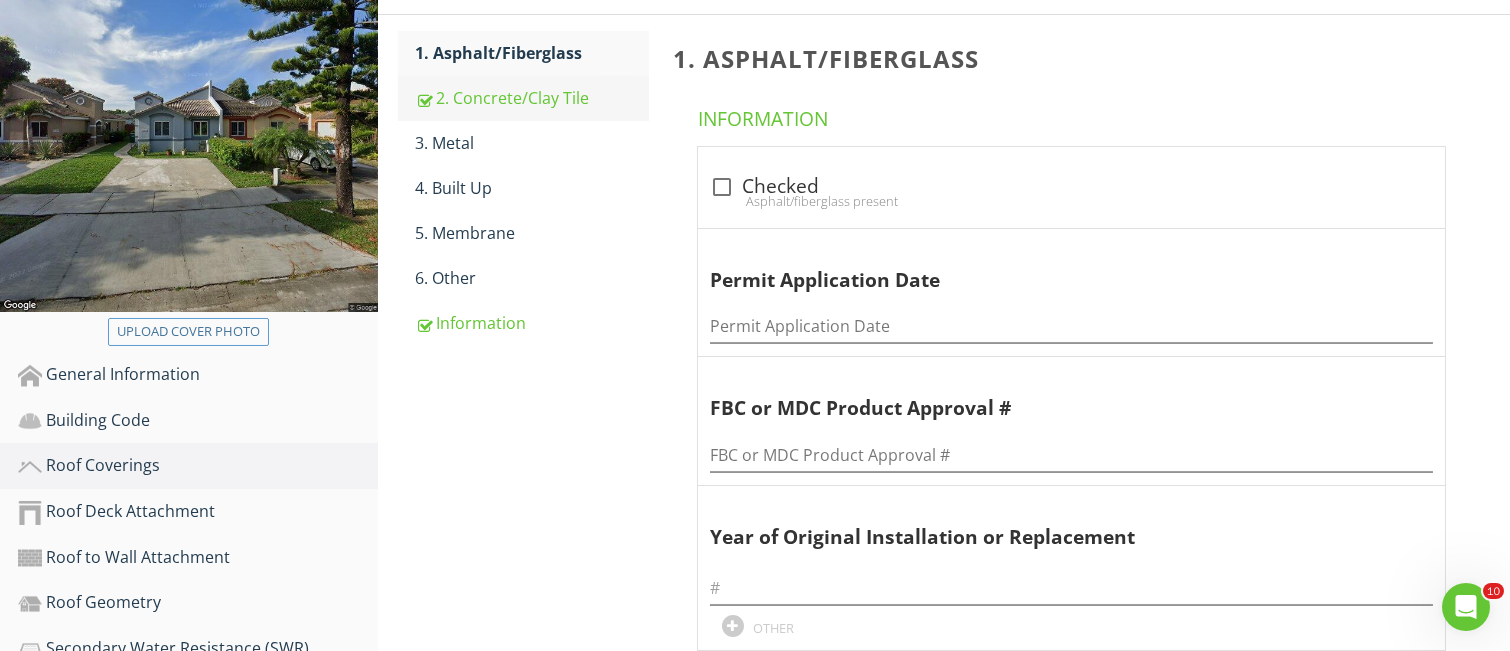 click on "2. Concrete/Clay Tile" at bounding box center [532, 98] 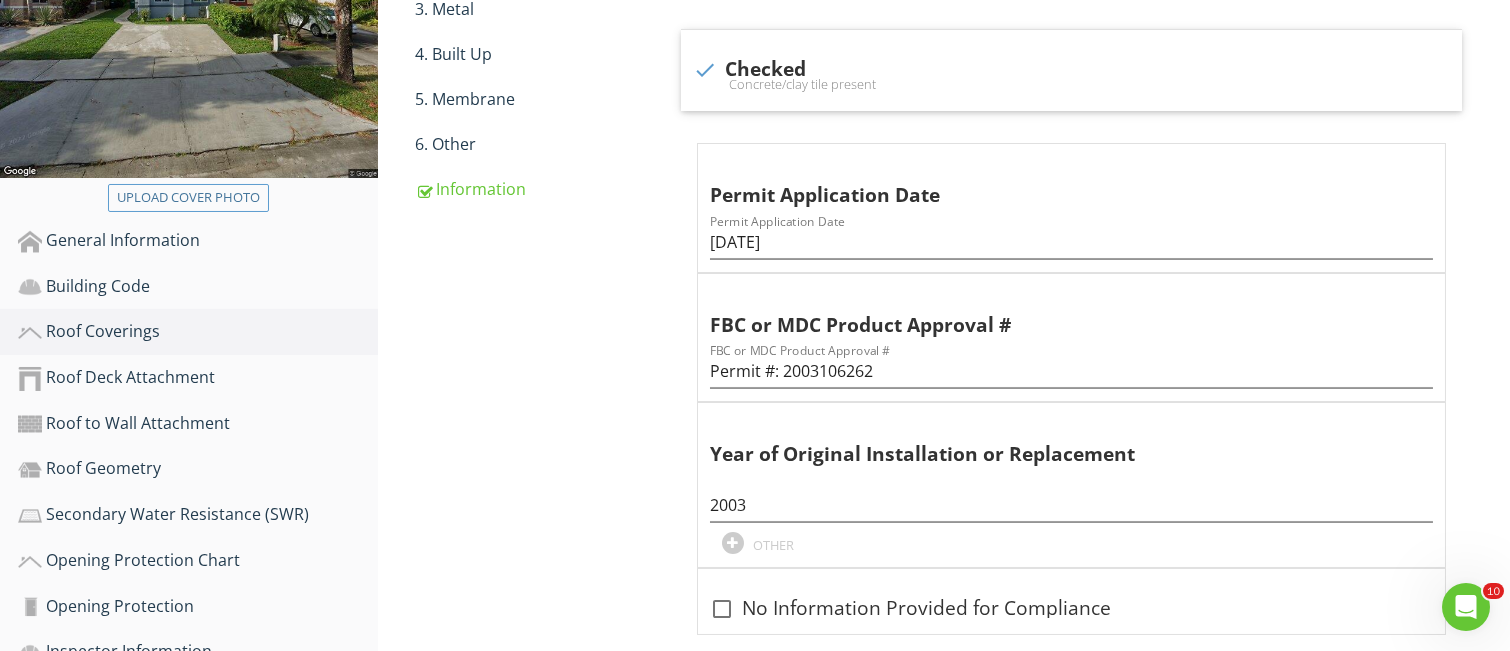 scroll, scrollTop: 266, scrollLeft: 0, axis: vertical 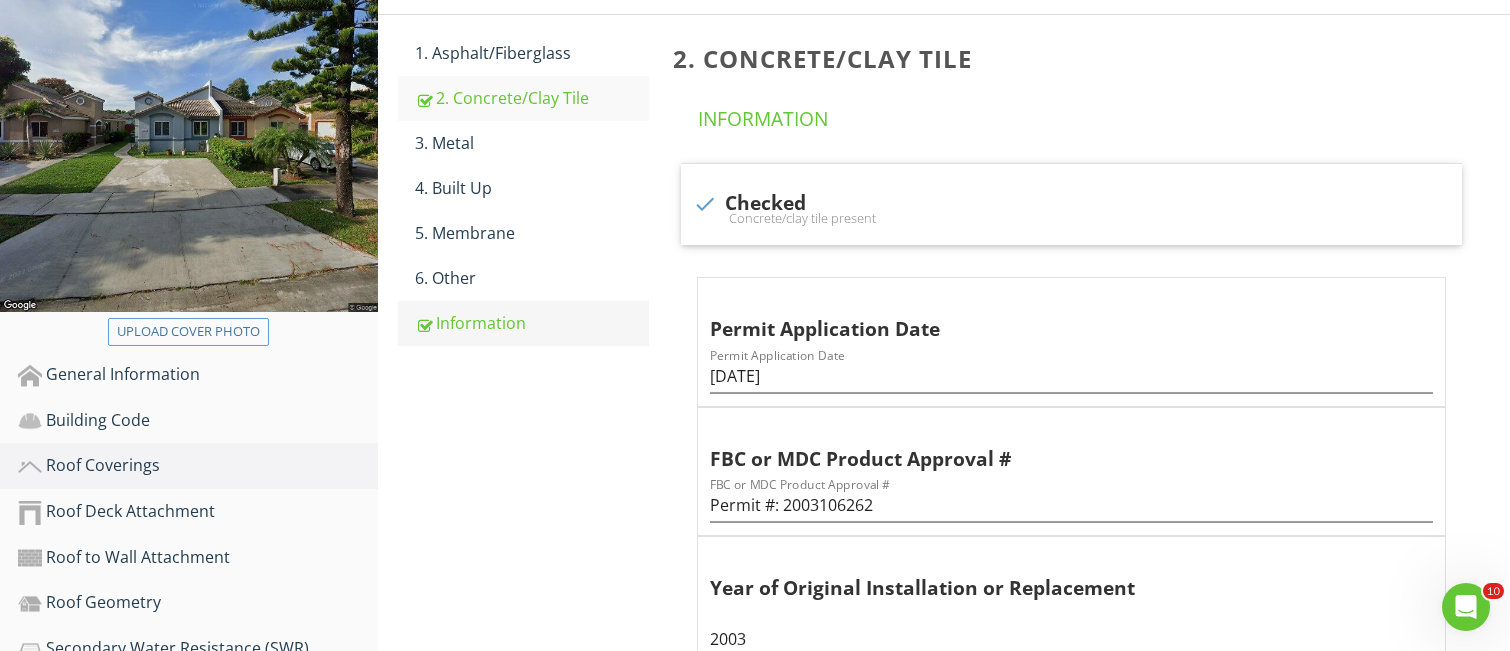 click on "Information" at bounding box center (532, 323) 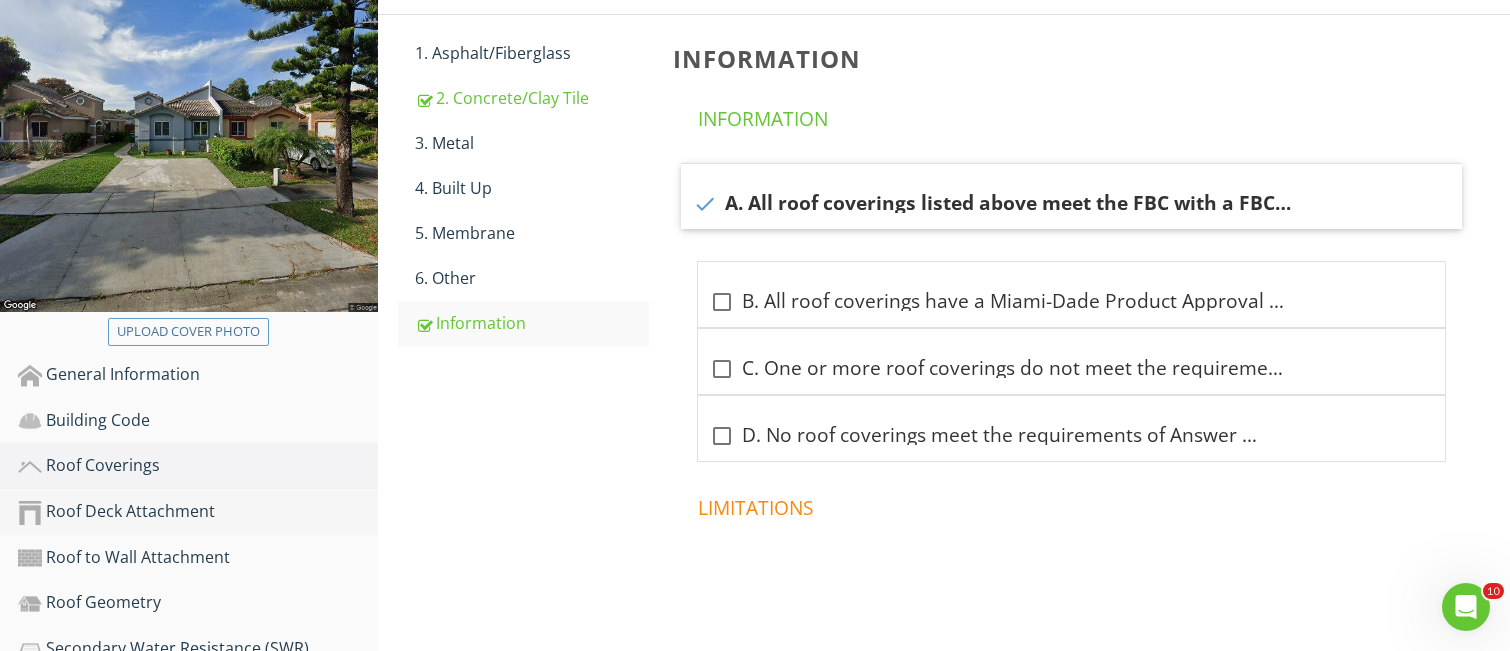 click on "Roof Deck Attachment" at bounding box center [198, 512] 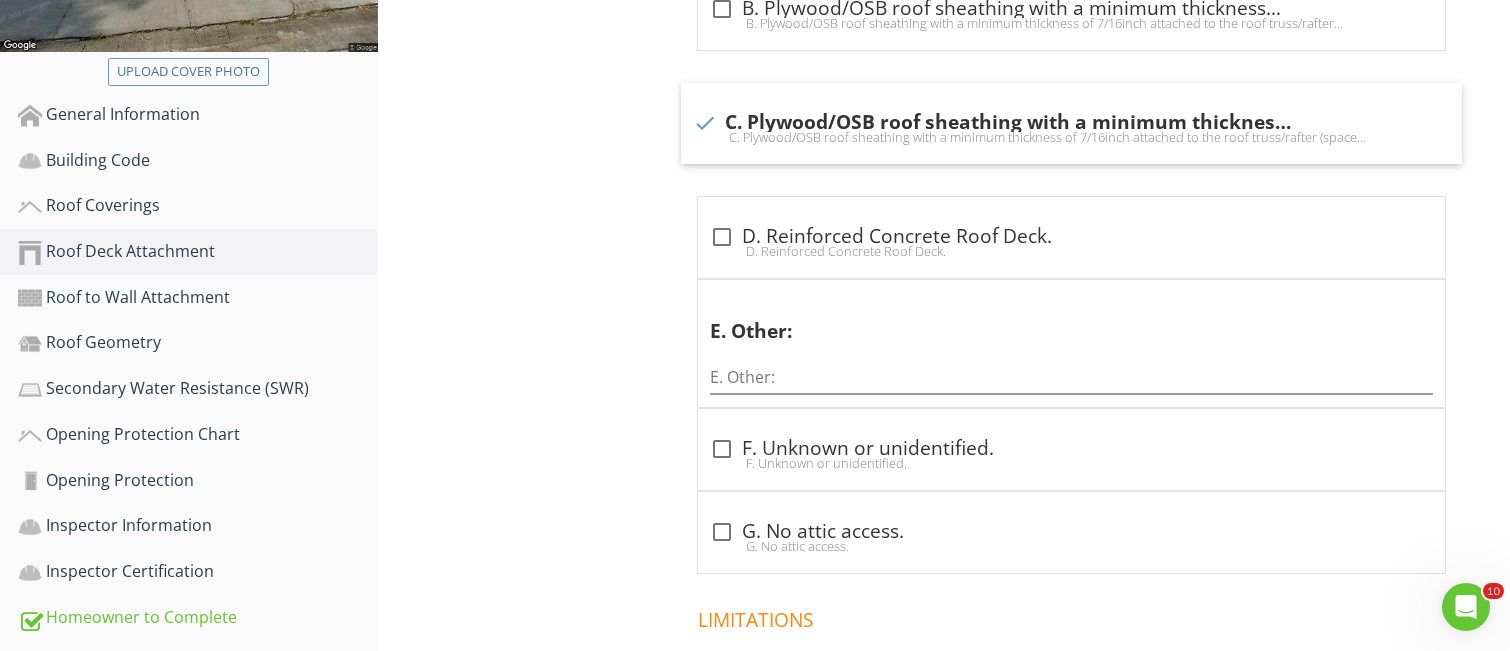 scroll, scrollTop: 533, scrollLeft: 0, axis: vertical 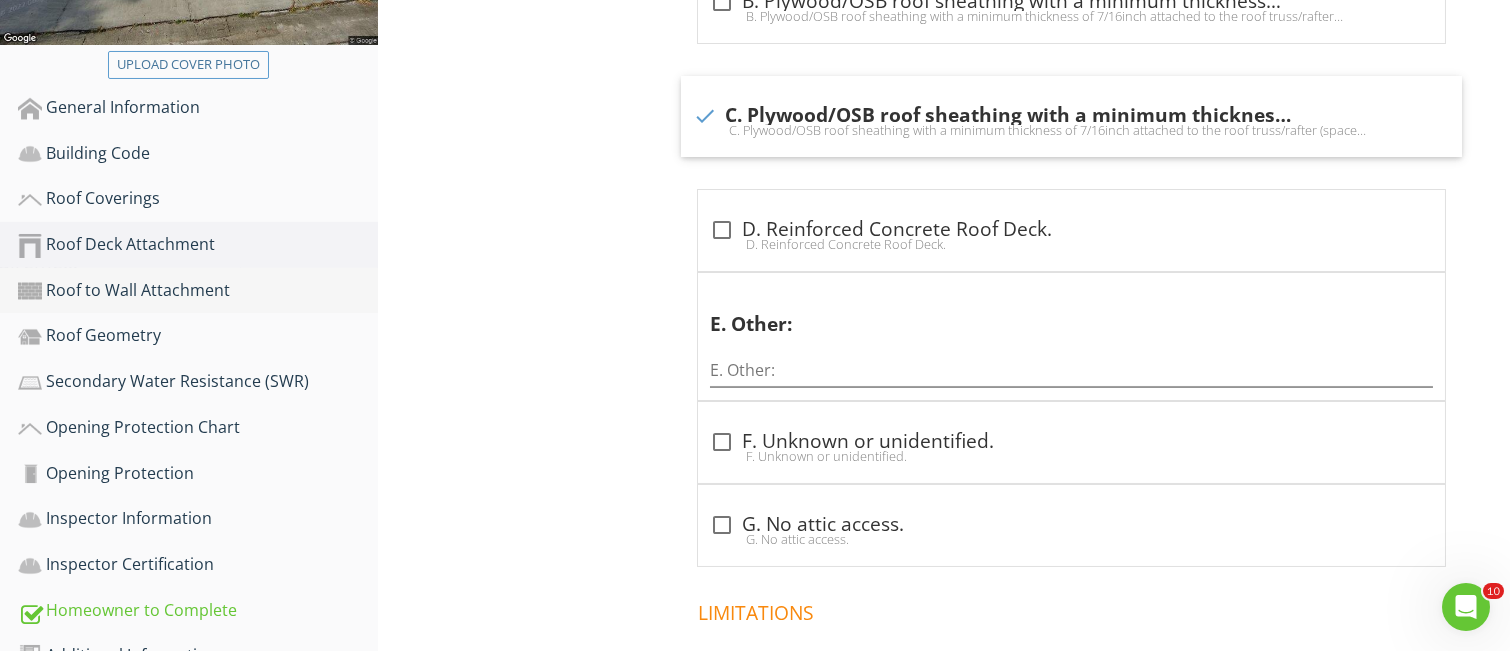 click on "Roof to Wall Attachment" at bounding box center [198, 291] 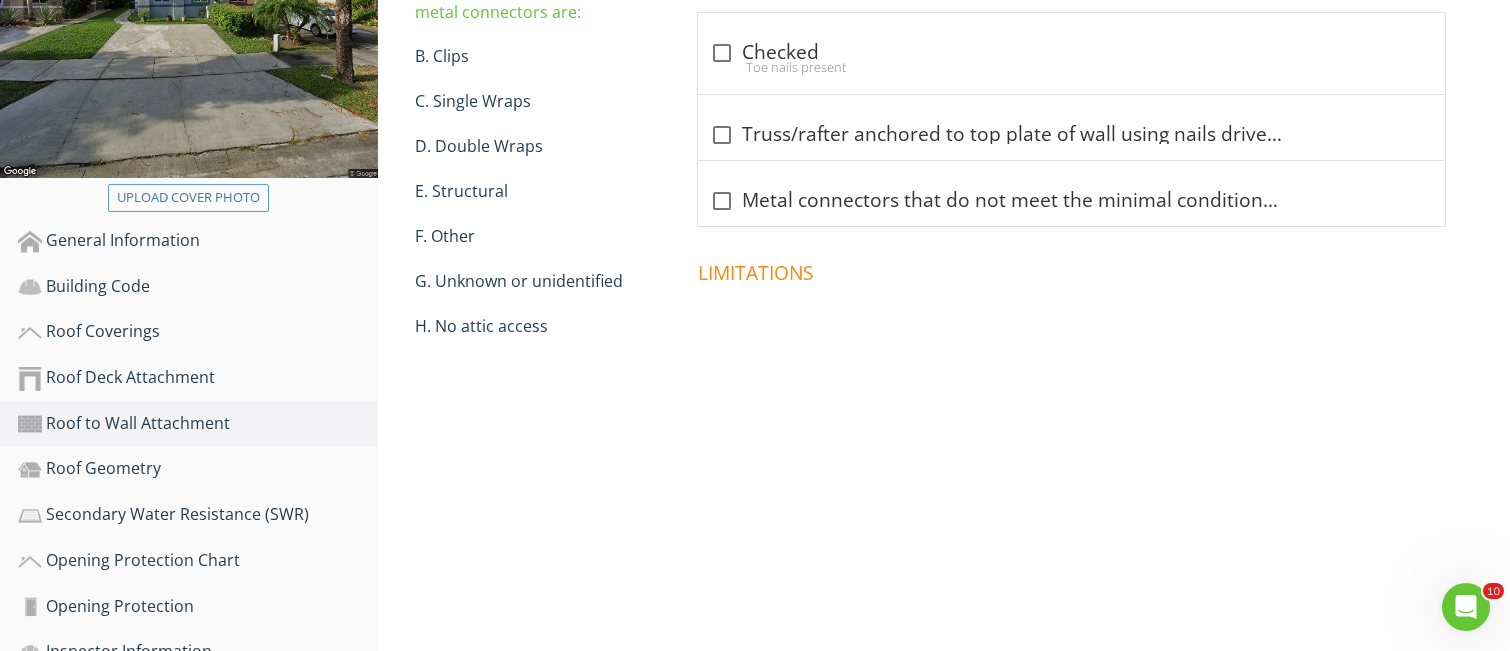 scroll, scrollTop: 266, scrollLeft: 0, axis: vertical 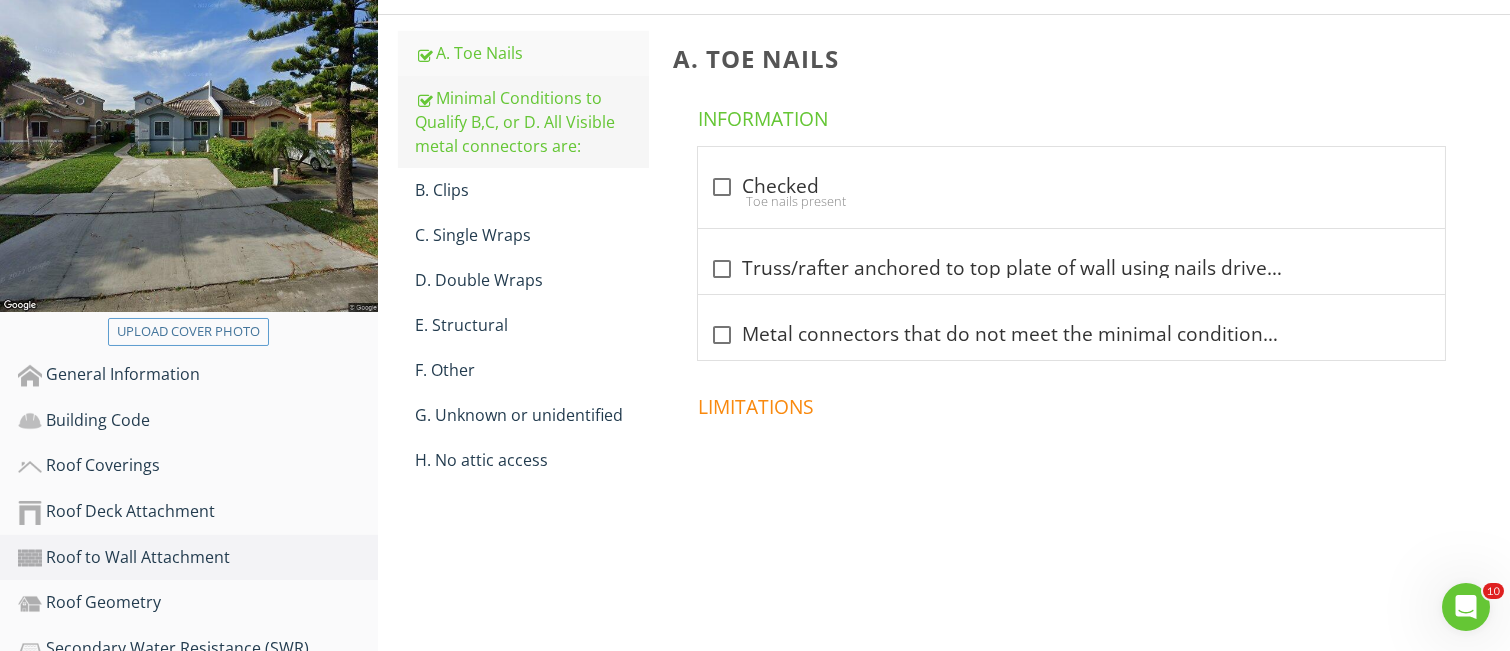 click on "Minimal Conditions to Qualify B,C, or D.  All Visible metal connectors are:" at bounding box center (532, 122) 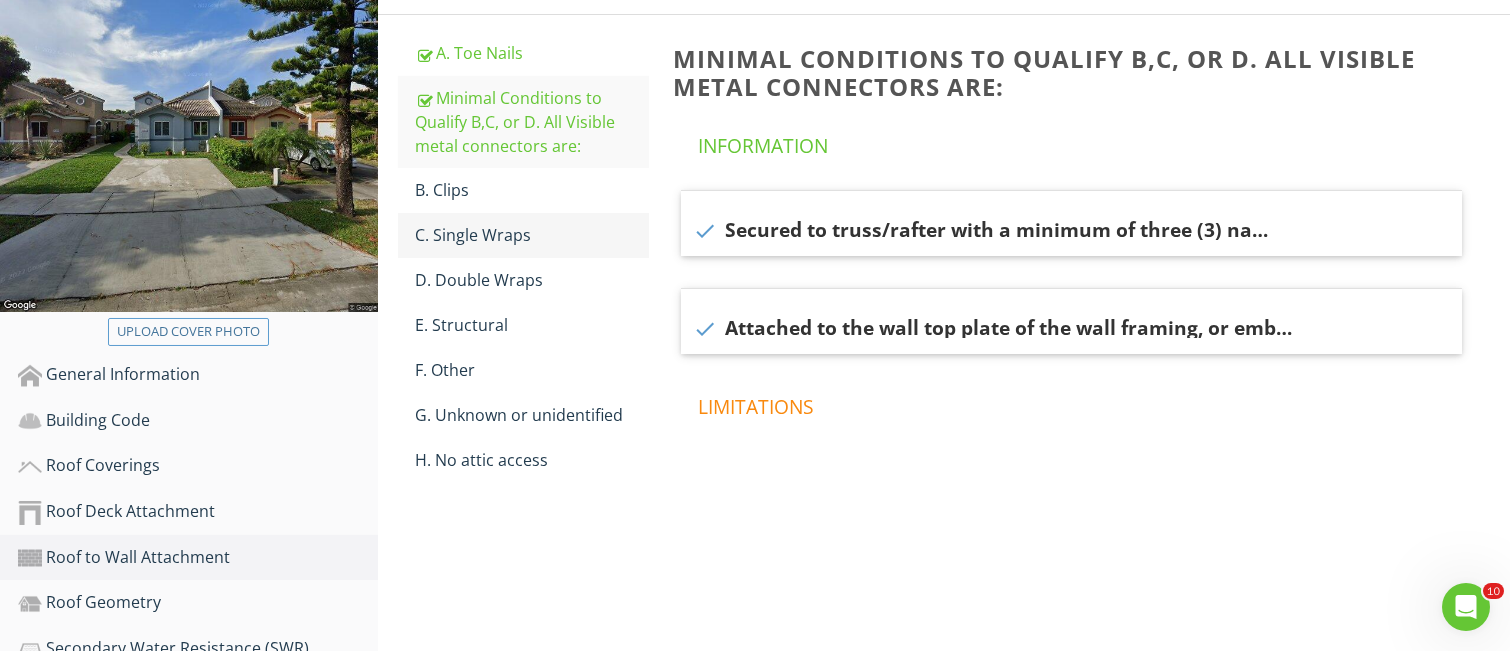 click on "C. Single Wraps" at bounding box center (532, 235) 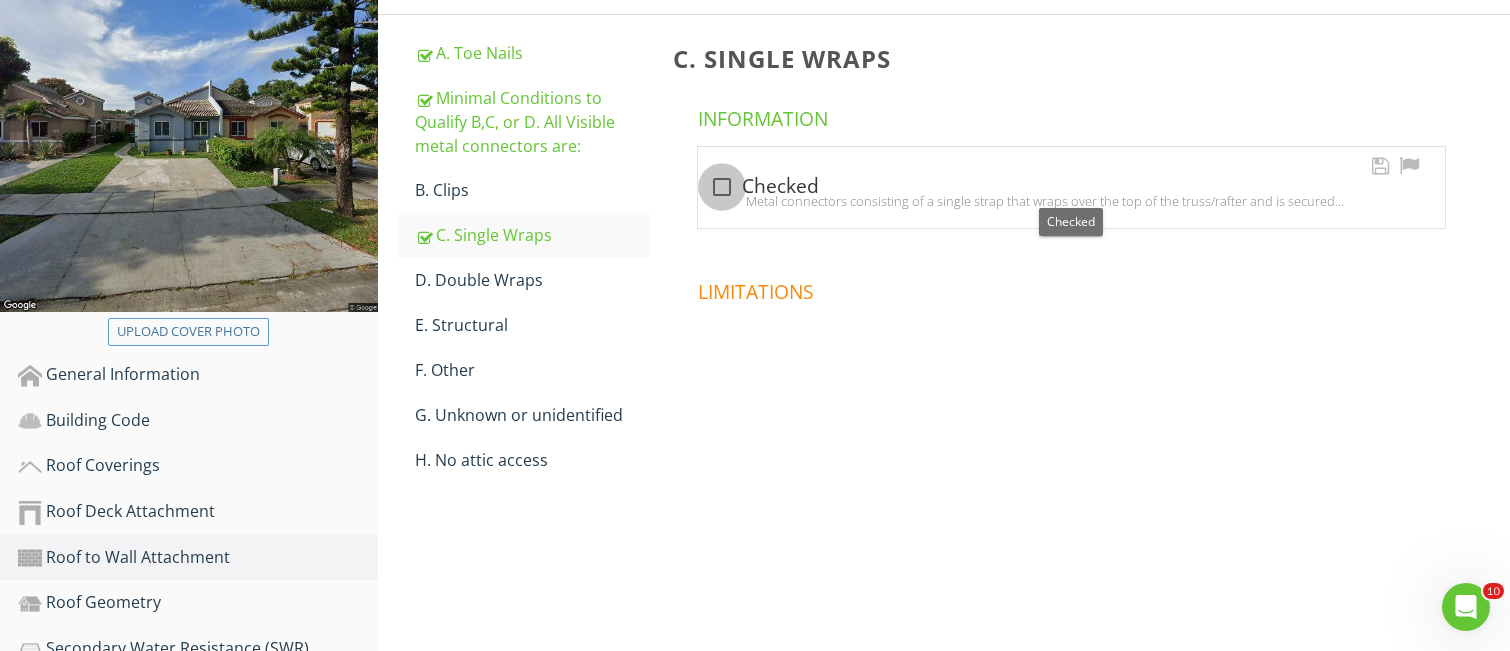 click at bounding box center [722, 187] 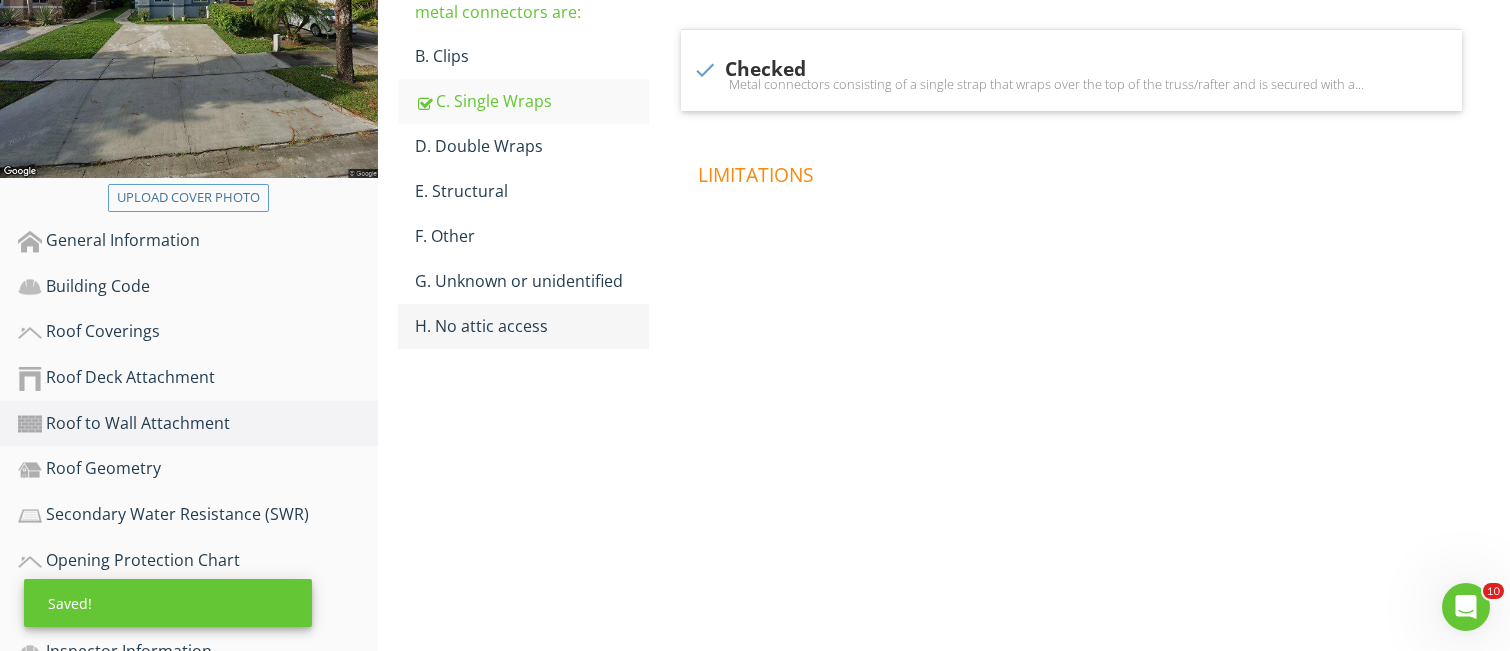 scroll, scrollTop: 533, scrollLeft: 0, axis: vertical 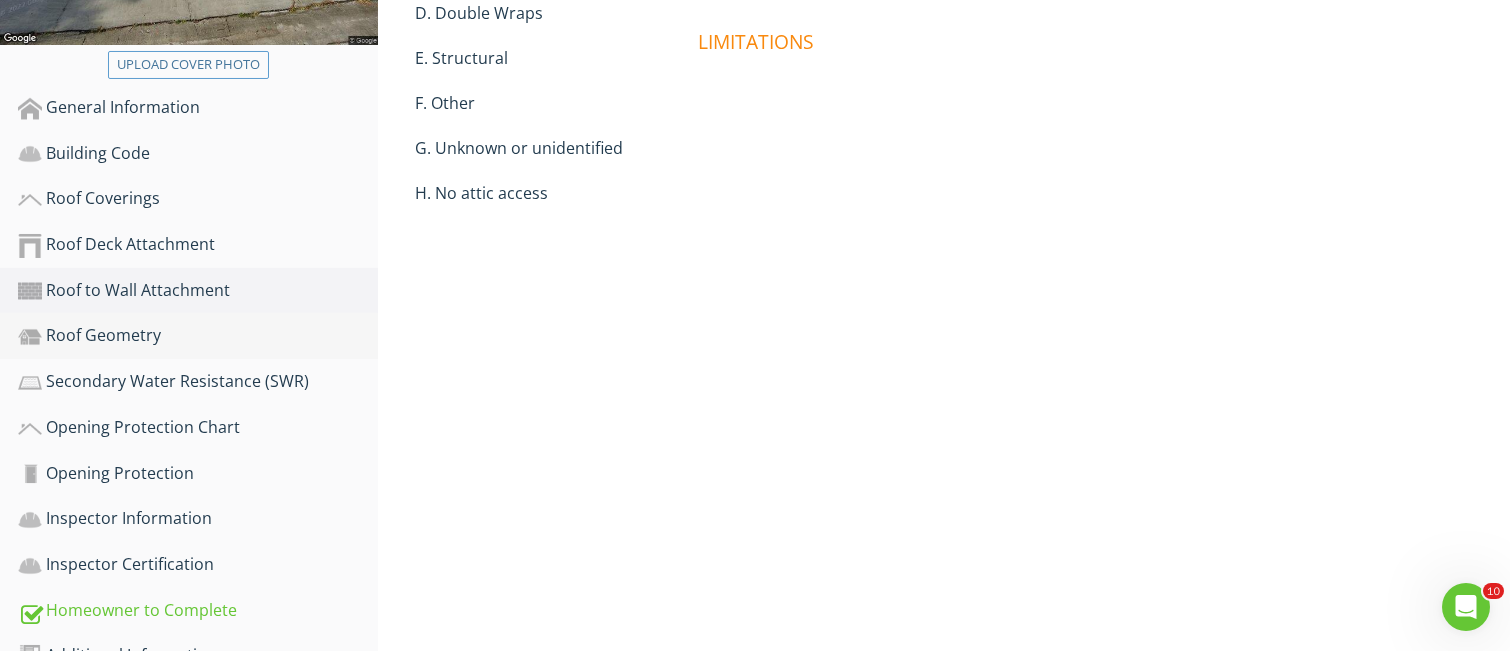 click on "Roof Geometry" at bounding box center (198, 336) 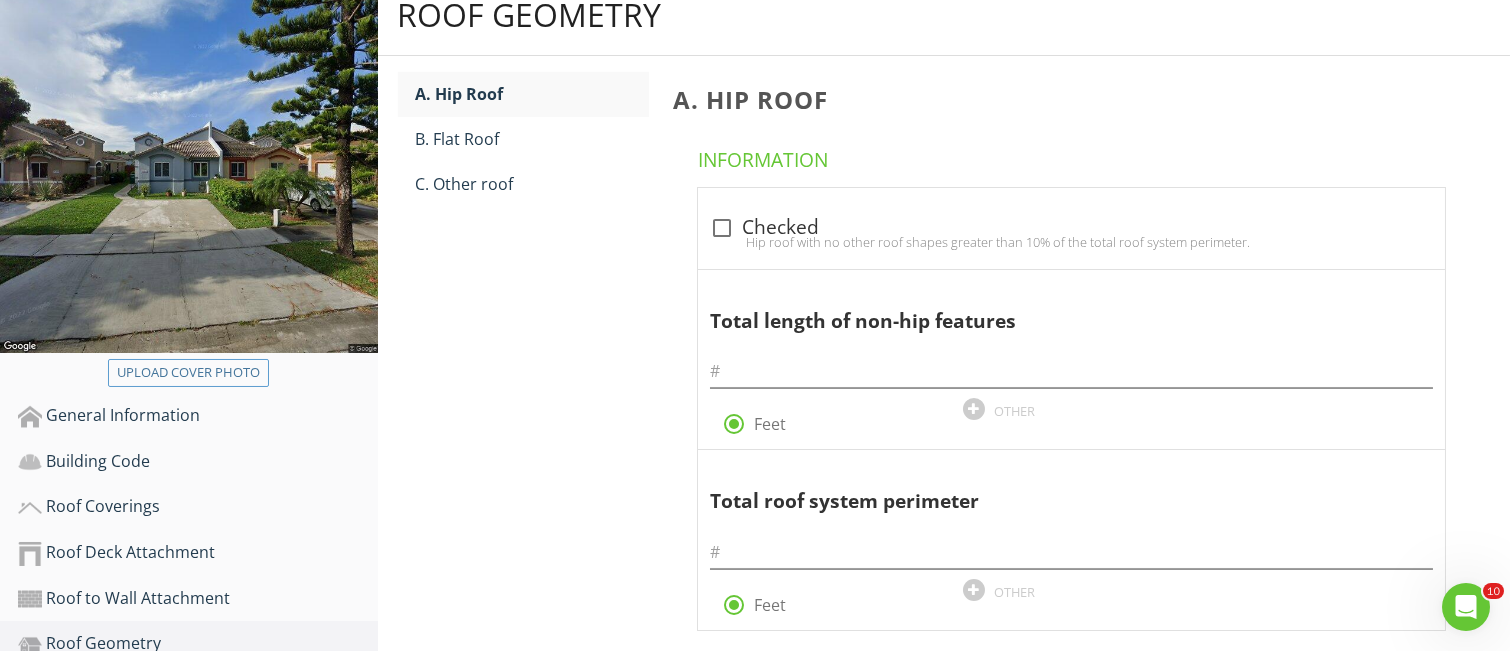 scroll, scrollTop: 133, scrollLeft: 0, axis: vertical 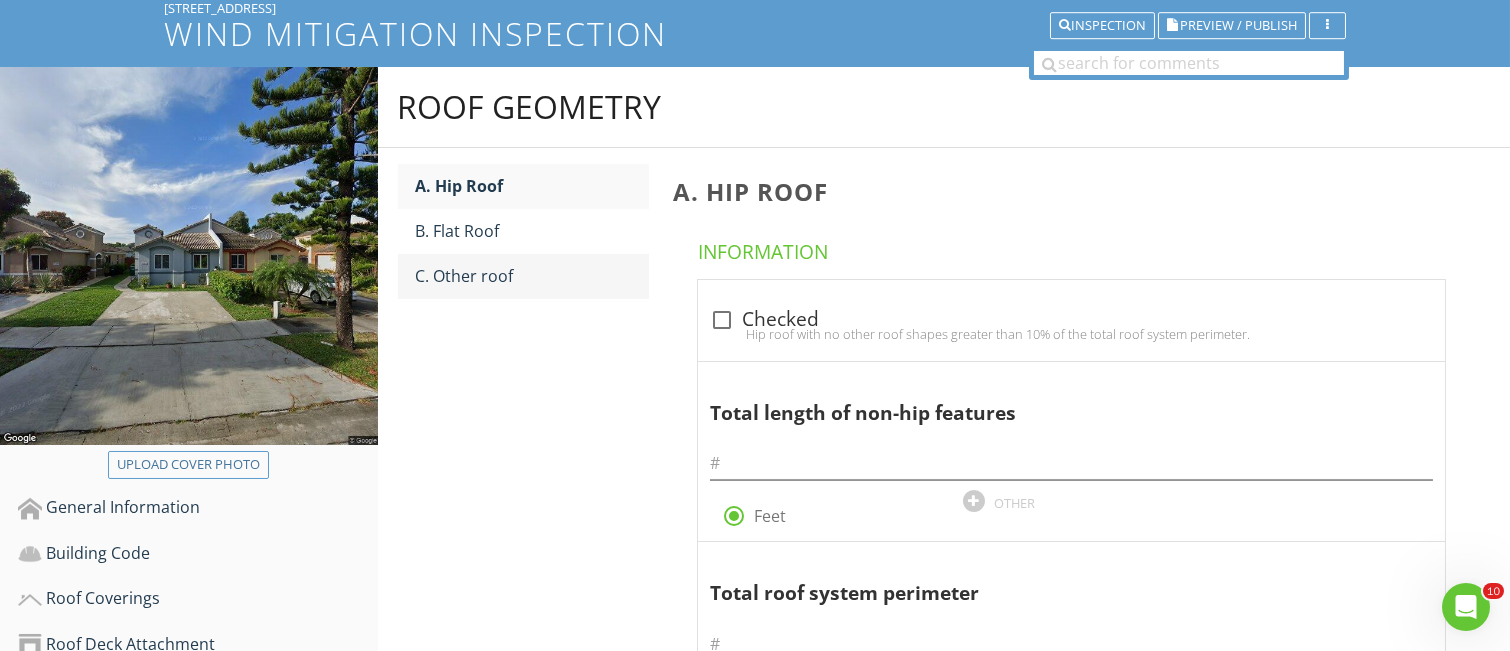 click on "C. Other roof" at bounding box center [532, 276] 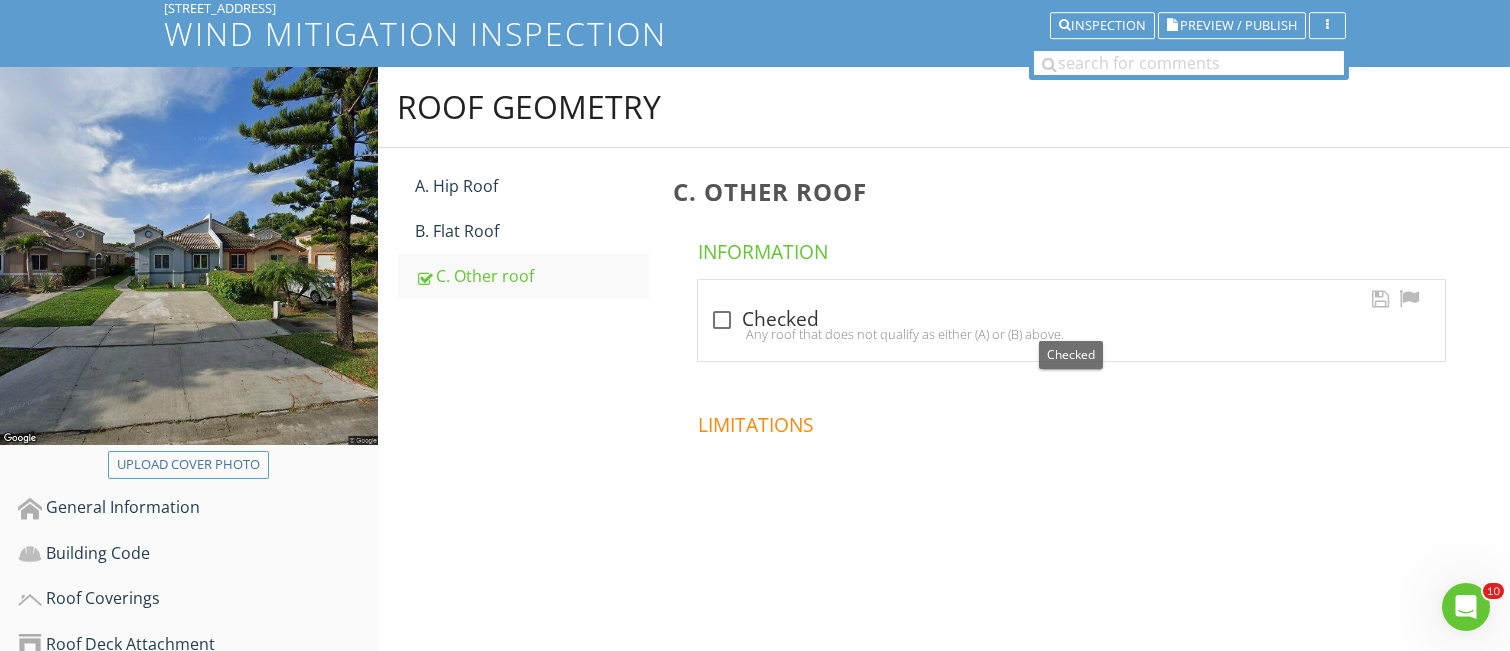 click at bounding box center [722, 320] 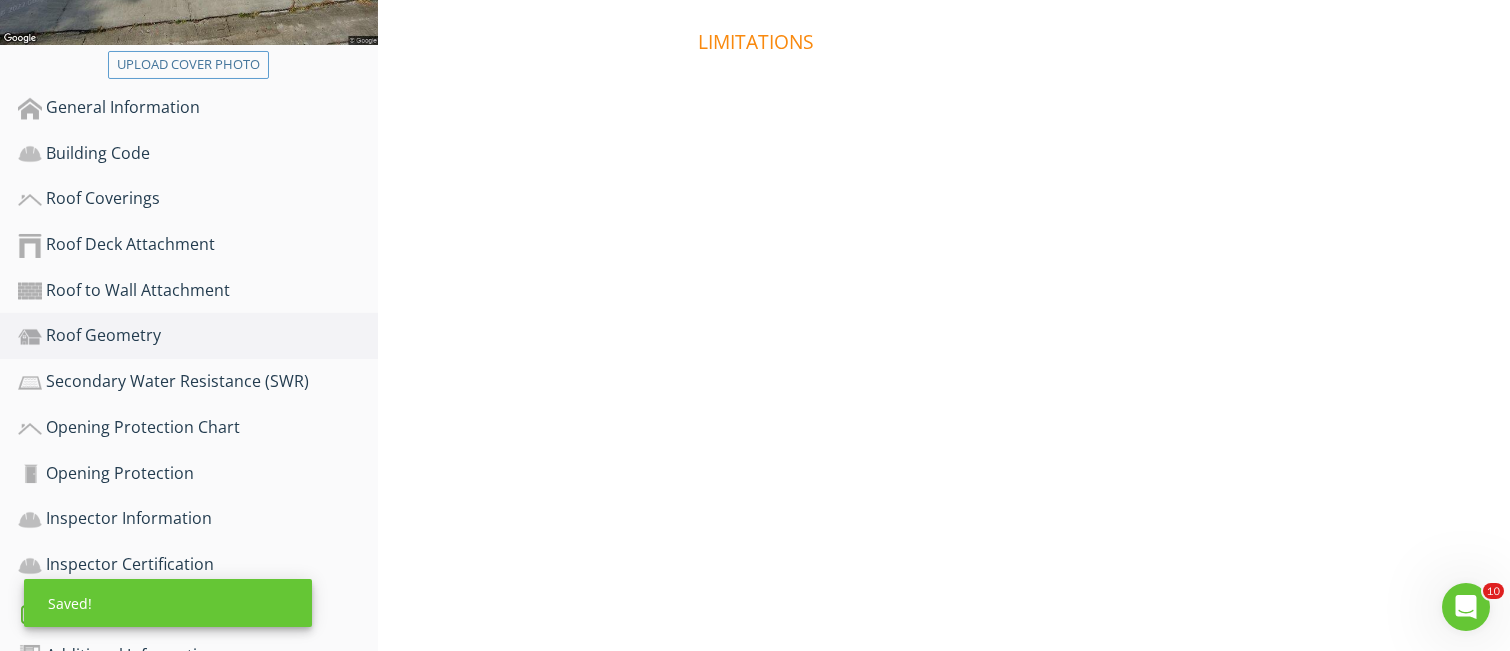 scroll, scrollTop: 574, scrollLeft: 0, axis: vertical 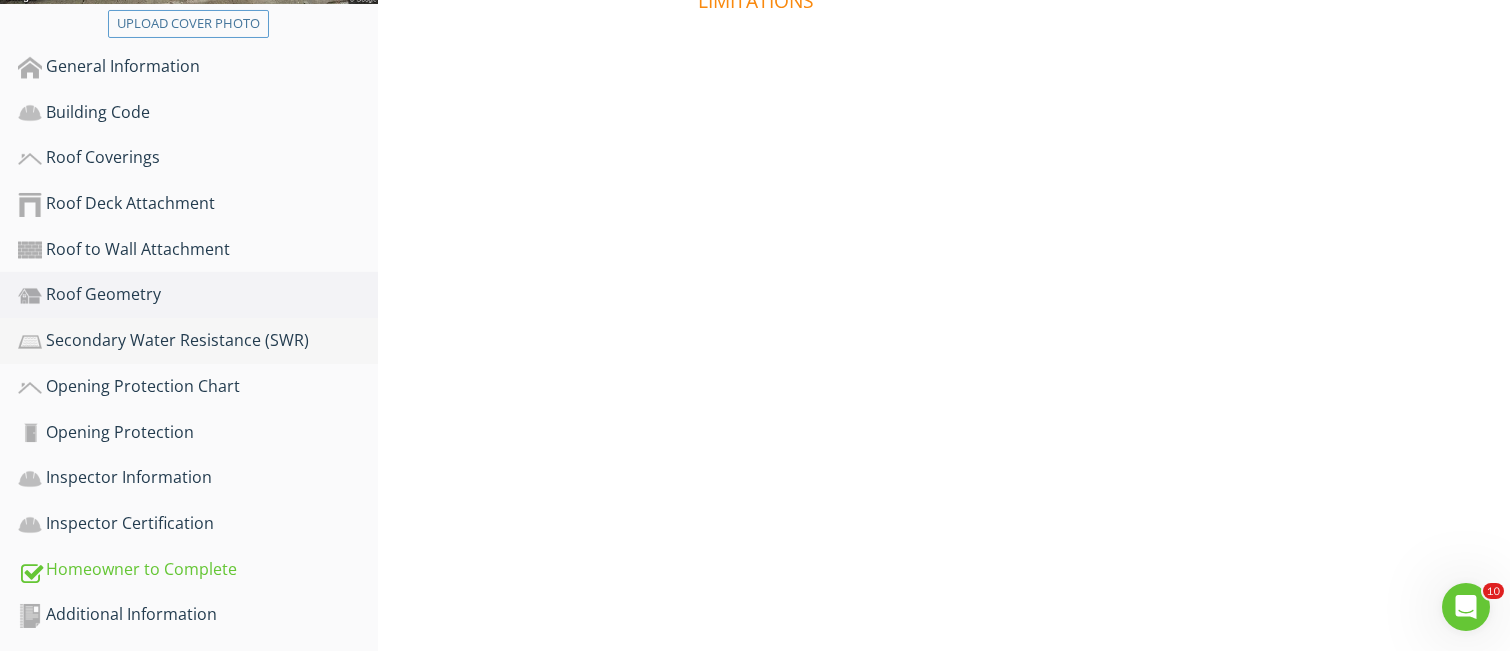 click on "Secondary Water Resistance (SWR)" at bounding box center (198, 341) 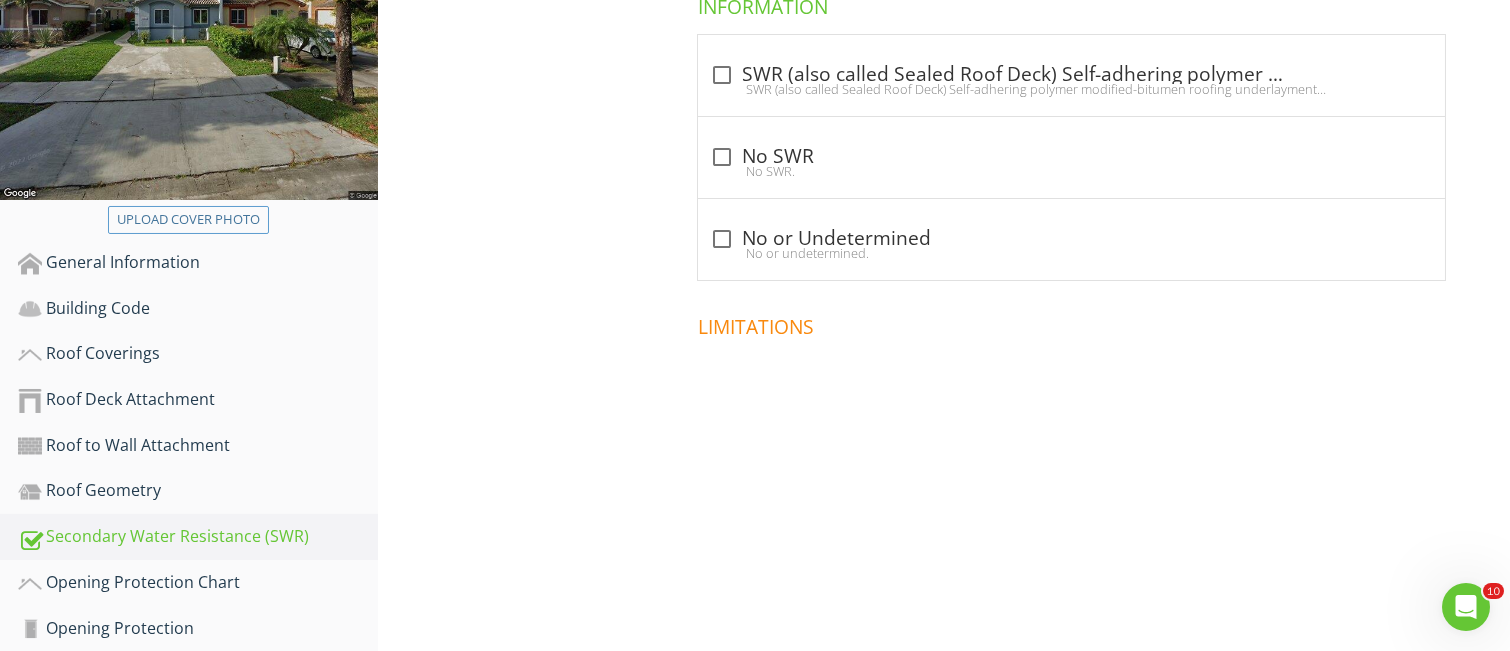 scroll, scrollTop: 308, scrollLeft: 0, axis: vertical 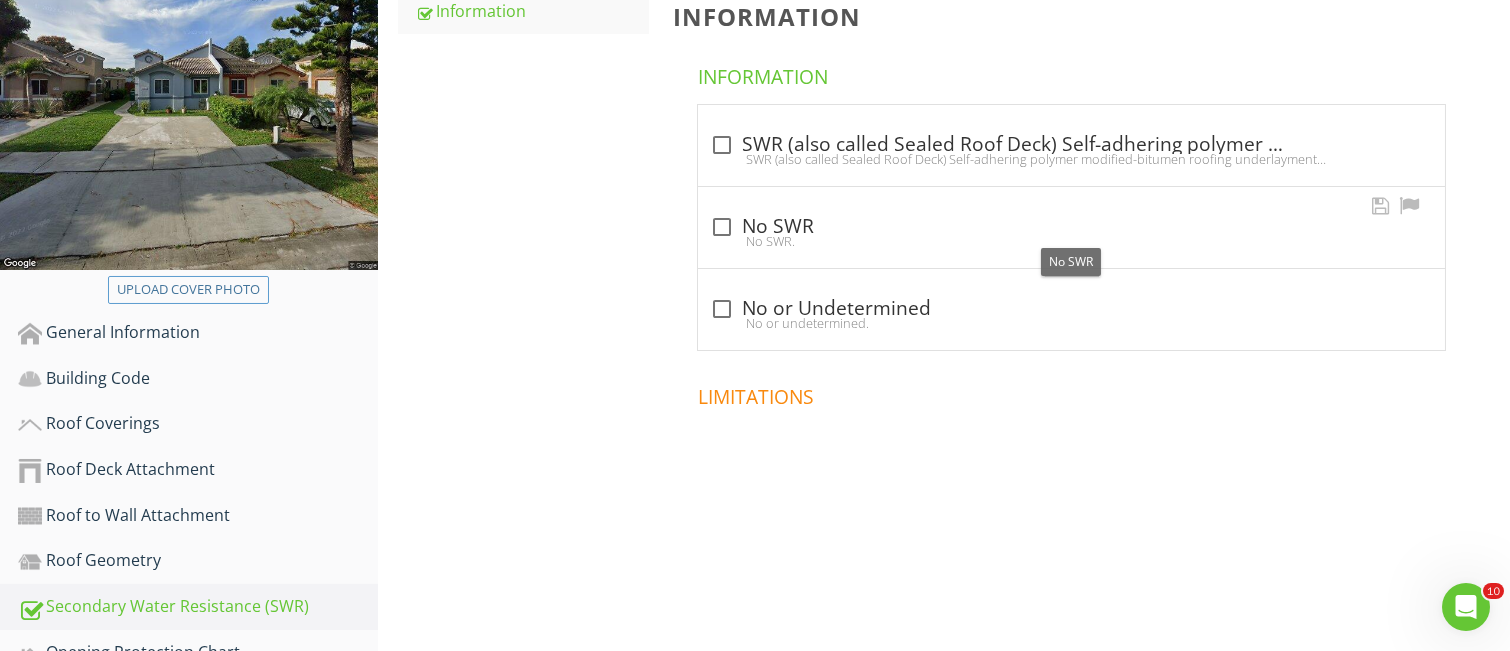 click at bounding box center [722, 227] 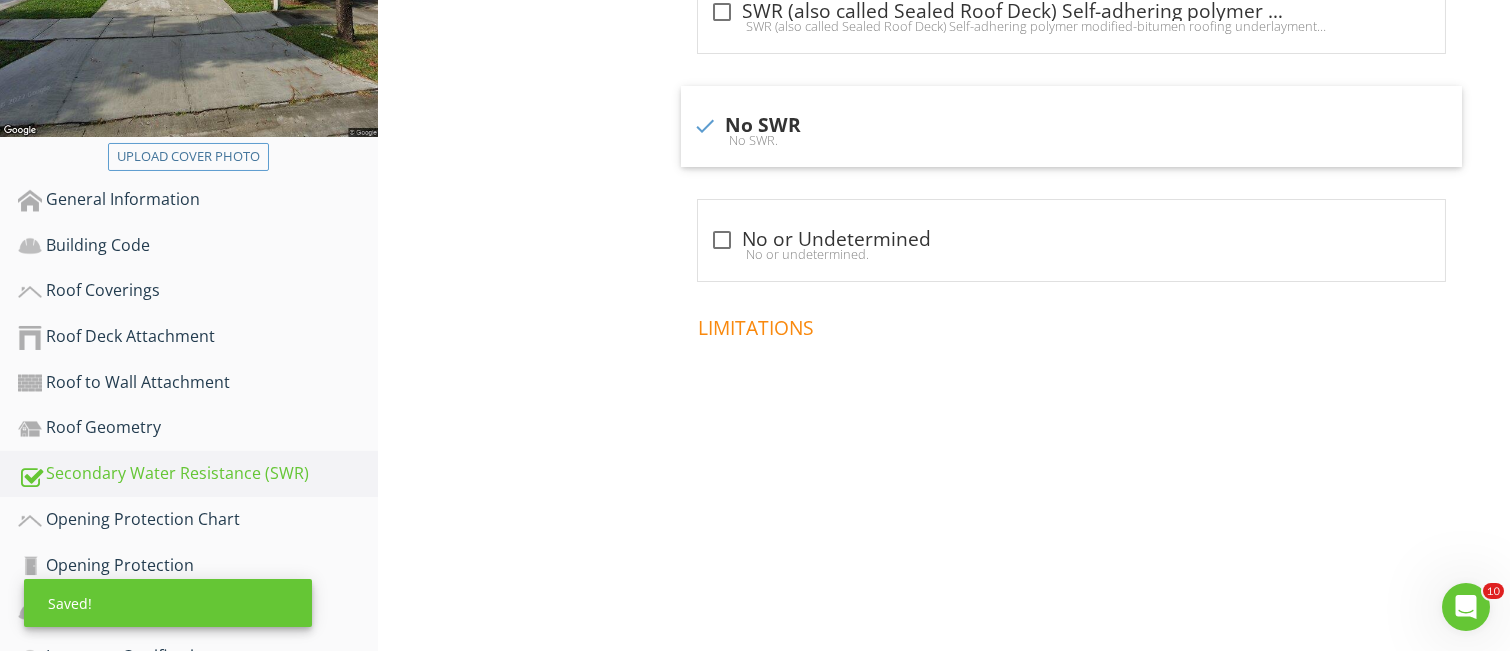 scroll, scrollTop: 574, scrollLeft: 0, axis: vertical 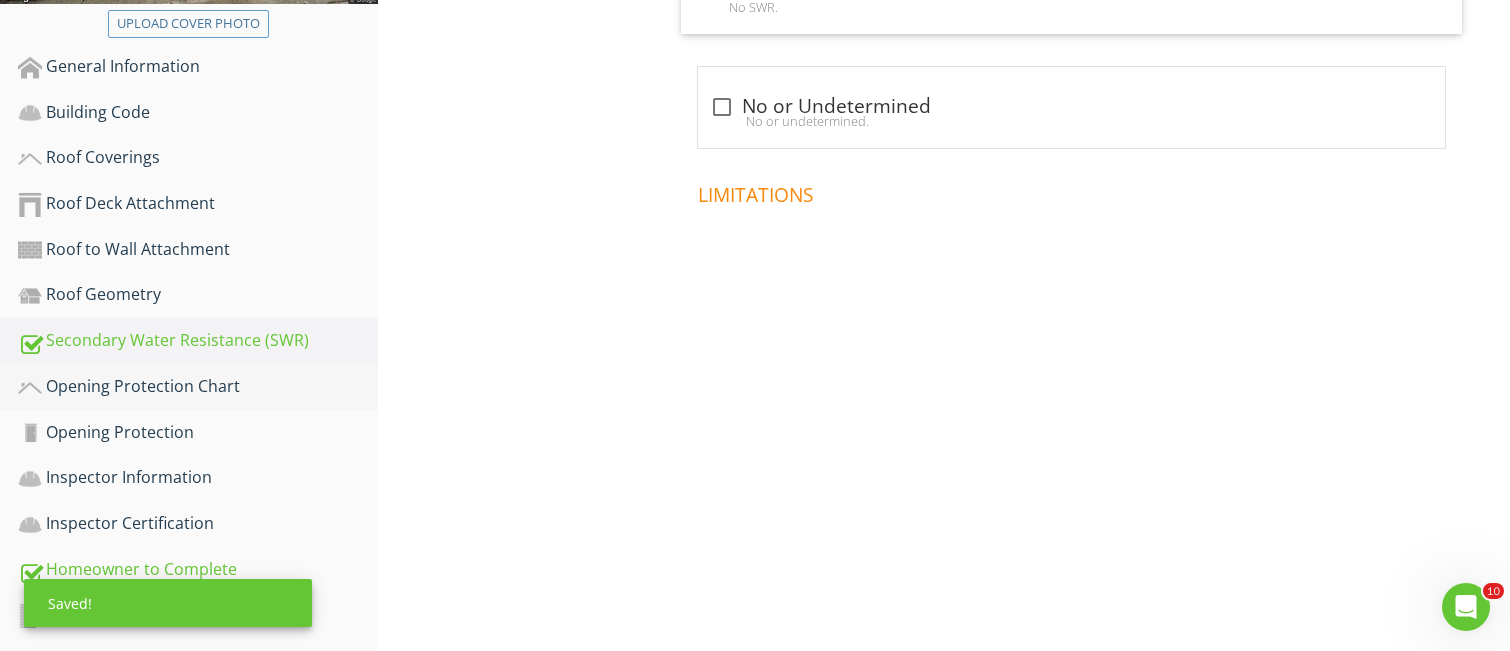 click on "Opening Protection Chart" at bounding box center [198, 387] 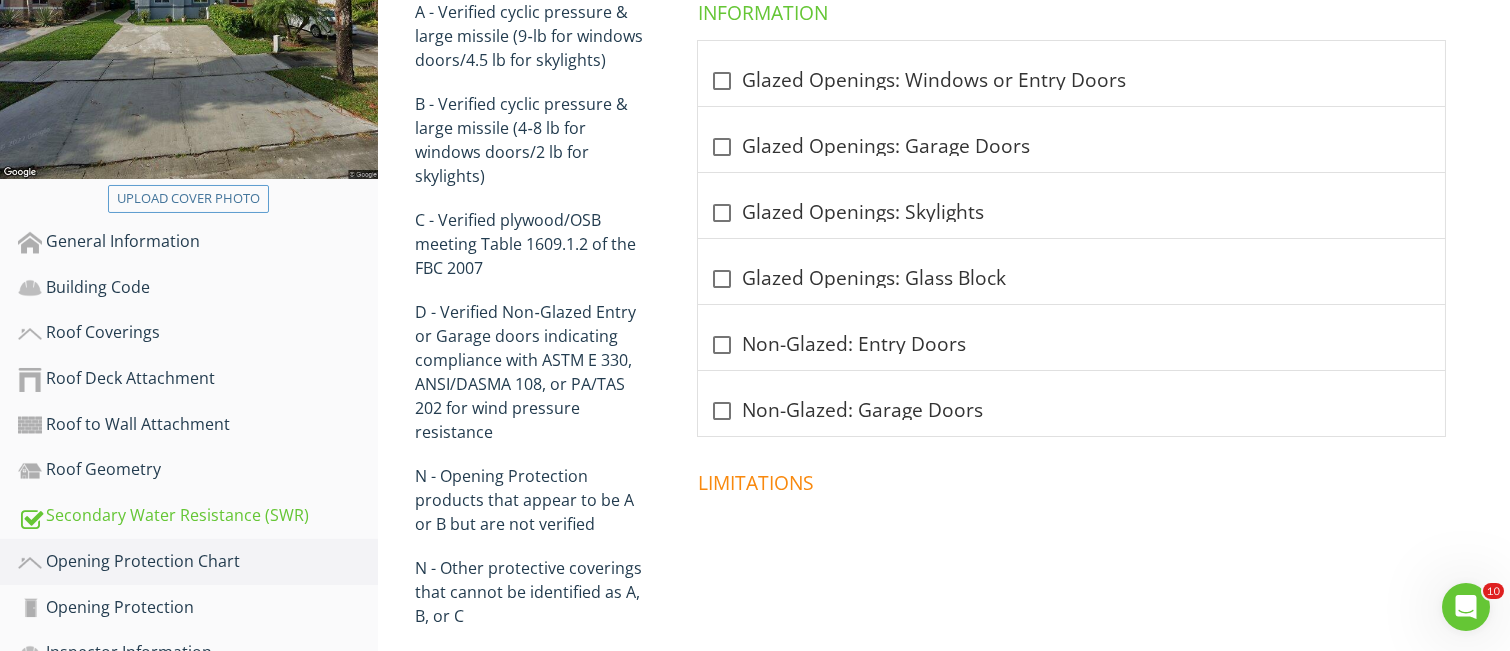 scroll, scrollTop: 308, scrollLeft: 0, axis: vertical 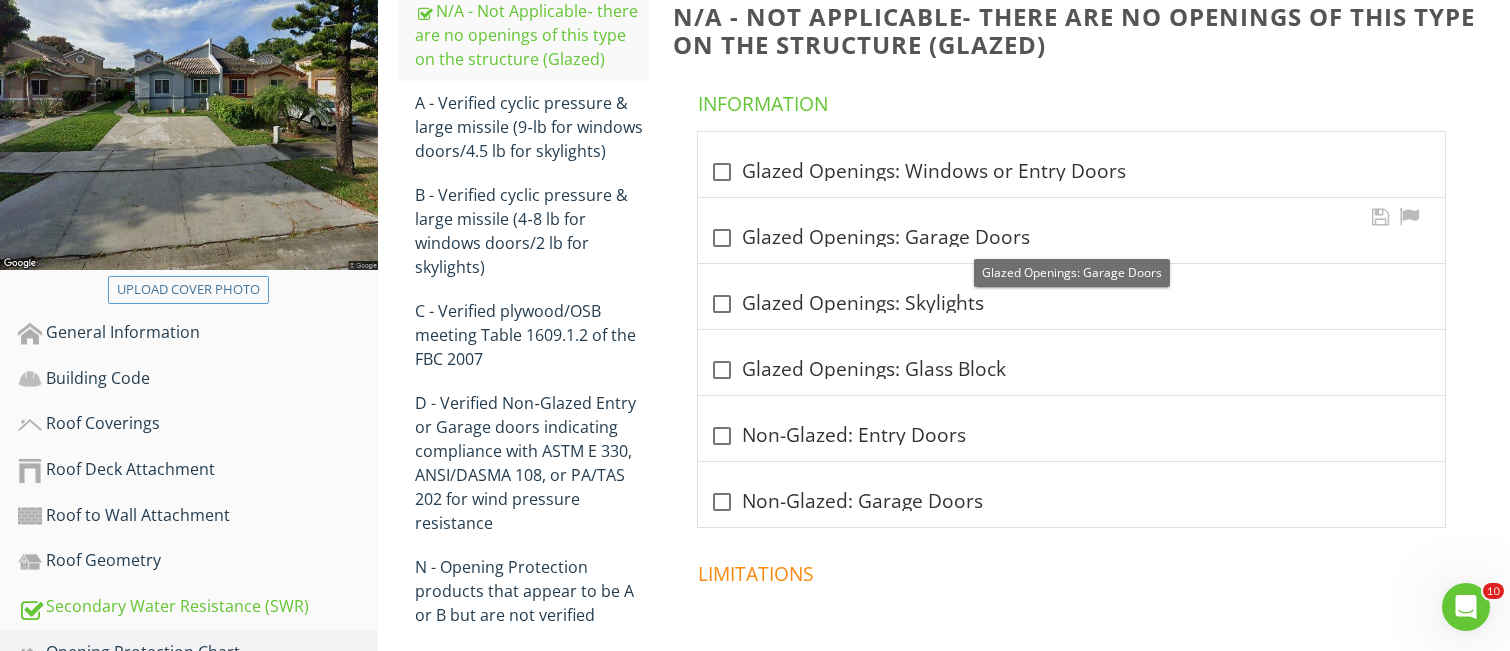 click at bounding box center (722, 238) 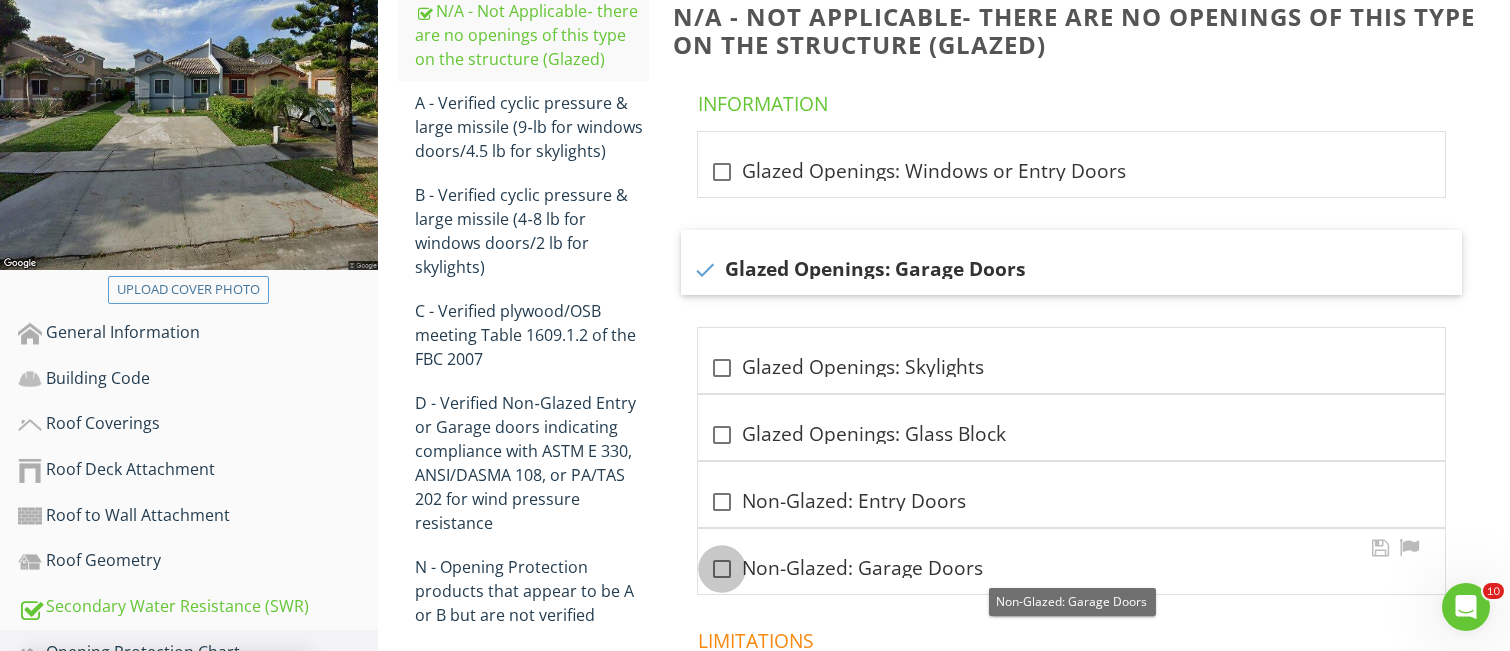 click at bounding box center (722, 569) 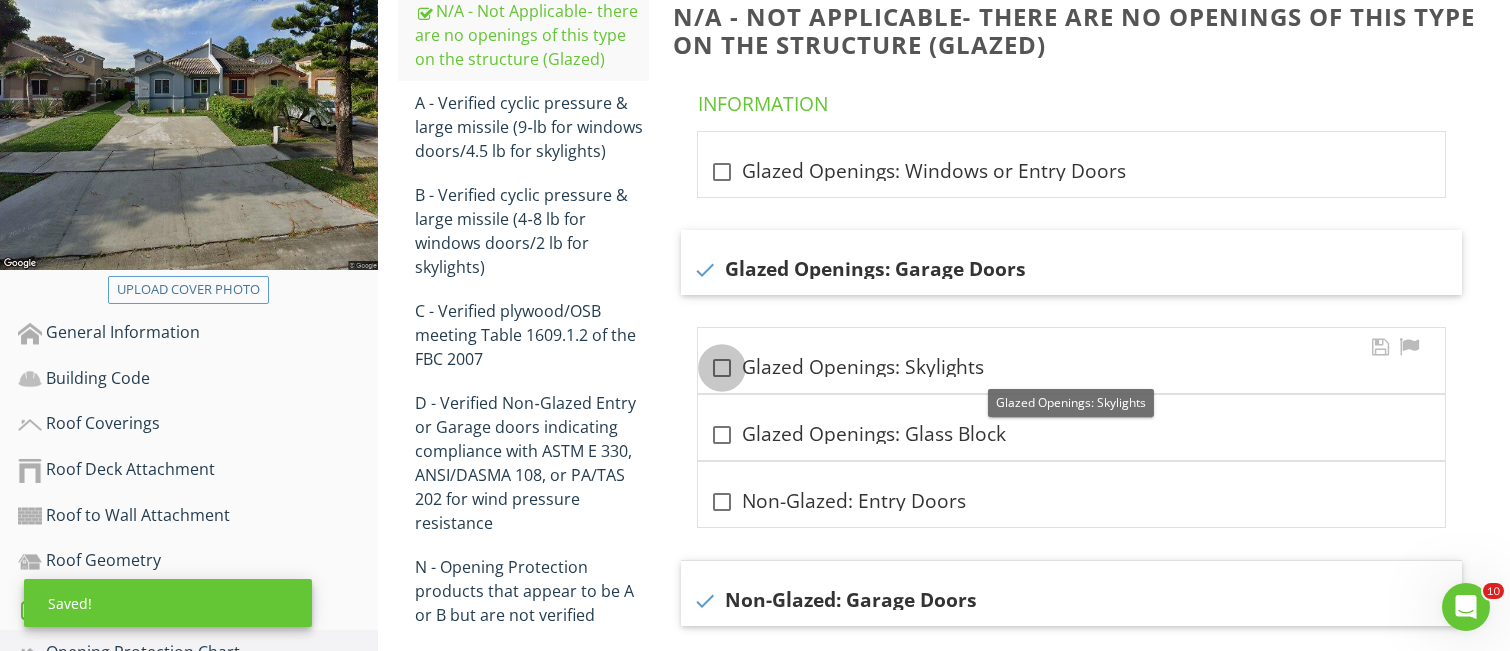 click at bounding box center (722, 368) 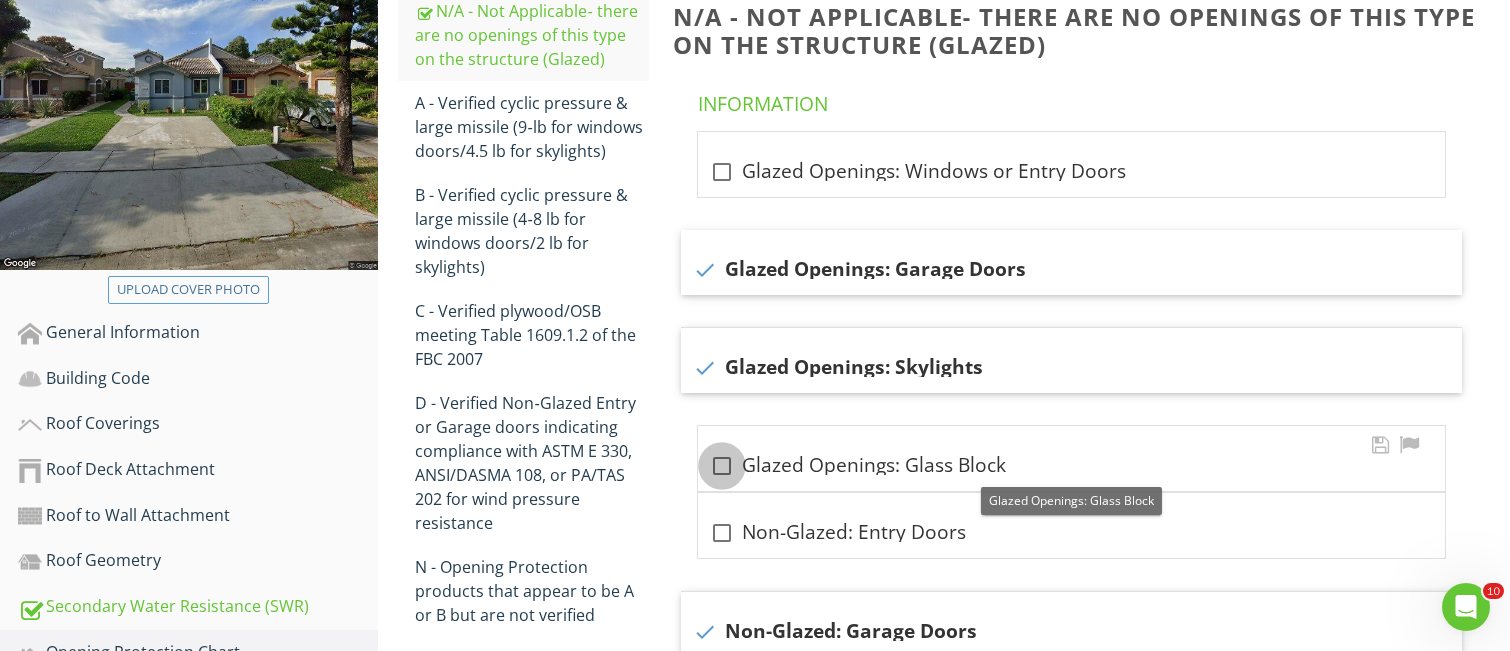 click at bounding box center (722, 466) 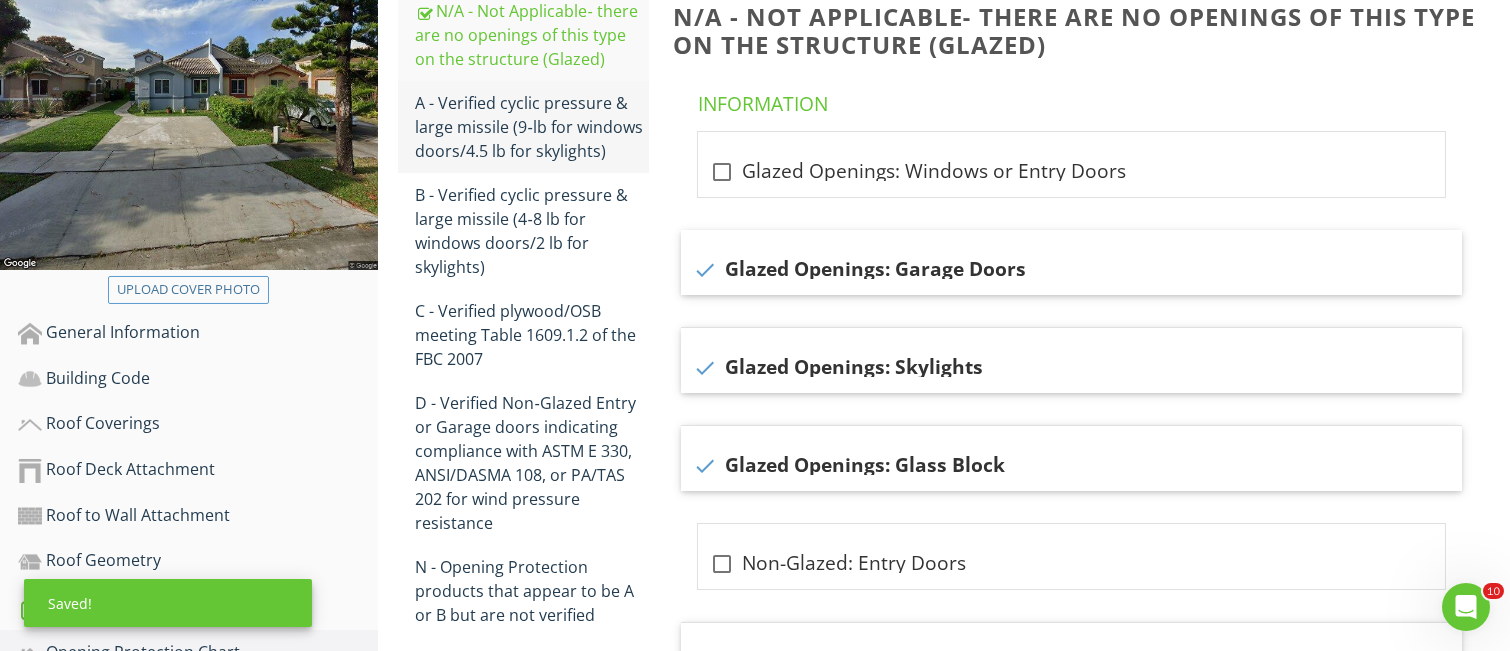click on "A - Verified cyclic pressure & large missile (9‐lb for windows doors/4.5 lb for skylights)" at bounding box center (532, 127) 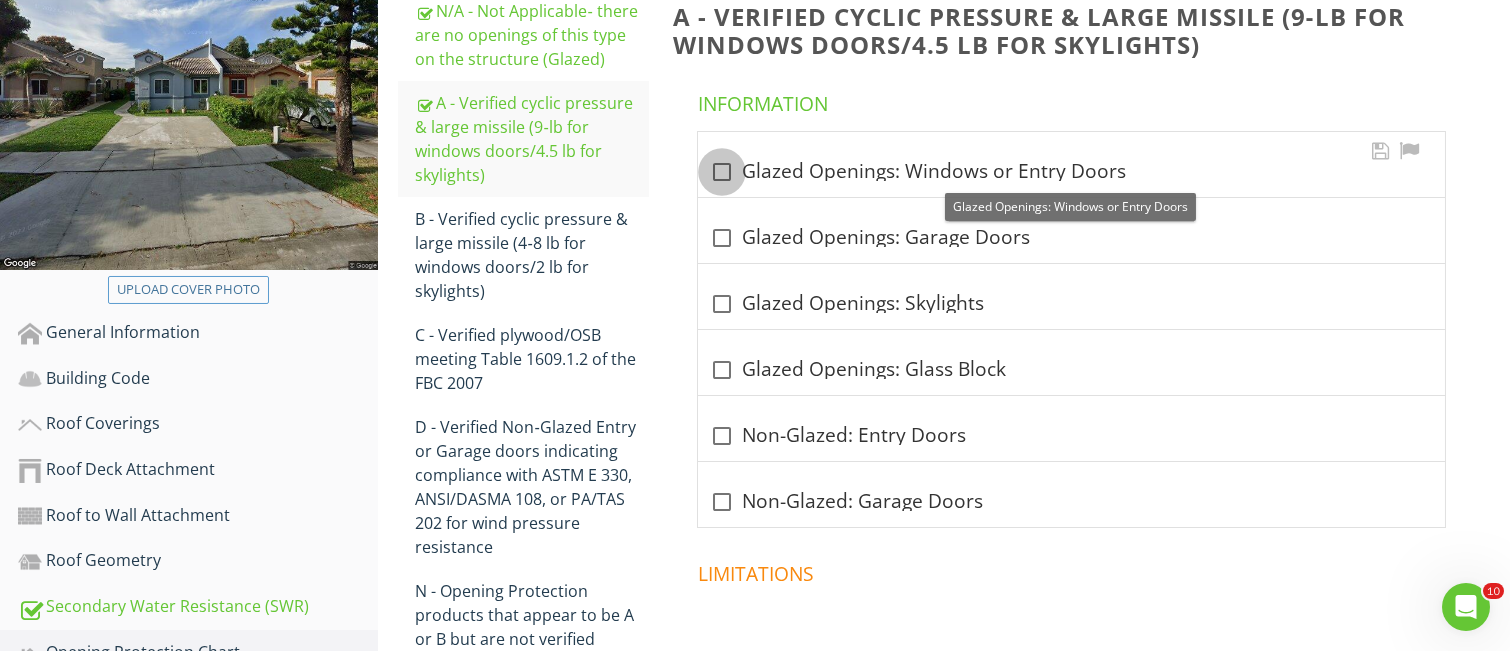 click at bounding box center (722, 172) 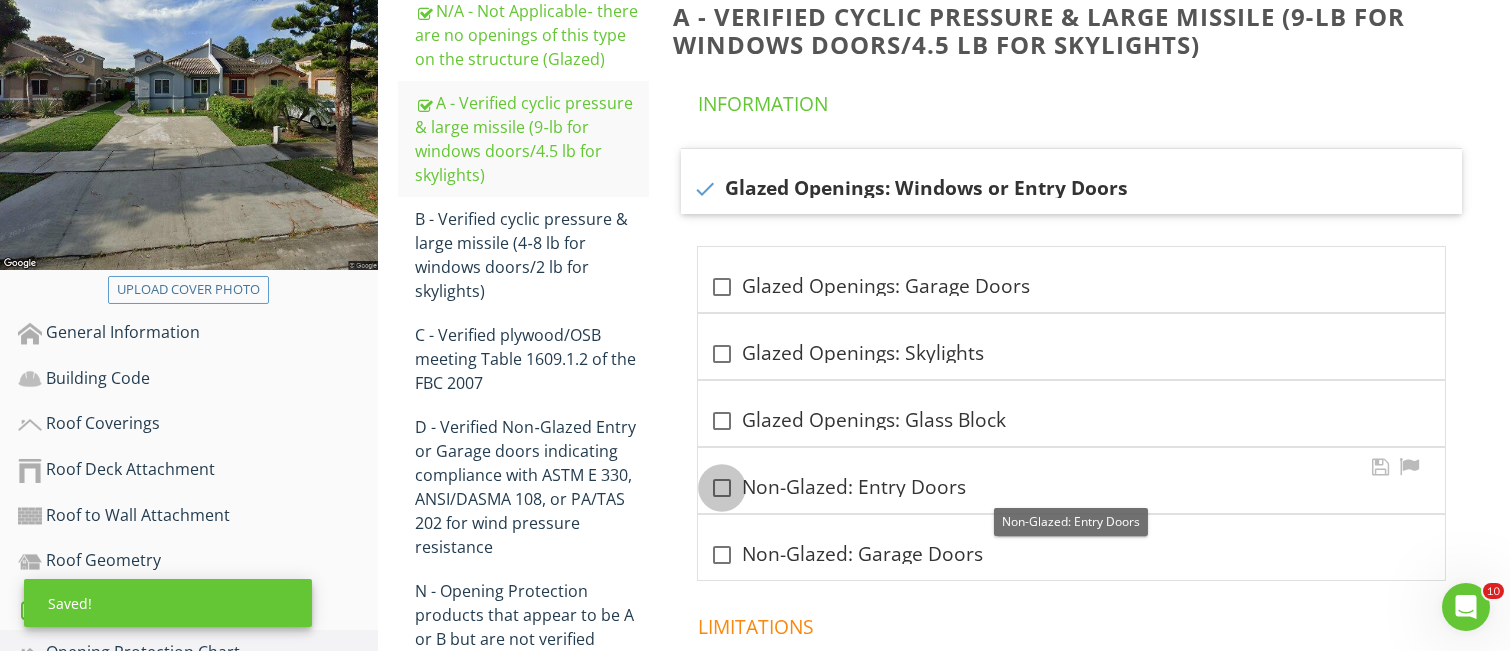click at bounding box center (722, 488) 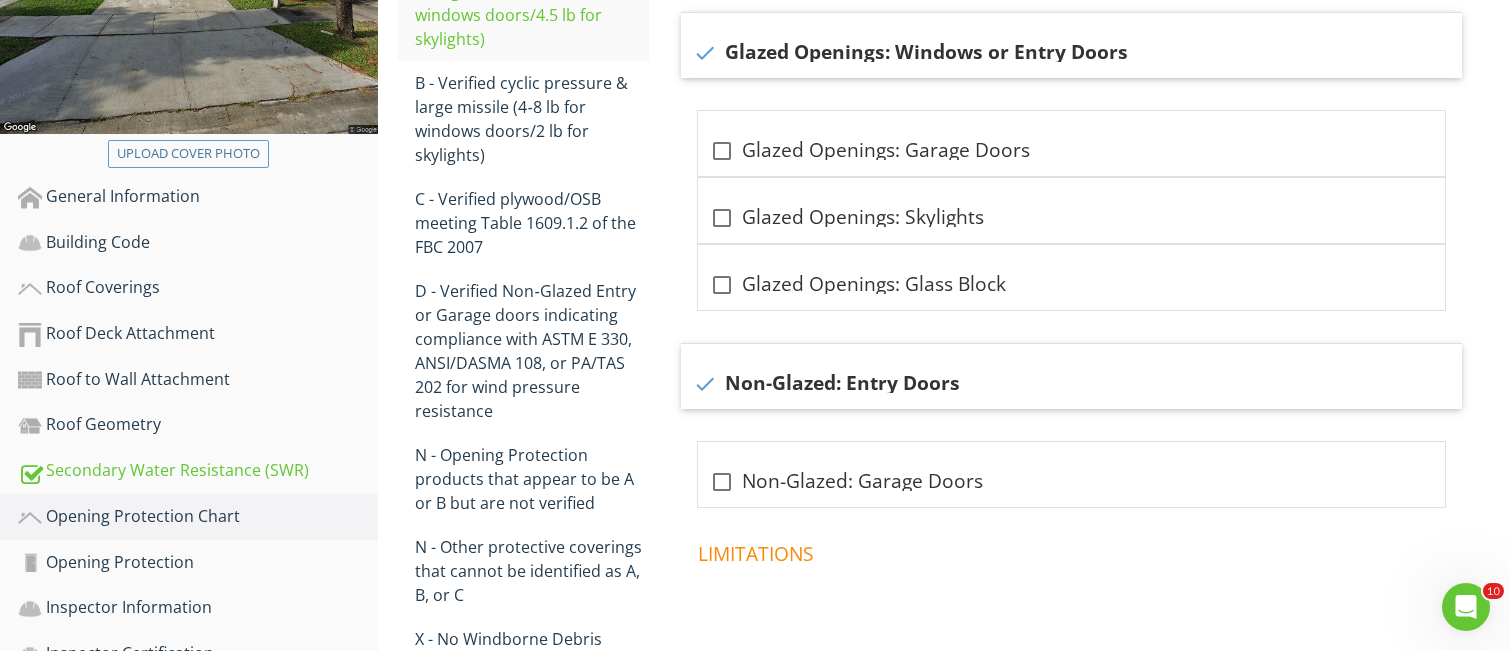 scroll, scrollTop: 574, scrollLeft: 0, axis: vertical 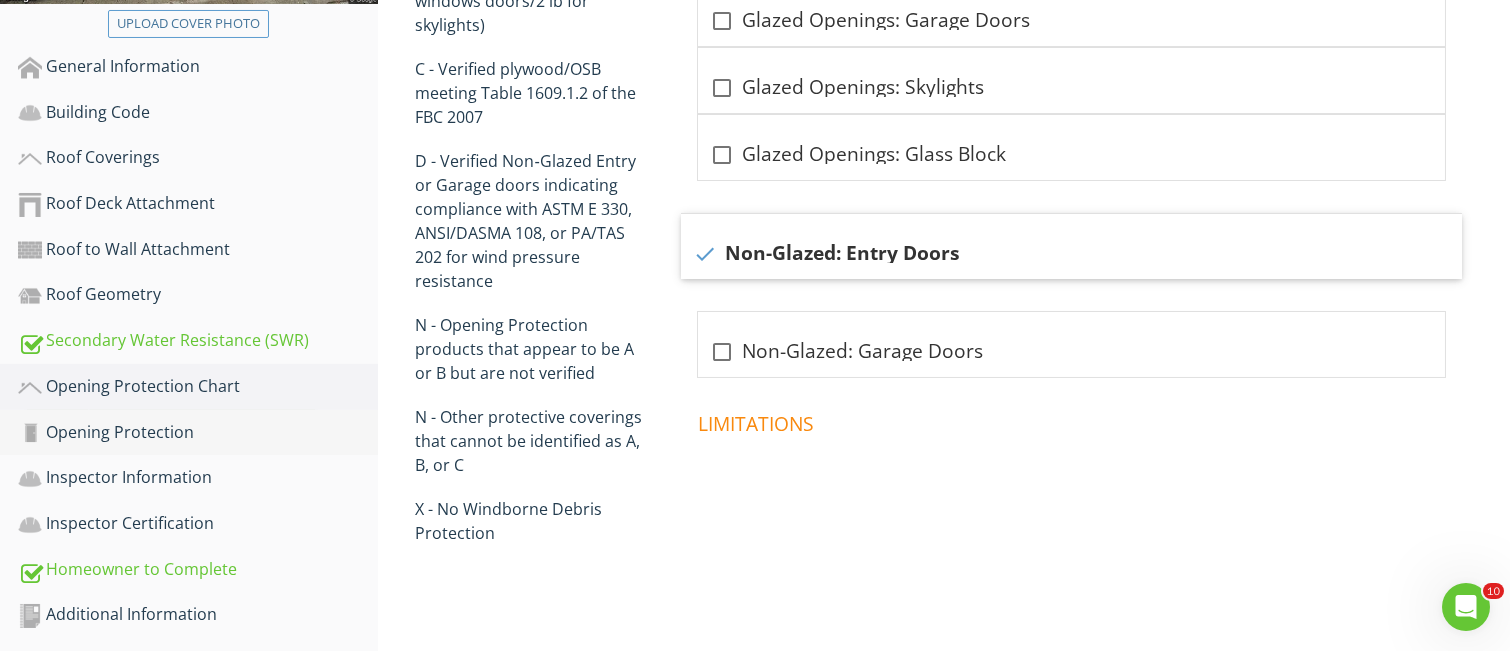 click on "Opening Protection" at bounding box center (198, 433) 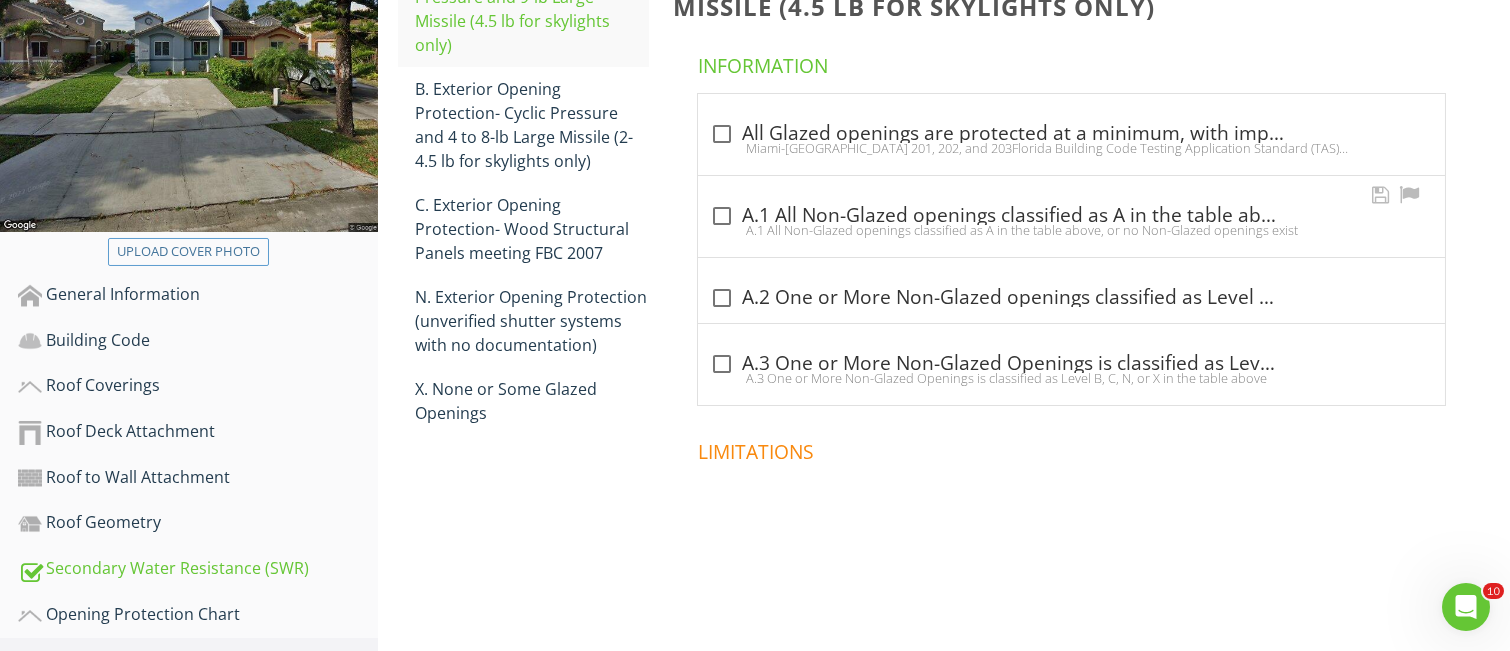 scroll, scrollTop: 308, scrollLeft: 0, axis: vertical 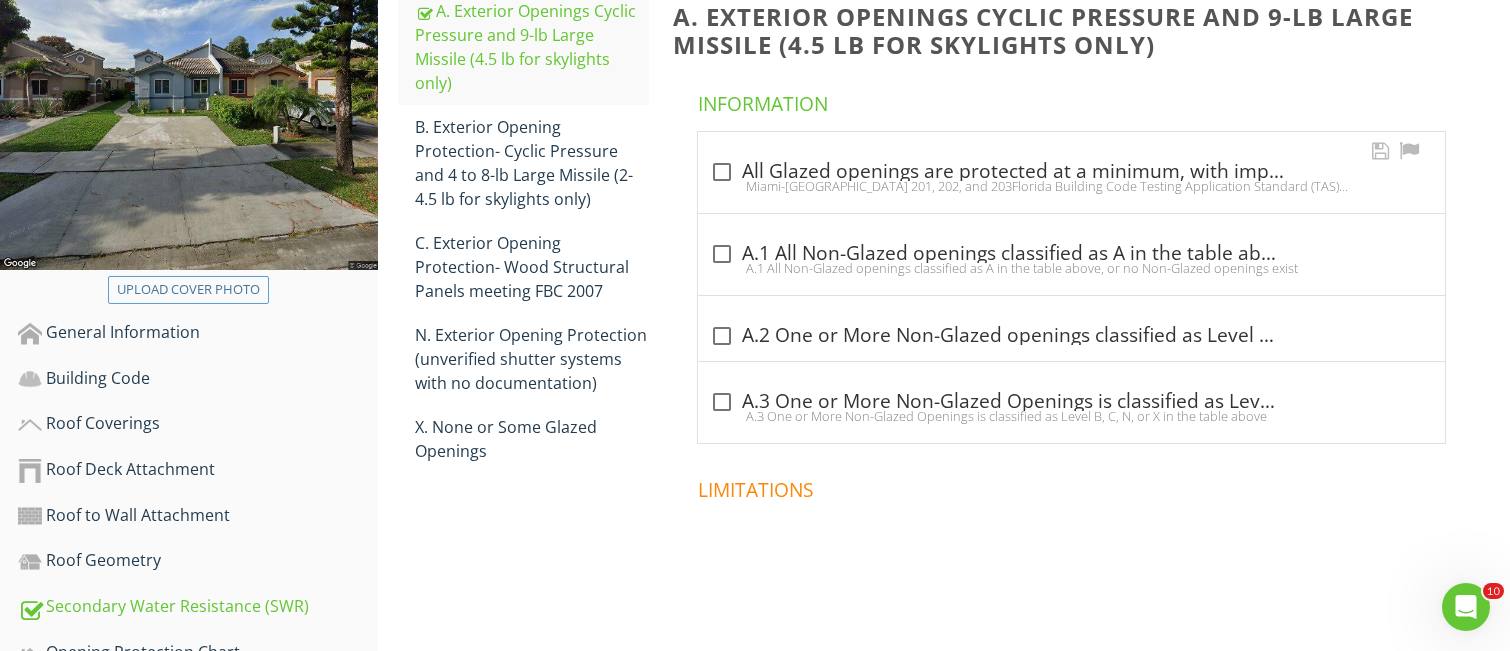 click at bounding box center (722, 172) 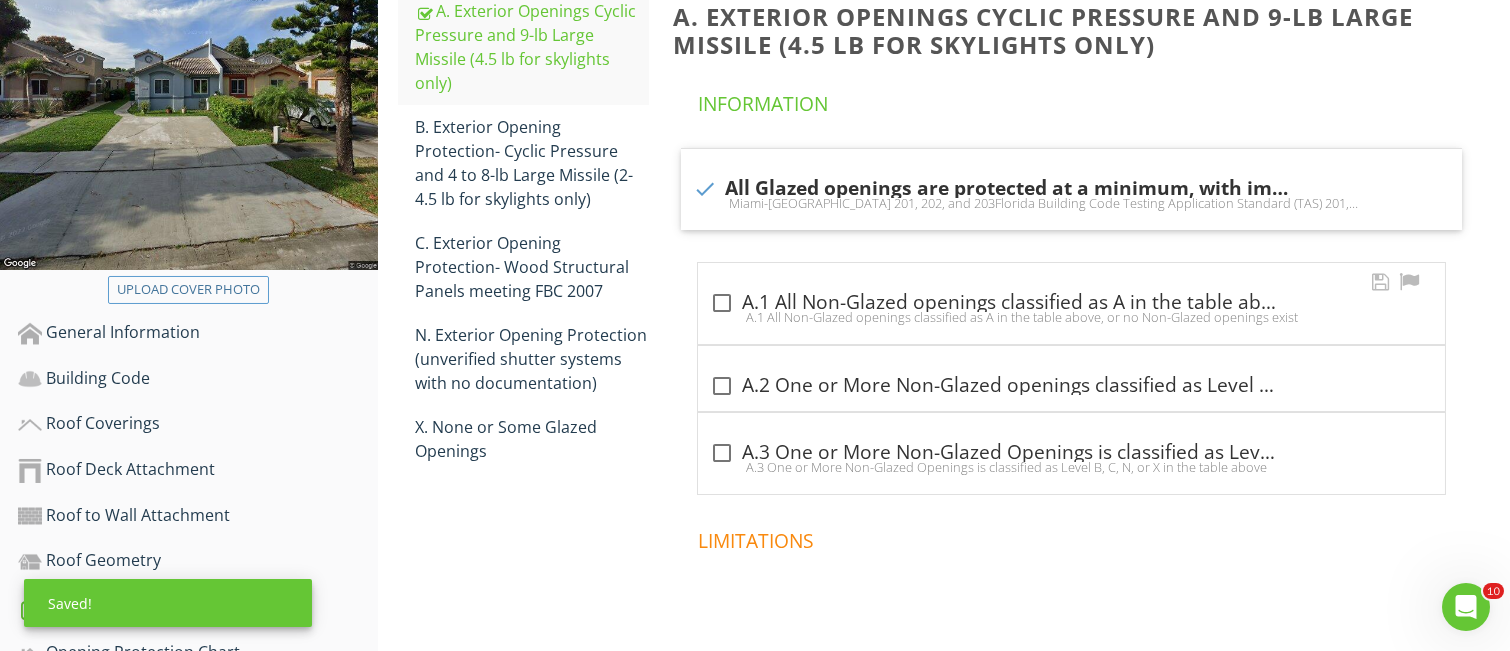 click at bounding box center (722, 303) 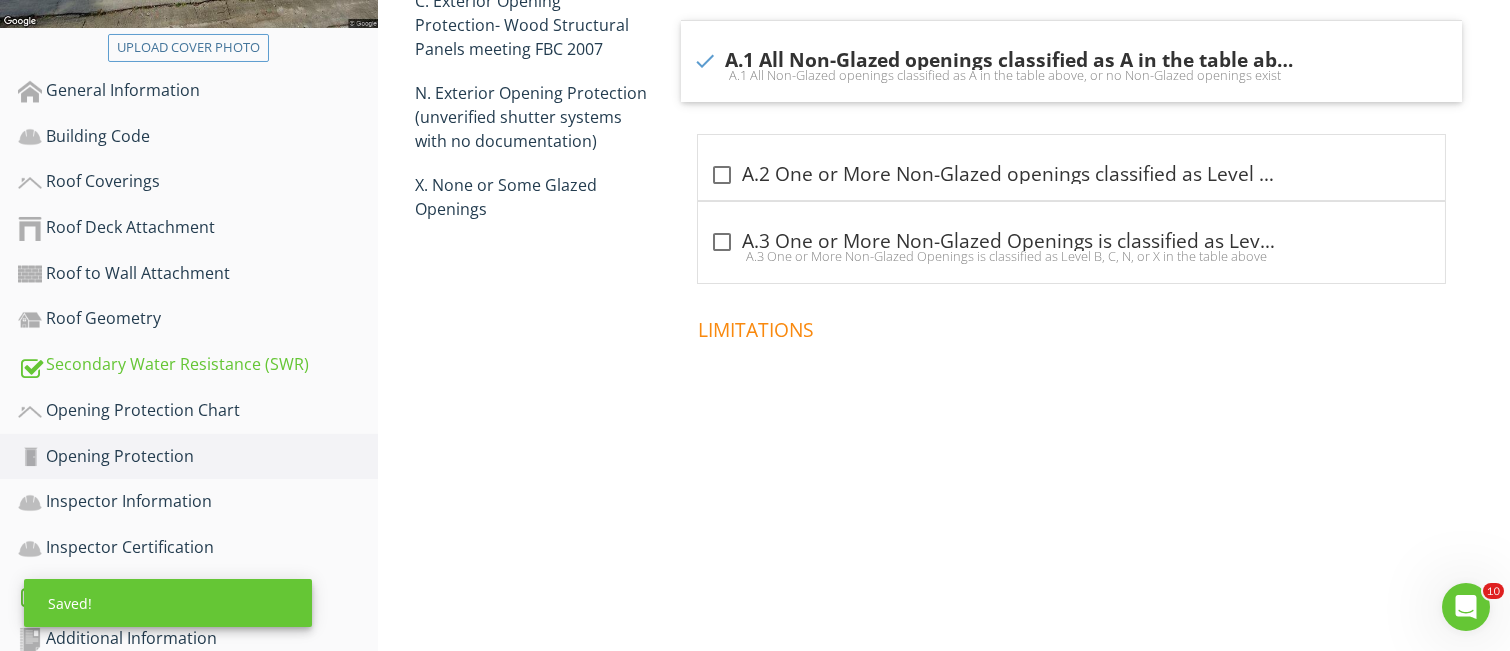 scroll, scrollTop: 574, scrollLeft: 0, axis: vertical 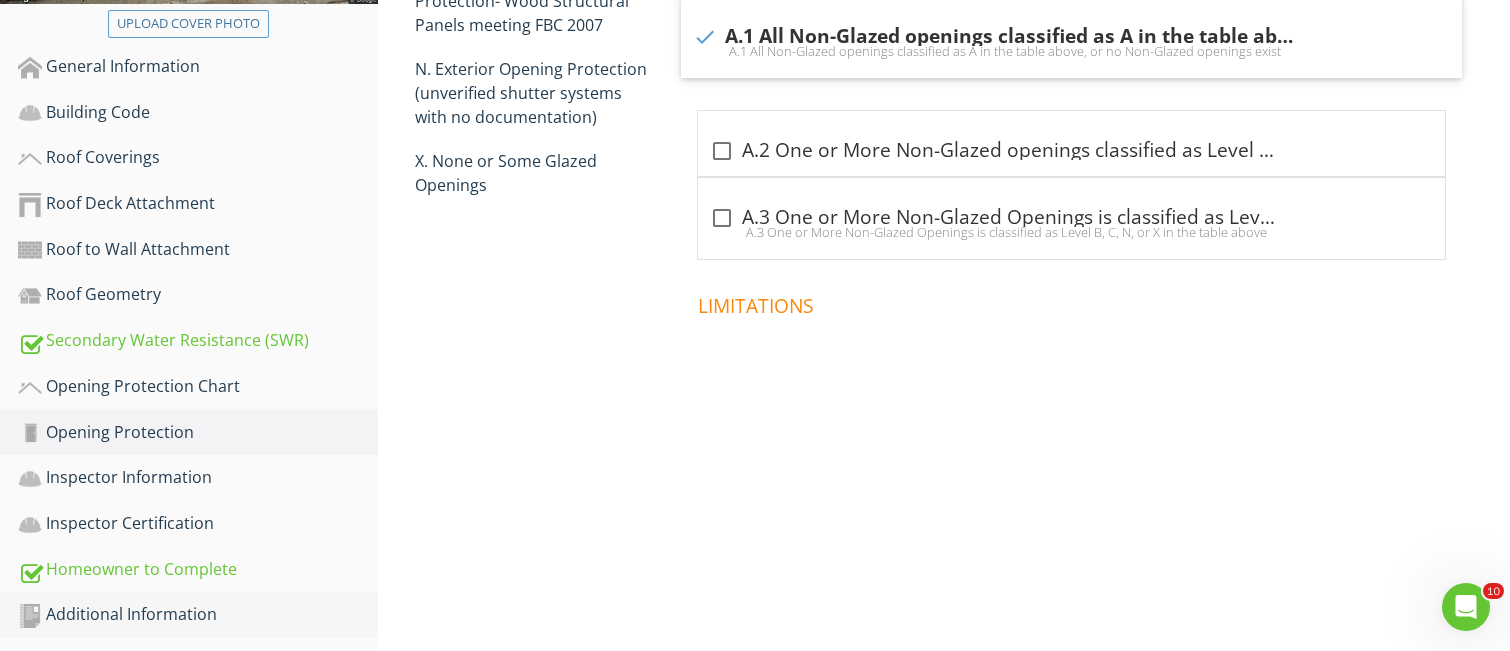 click on "Additional Information" at bounding box center [198, 615] 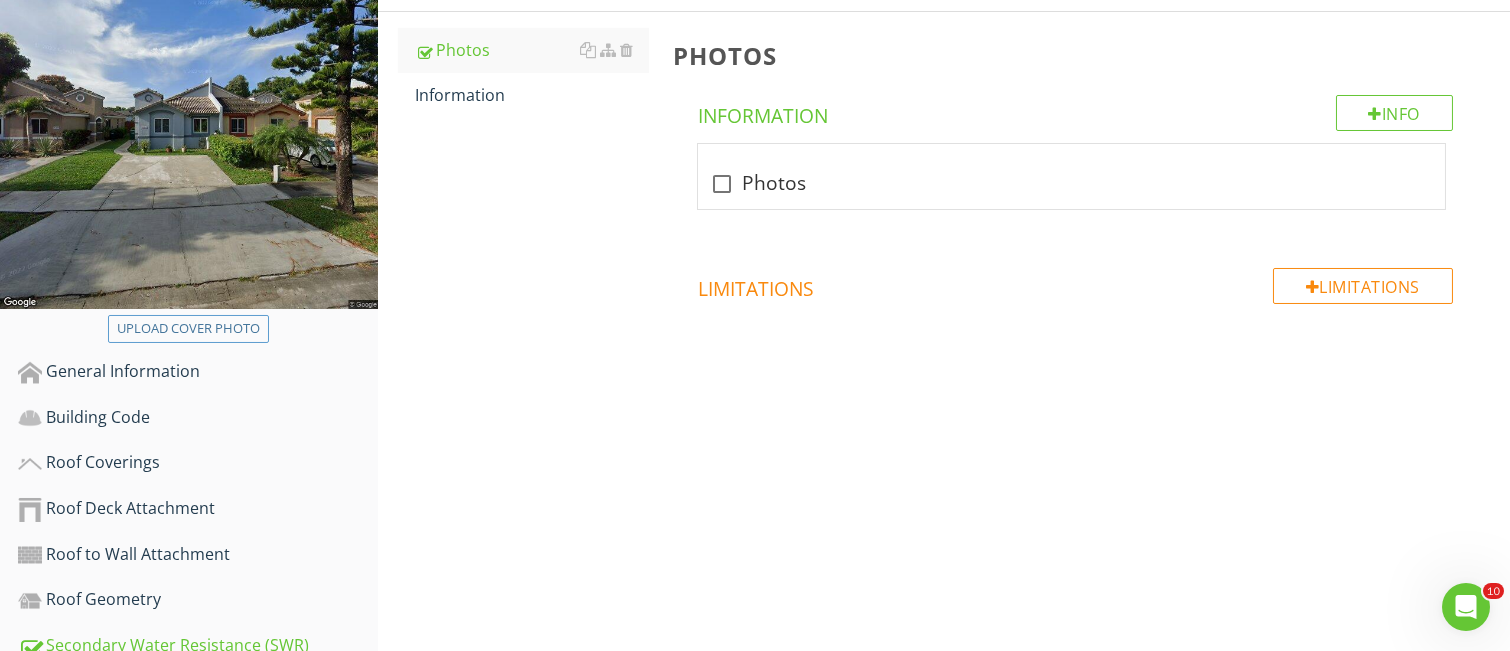 scroll, scrollTop: 308, scrollLeft: 0, axis: vertical 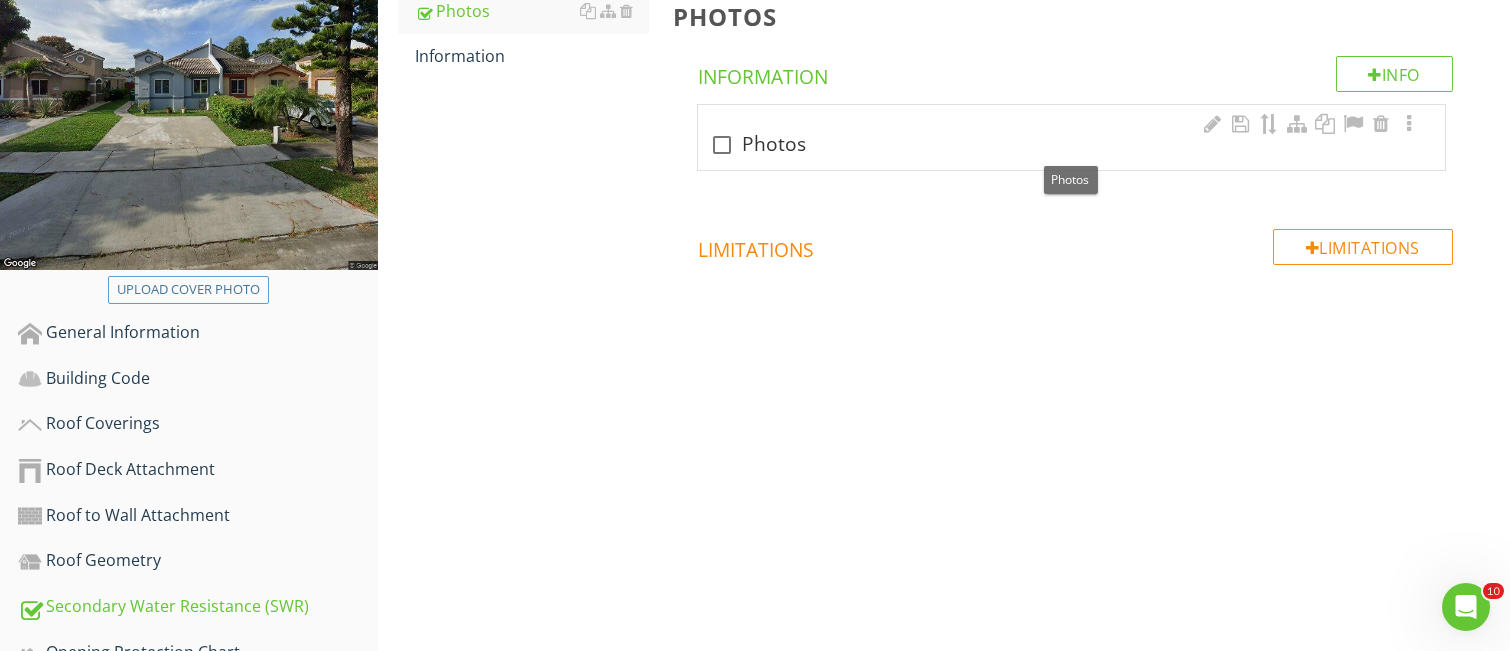 click on "check_box_outline_blank
Photos" at bounding box center (1071, 145) 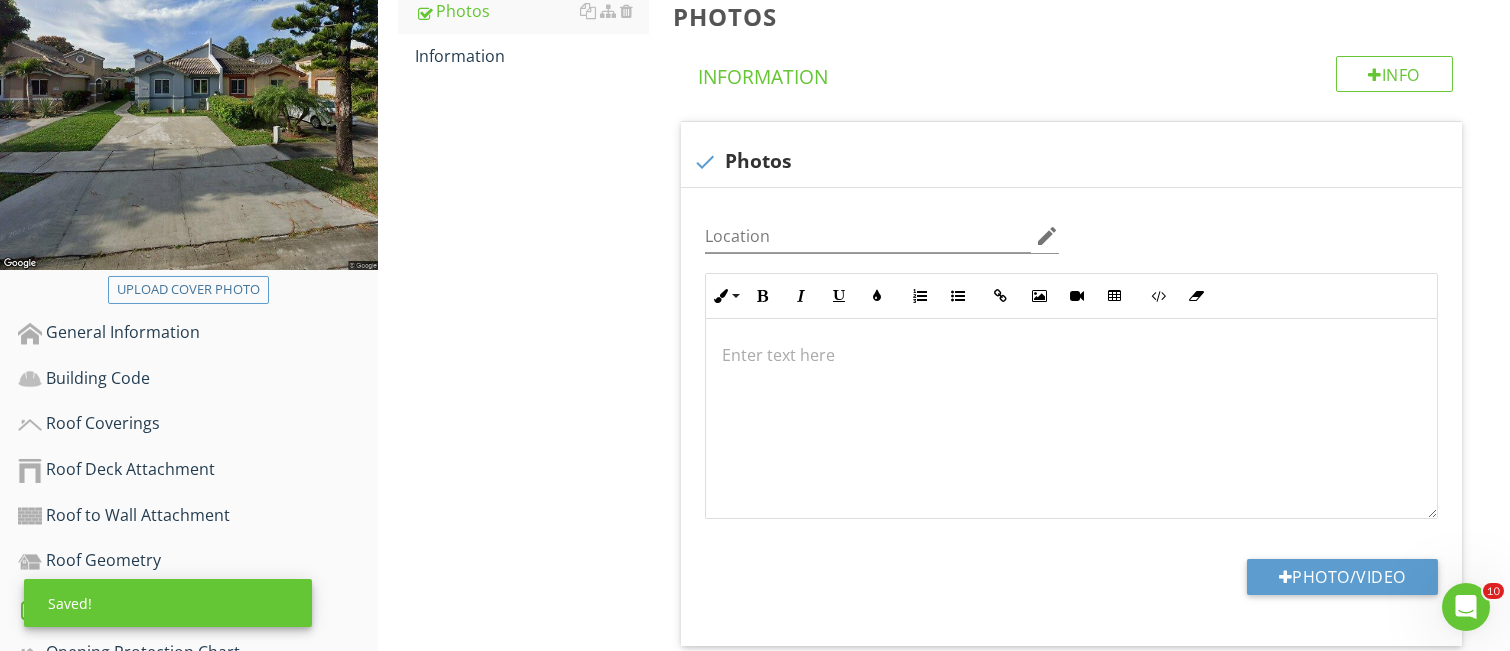 scroll, scrollTop: 441, scrollLeft: 0, axis: vertical 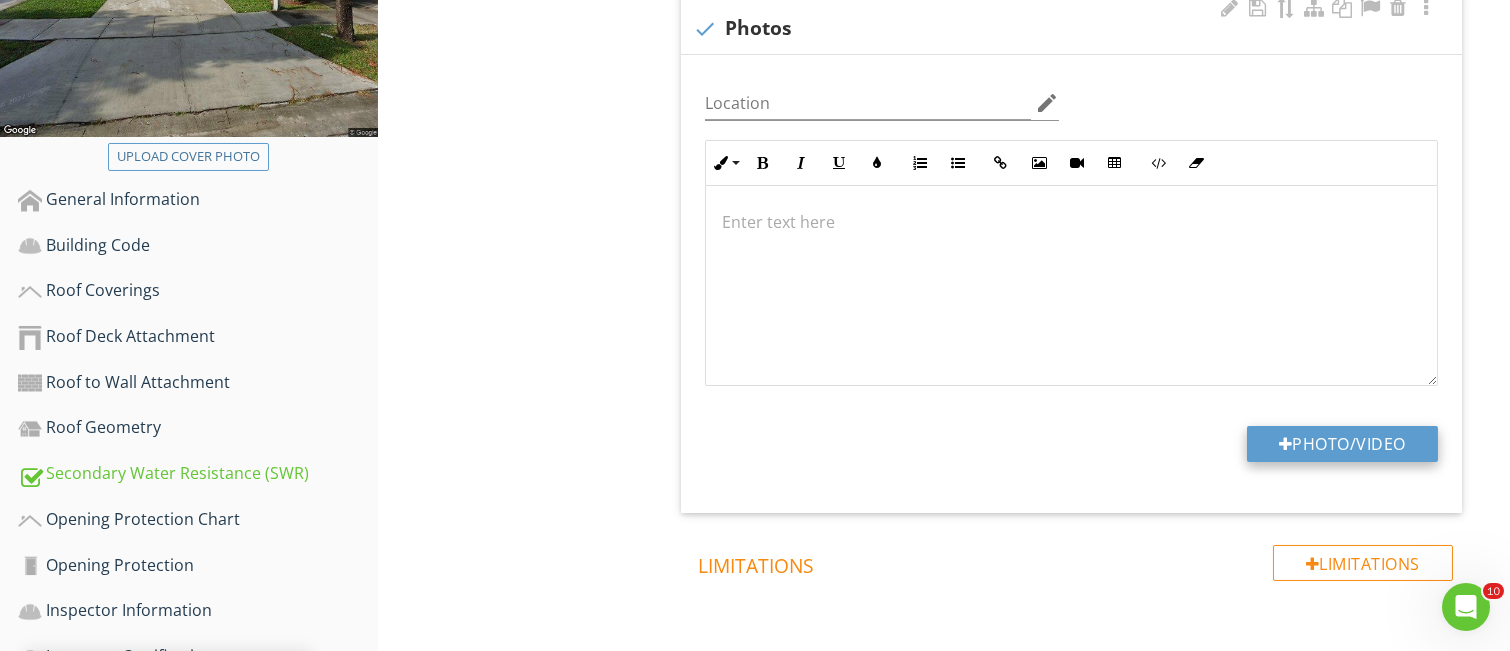click on "Photo/Video" at bounding box center (1342, 444) 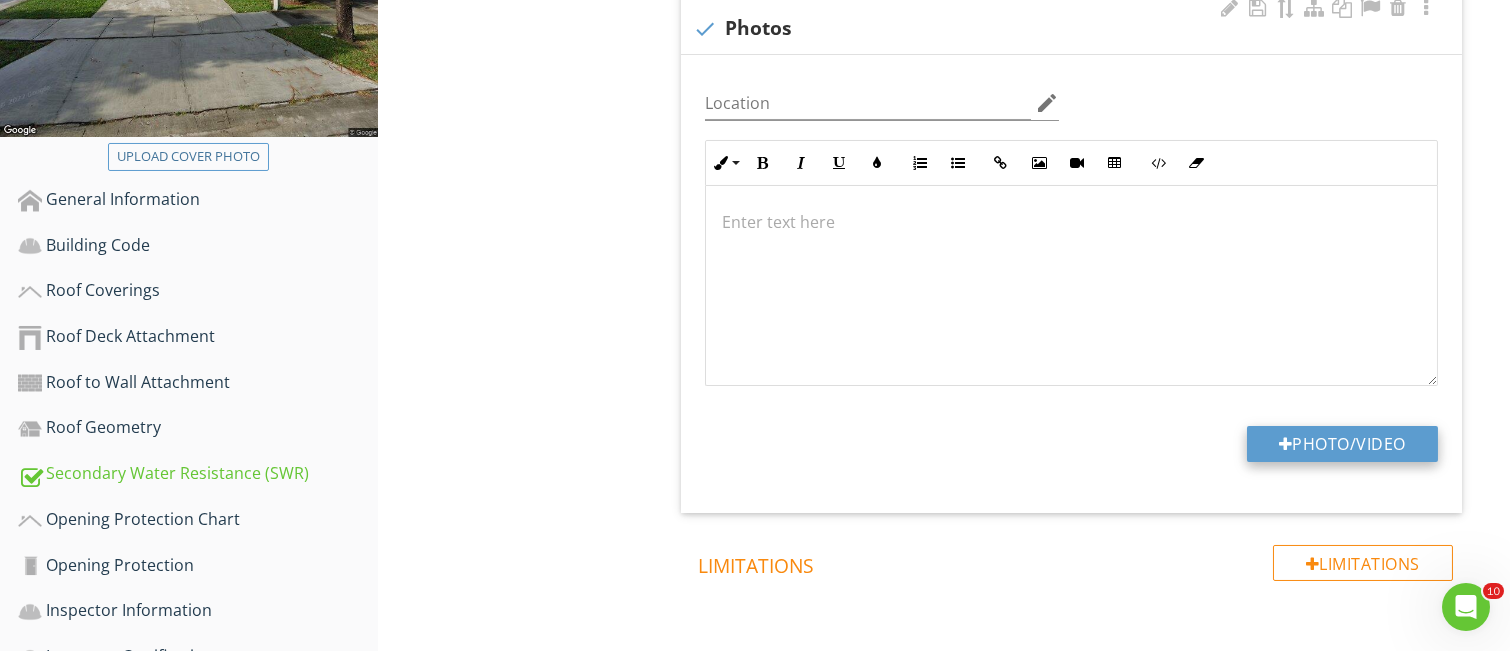 type on "C:\fakepath\IMG_0347.JPG" 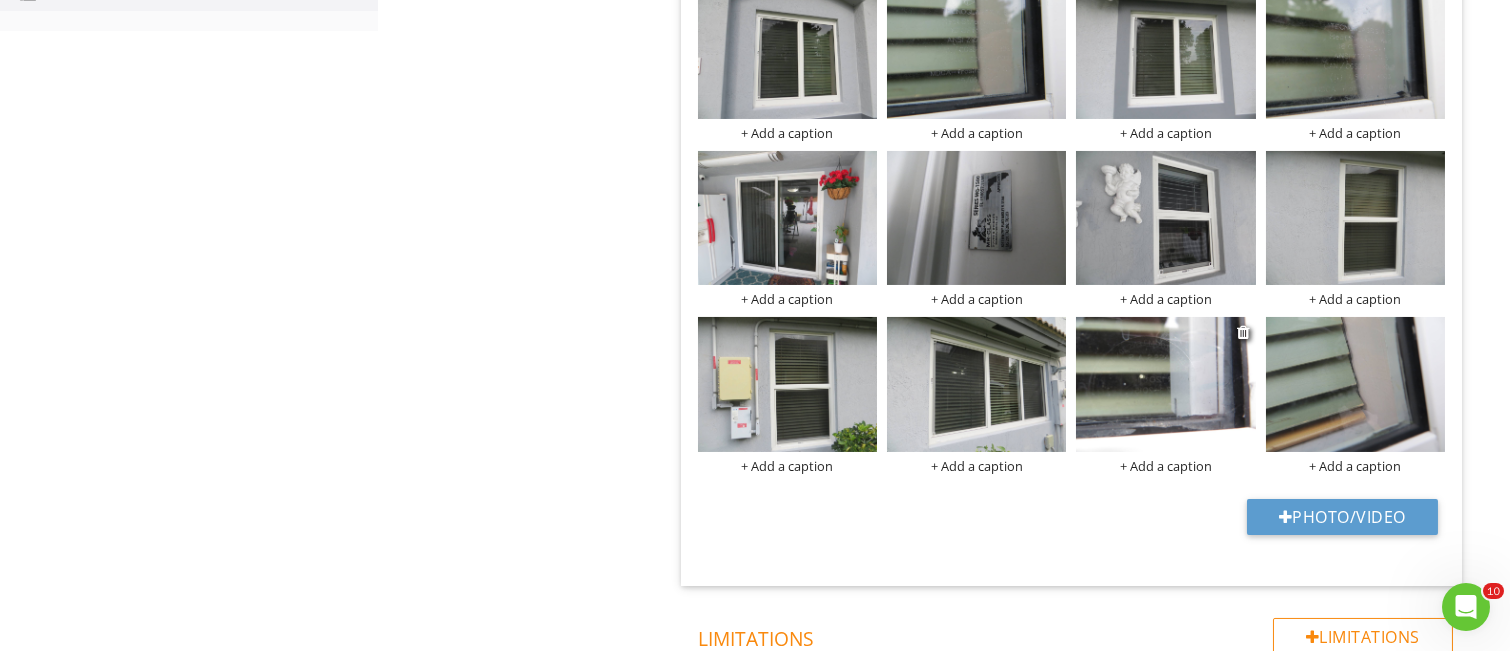 scroll, scrollTop: 1241, scrollLeft: 0, axis: vertical 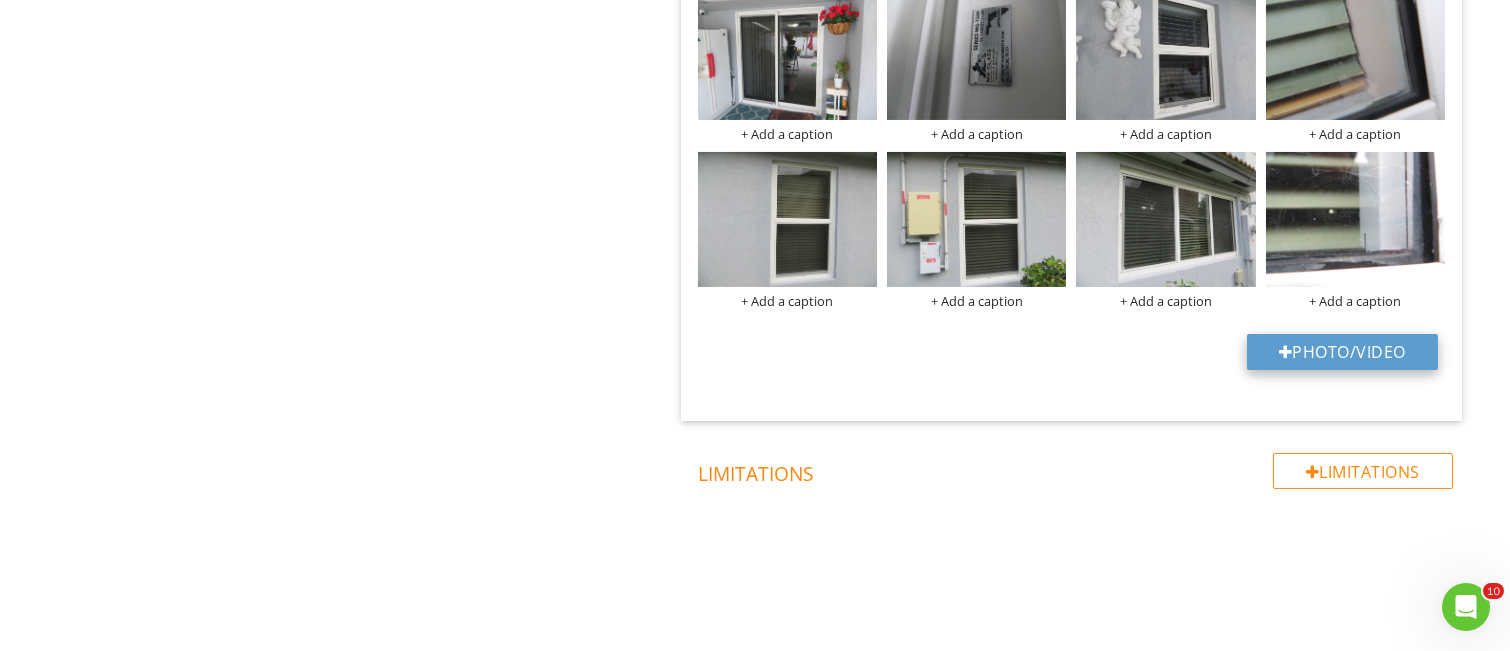 click on "Photo/Video" at bounding box center [1342, 352] 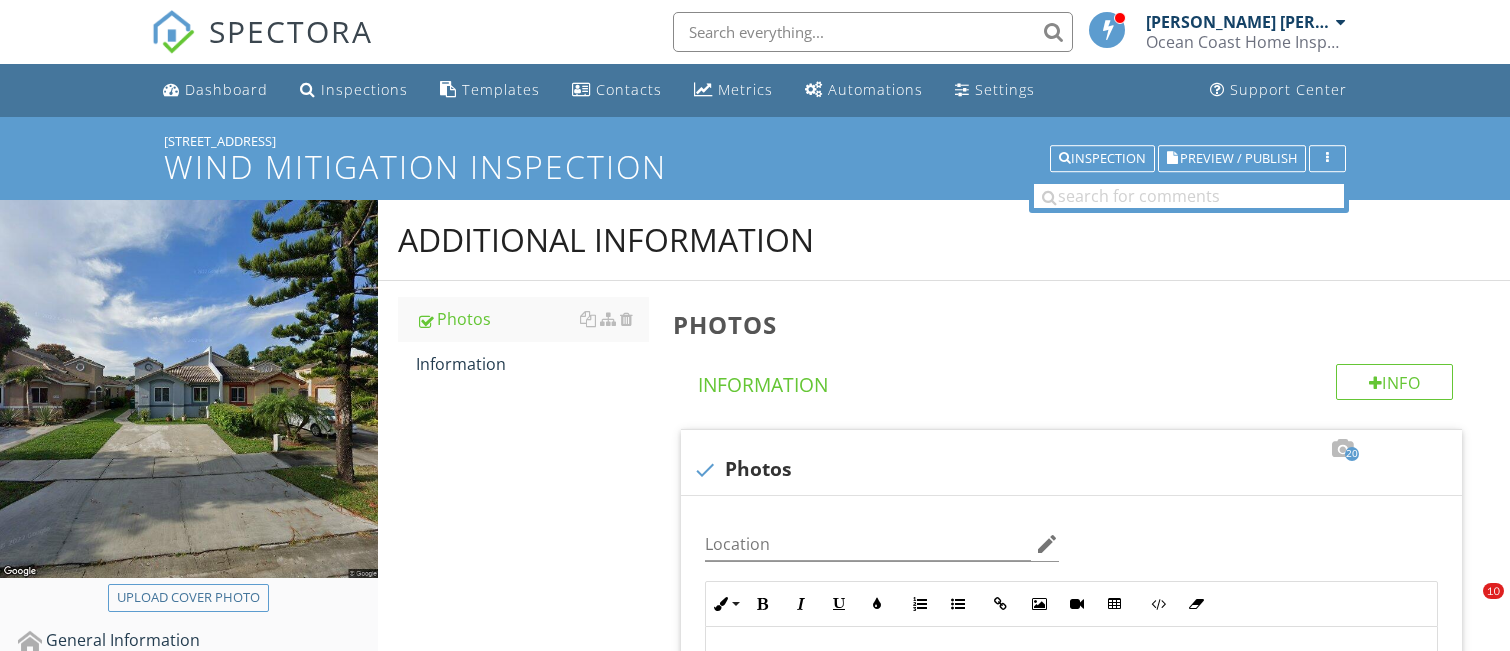scroll, scrollTop: 1366, scrollLeft: 0, axis: vertical 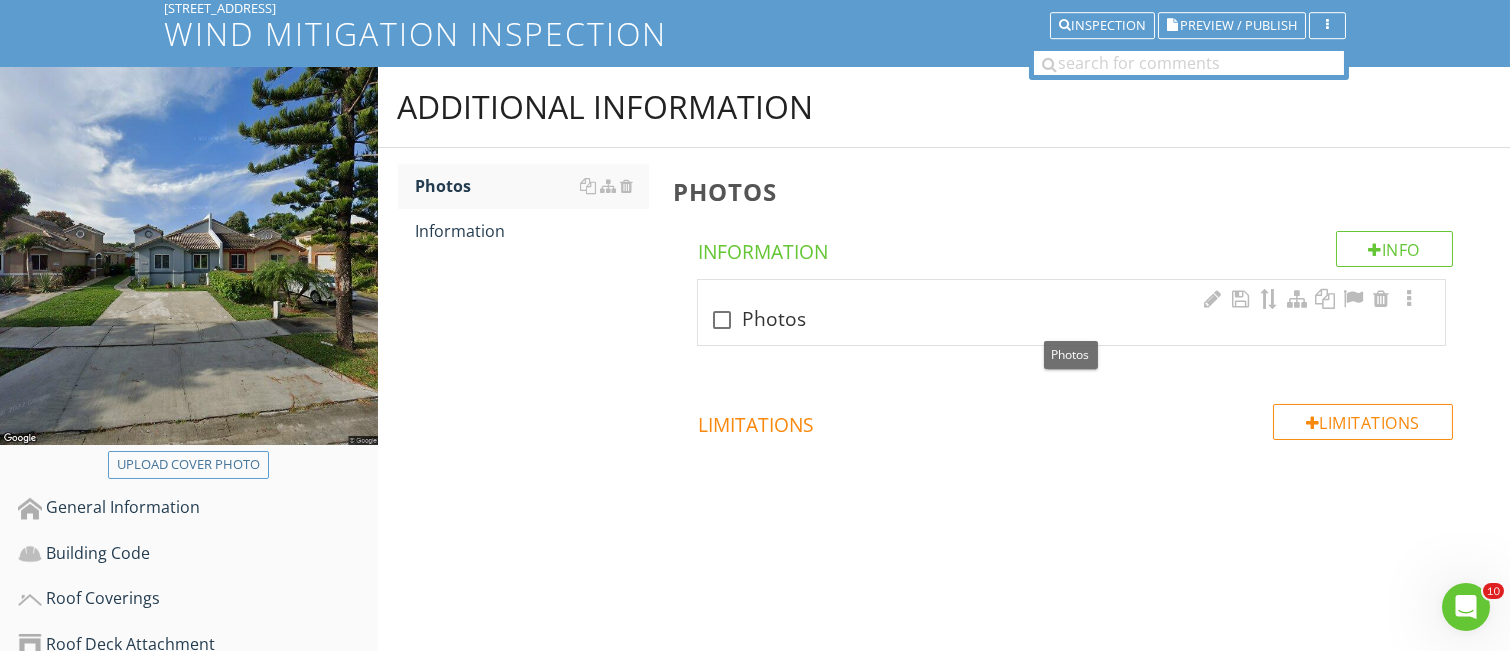 click on "check_box_outline_blank
Photos" at bounding box center [1071, 320] 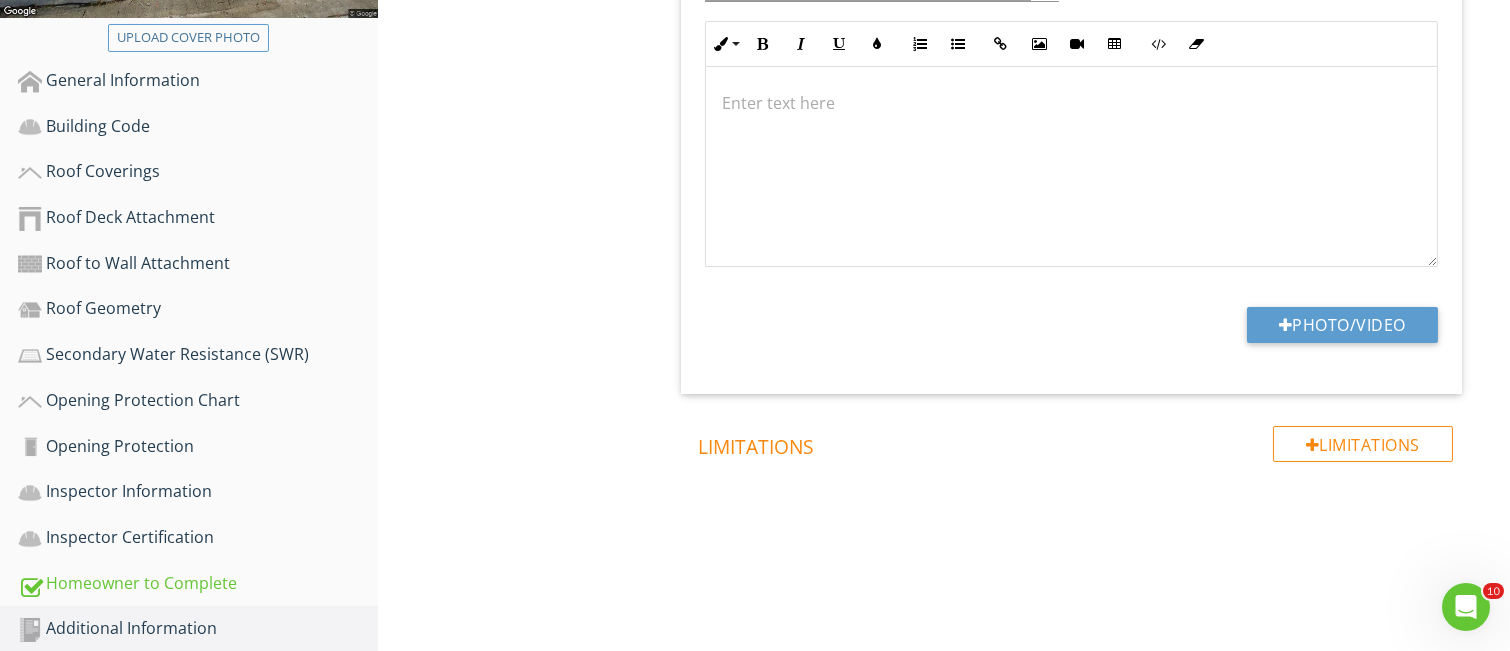 scroll, scrollTop: 574, scrollLeft: 0, axis: vertical 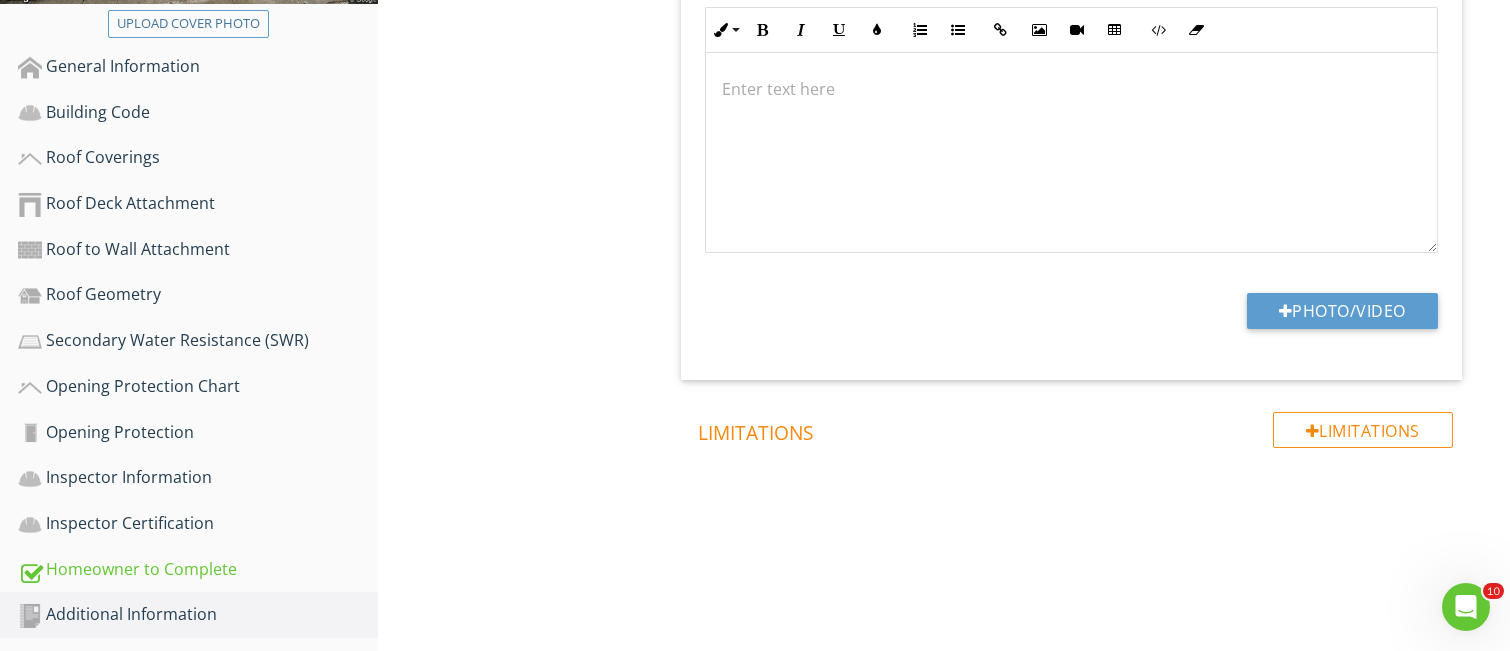 click at bounding box center [1071, 153] 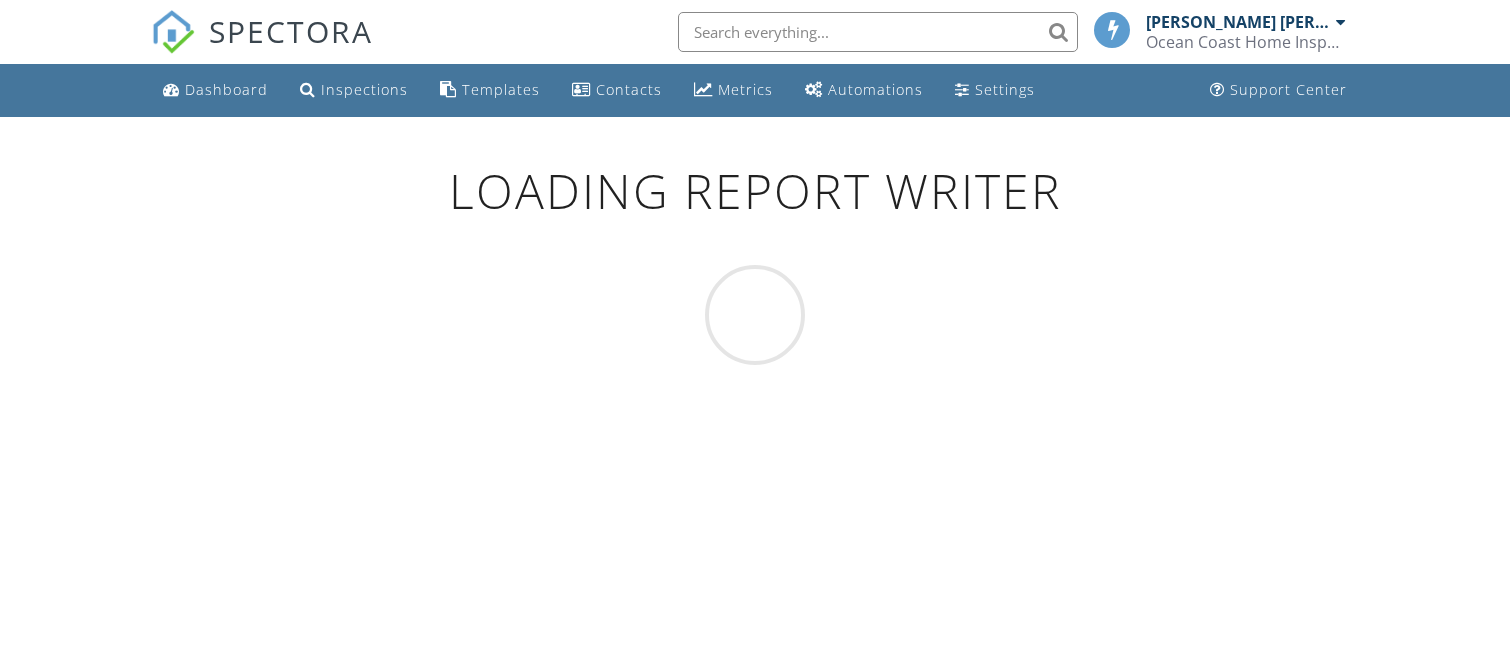 scroll, scrollTop: 0, scrollLeft: 0, axis: both 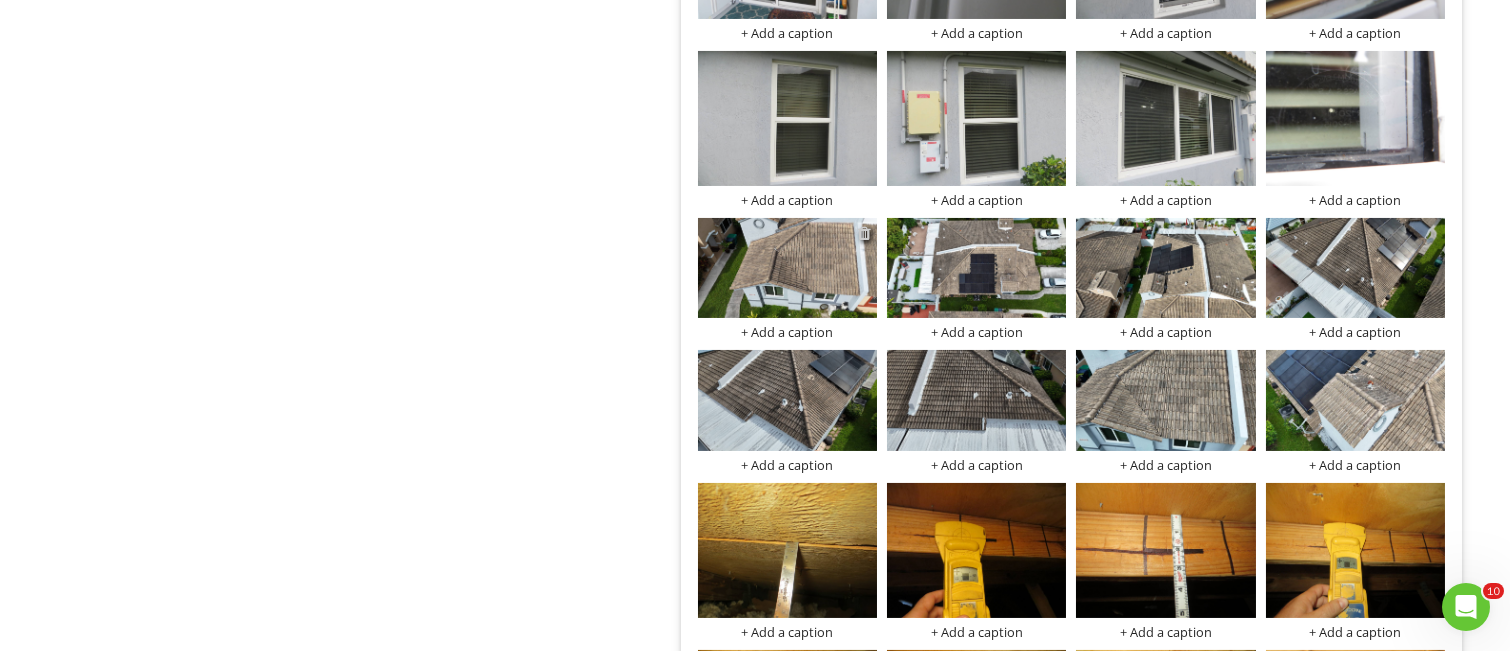 click at bounding box center [864, 233] 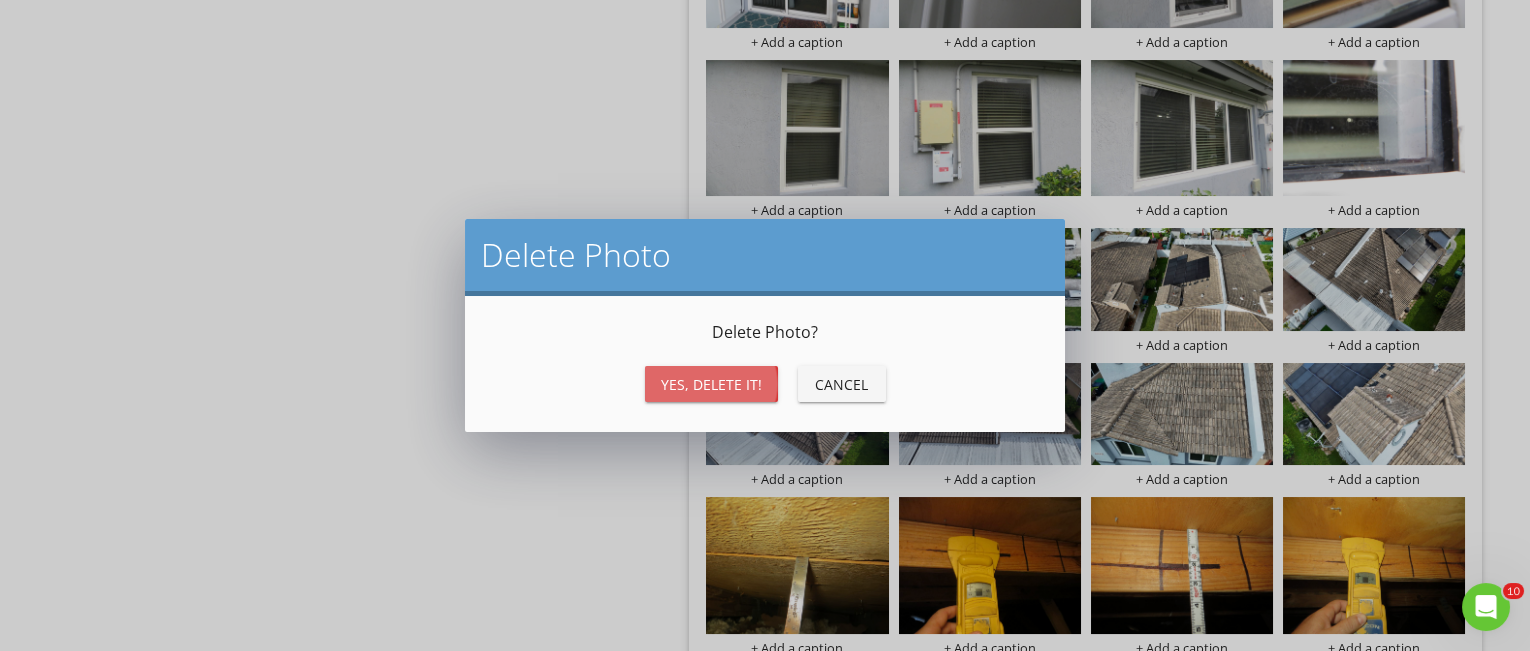click on "Yes, Delete it!" at bounding box center [711, 384] 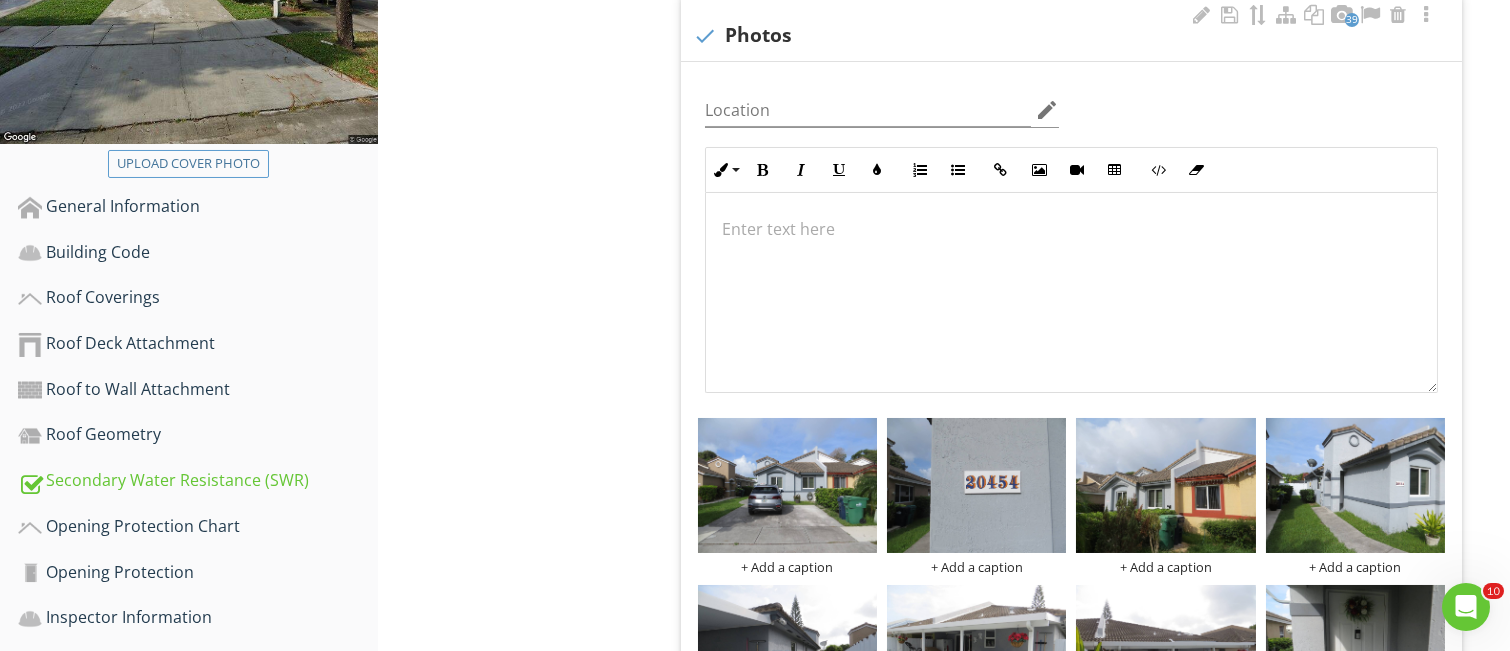 scroll, scrollTop: 0, scrollLeft: 0, axis: both 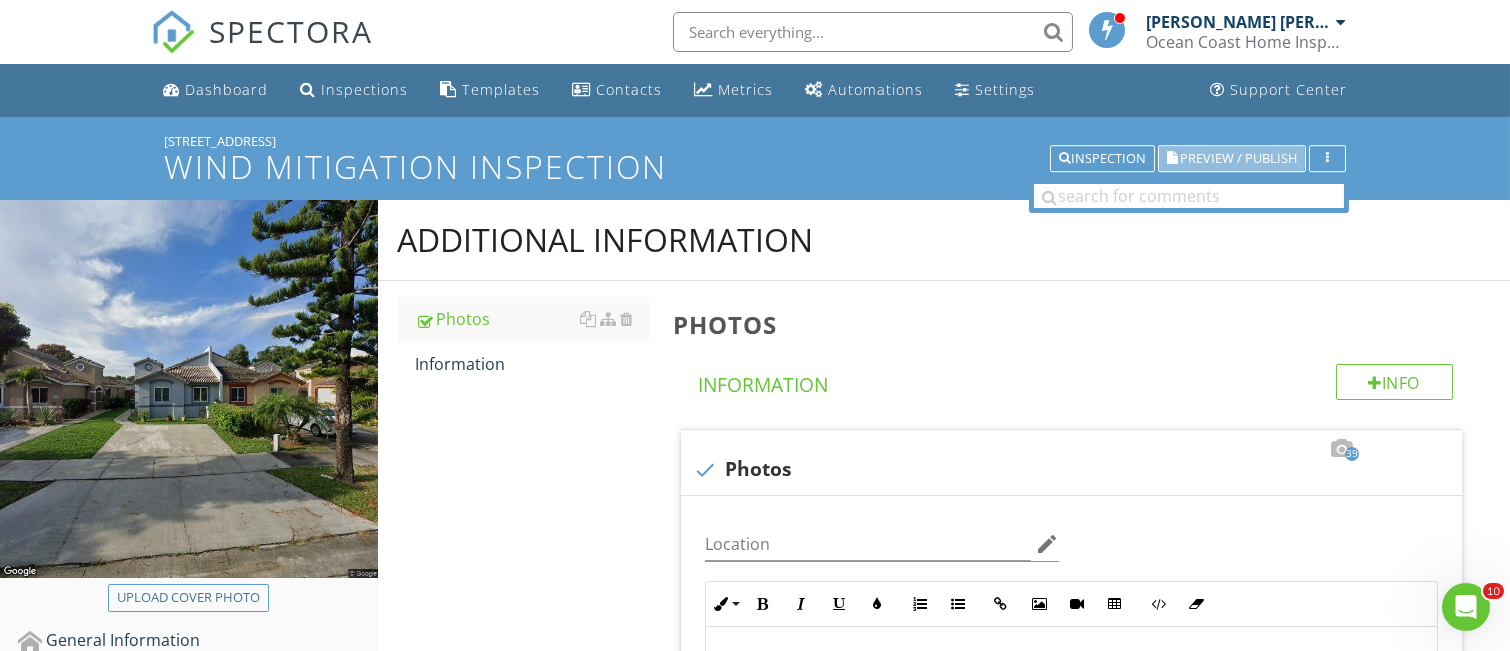 click on "Preview / Publish" at bounding box center [1238, 158] 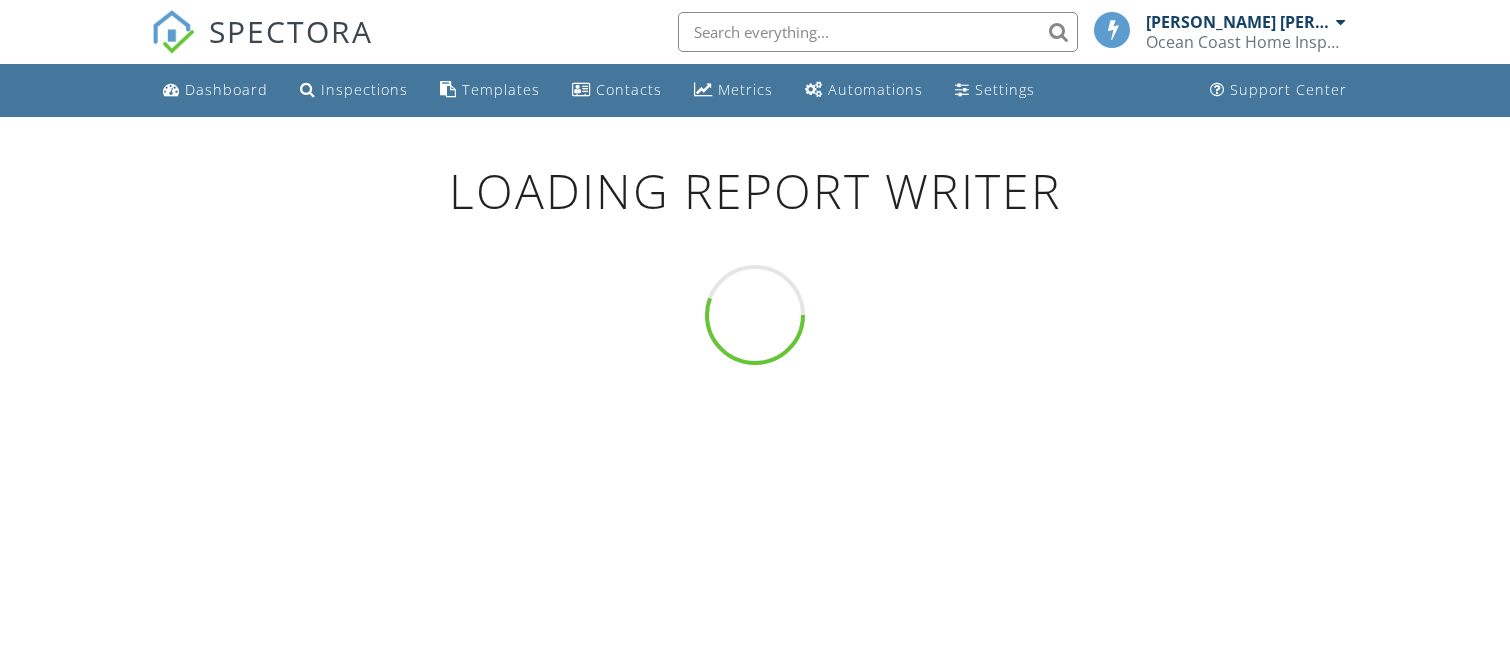 scroll, scrollTop: 0, scrollLeft: 0, axis: both 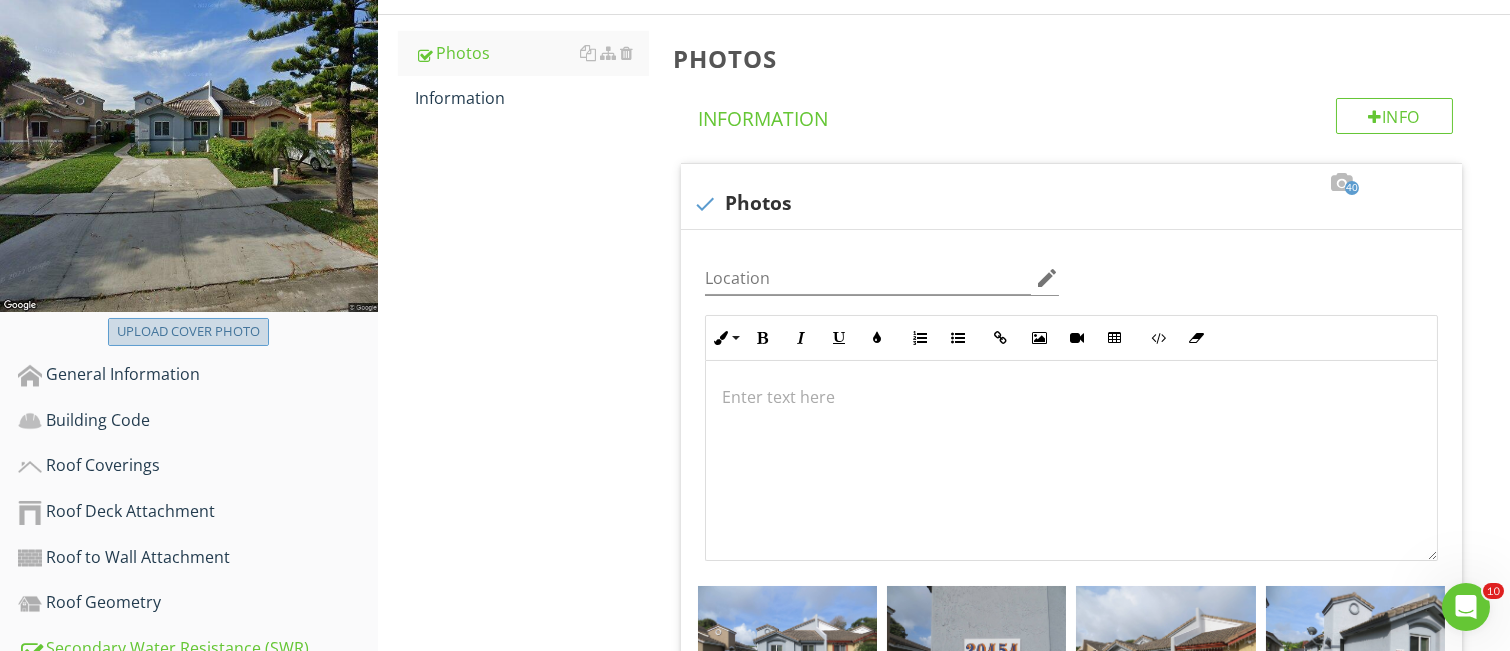 click on "Upload cover photo" at bounding box center [188, 332] 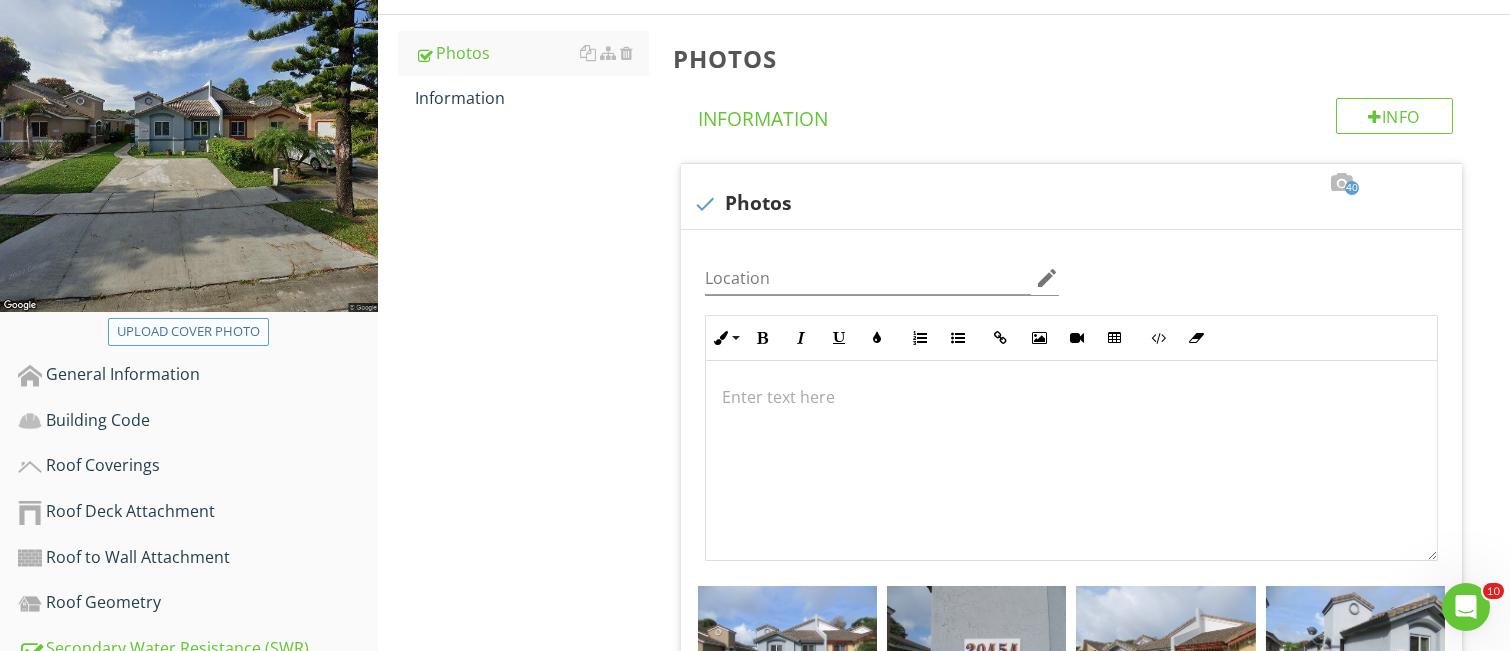 type on "C:\fakepath\IMG_0347.JPG" 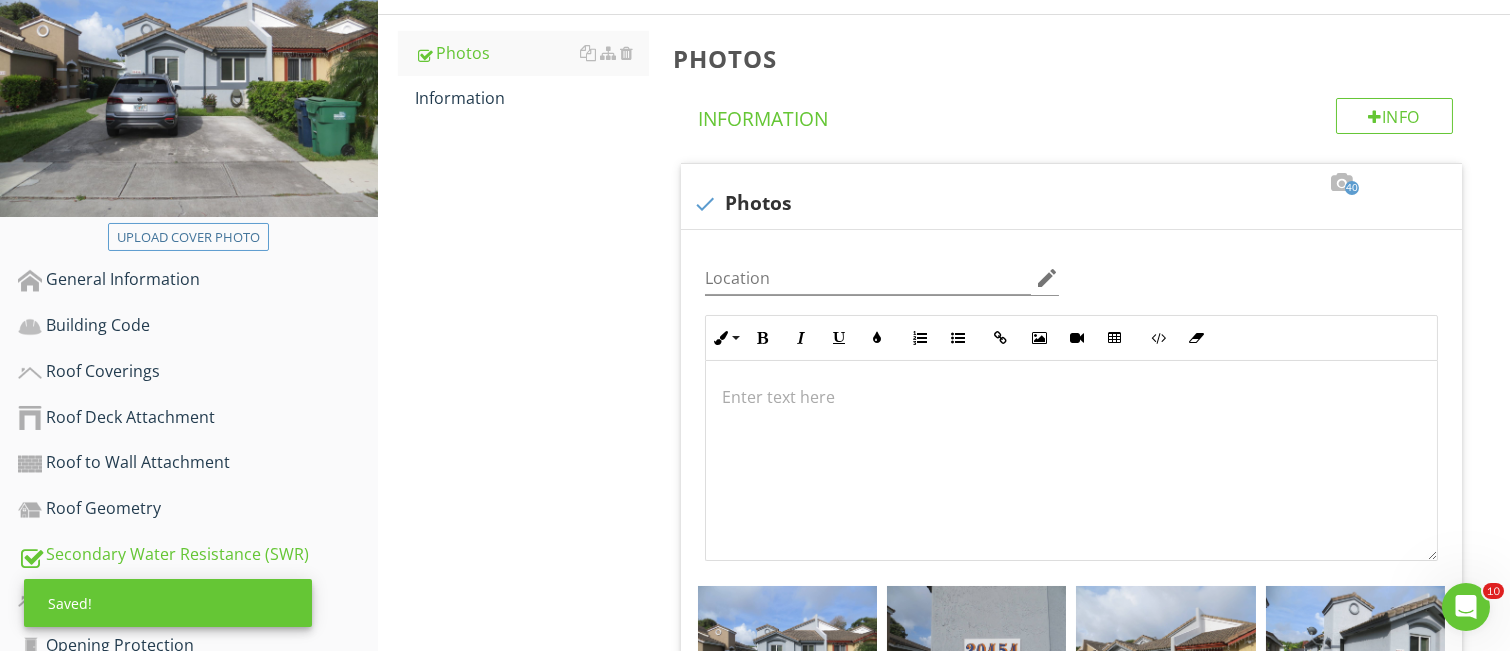 scroll, scrollTop: 0, scrollLeft: 0, axis: both 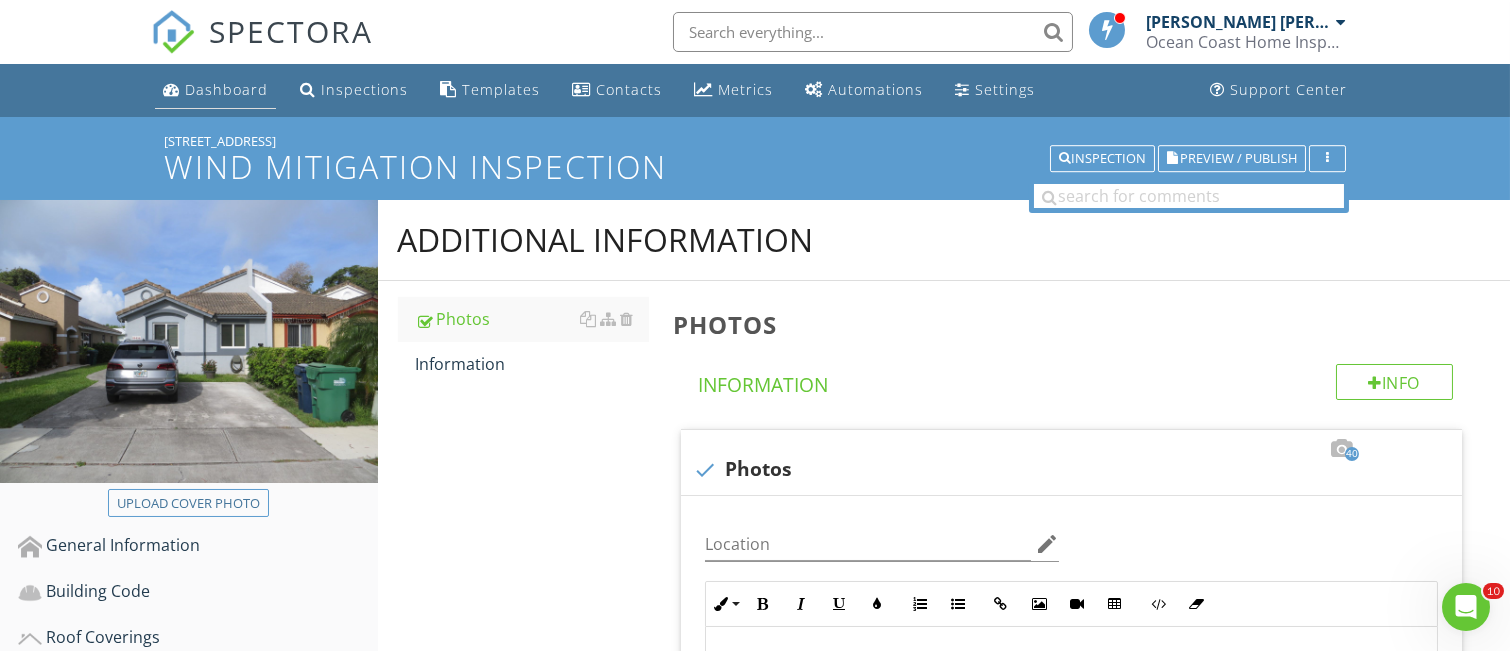 click on "Dashboard" at bounding box center [226, 89] 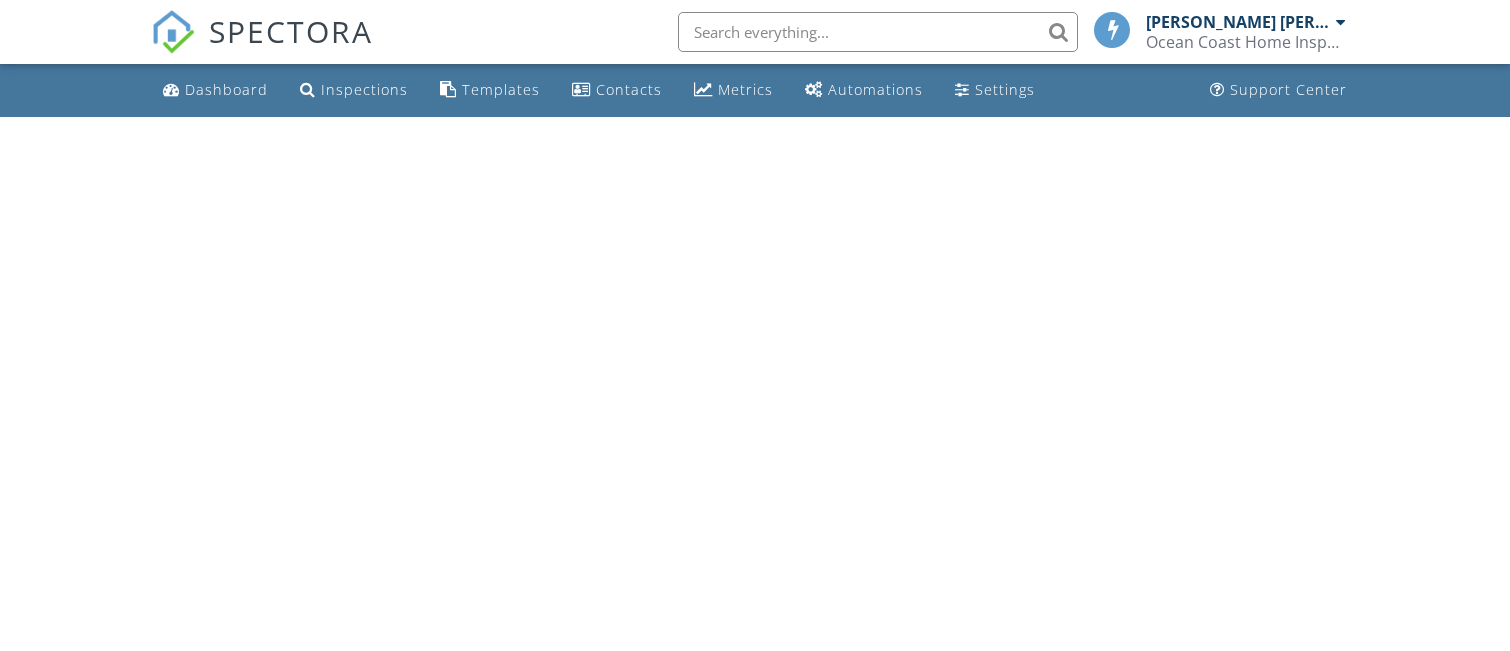 scroll, scrollTop: 0, scrollLeft: 0, axis: both 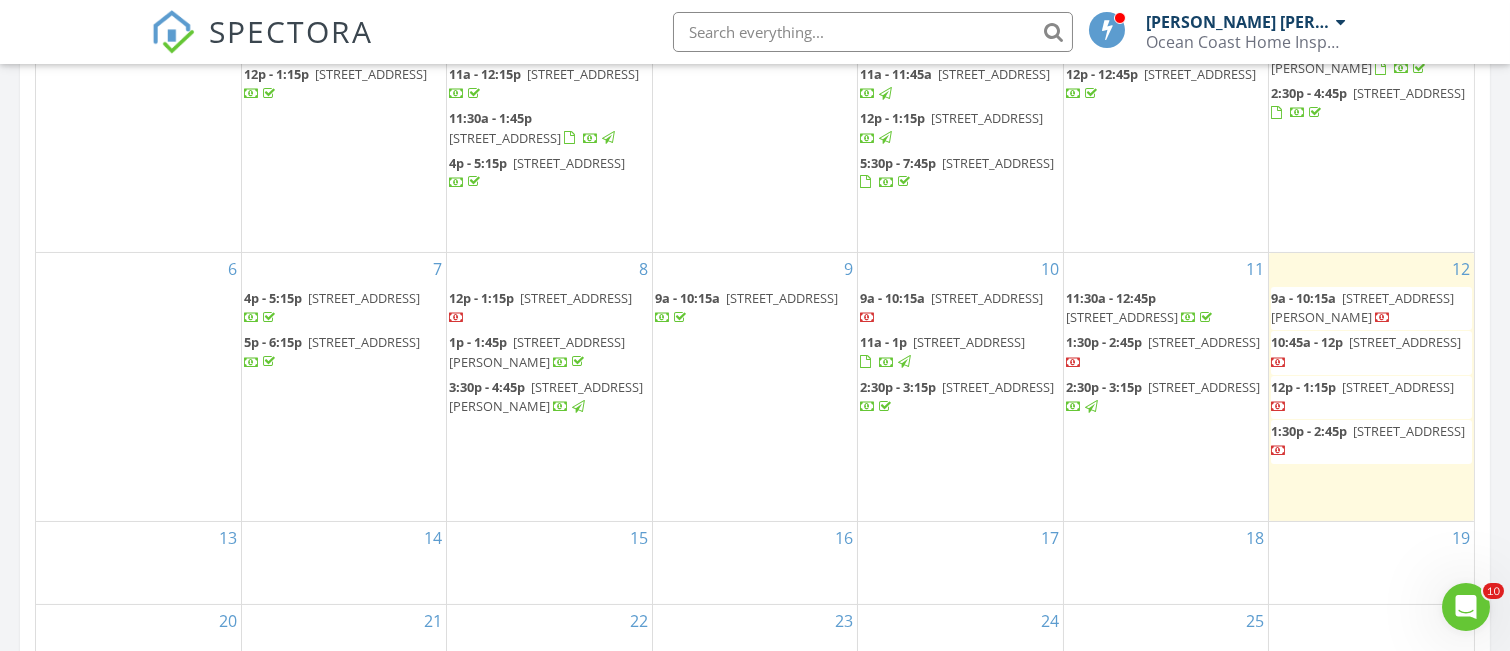 click on "[STREET_ADDRESS][PERSON_NAME]" at bounding box center (1362, 307) 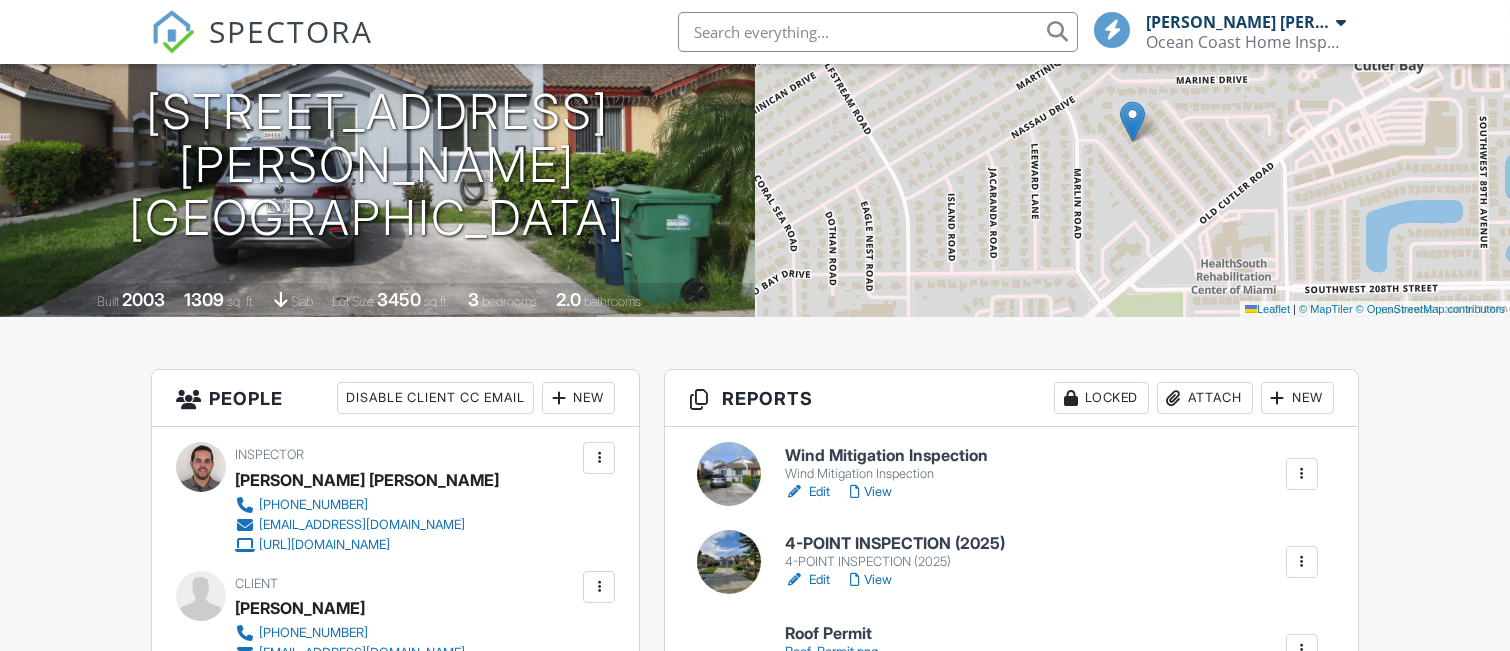 scroll, scrollTop: 397, scrollLeft: 0, axis: vertical 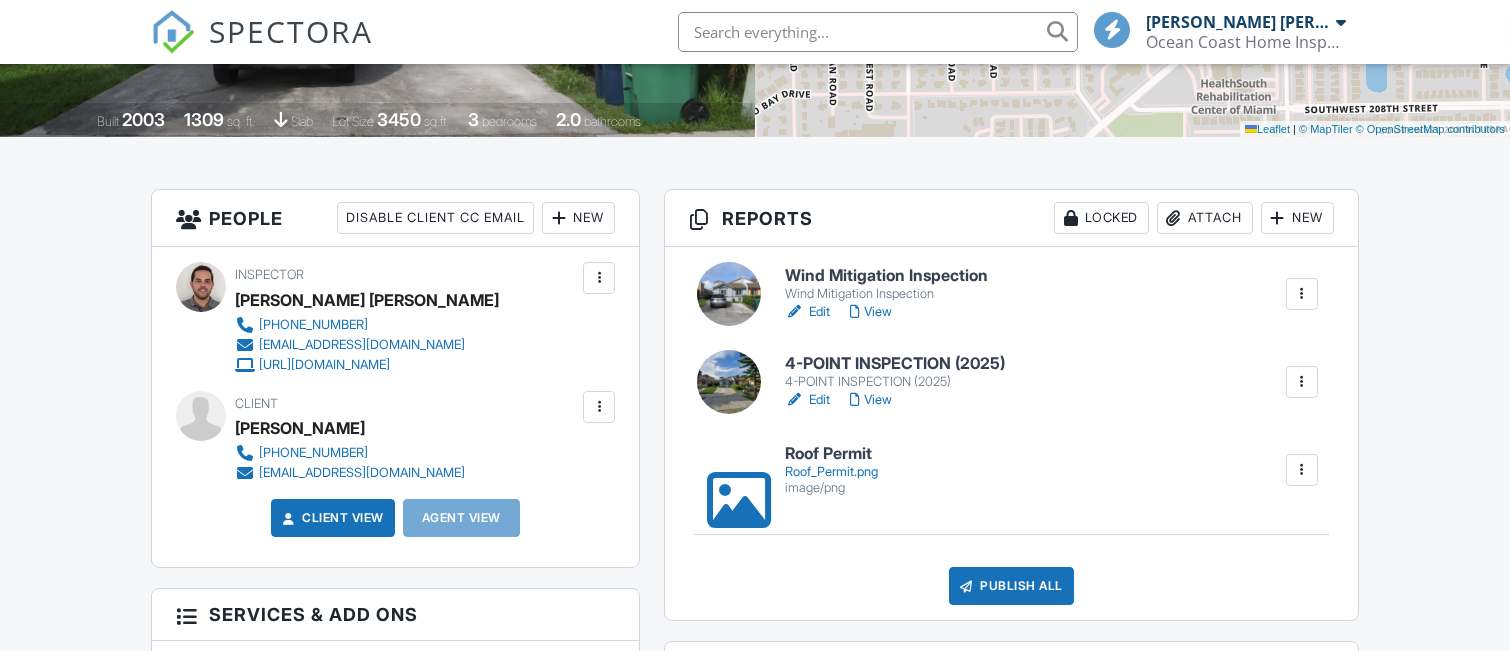 click on "4-POINT INSPECTION (2025)" at bounding box center (895, 382) 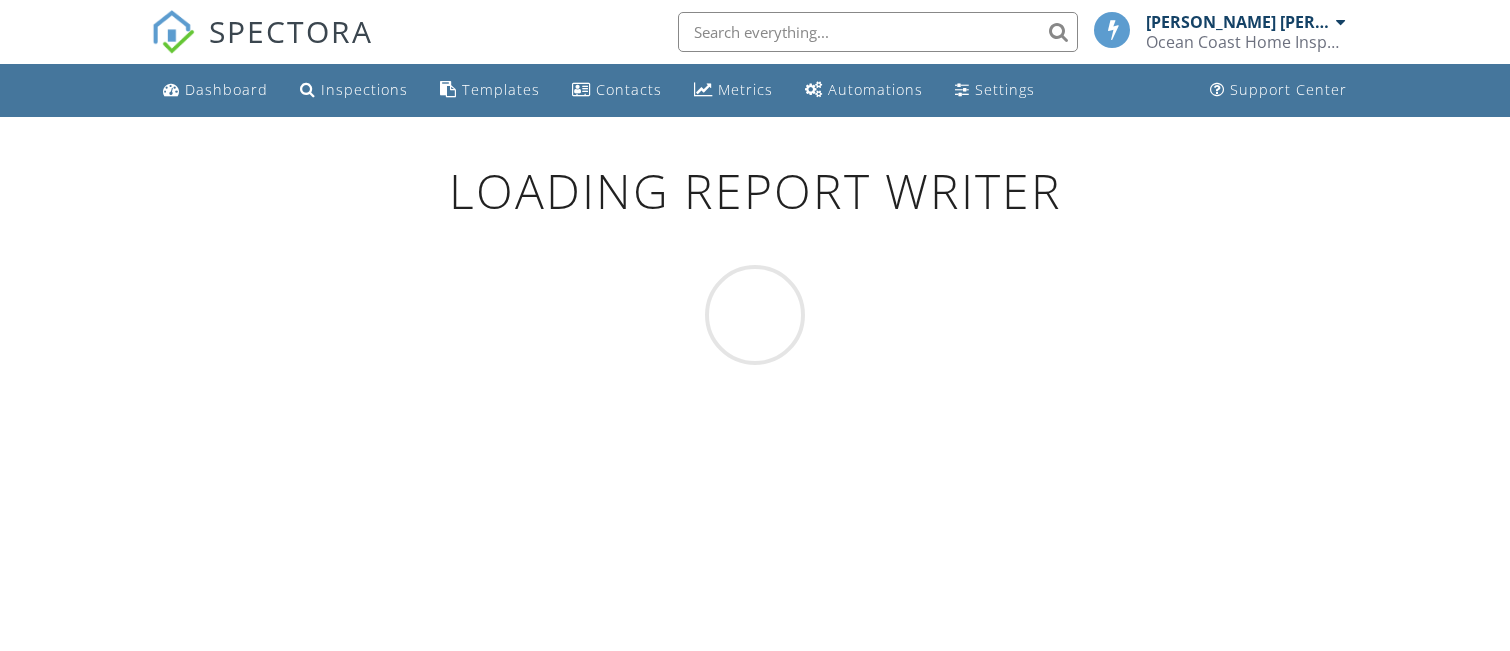 scroll, scrollTop: 0, scrollLeft: 0, axis: both 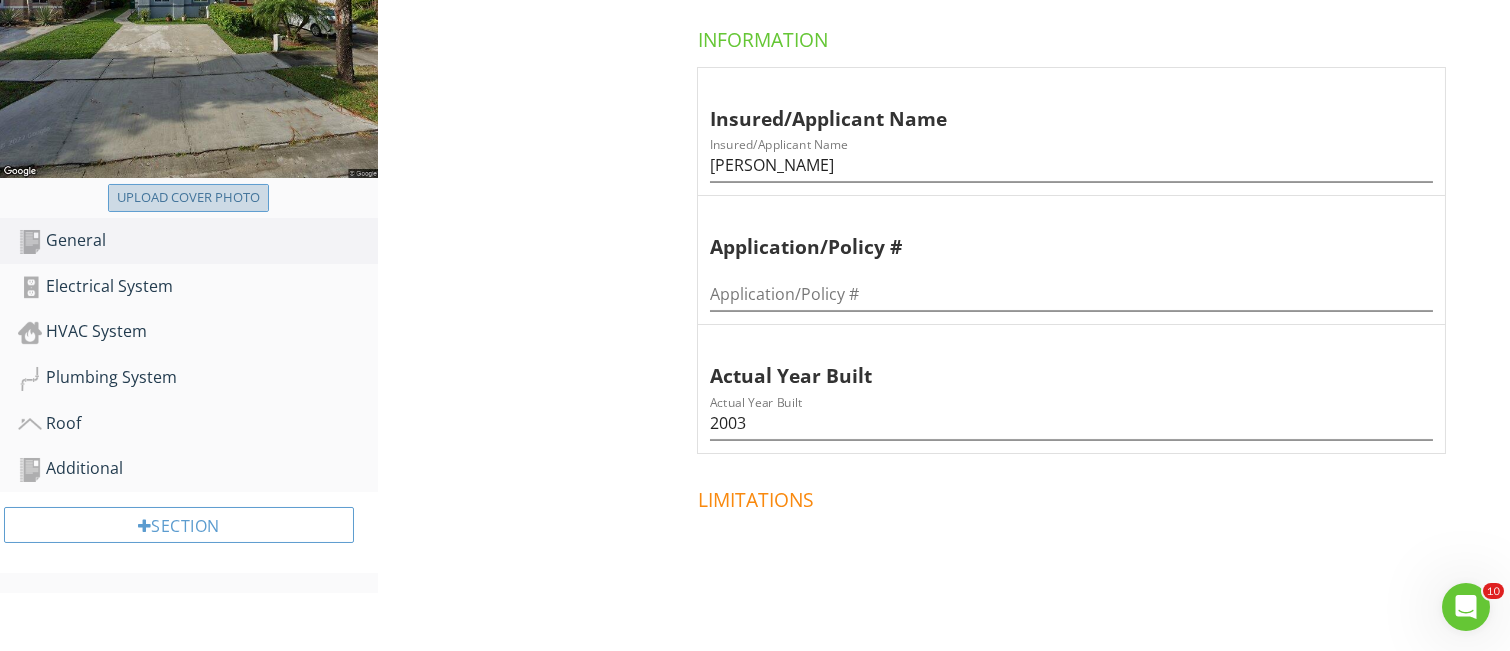 click on "Upload cover photo" at bounding box center (188, 198) 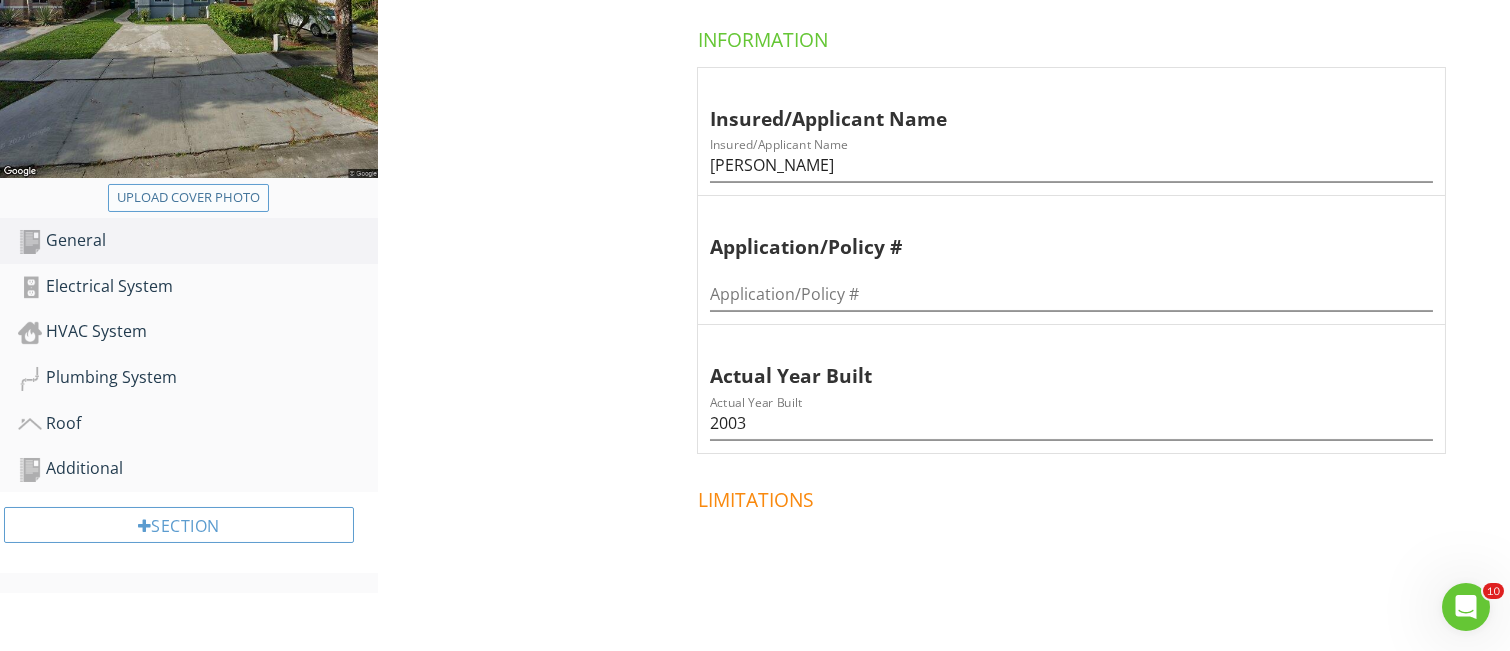 type on "C:\fakepath\IMG_0347.JPG" 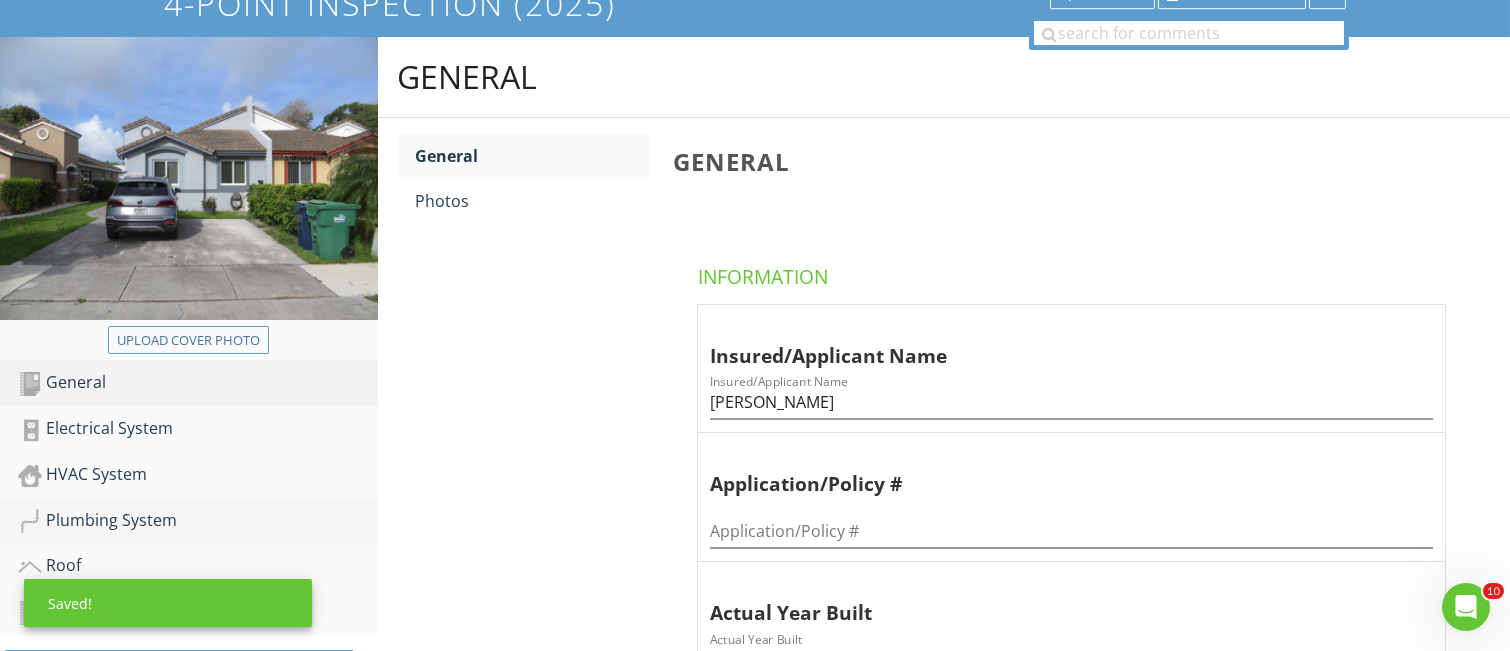 scroll, scrollTop: 133, scrollLeft: 0, axis: vertical 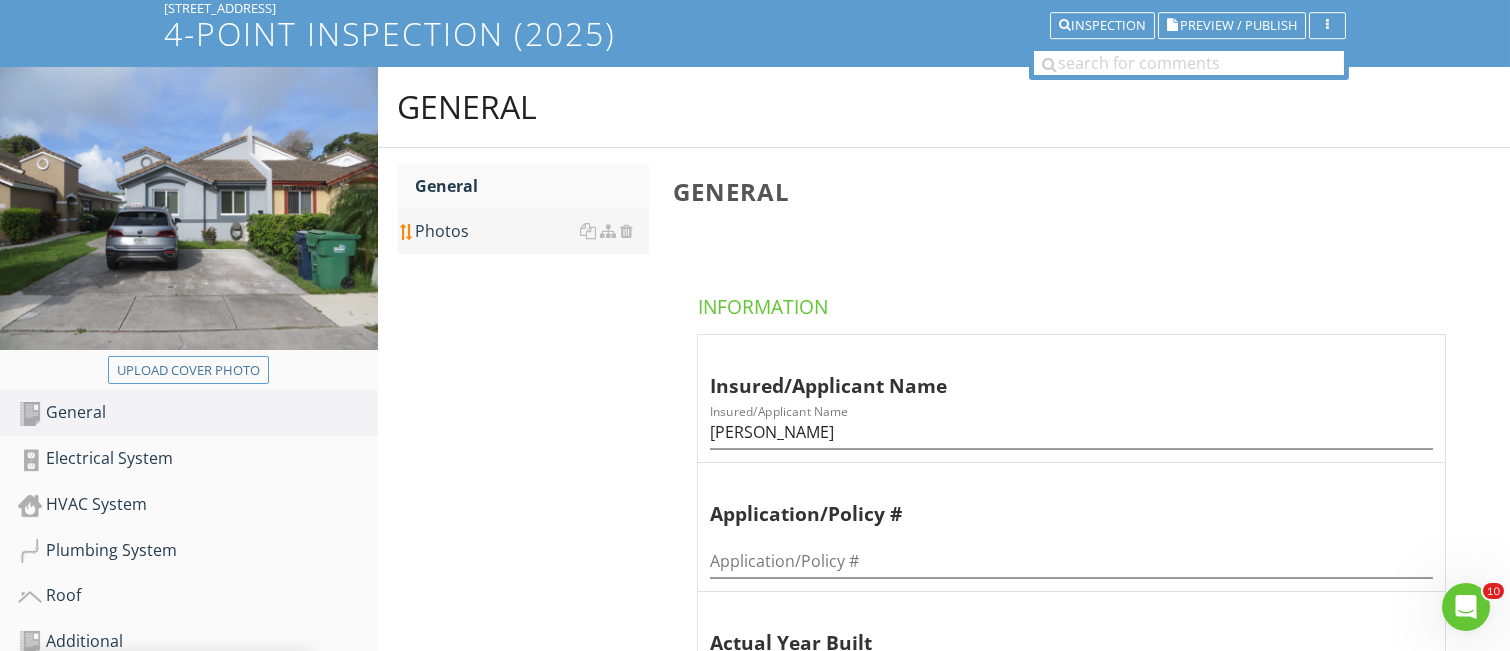 click on "Photos" at bounding box center [532, 231] 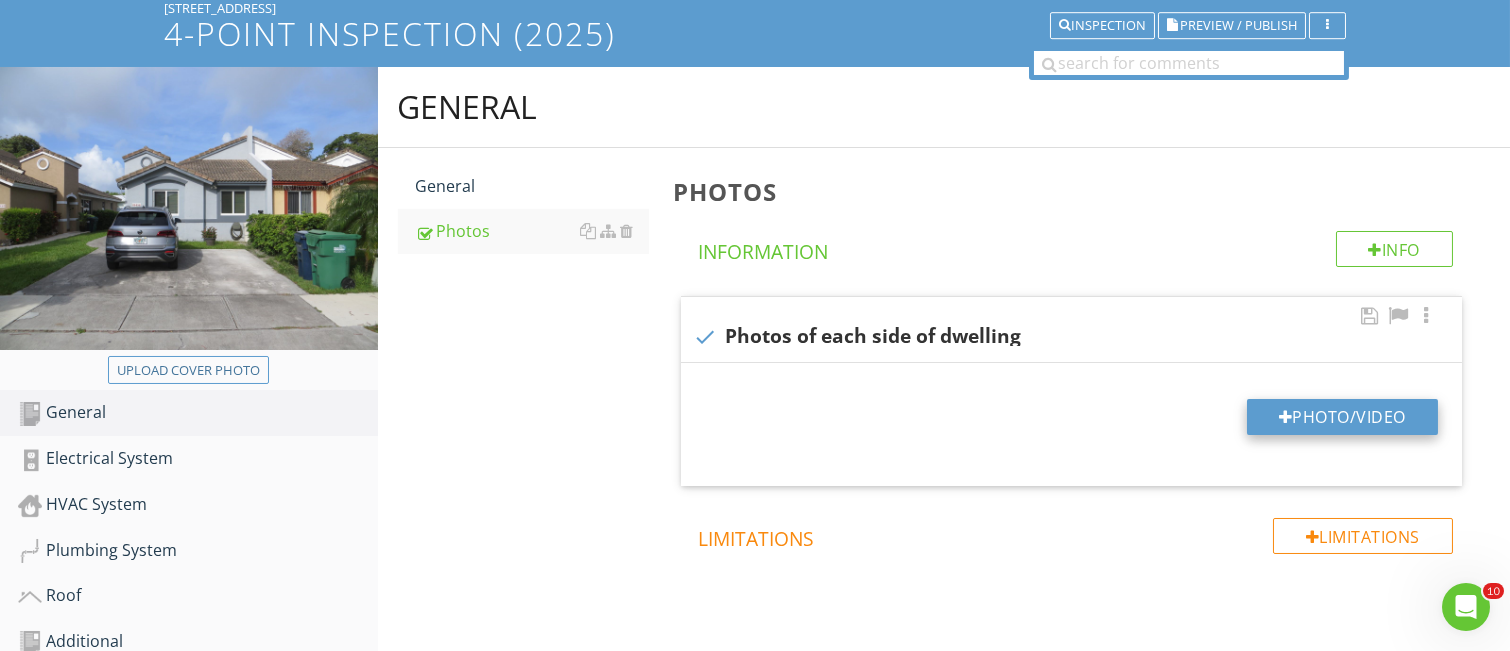 click on "Photo/Video" at bounding box center [1342, 417] 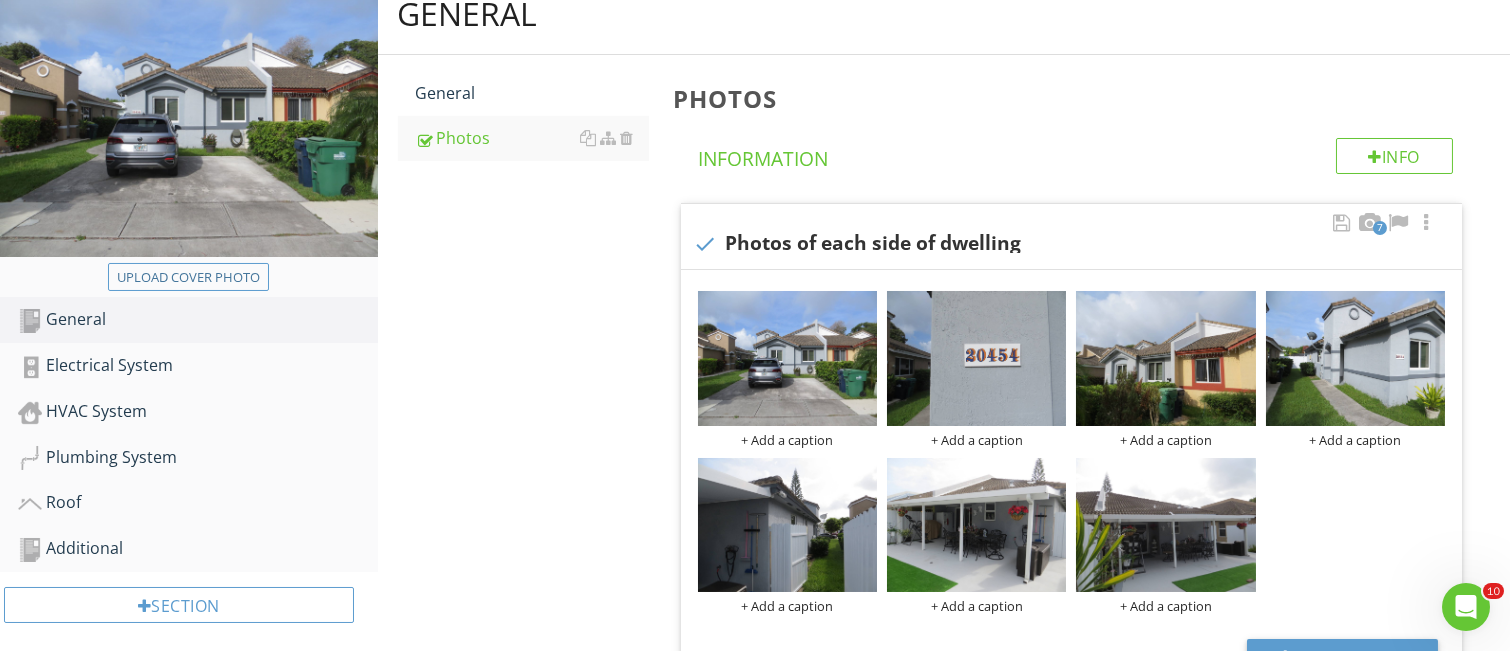 scroll, scrollTop: 266, scrollLeft: 0, axis: vertical 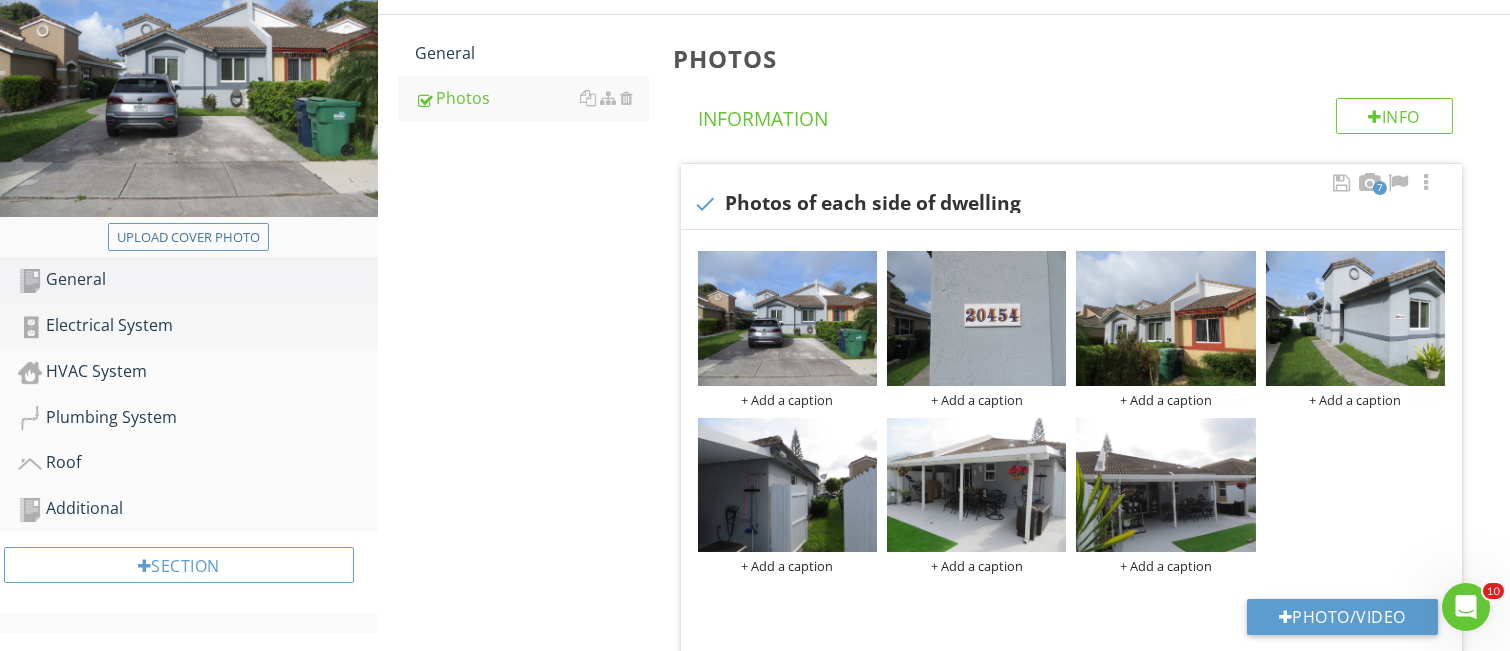 click on "Electrical System" at bounding box center [198, 326] 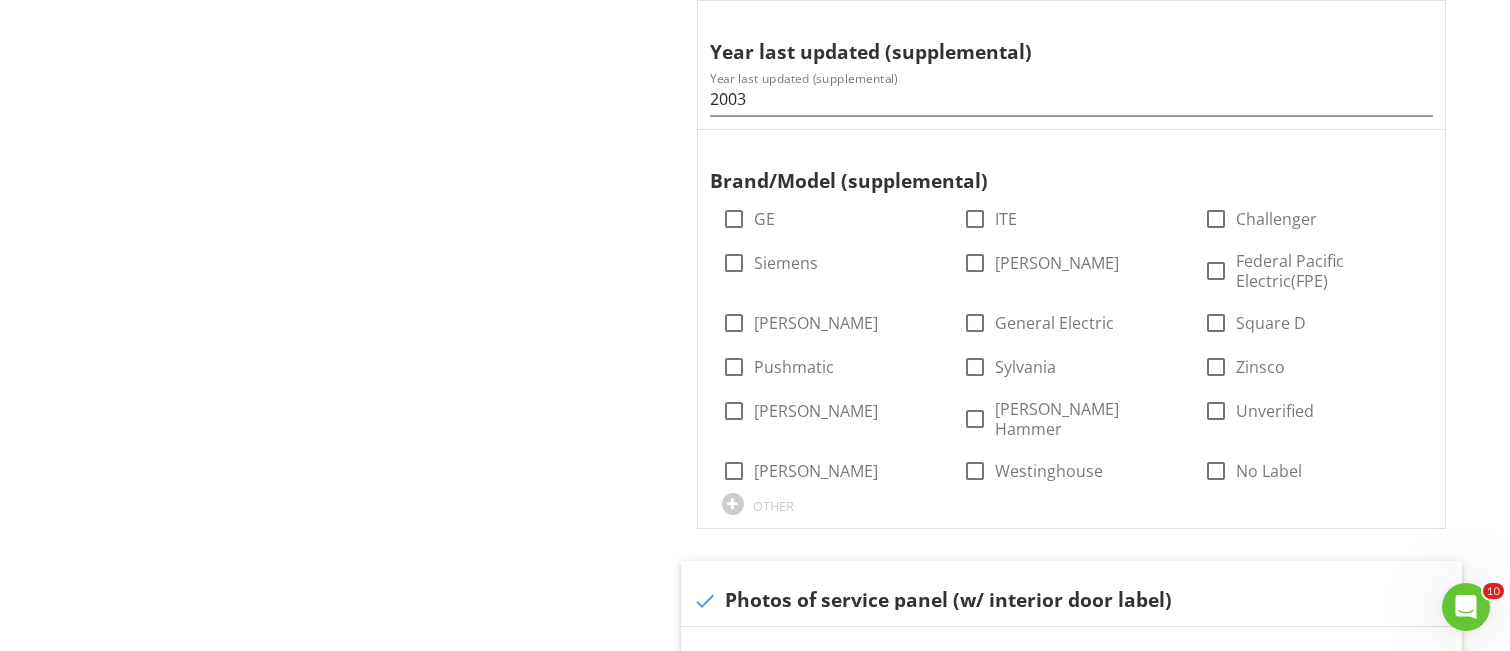 scroll, scrollTop: 1066, scrollLeft: 0, axis: vertical 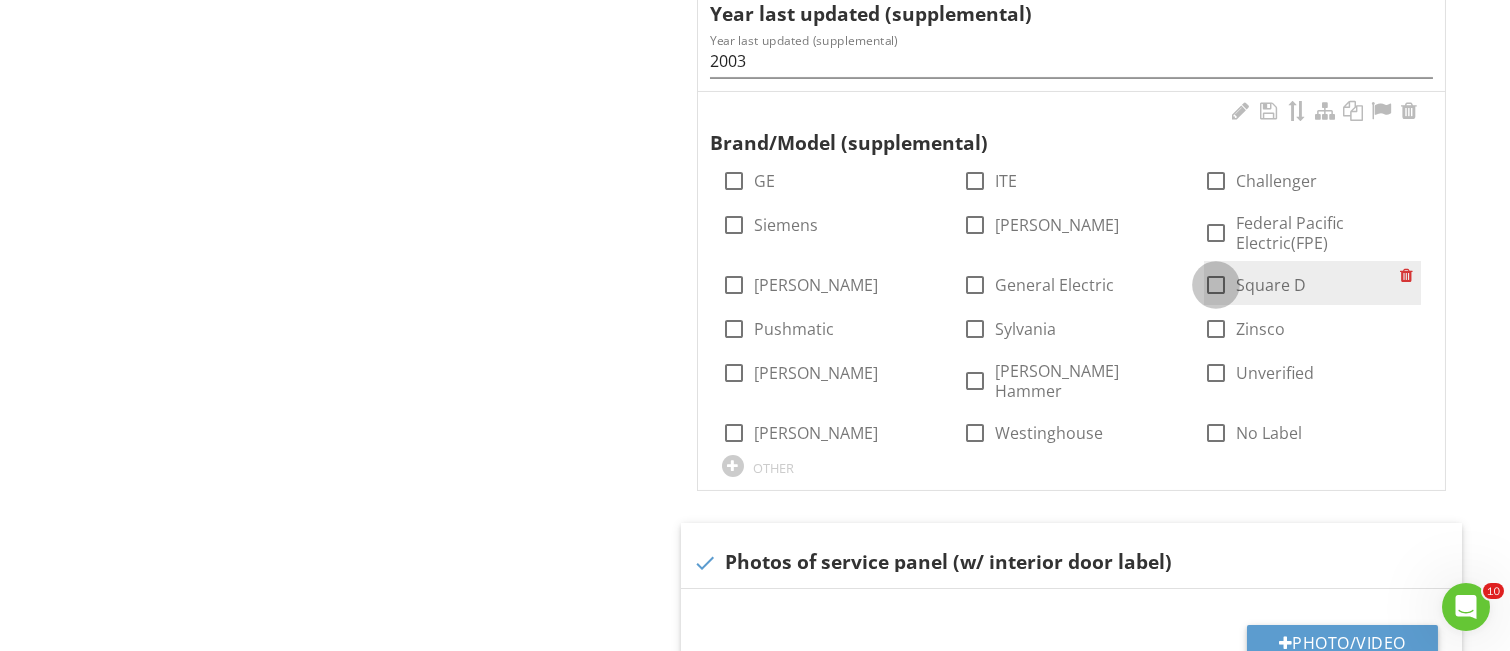 click at bounding box center [1216, 285] 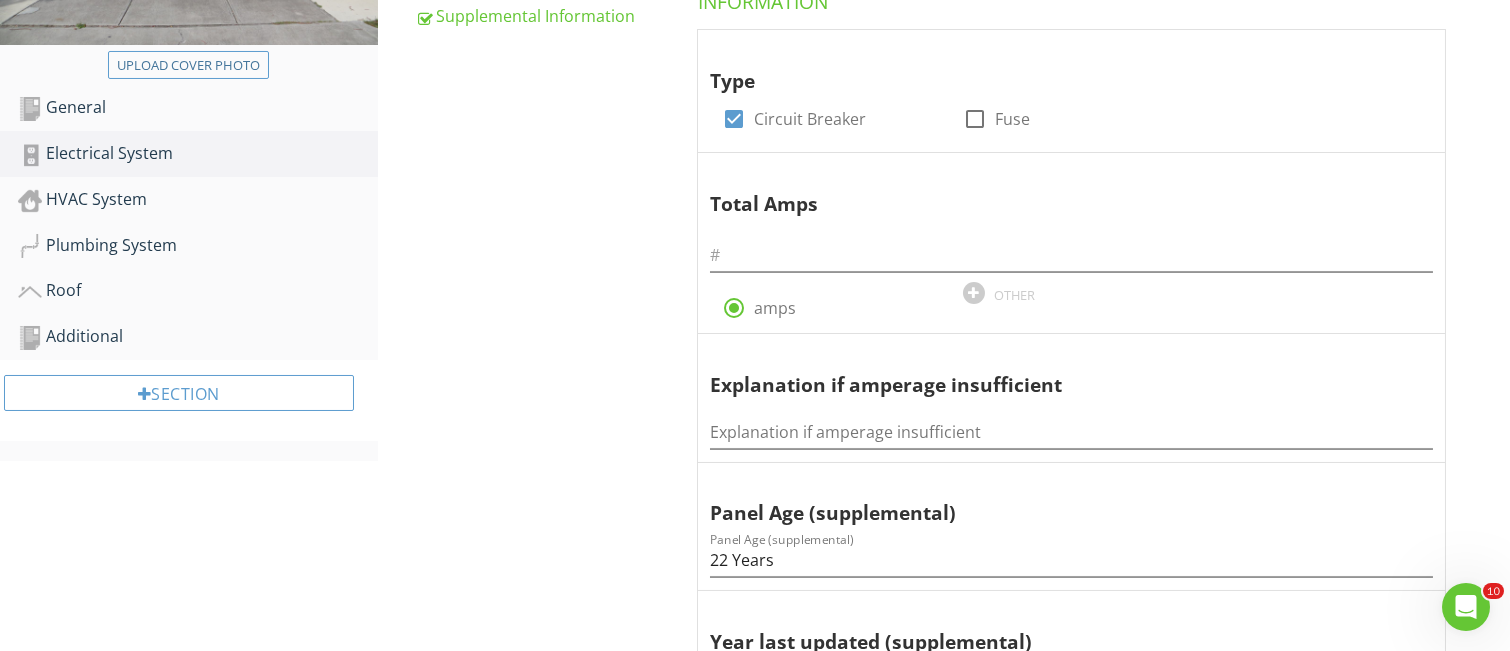 scroll, scrollTop: 400, scrollLeft: 0, axis: vertical 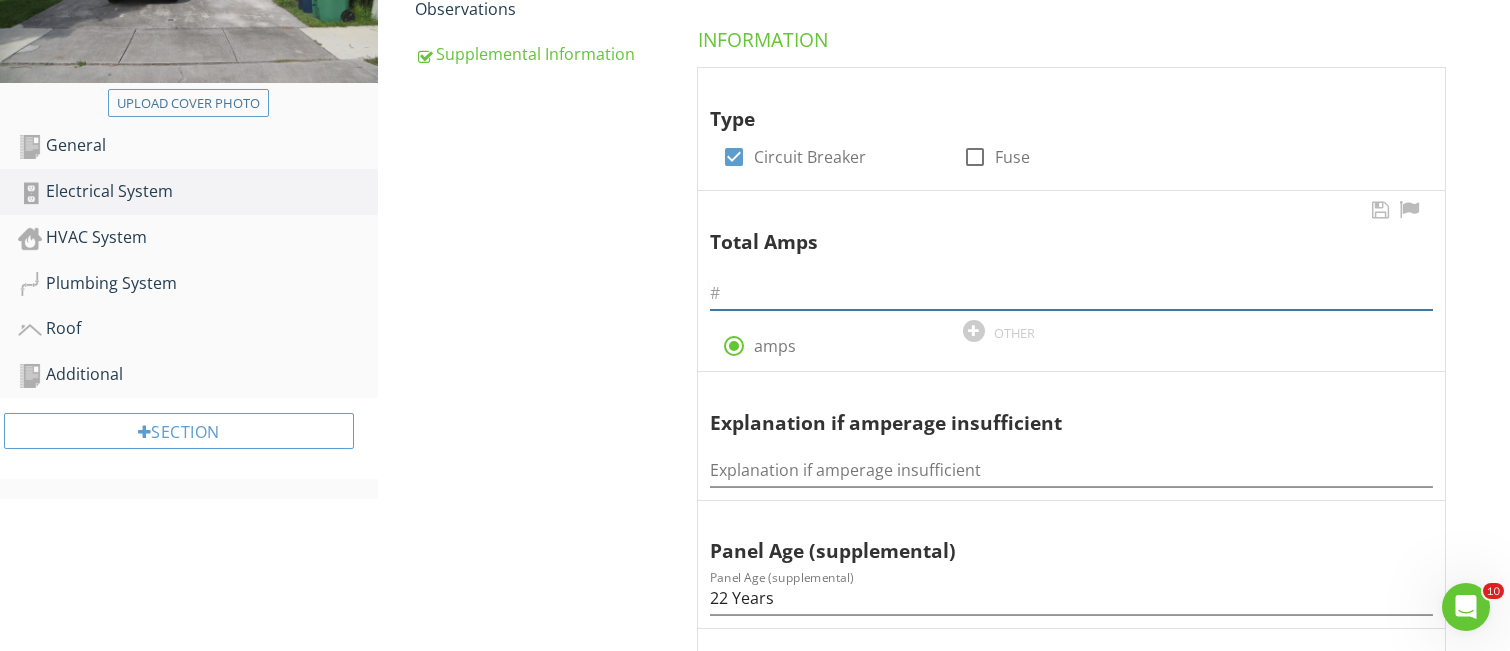 click at bounding box center (1071, 293) 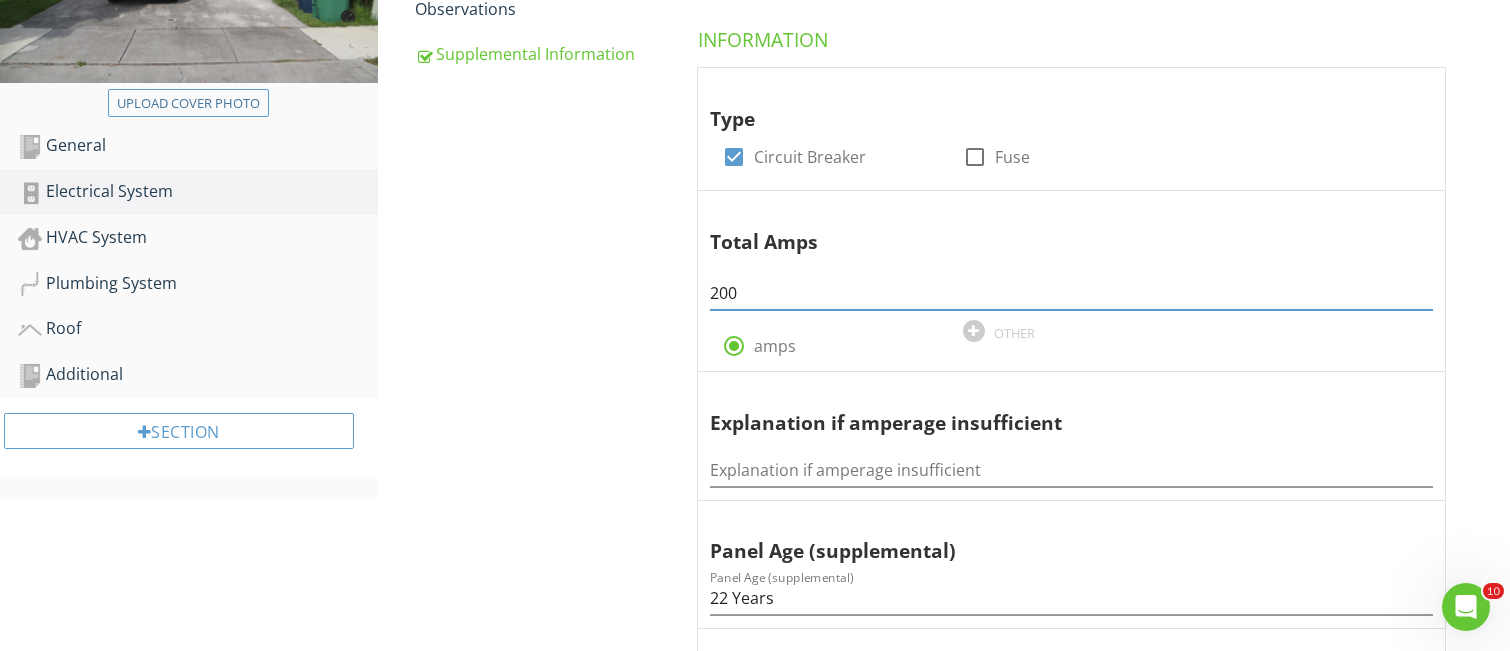 type on "200" 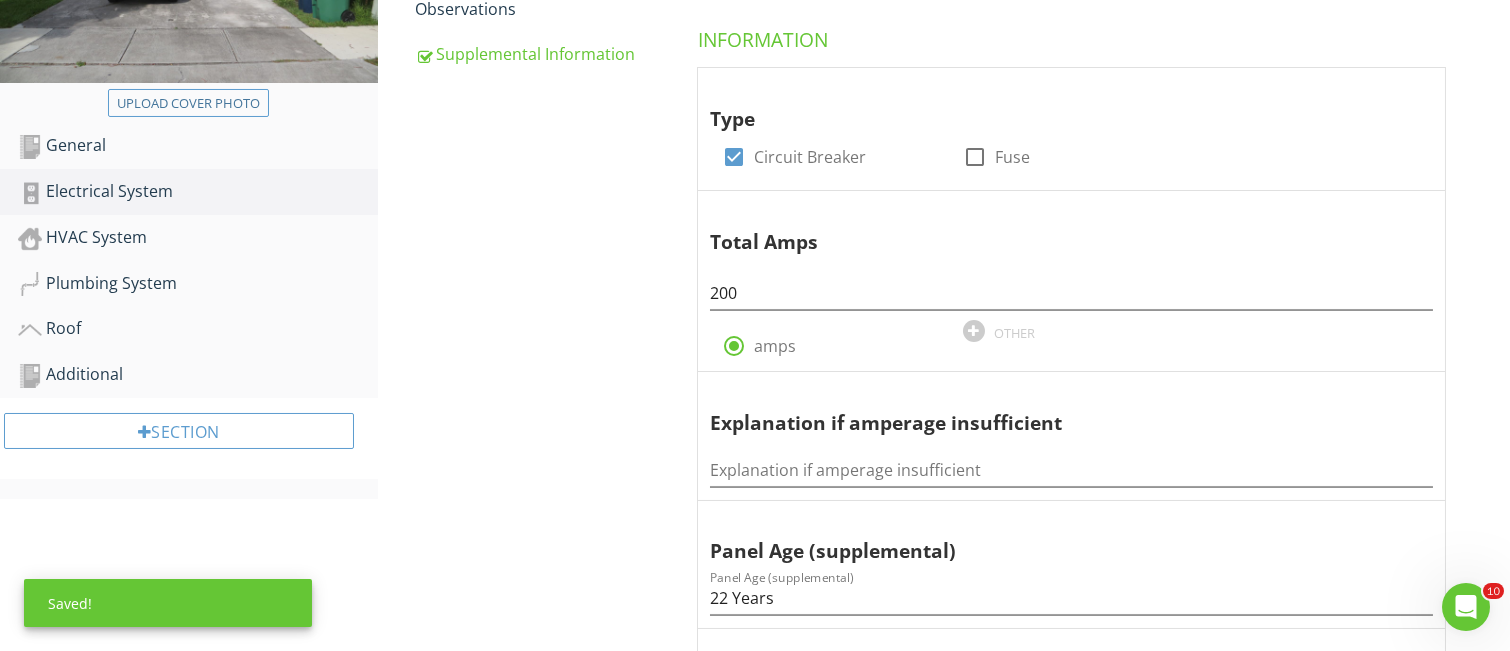 click on "Electrical System
Main Panel
Second Panel
Observations
Supplemental Information
Main Panel
Information
Type
check_box Circuit Breaker   check_box_outline_blank Fuse
Total Amps
200   radio_button_checked amps         OTHER
Explanation if amperage insufficient
Explanation if amperage insufficient
Panel Age (supplemental)
Panel Age (supplemental) 22 Years
Year last updated (supplemental)
Year last updated (supplemental) 2003
Brand/Model (supplemental)
check_box_outline_blank GE" at bounding box center (944, 947) 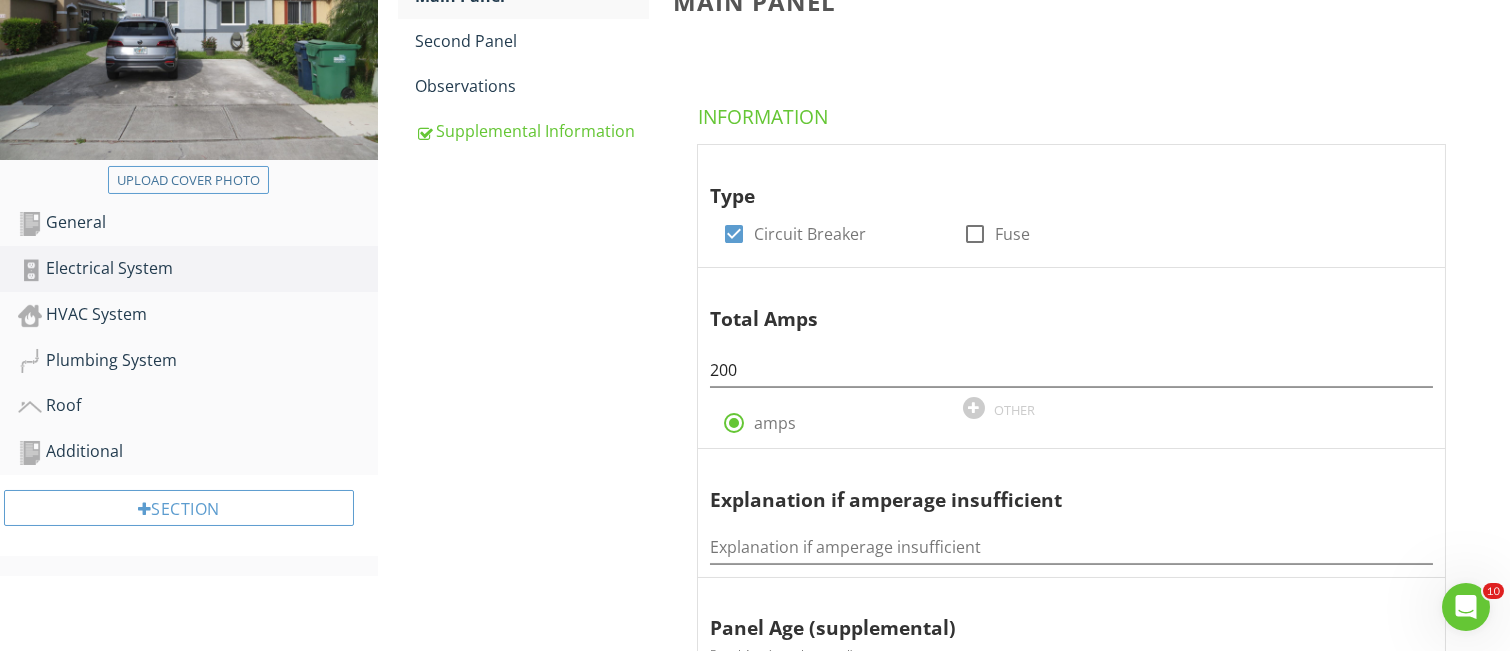 scroll, scrollTop: 266, scrollLeft: 0, axis: vertical 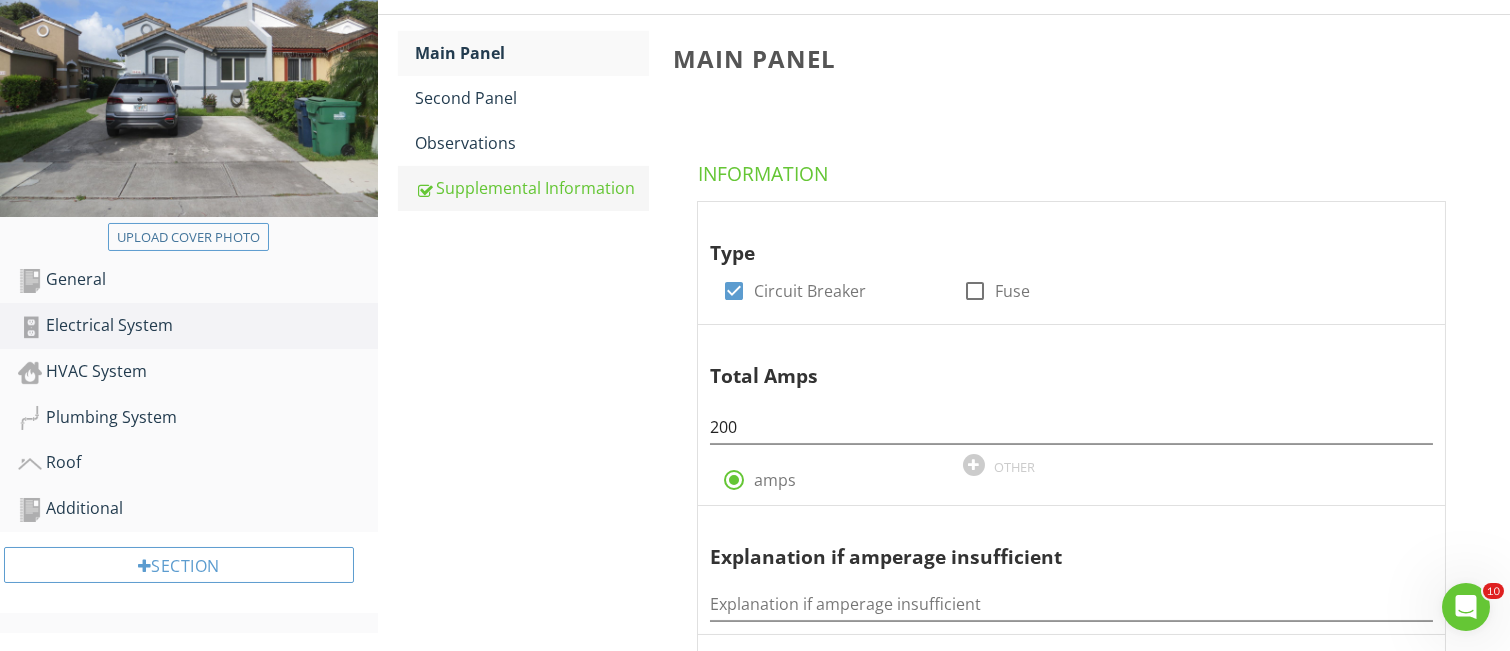 click on "Supplemental Information" at bounding box center (532, 188) 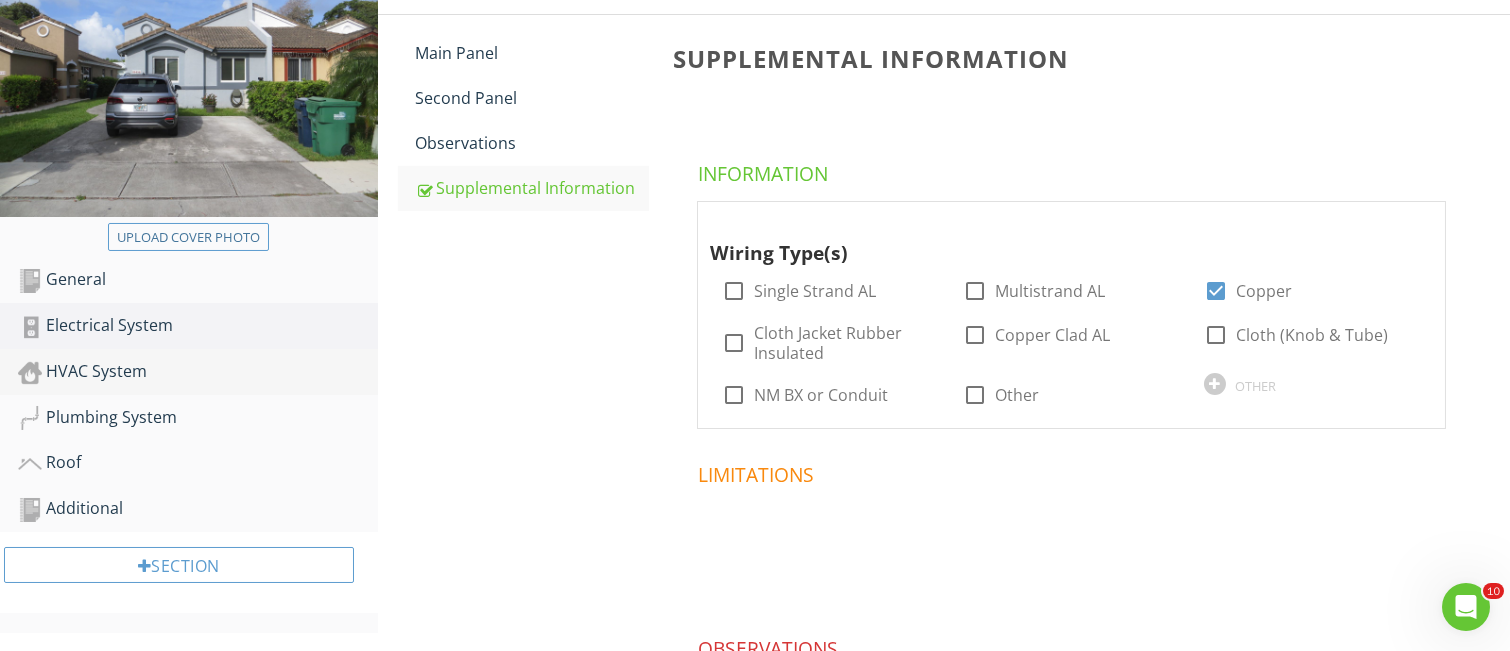 click on "HVAC System" at bounding box center [198, 372] 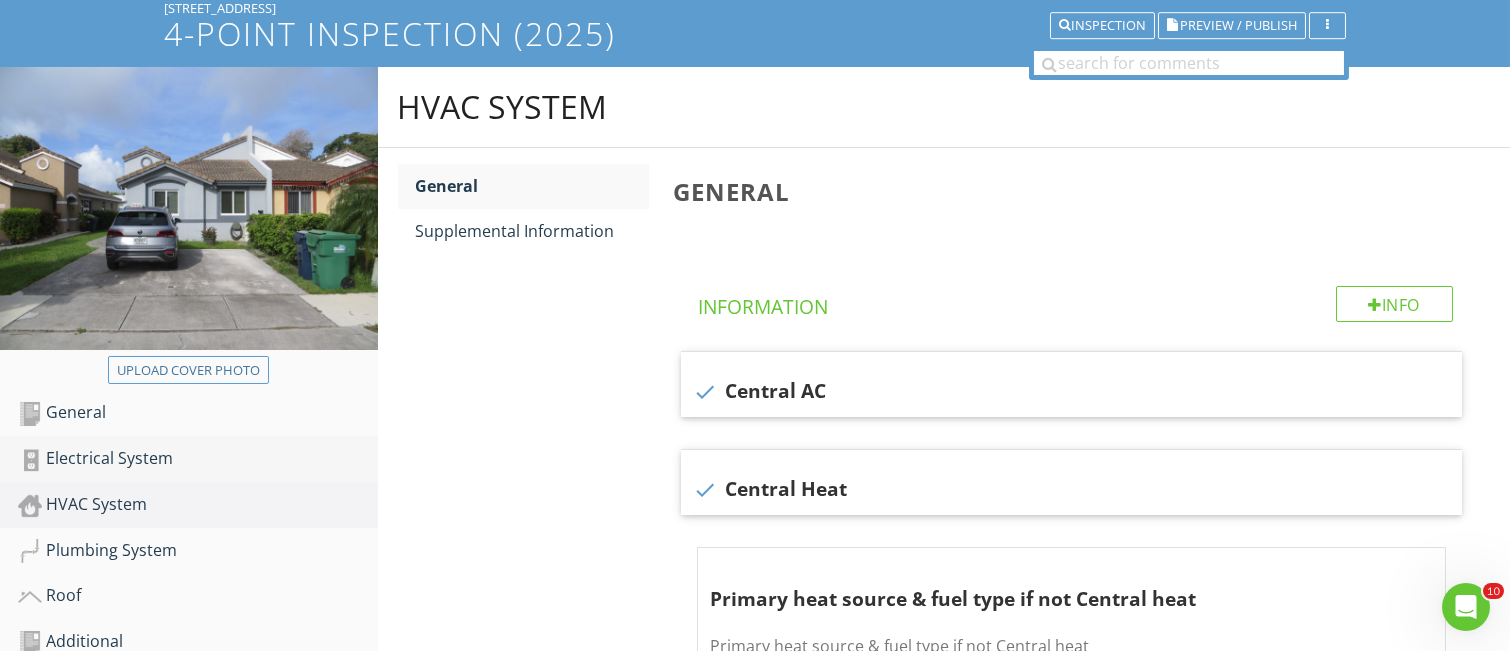 drag, startPoint x: 152, startPoint y: 459, endPoint x: 234, endPoint y: 435, distance: 85.44004 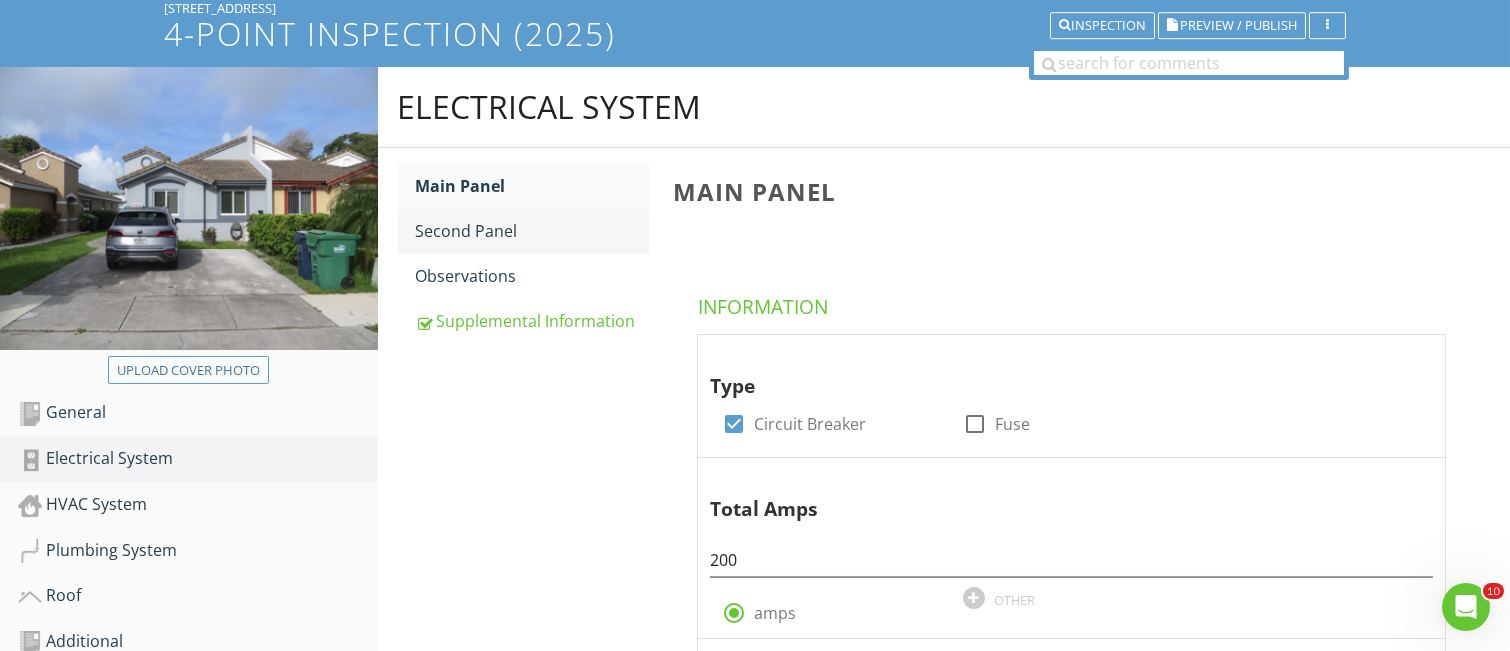 click on "Second Panel" at bounding box center (532, 231) 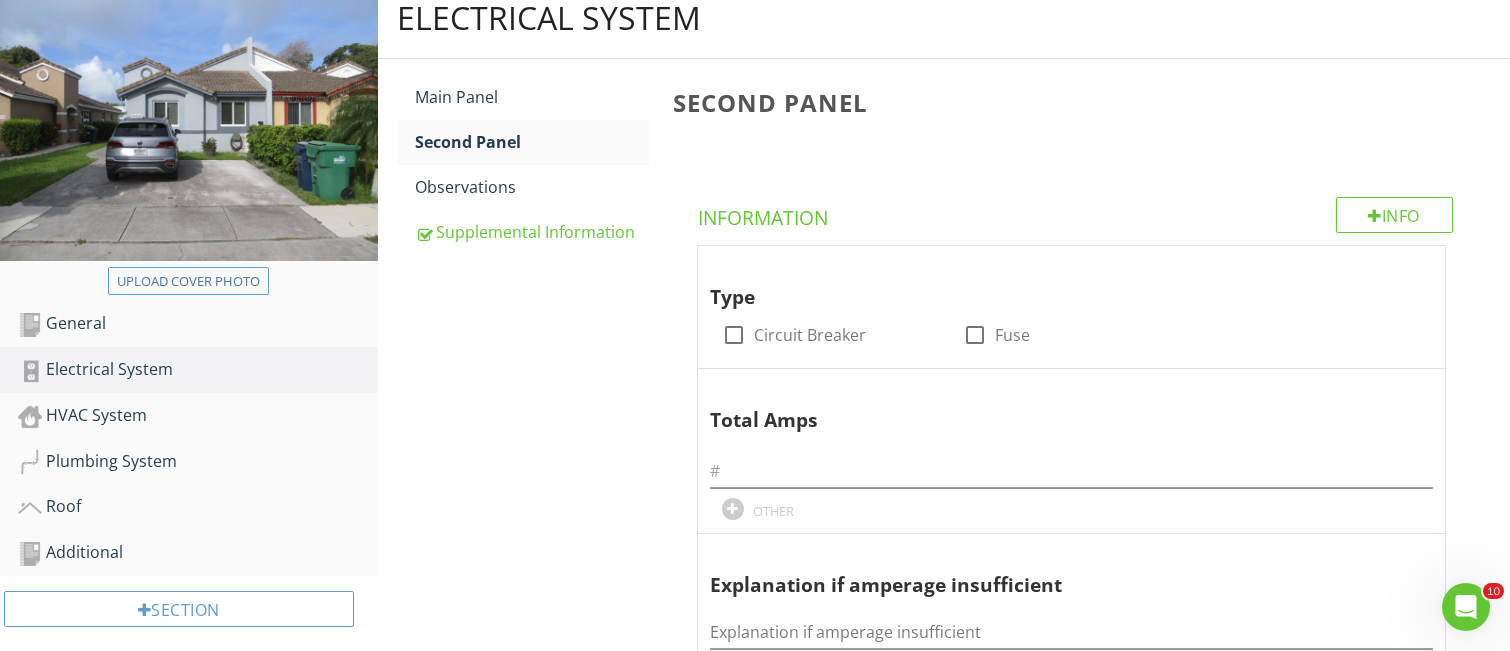 scroll, scrollTop: 266, scrollLeft: 0, axis: vertical 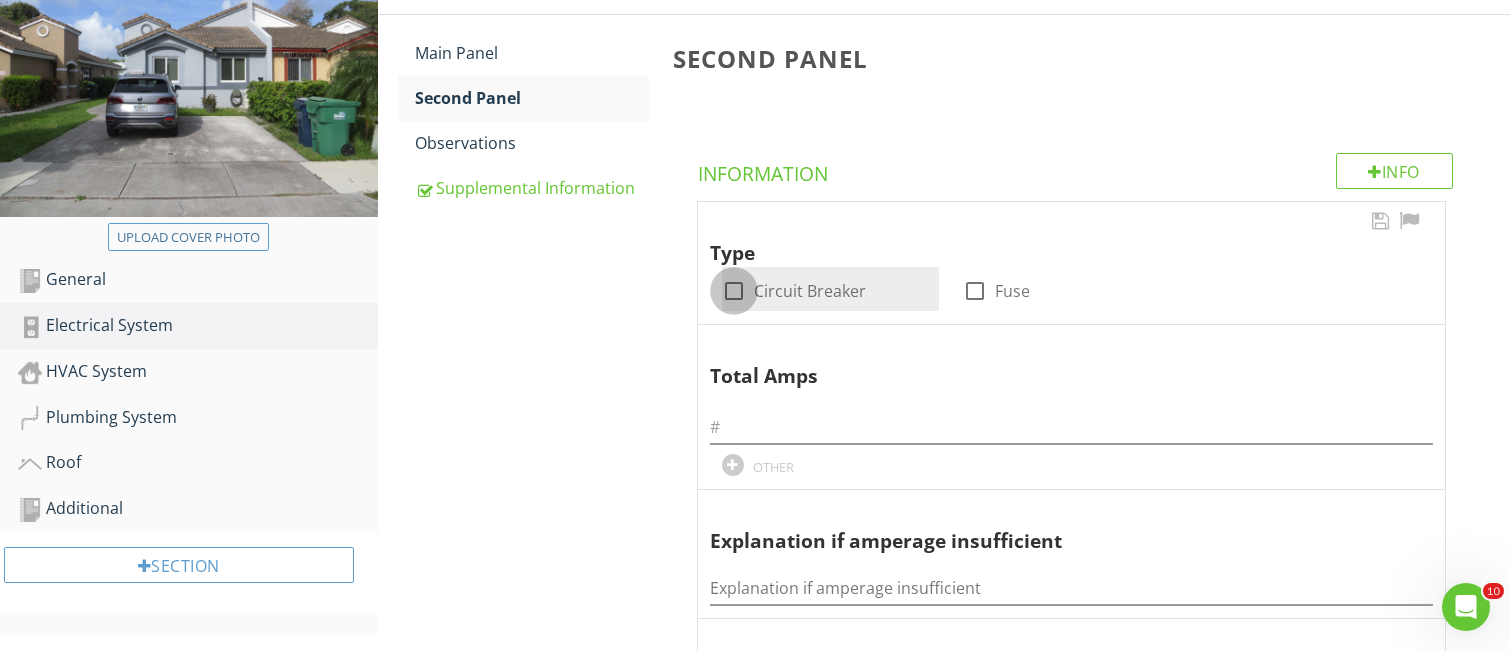 click at bounding box center (734, 291) 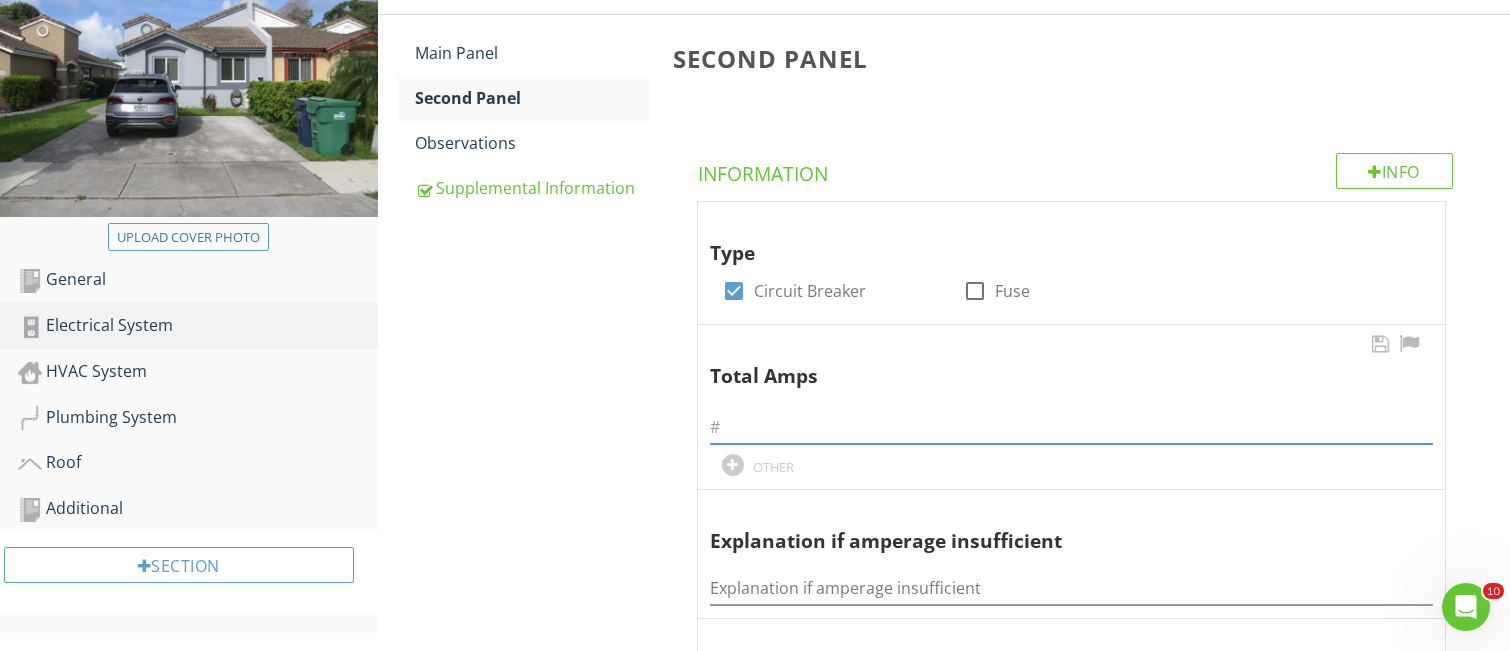 click at bounding box center [1071, 427] 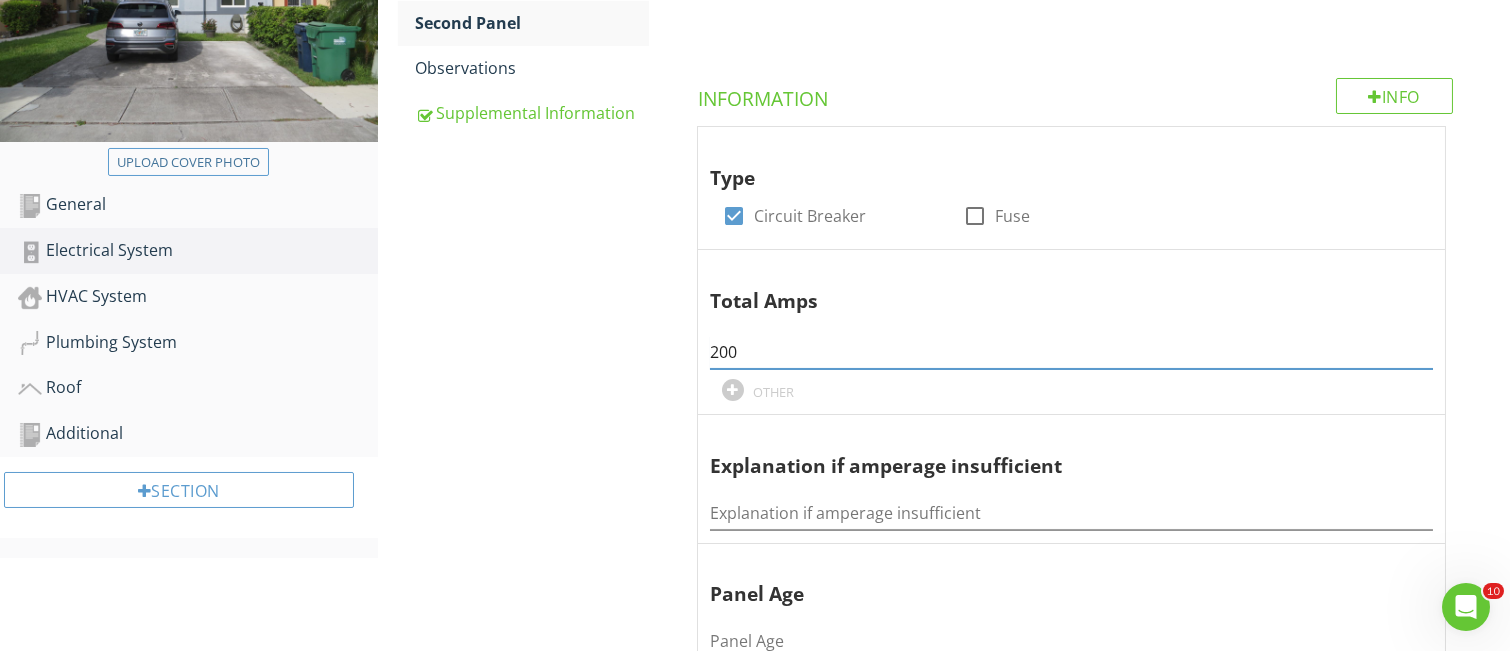 scroll, scrollTop: 266, scrollLeft: 0, axis: vertical 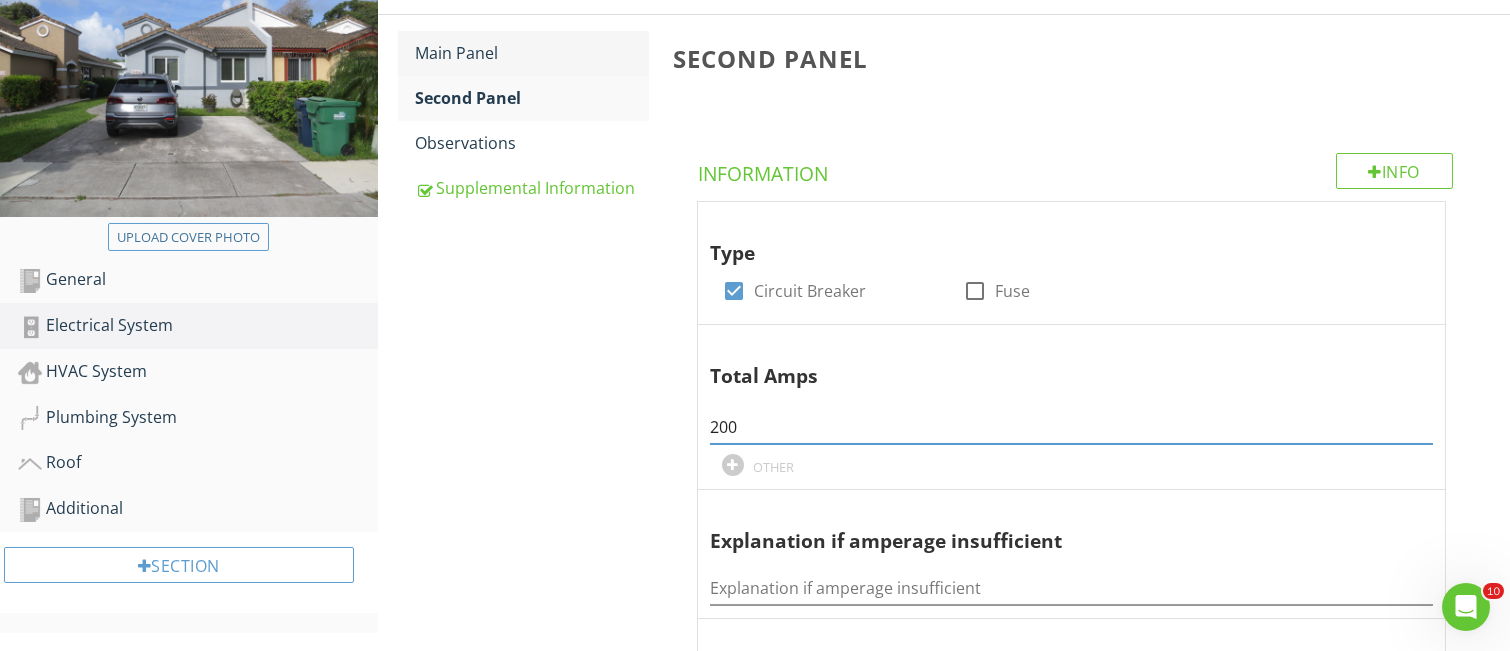 type on "200" 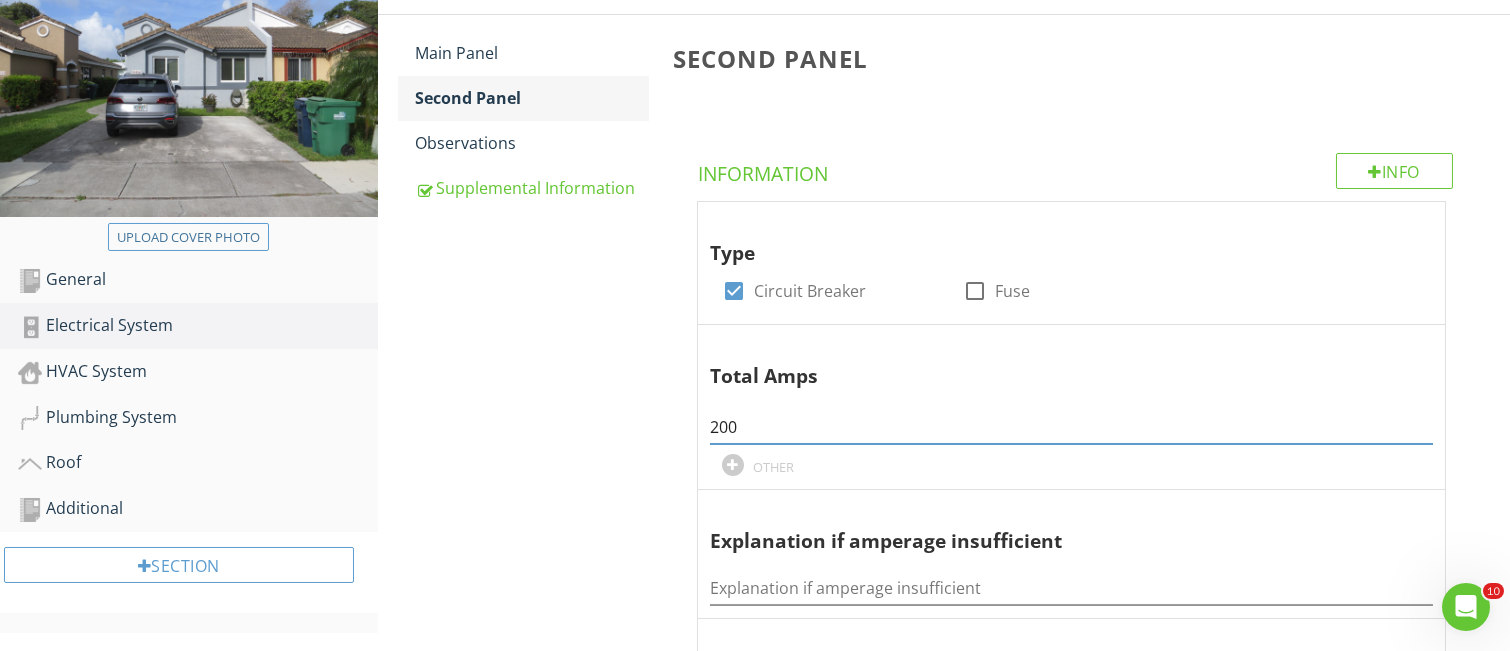 drag, startPoint x: 490, startPoint y: 46, endPoint x: 522, endPoint y: 101, distance: 63.631752 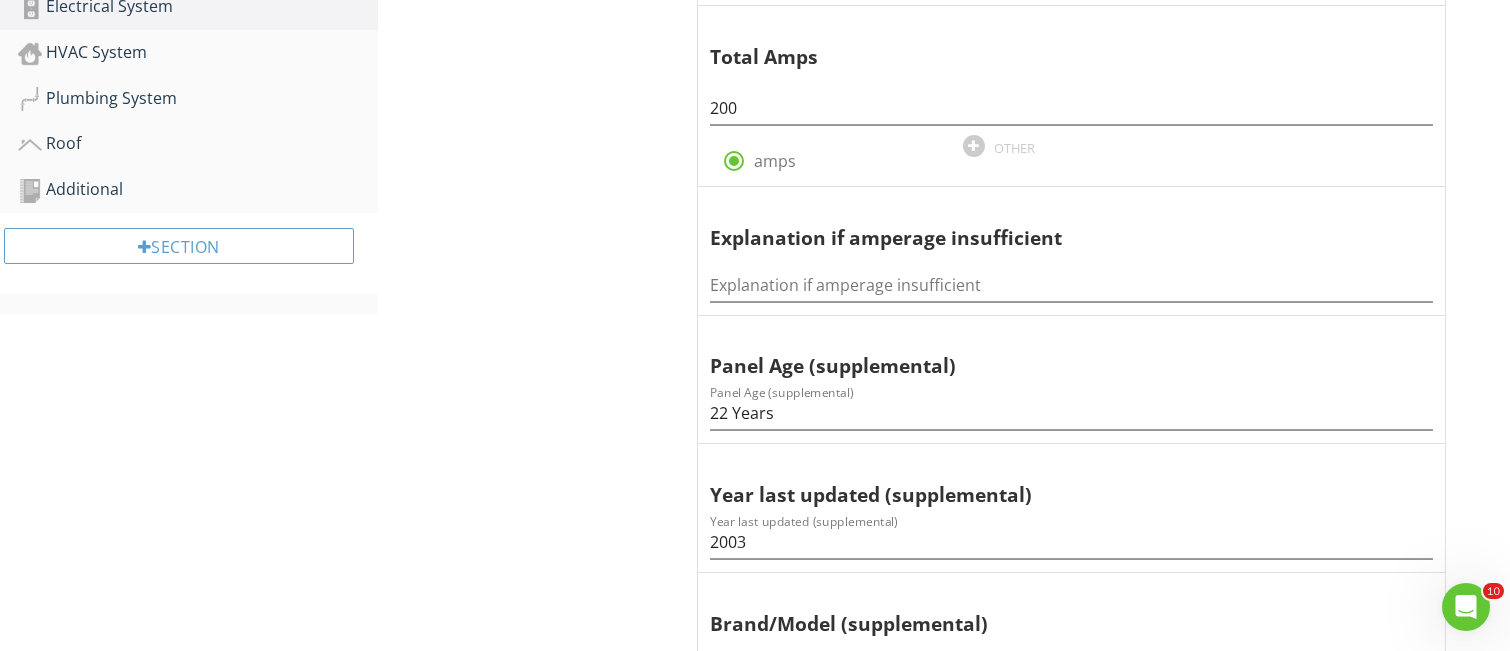 scroll, scrollTop: 667, scrollLeft: 0, axis: vertical 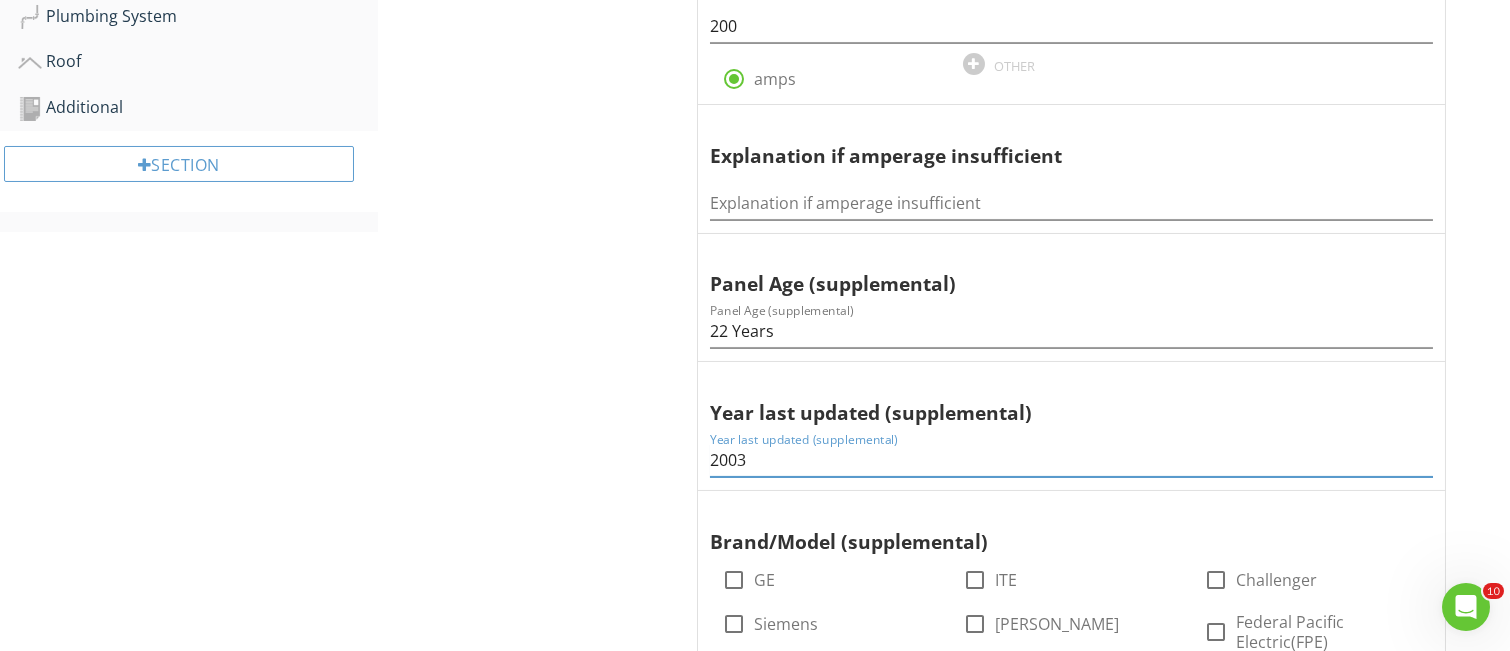 drag, startPoint x: 757, startPoint y: 465, endPoint x: 679, endPoint y: 461, distance: 78.10249 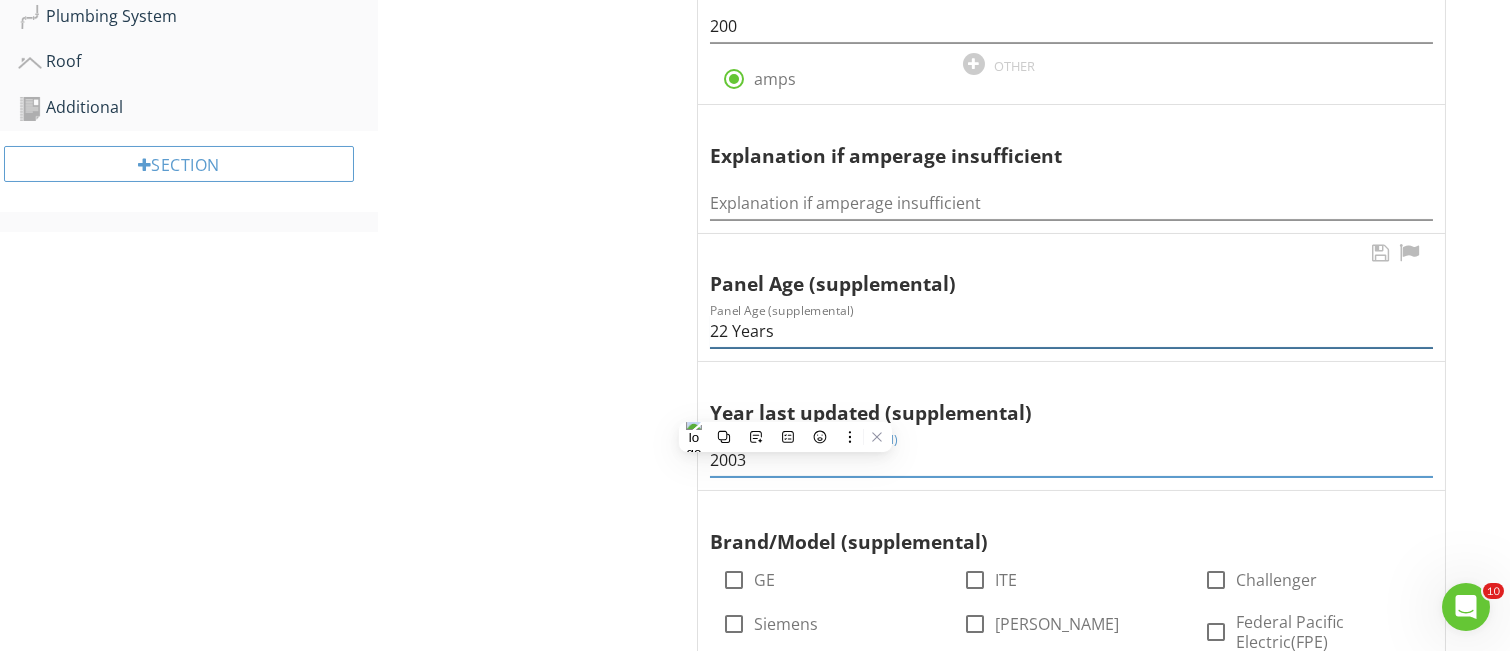 click on "22 Years" at bounding box center [1071, 331] 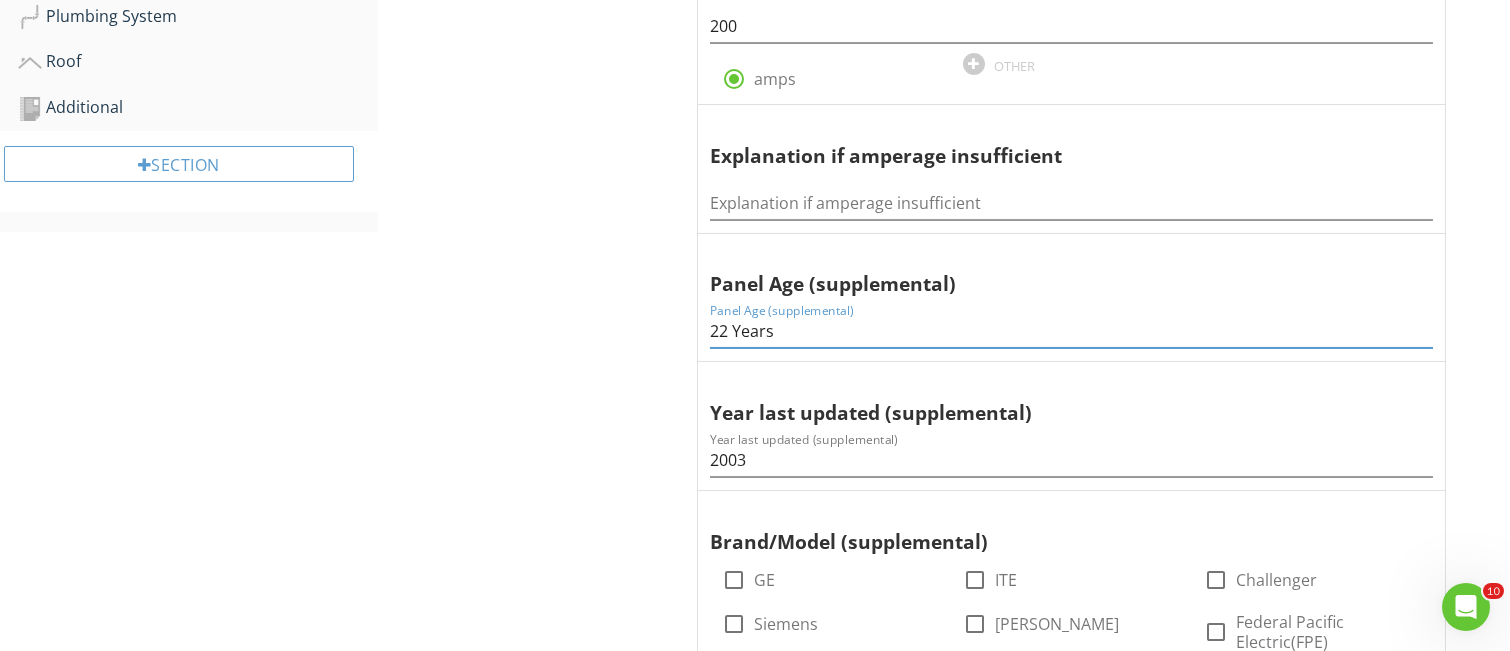 drag, startPoint x: 791, startPoint y: 324, endPoint x: 667, endPoint y: 331, distance: 124.197426 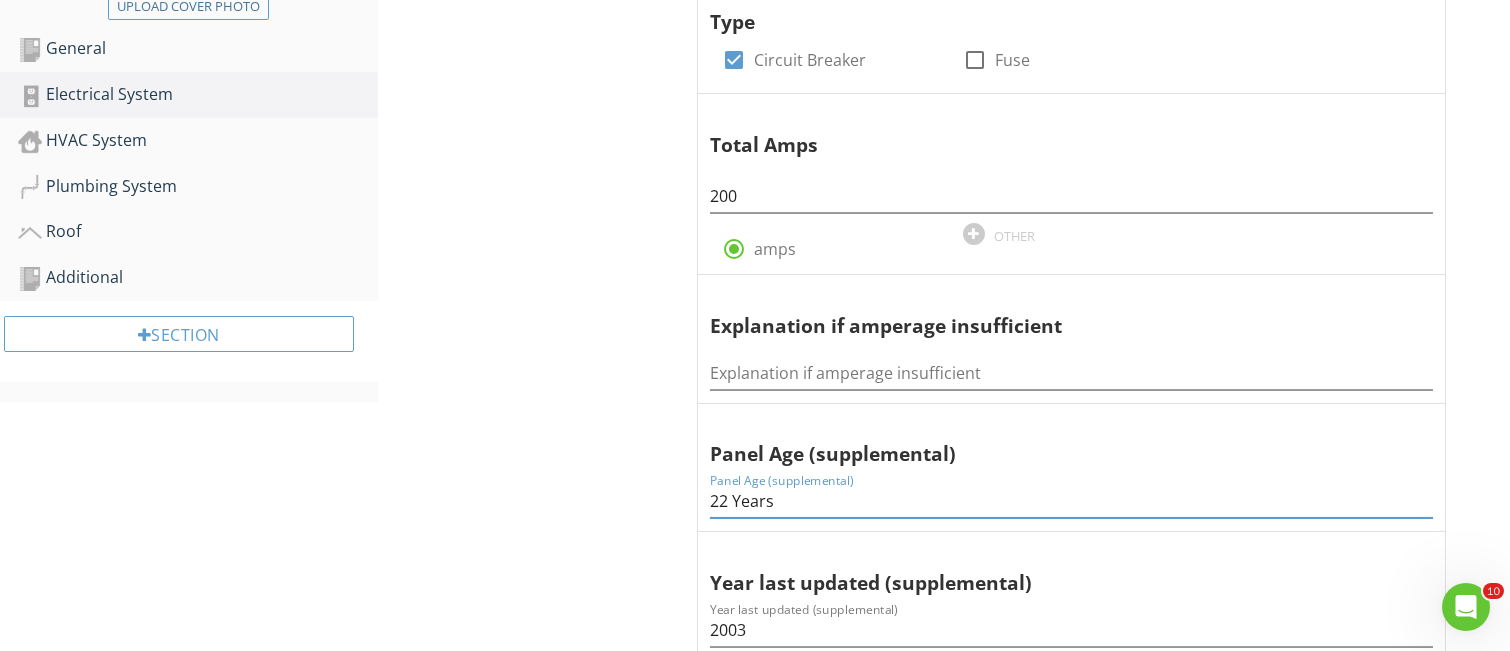 scroll, scrollTop: 266, scrollLeft: 0, axis: vertical 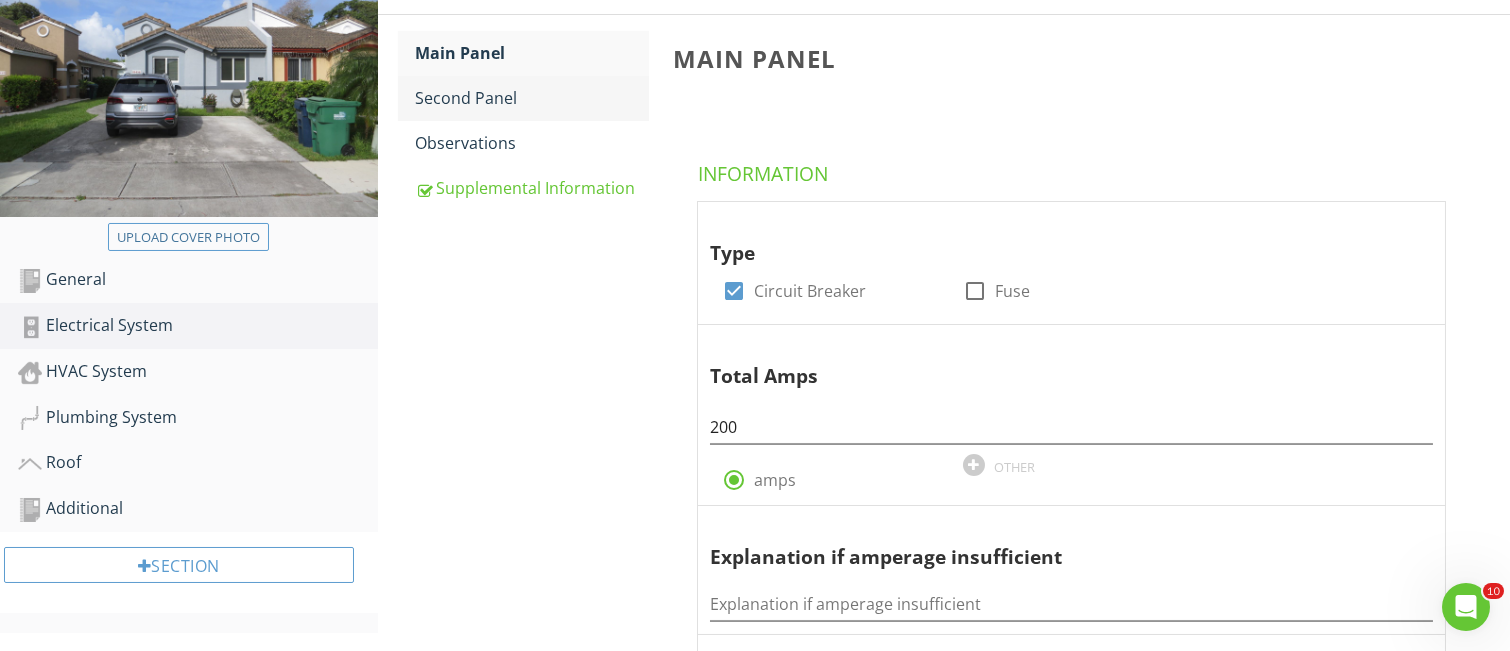 click on "Second Panel" at bounding box center (532, 98) 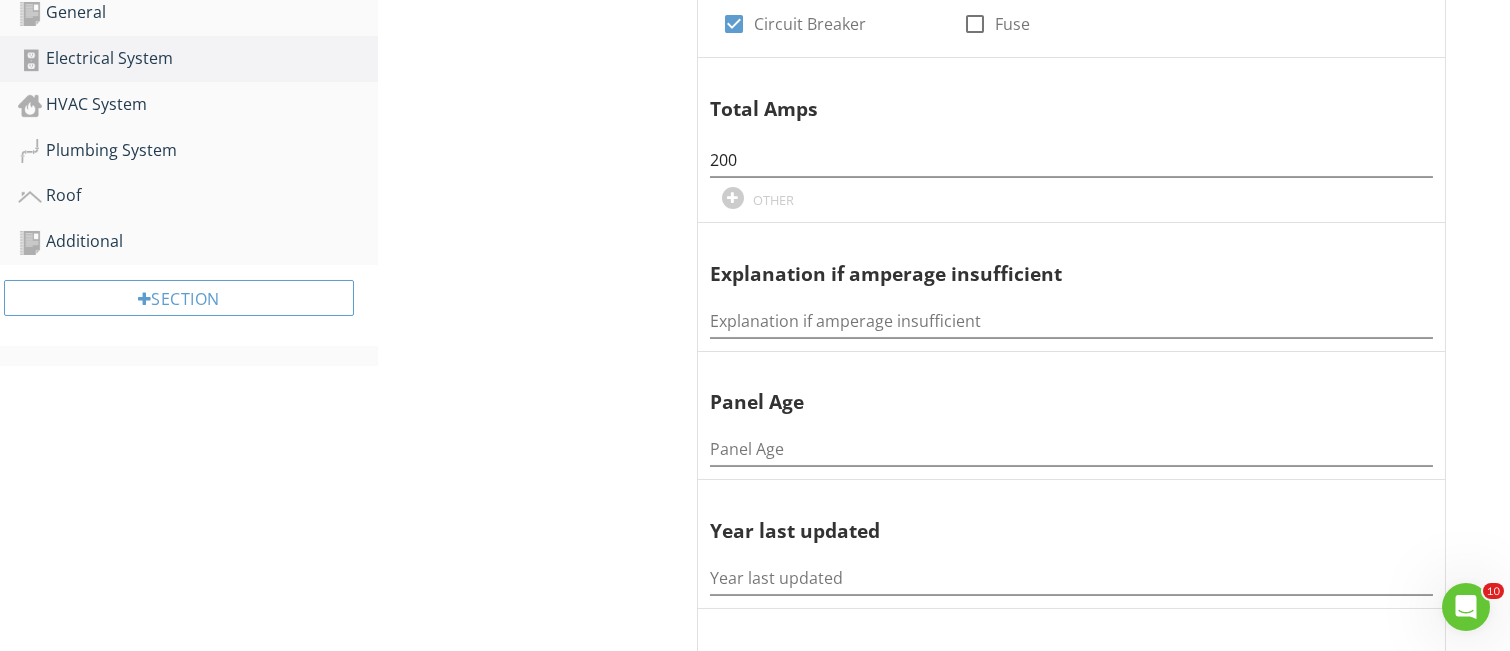 scroll, scrollTop: 667, scrollLeft: 0, axis: vertical 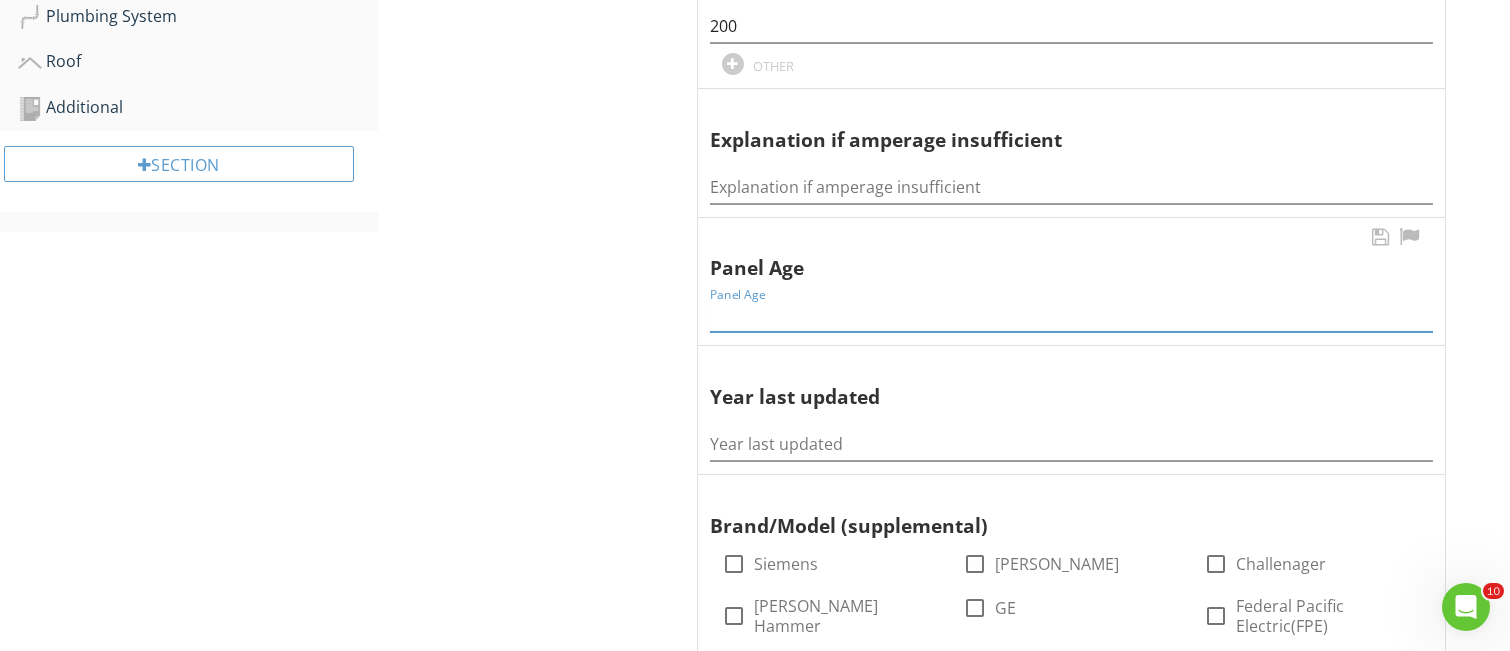 click at bounding box center (1071, 315) 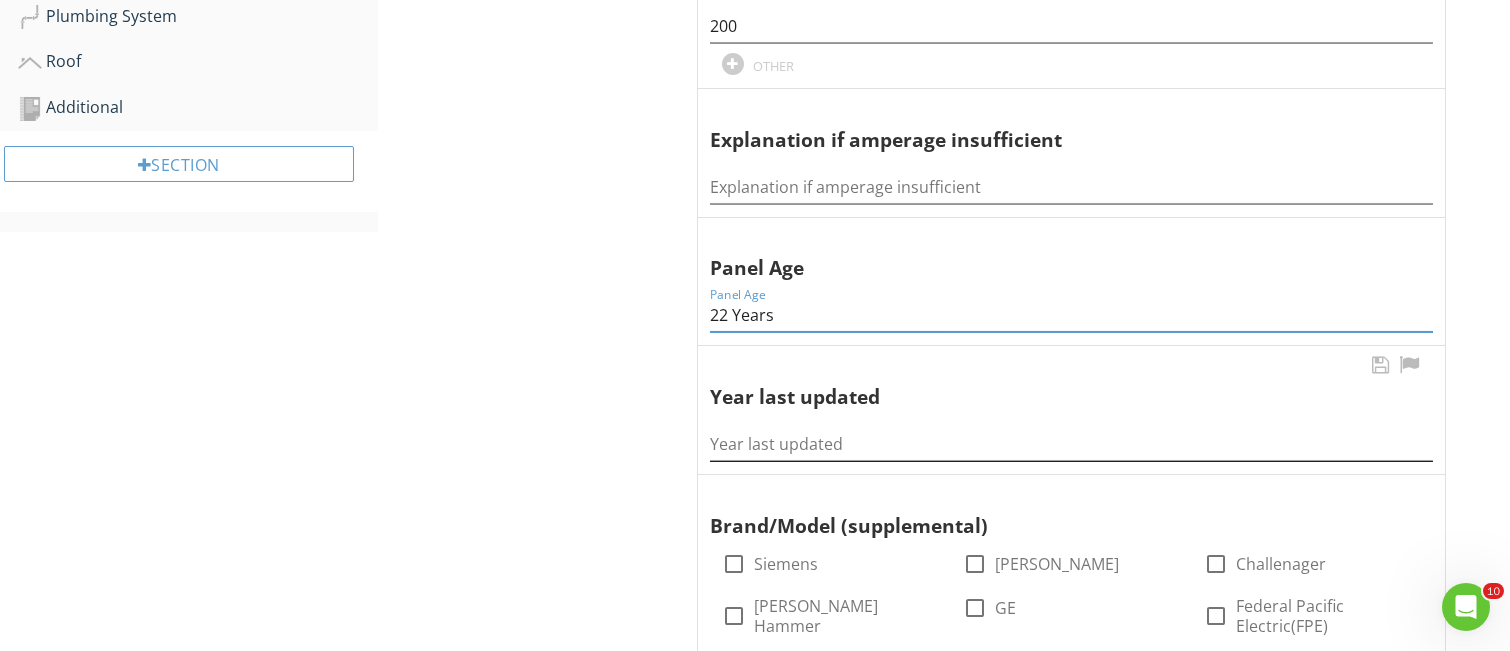 type on "22 Years" 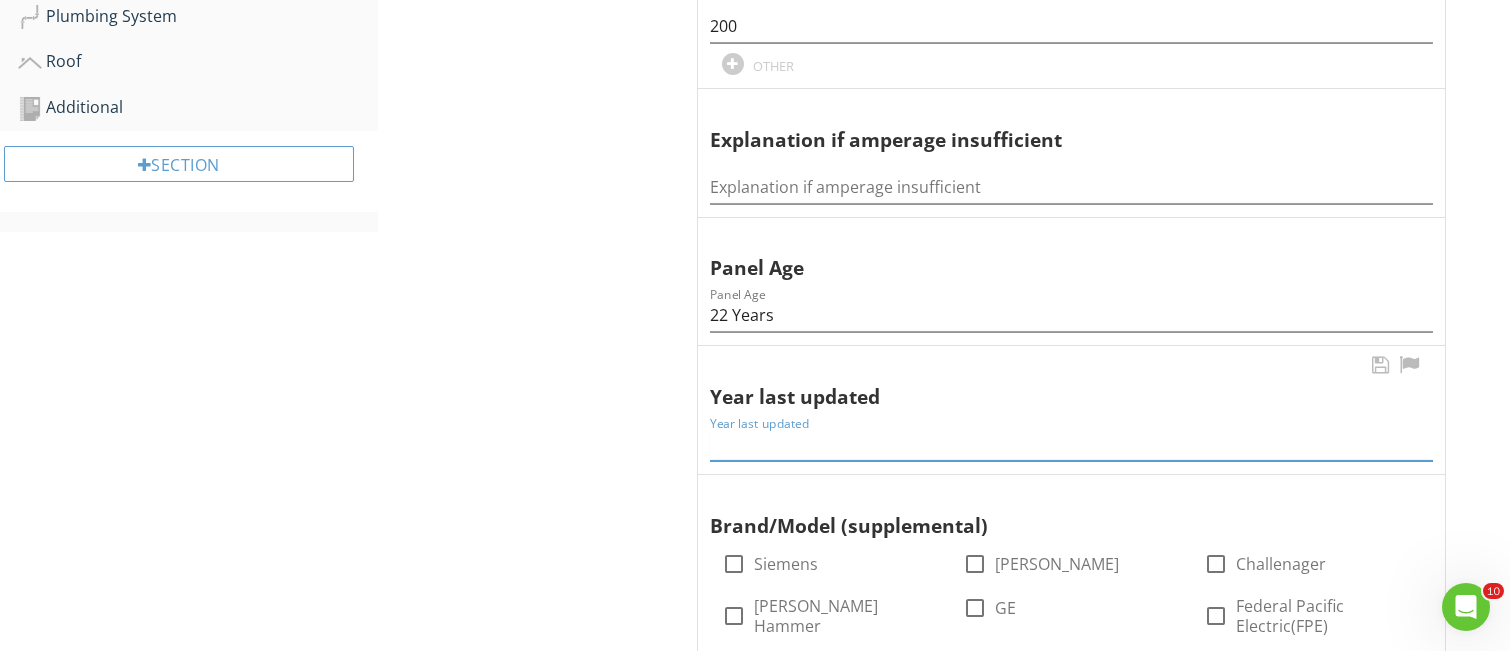 click at bounding box center (1071, 444) 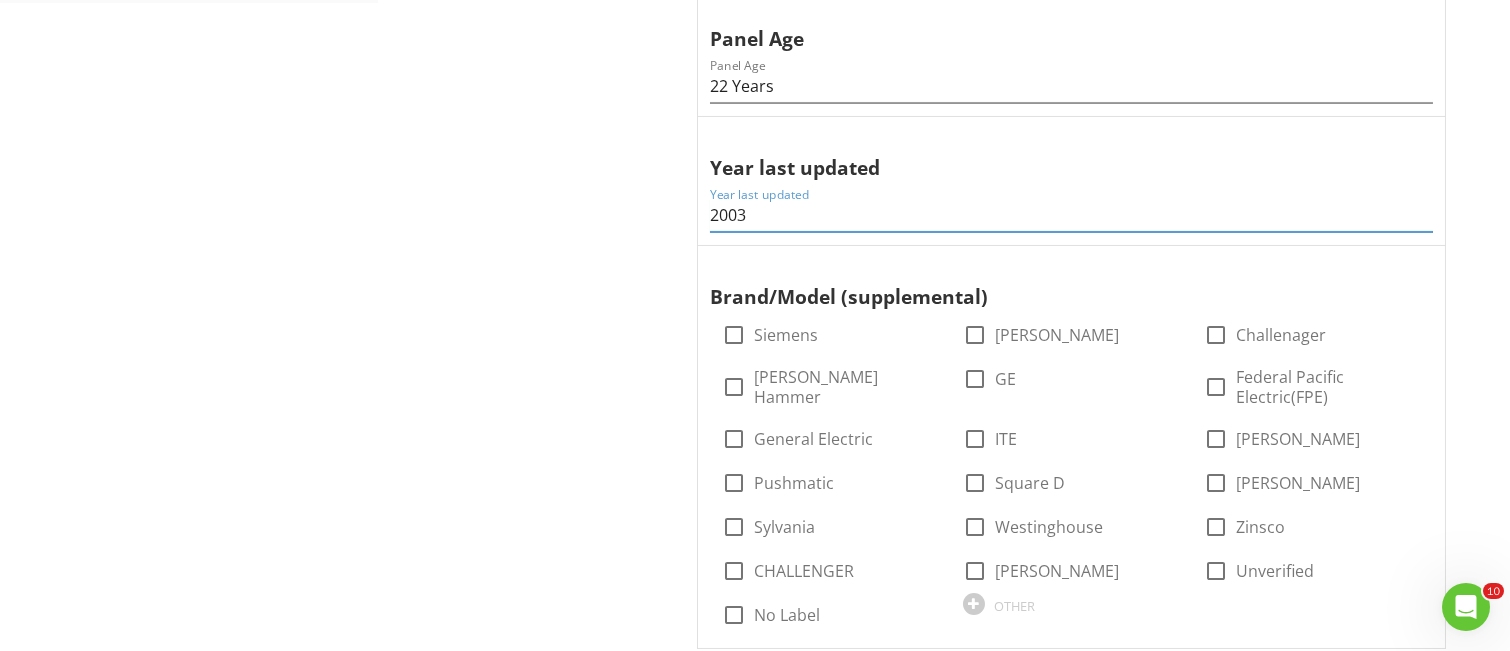scroll, scrollTop: 933, scrollLeft: 0, axis: vertical 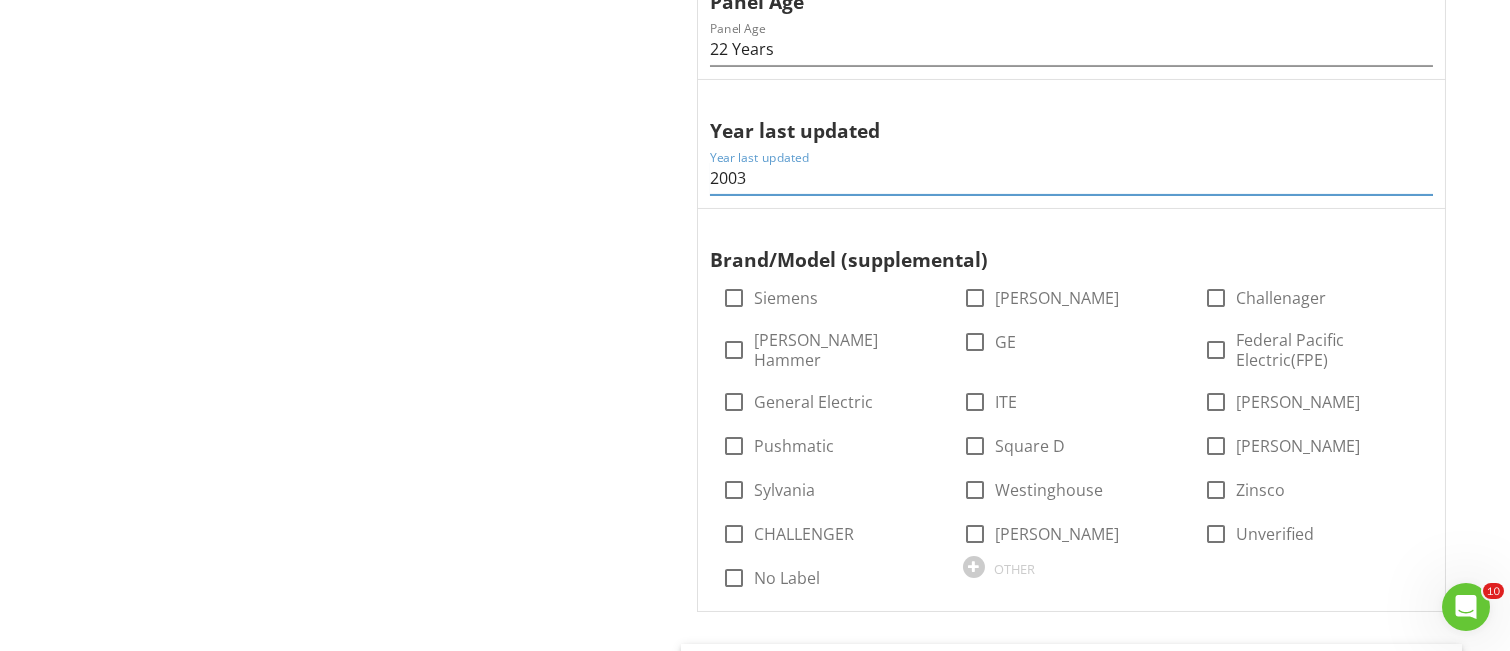 type on "2003" 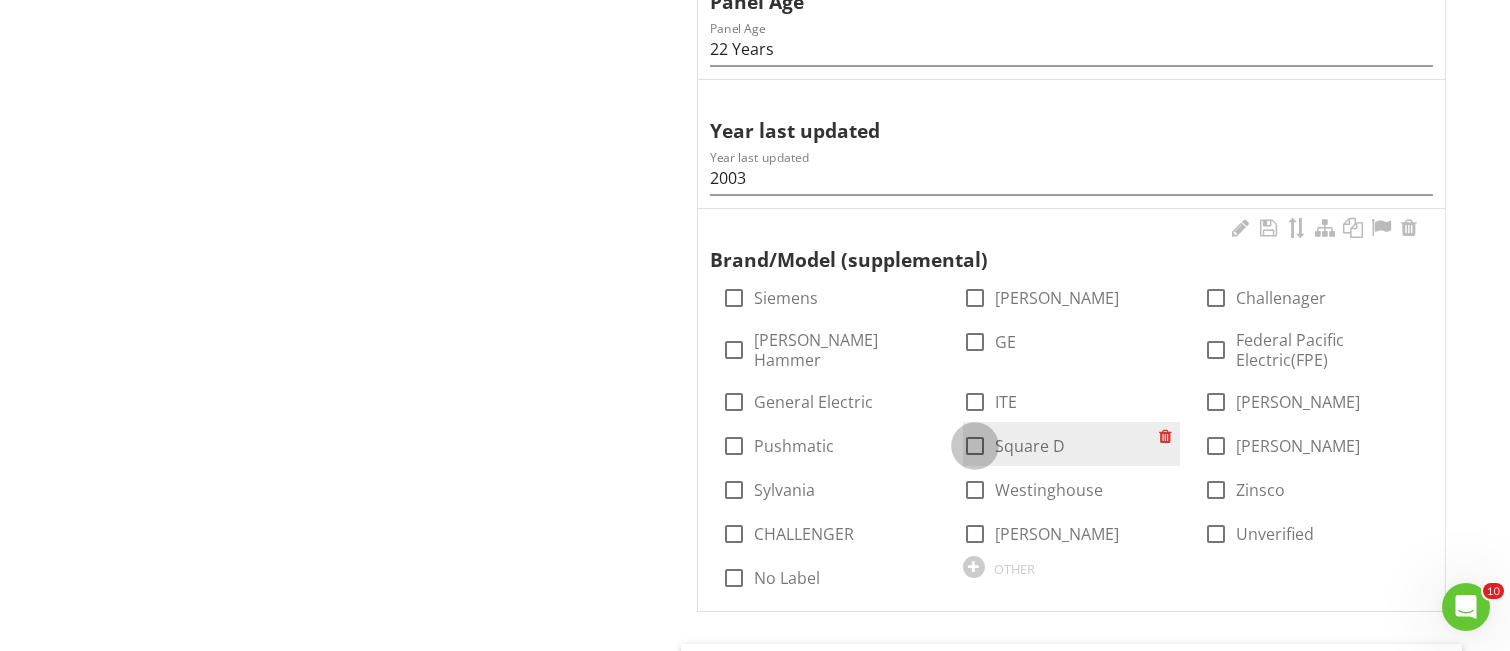 click at bounding box center [975, 446] 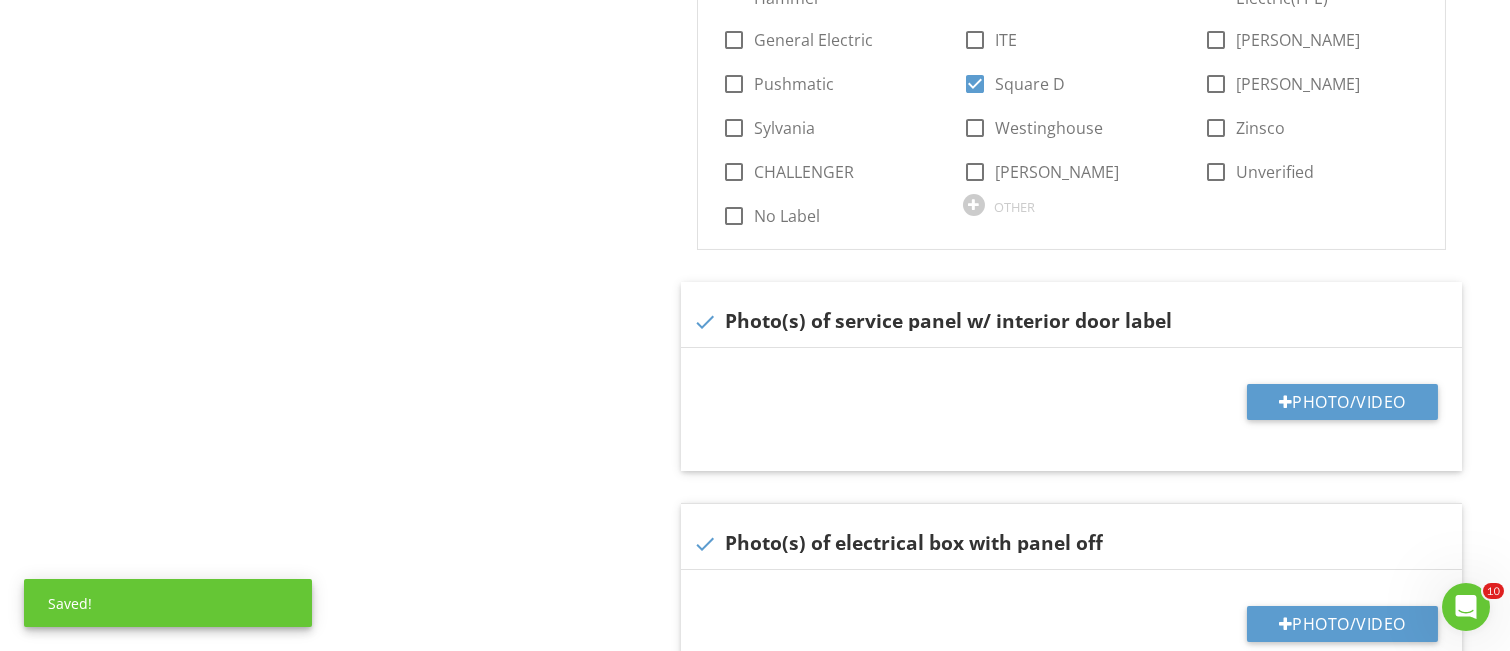 scroll, scrollTop: 1333, scrollLeft: 0, axis: vertical 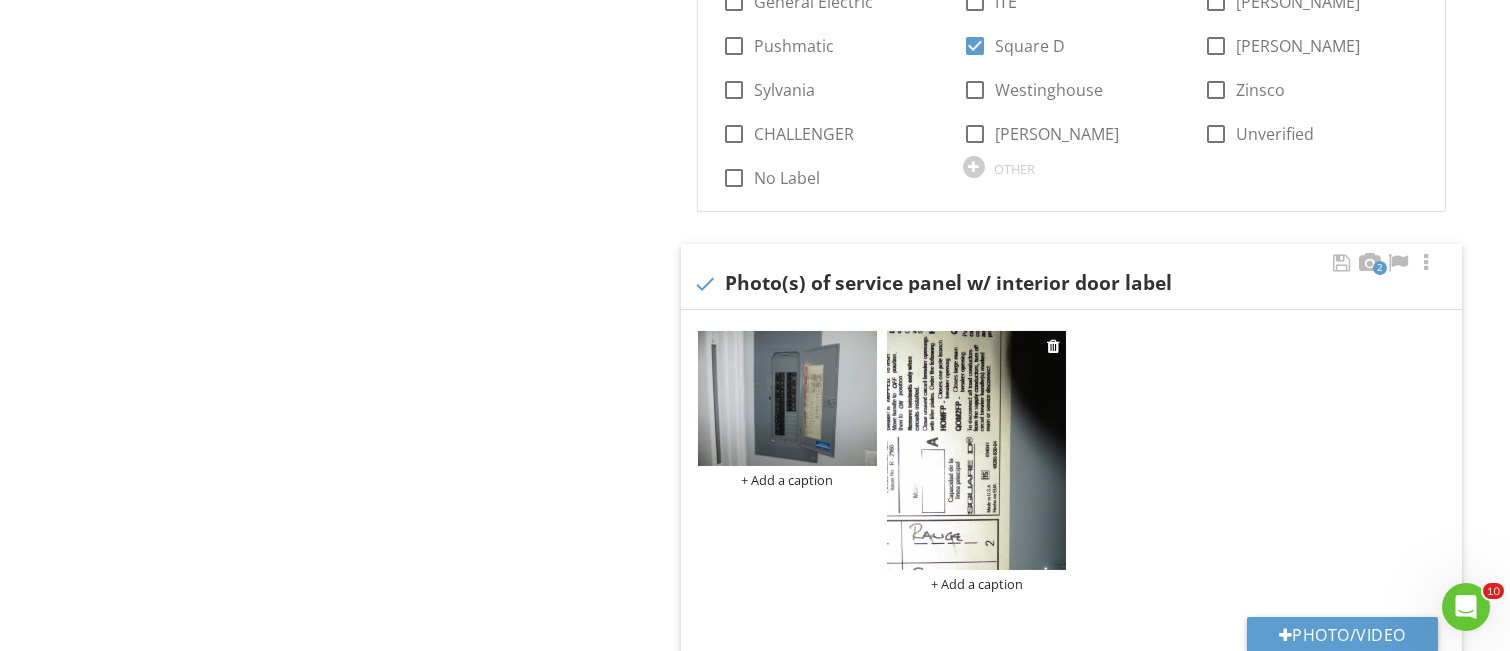 click at bounding box center (976, 450) 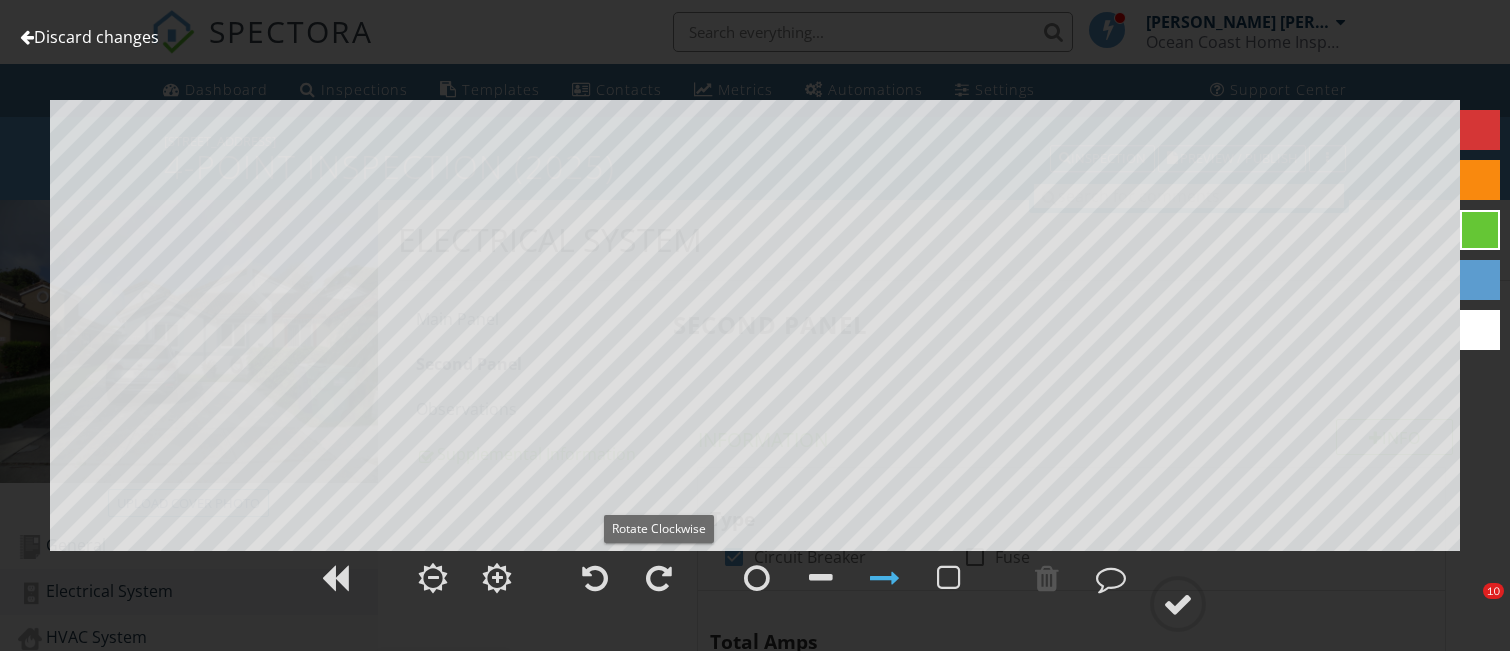 scroll, scrollTop: 1333, scrollLeft: 0, axis: vertical 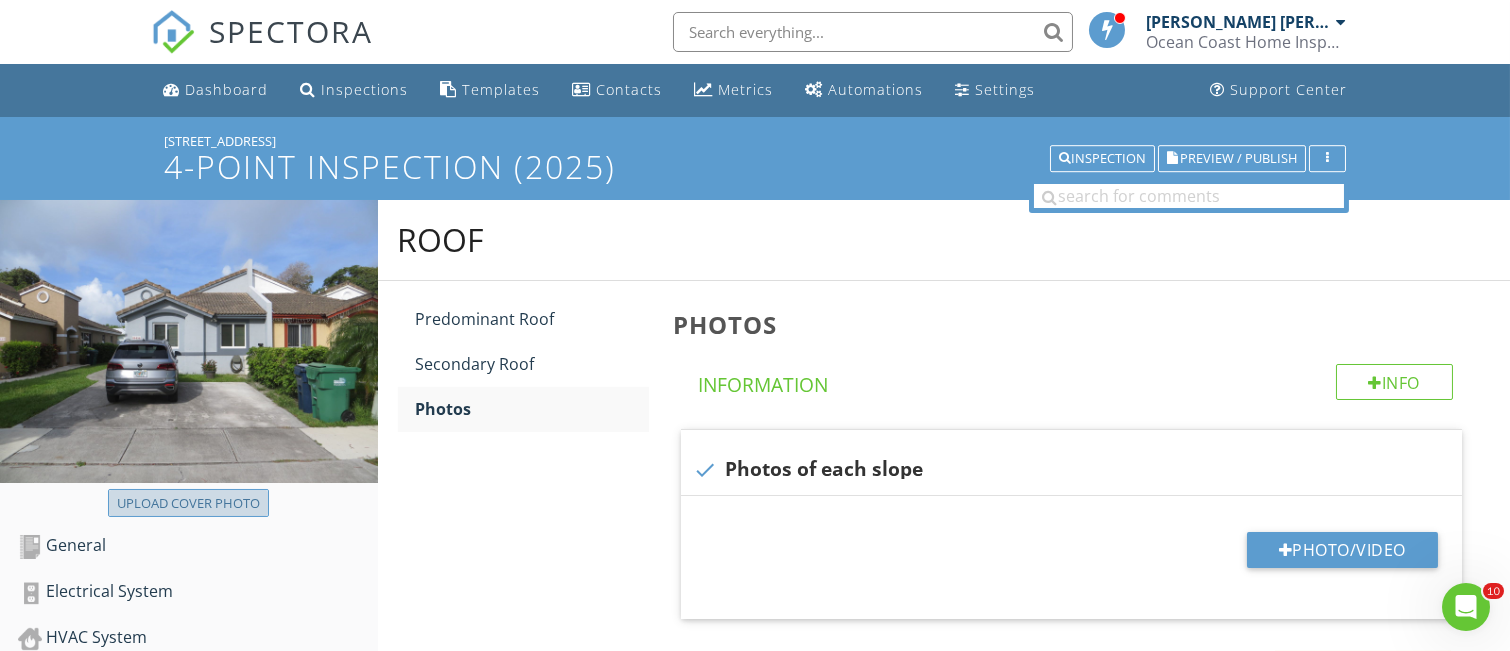 click on "Upload cover photo" at bounding box center [188, 504] 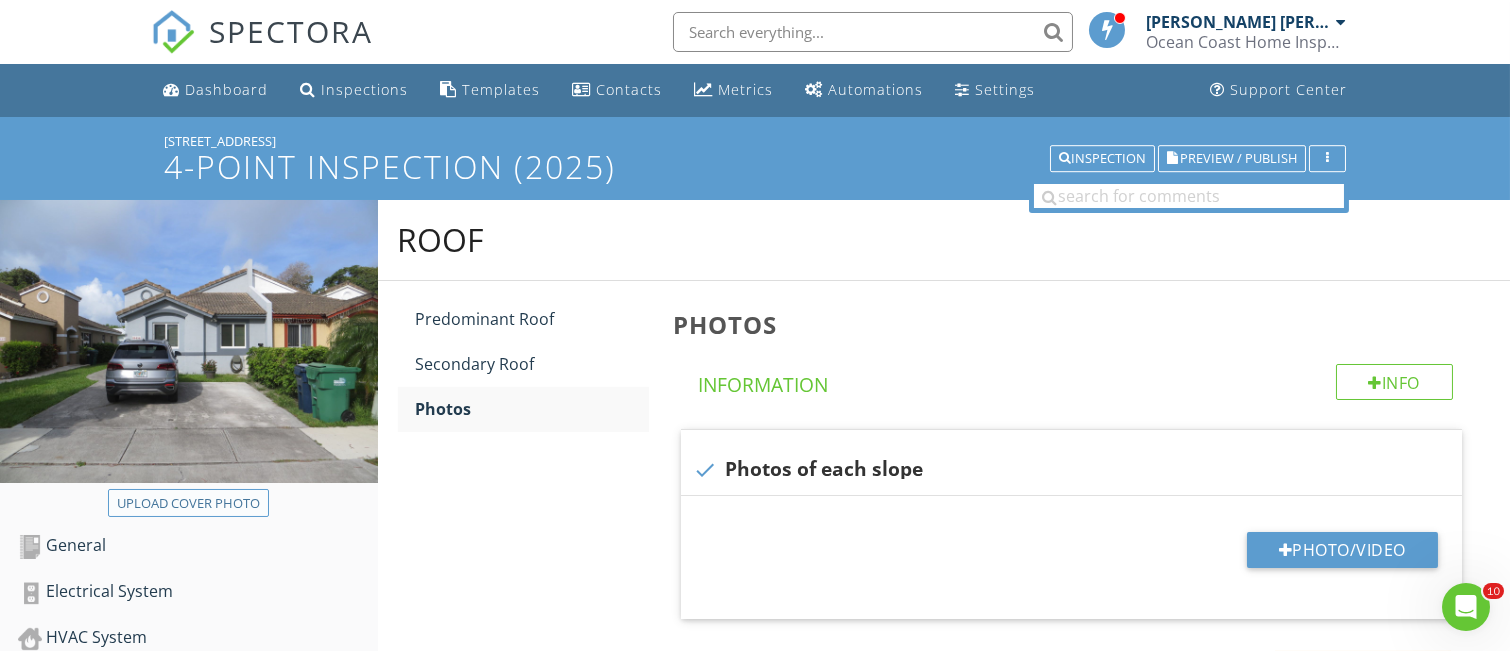 type on "C:\fakepath\IMG_0347.JPG" 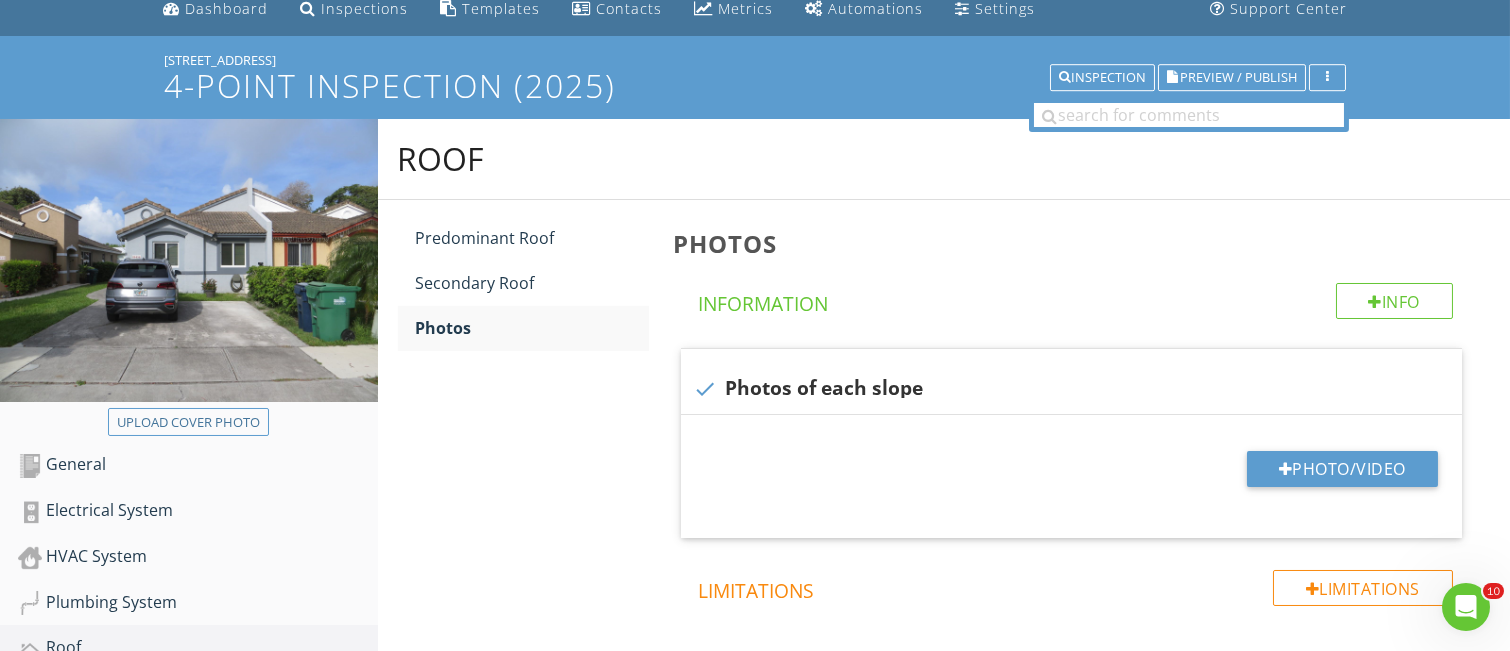 scroll, scrollTop: 0, scrollLeft: 0, axis: both 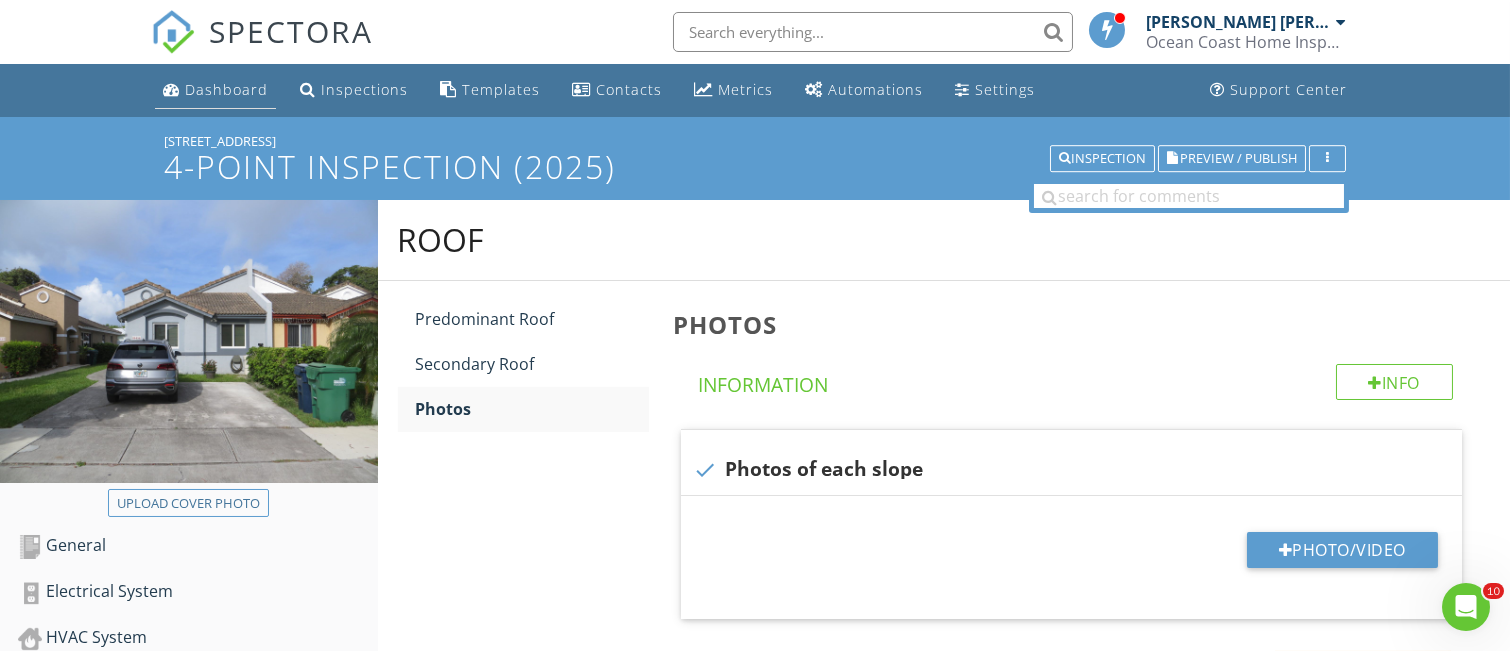 click on "Dashboard" at bounding box center [226, 89] 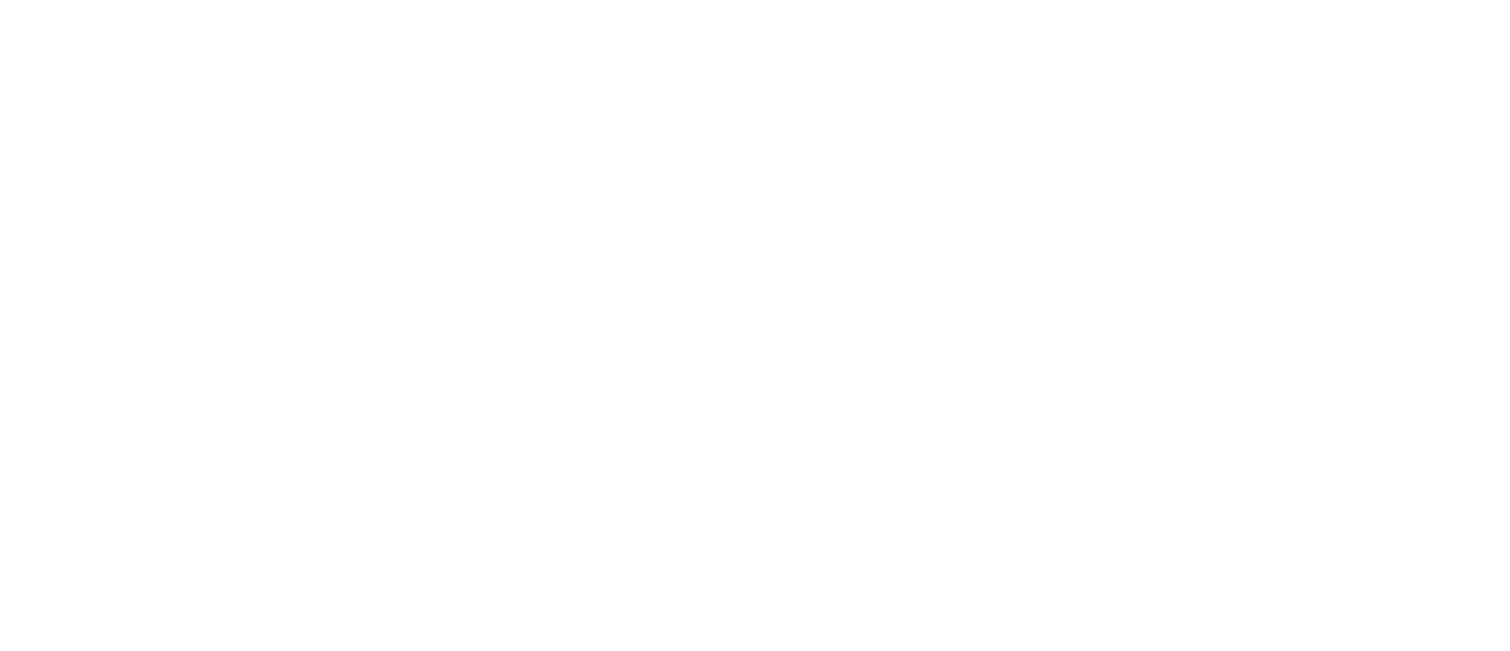 scroll, scrollTop: 0, scrollLeft: 0, axis: both 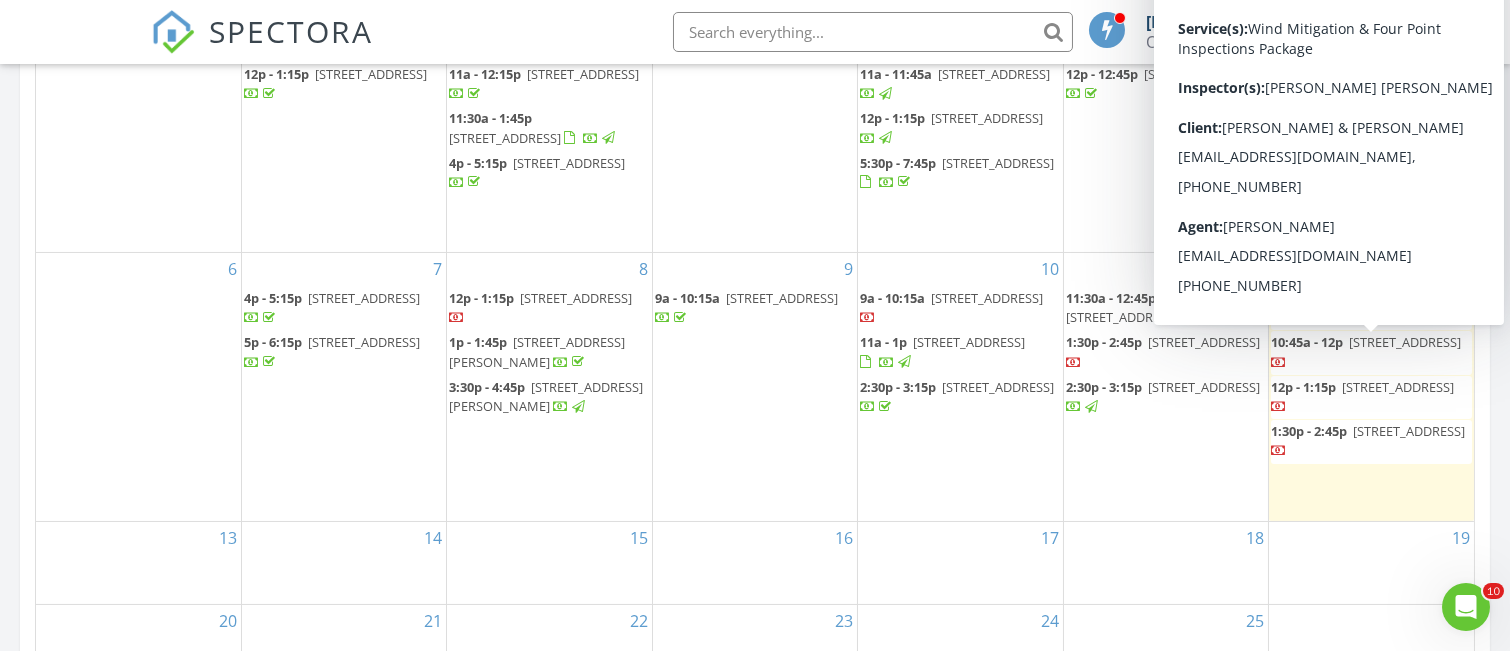 click on "8495 SW 165th Pl, Miami 33193" at bounding box center [1405, 342] 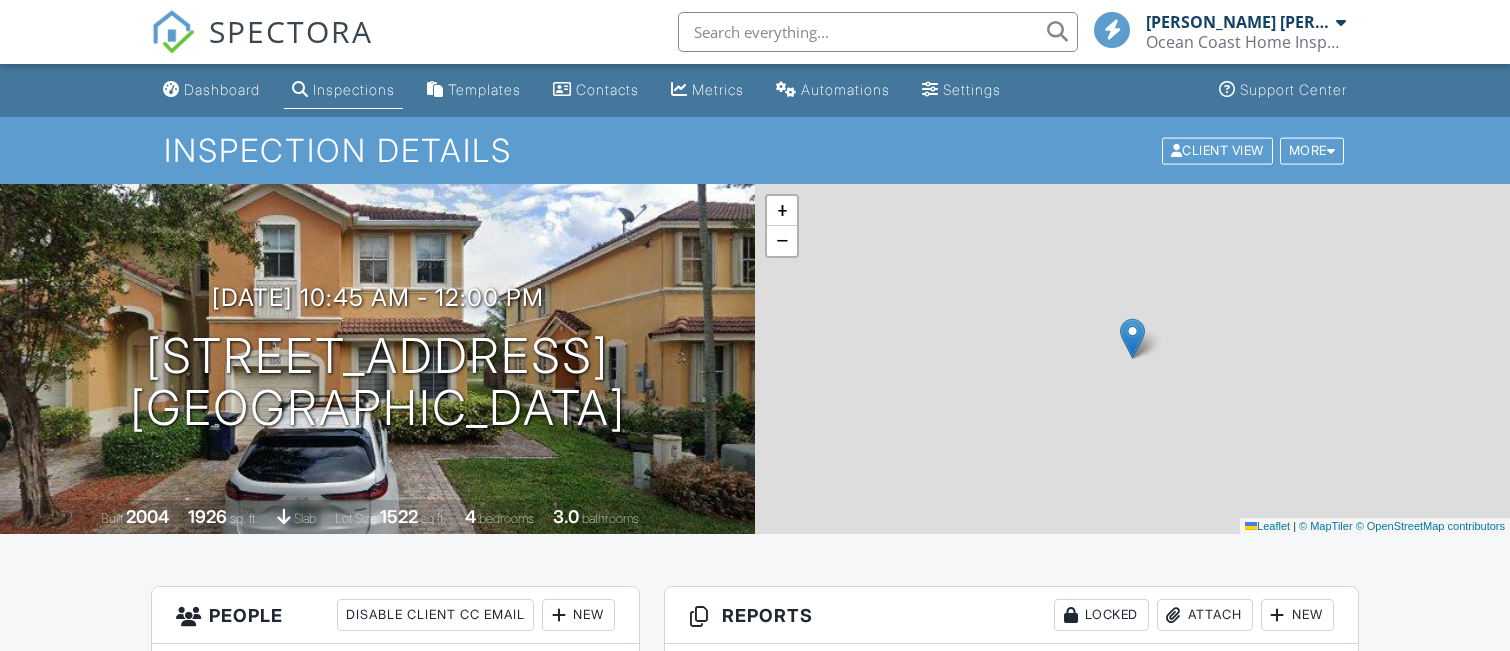 scroll, scrollTop: 266, scrollLeft: 0, axis: vertical 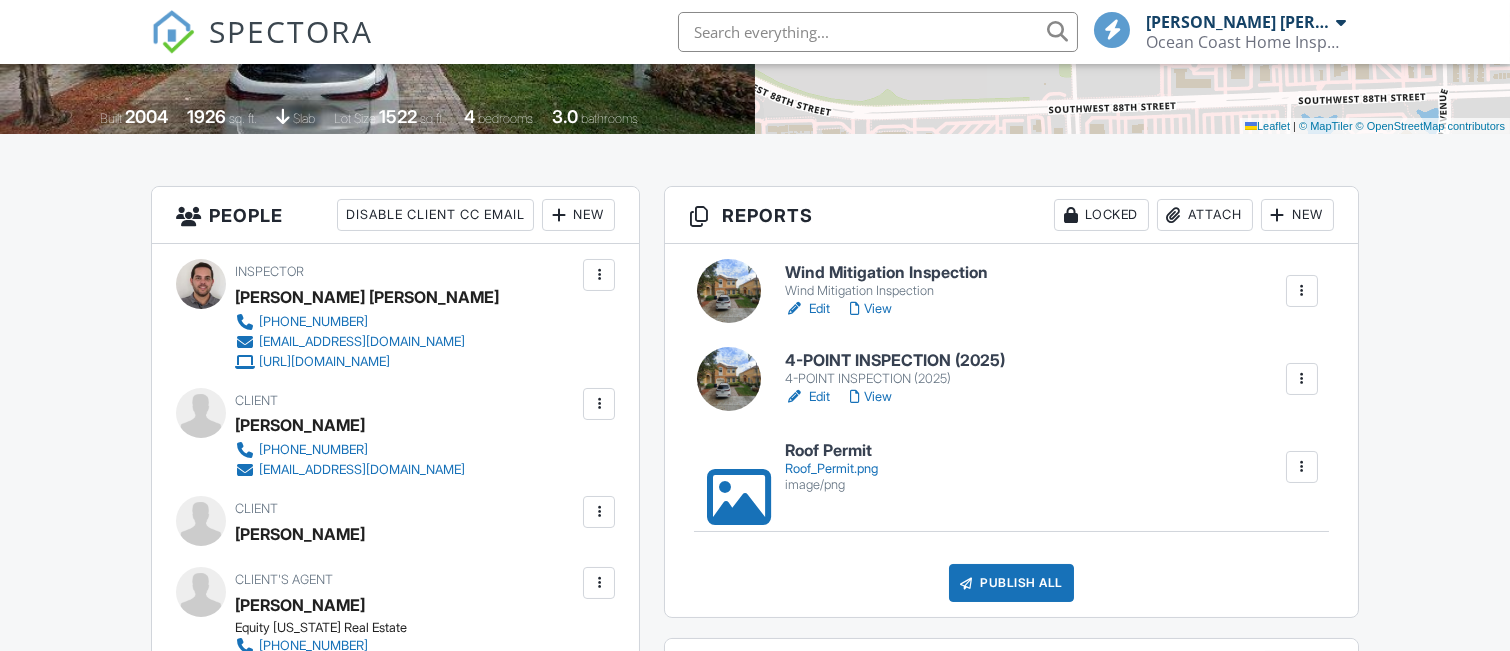 click on "Wind Mitigation Inspection" at bounding box center [886, 273] 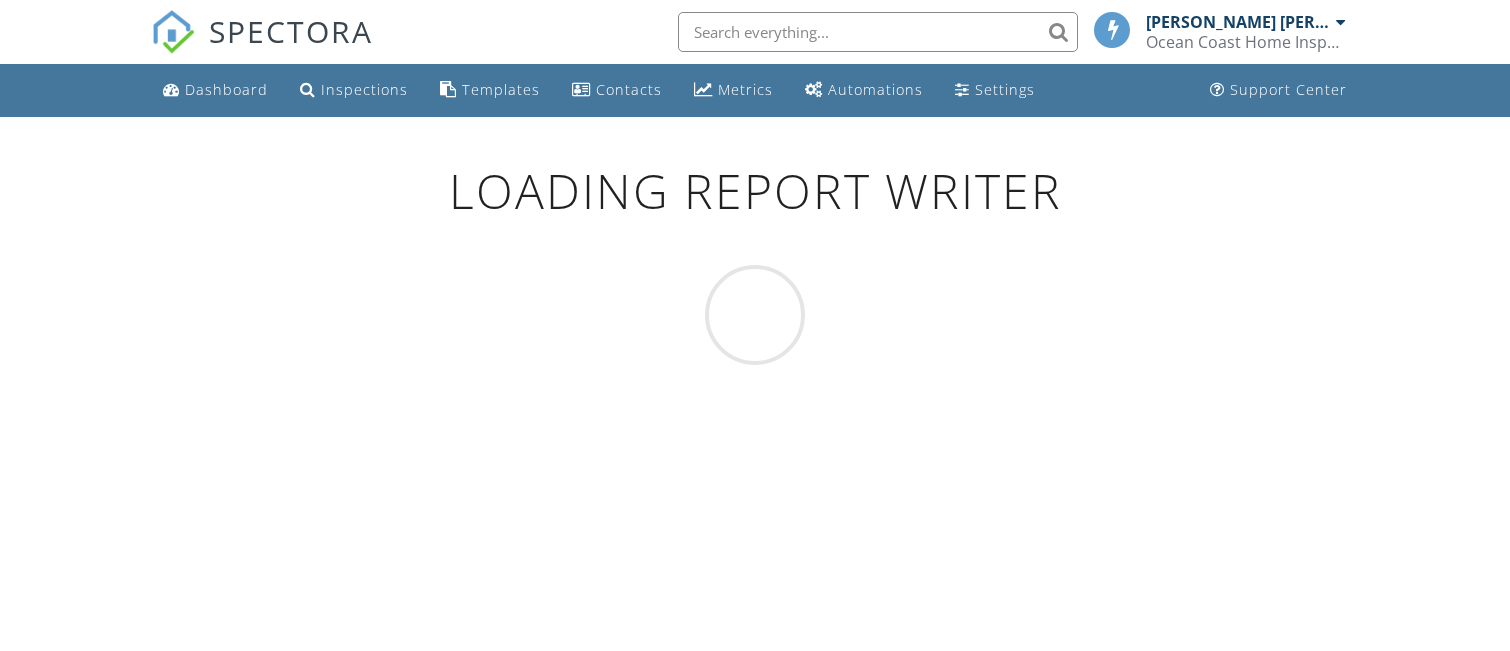 scroll, scrollTop: 0, scrollLeft: 0, axis: both 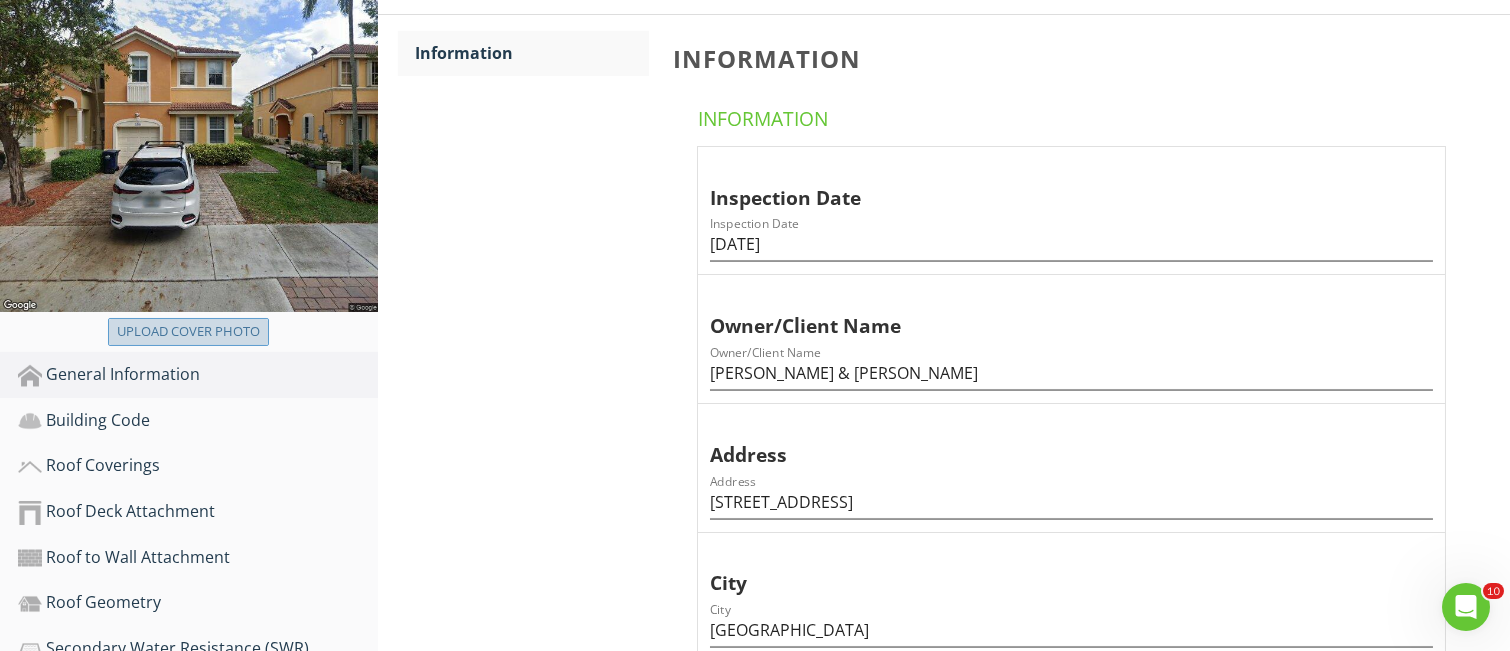 click on "Upload cover photo" at bounding box center (188, 332) 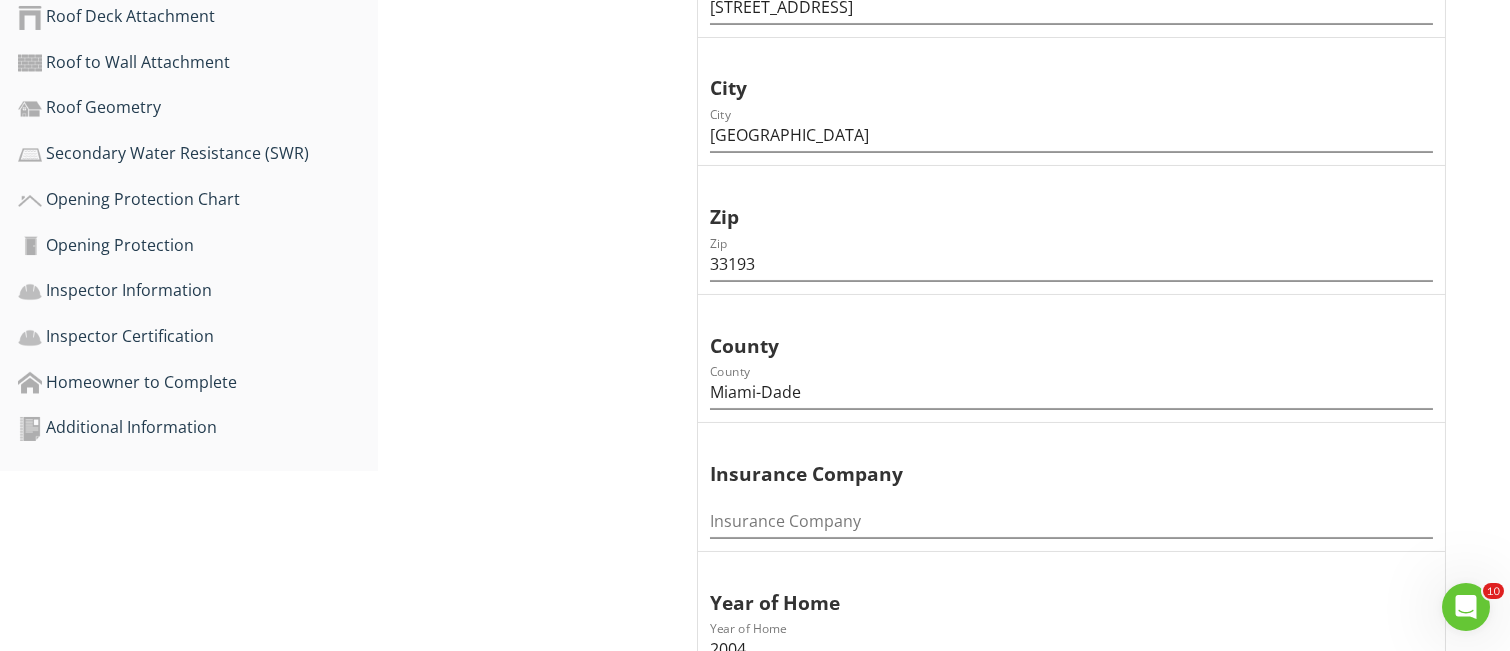 scroll, scrollTop: 800, scrollLeft: 0, axis: vertical 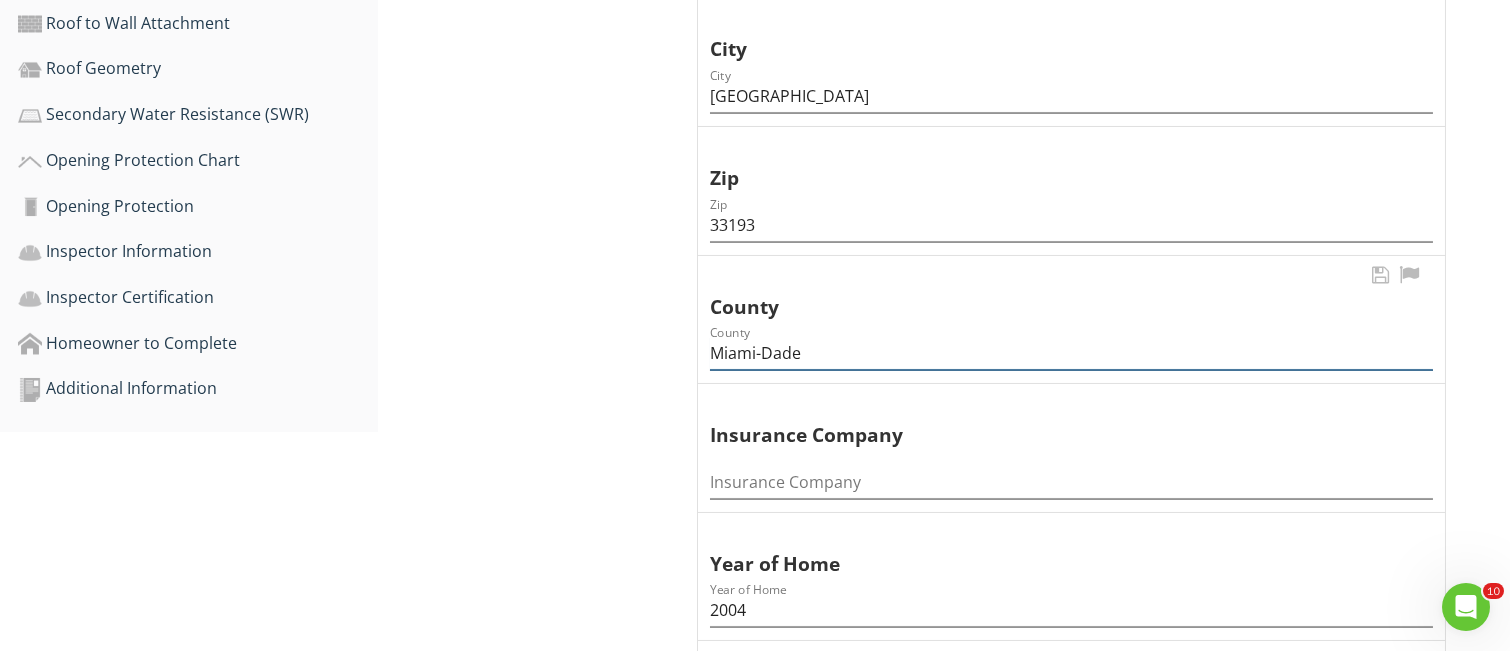 click on "Miami-Dade" at bounding box center (1071, 353) 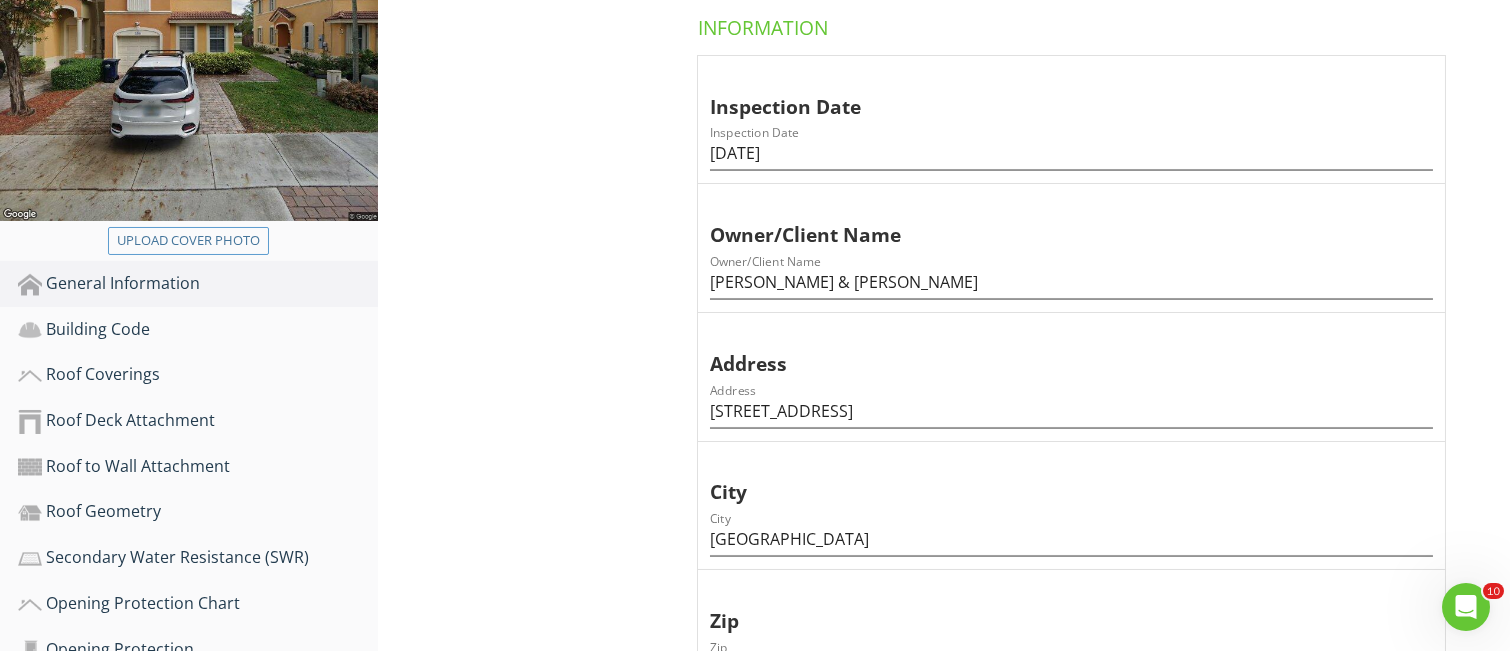 scroll, scrollTop: 400, scrollLeft: 0, axis: vertical 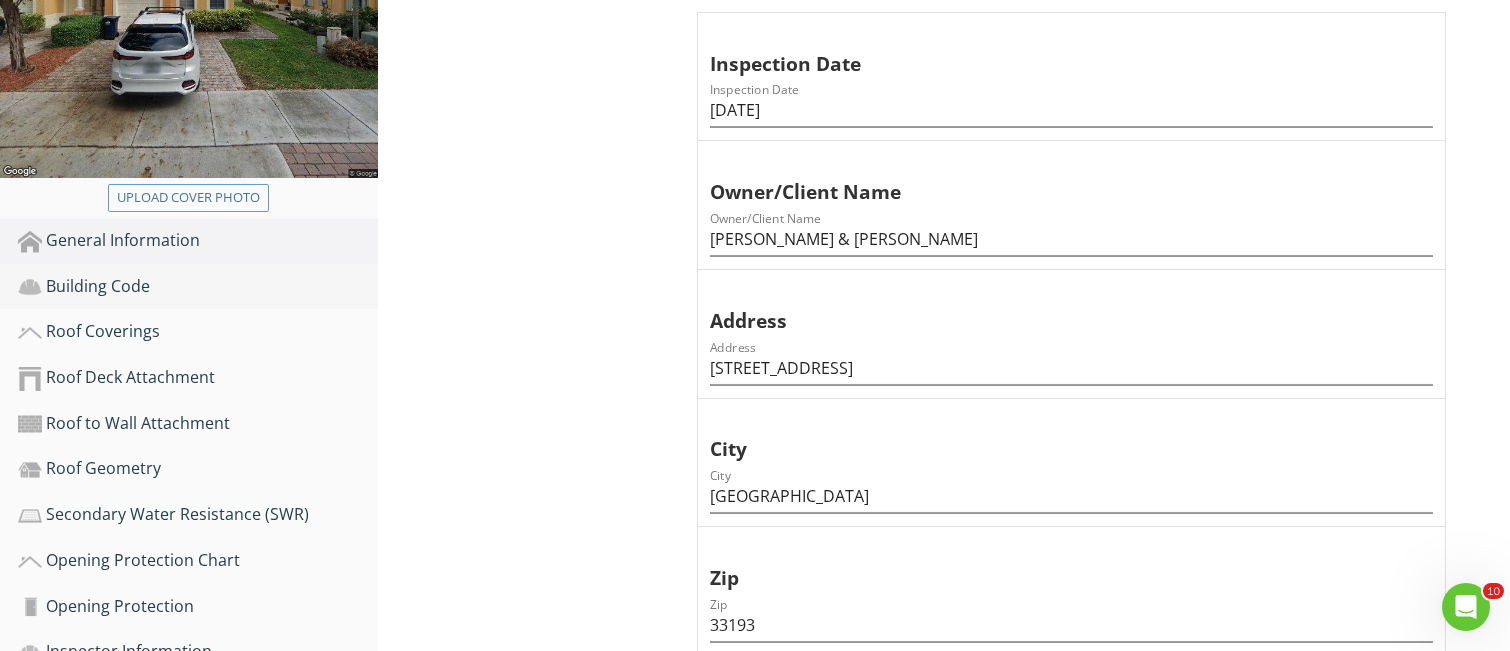 type on "Miami Dade" 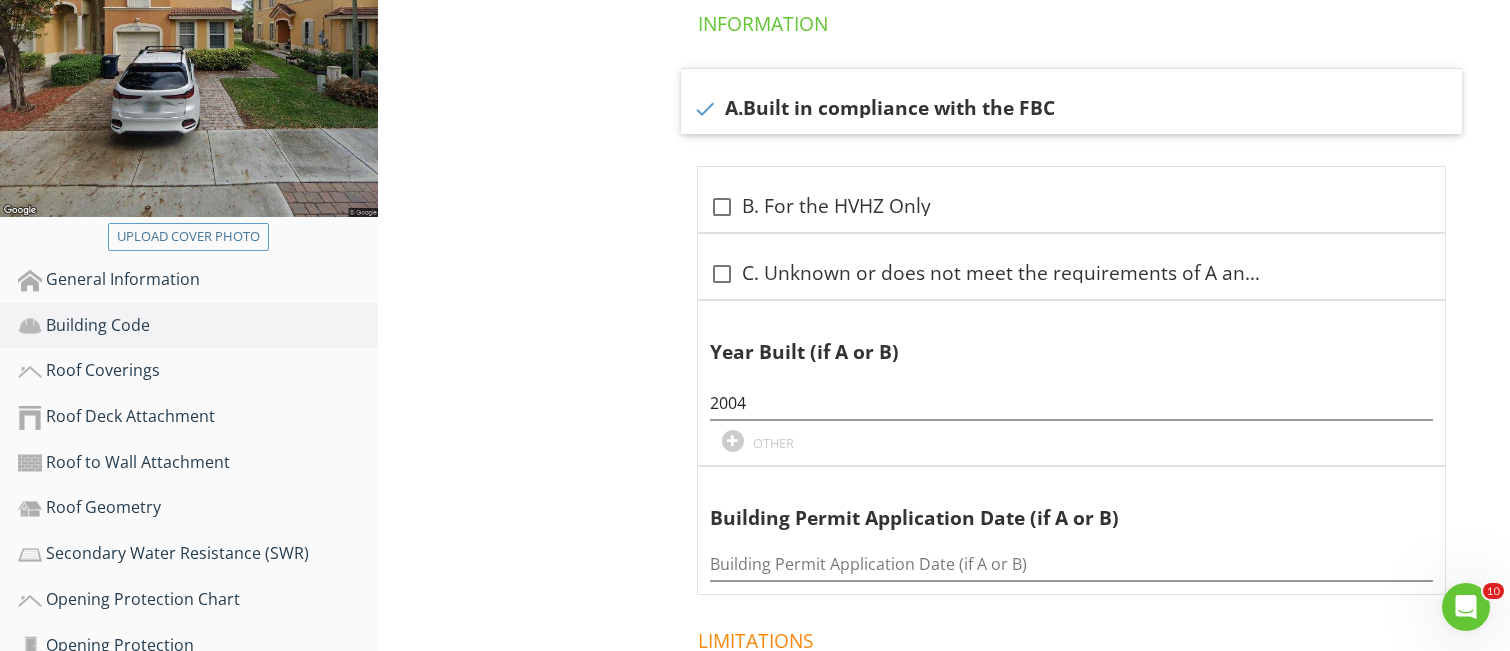 scroll, scrollTop: 400, scrollLeft: 0, axis: vertical 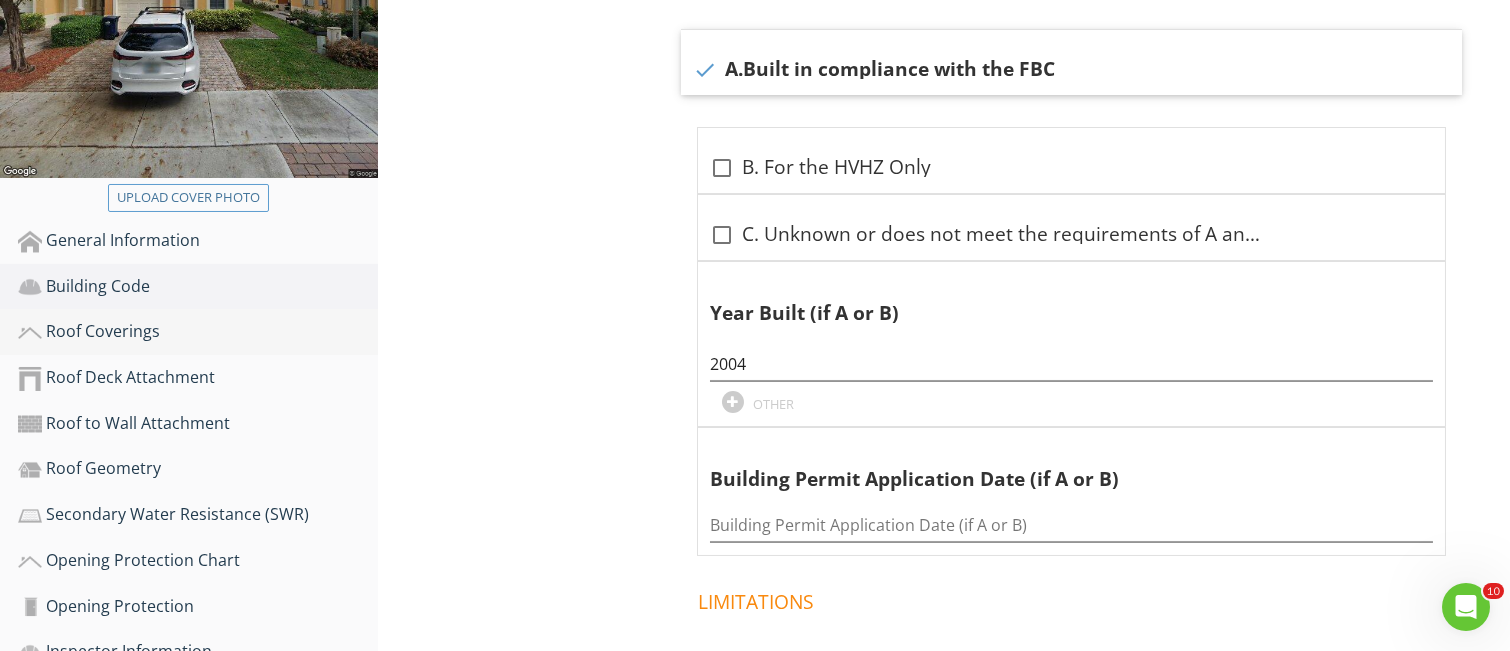 click on "Roof Coverings" at bounding box center (198, 332) 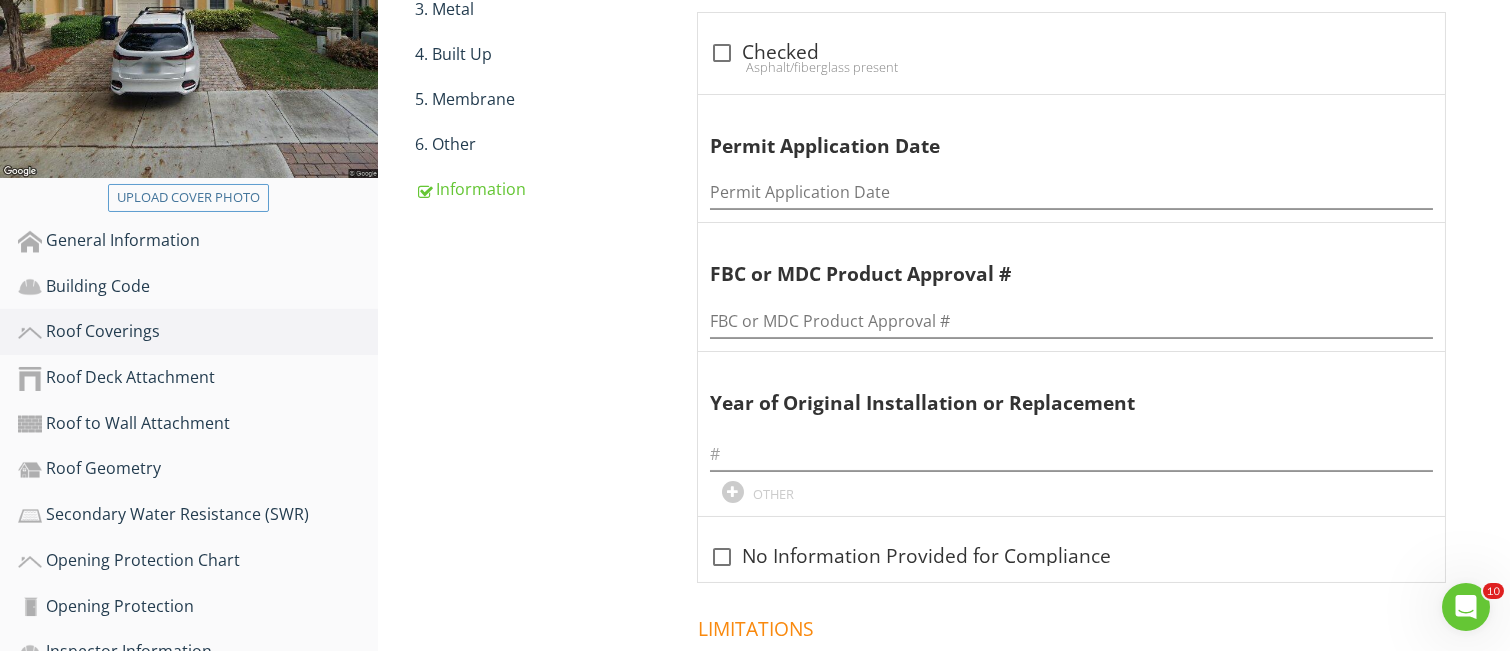 scroll, scrollTop: 266, scrollLeft: 0, axis: vertical 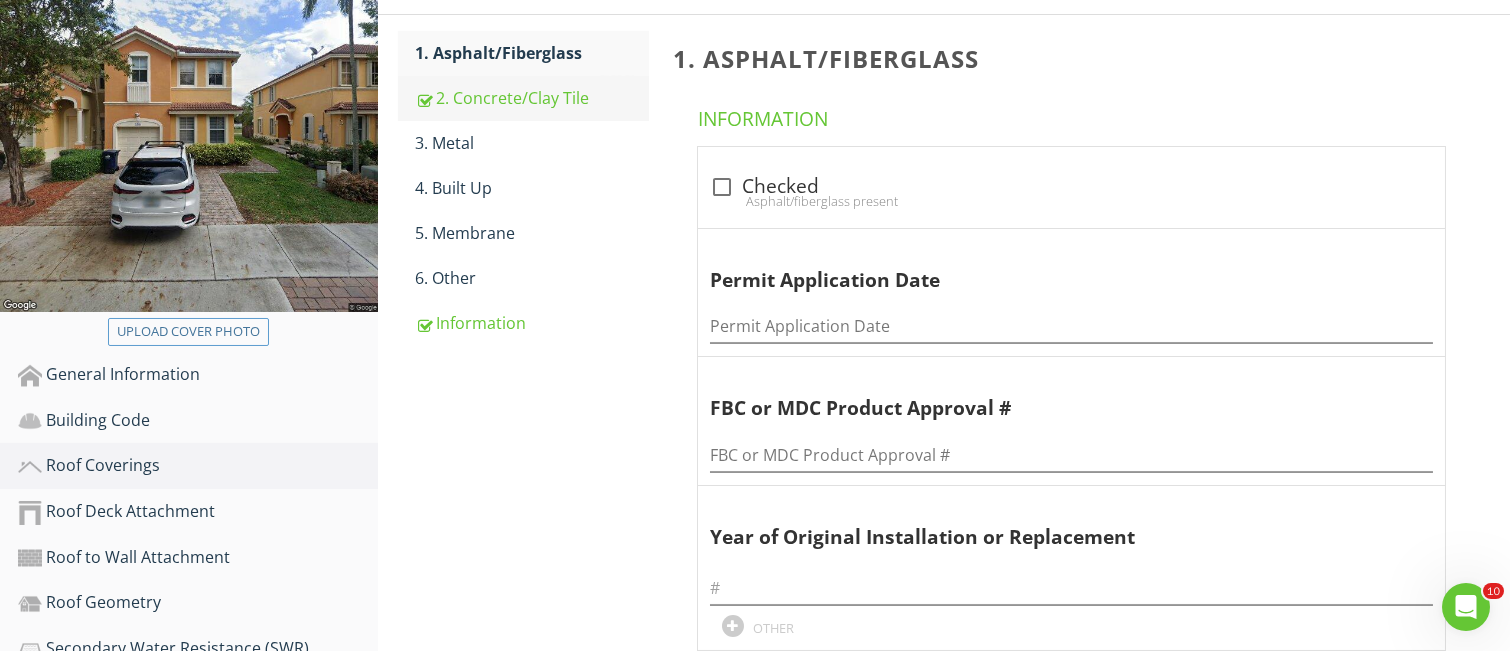 click on "2. Concrete/Clay Tile" at bounding box center [532, 98] 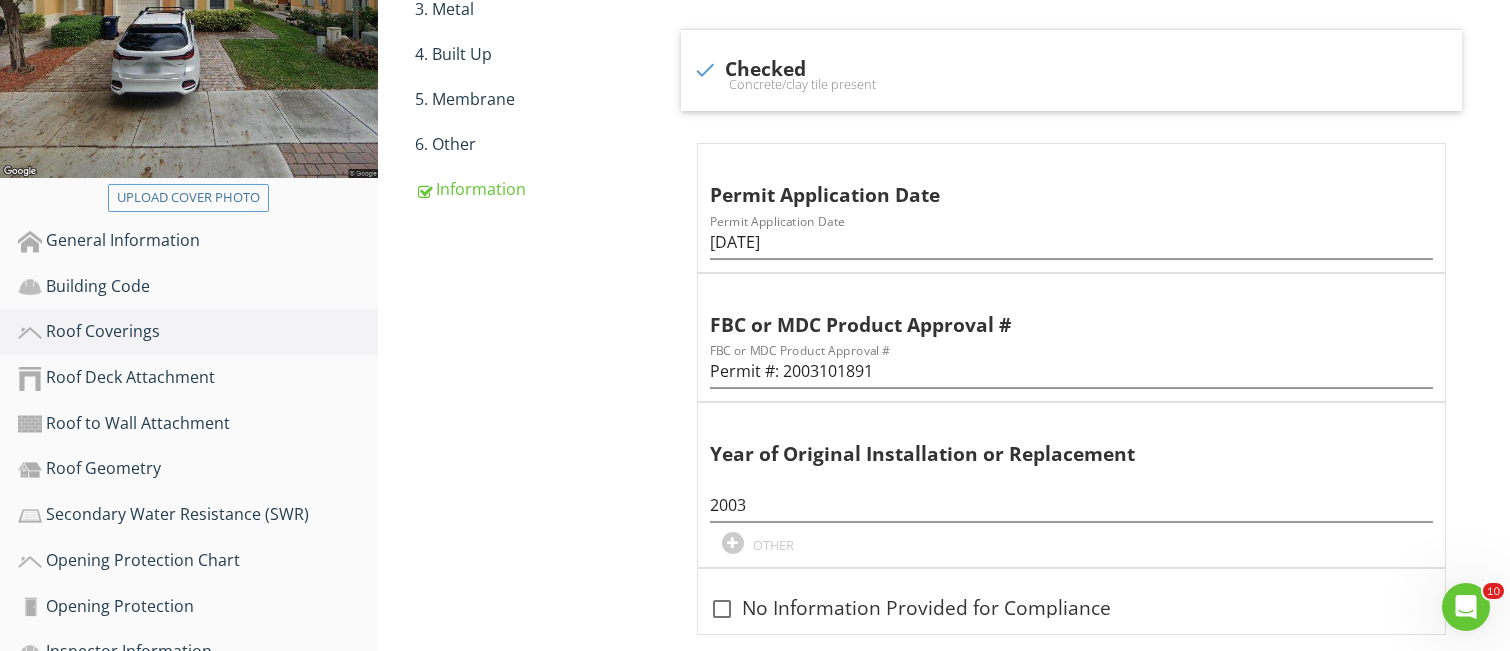 scroll, scrollTop: 266, scrollLeft: 0, axis: vertical 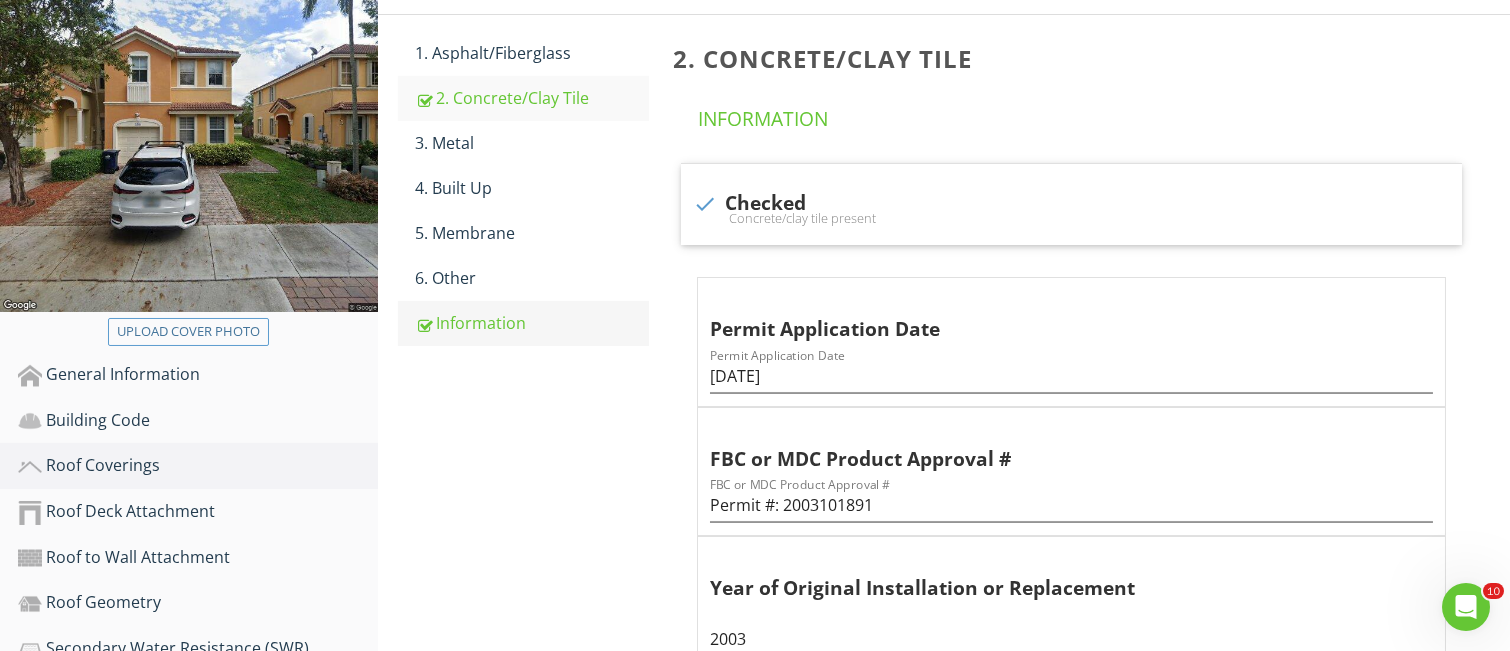 click on "Information" at bounding box center (532, 323) 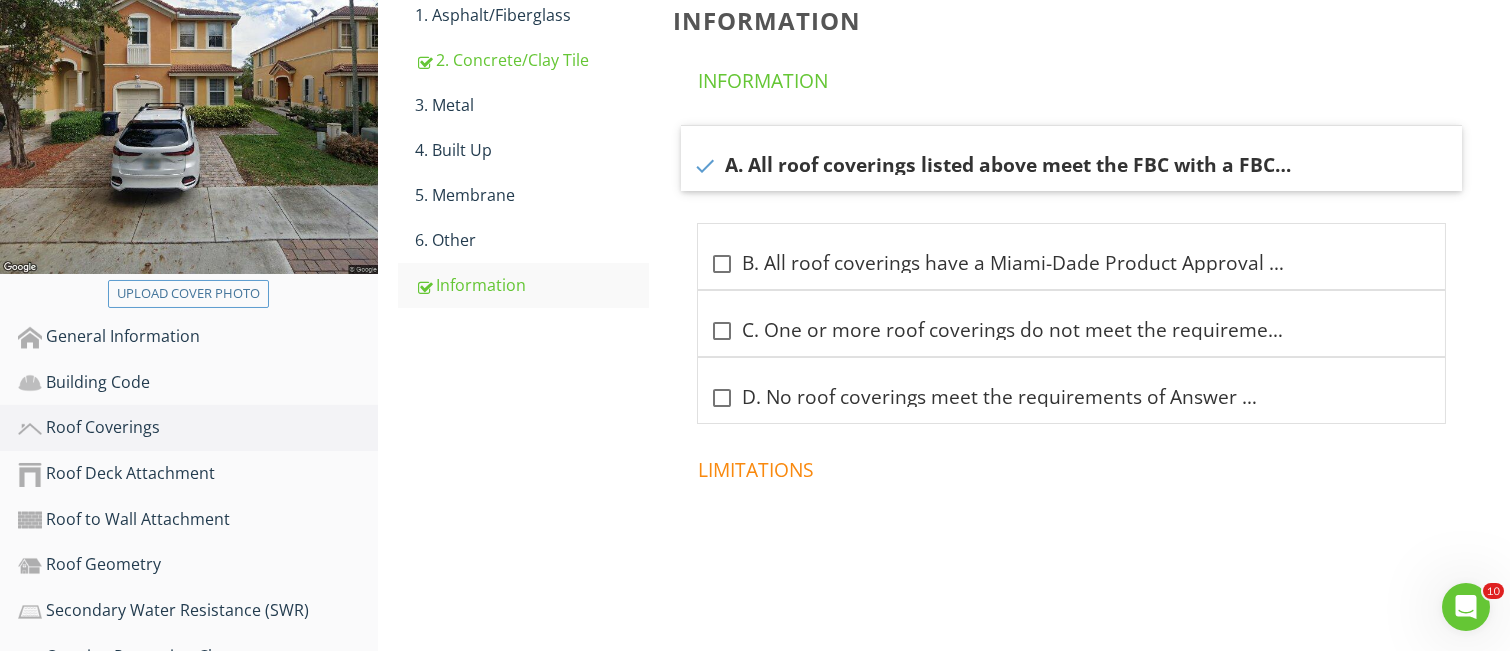 scroll, scrollTop: 266, scrollLeft: 0, axis: vertical 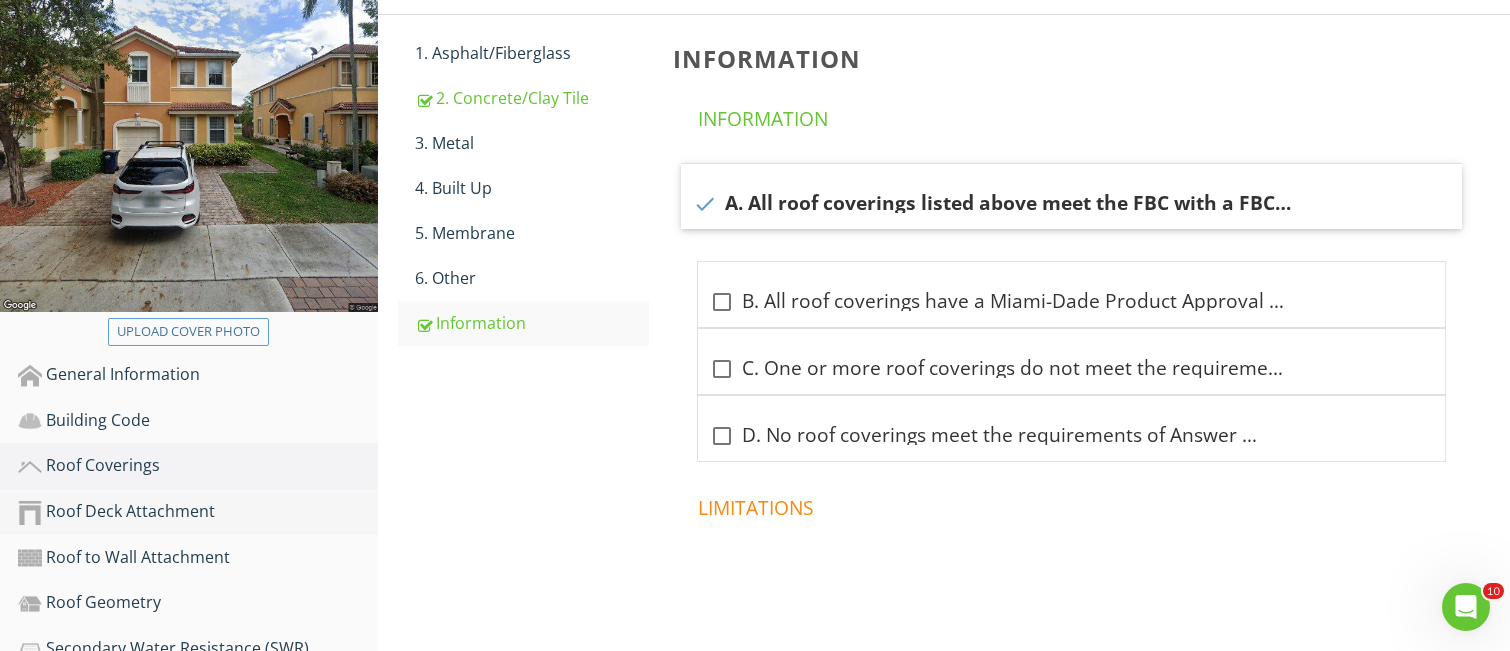 click on "Roof Deck Attachment" at bounding box center [198, 512] 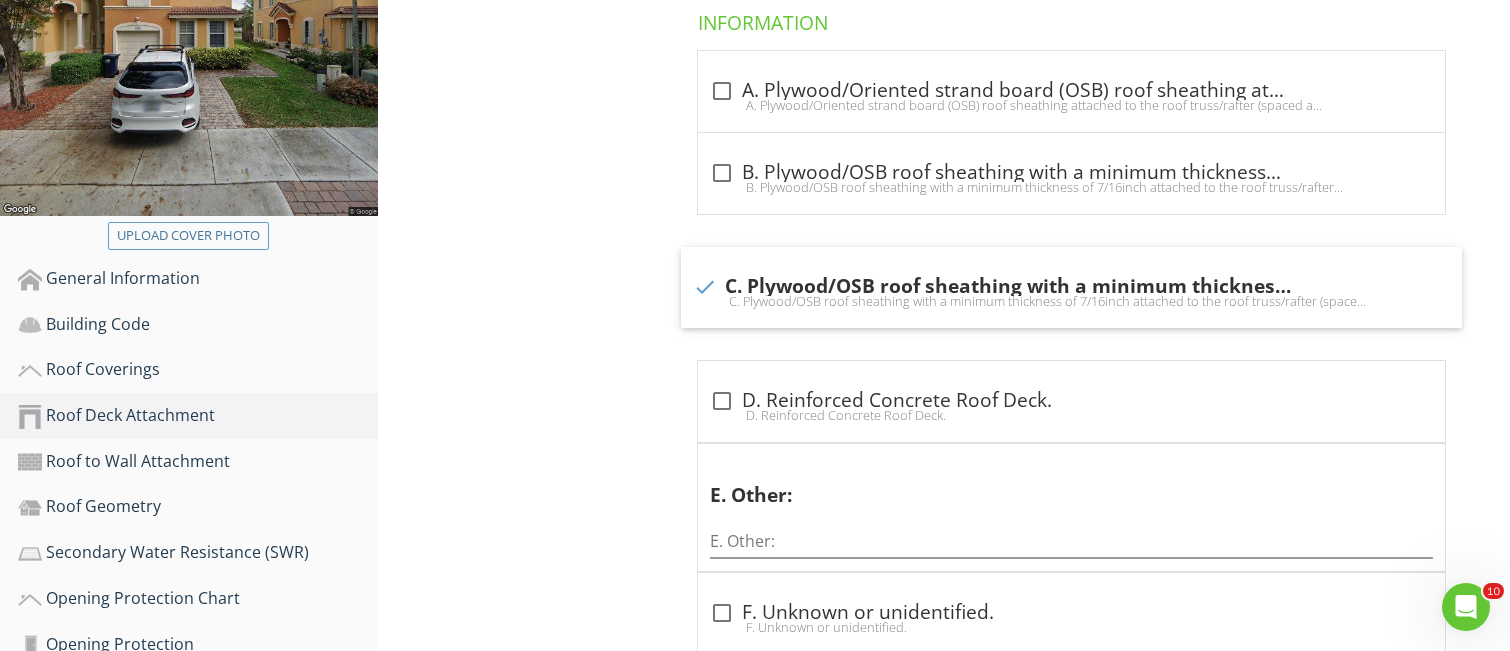 scroll, scrollTop: 400, scrollLeft: 0, axis: vertical 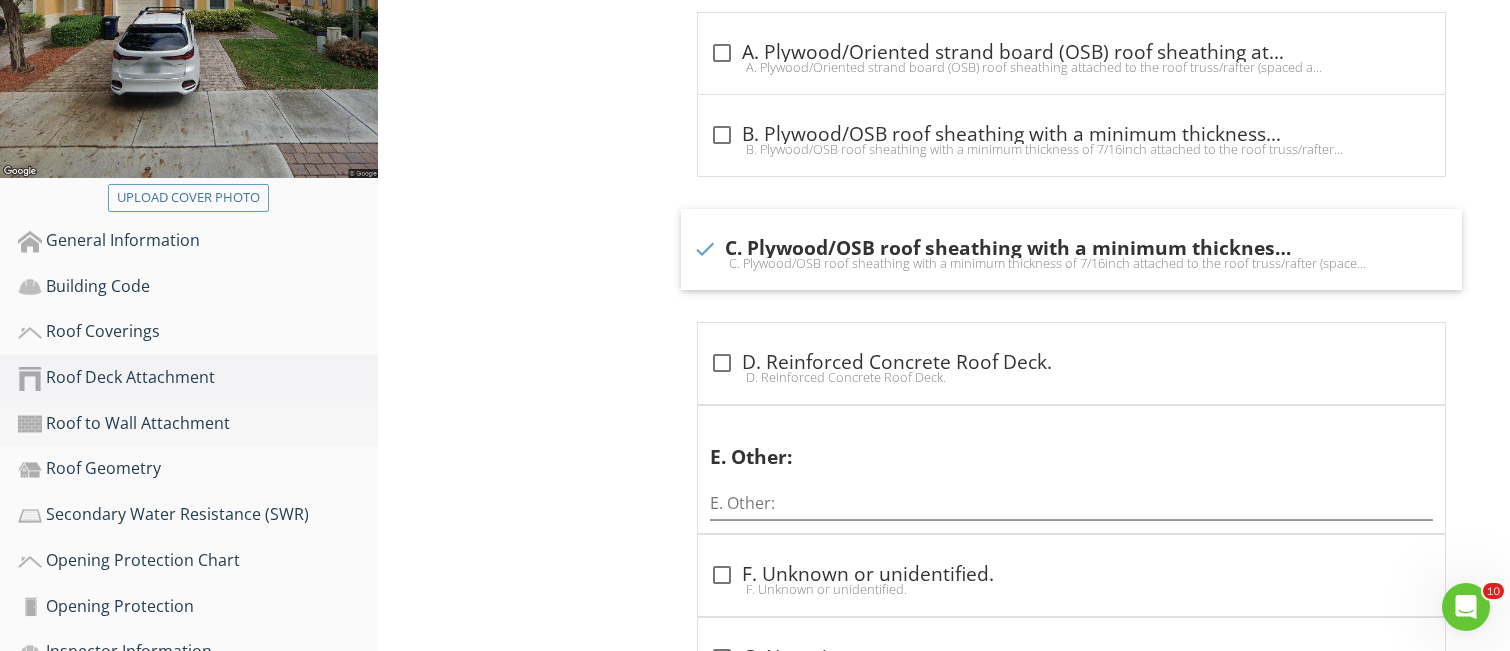 click on "Roof to Wall Attachment" at bounding box center [198, 424] 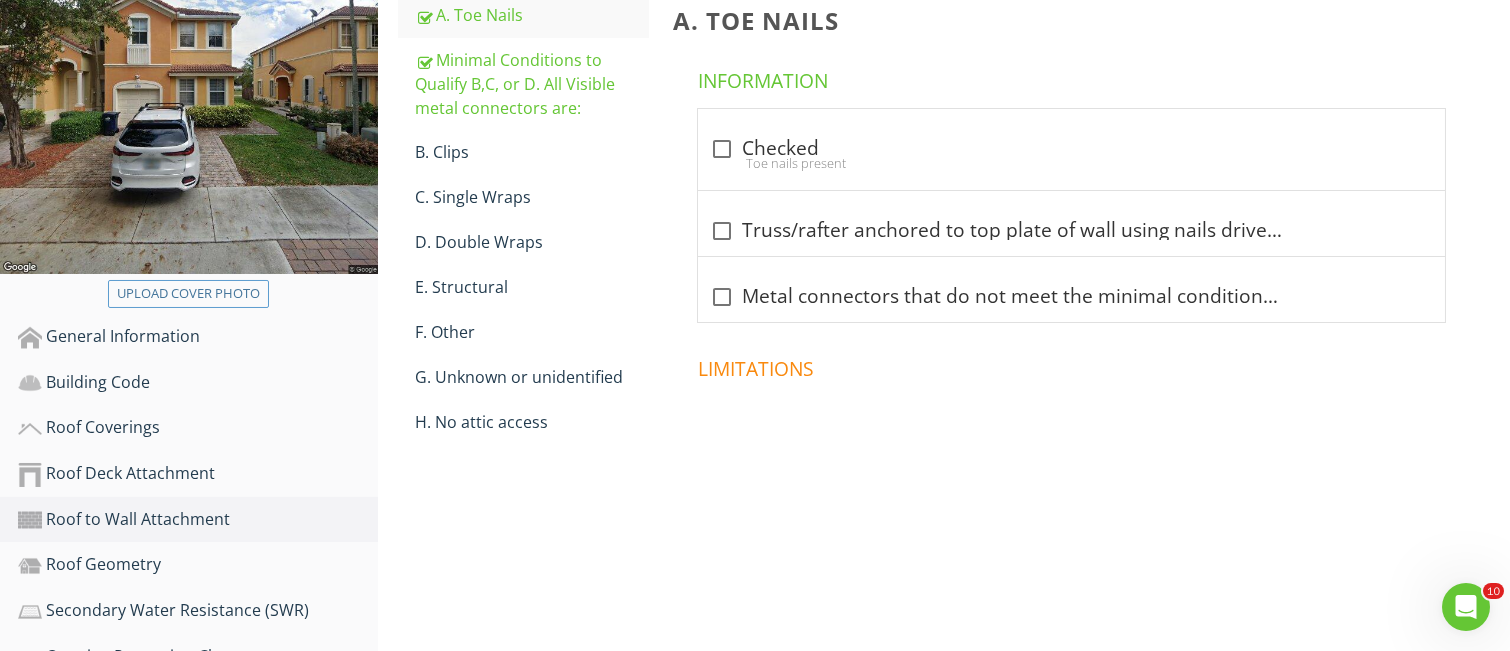 scroll, scrollTop: 266, scrollLeft: 0, axis: vertical 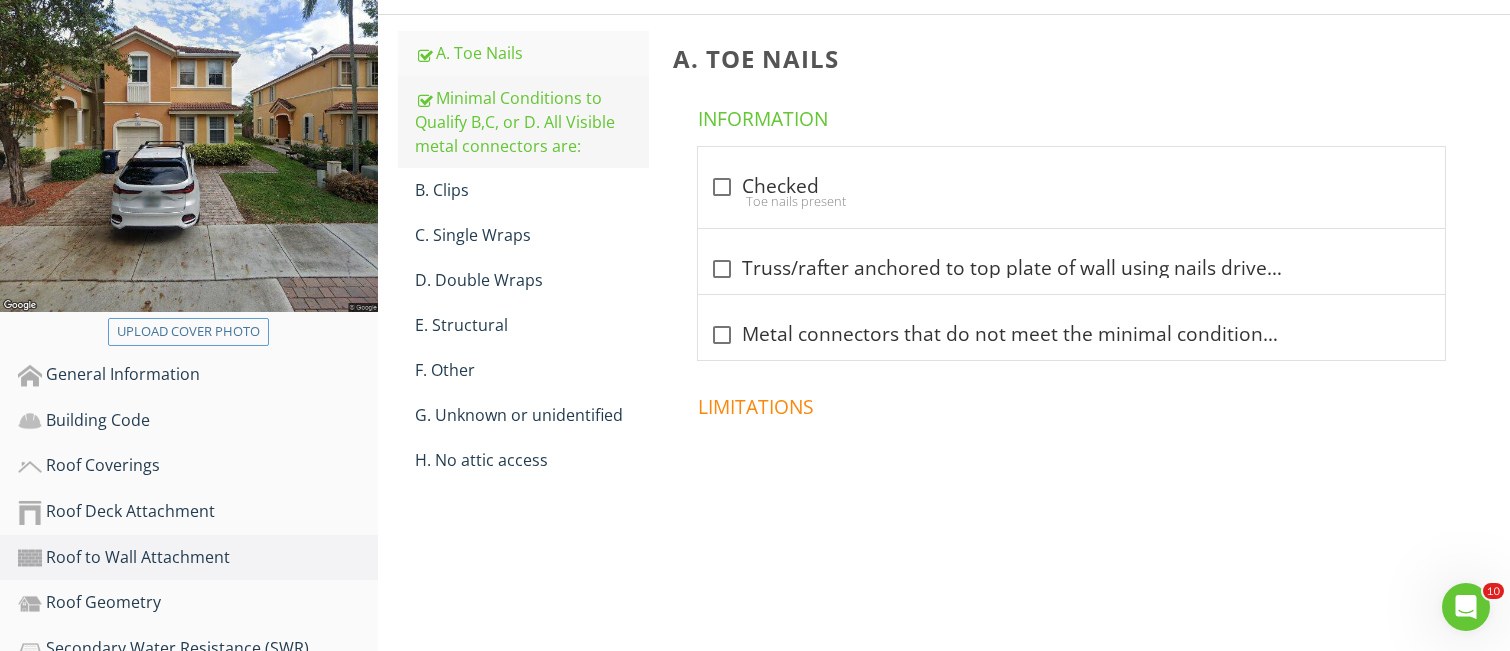 click on "Minimal Conditions to Qualify B,C, or D.  All Visible metal connectors are:" at bounding box center [532, 122] 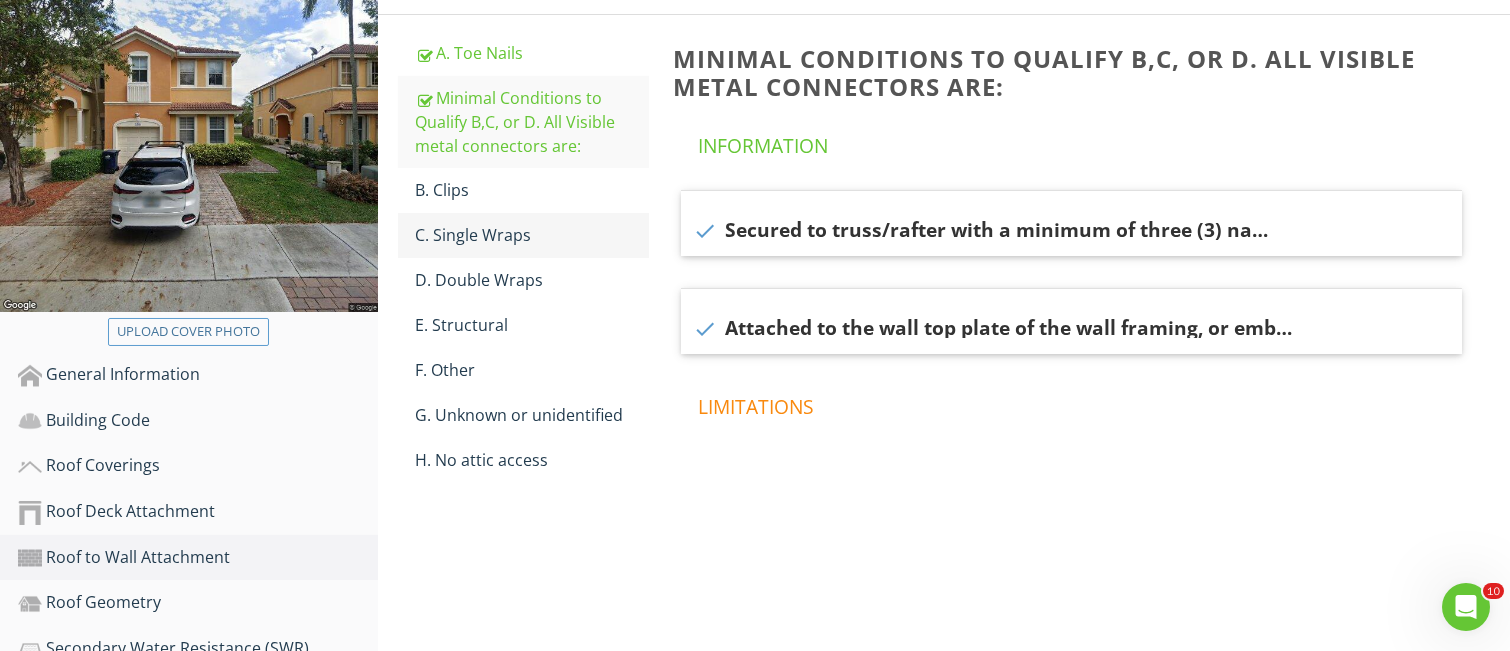 click on "C. Single Wraps" at bounding box center (532, 235) 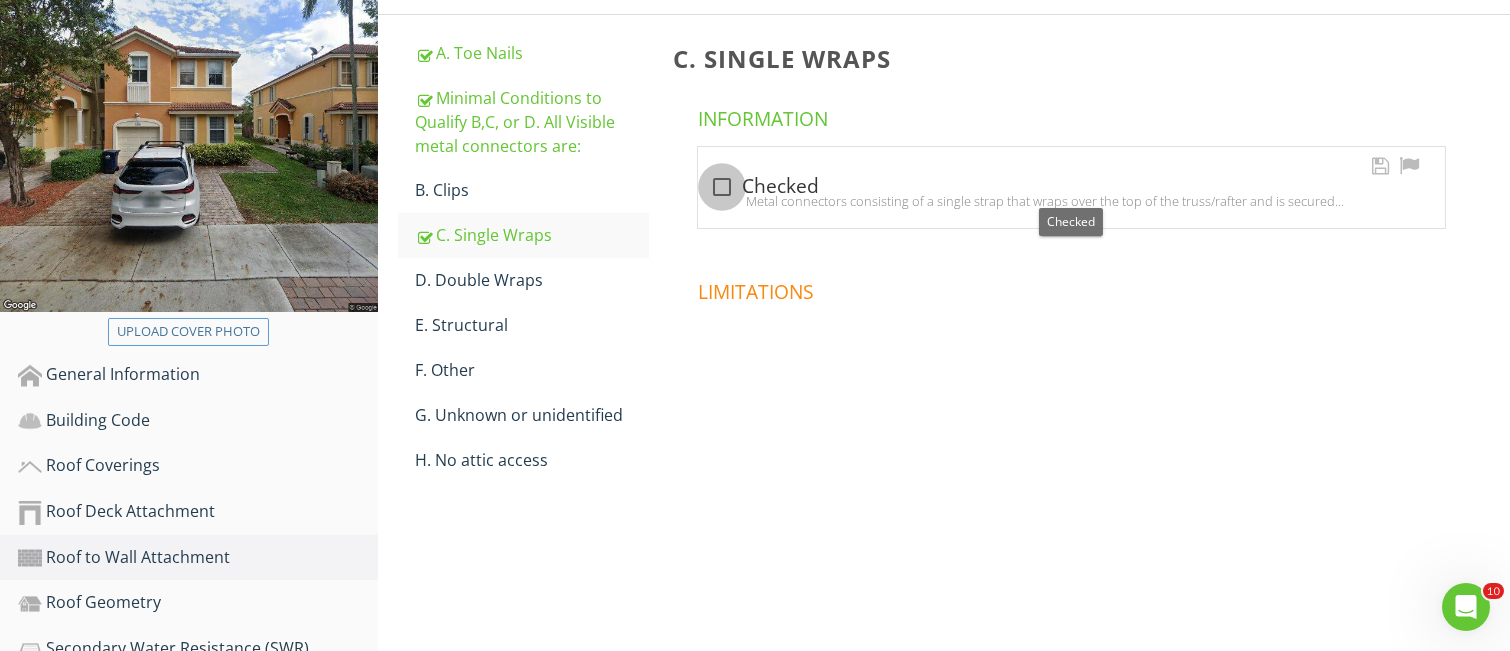 click at bounding box center [722, 187] 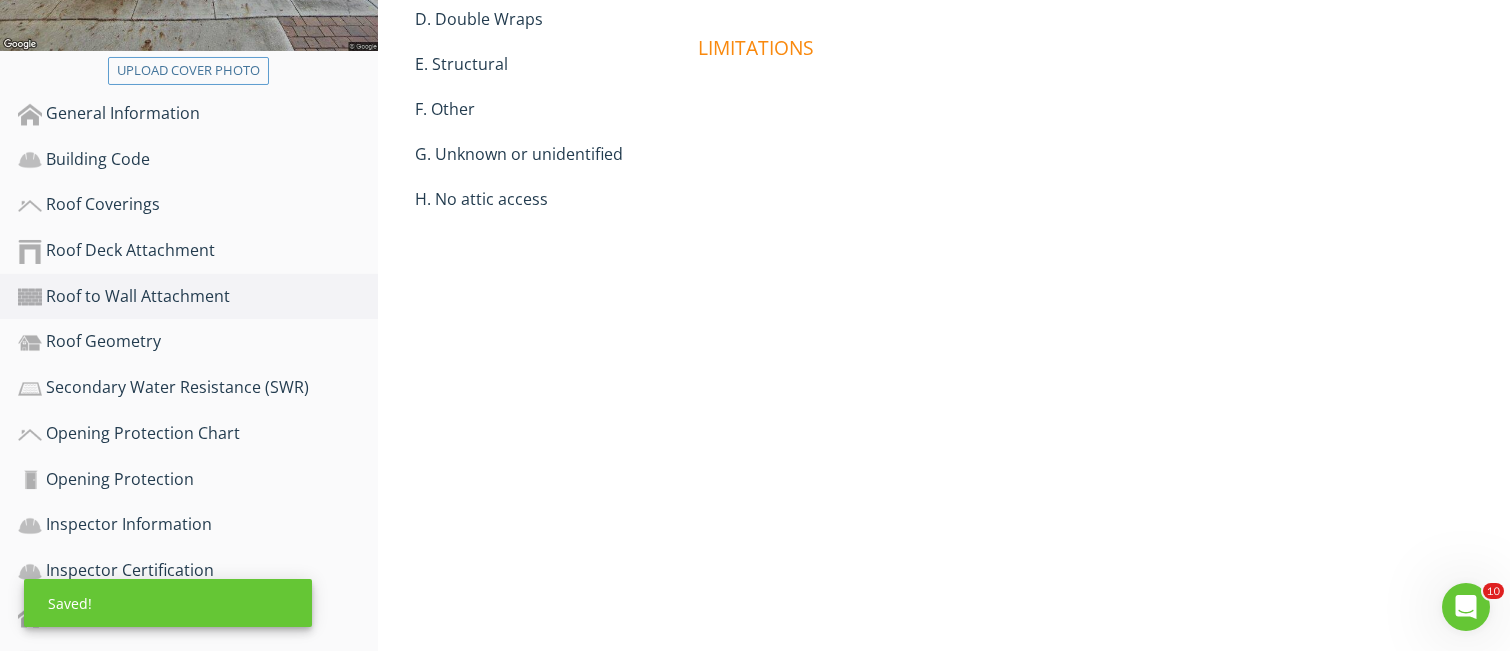 scroll, scrollTop: 533, scrollLeft: 0, axis: vertical 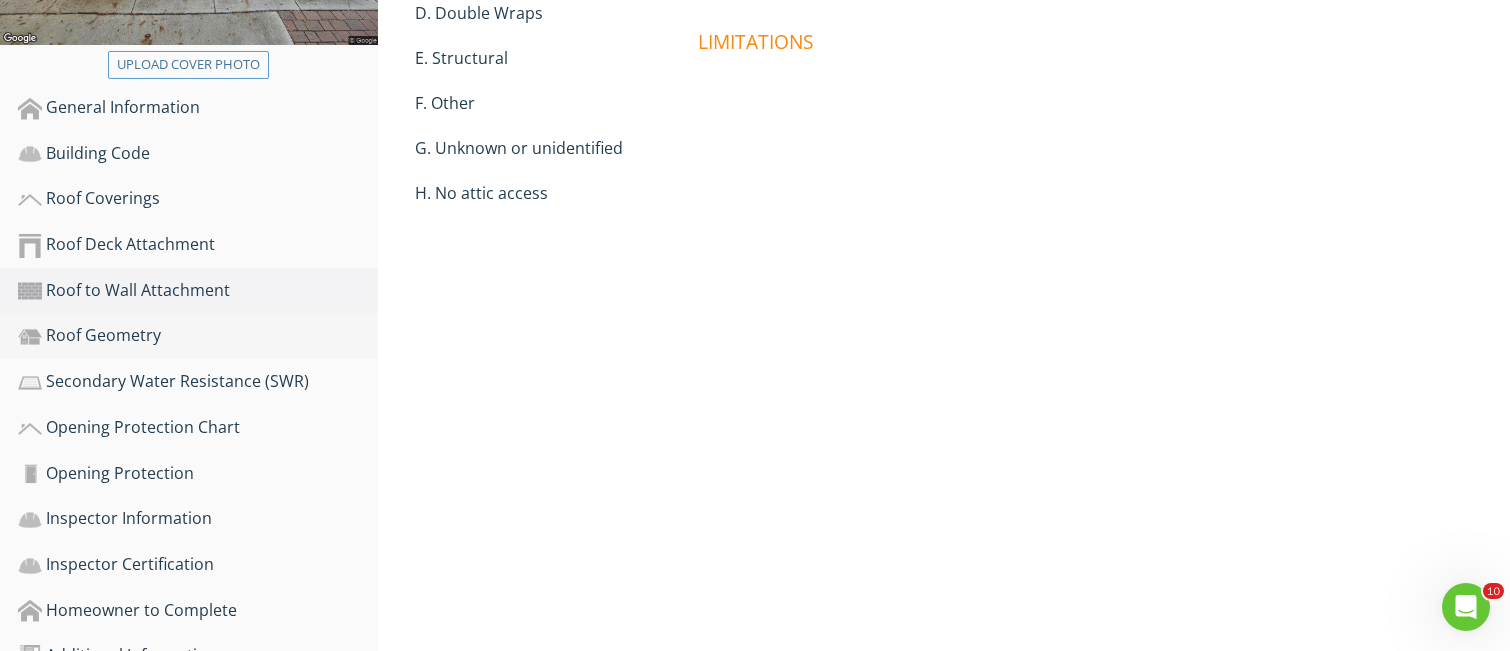 click on "Roof Geometry" at bounding box center (198, 336) 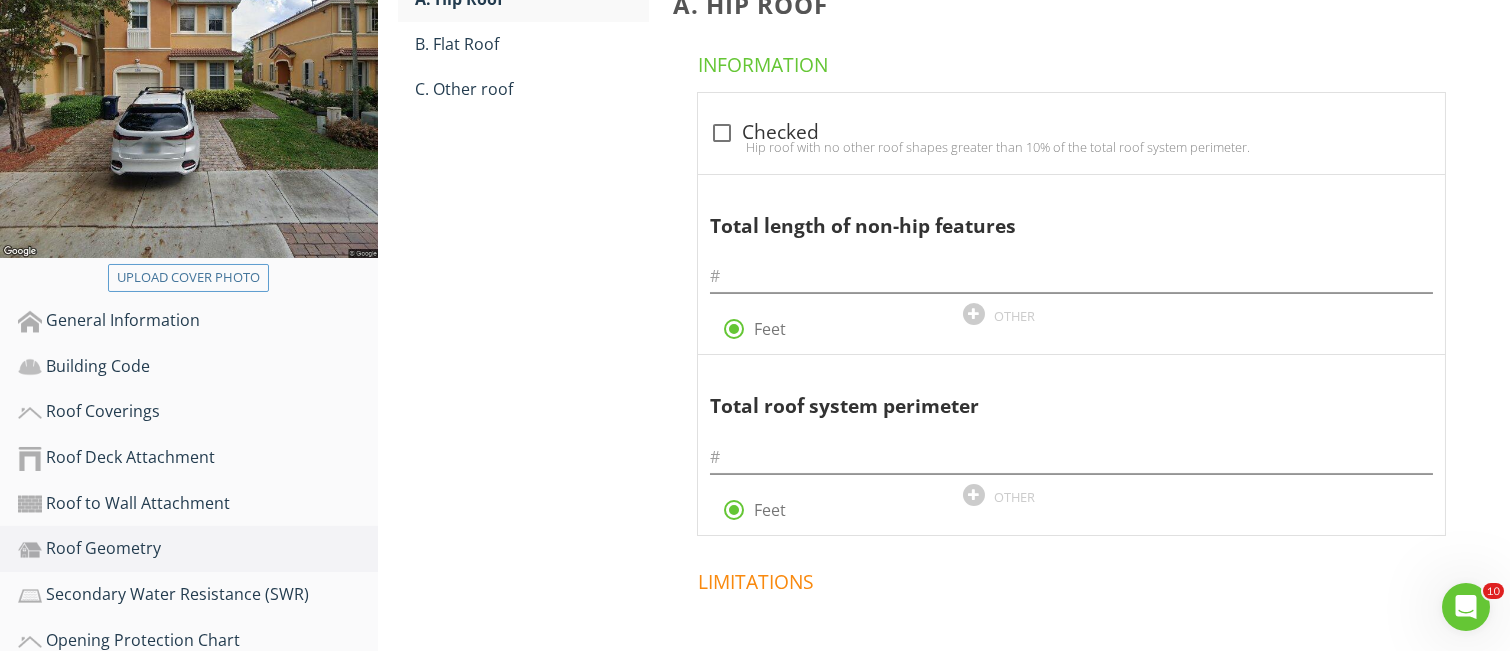 scroll, scrollTop: 266, scrollLeft: 0, axis: vertical 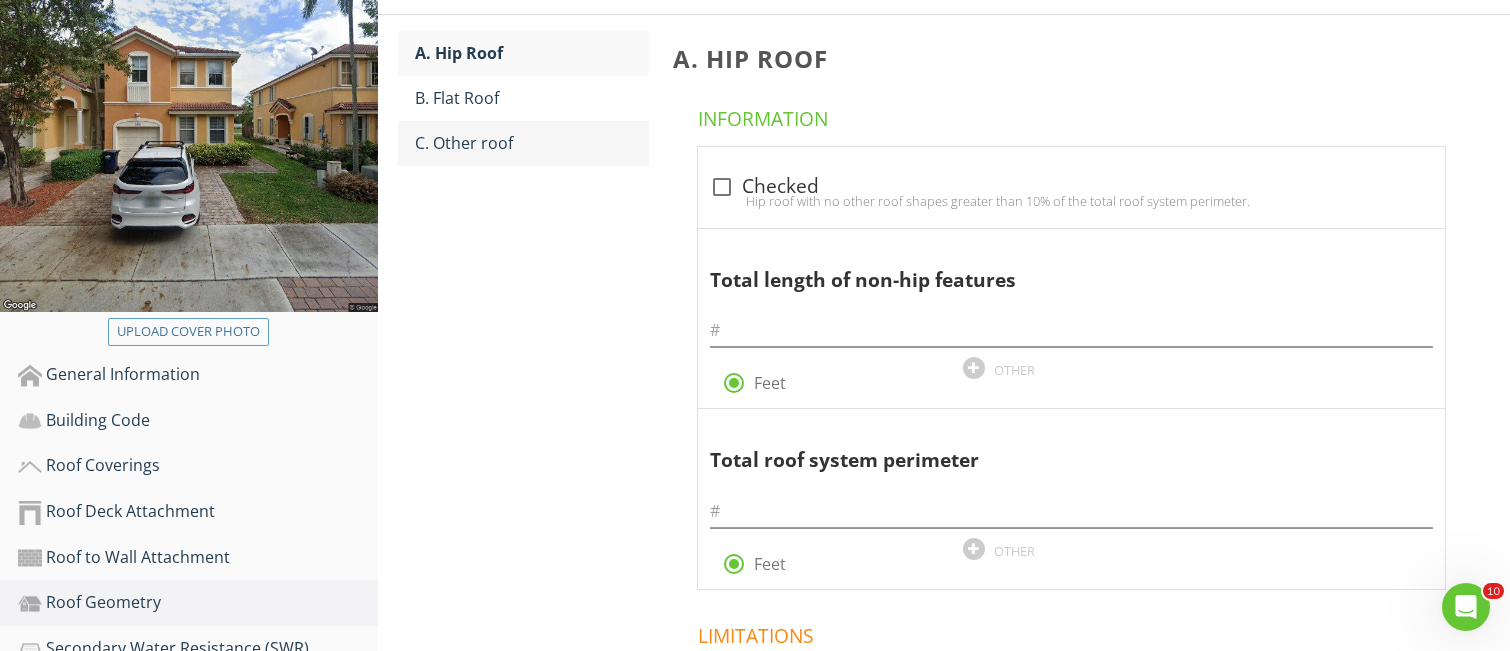click on "C. Other roof" at bounding box center [532, 143] 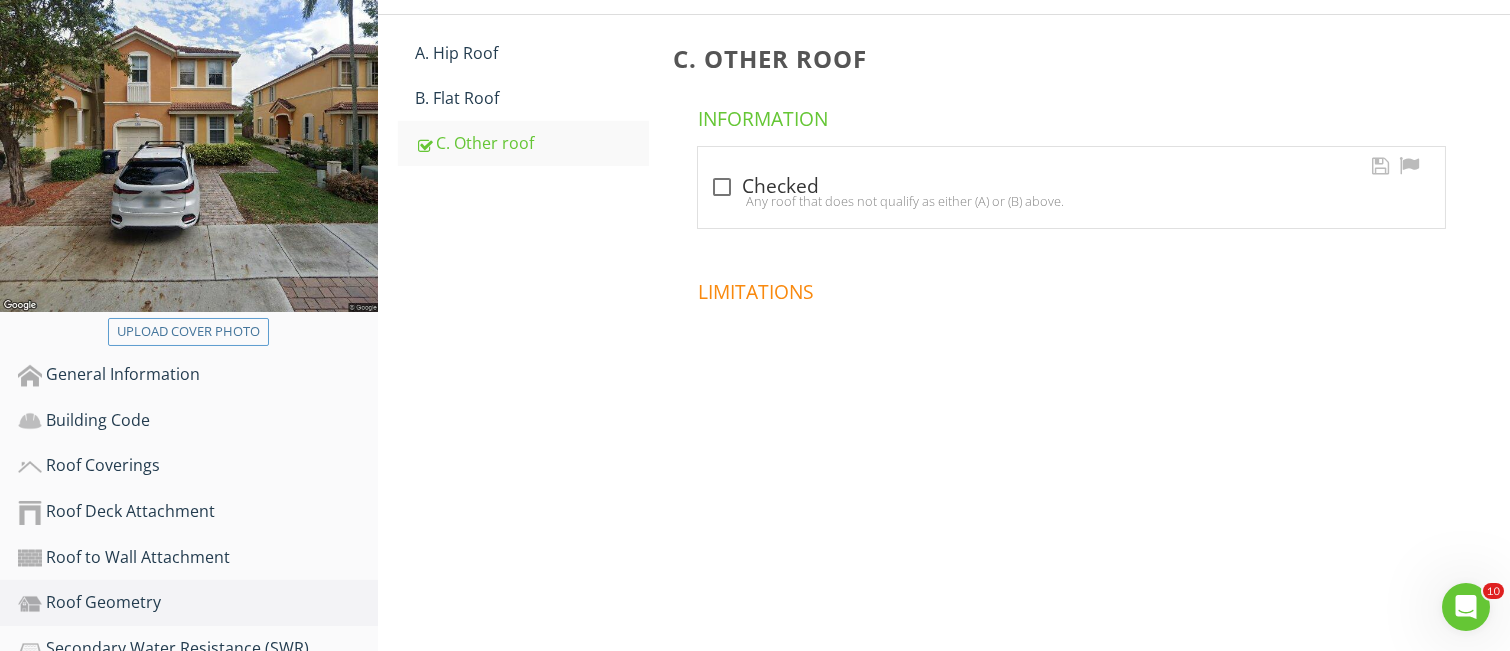 click at bounding box center (722, 187) 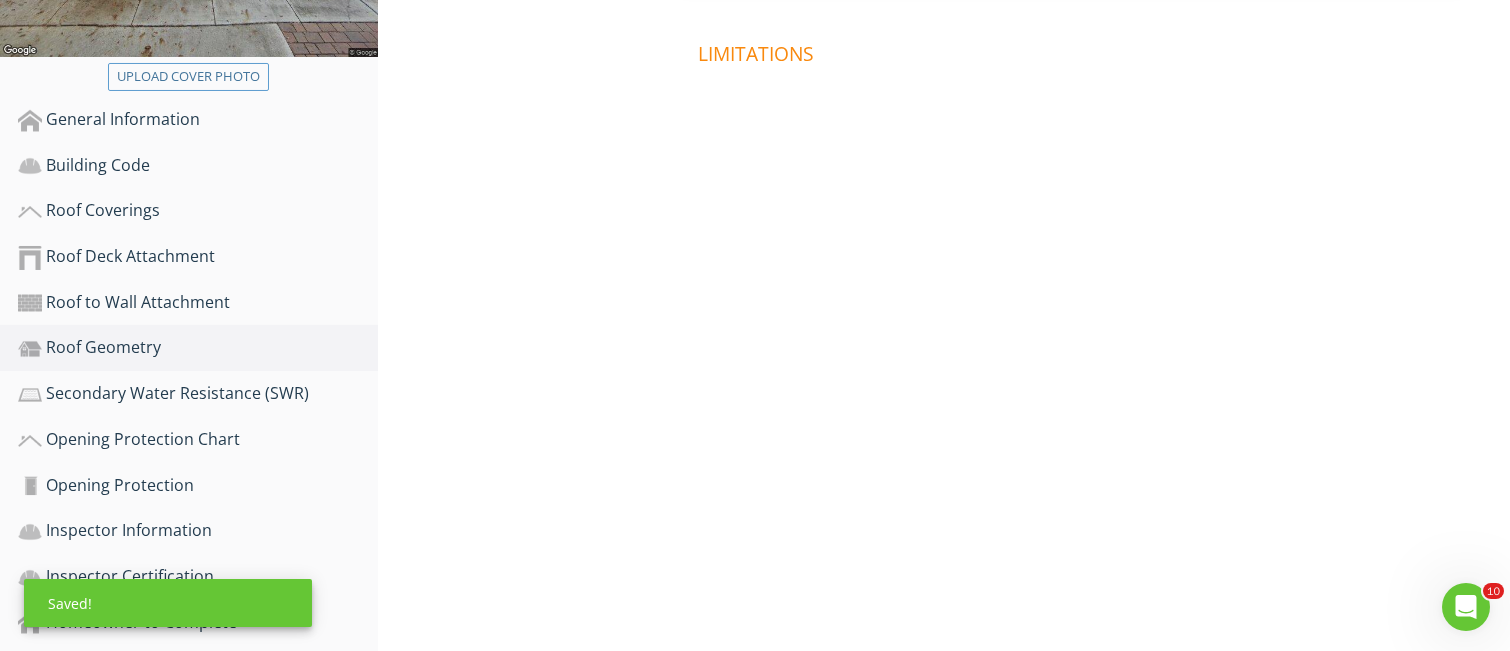 scroll, scrollTop: 533, scrollLeft: 0, axis: vertical 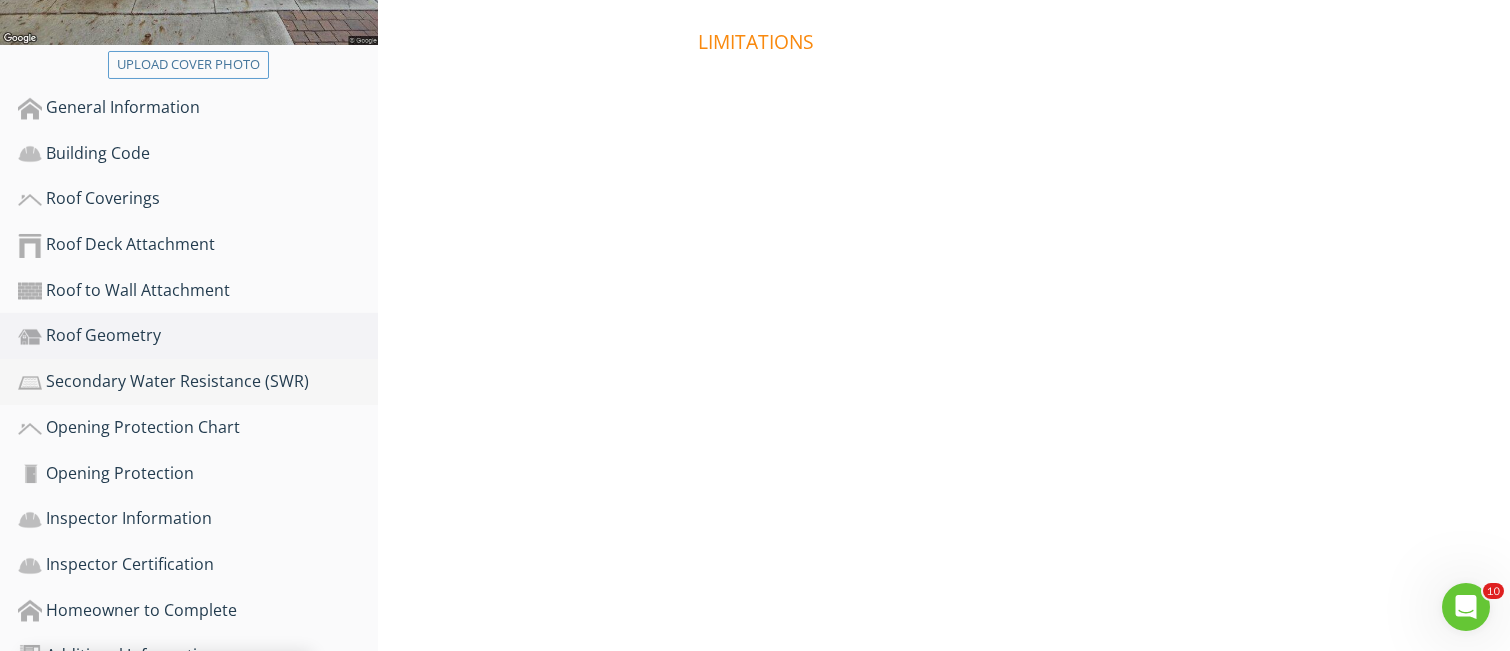 click on "Secondary Water Resistance (SWR)" at bounding box center [198, 382] 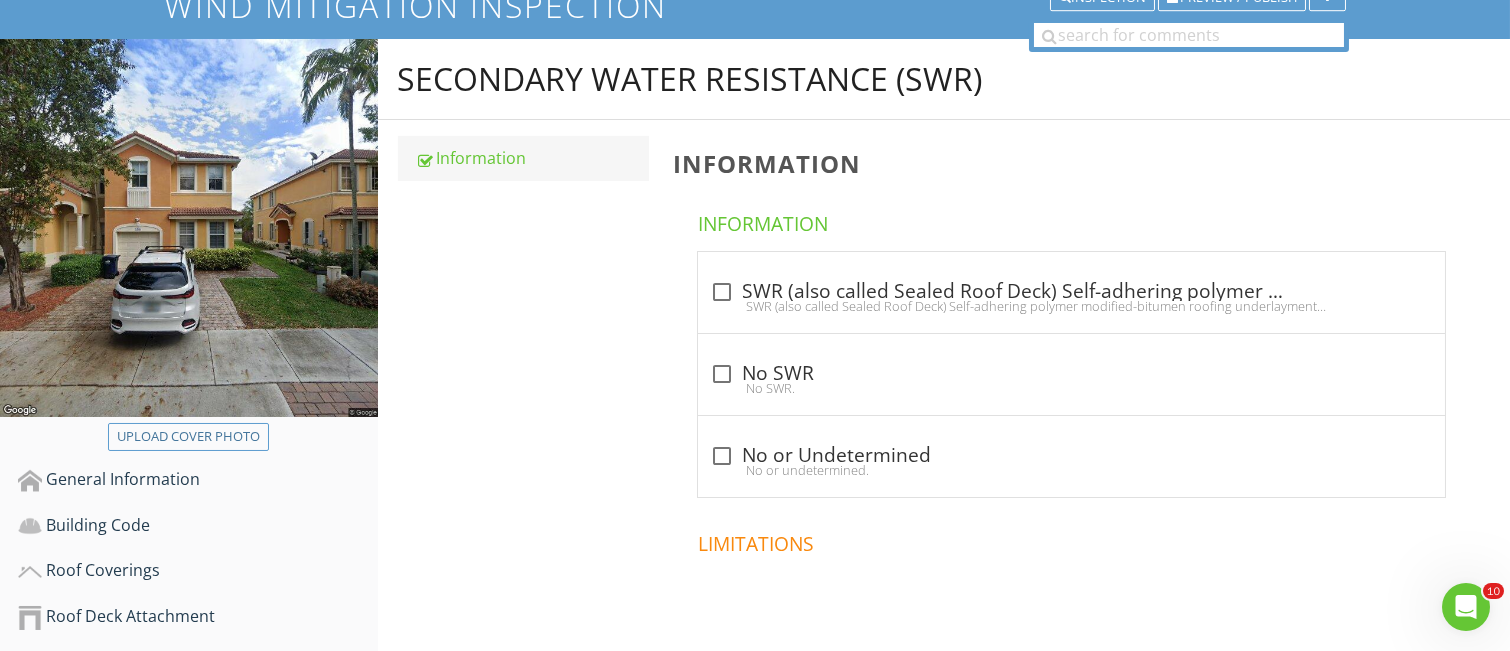 scroll, scrollTop: 133, scrollLeft: 0, axis: vertical 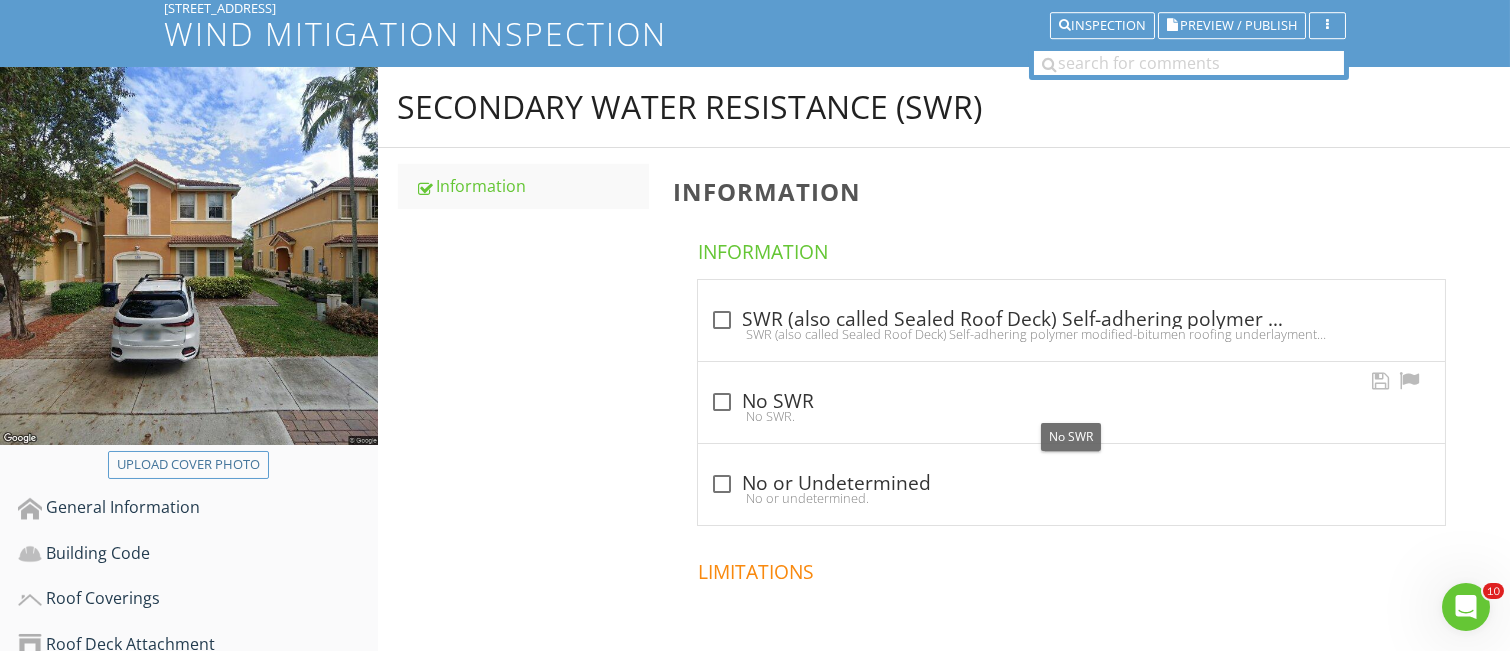 click at bounding box center [722, 402] 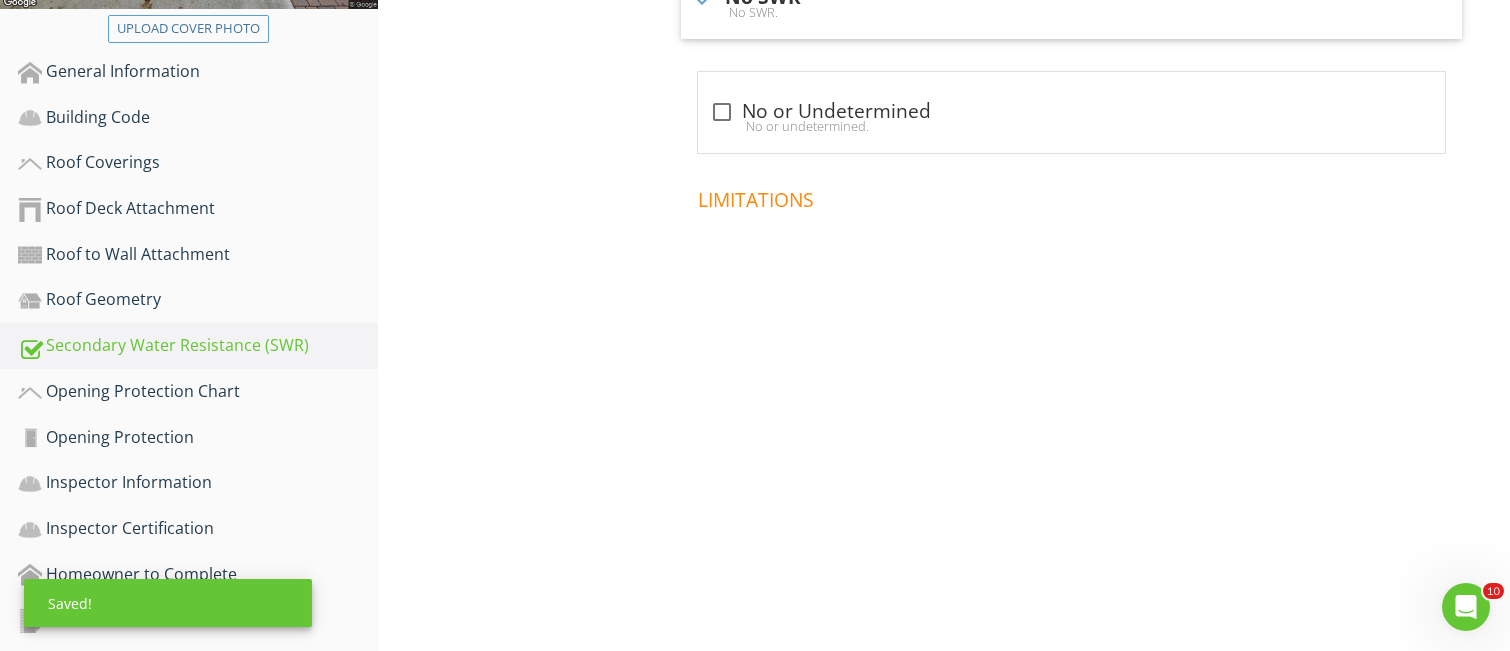 scroll, scrollTop: 574, scrollLeft: 0, axis: vertical 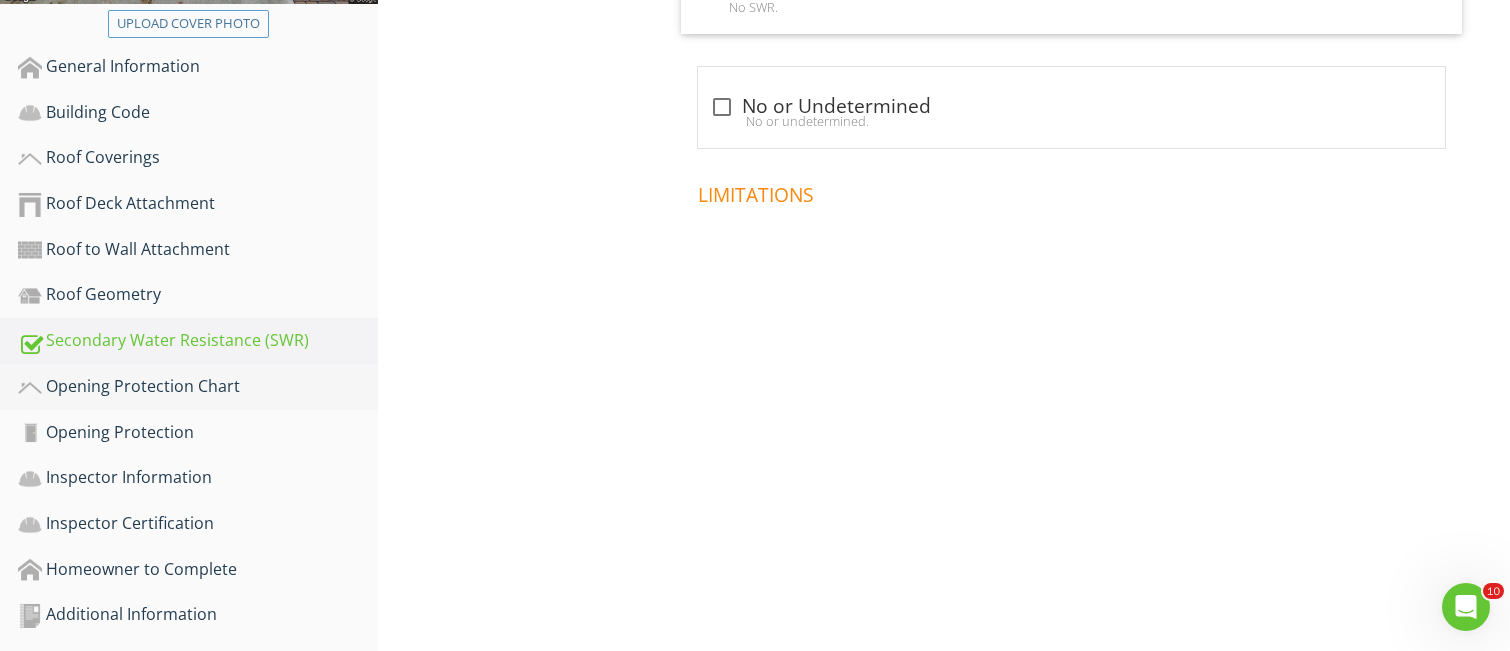 click on "Opening Protection Chart" at bounding box center [198, 387] 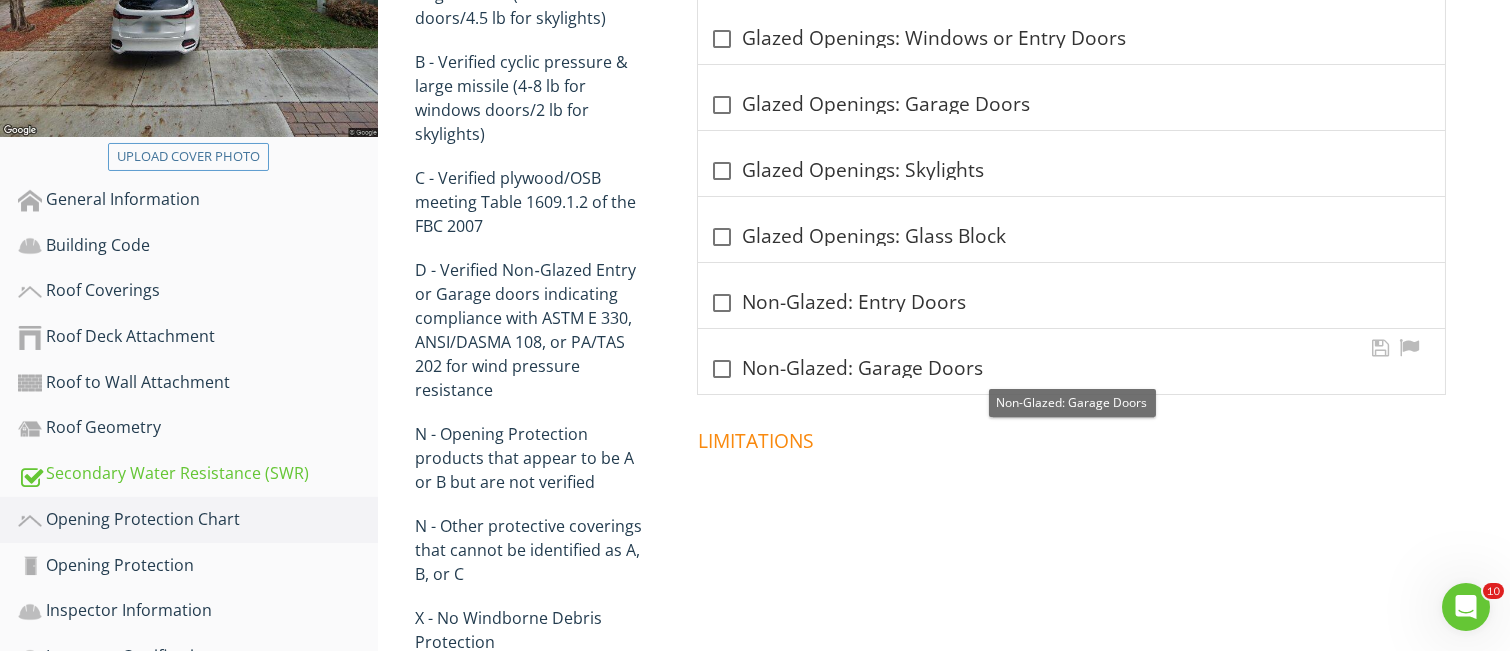 scroll, scrollTop: 308, scrollLeft: 0, axis: vertical 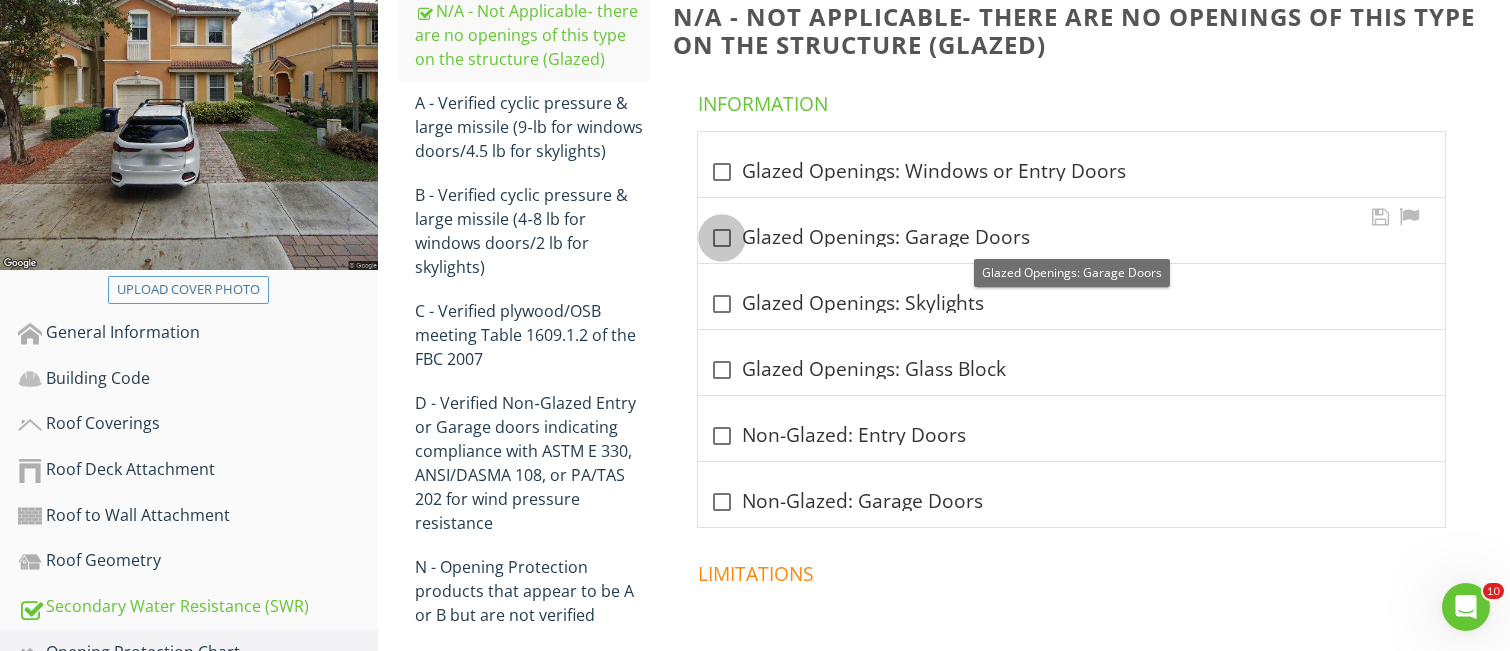 click at bounding box center [722, 238] 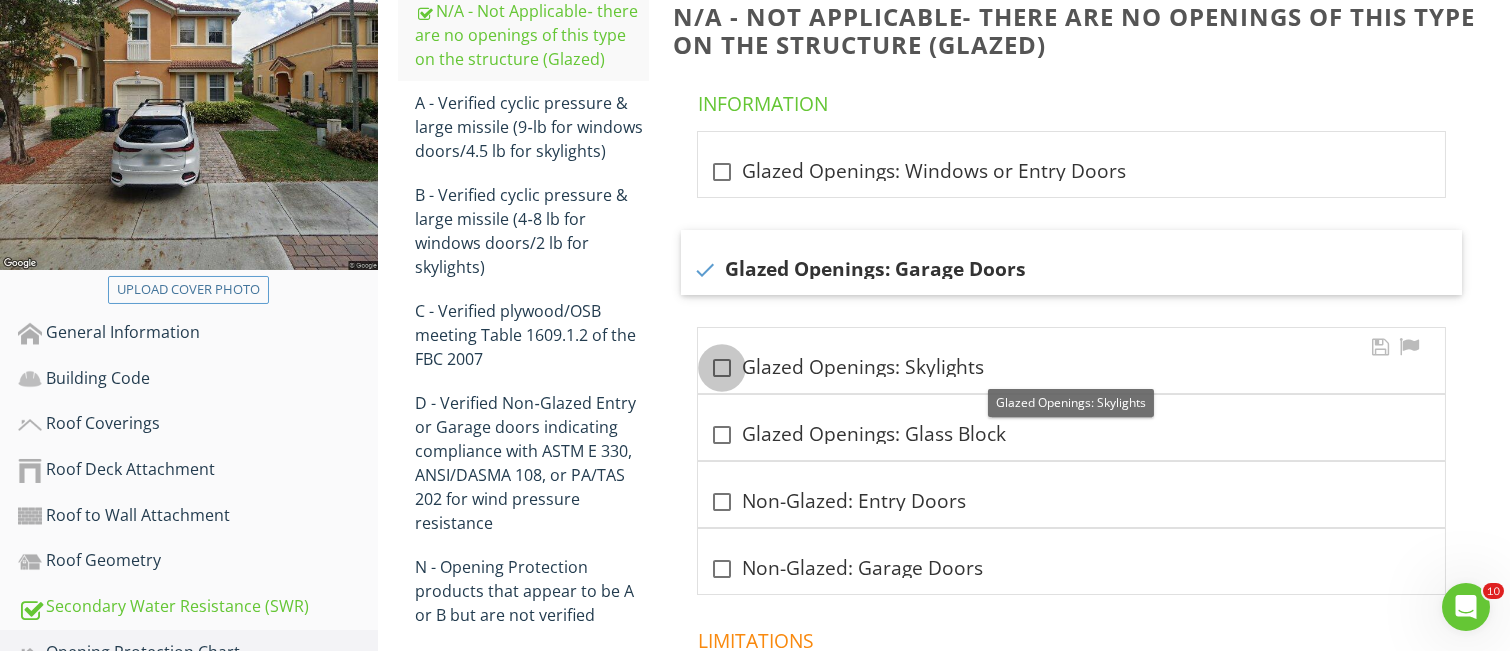click at bounding box center (722, 368) 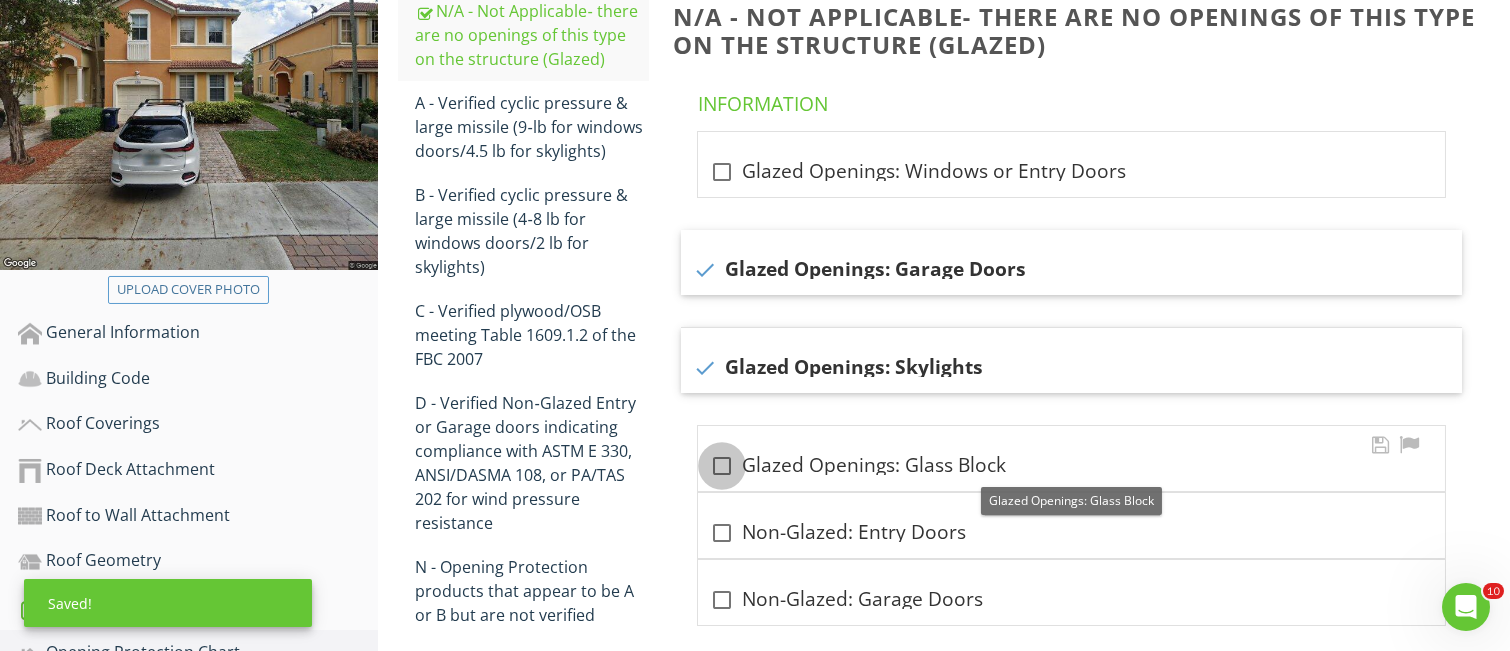 click at bounding box center (722, 466) 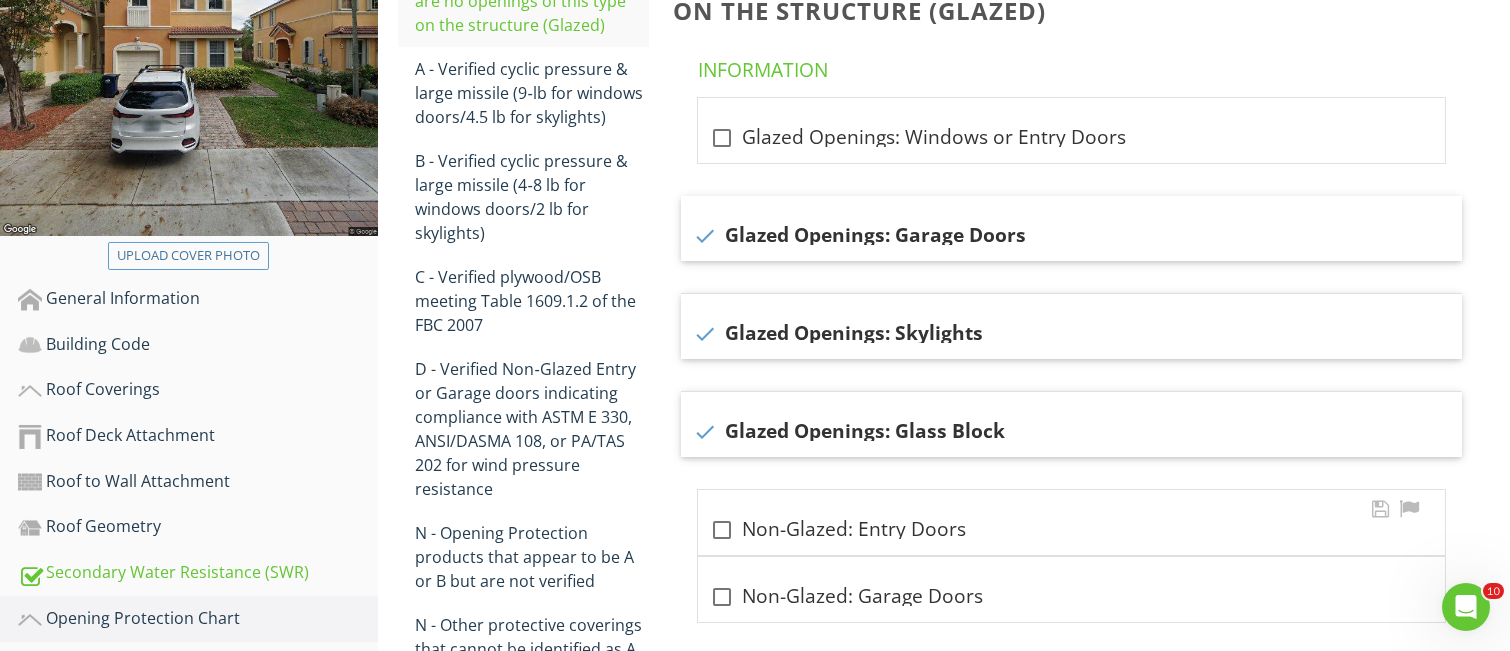 scroll, scrollTop: 175, scrollLeft: 0, axis: vertical 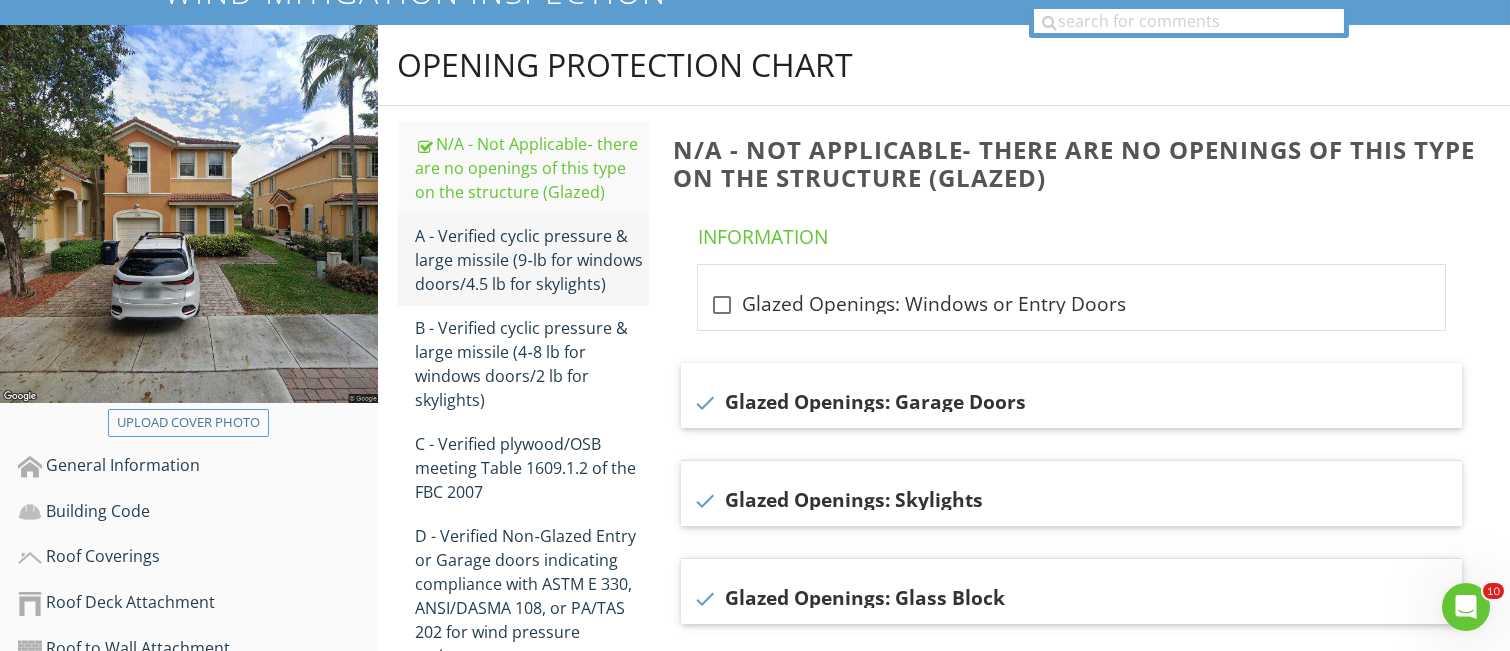 click on "A - Verified cyclic pressure & large missile (9‐lb for windows doors/4.5 lb for skylights)" at bounding box center (532, 260) 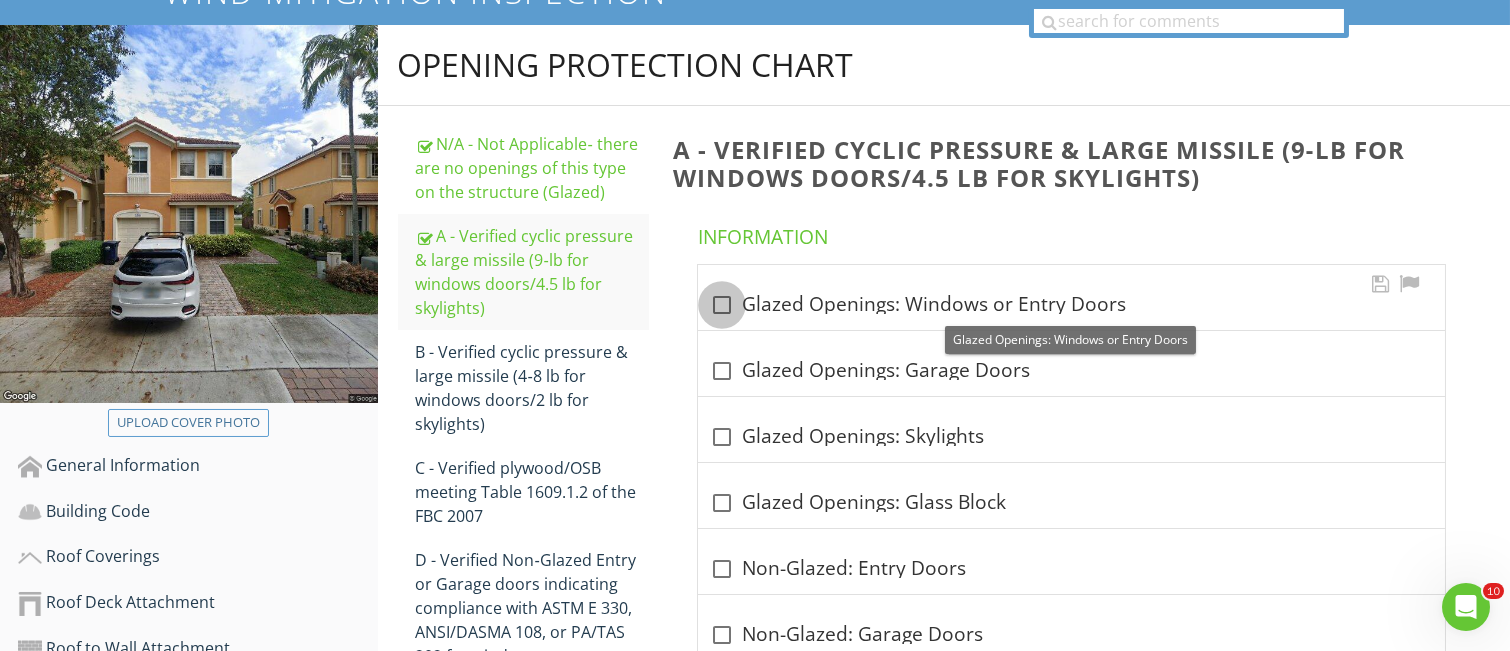 click at bounding box center (722, 305) 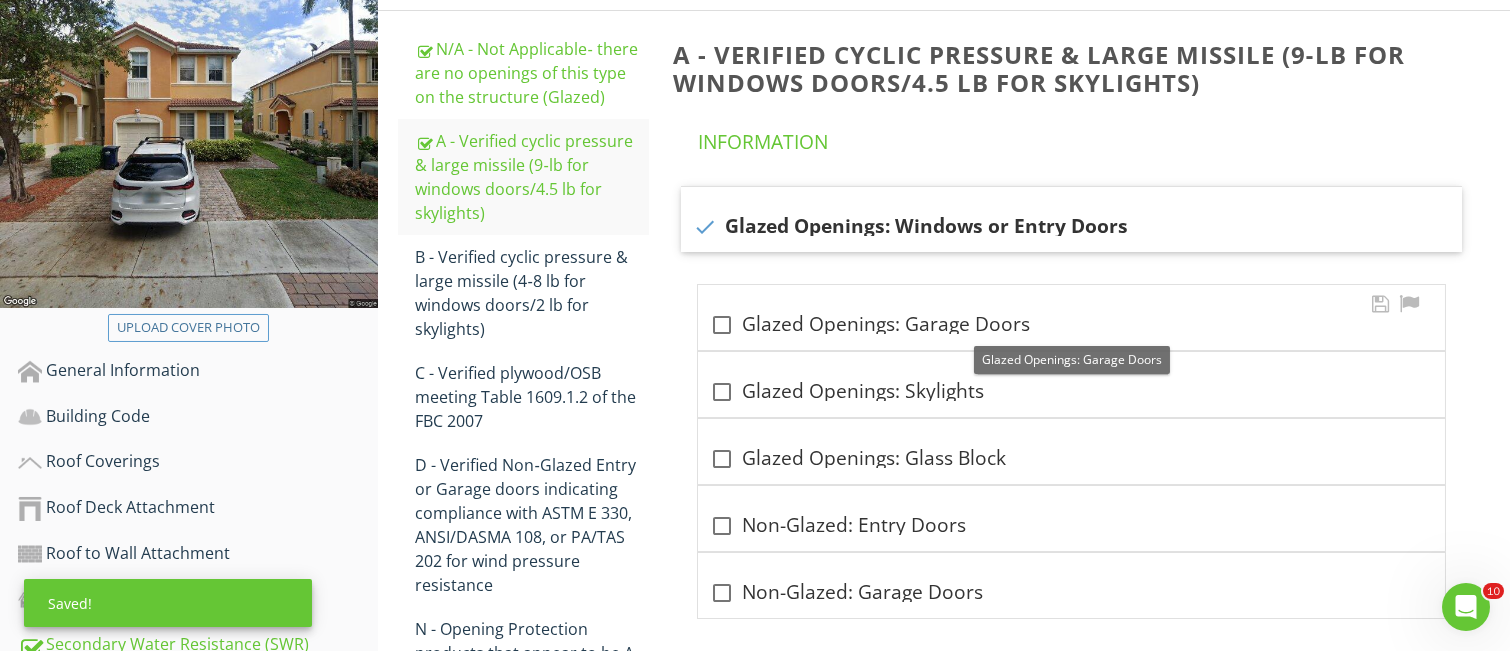 scroll, scrollTop: 308, scrollLeft: 0, axis: vertical 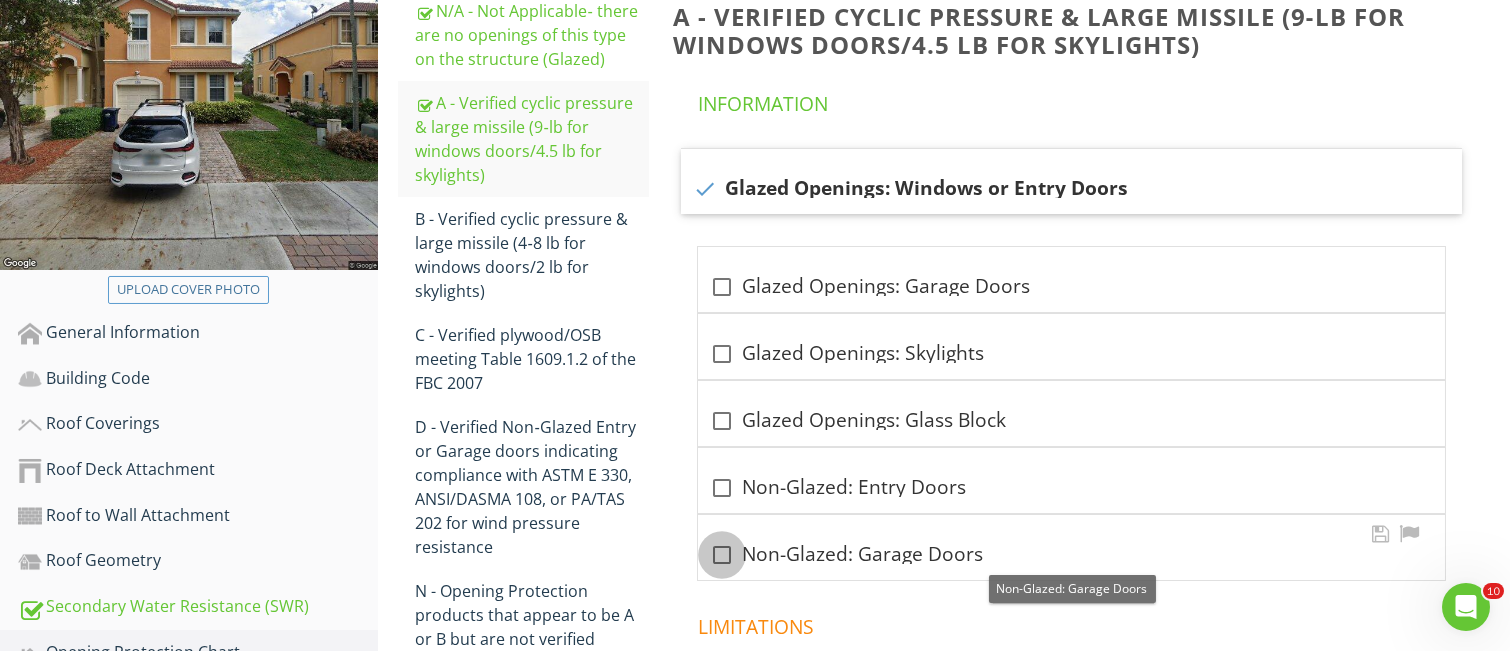 click at bounding box center (722, 555) 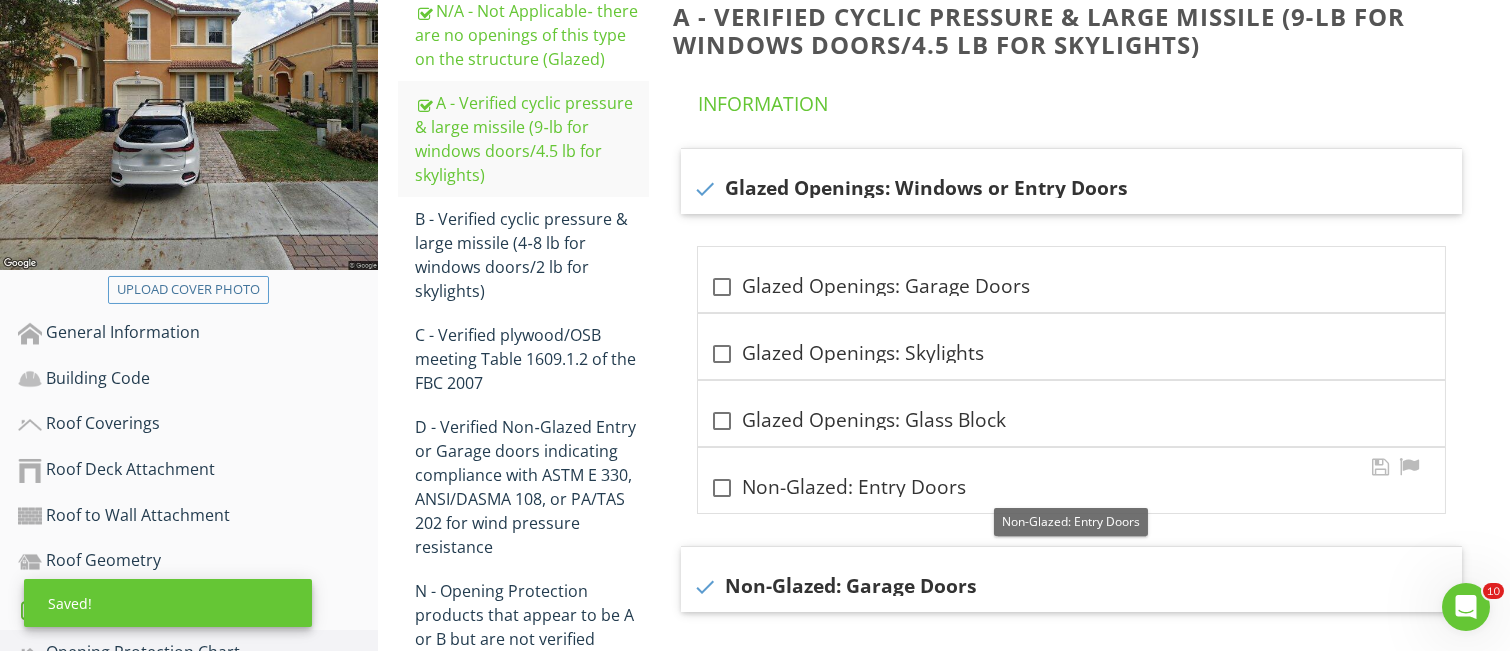 click at bounding box center (722, 488) 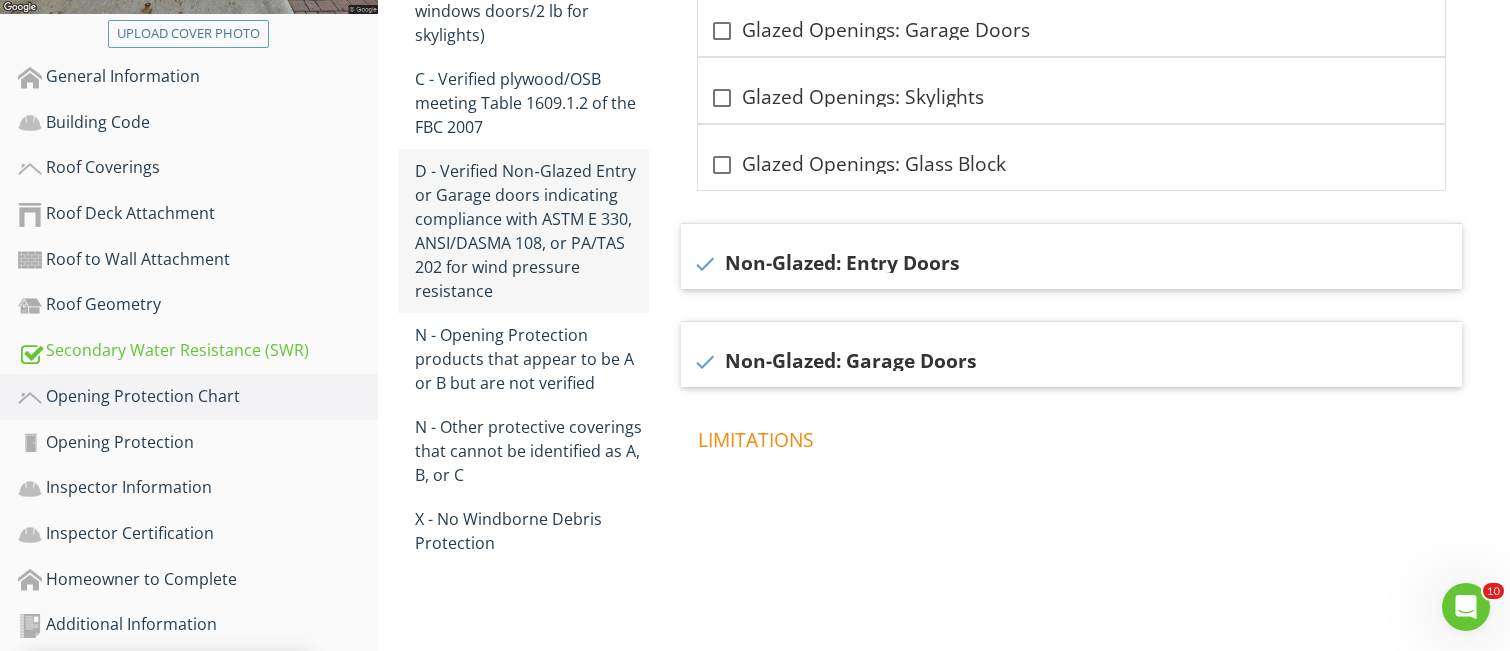 scroll, scrollTop: 574, scrollLeft: 0, axis: vertical 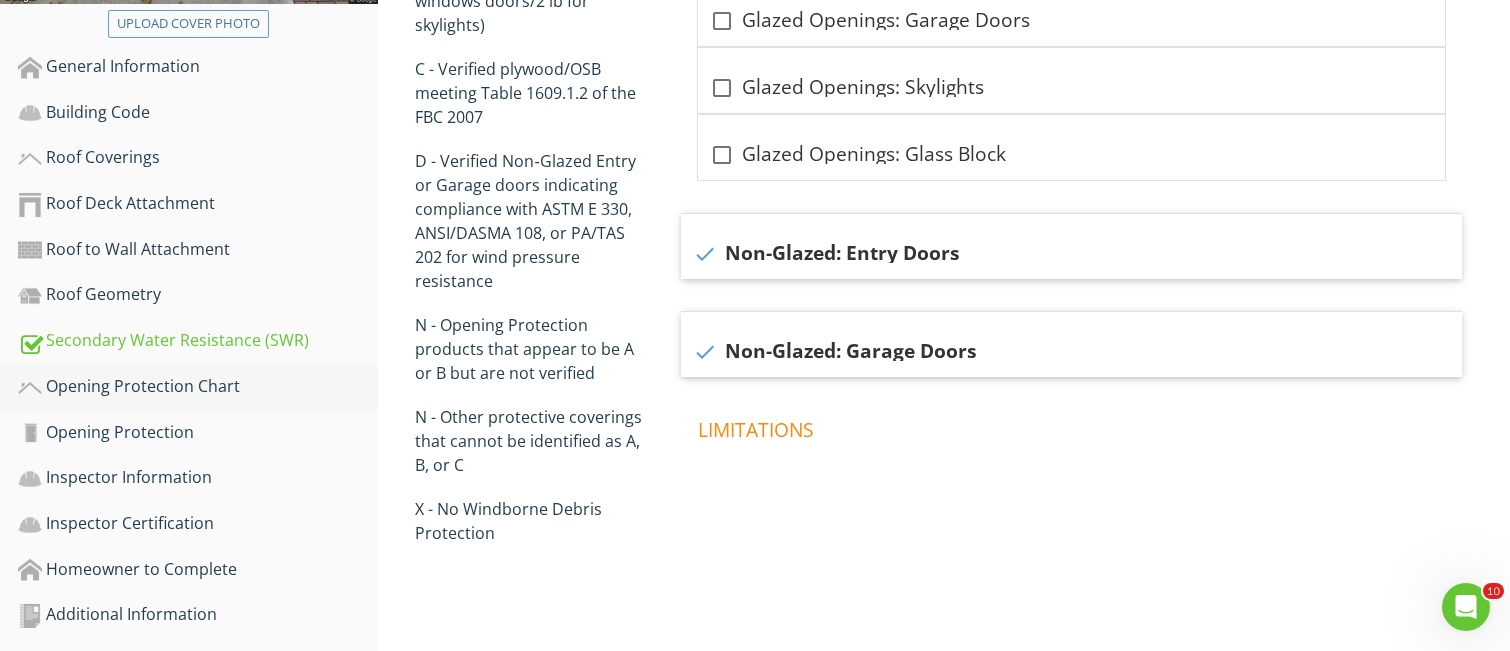 click on "Opening Protection Chart" at bounding box center (198, 387) 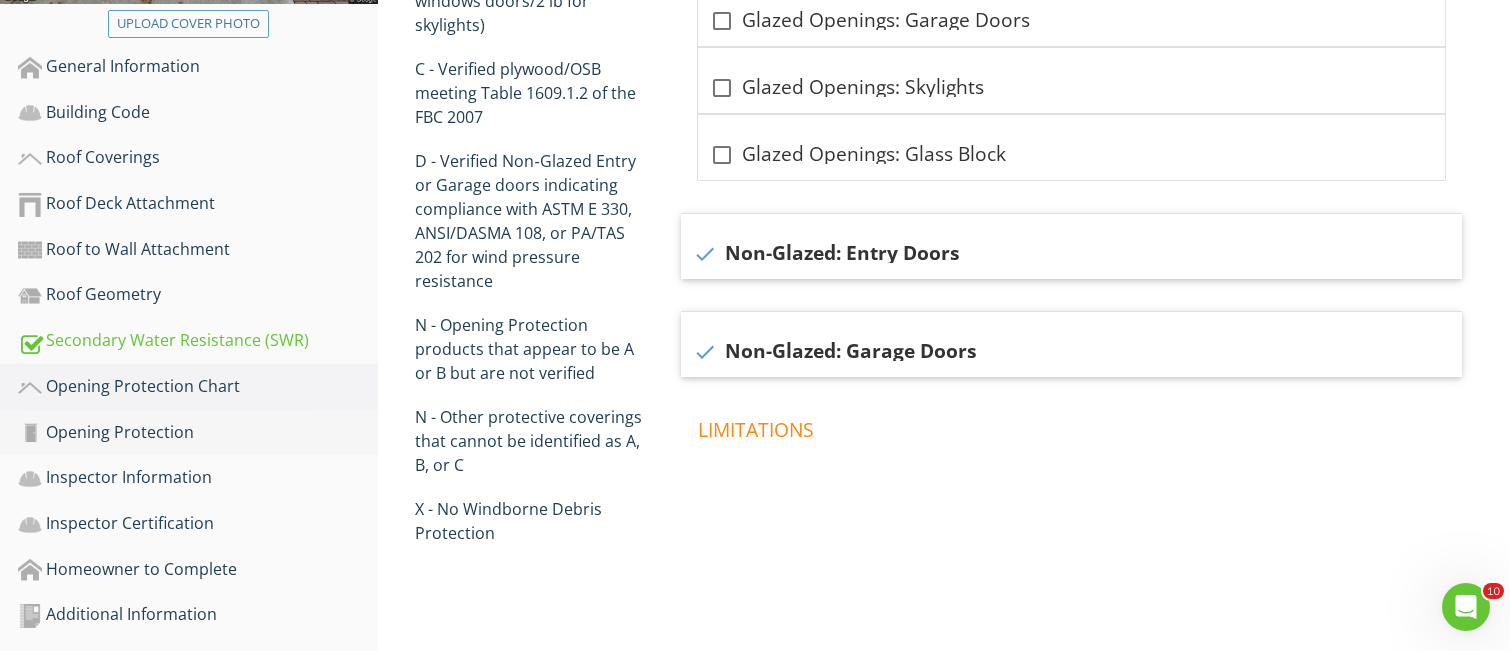 click on "Opening Protection" at bounding box center (198, 433) 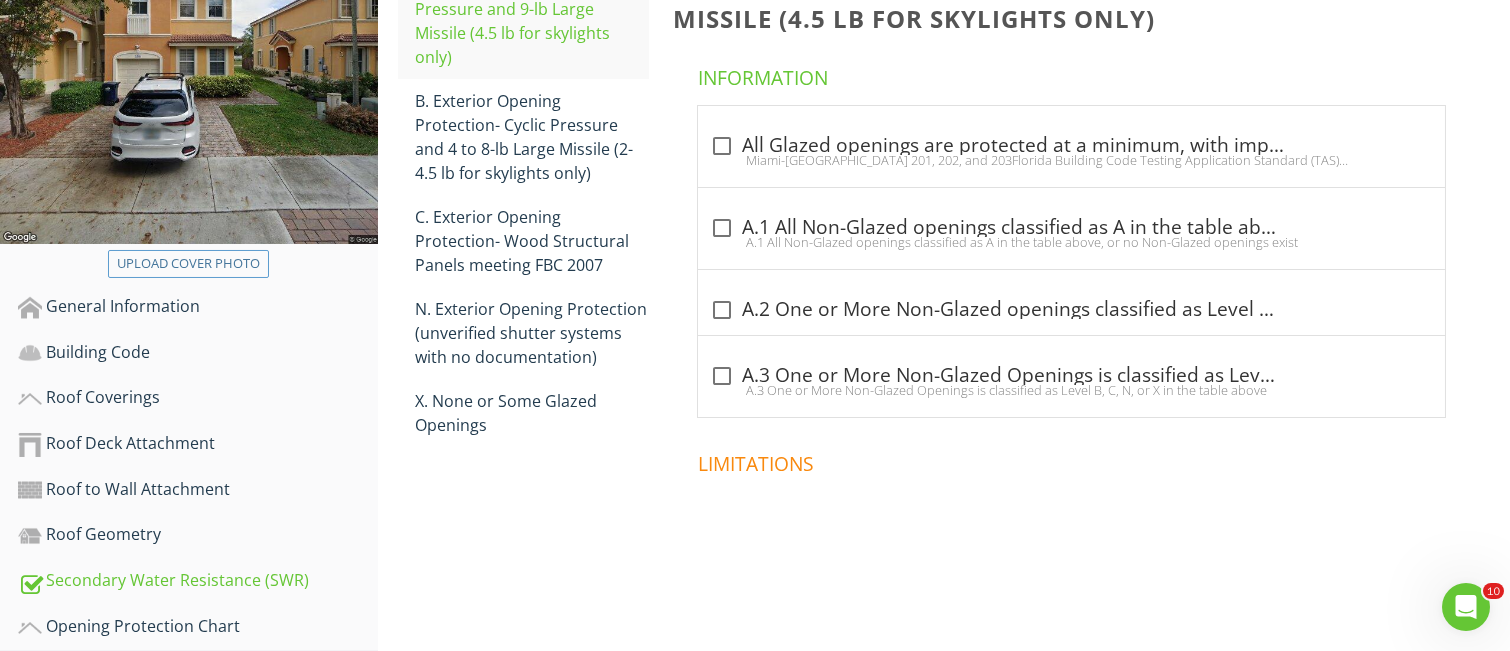 scroll, scrollTop: 308, scrollLeft: 0, axis: vertical 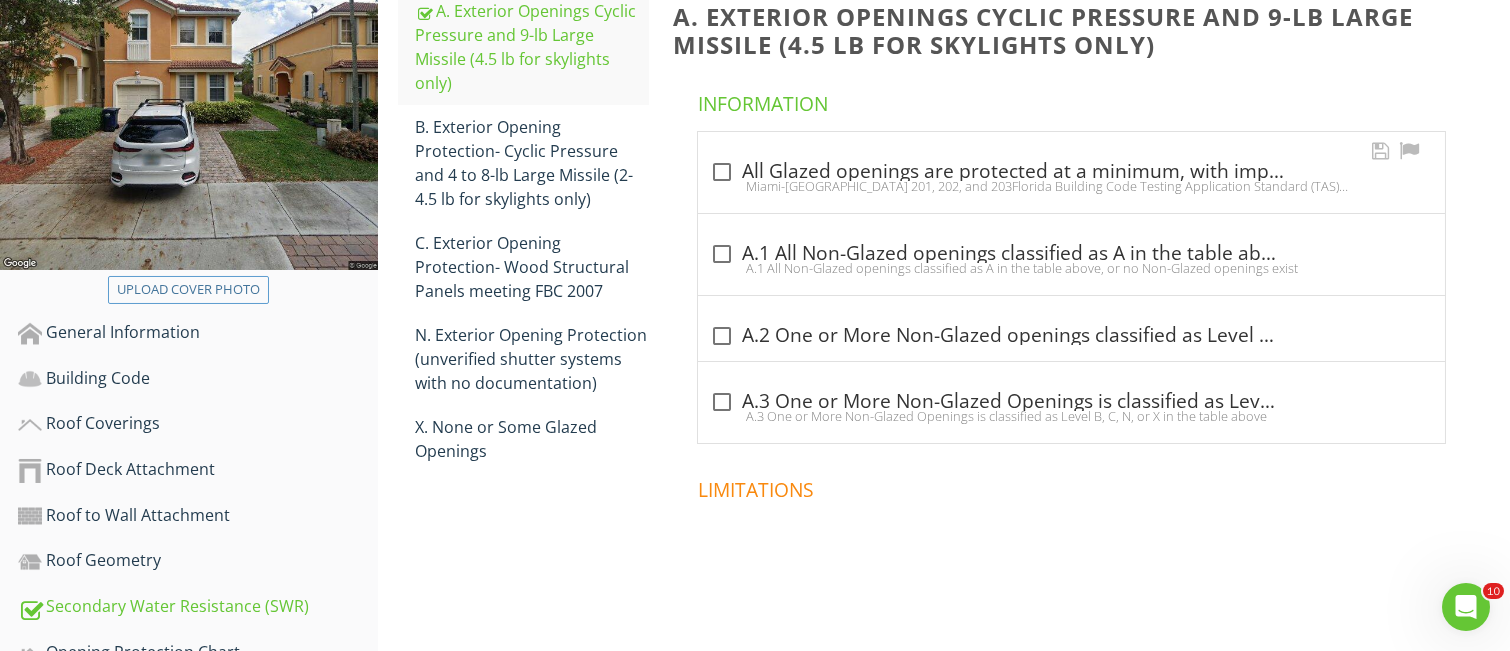 click at bounding box center (722, 172) 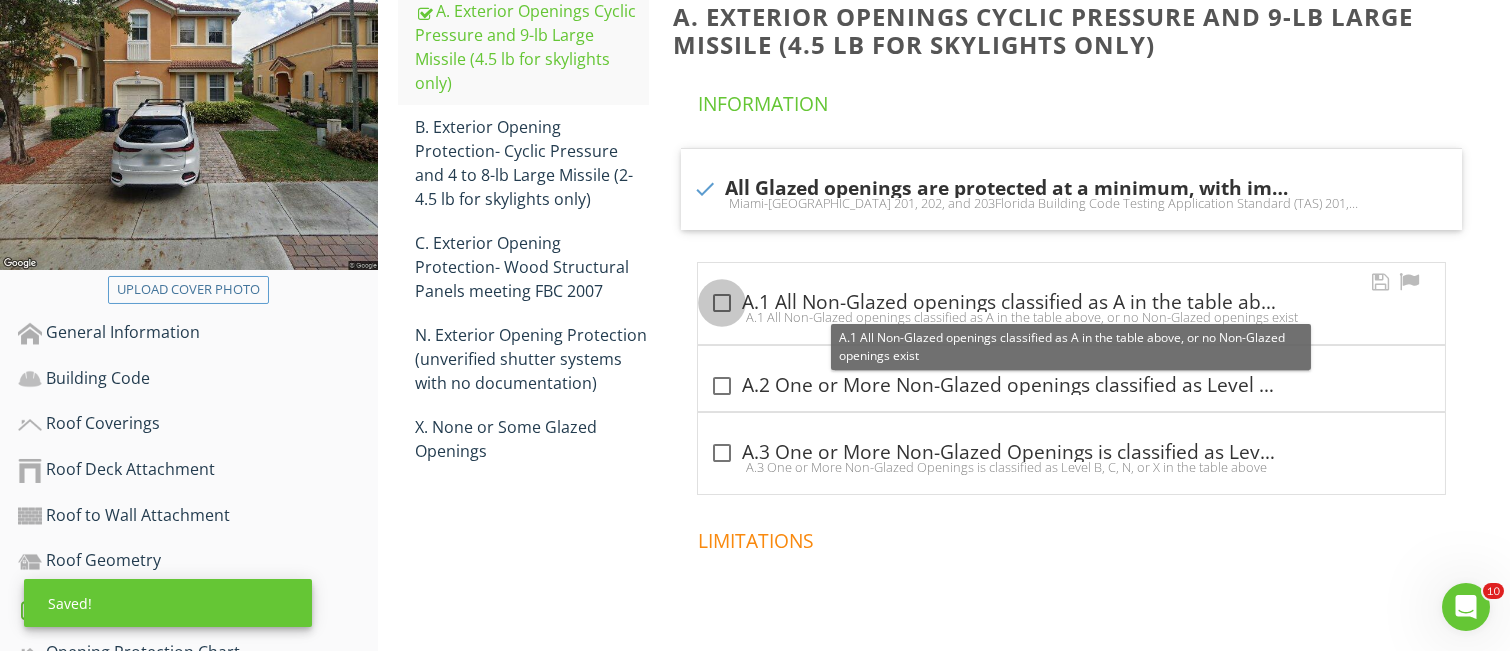 click at bounding box center (722, 303) 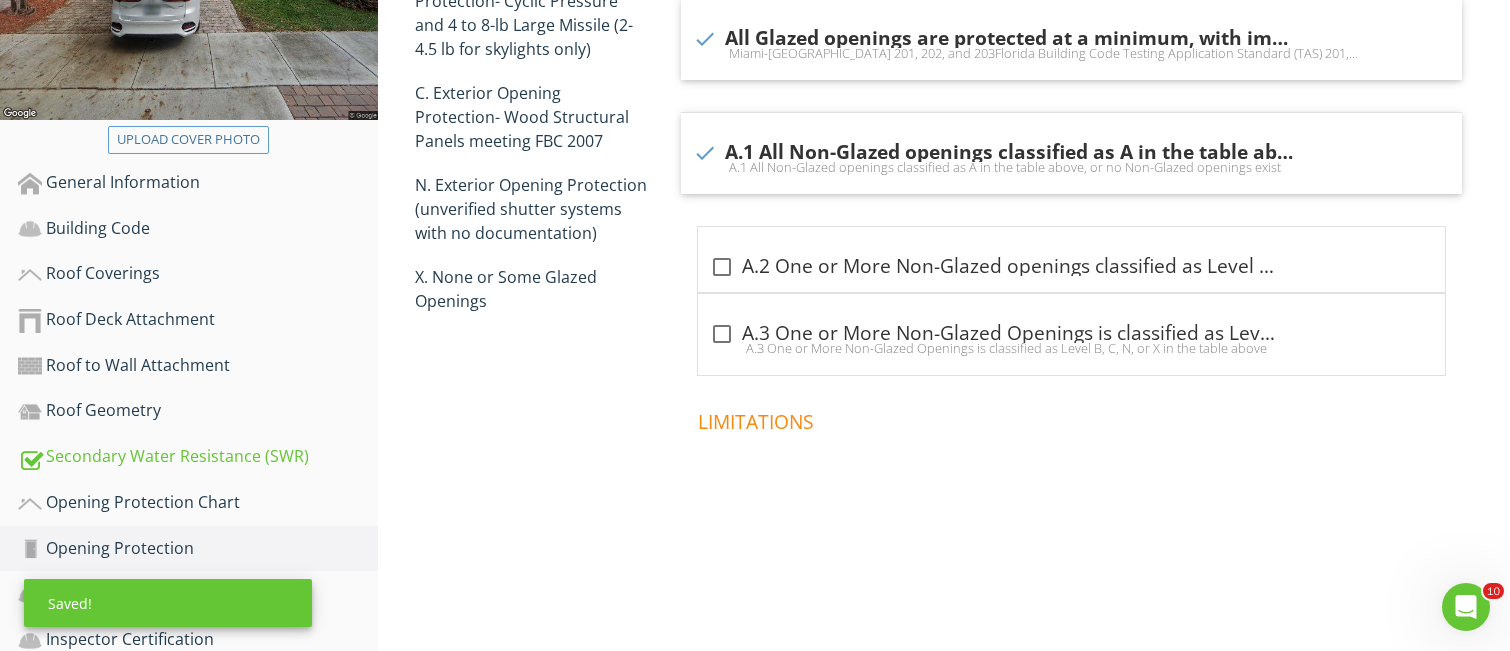 scroll, scrollTop: 574, scrollLeft: 0, axis: vertical 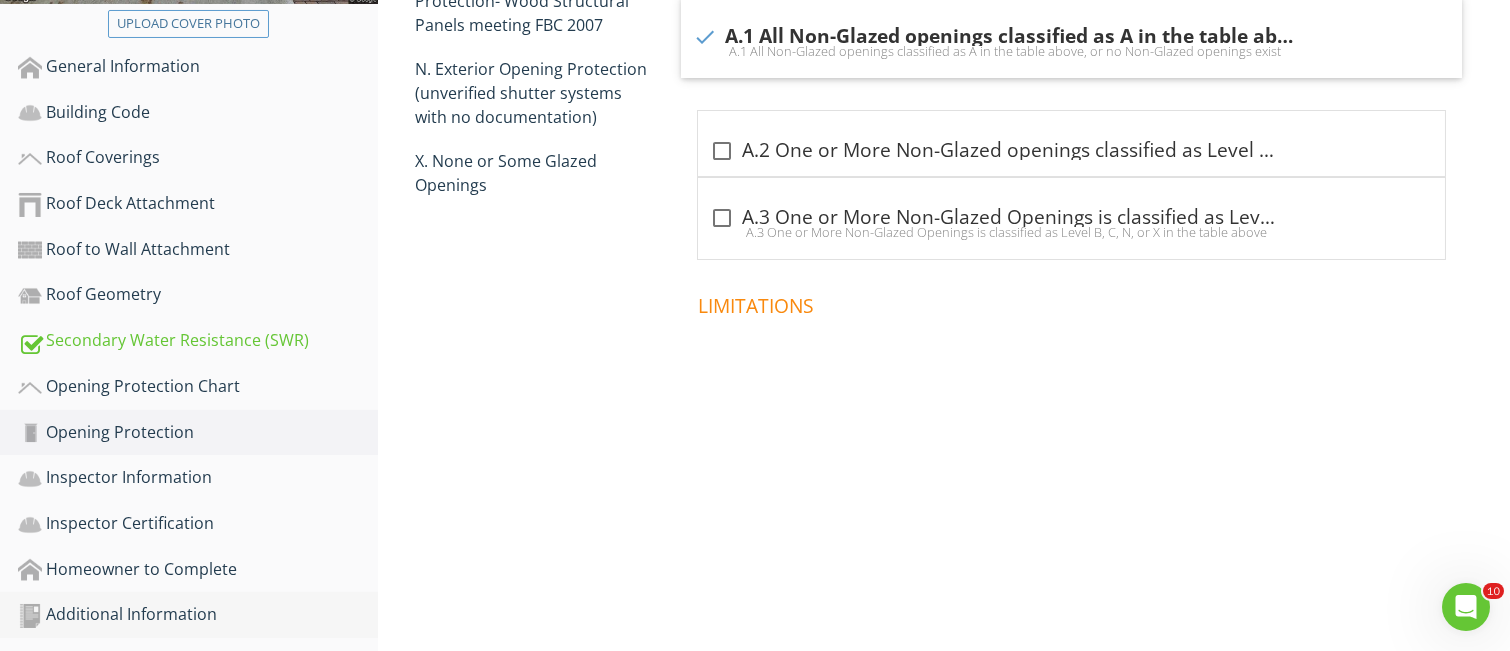 click on "Additional Information" at bounding box center [198, 615] 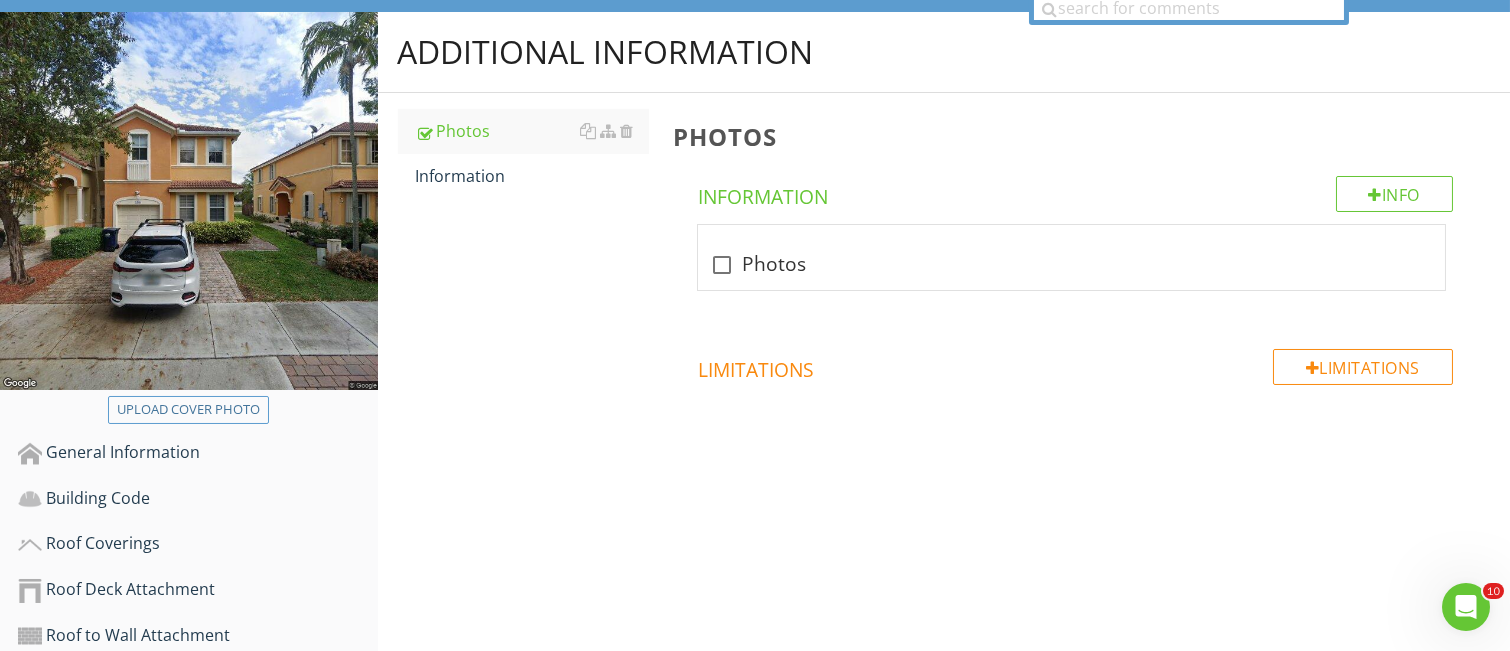 scroll, scrollTop: 41, scrollLeft: 0, axis: vertical 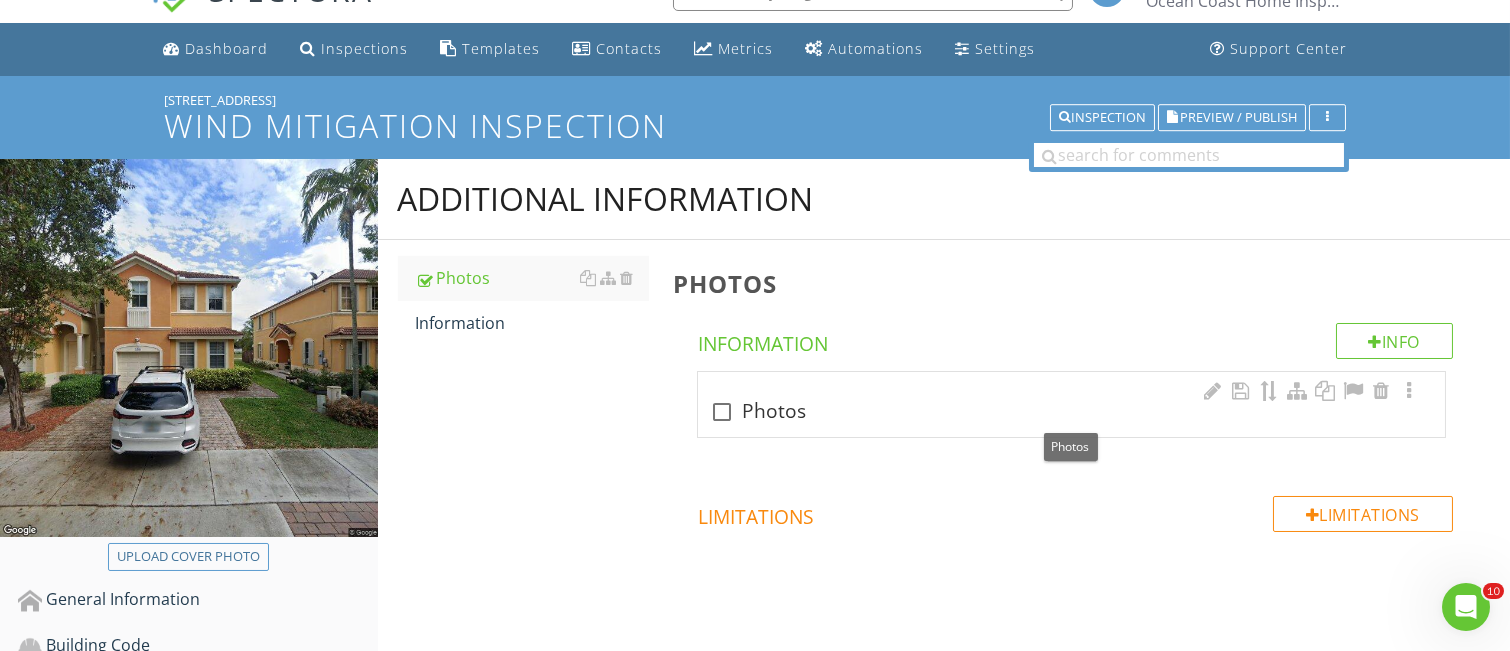 click on "check_box_outline_blank
Photos" at bounding box center (1071, 412) 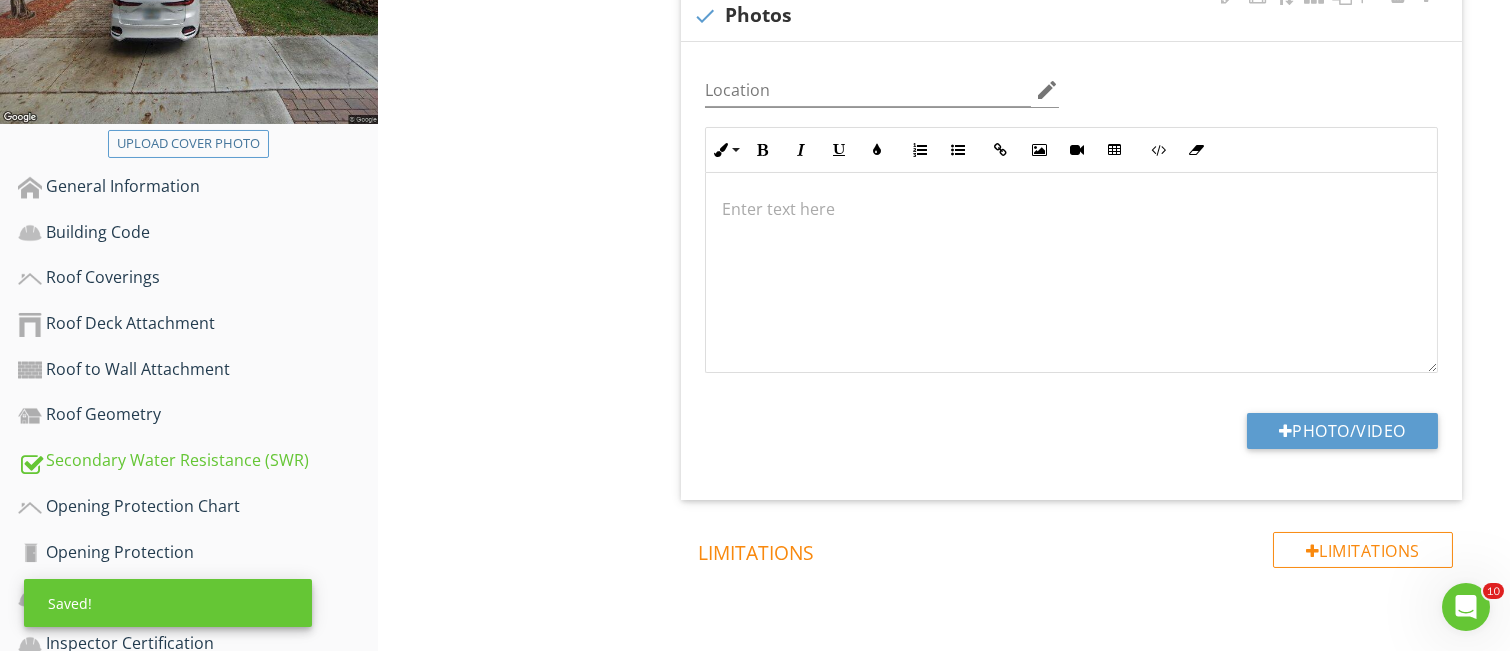 scroll, scrollTop: 574, scrollLeft: 0, axis: vertical 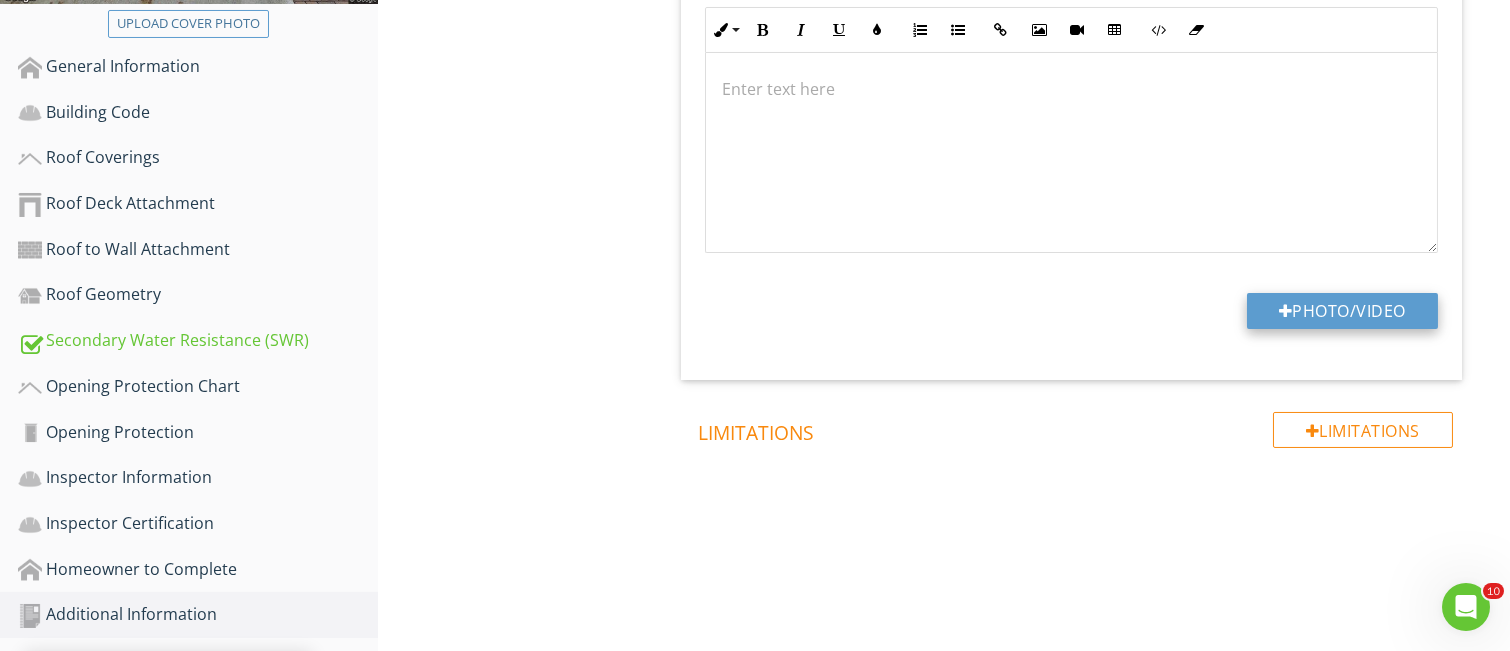 click on "Photo/Video" at bounding box center [1342, 311] 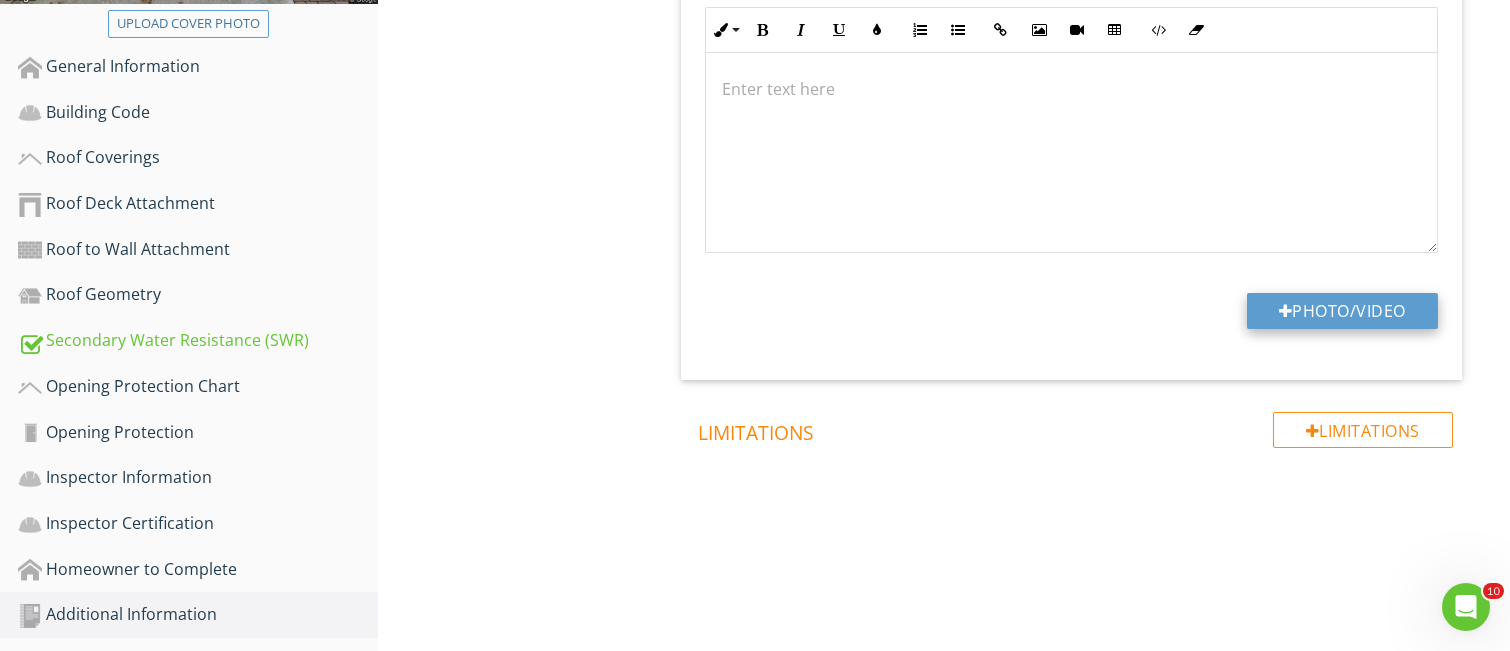 click on "Photo/Video" at bounding box center [1342, 311] 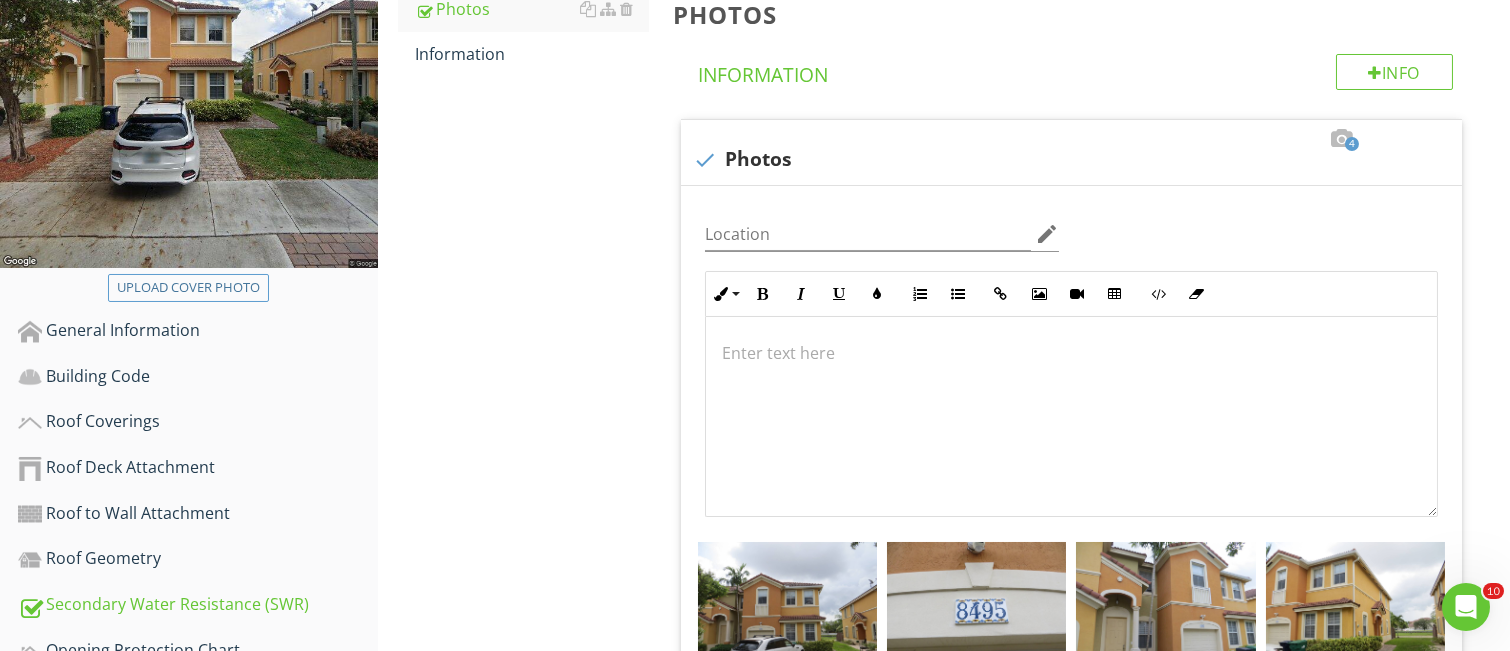 scroll, scrollTop: 308, scrollLeft: 0, axis: vertical 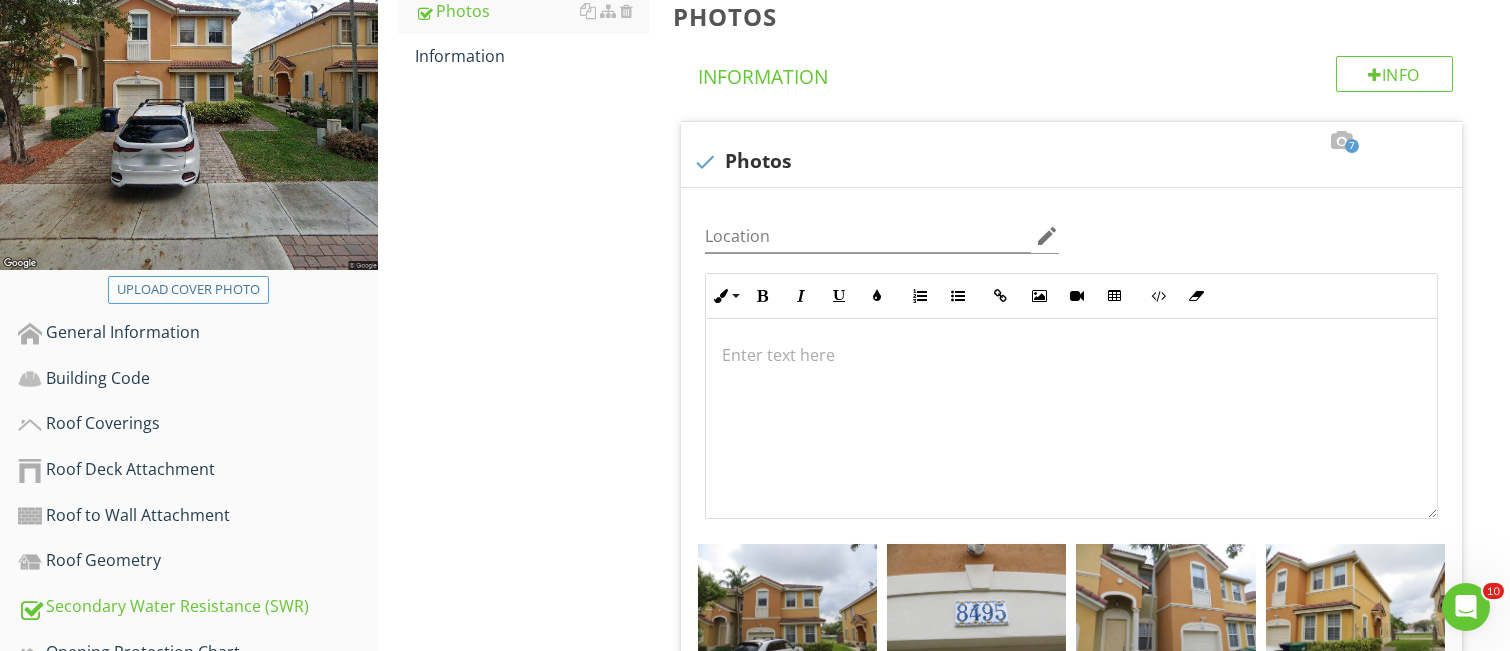 click on "Upload cover photo" at bounding box center [188, 290] 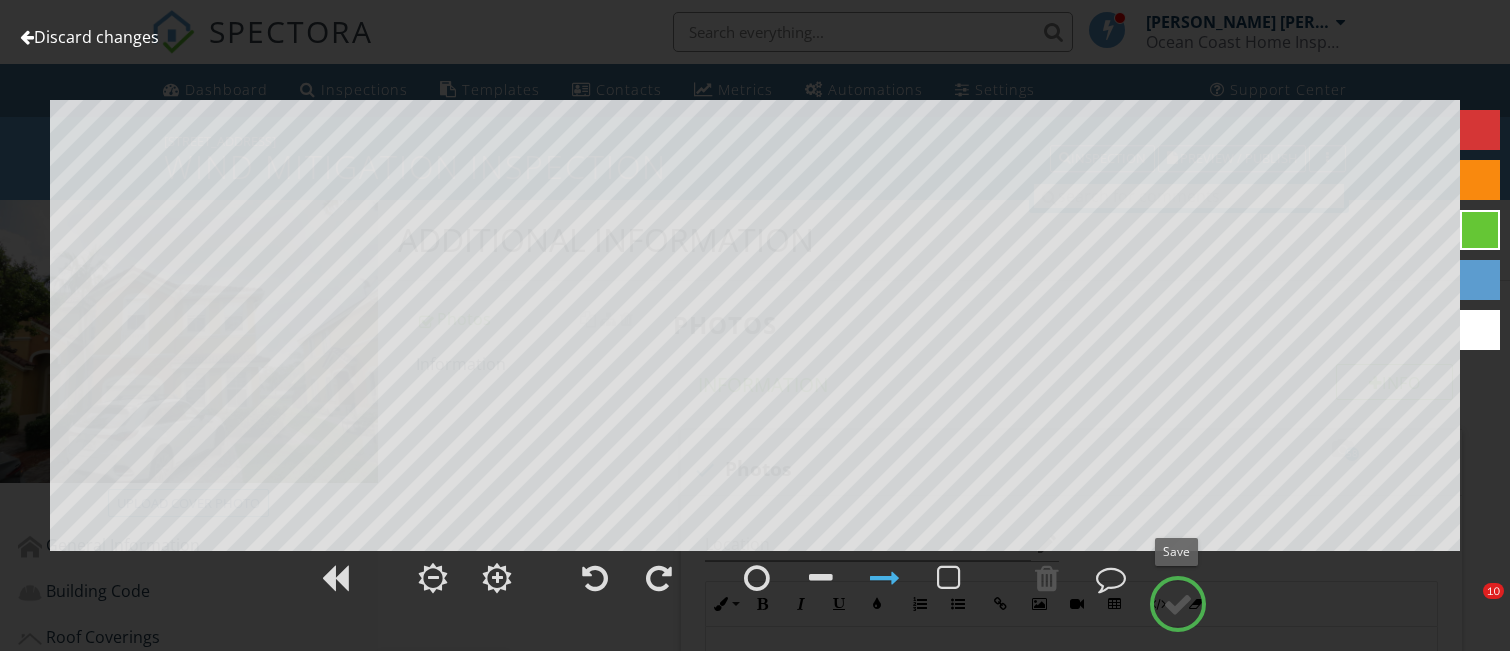 scroll, scrollTop: 2174, scrollLeft: 0, axis: vertical 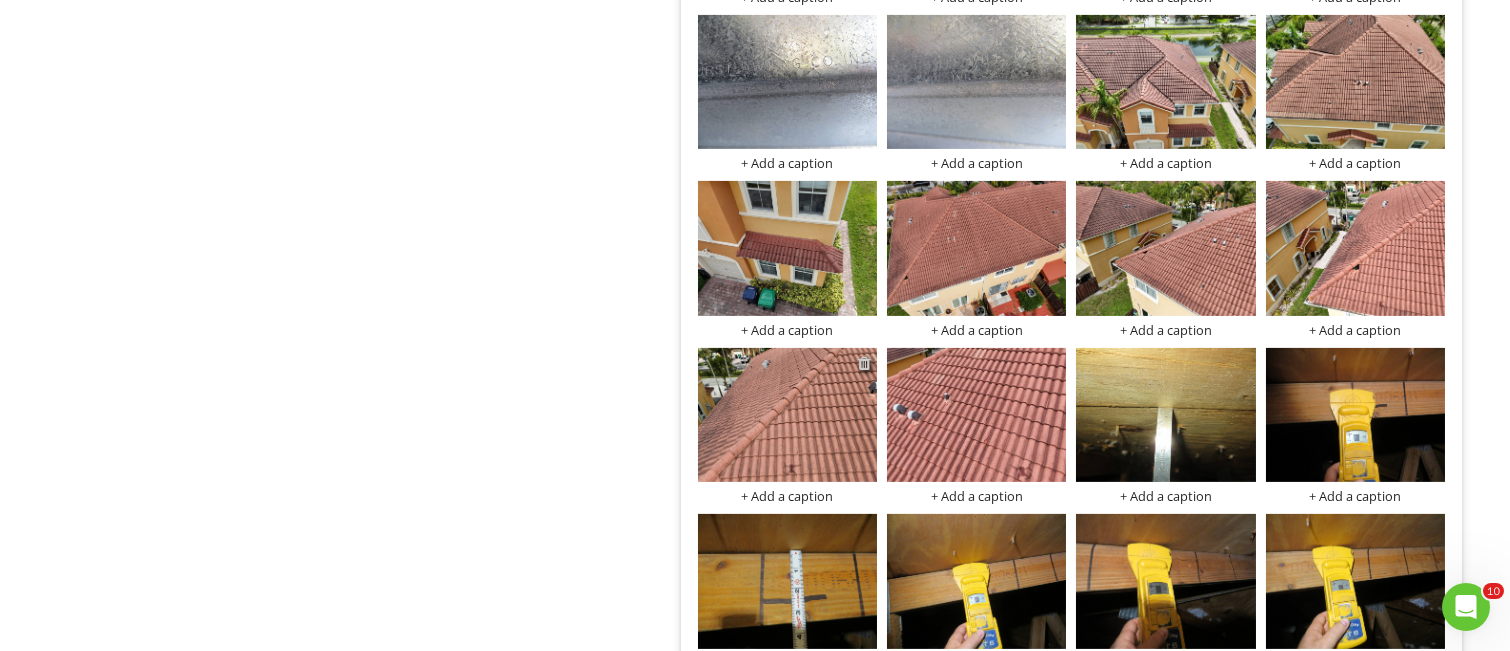 click at bounding box center (864, 363) 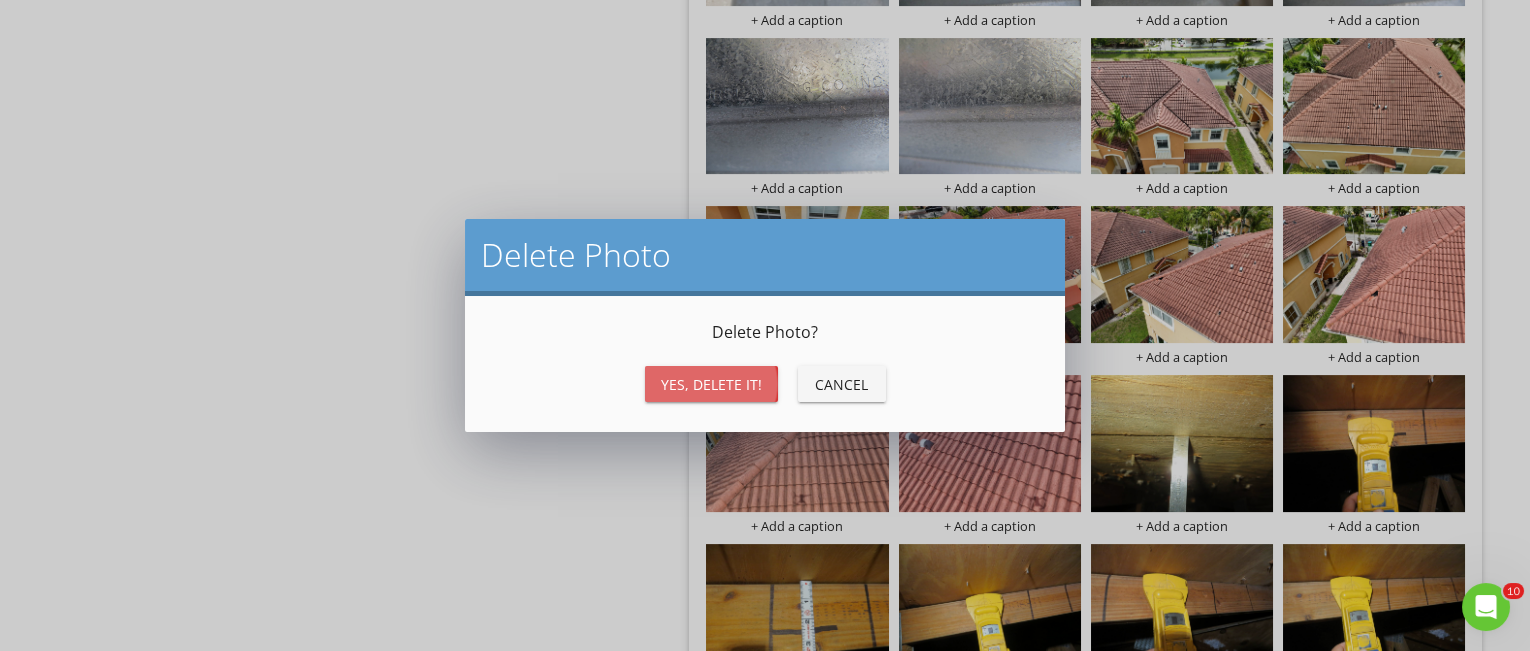 click on "Yes, Delete it!" at bounding box center (711, 384) 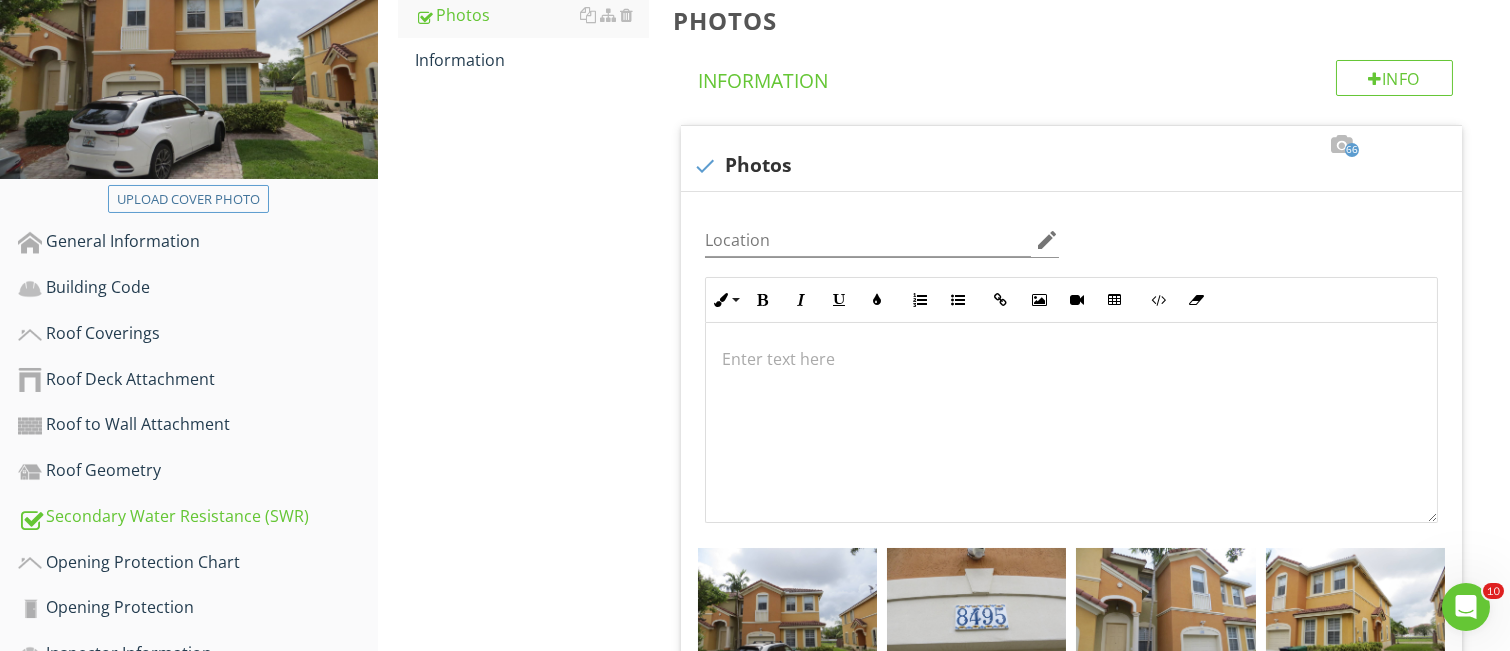 scroll, scrollTop: 0, scrollLeft: 0, axis: both 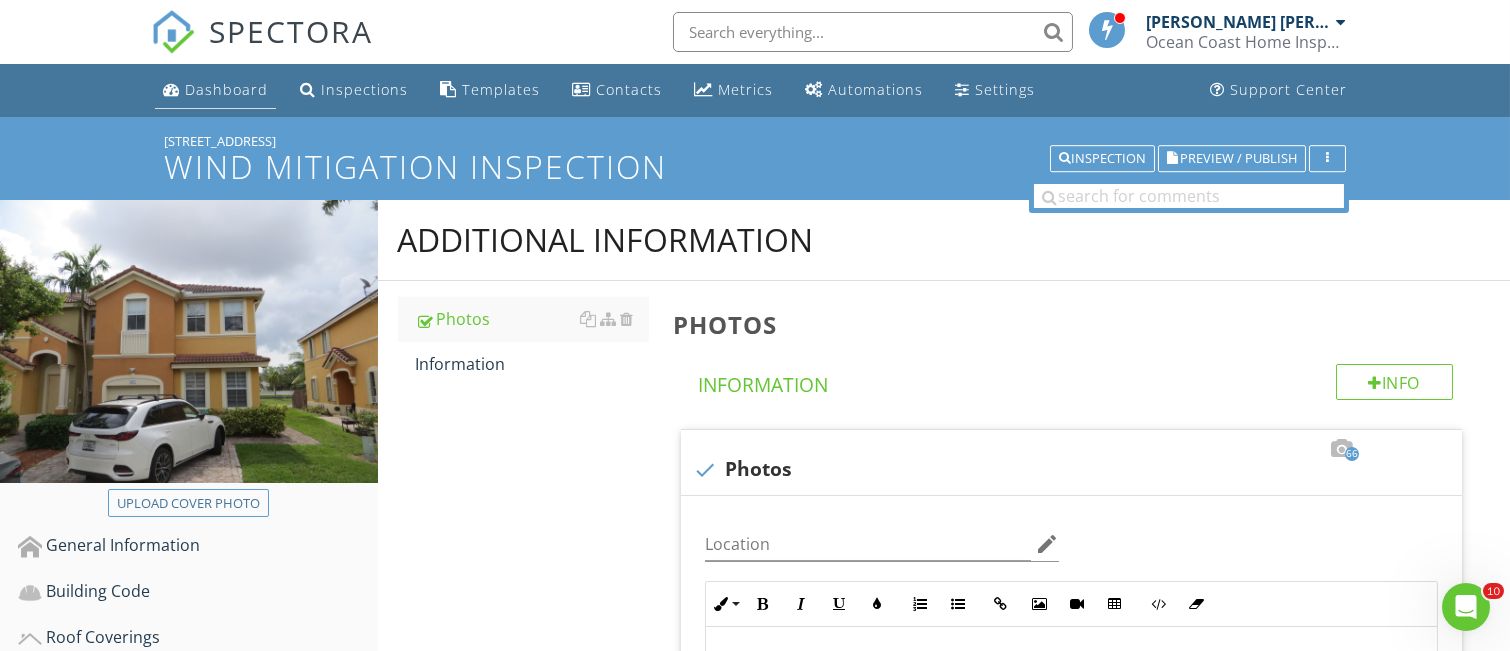click on "Dashboard" at bounding box center (215, 90) 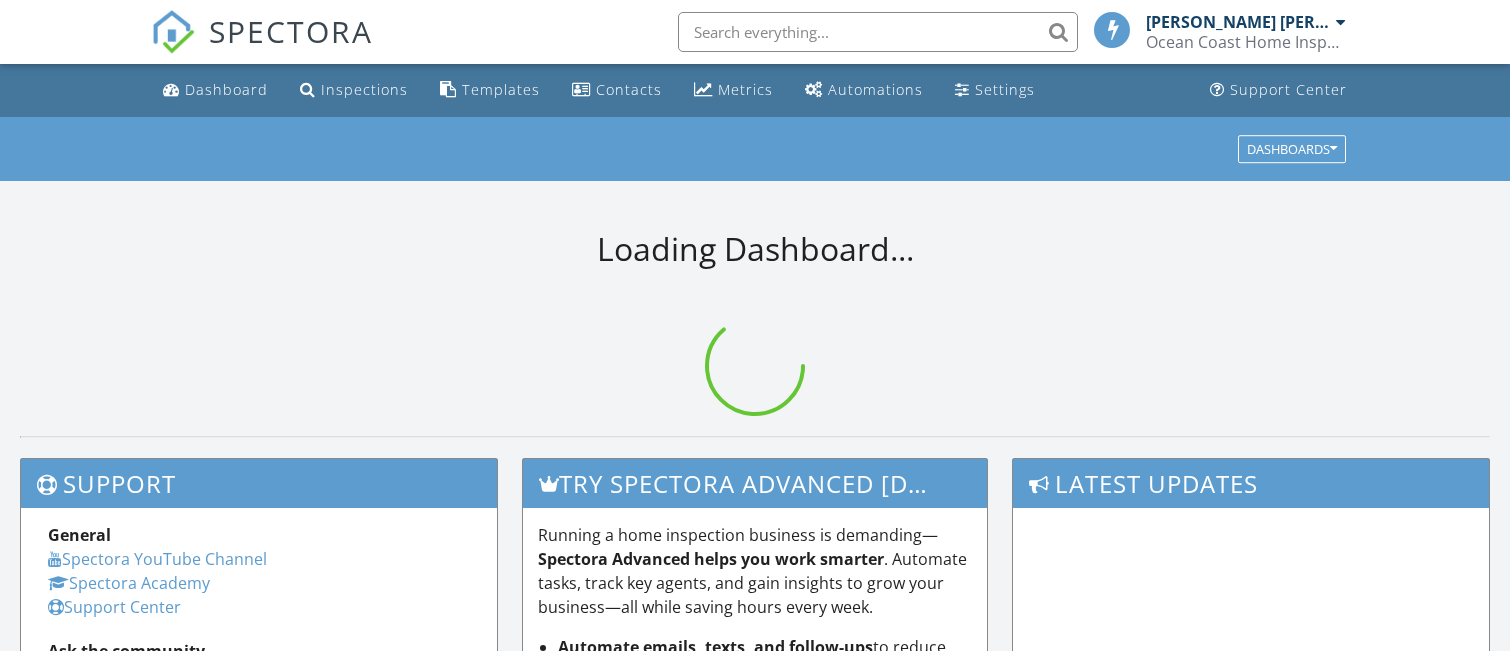 scroll, scrollTop: 0, scrollLeft: 0, axis: both 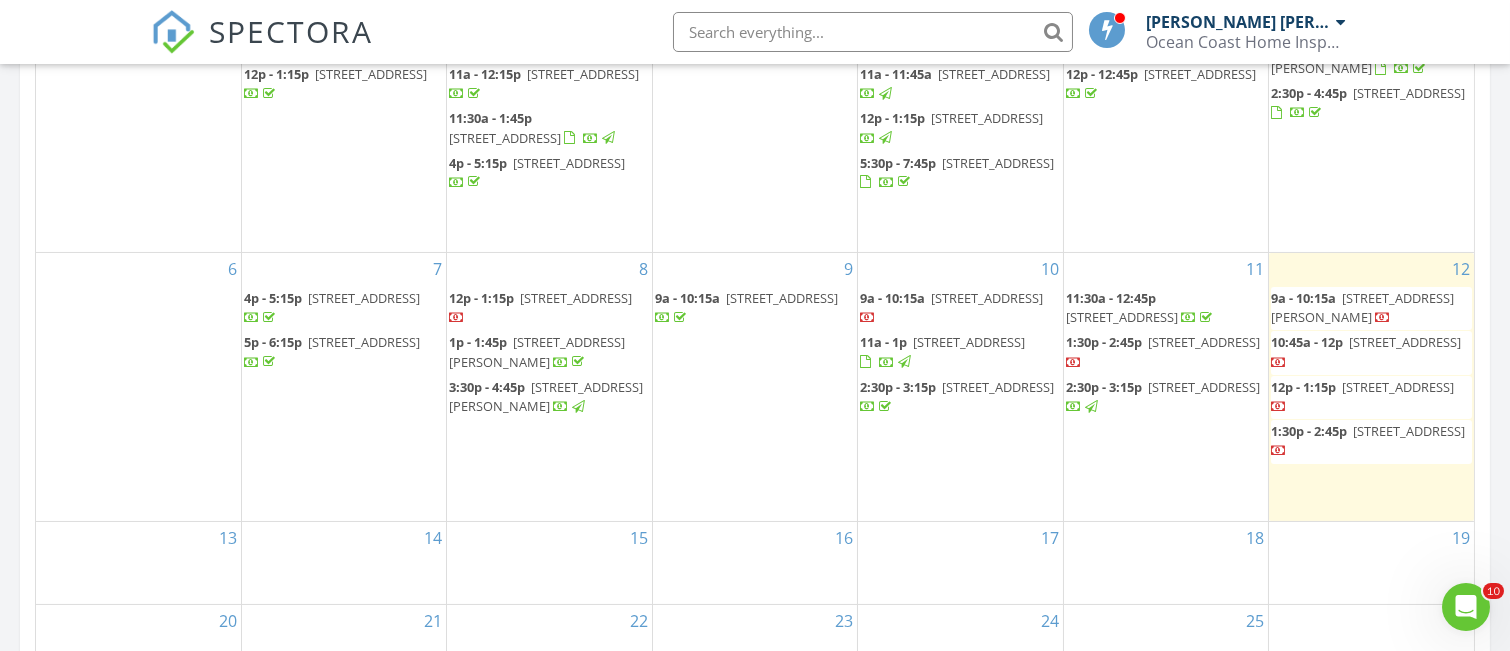 click at bounding box center [1279, 363] 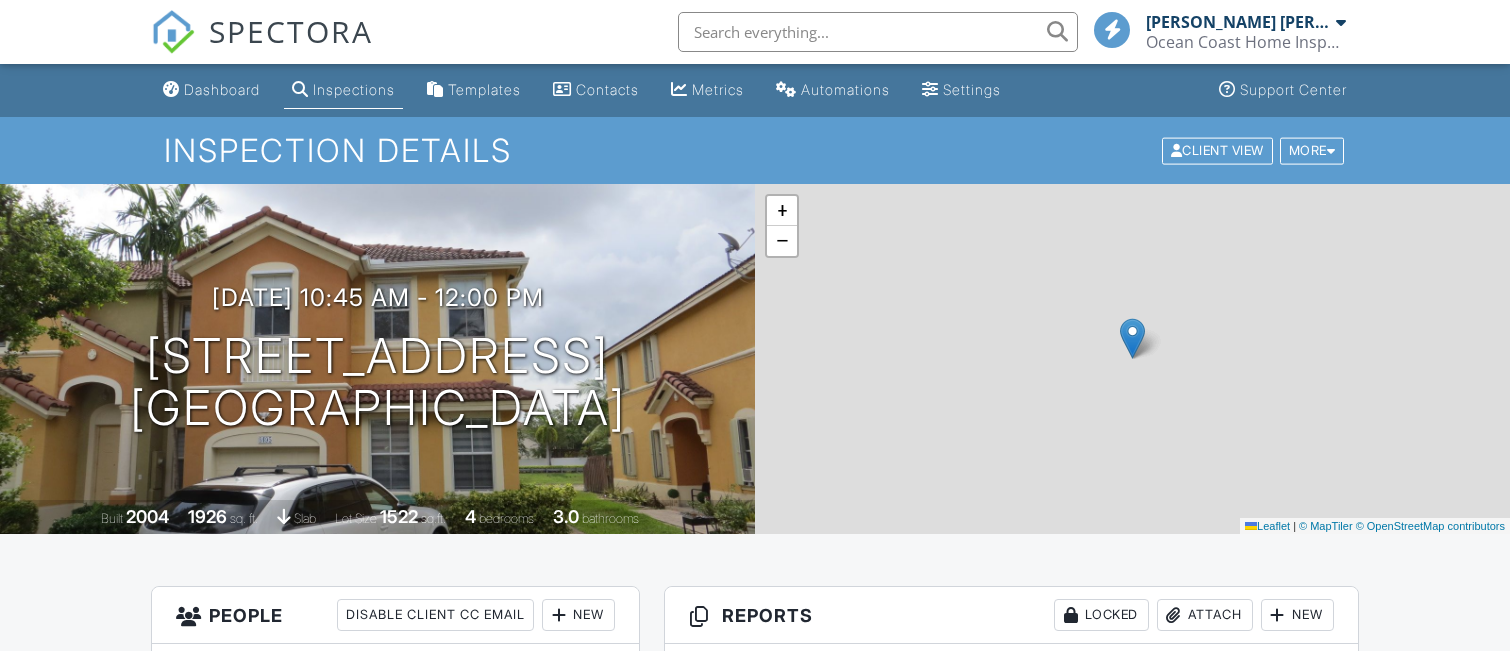 scroll, scrollTop: 266, scrollLeft: 0, axis: vertical 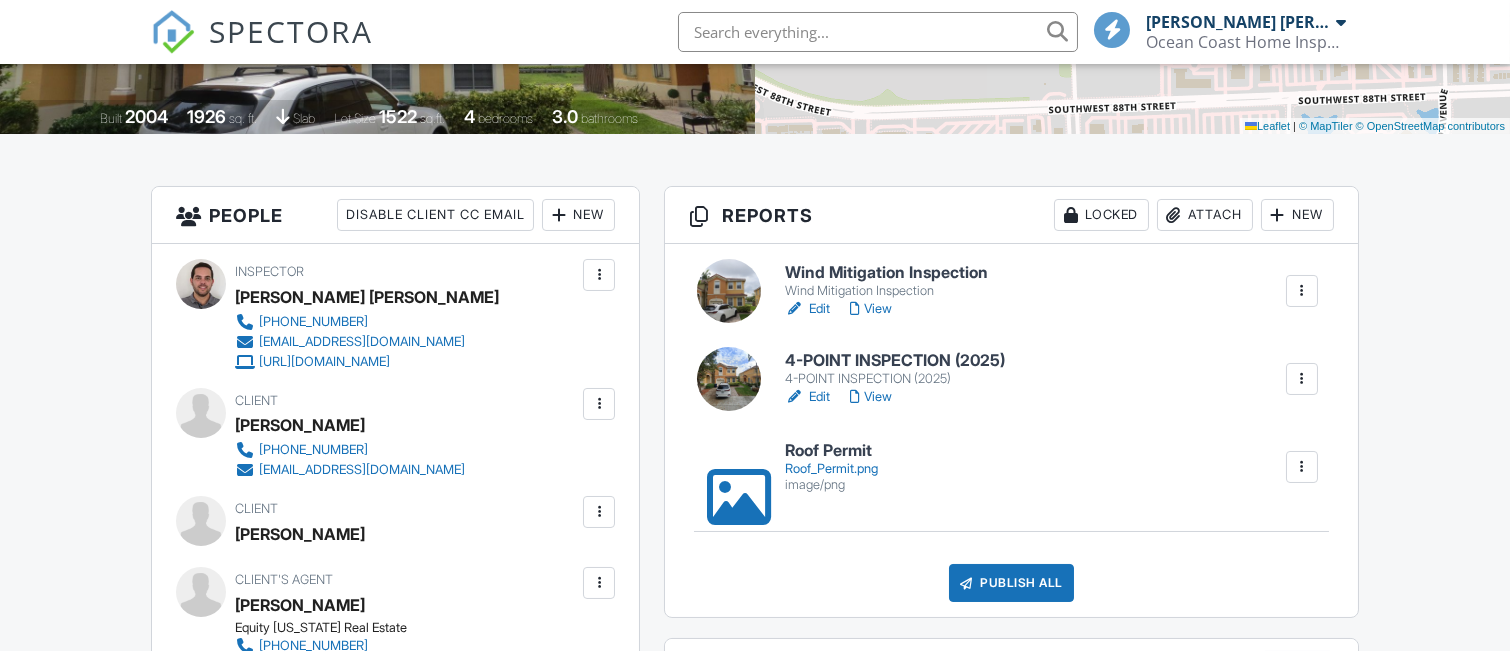 click on "4-POINT INSPECTION (2025)" at bounding box center (895, 361) 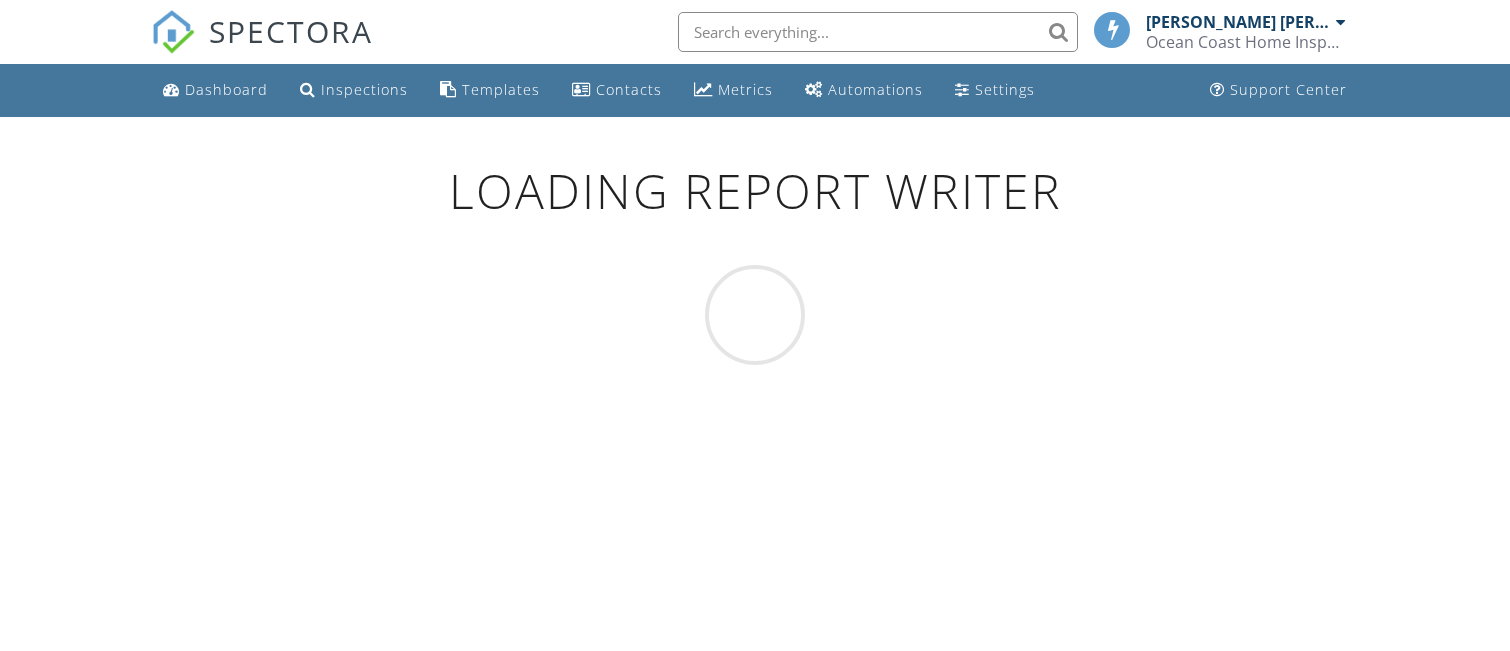 scroll, scrollTop: 0, scrollLeft: 0, axis: both 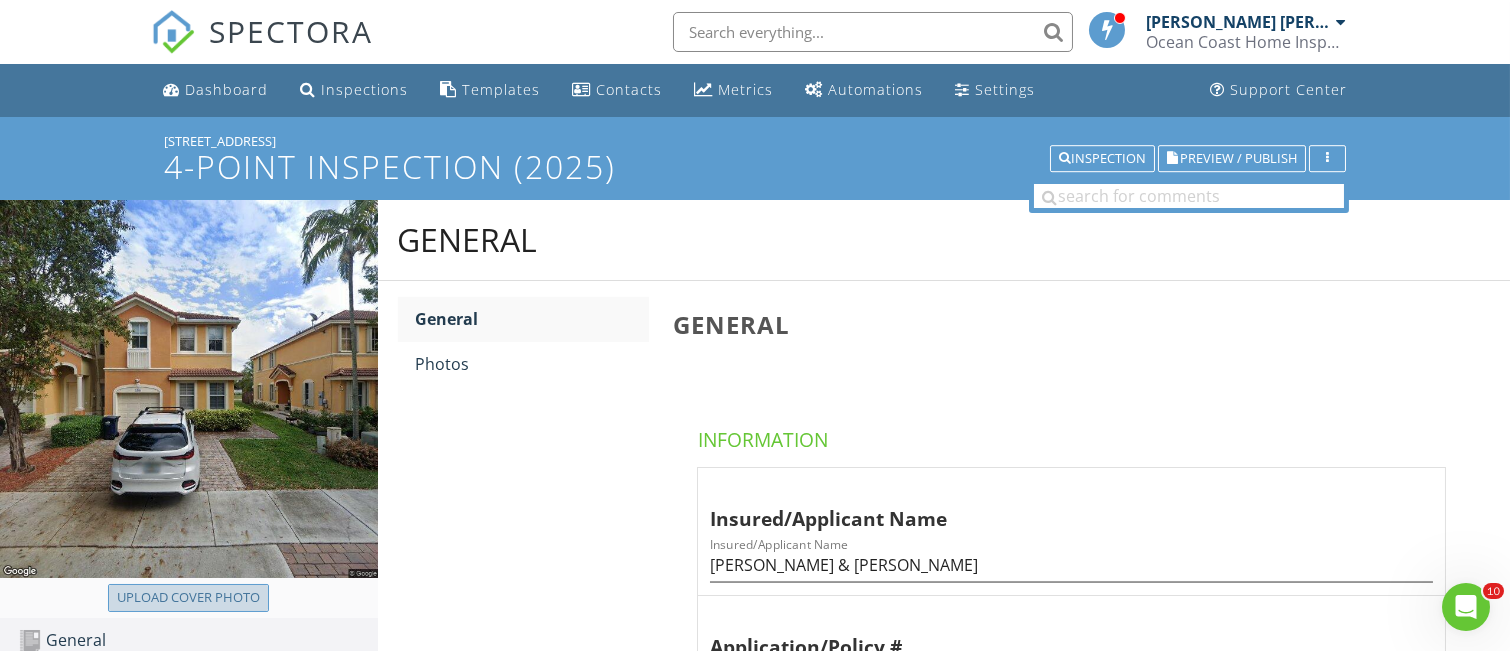 click on "Upload cover photo" at bounding box center (188, 598) 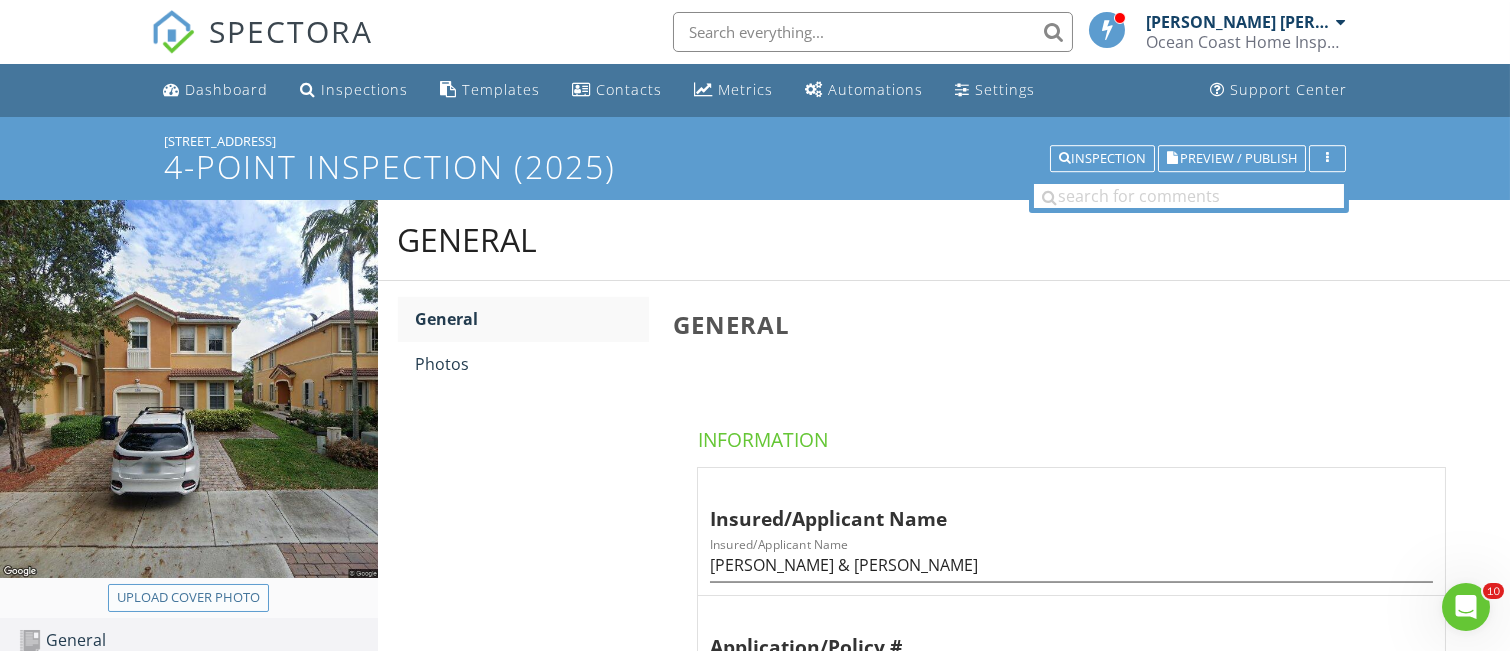 type on "C:\fakepath\IMG_0422.JPG" 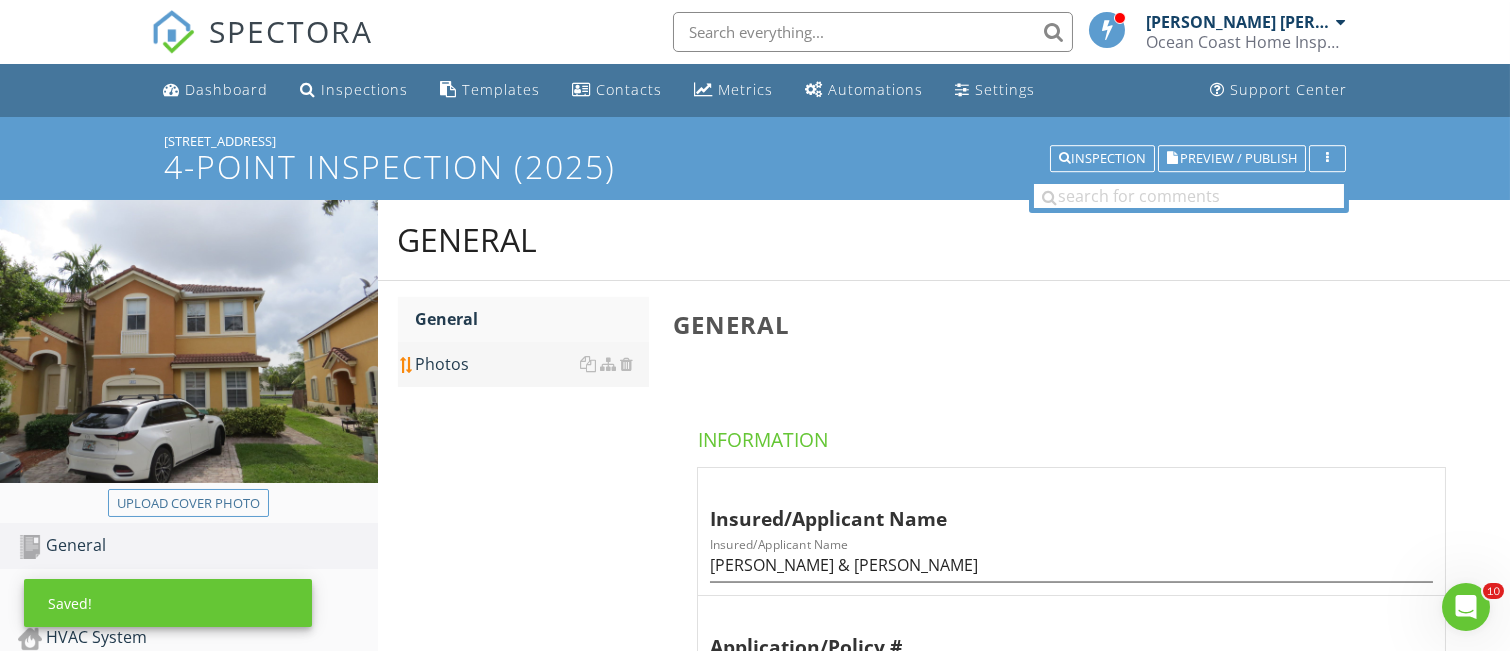click on "Photos" at bounding box center [532, 364] 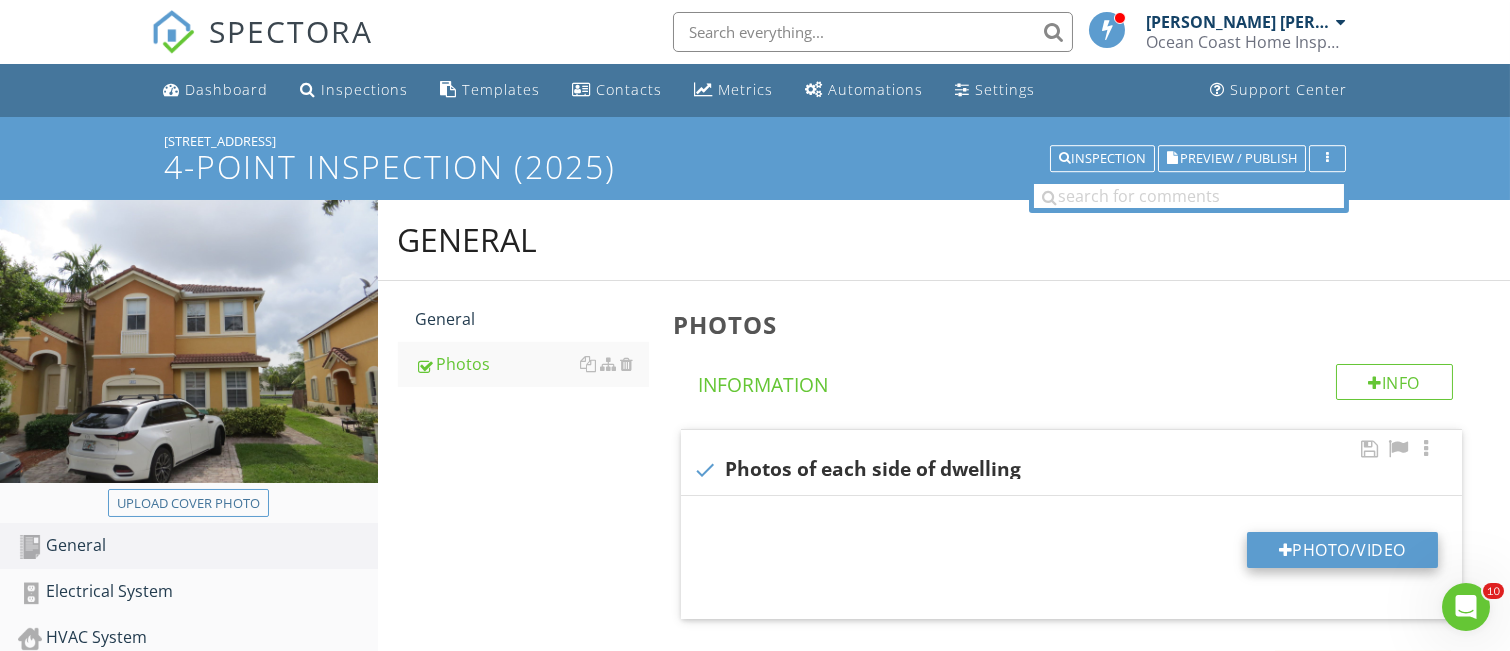 click on "Photo/Video" at bounding box center [1342, 550] 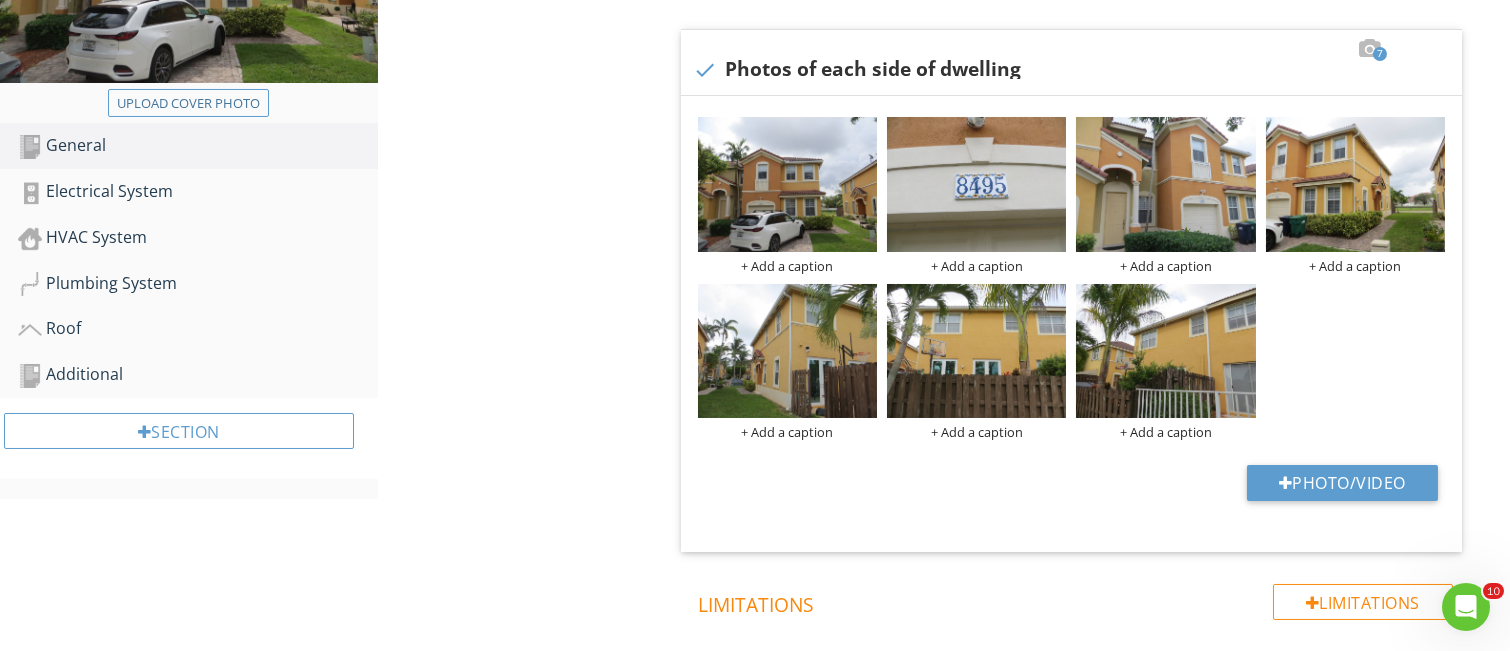 scroll, scrollTop: 266, scrollLeft: 0, axis: vertical 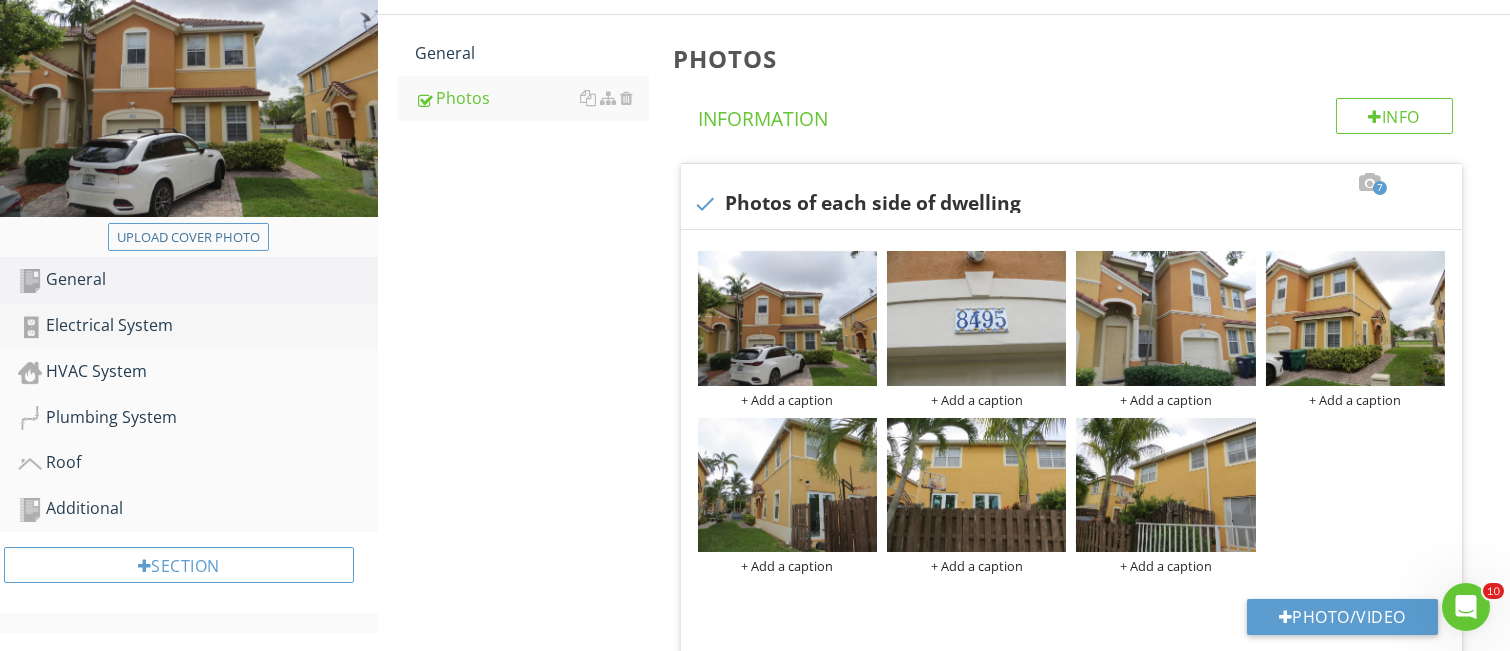 click on "Electrical System" at bounding box center [198, 326] 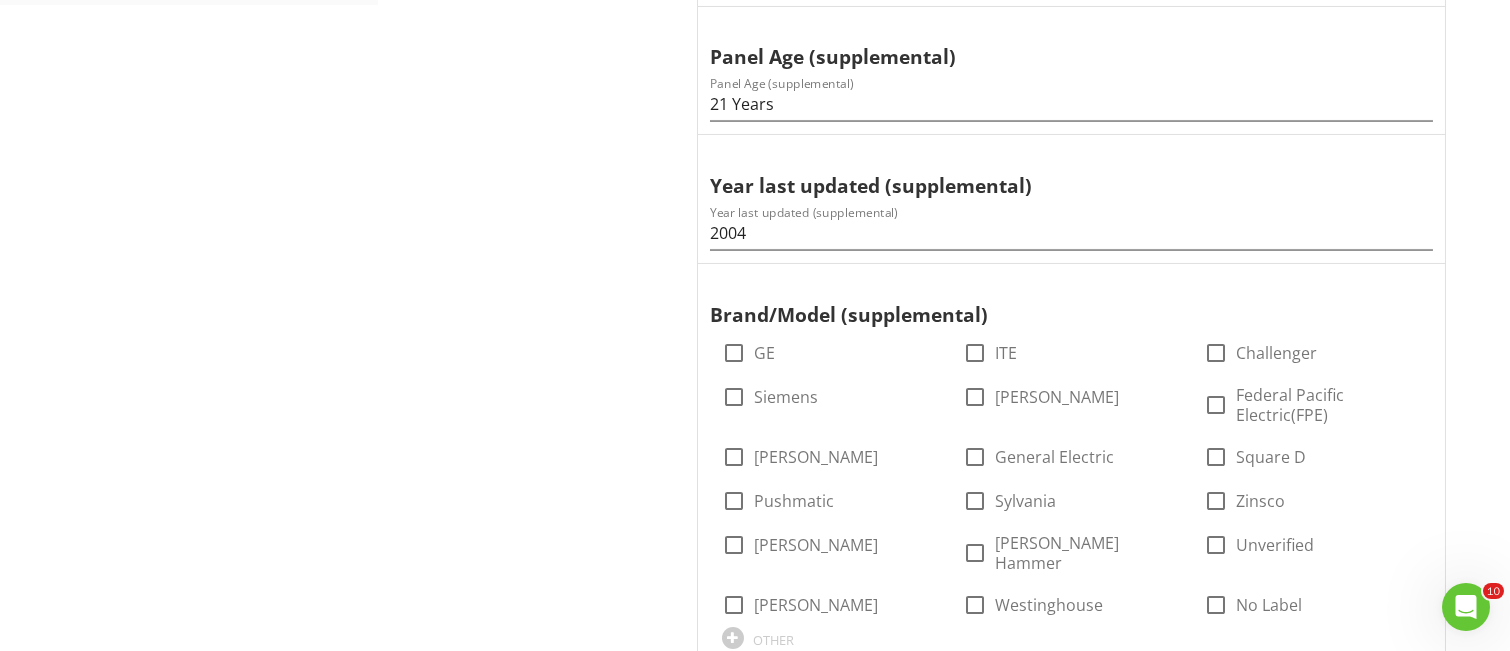 scroll, scrollTop: 933, scrollLeft: 0, axis: vertical 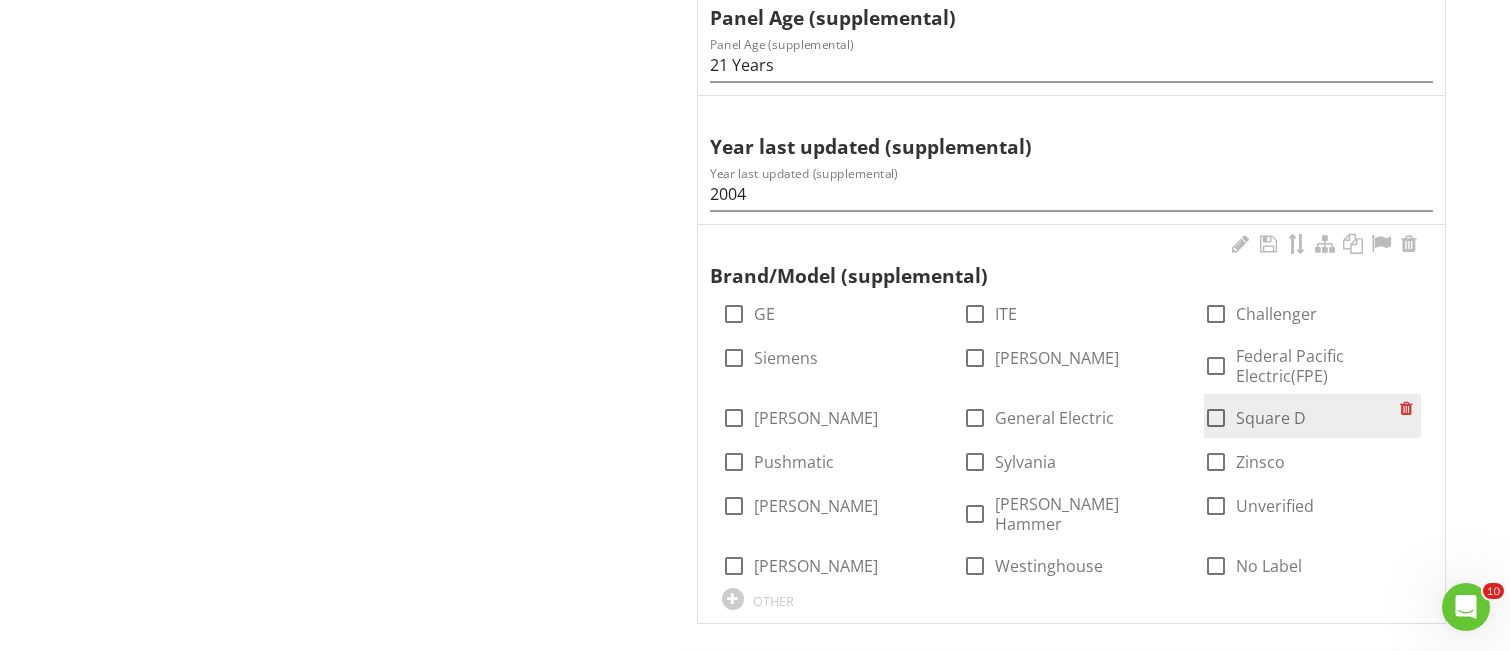 click at bounding box center (1216, 418) 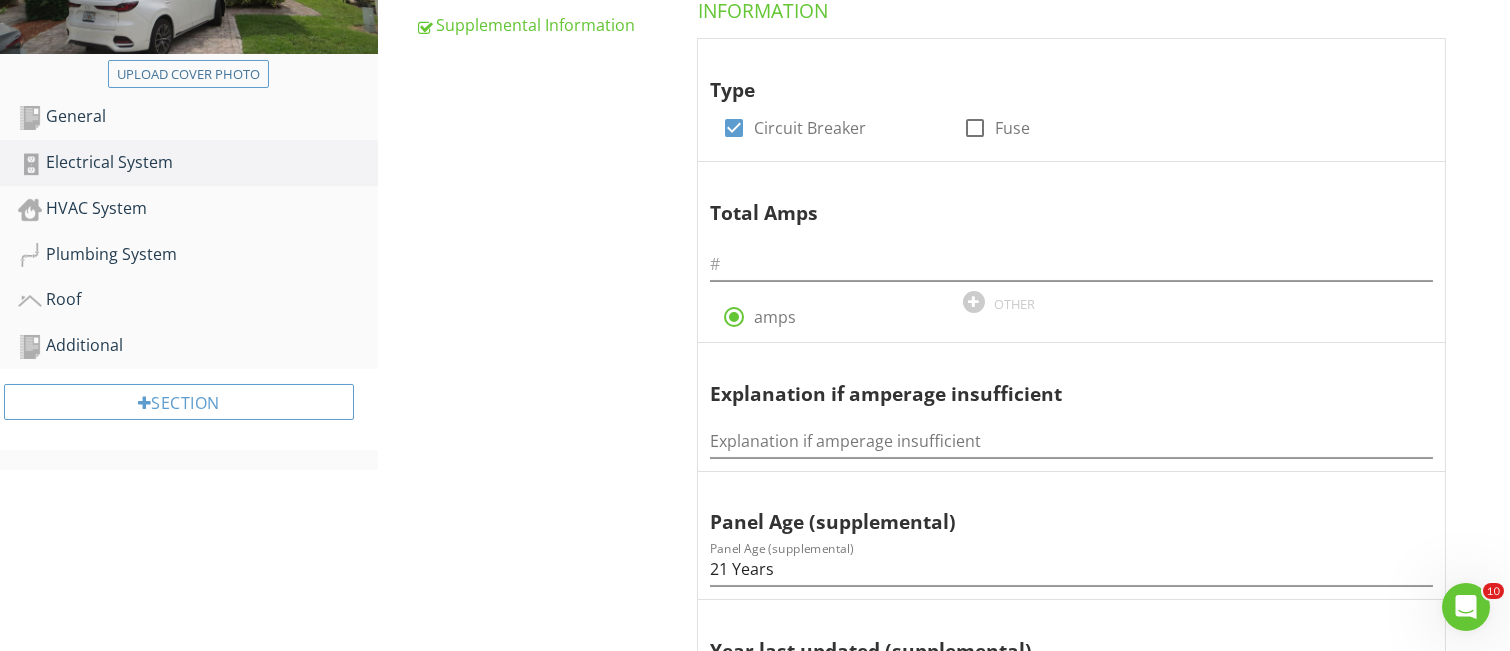 scroll, scrollTop: 400, scrollLeft: 0, axis: vertical 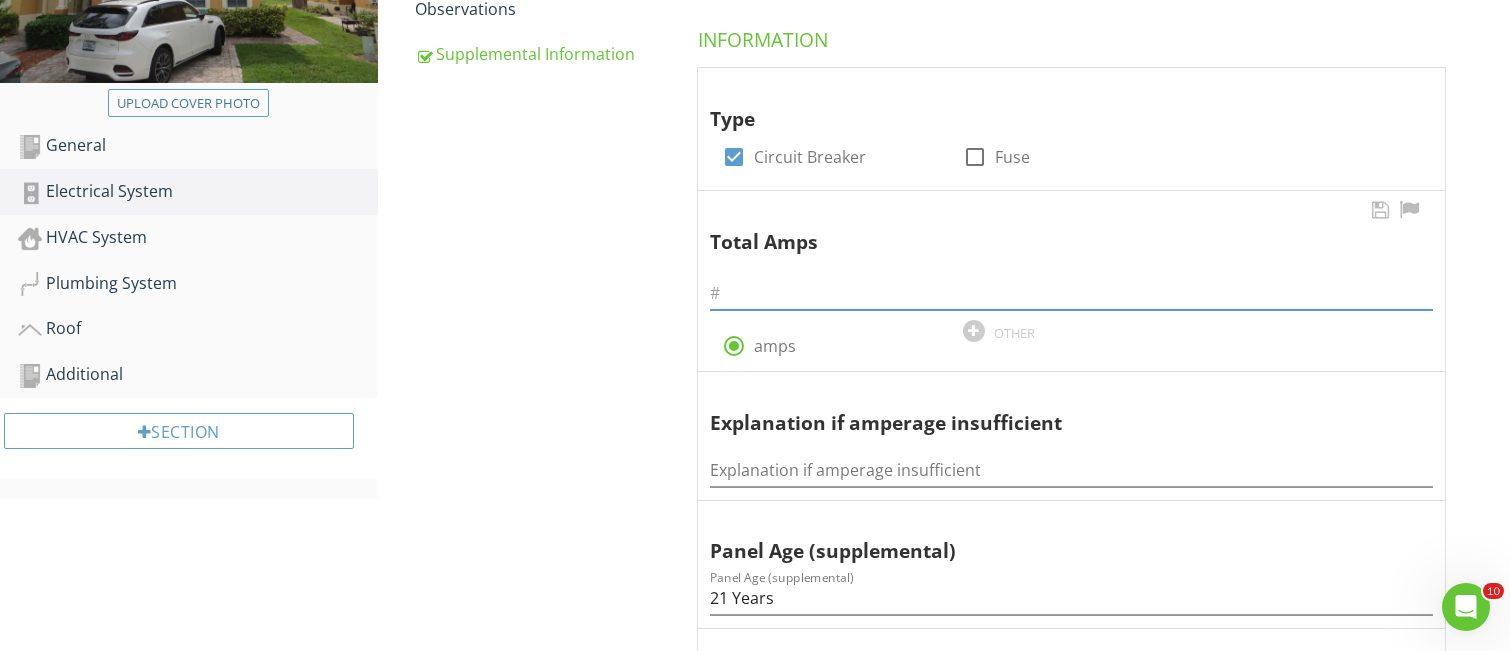 drag, startPoint x: 760, startPoint y: 293, endPoint x: 764, endPoint y: 278, distance: 15.524175 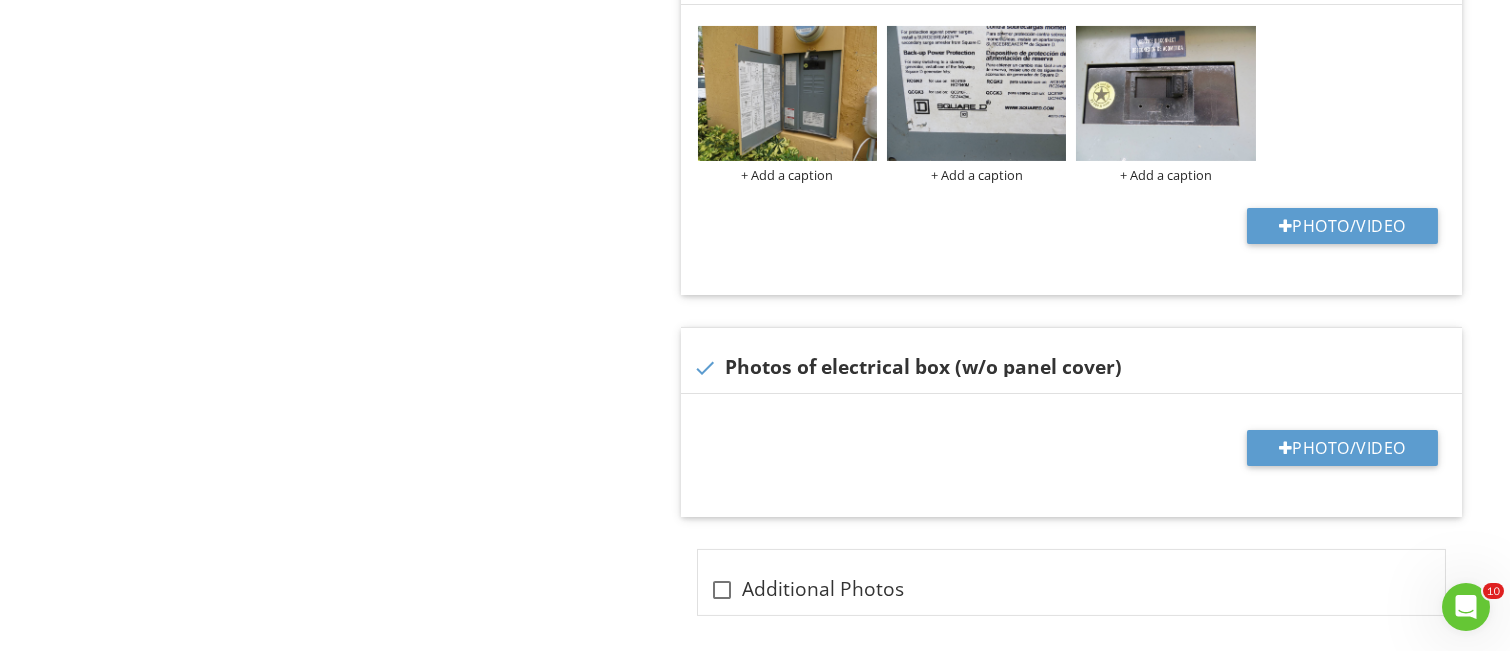 scroll, scrollTop: 1733, scrollLeft: 0, axis: vertical 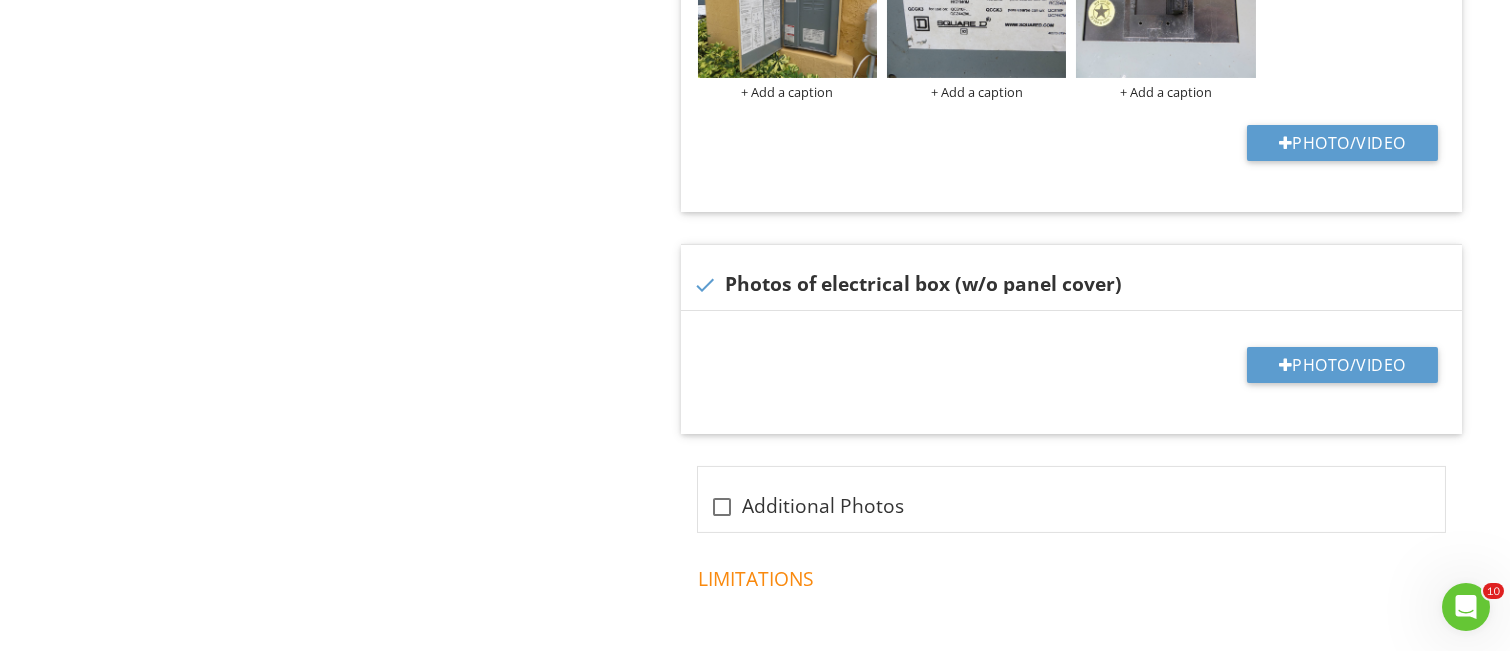 type on "150" 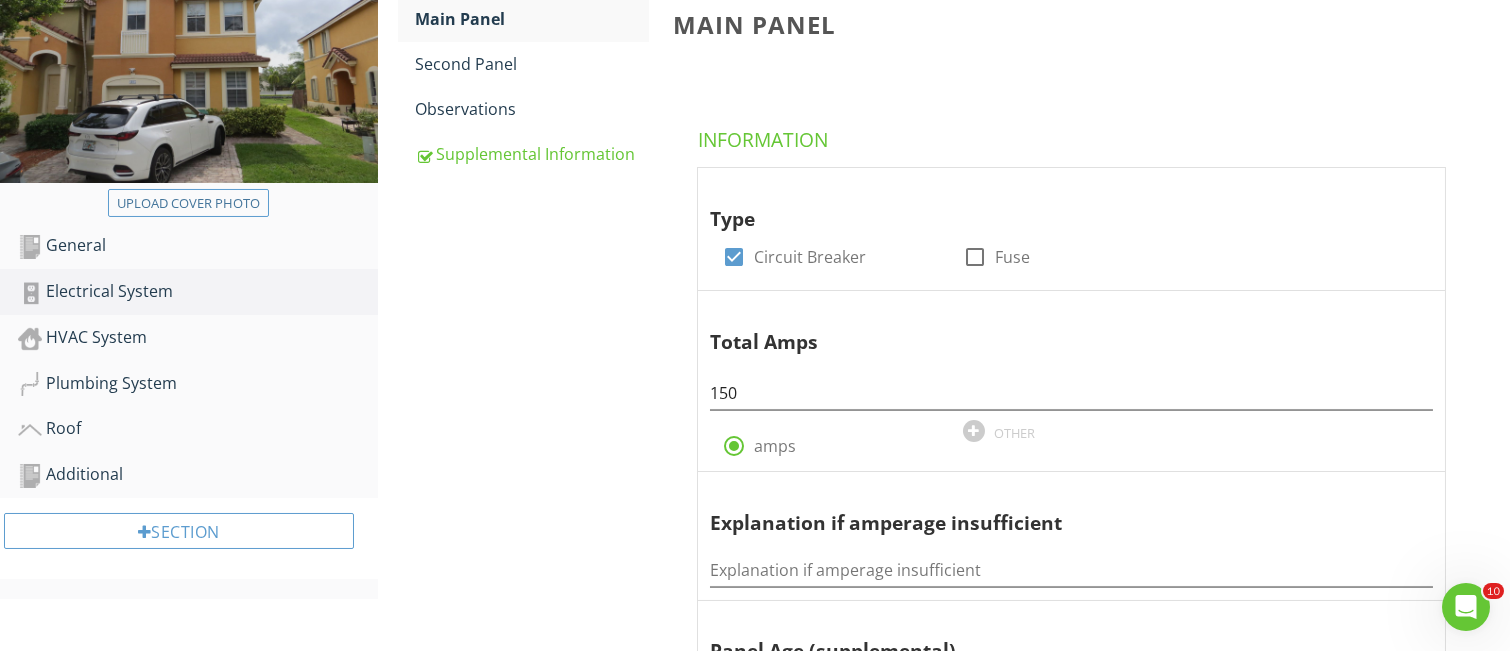 scroll, scrollTop: 266, scrollLeft: 0, axis: vertical 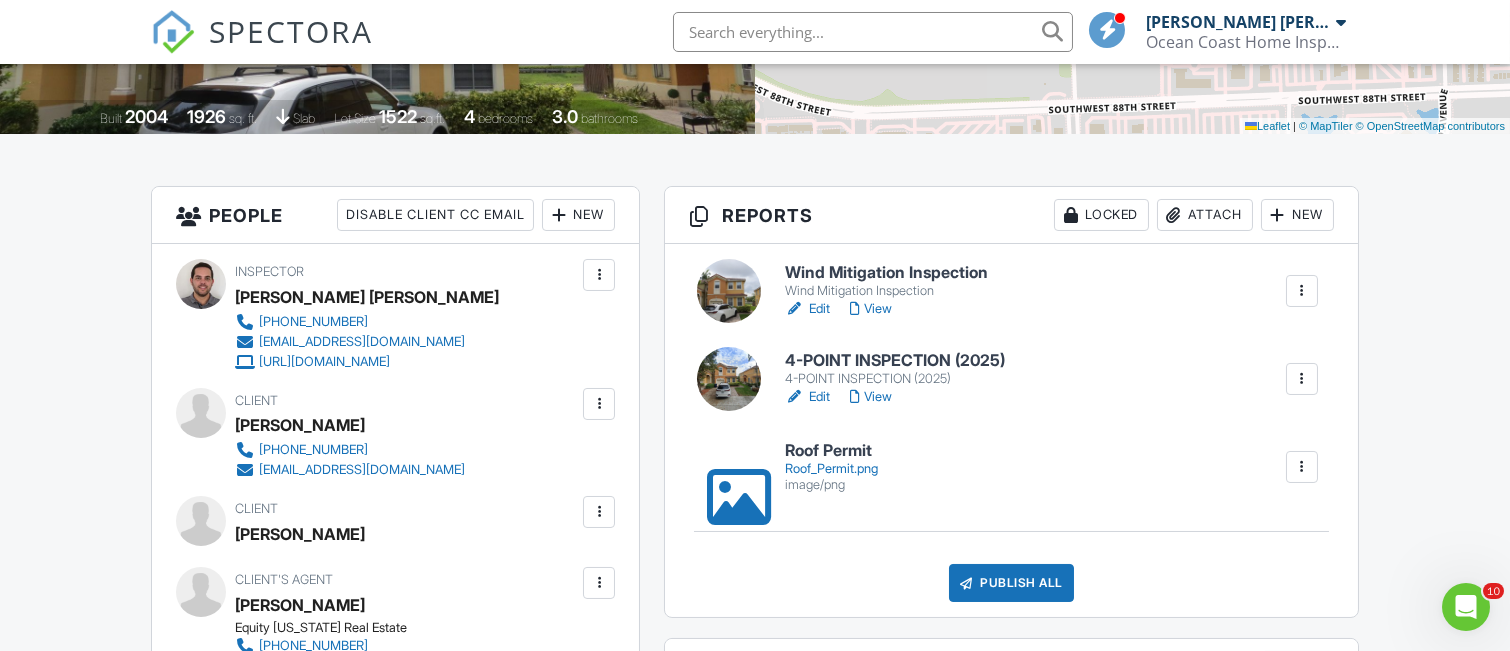 click at bounding box center [729, 379] 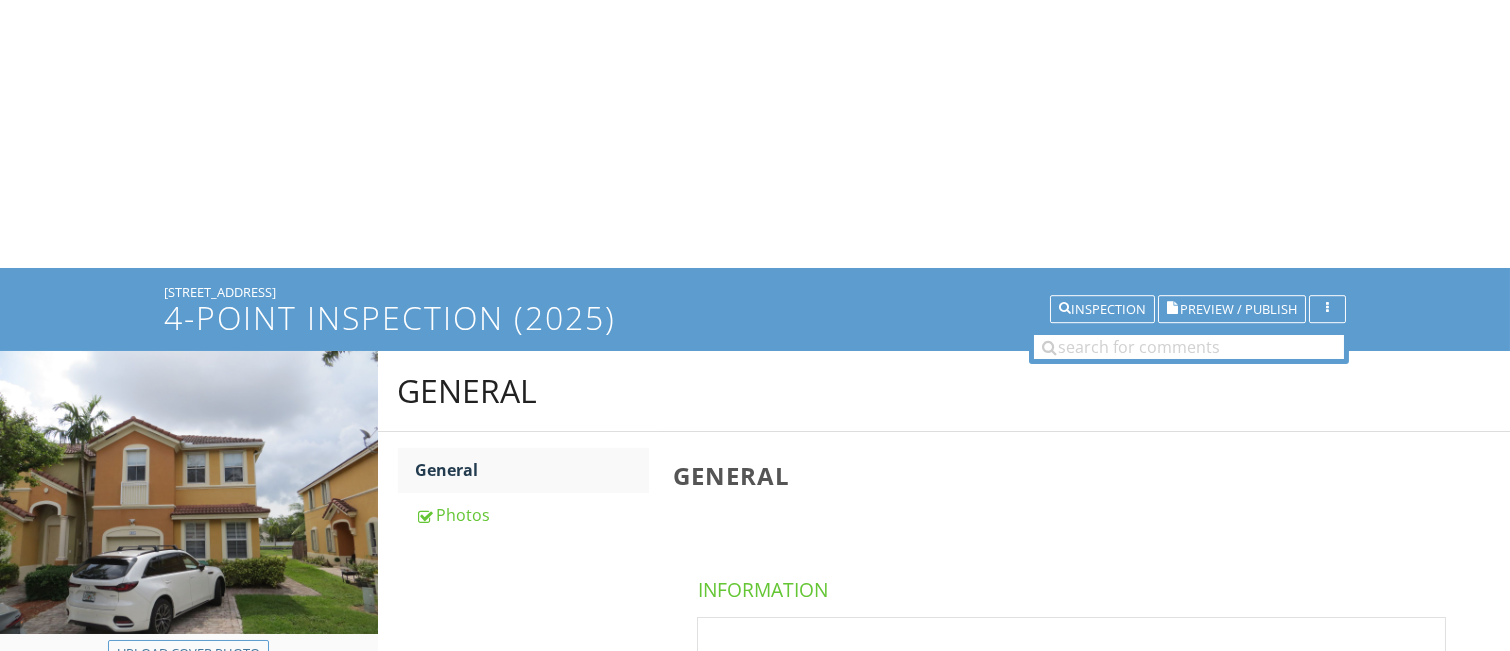 scroll, scrollTop: 117, scrollLeft: 0, axis: vertical 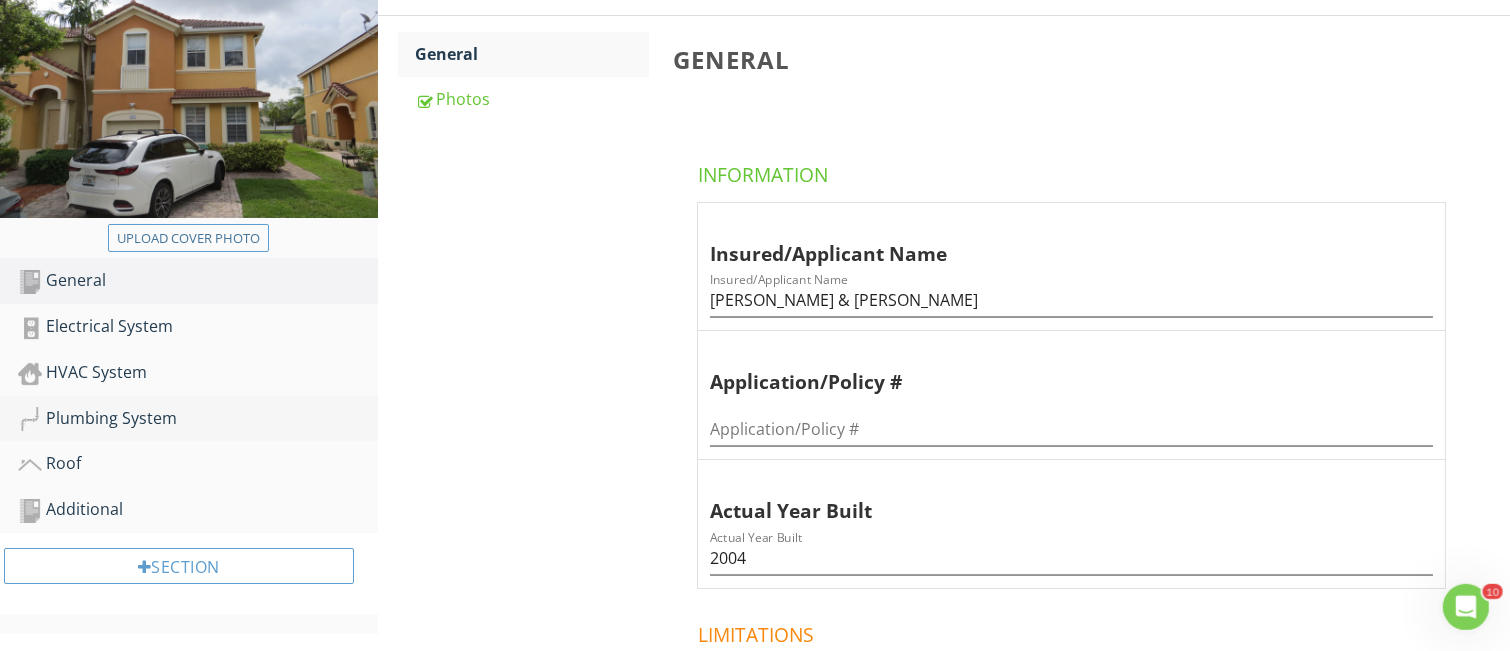 click on "Plumbing System" at bounding box center (198, 419) 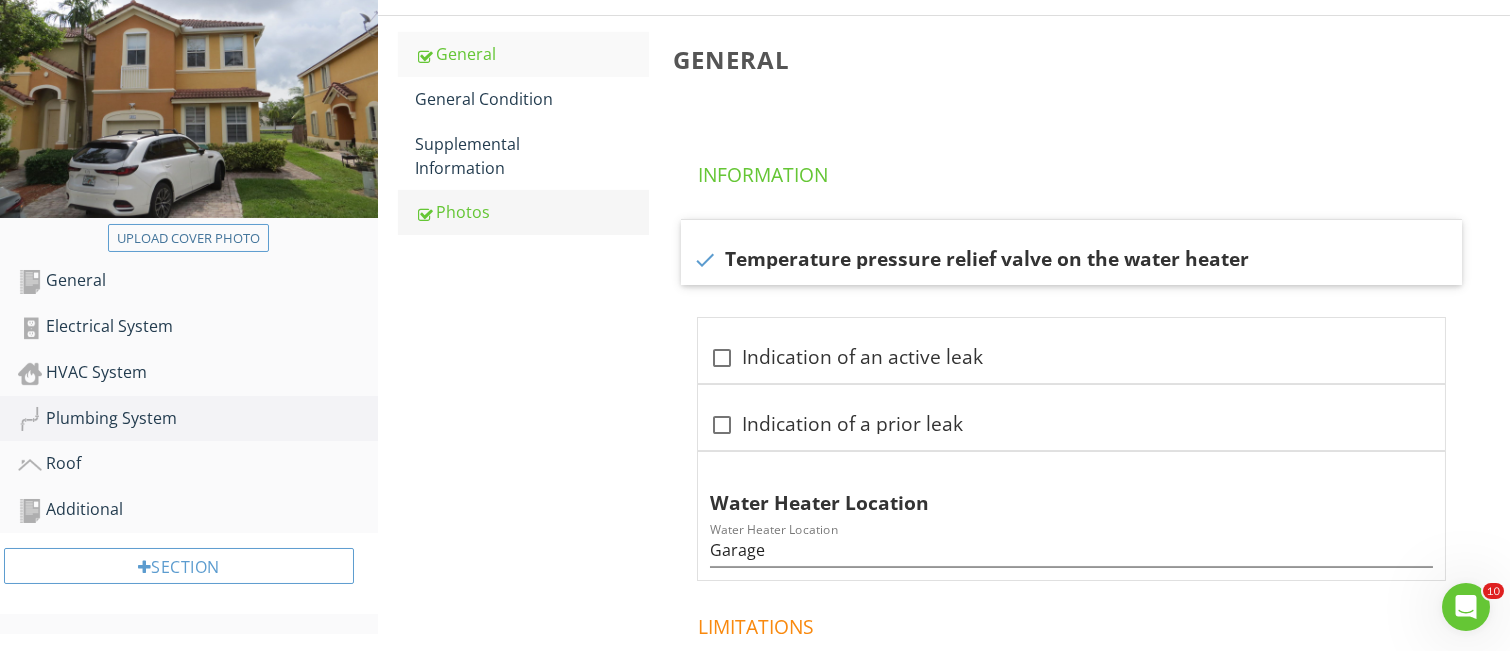 click on "Photos" at bounding box center (532, 212) 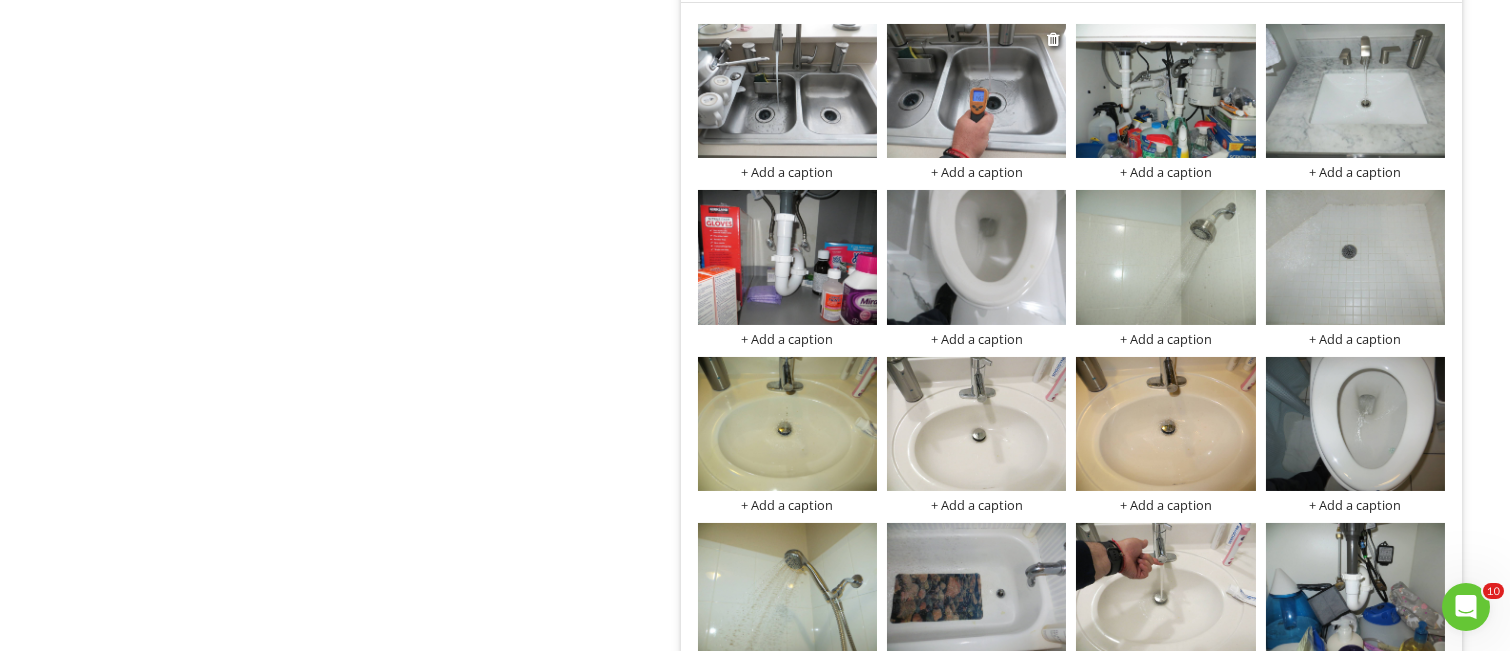 scroll, scrollTop: 1065, scrollLeft: 0, axis: vertical 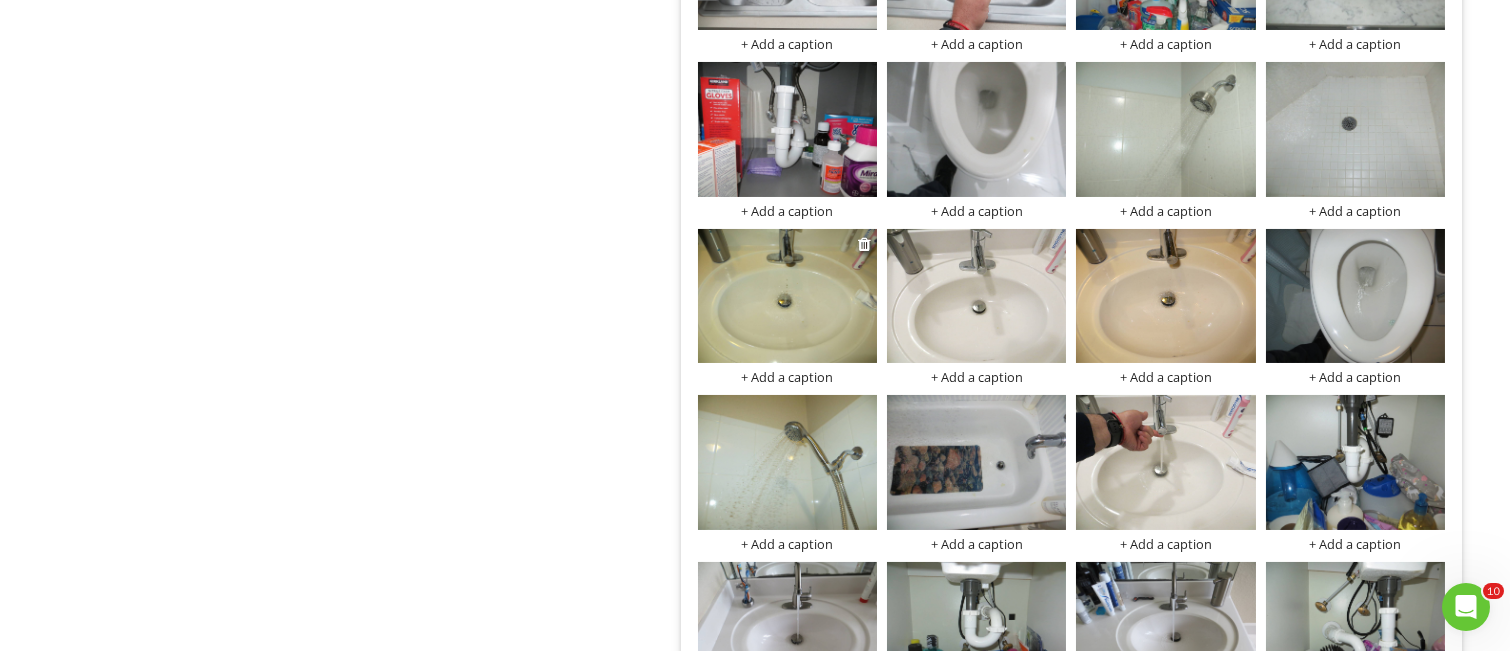 click at bounding box center (787, 296) 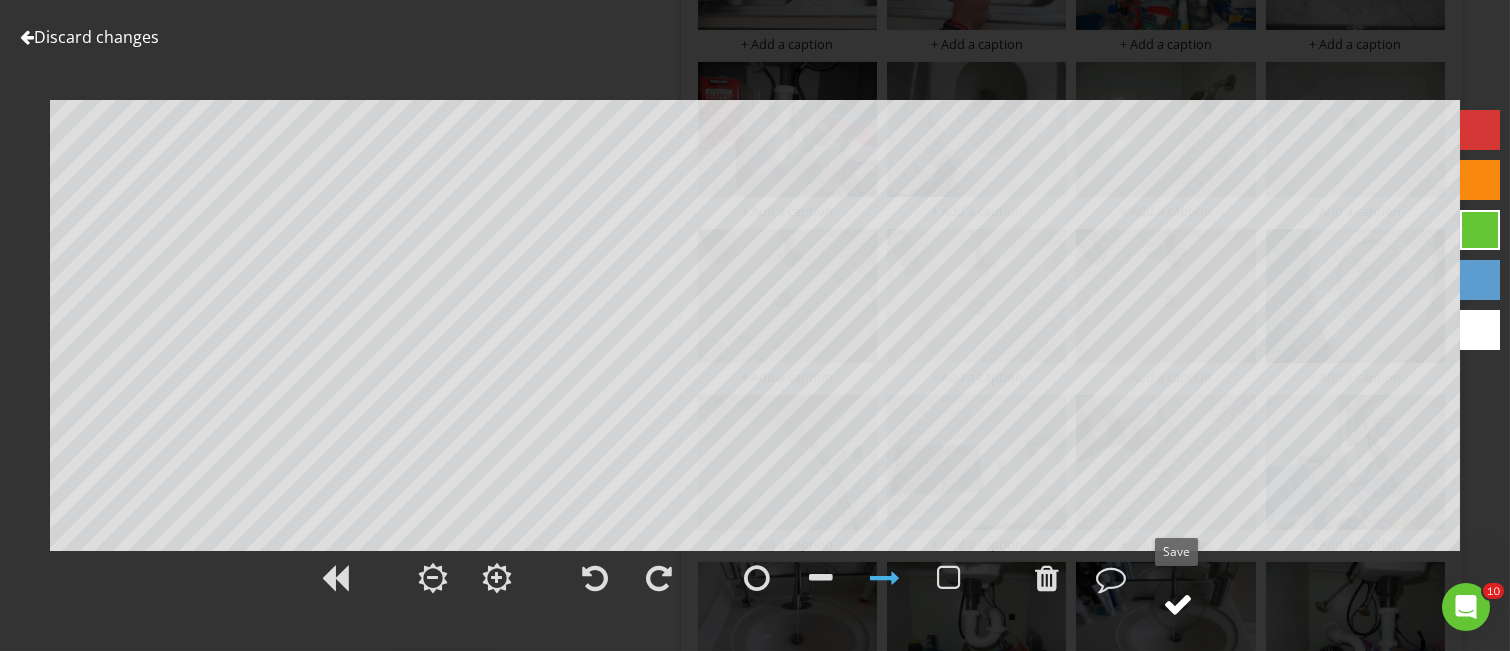 click at bounding box center [1178, 604] 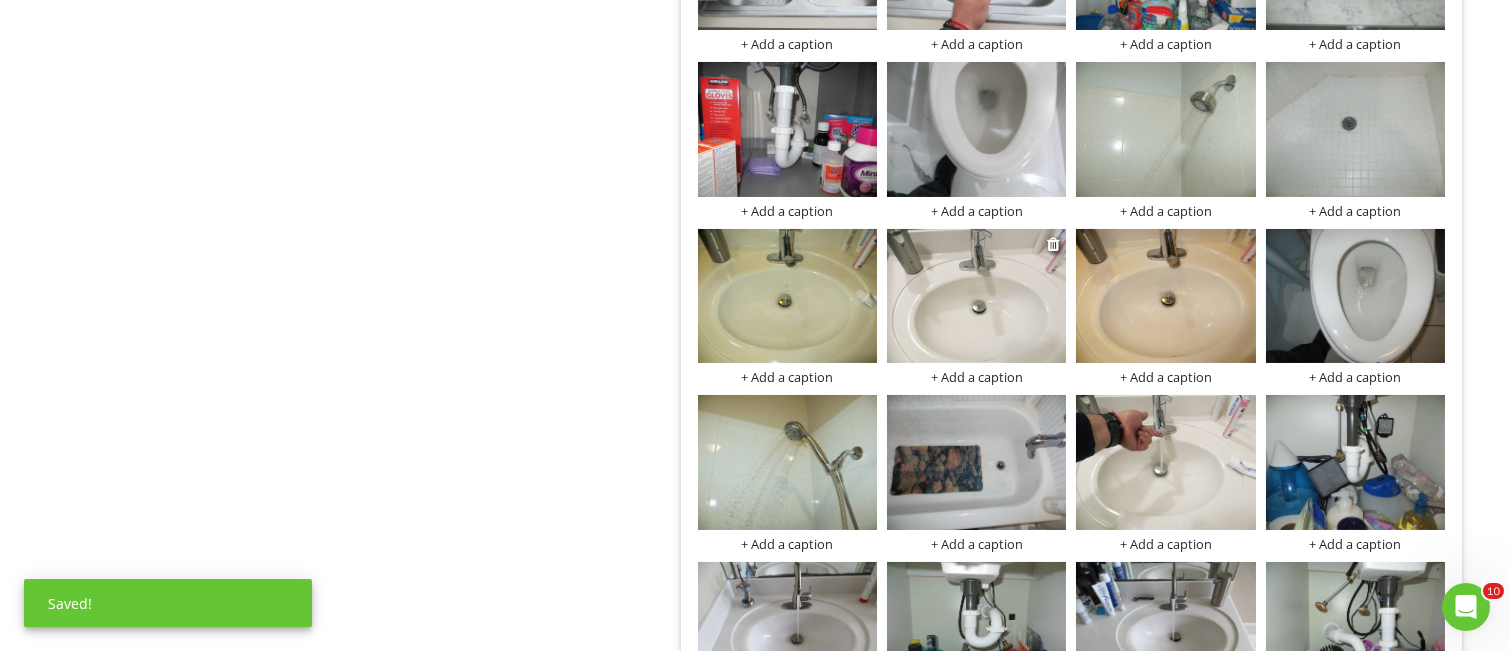 click at bounding box center [976, 296] 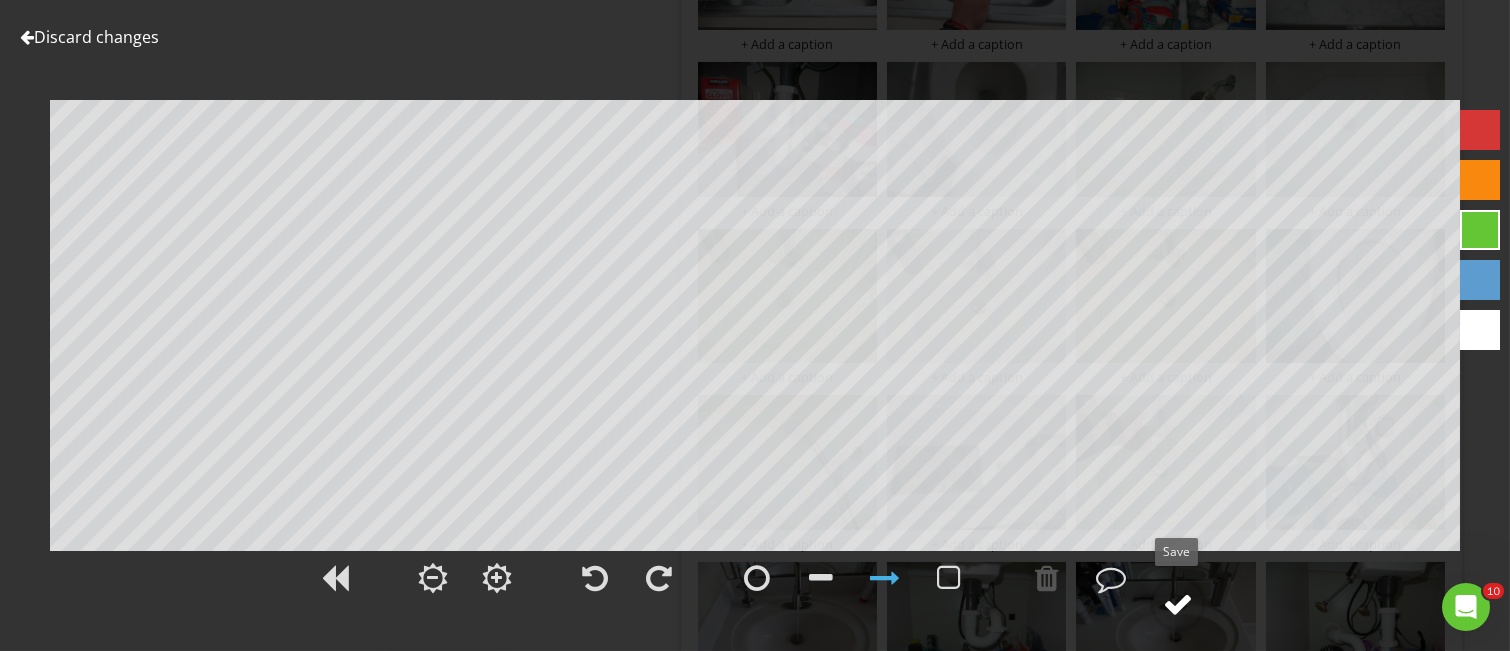 click at bounding box center [1178, 604] 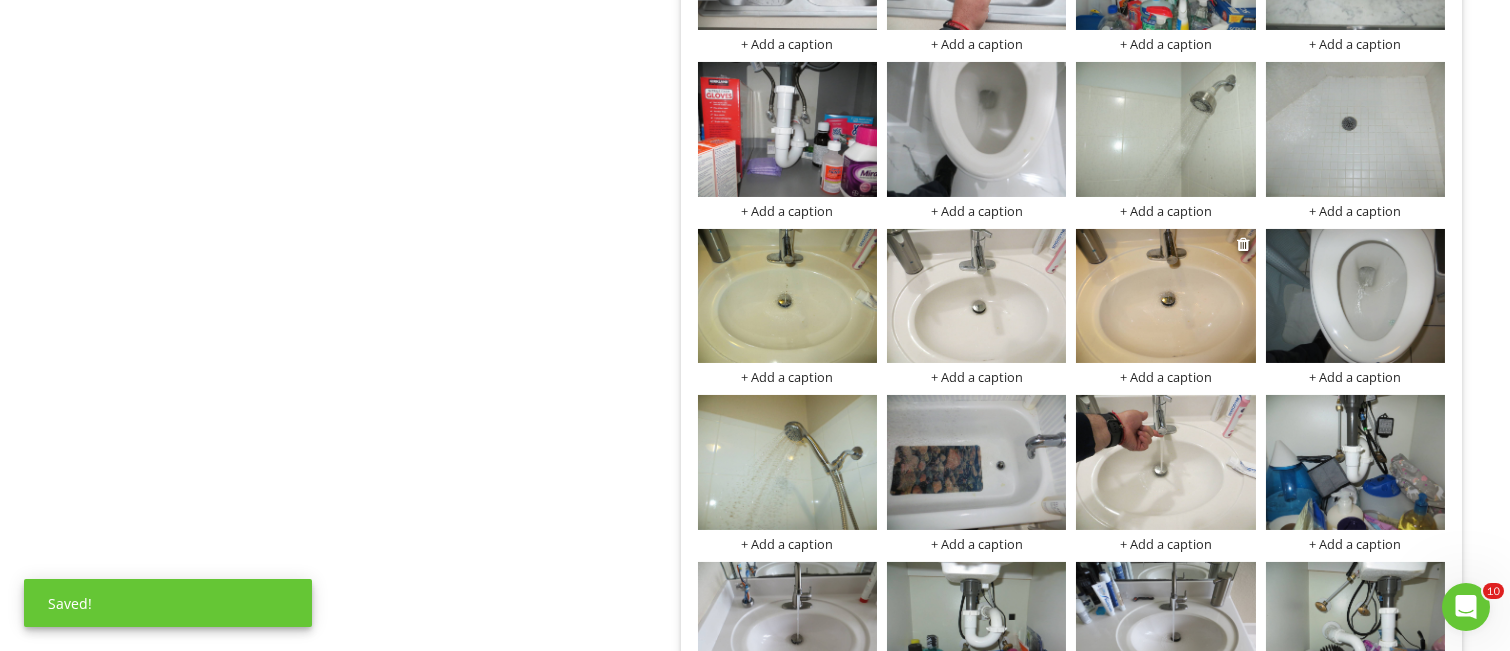click at bounding box center (1165, 296) 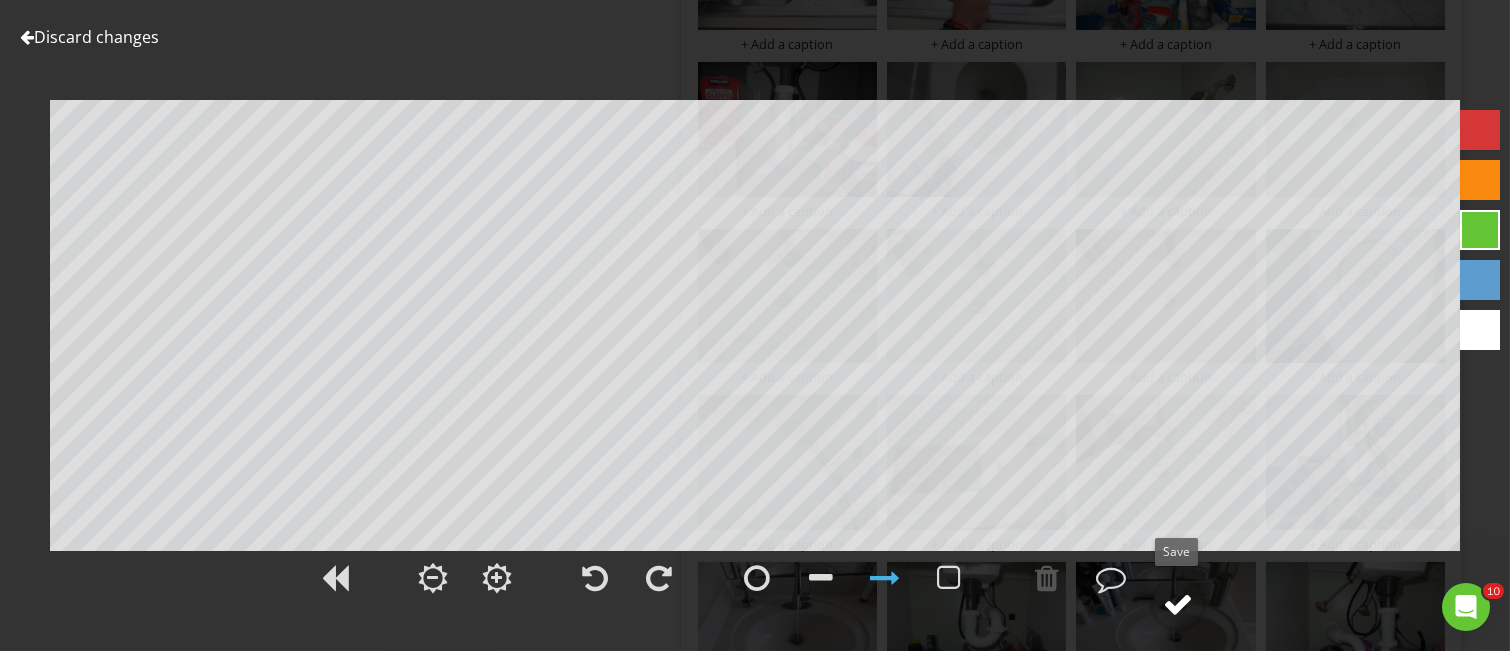 click at bounding box center [1178, 604] 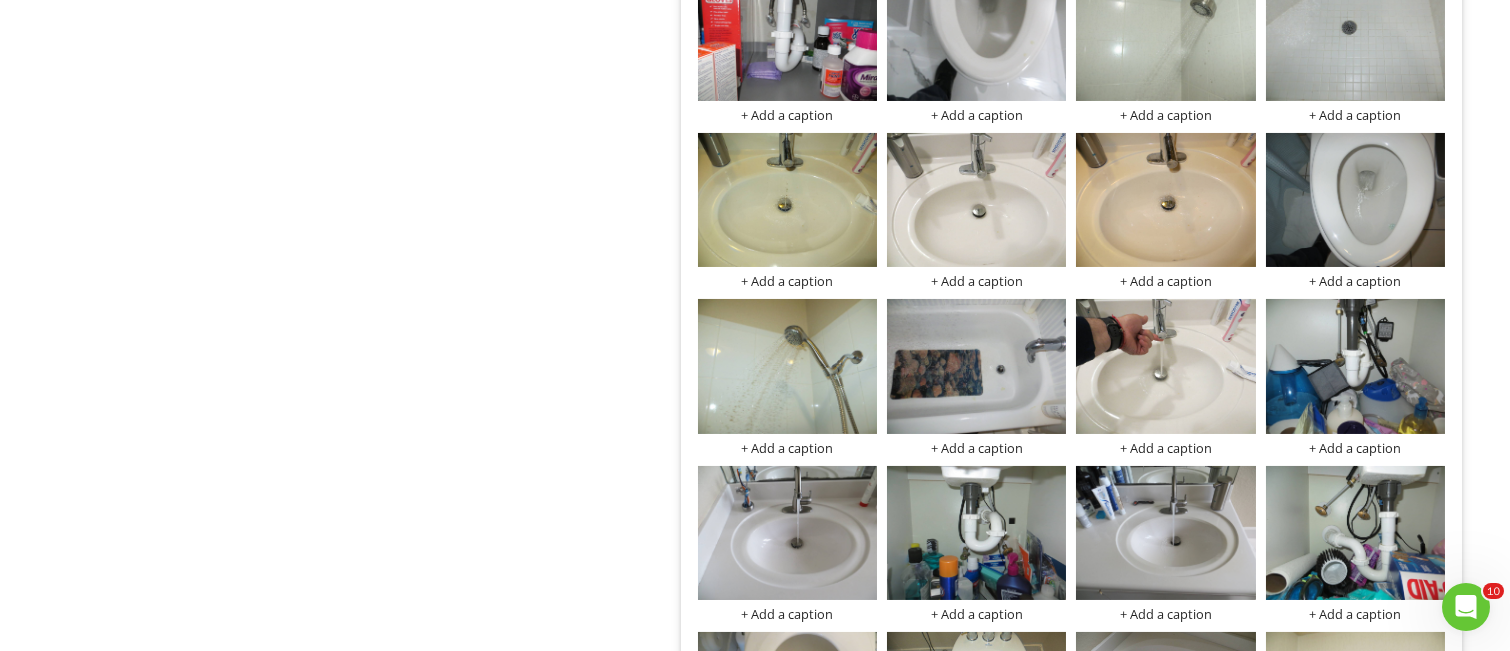 scroll, scrollTop: 1199, scrollLeft: 0, axis: vertical 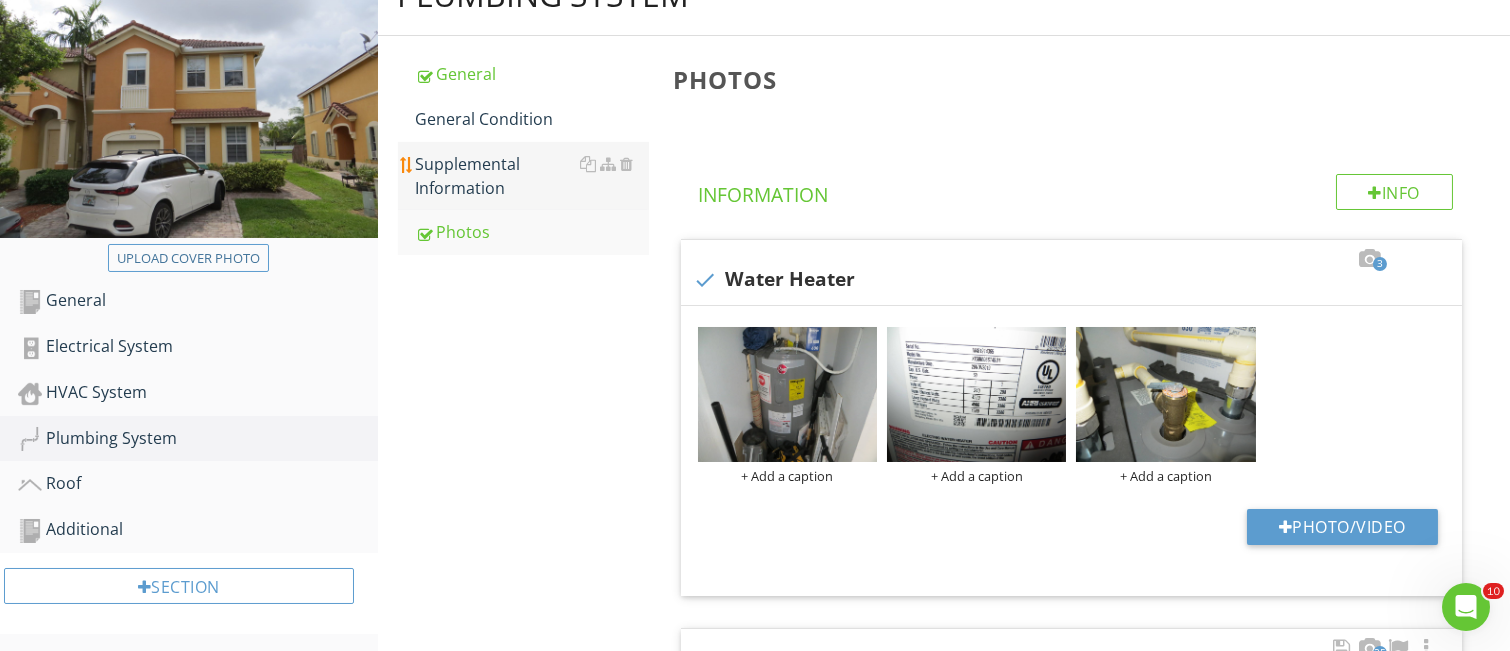 click on "Supplemental Information" at bounding box center (532, 176) 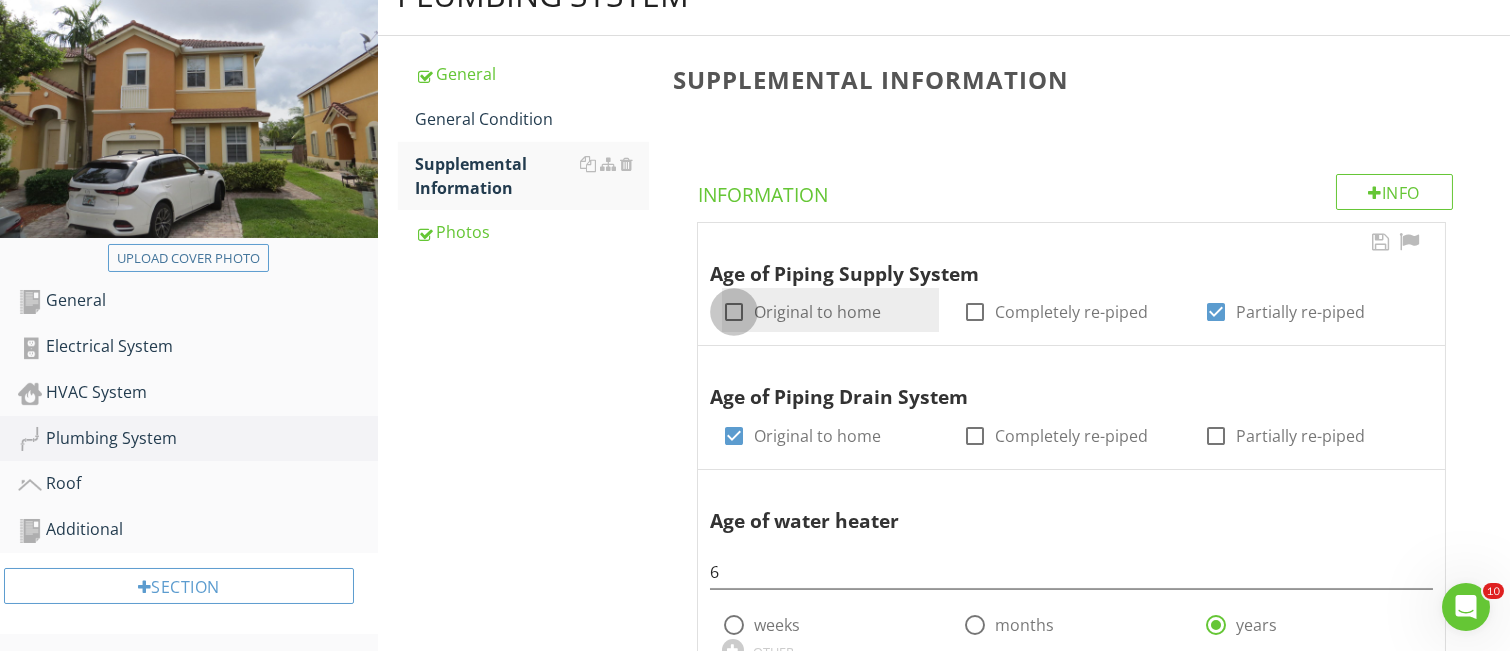 click at bounding box center [734, 312] 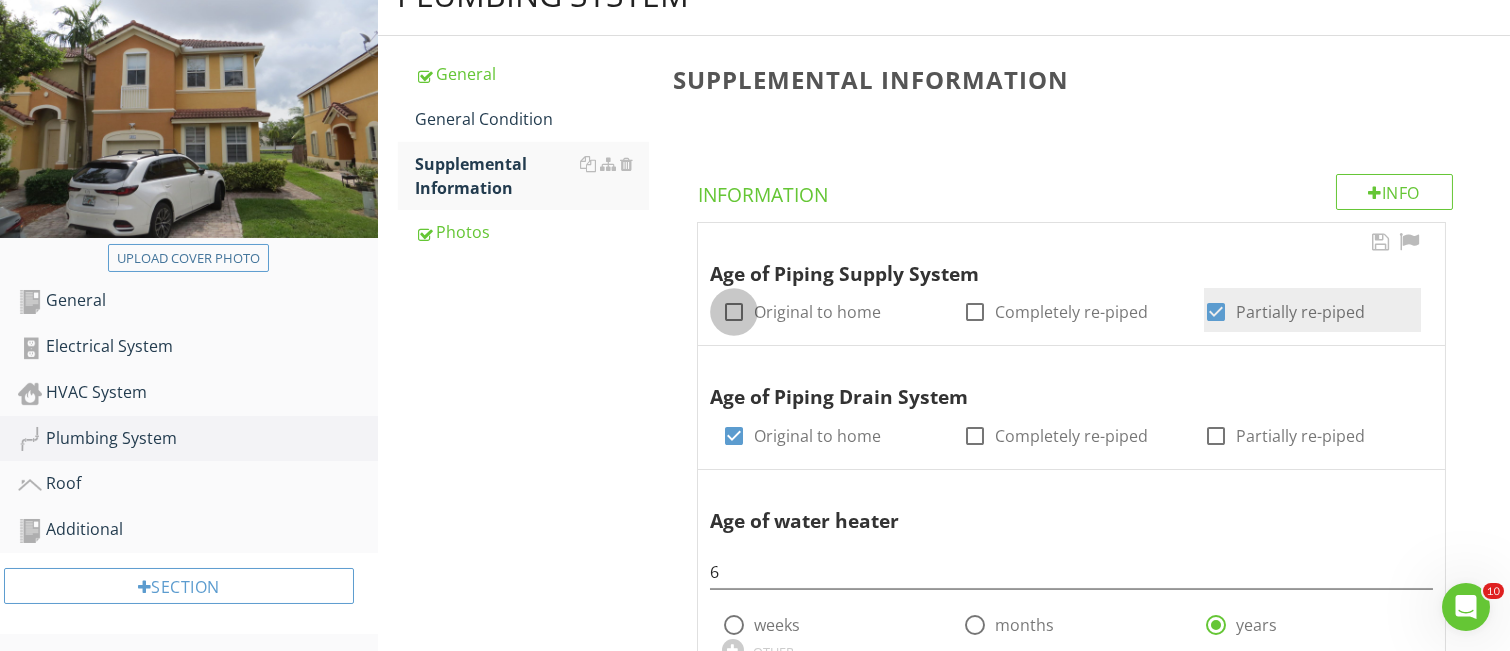 checkbox on "true" 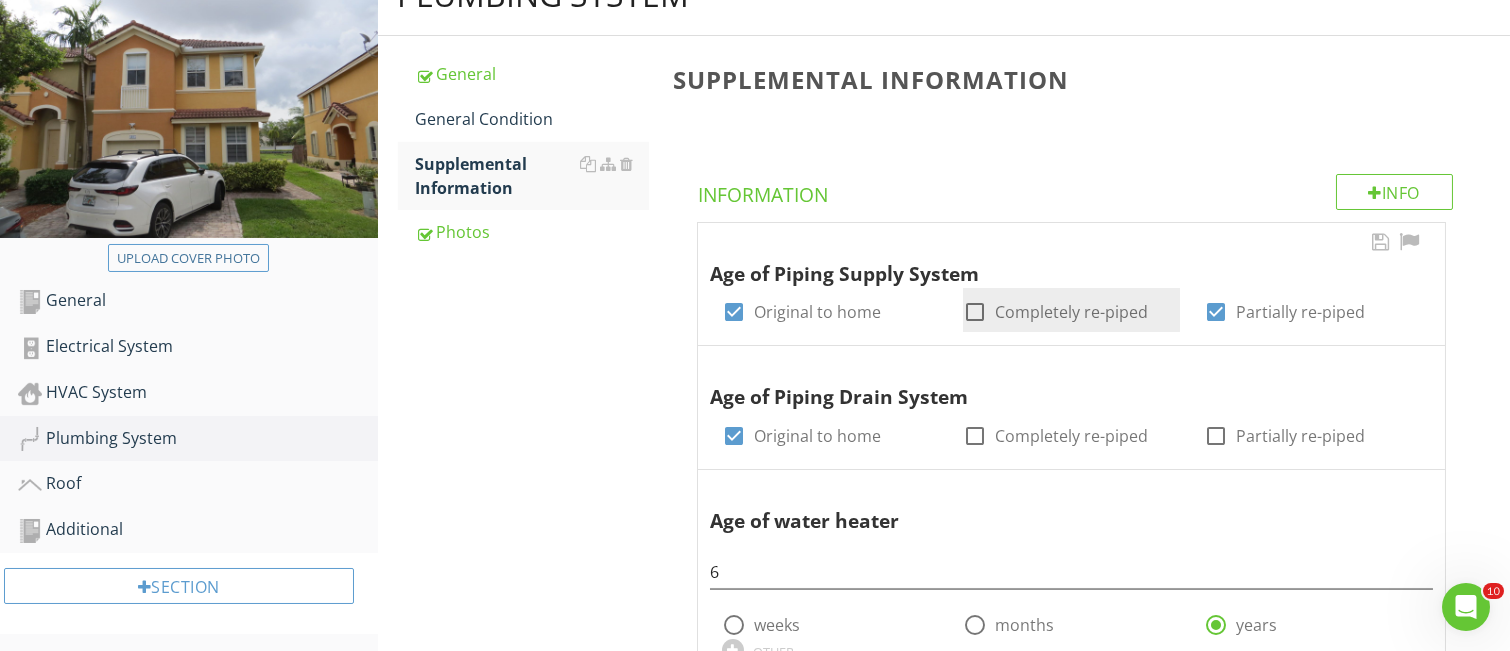 drag, startPoint x: 1223, startPoint y: 311, endPoint x: 1162, endPoint y: 313, distance: 61.03278 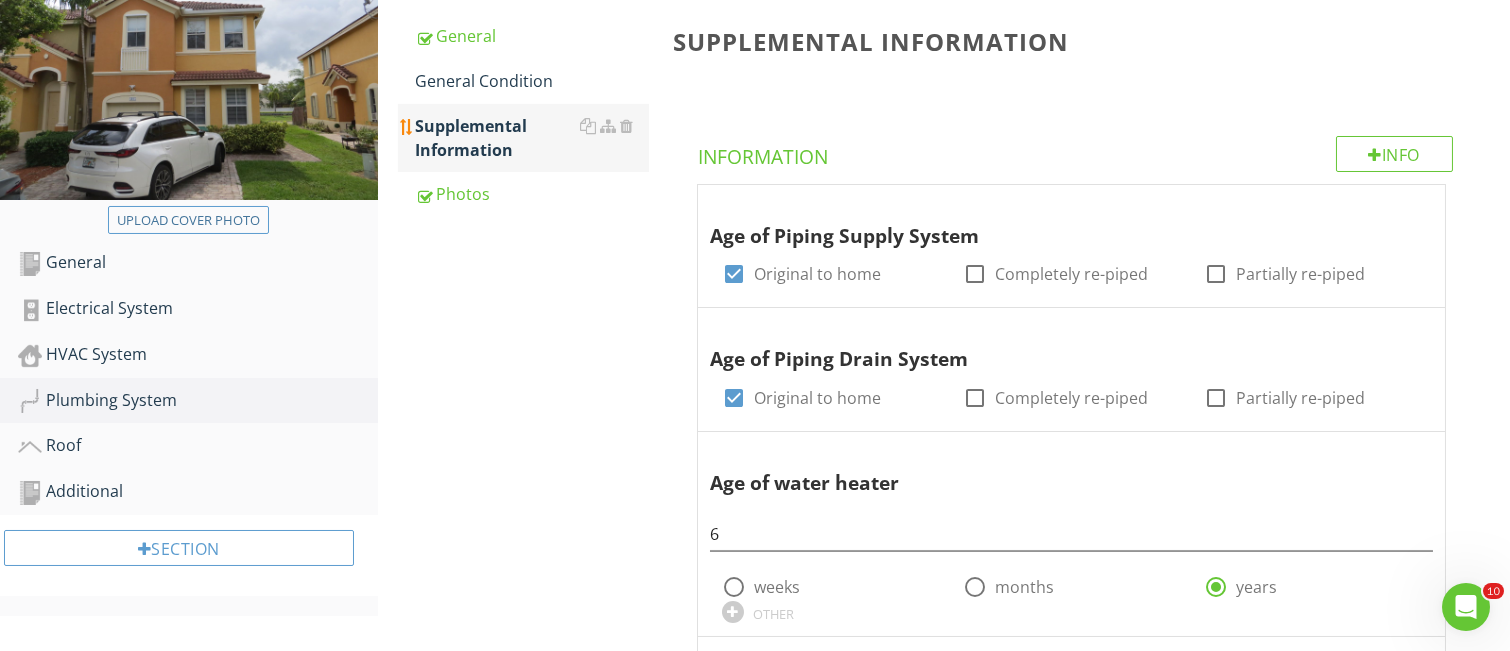 scroll, scrollTop: 112, scrollLeft: 0, axis: vertical 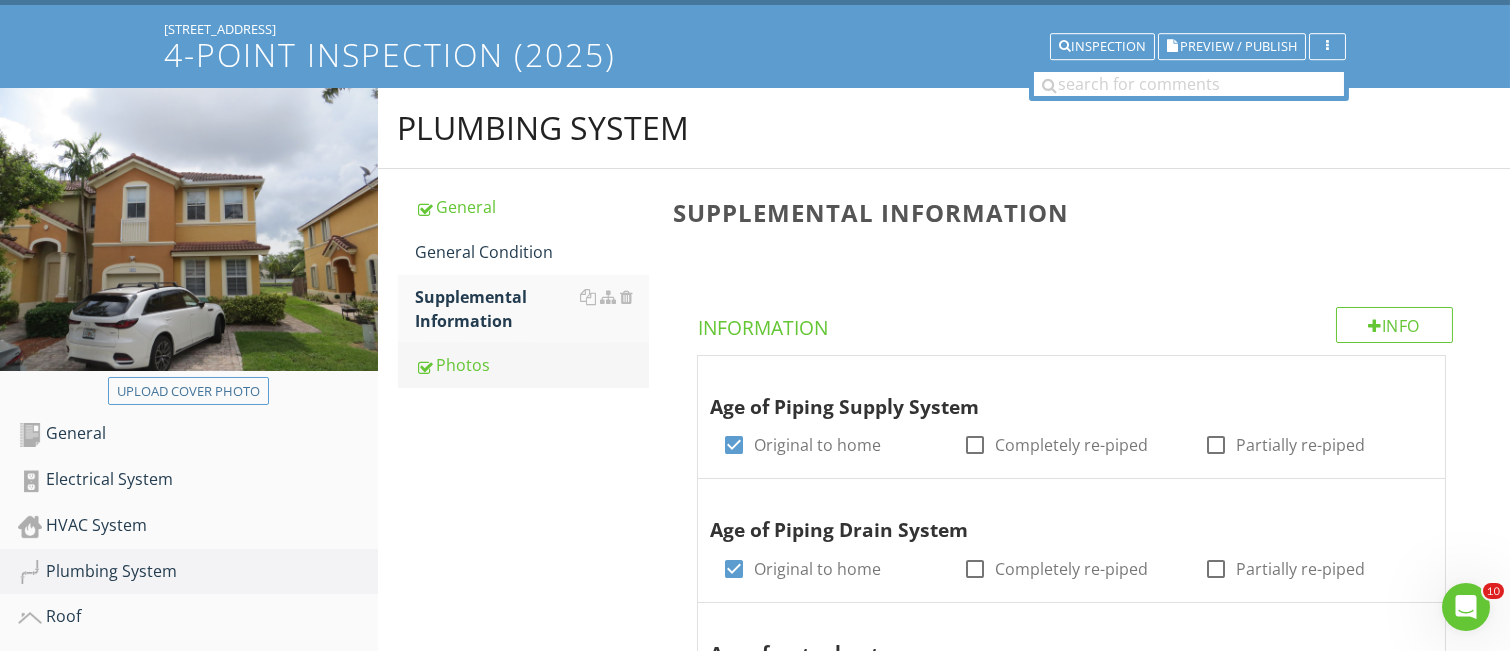click on "Photos" at bounding box center (532, 365) 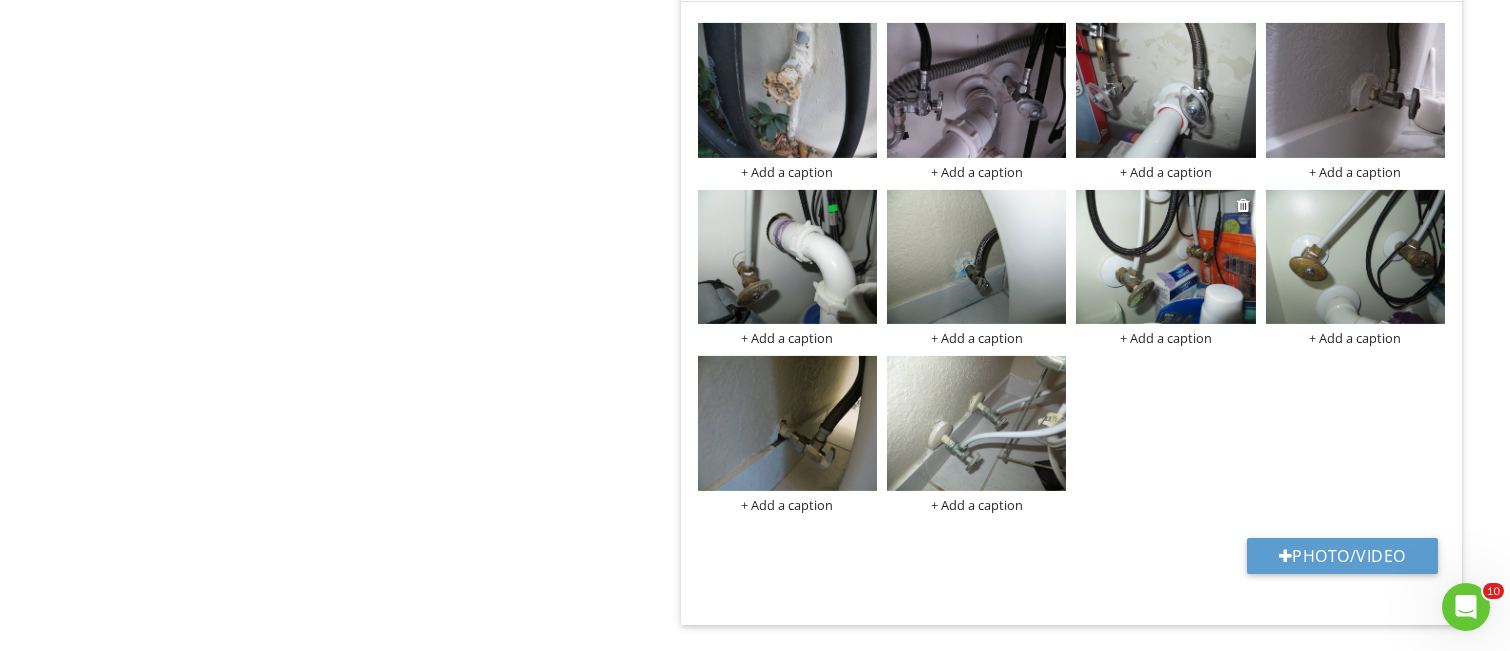 scroll, scrollTop: 2379, scrollLeft: 0, axis: vertical 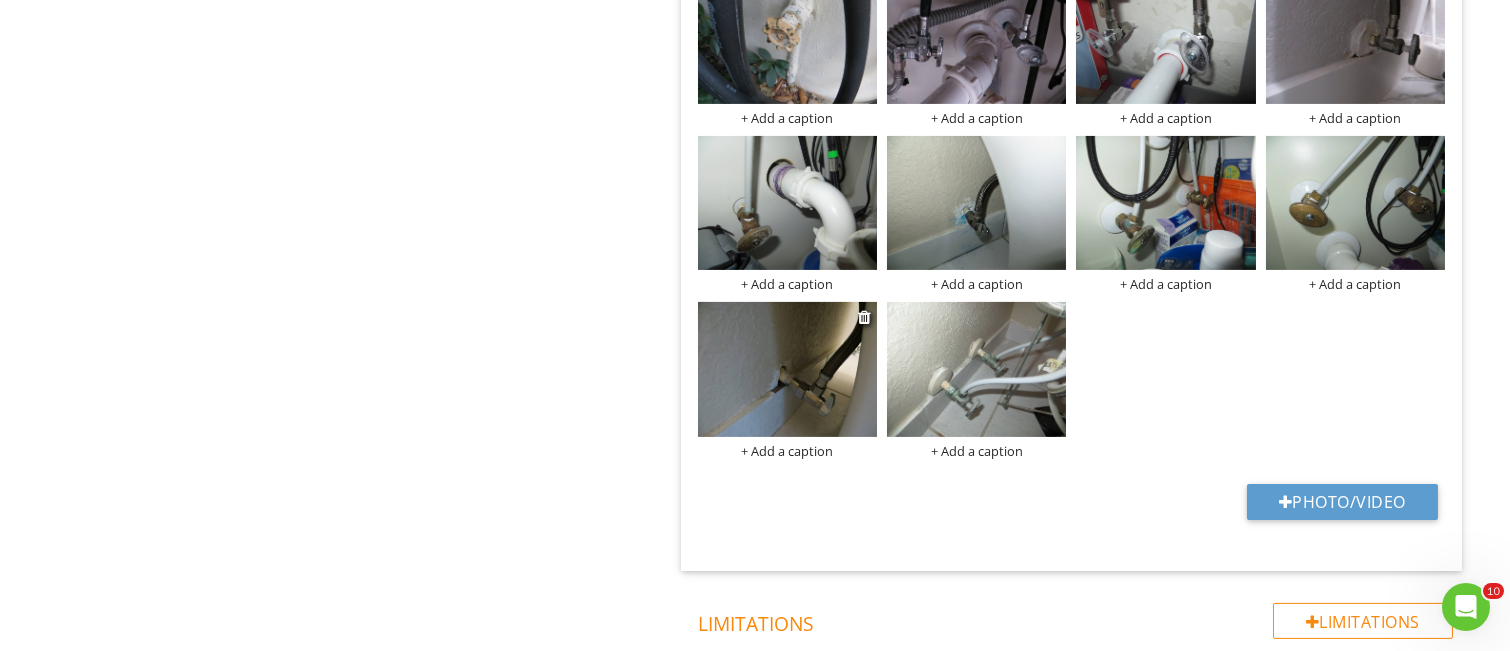 click at bounding box center [787, 369] 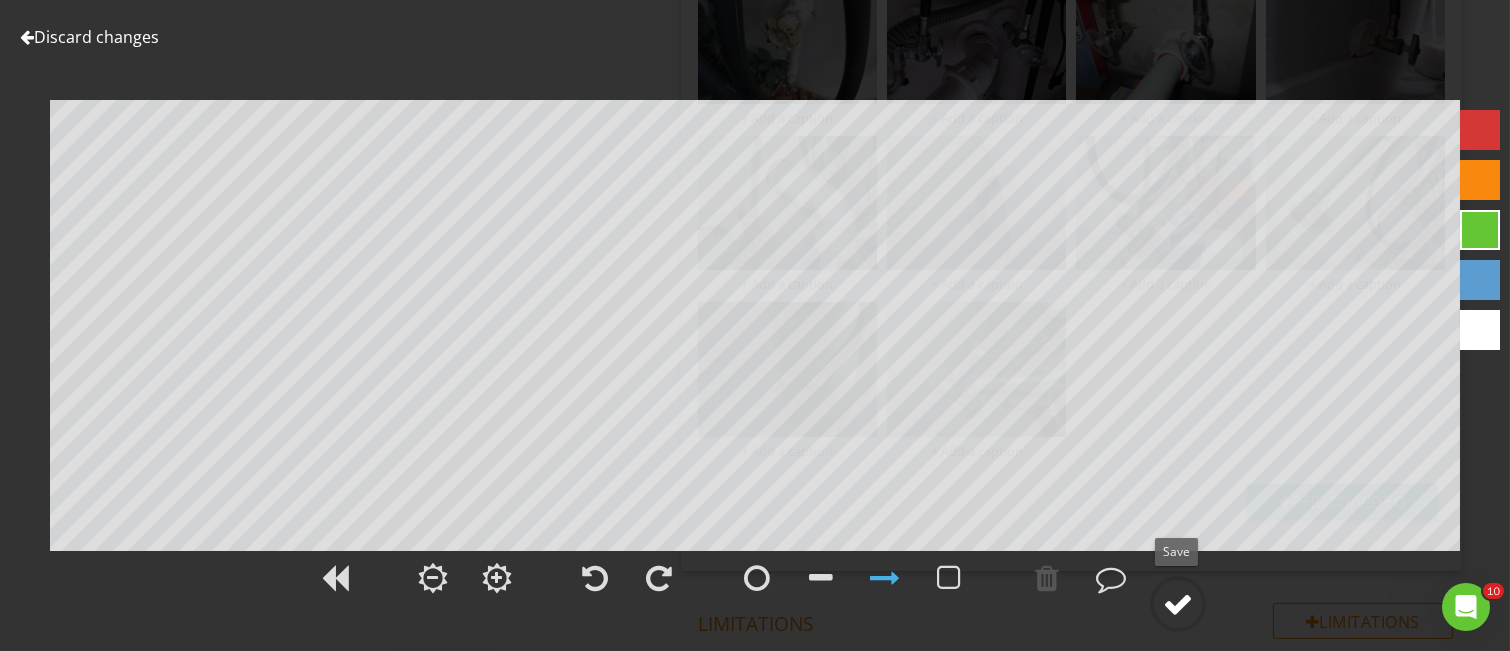 click at bounding box center [1178, 604] 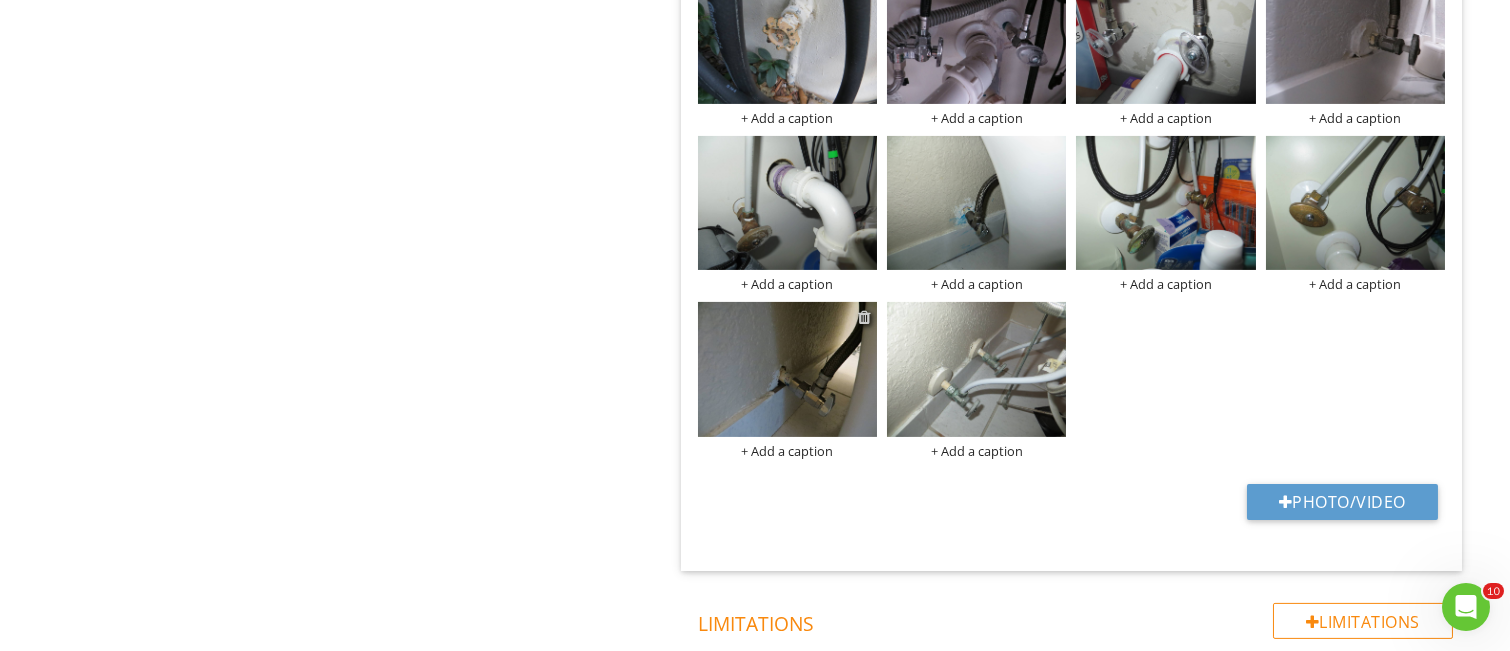 click at bounding box center [864, 317] 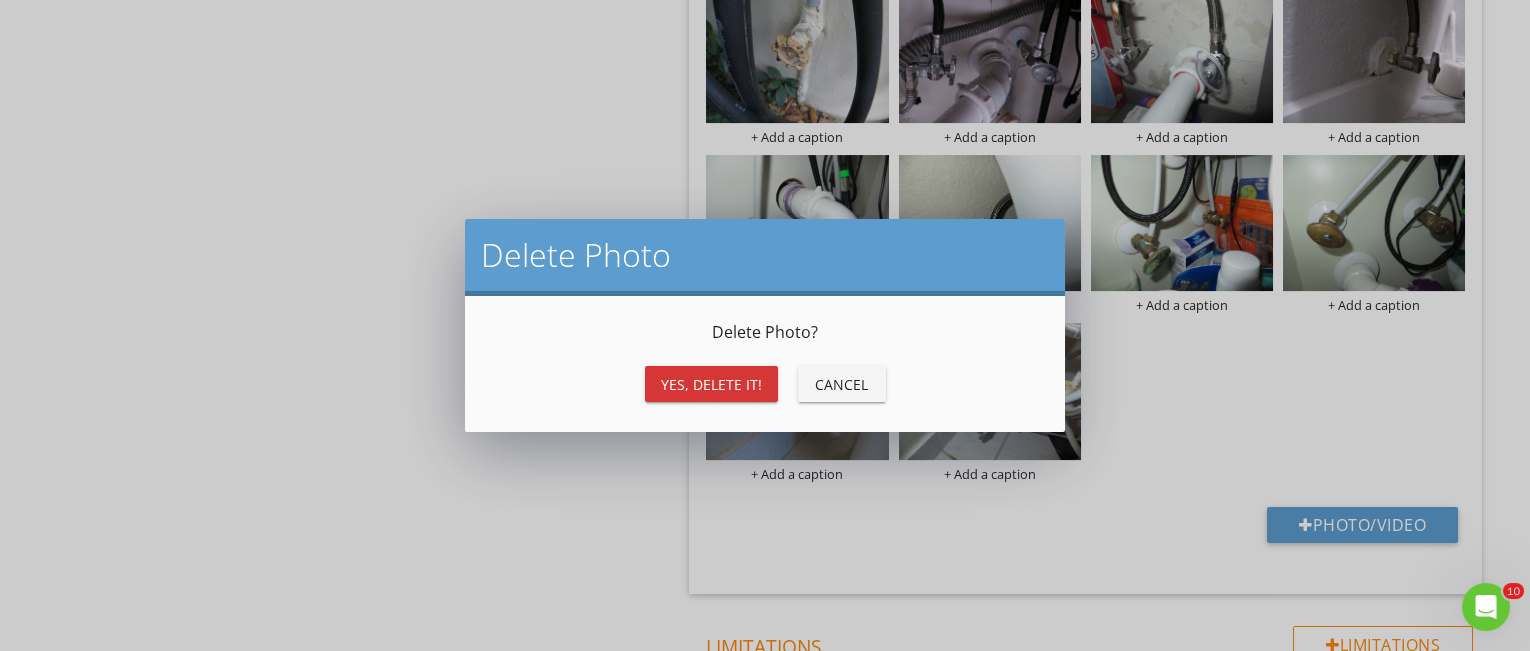 click on "Yes, Delete it!" at bounding box center [711, 384] 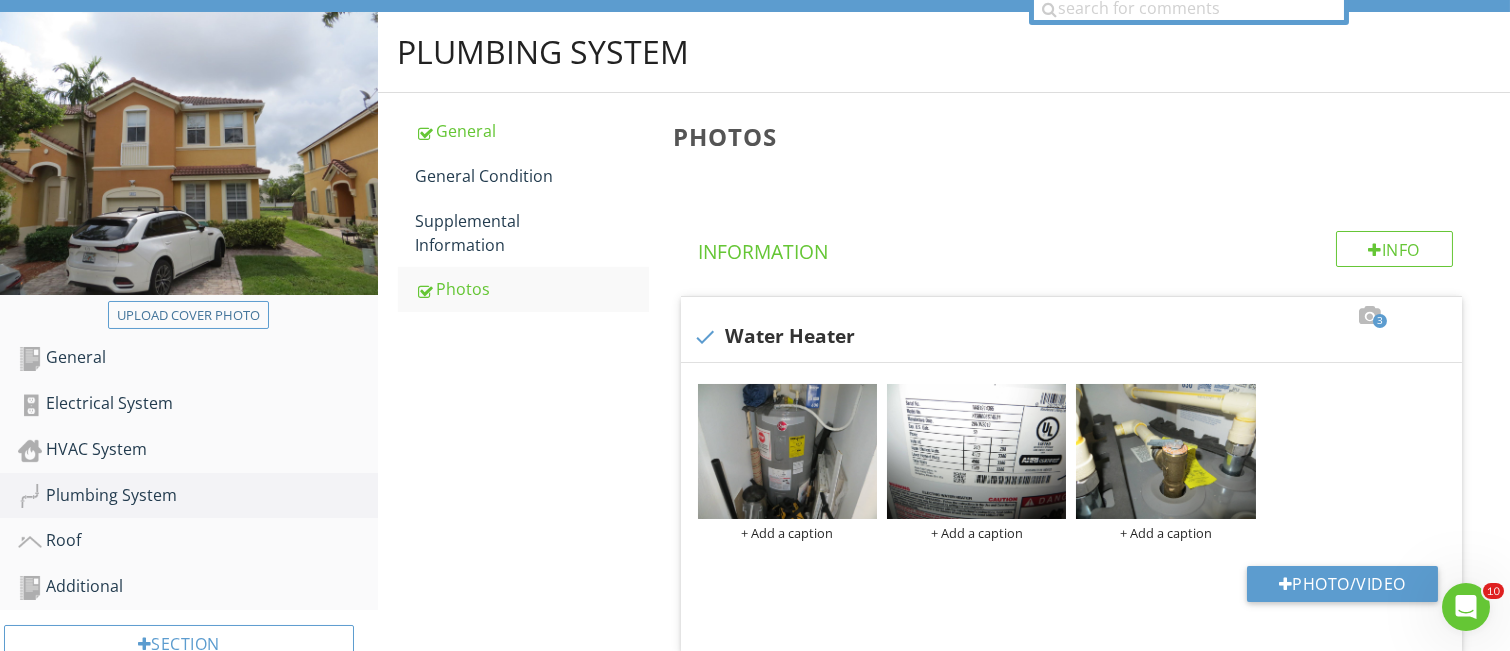 scroll, scrollTop: 378, scrollLeft: 0, axis: vertical 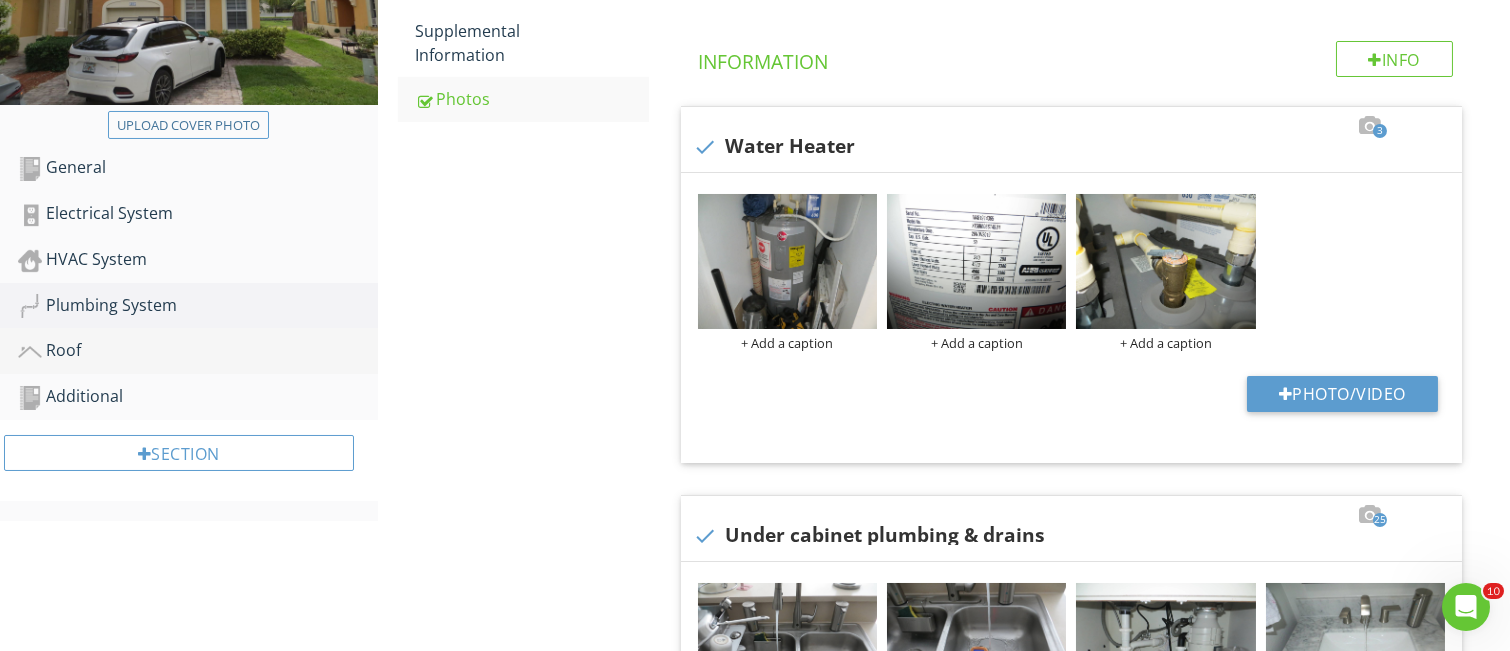 click on "Roof" at bounding box center [198, 351] 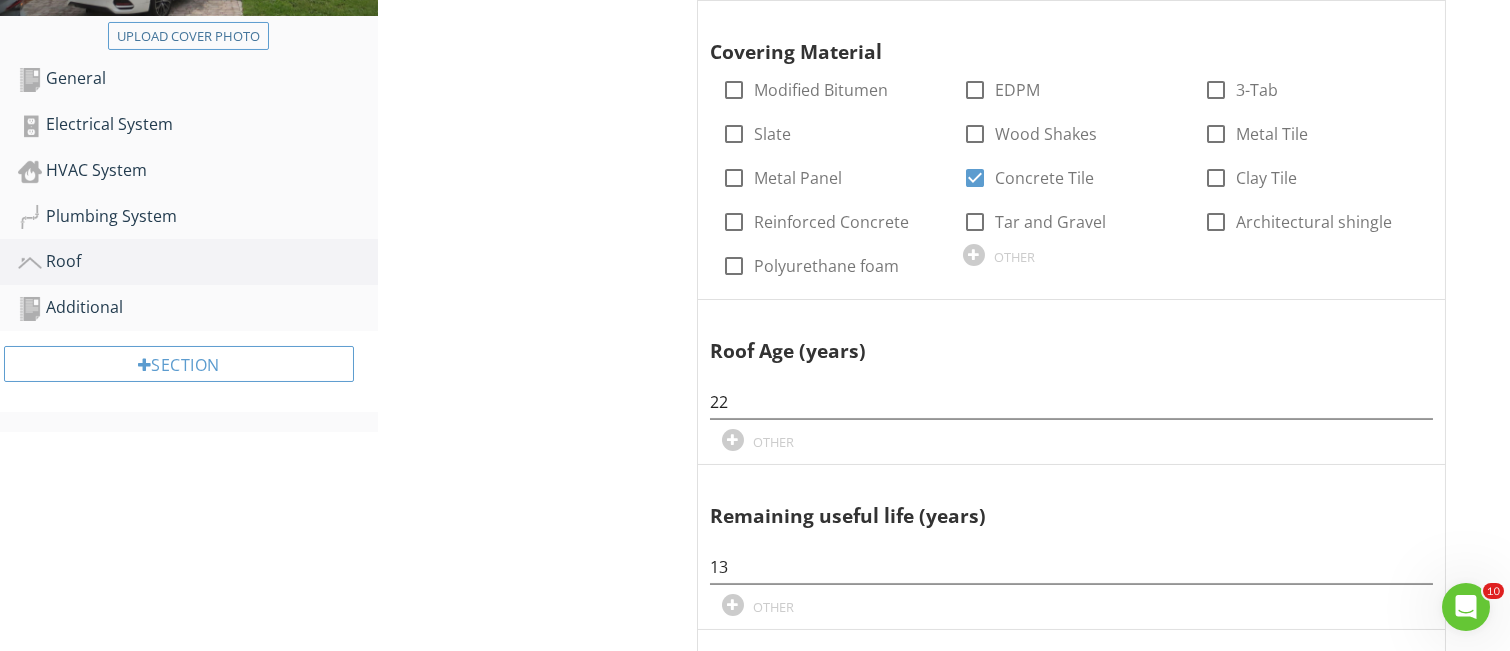 scroll, scrollTop: 378, scrollLeft: 0, axis: vertical 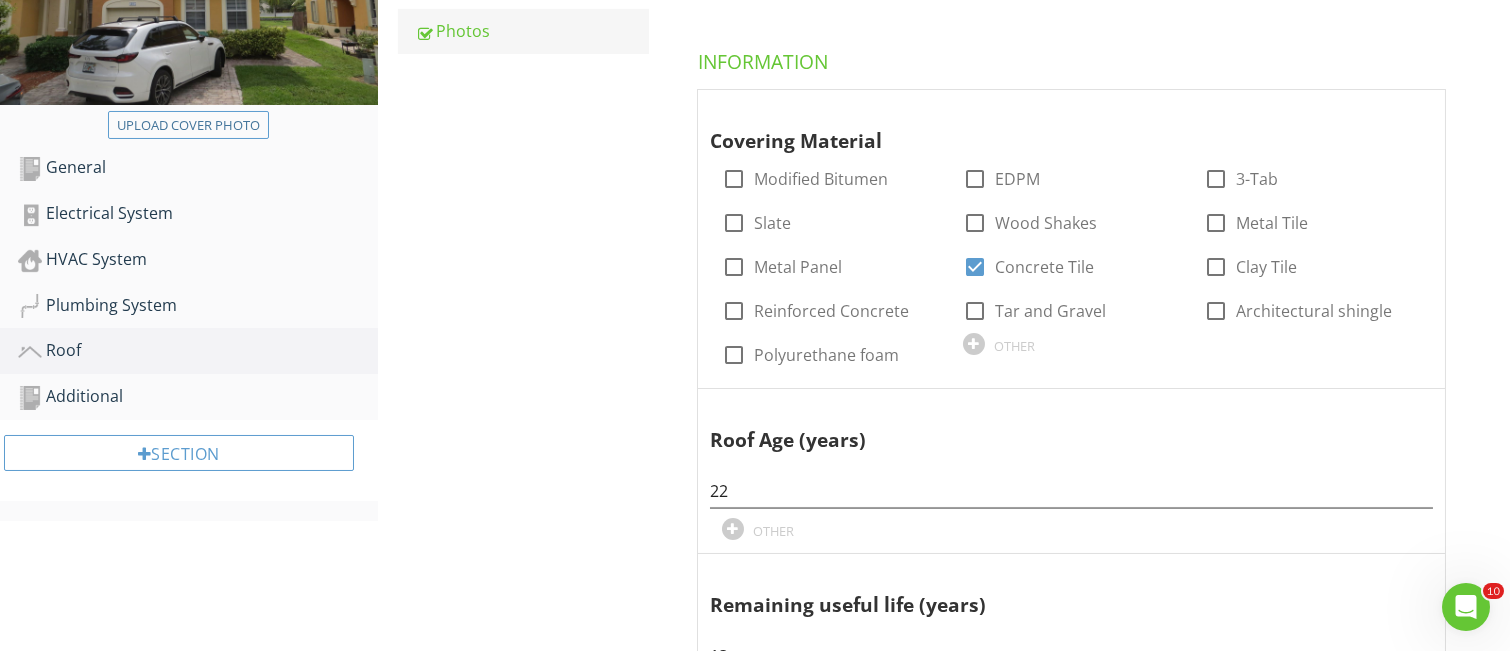 click on "Photos" at bounding box center (532, 31) 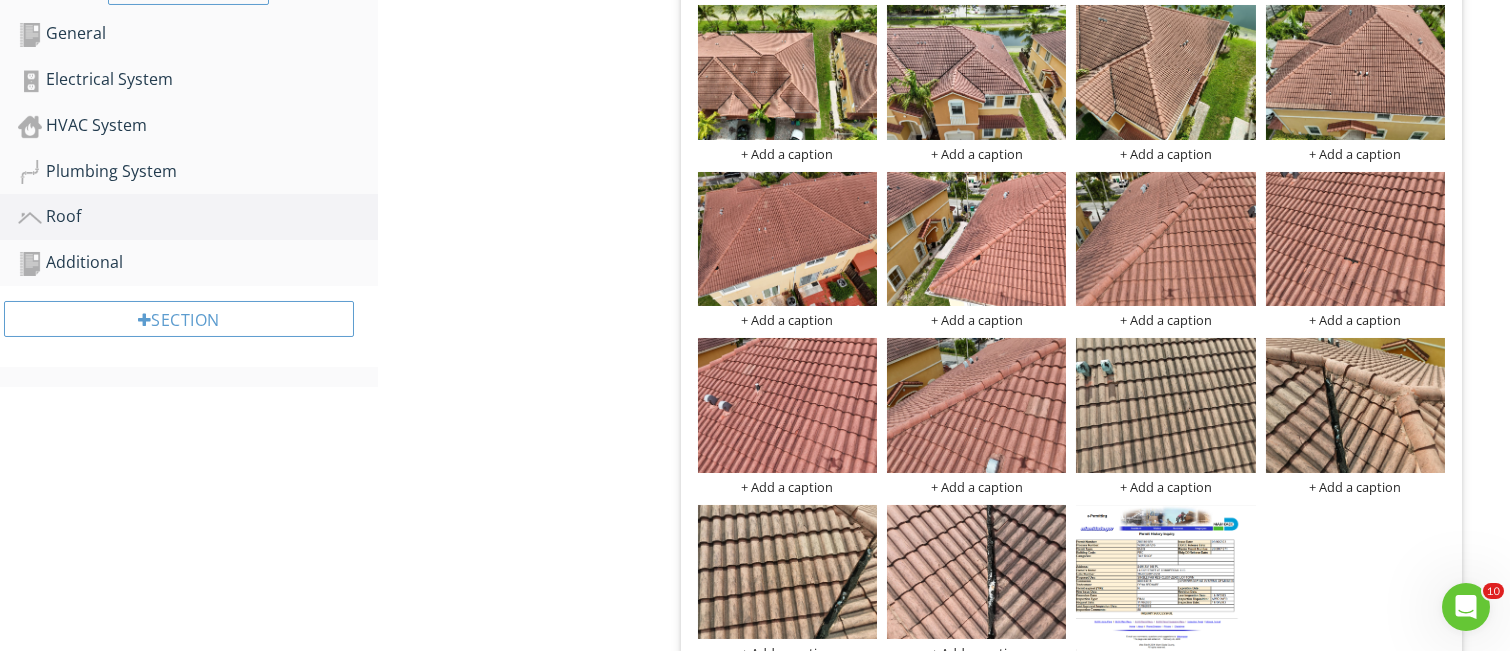 scroll, scrollTop: 0, scrollLeft: 0, axis: both 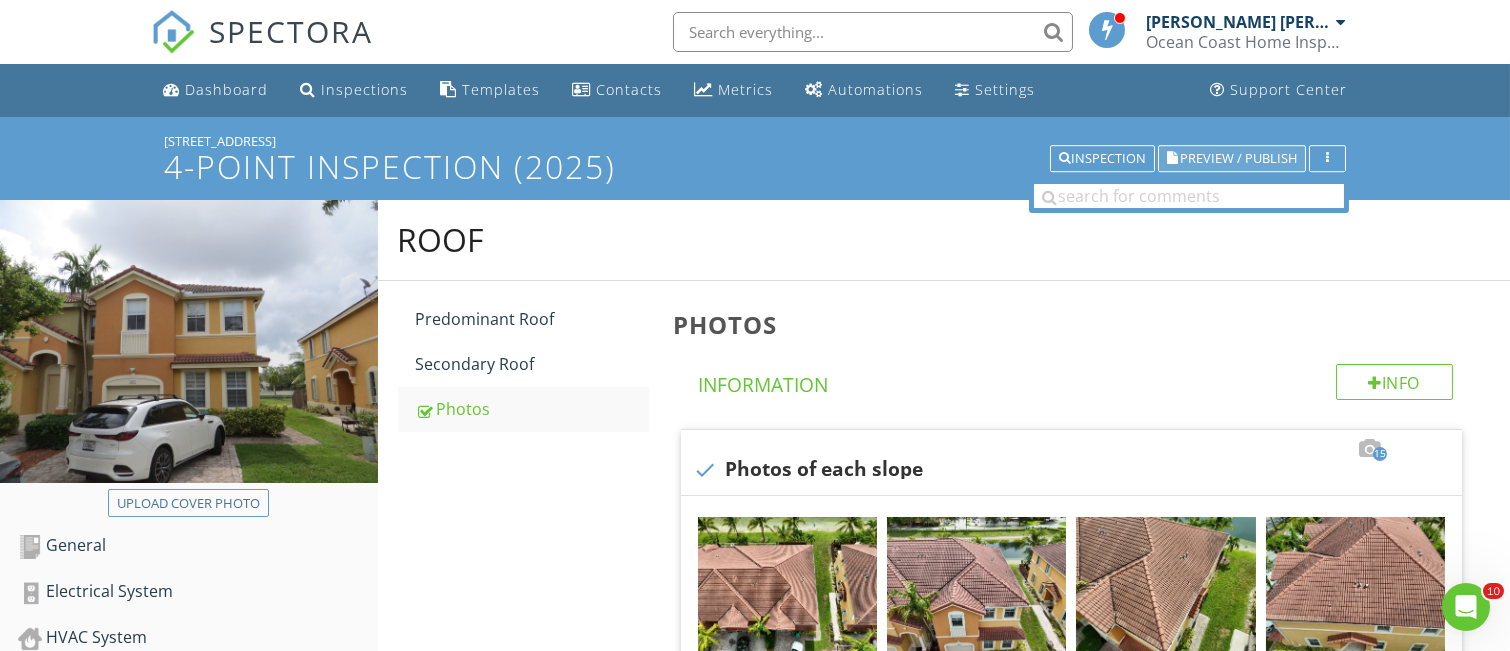 click on "Preview / Publish" at bounding box center (1238, 158) 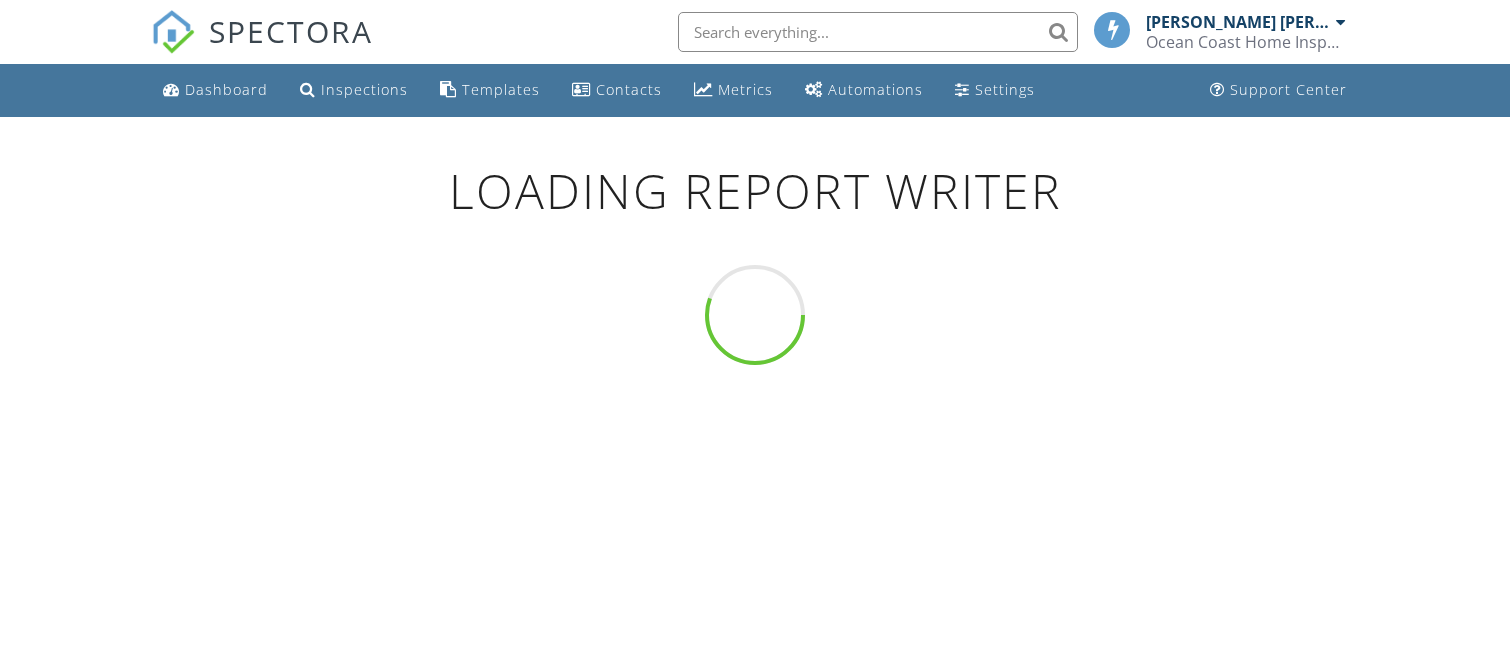 scroll, scrollTop: 0, scrollLeft: 0, axis: both 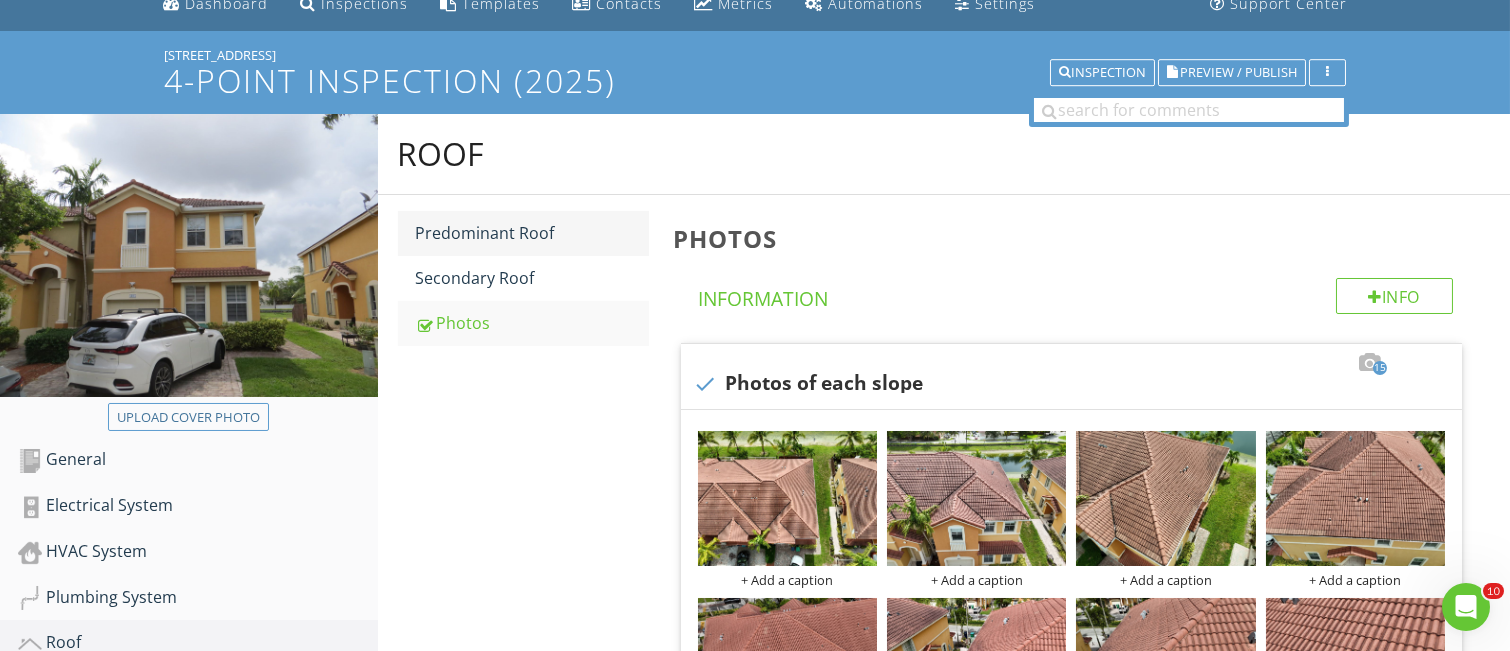 click on "Predominant Roof" at bounding box center (532, 233) 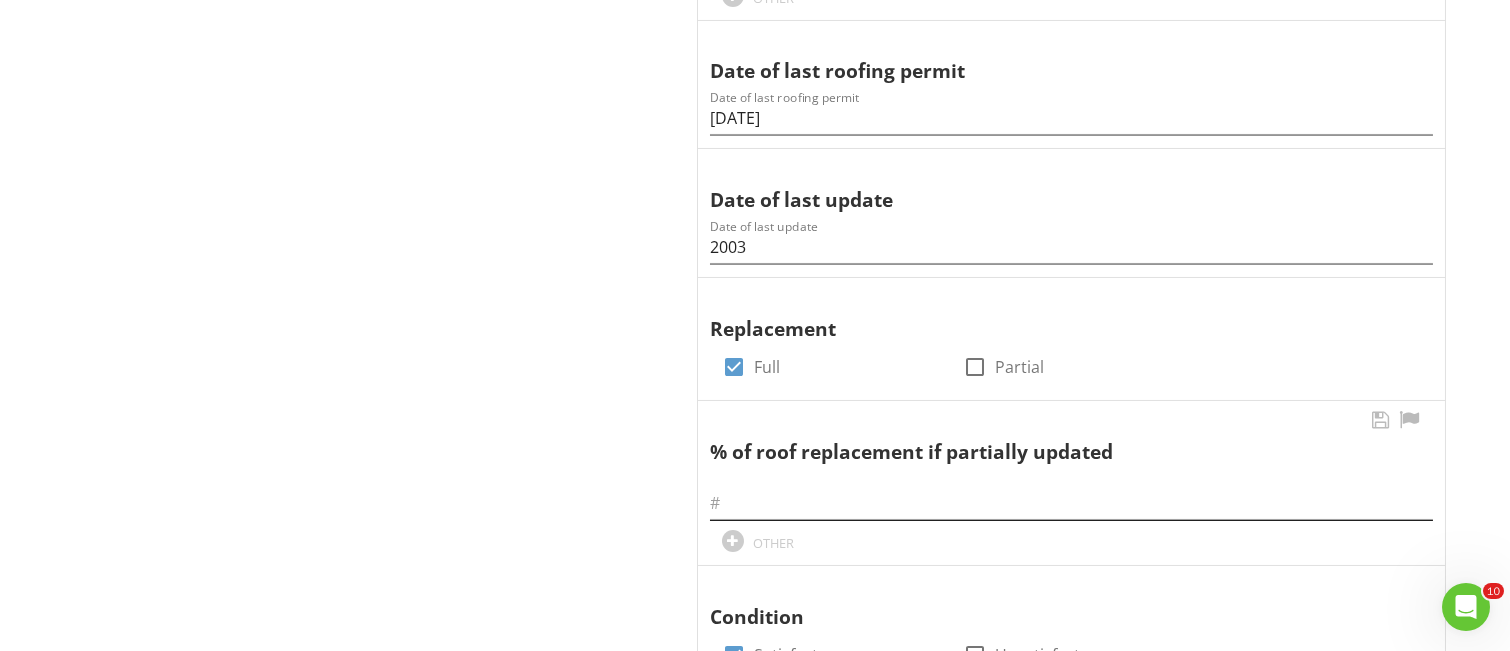 scroll, scrollTop: 1153, scrollLeft: 0, axis: vertical 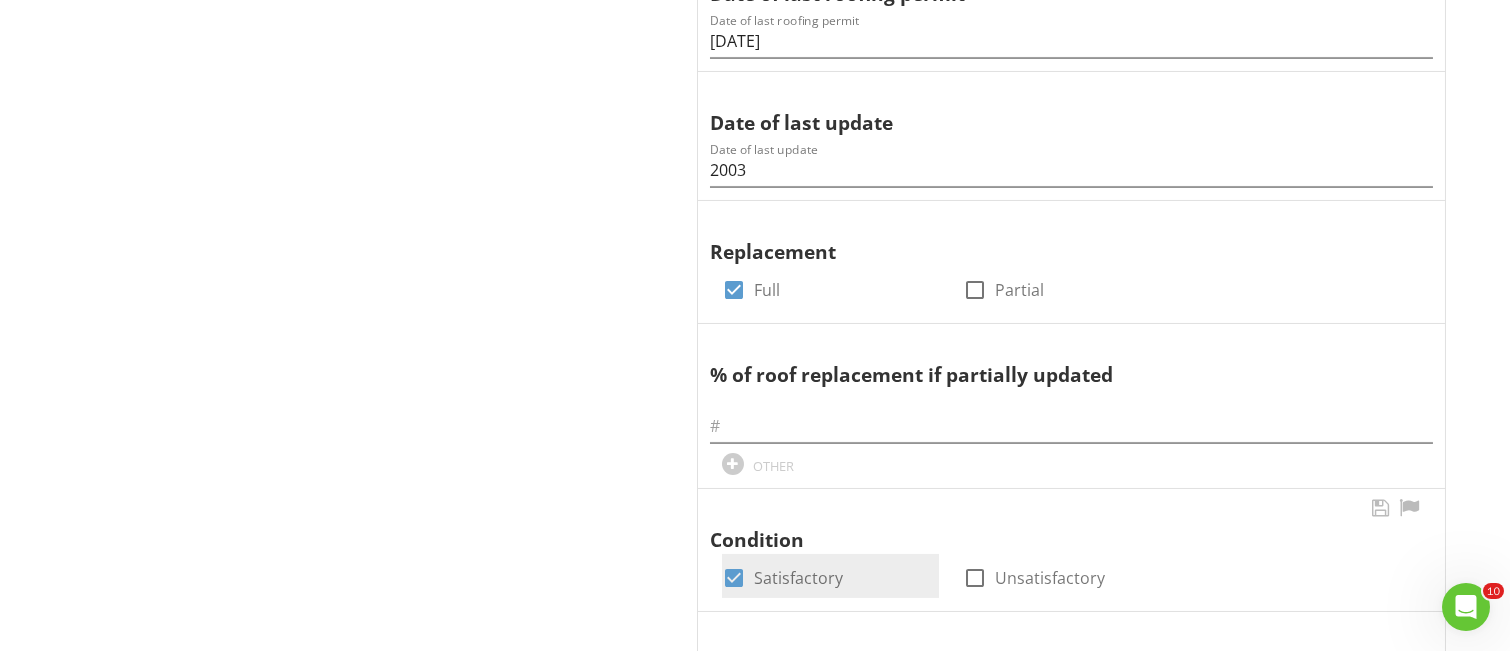 click at bounding box center [734, 578] 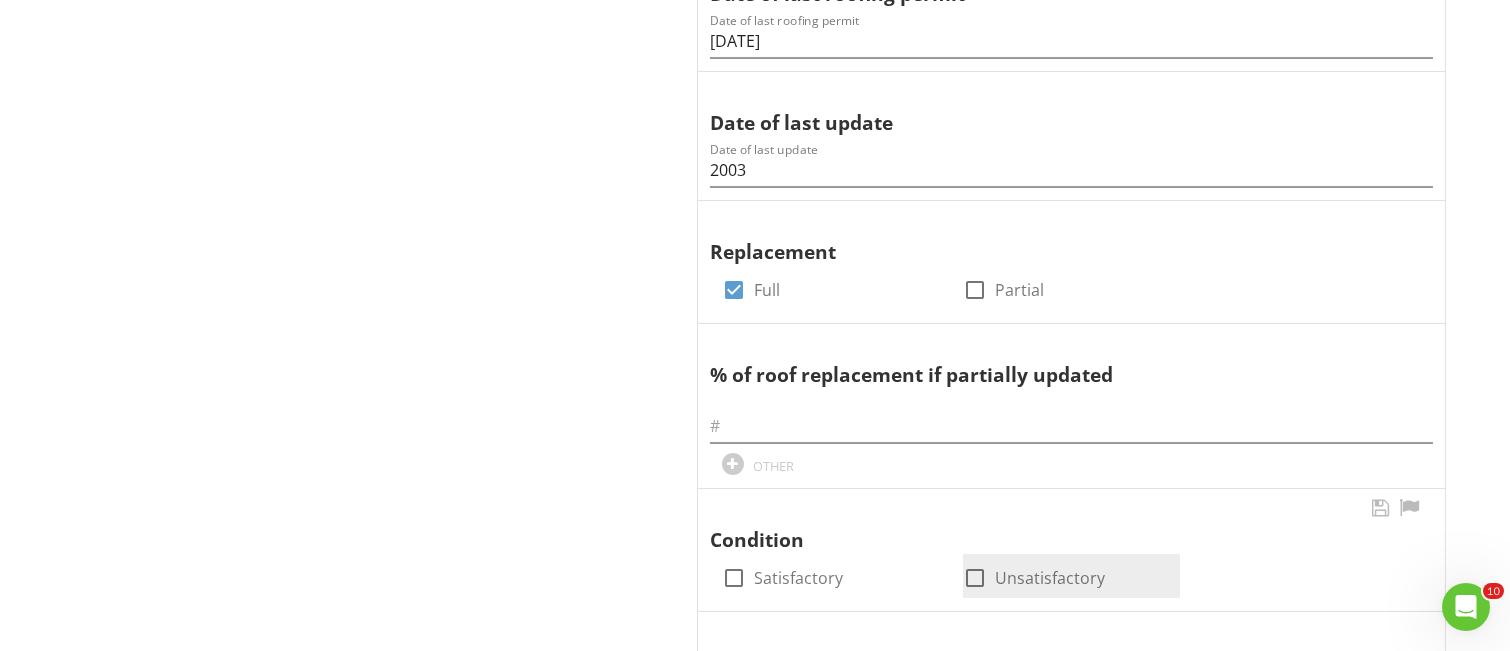 click at bounding box center [975, 578] 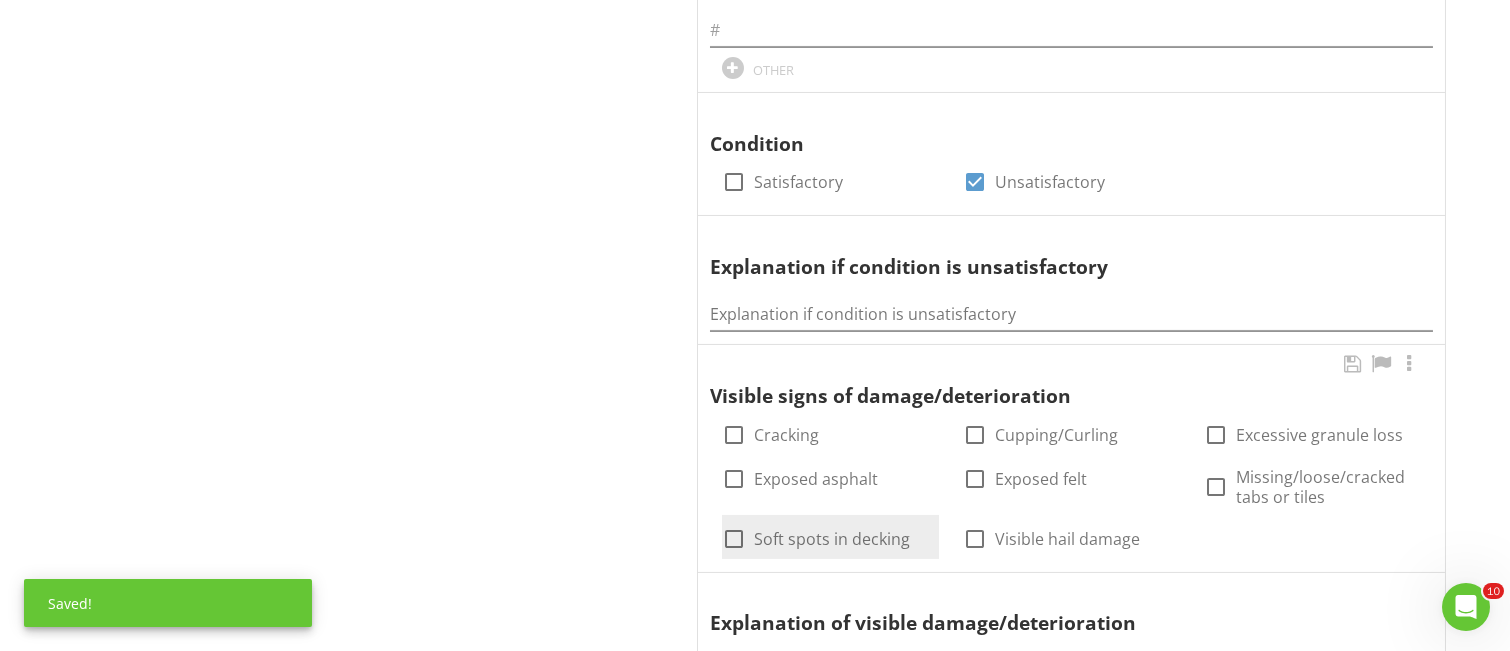 scroll, scrollTop: 1553, scrollLeft: 0, axis: vertical 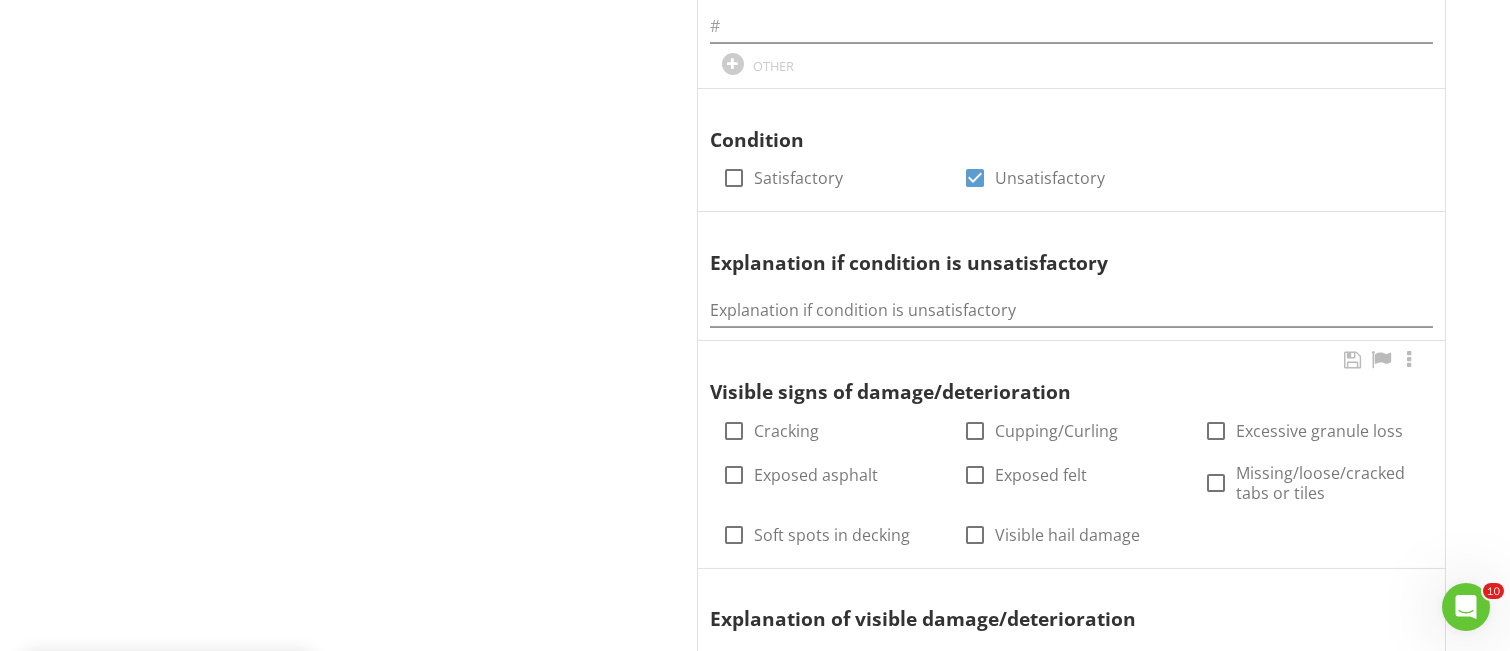 drag, startPoint x: 732, startPoint y: 425, endPoint x: 718, endPoint y: 437, distance: 18.439089 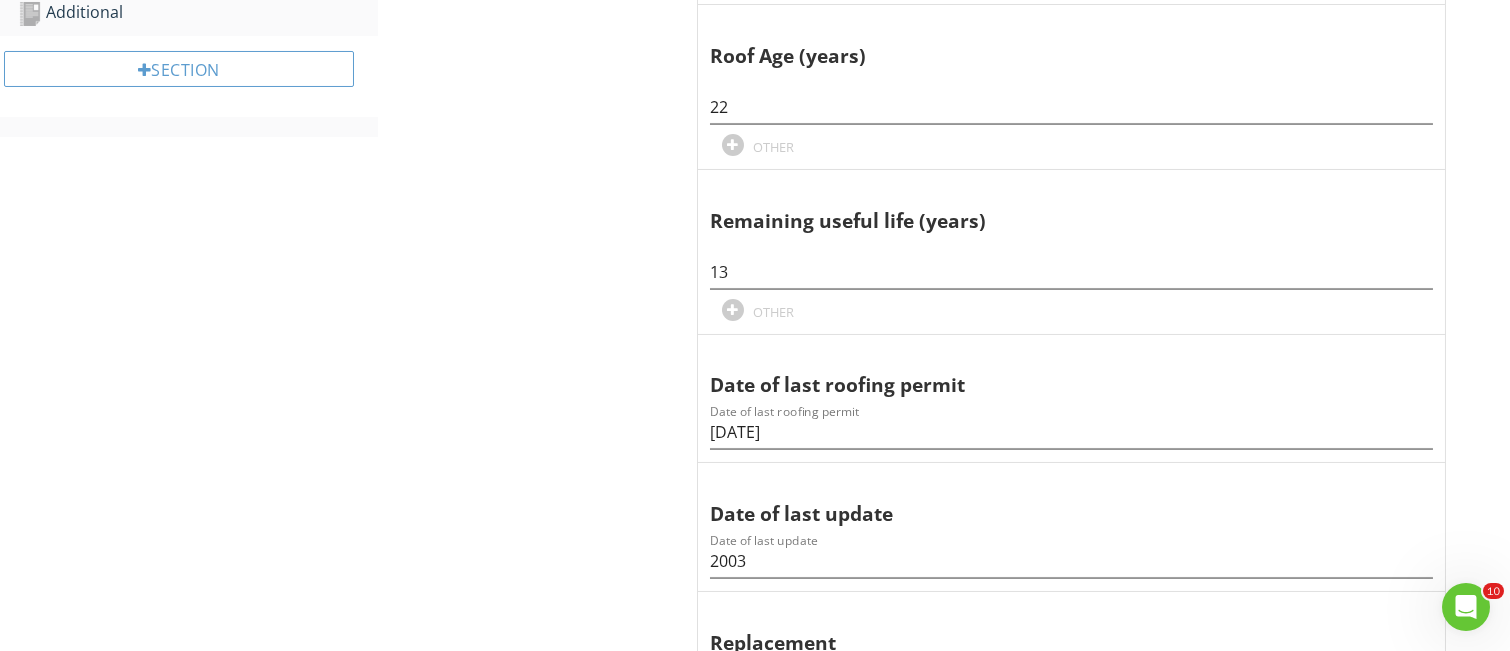 scroll, scrollTop: 753, scrollLeft: 0, axis: vertical 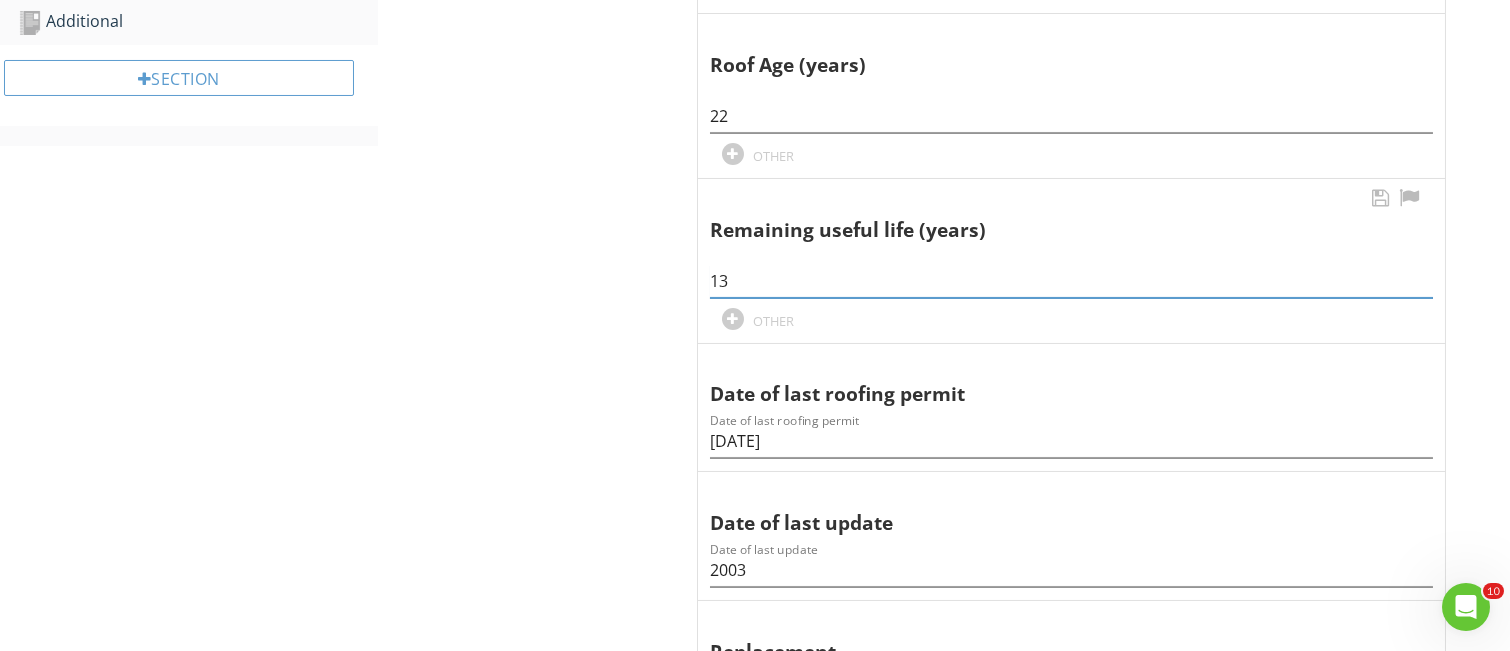 drag, startPoint x: 711, startPoint y: 275, endPoint x: 742, endPoint y: 283, distance: 32.01562 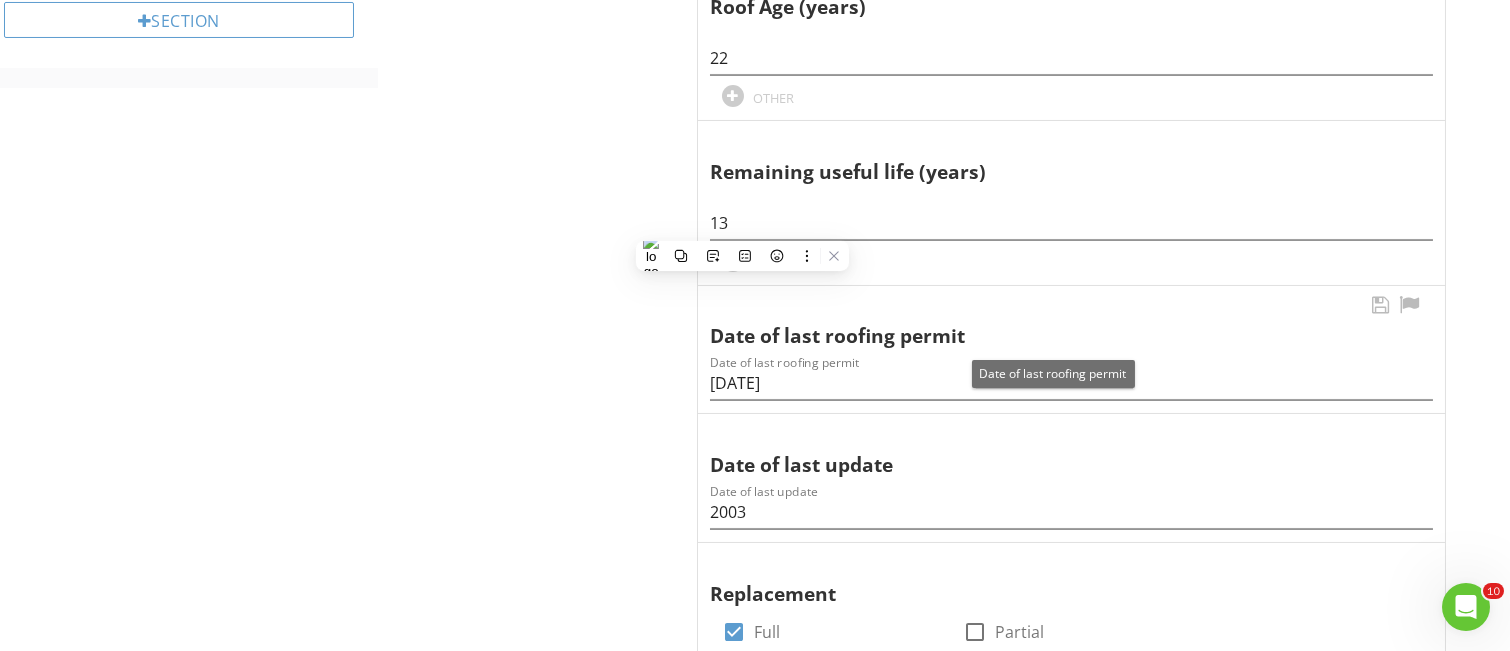 scroll, scrollTop: 753, scrollLeft: 0, axis: vertical 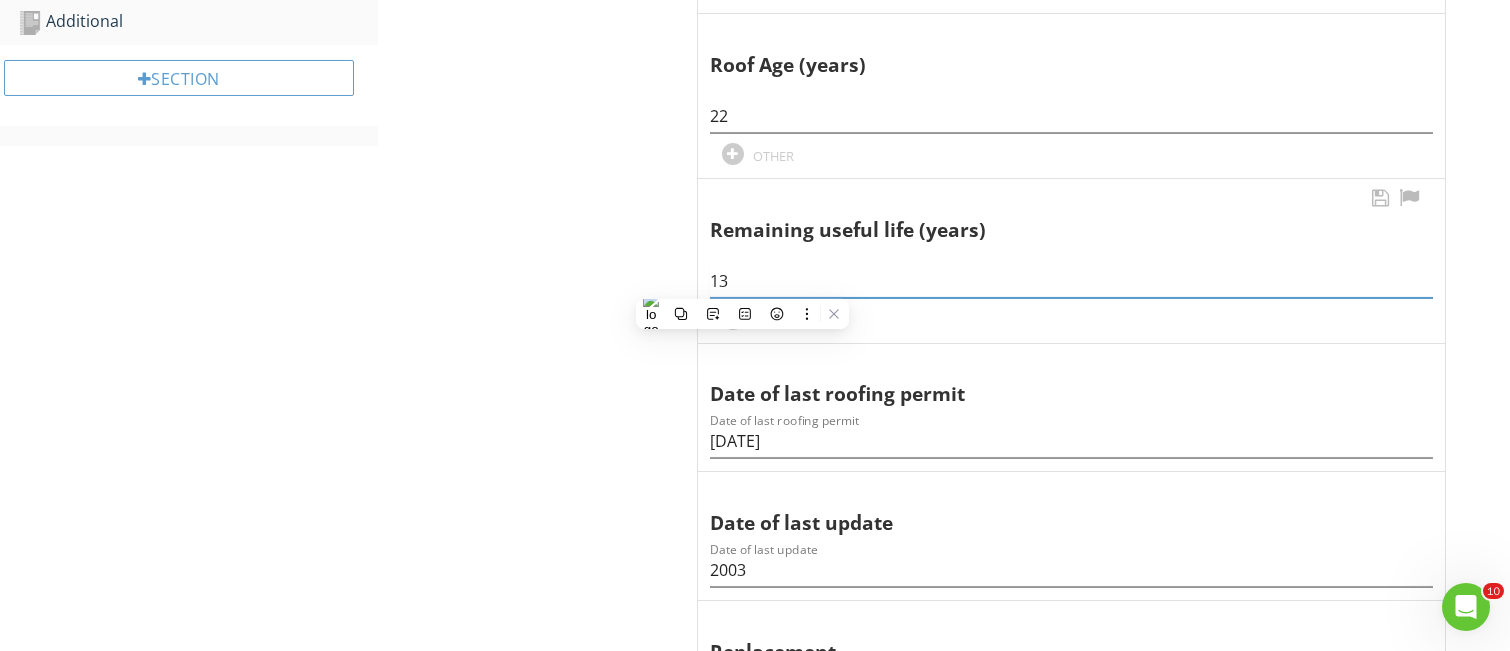 click on "13" at bounding box center [1071, 281] 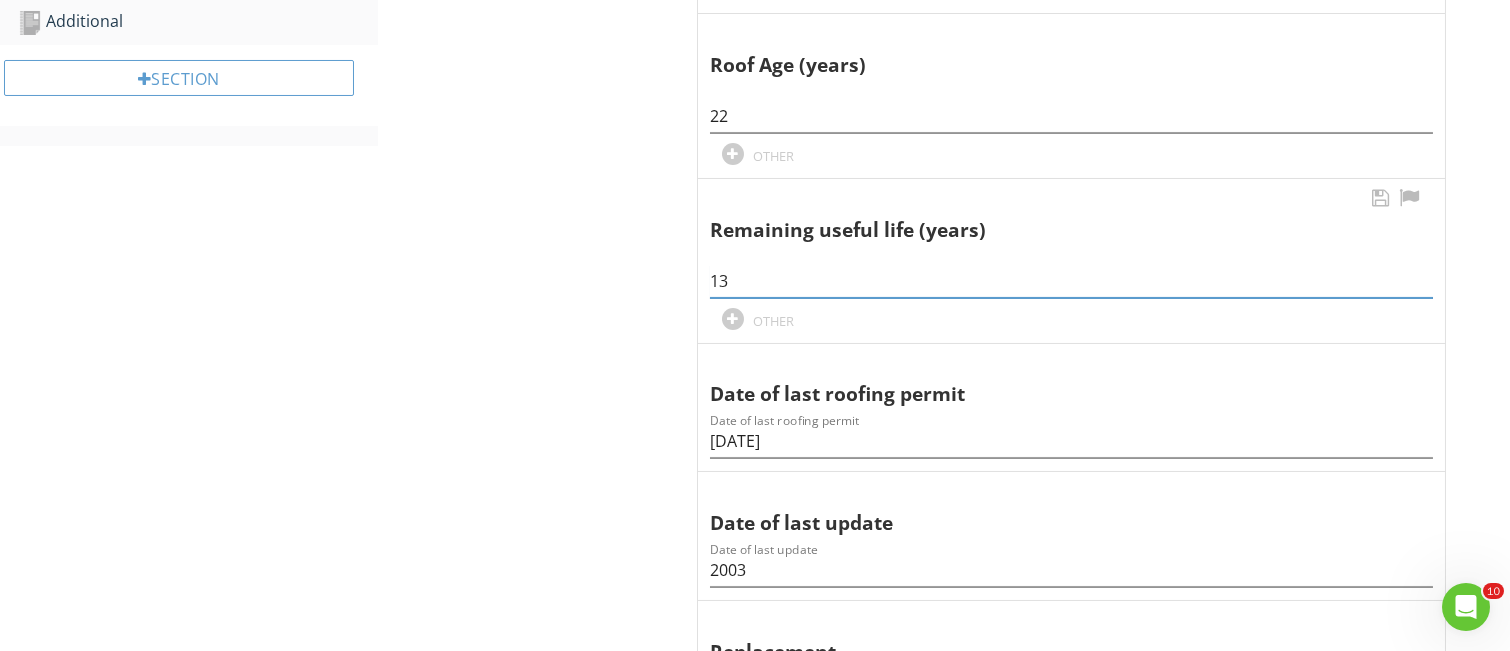 type on "1" 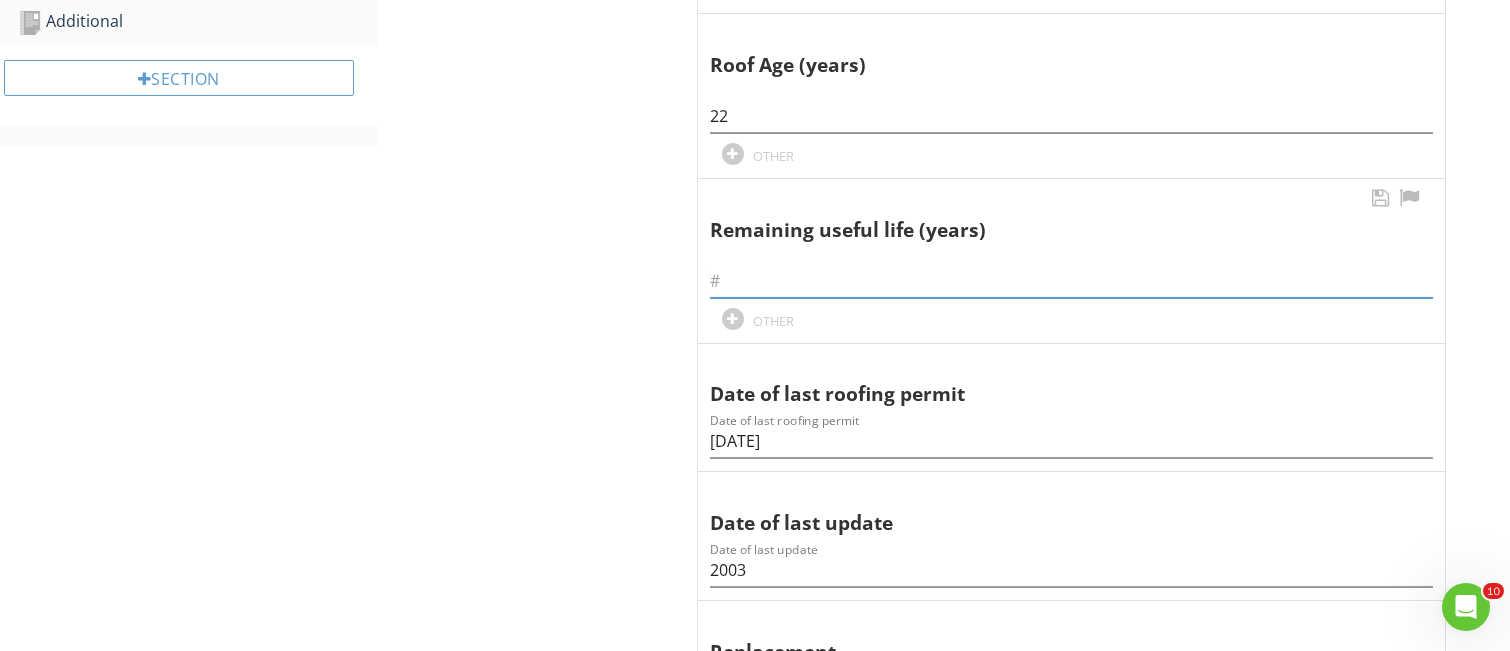click at bounding box center [1071, 281] 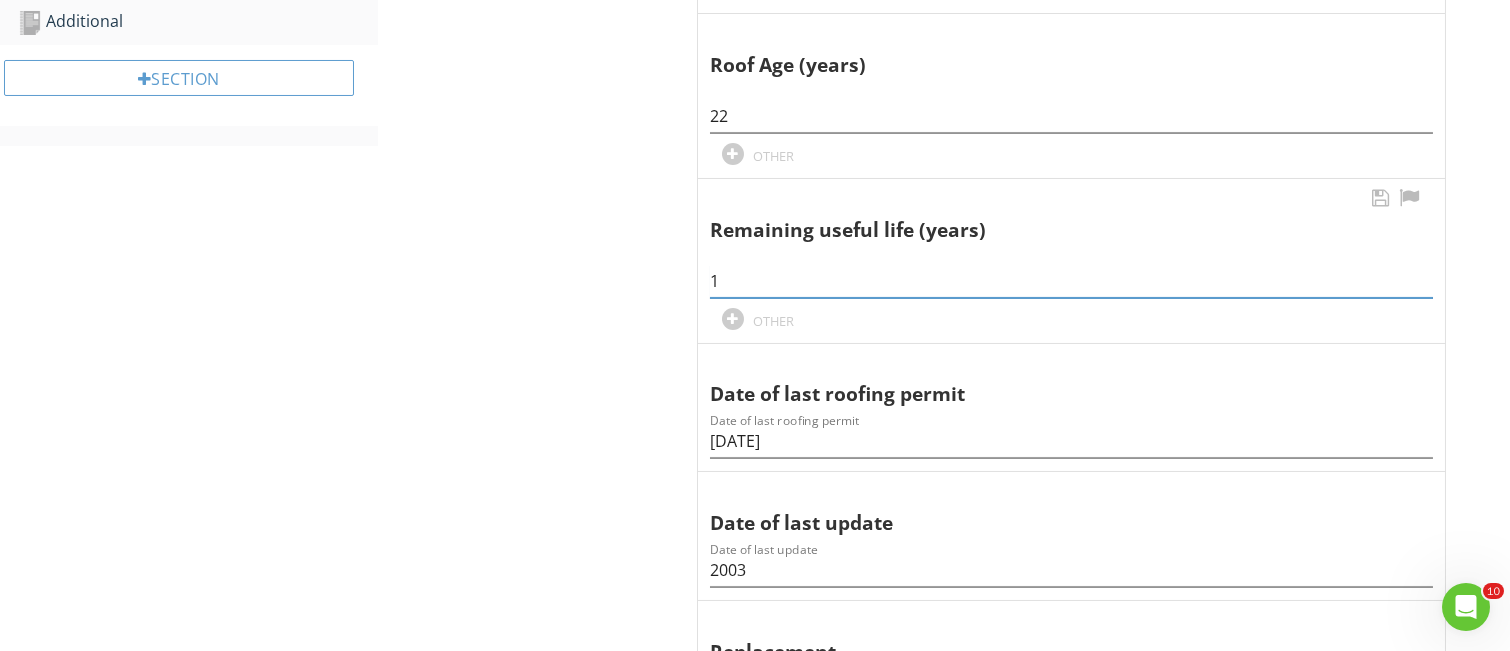 type on "13" 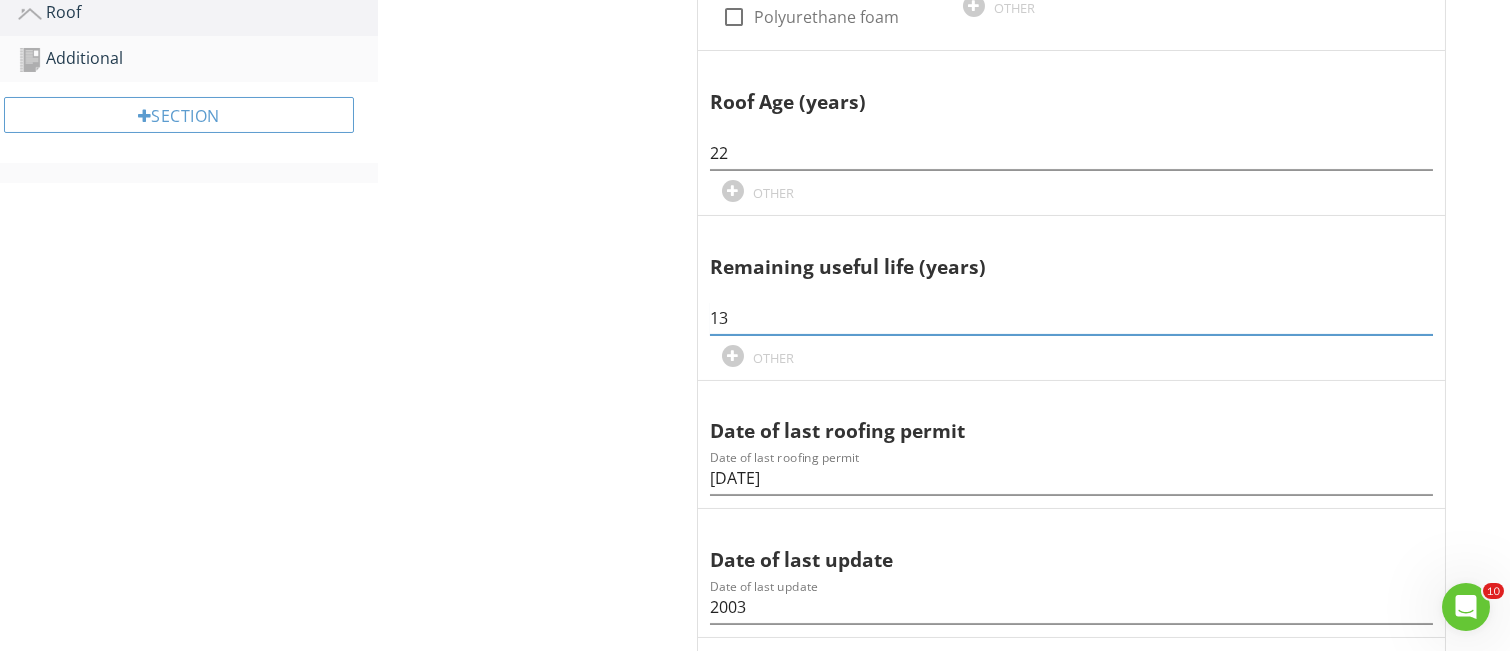 scroll, scrollTop: 220, scrollLeft: 0, axis: vertical 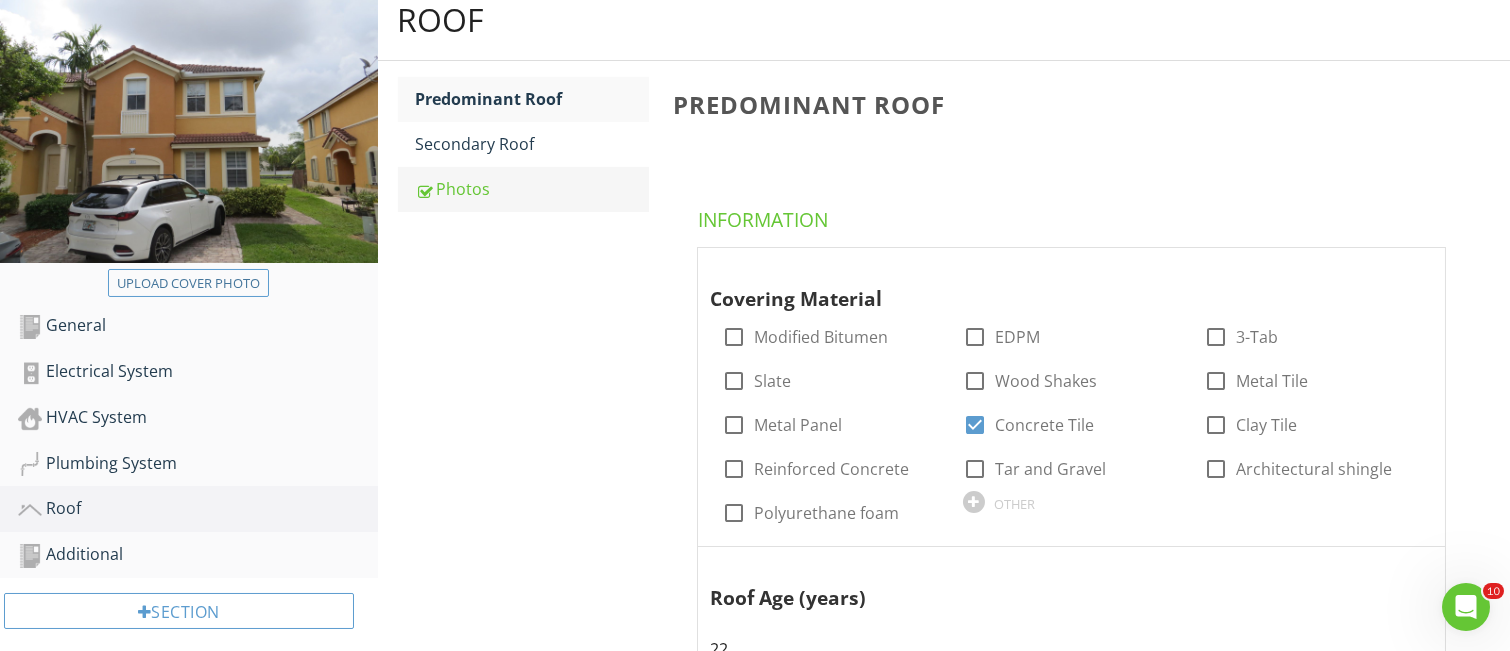 click on "Photos" at bounding box center [532, 189] 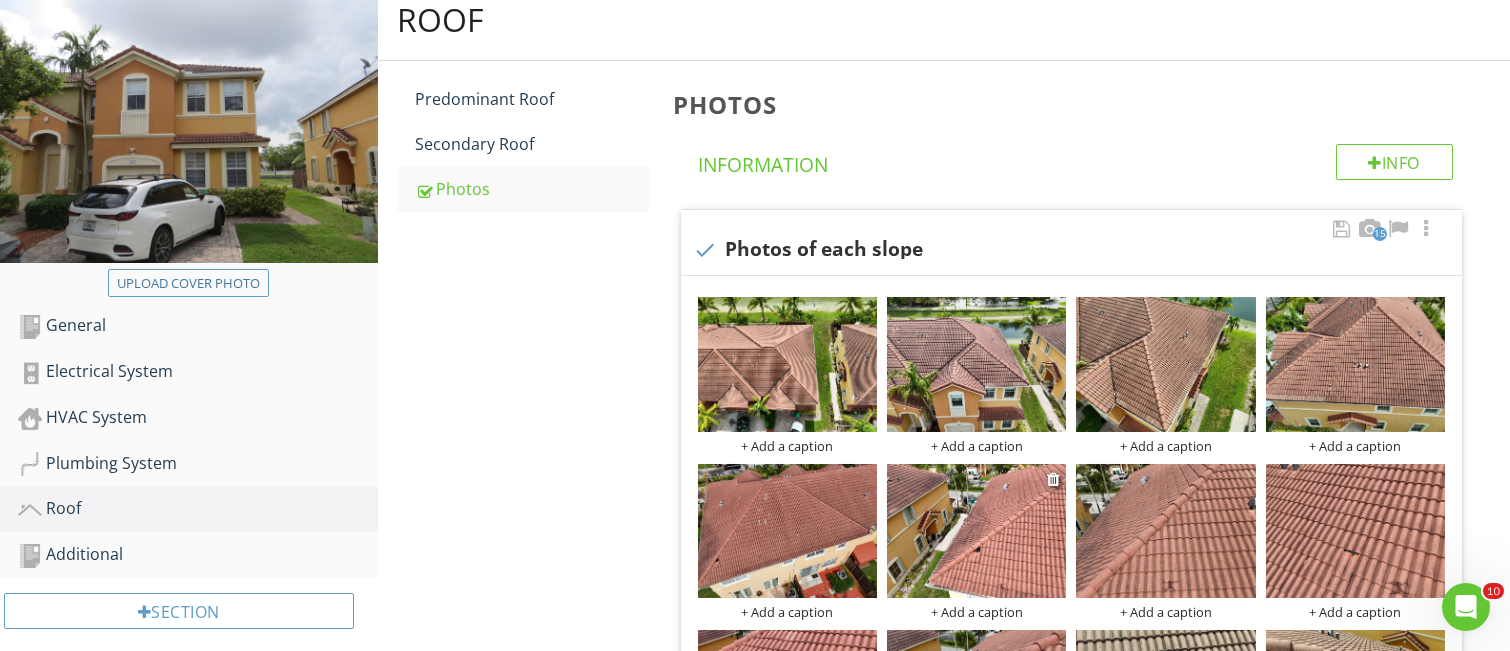 click at bounding box center (976, 531) 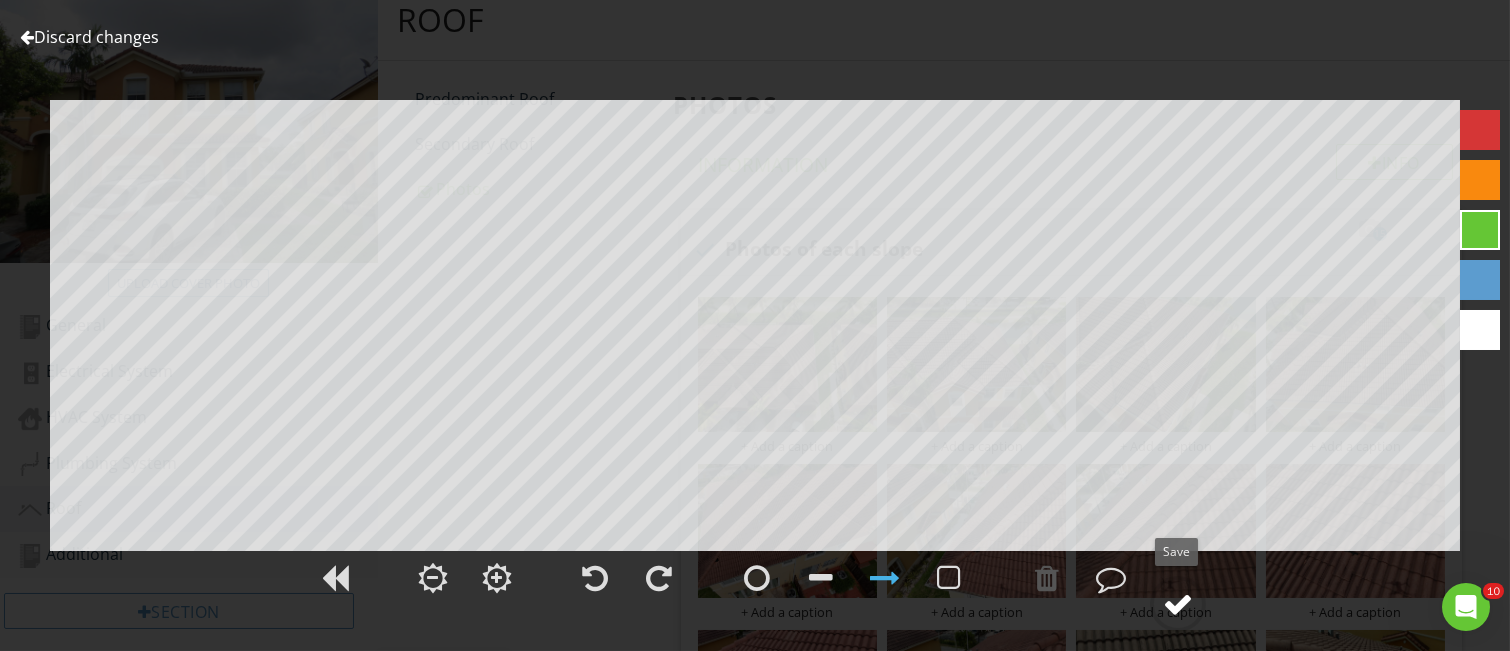 click at bounding box center [1178, 604] 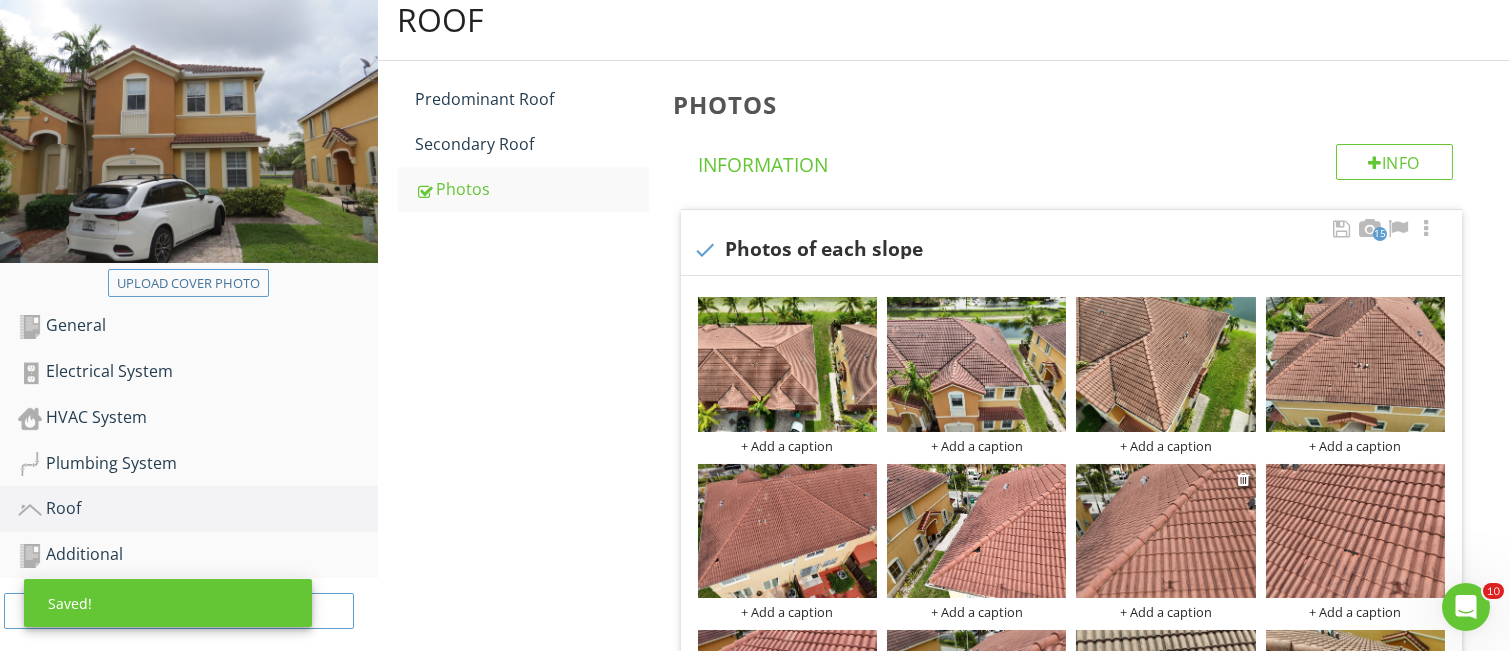 click at bounding box center (1165, 531) 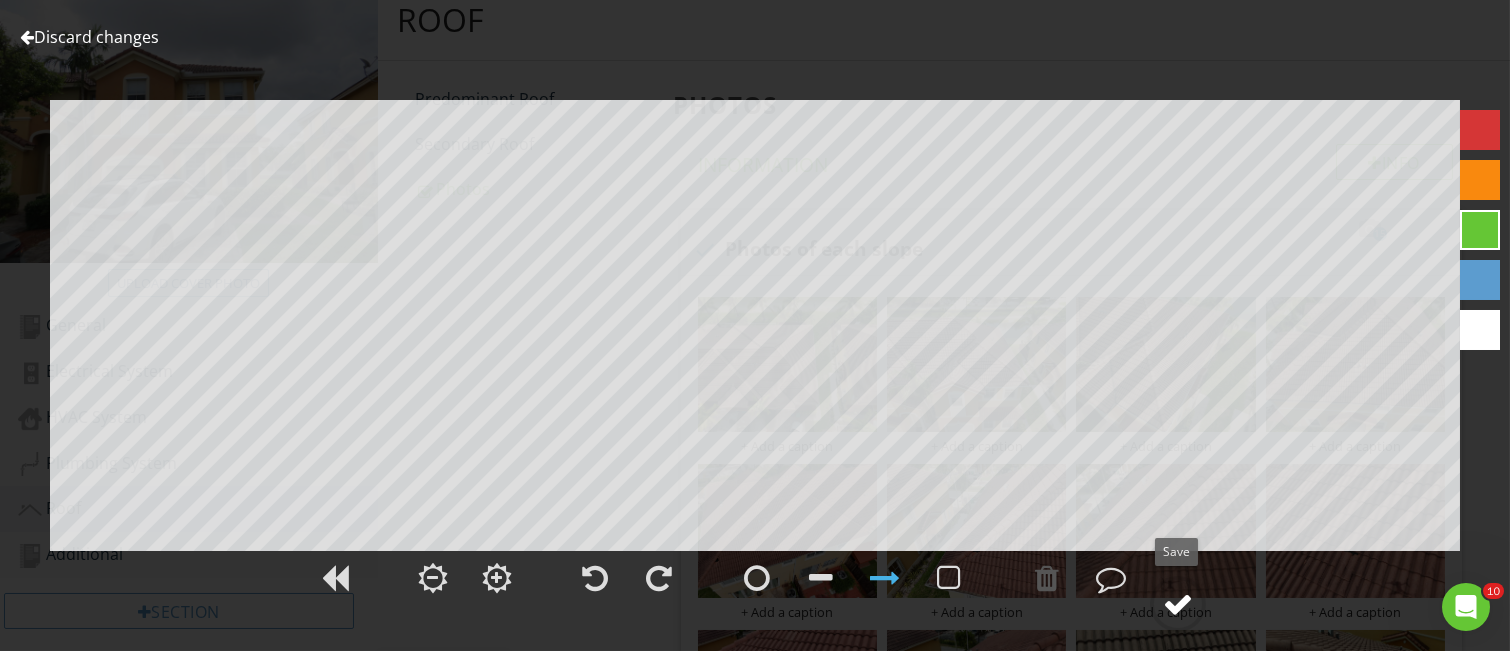 click at bounding box center (1178, 604) 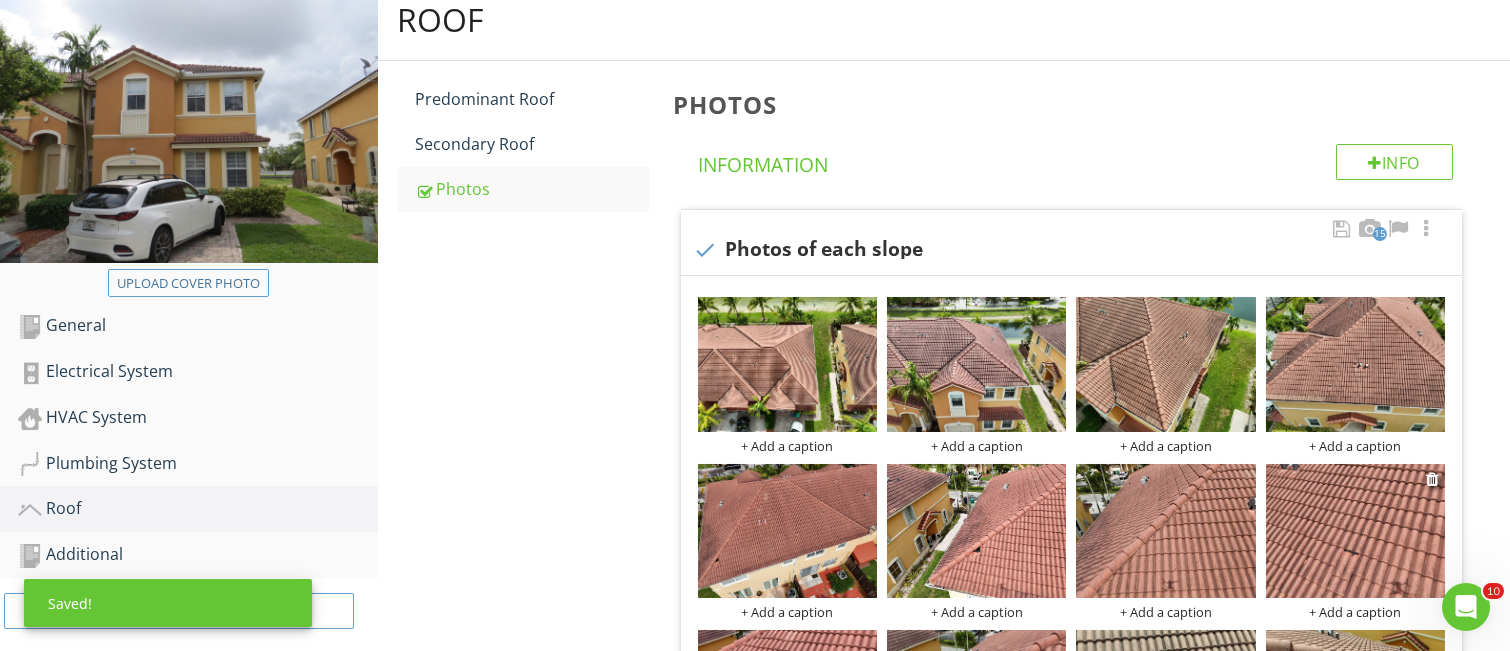 click at bounding box center [1355, 531] 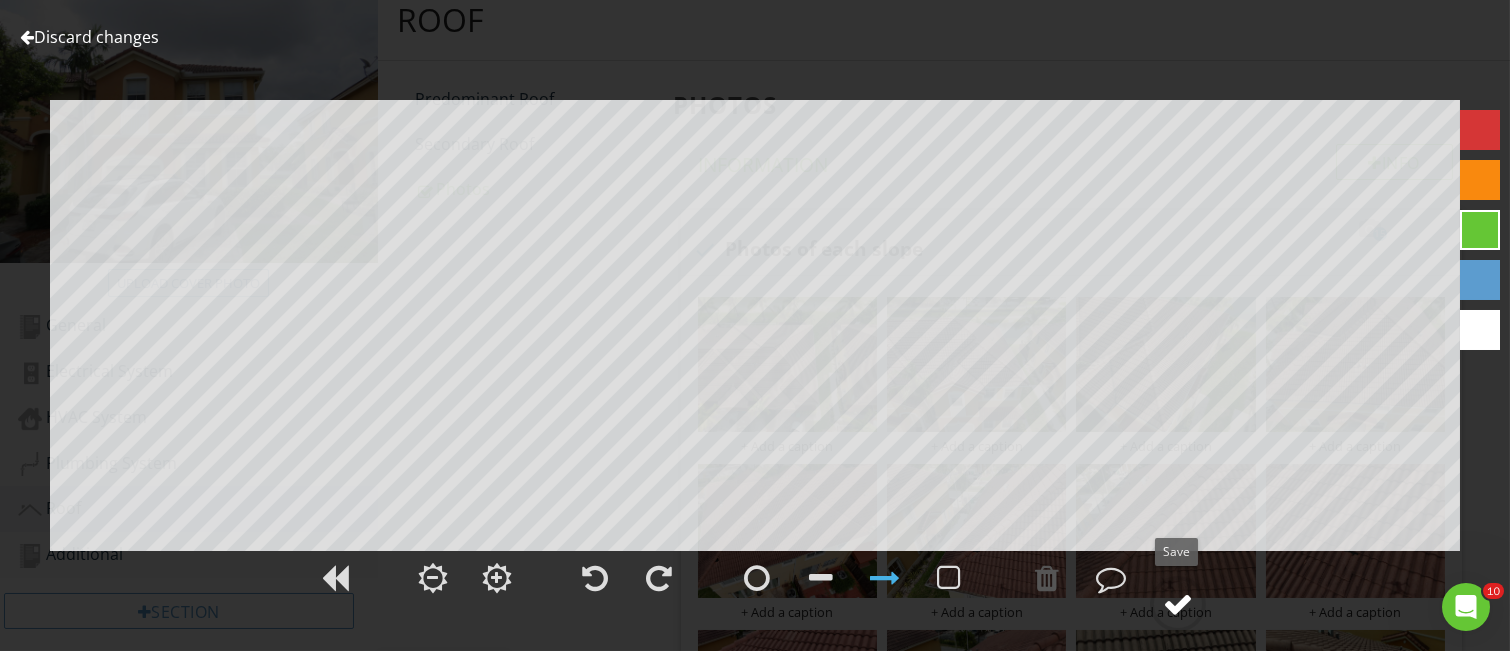 click at bounding box center [1178, 604] 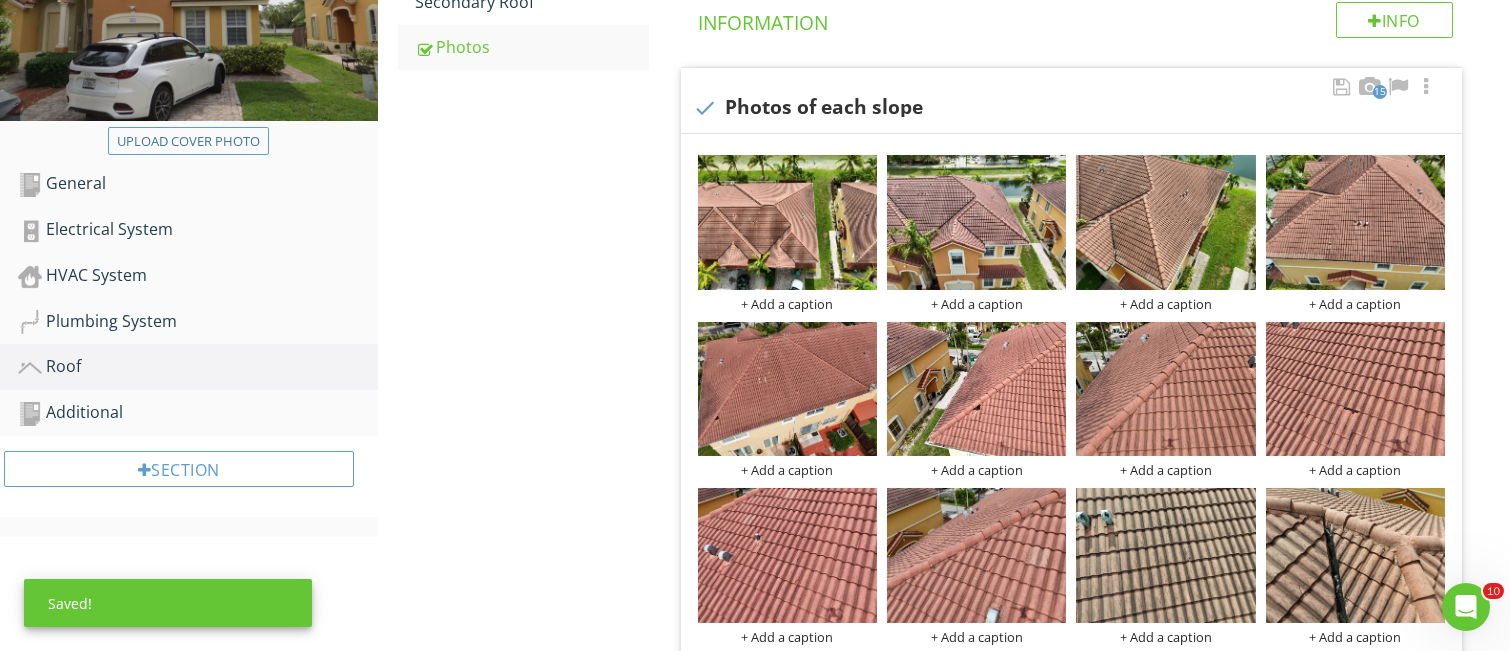 scroll, scrollTop: 620, scrollLeft: 0, axis: vertical 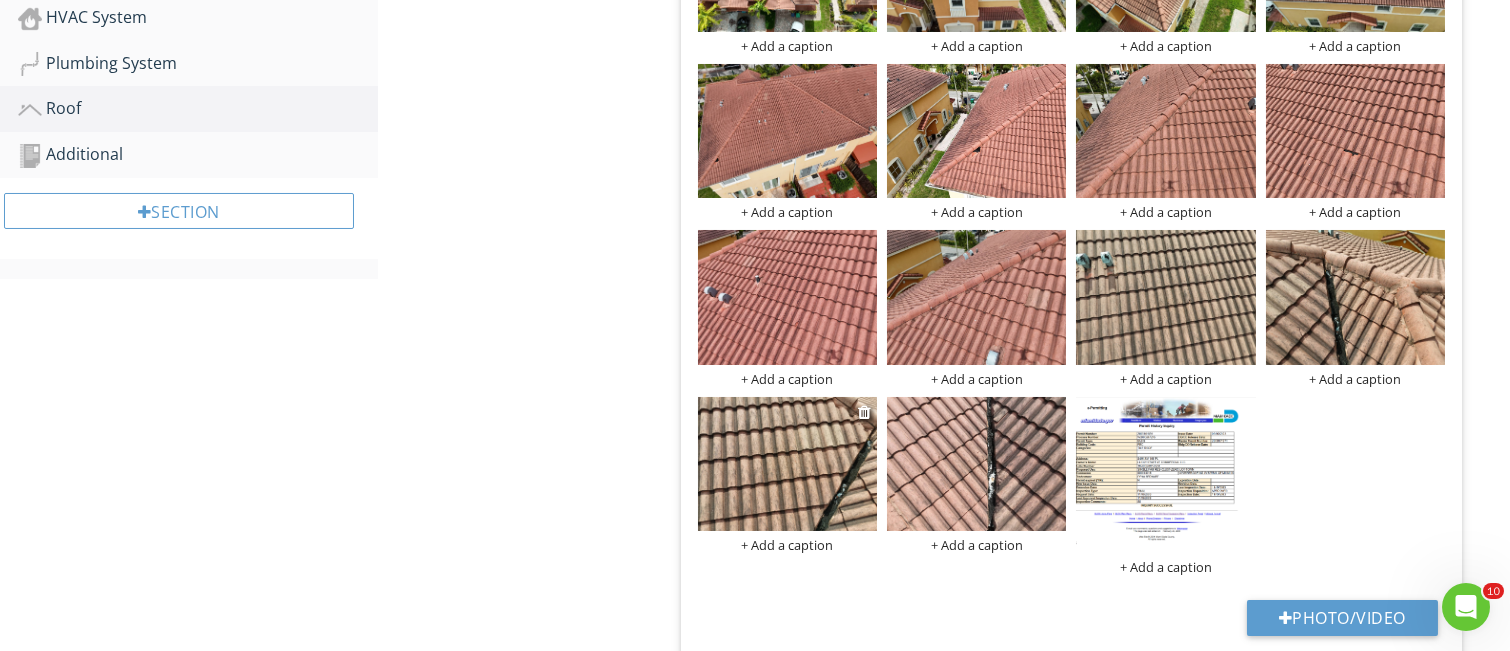 click at bounding box center (787, 464) 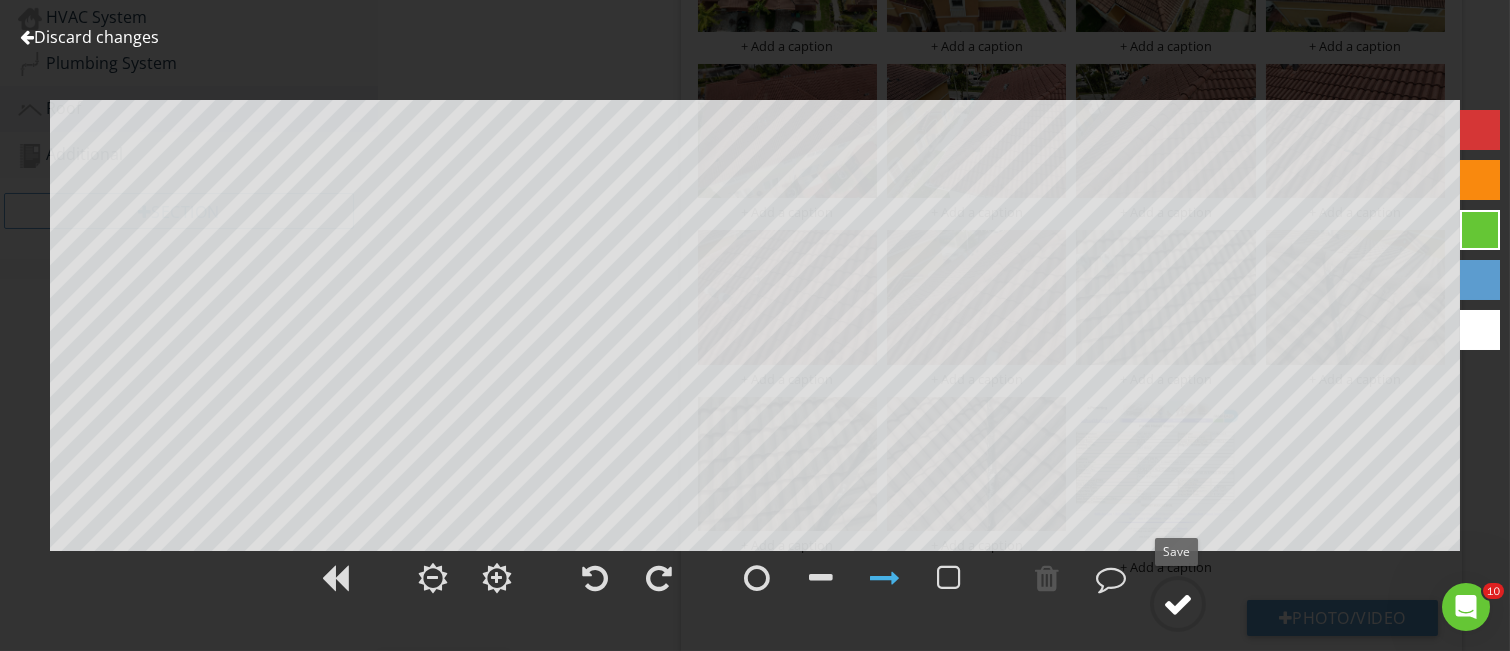 click at bounding box center [1178, 604] 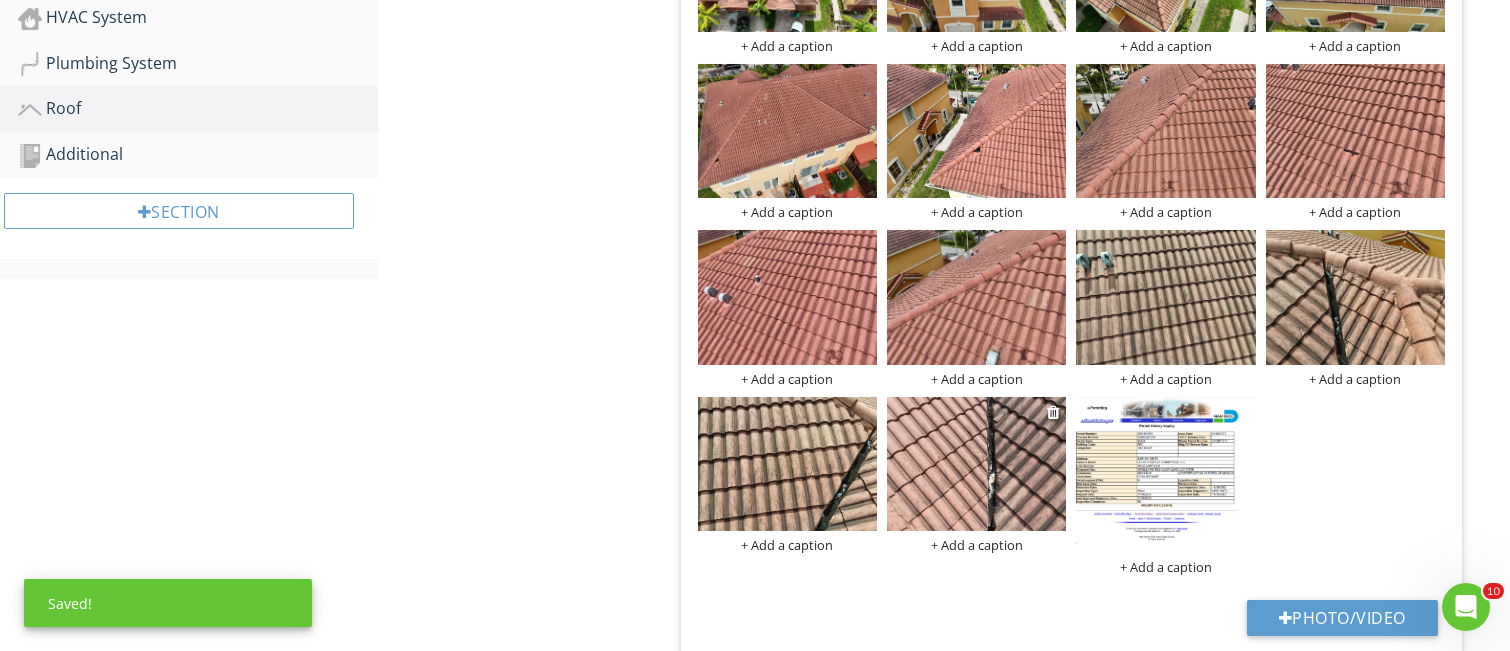 click at bounding box center [976, 464] 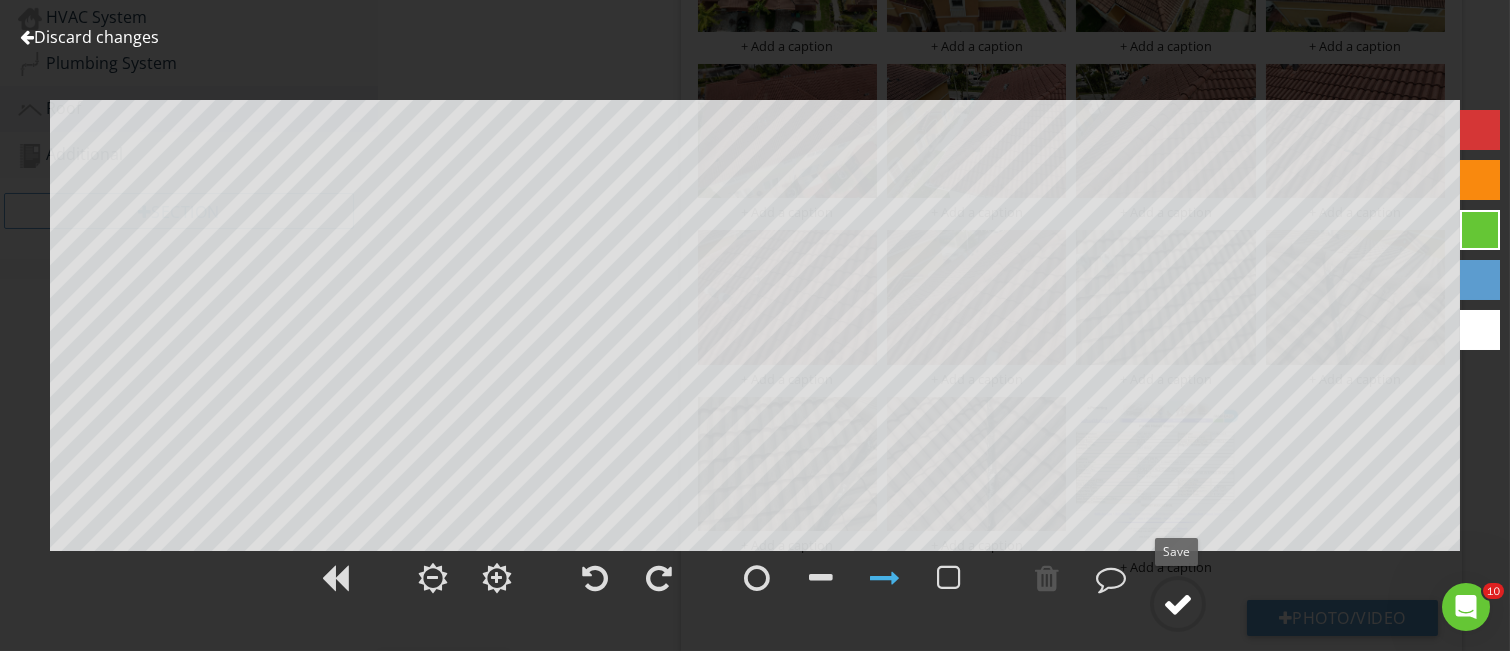 click at bounding box center (1178, 604) 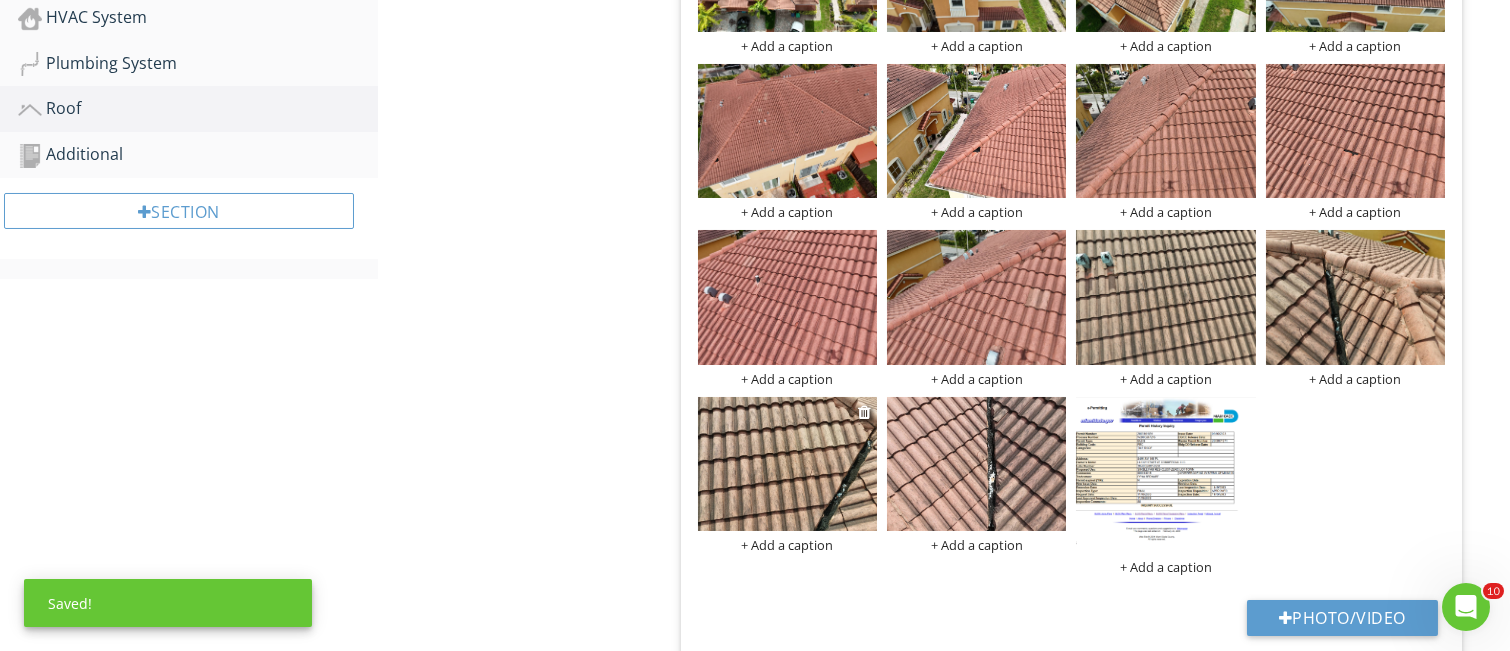 click at bounding box center [787, 464] 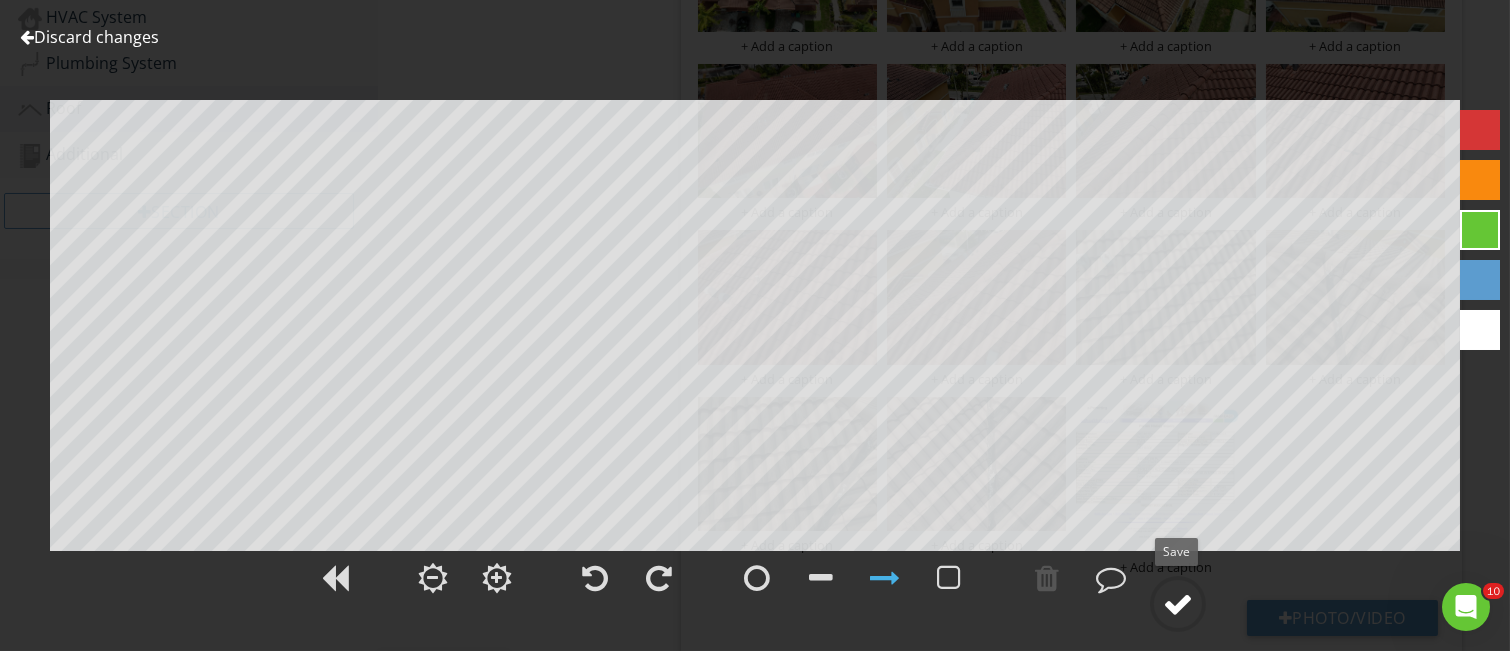 click at bounding box center [1178, 604] 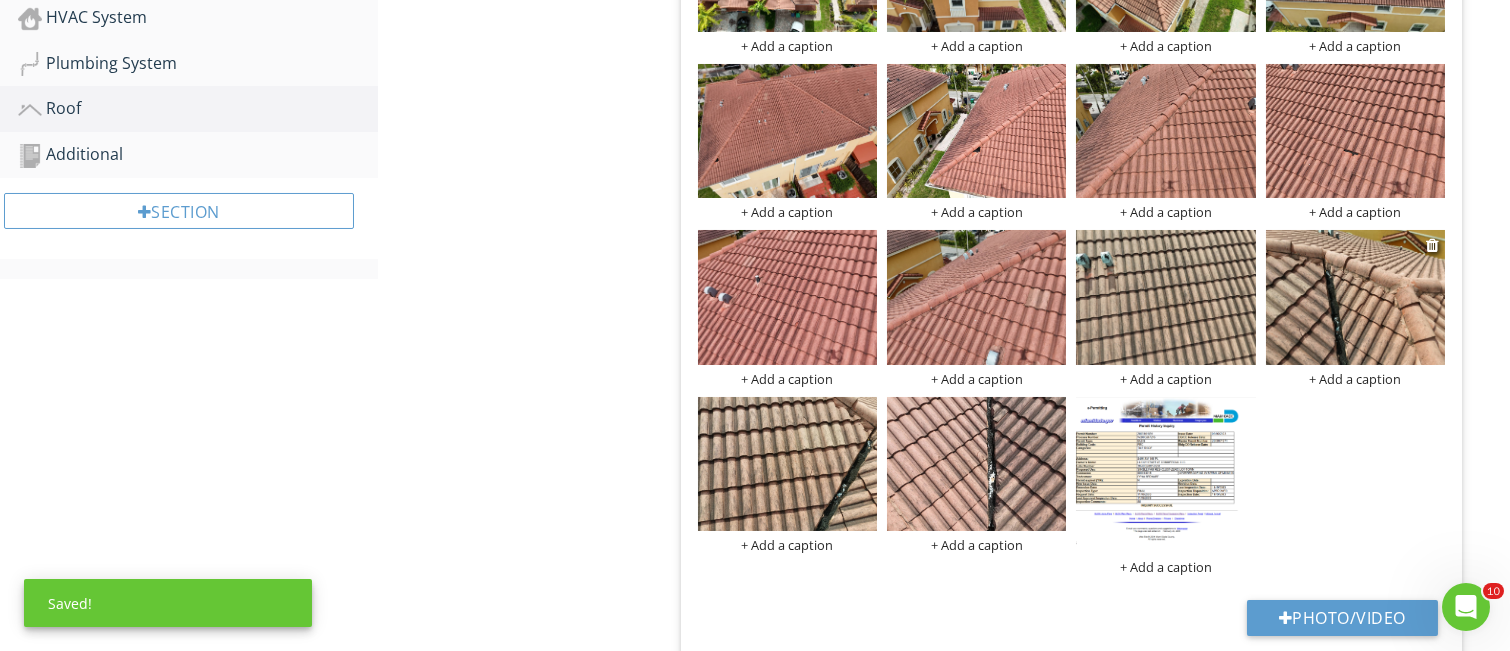 click at bounding box center (1355, 297) 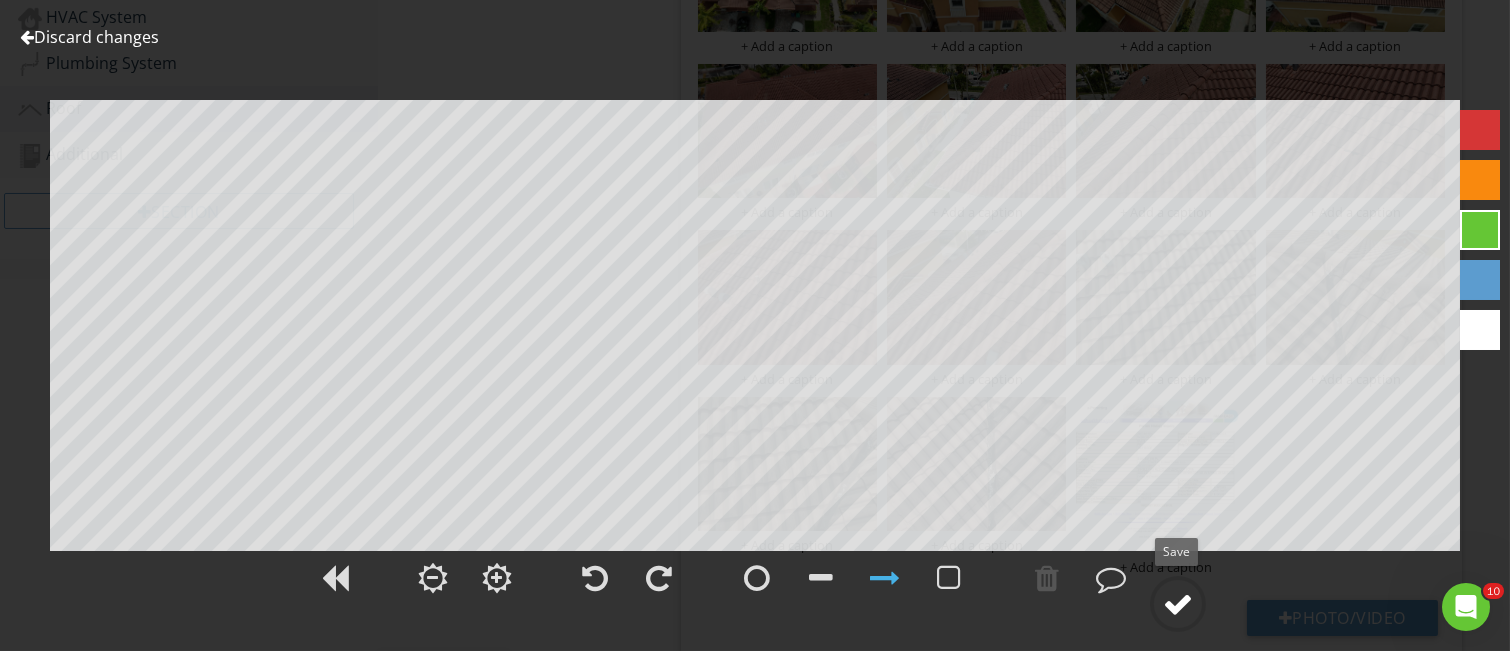 click at bounding box center [1178, 604] 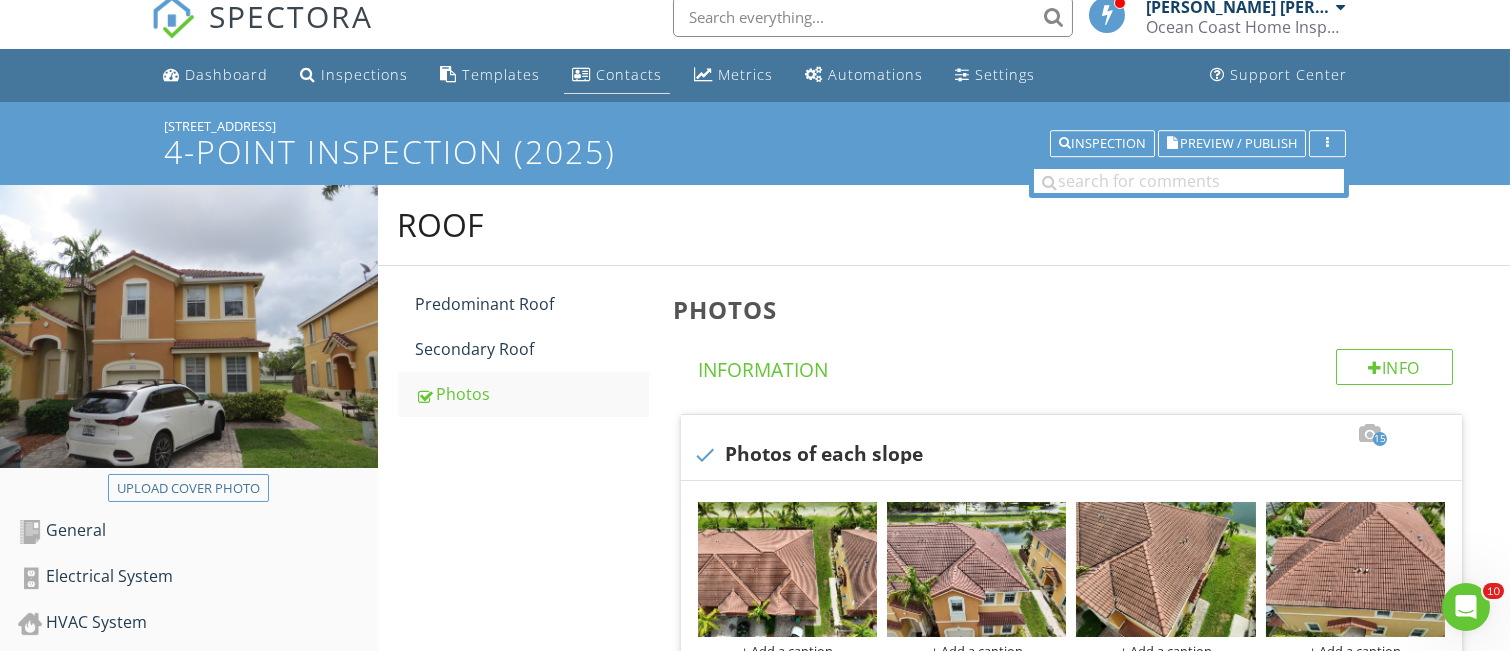 scroll, scrollTop: 0, scrollLeft: 0, axis: both 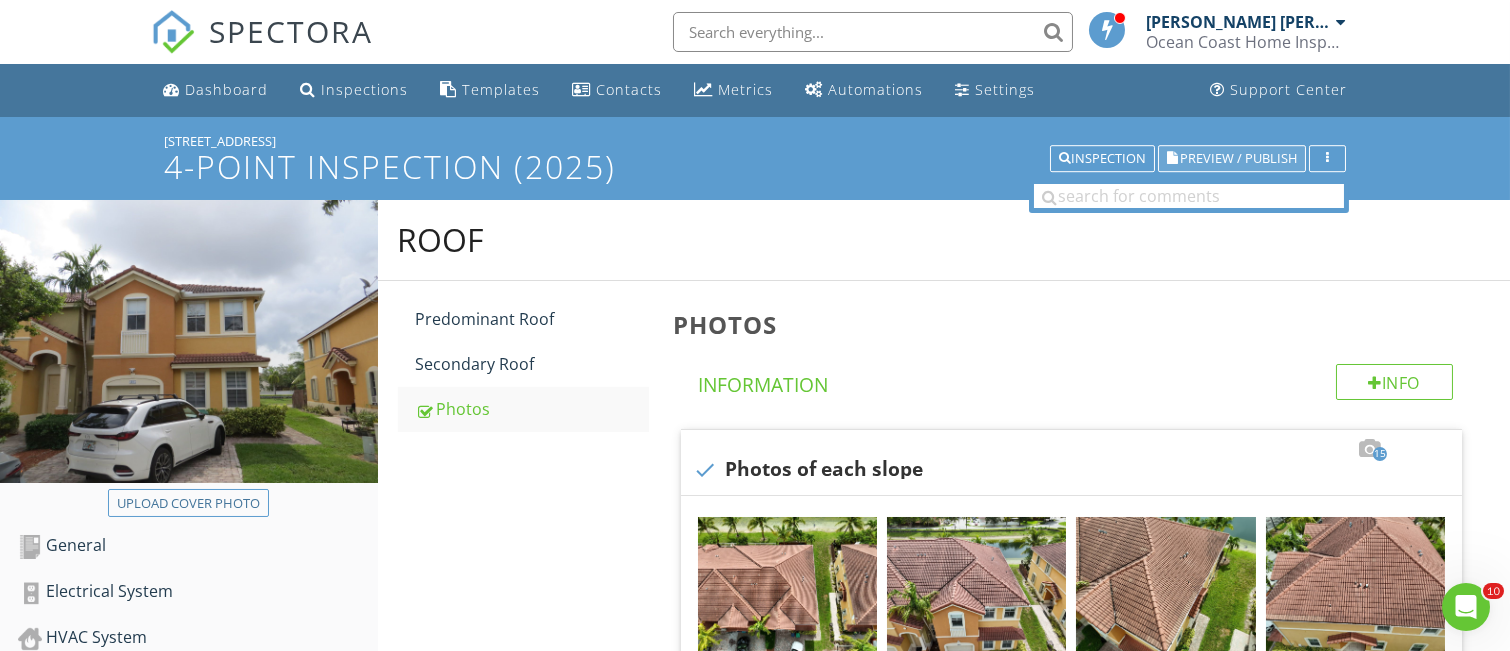 click on "Preview / Publish" at bounding box center [1238, 158] 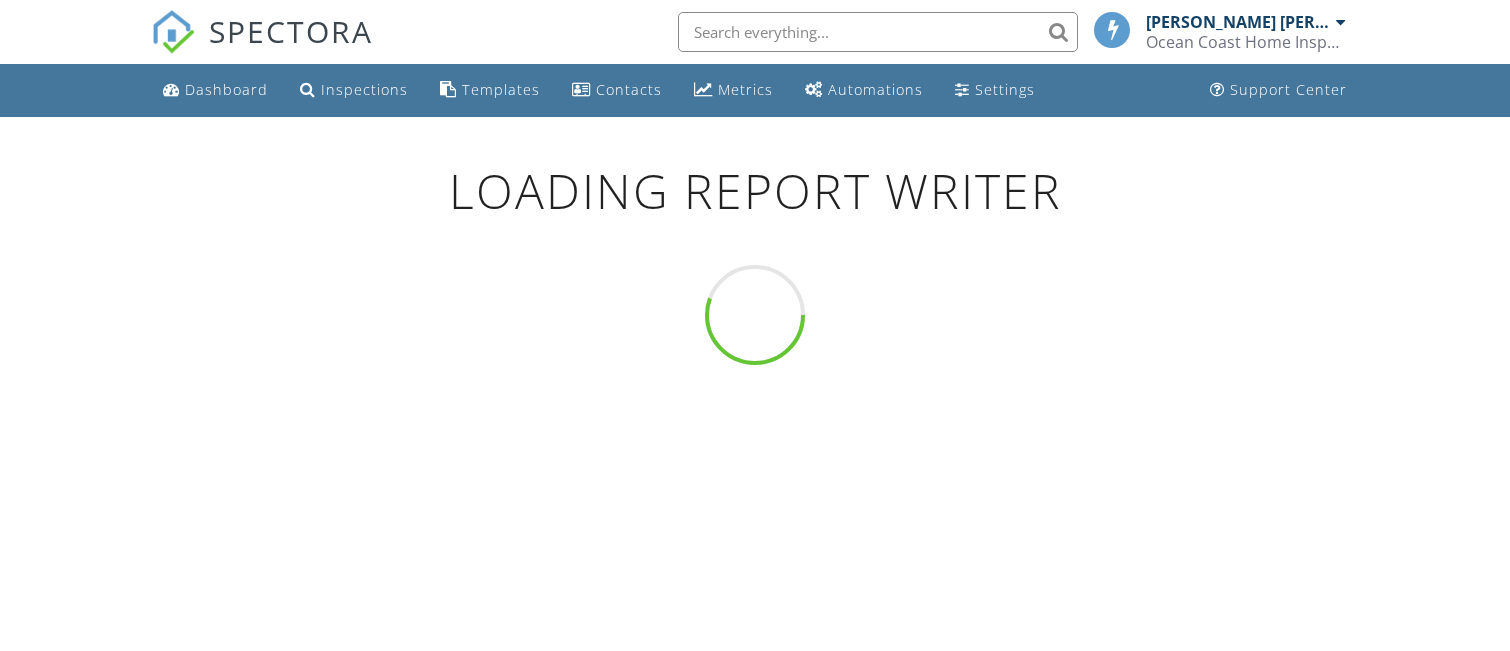 scroll, scrollTop: 0, scrollLeft: 0, axis: both 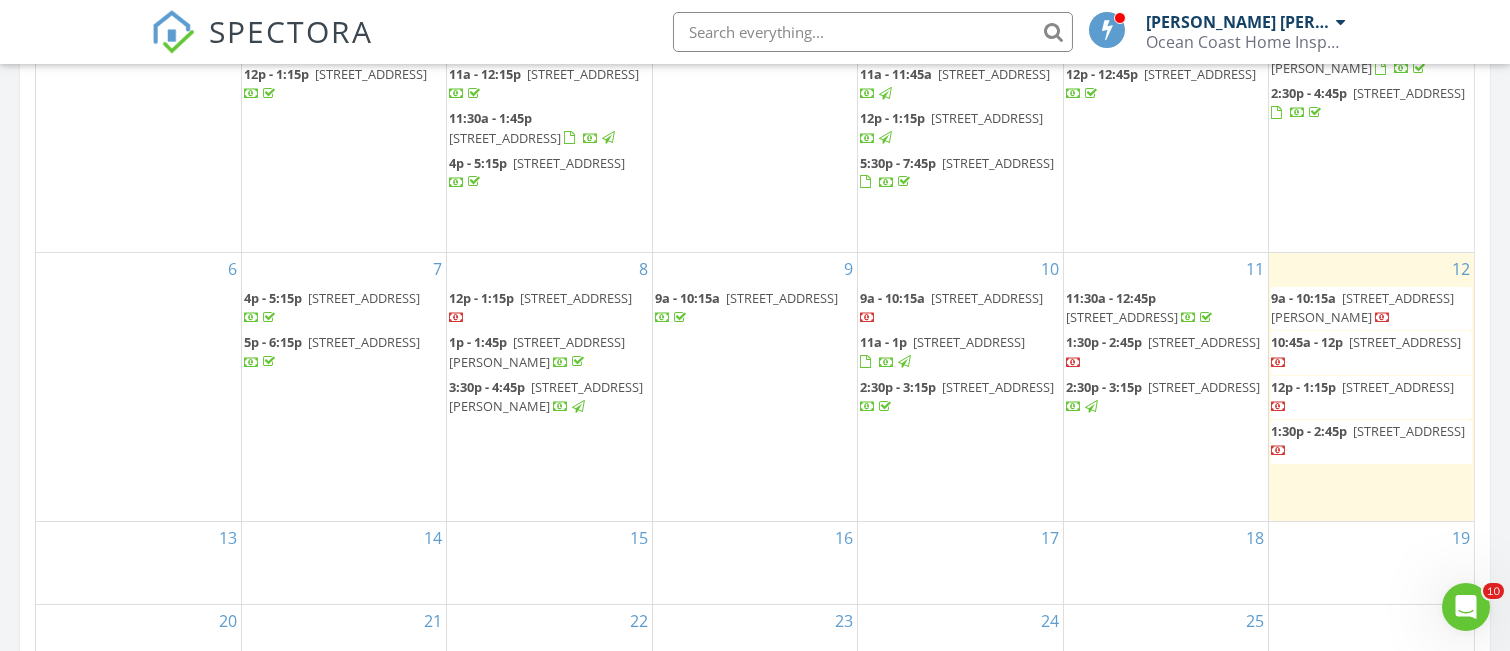 click on "12p - 1:15p" at bounding box center (1303, 387) 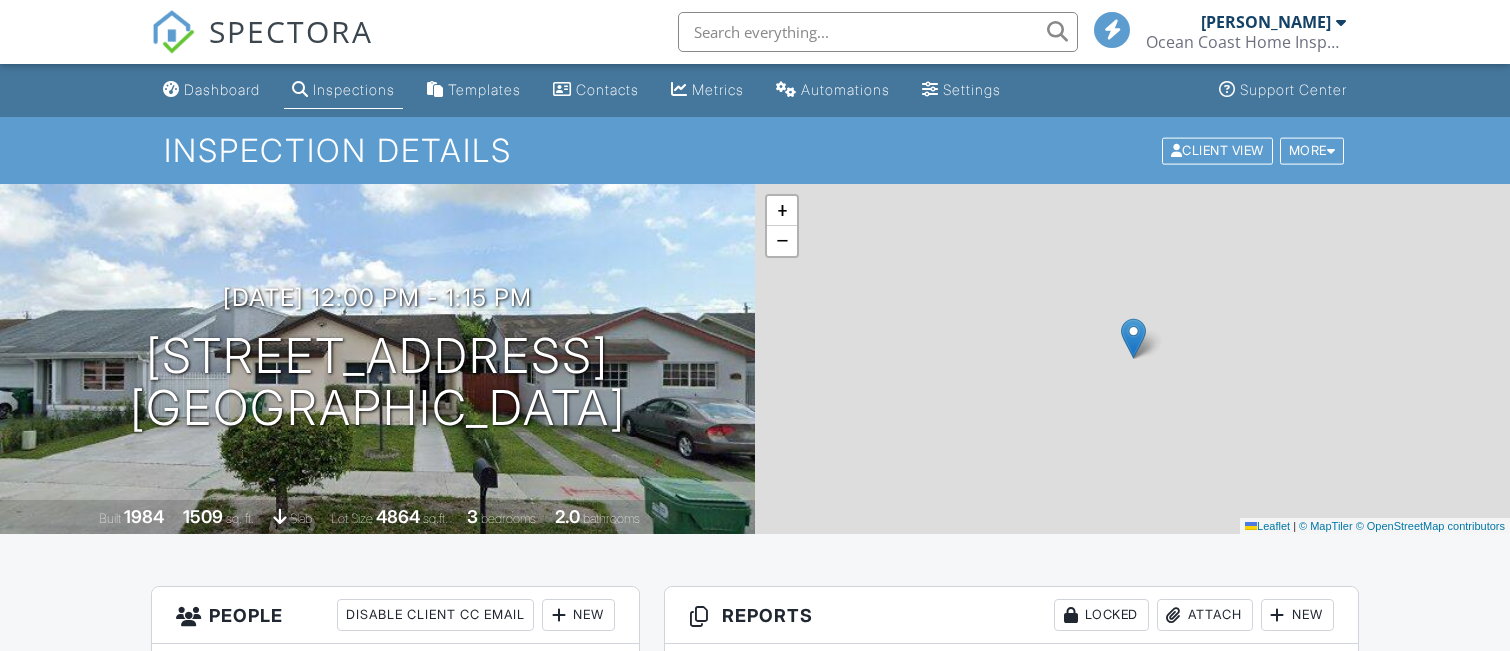 scroll, scrollTop: 133, scrollLeft: 0, axis: vertical 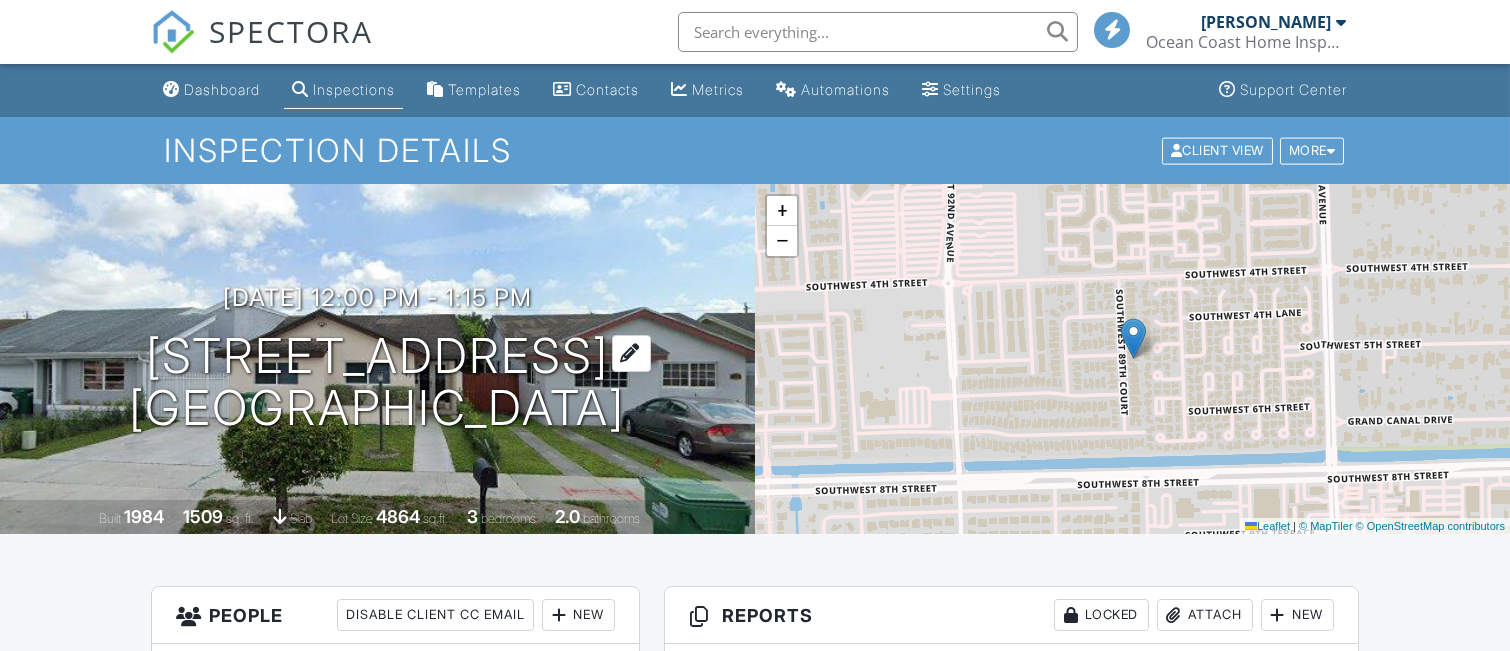 click on "[STREET_ADDRESS]
[GEOGRAPHIC_DATA]" at bounding box center (378, 383) 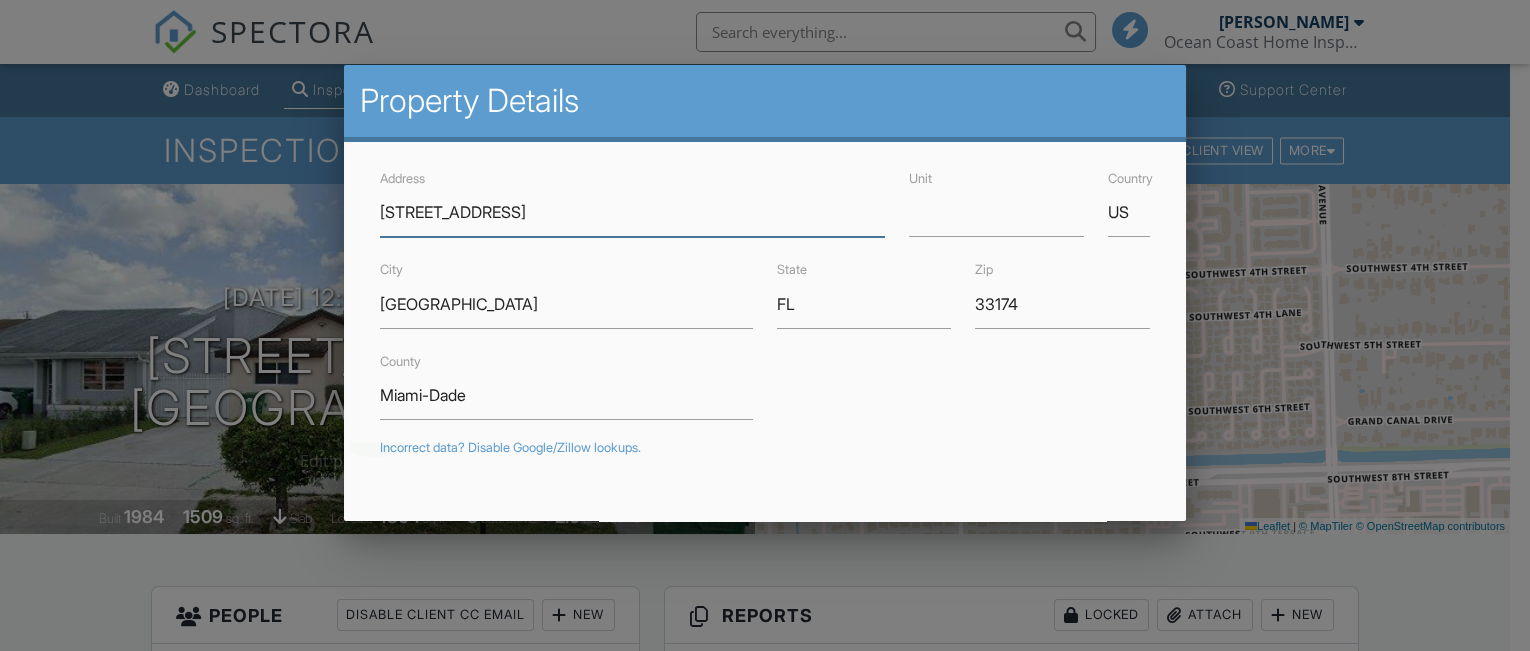scroll, scrollTop: 0, scrollLeft: 0, axis: both 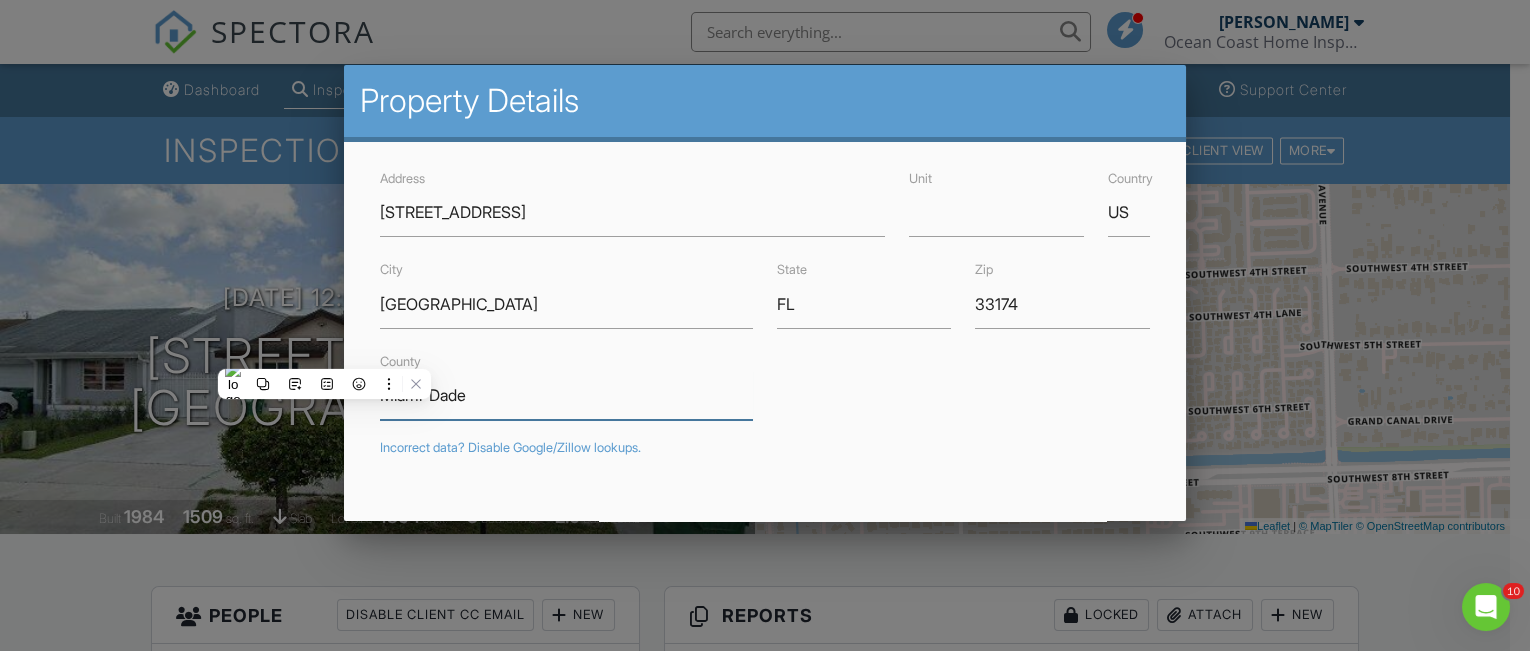 click on "Miami-Dade" at bounding box center [566, 395] 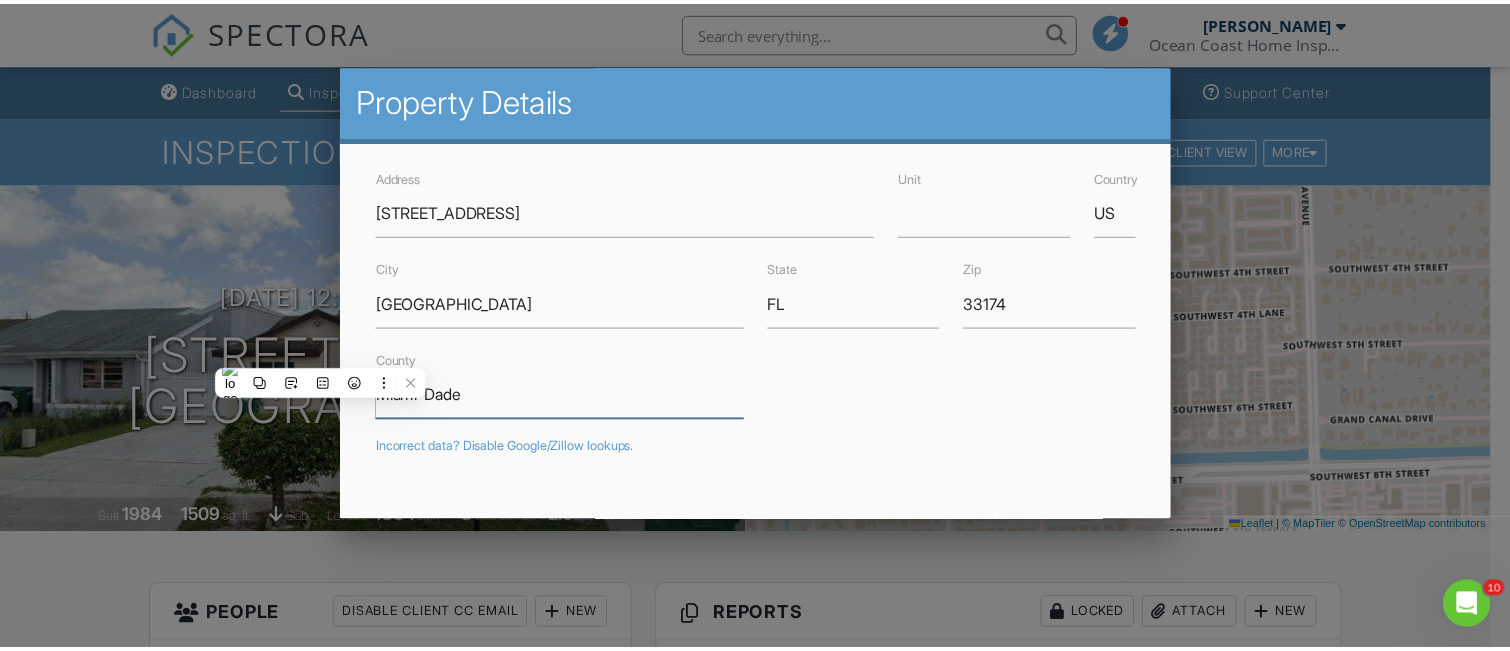 scroll, scrollTop: 0, scrollLeft: 0, axis: both 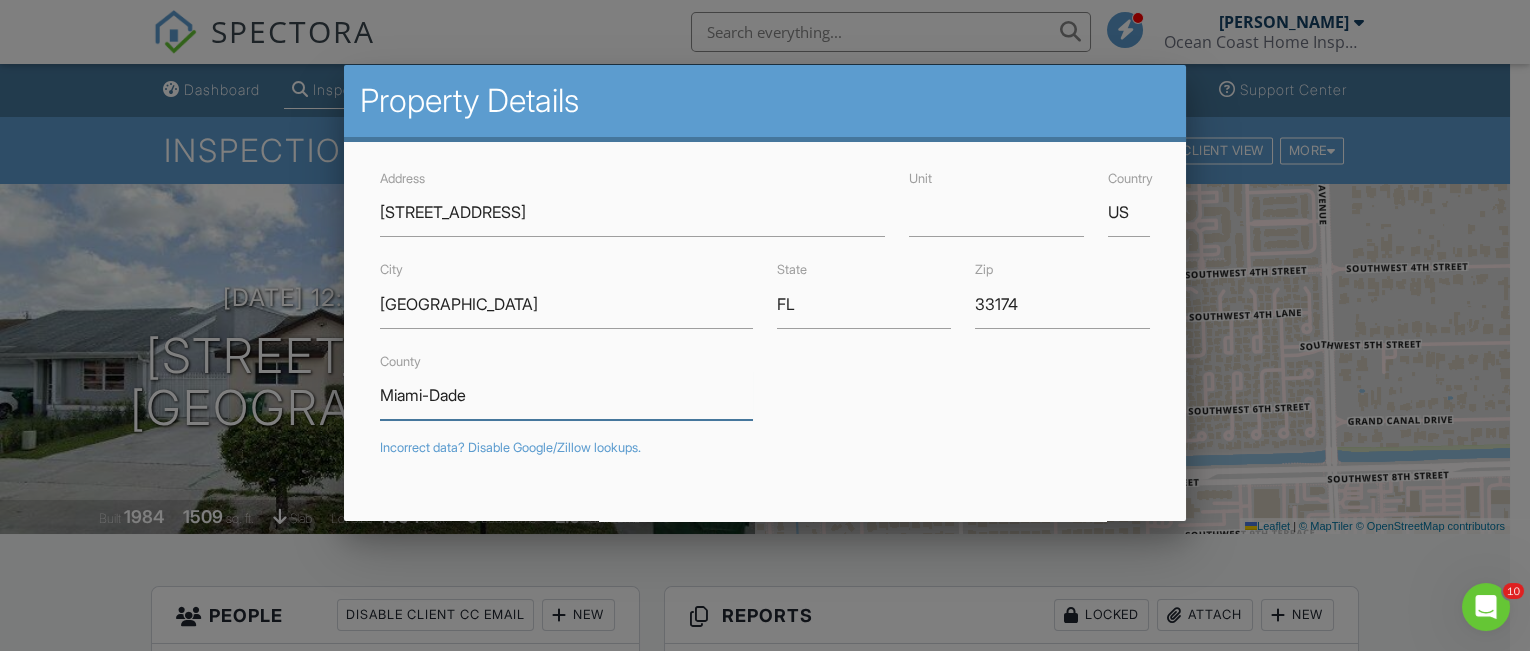 drag, startPoint x: 381, startPoint y: 387, endPoint x: 541, endPoint y: 388, distance: 160.00313 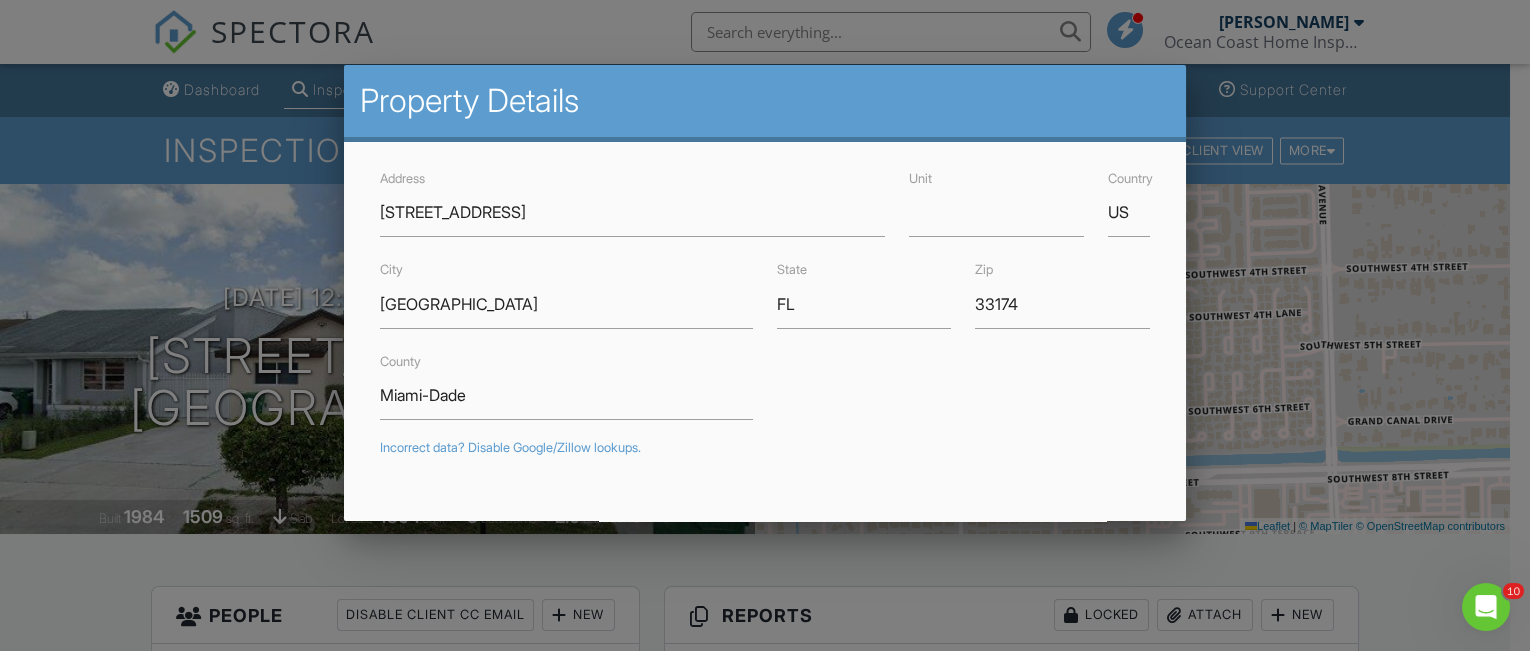 click at bounding box center [765, 307] 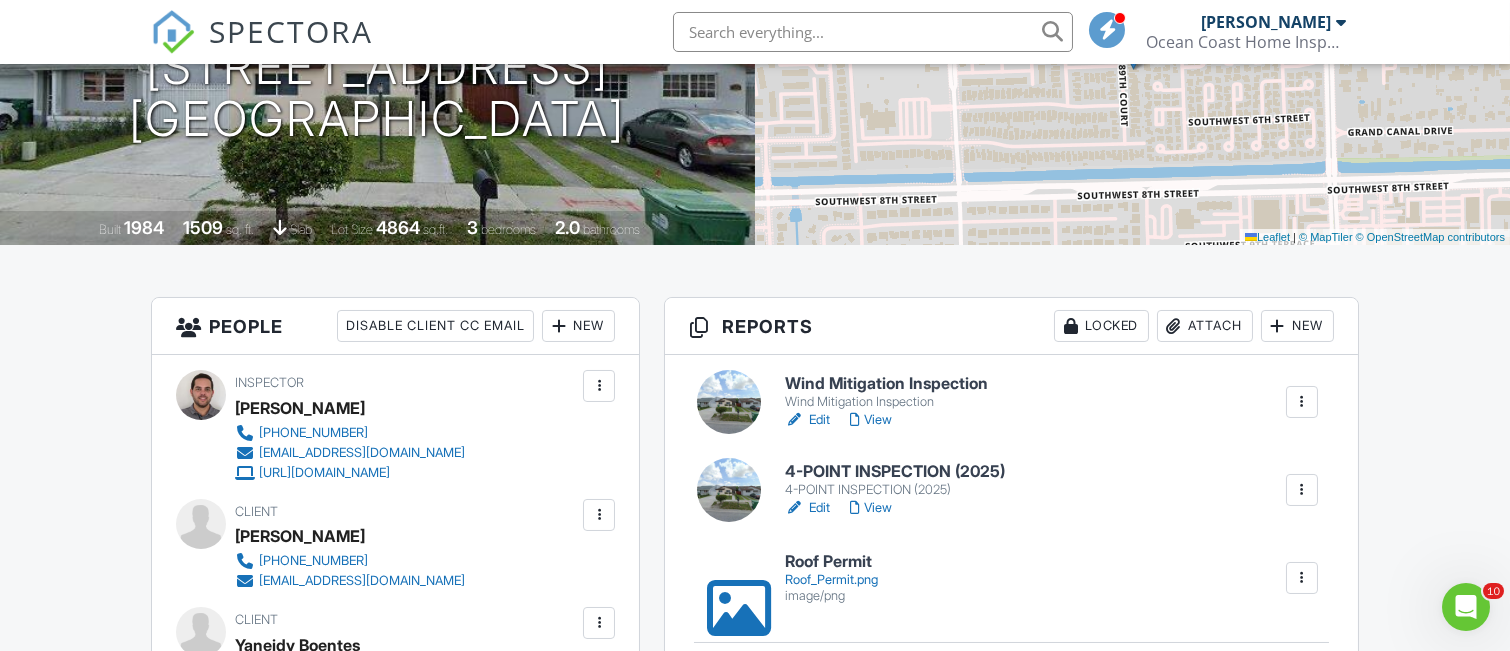 scroll, scrollTop: 400, scrollLeft: 0, axis: vertical 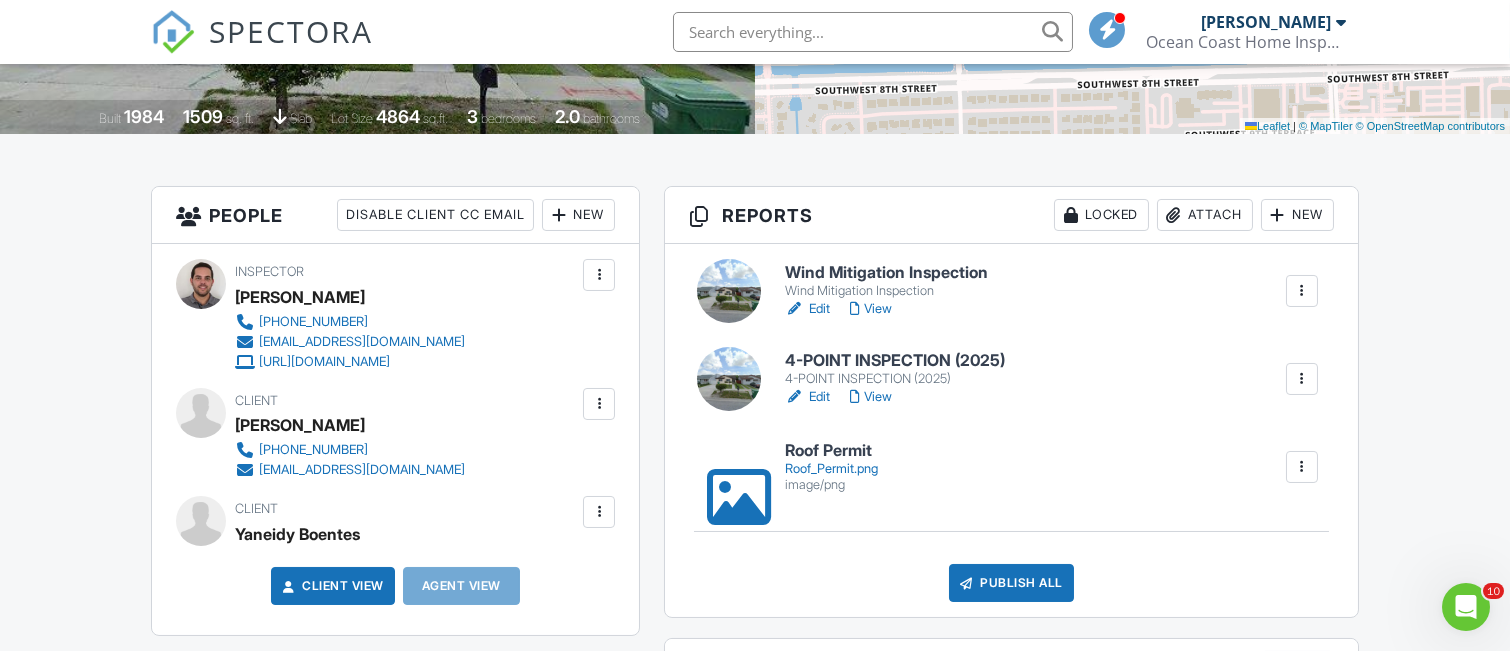 click at bounding box center [729, 291] 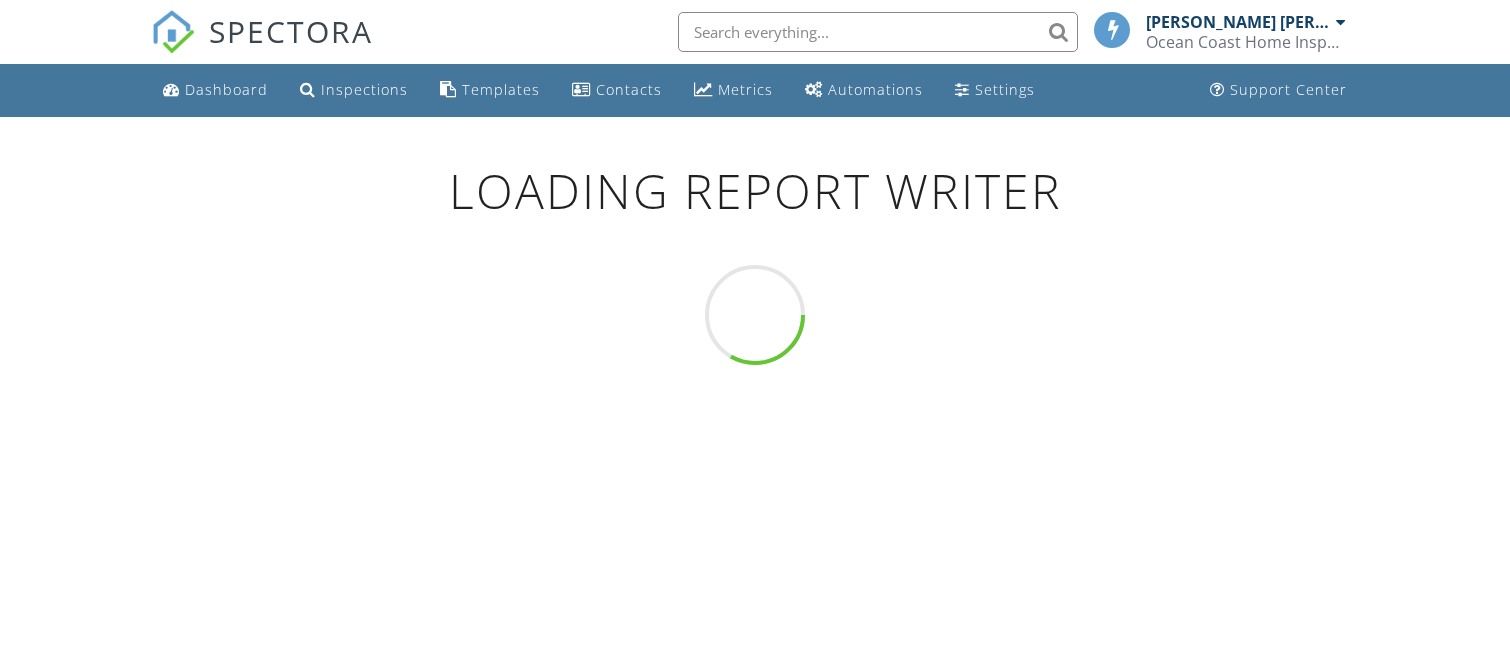 scroll, scrollTop: 0, scrollLeft: 0, axis: both 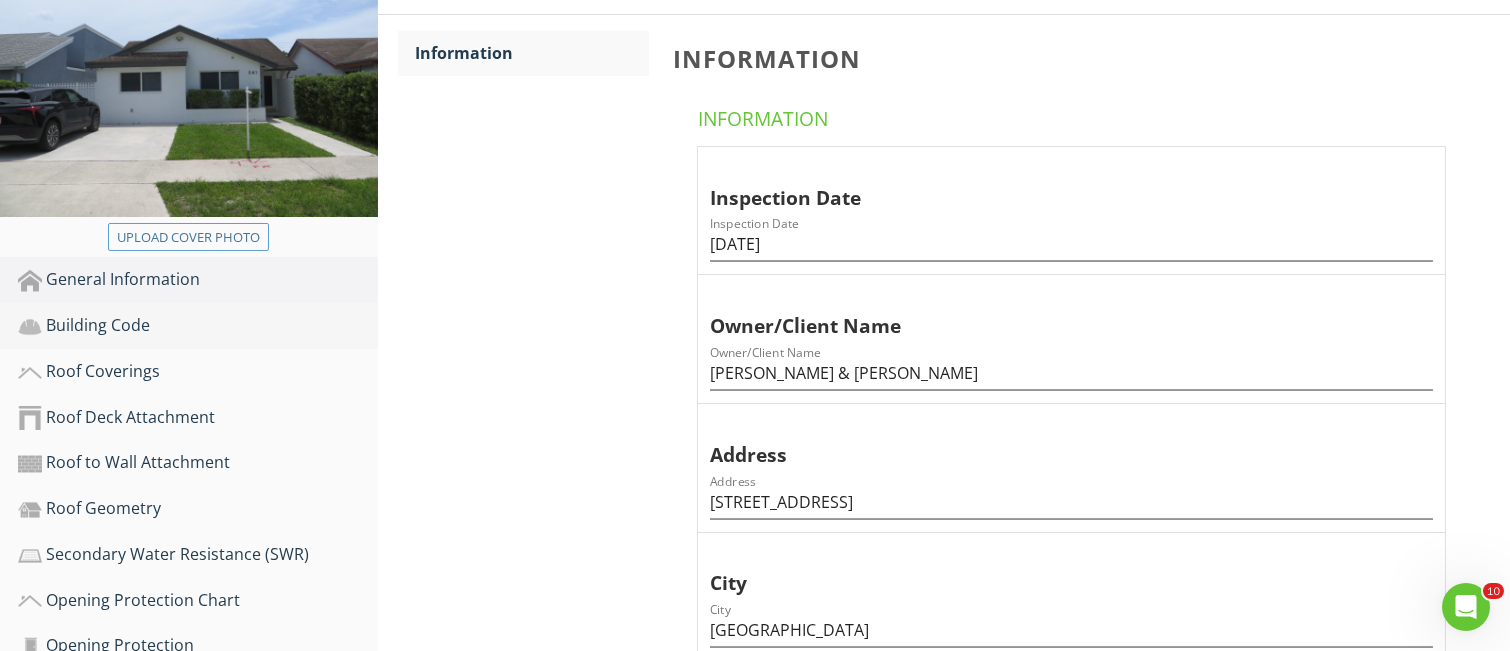 click on "Building Code" at bounding box center (198, 326) 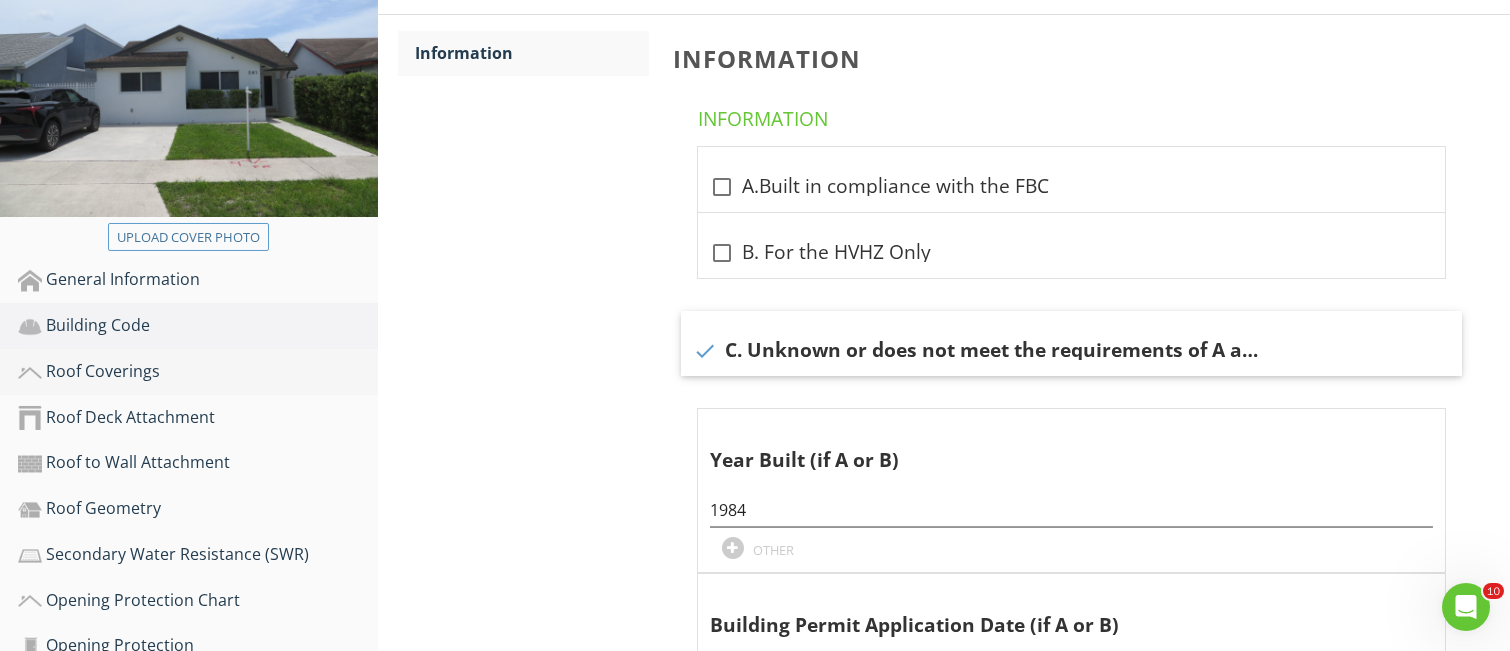click on "Roof Coverings" at bounding box center [198, 372] 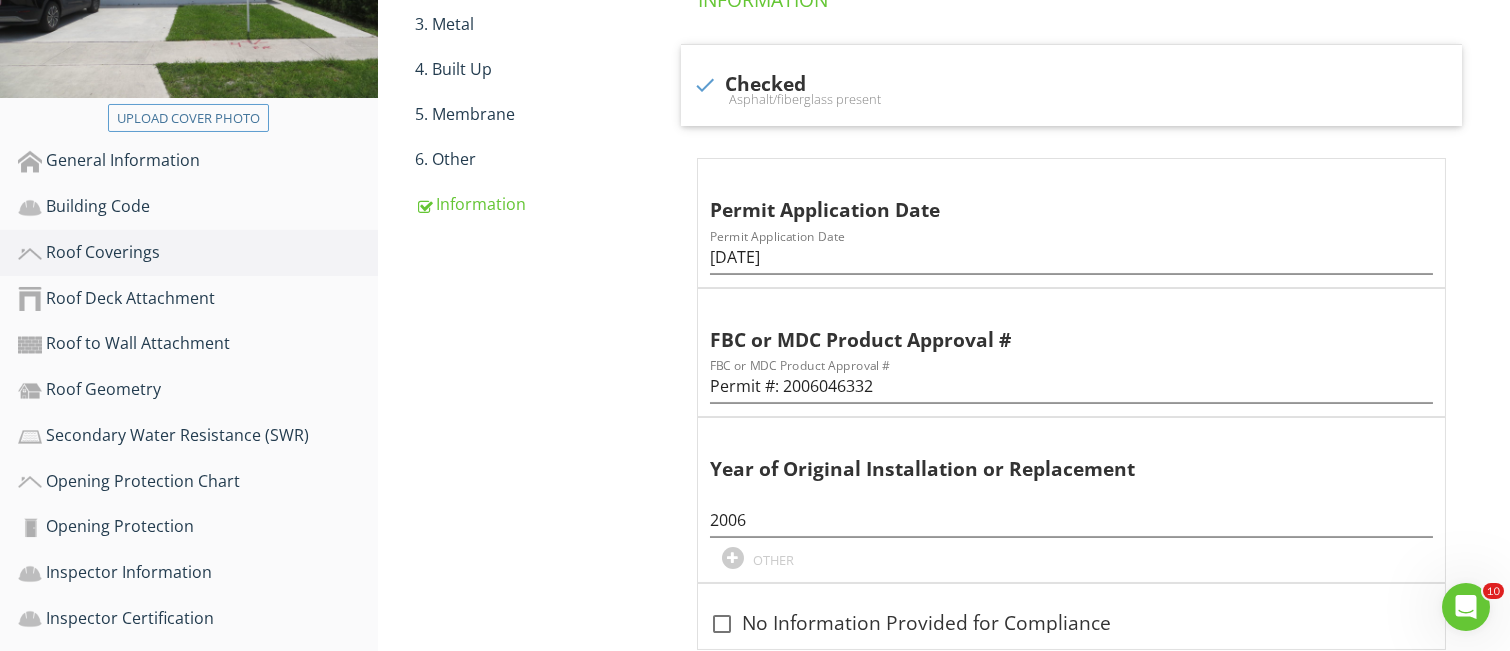 scroll, scrollTop: 337, scrollLeft: 0, axis: vertical 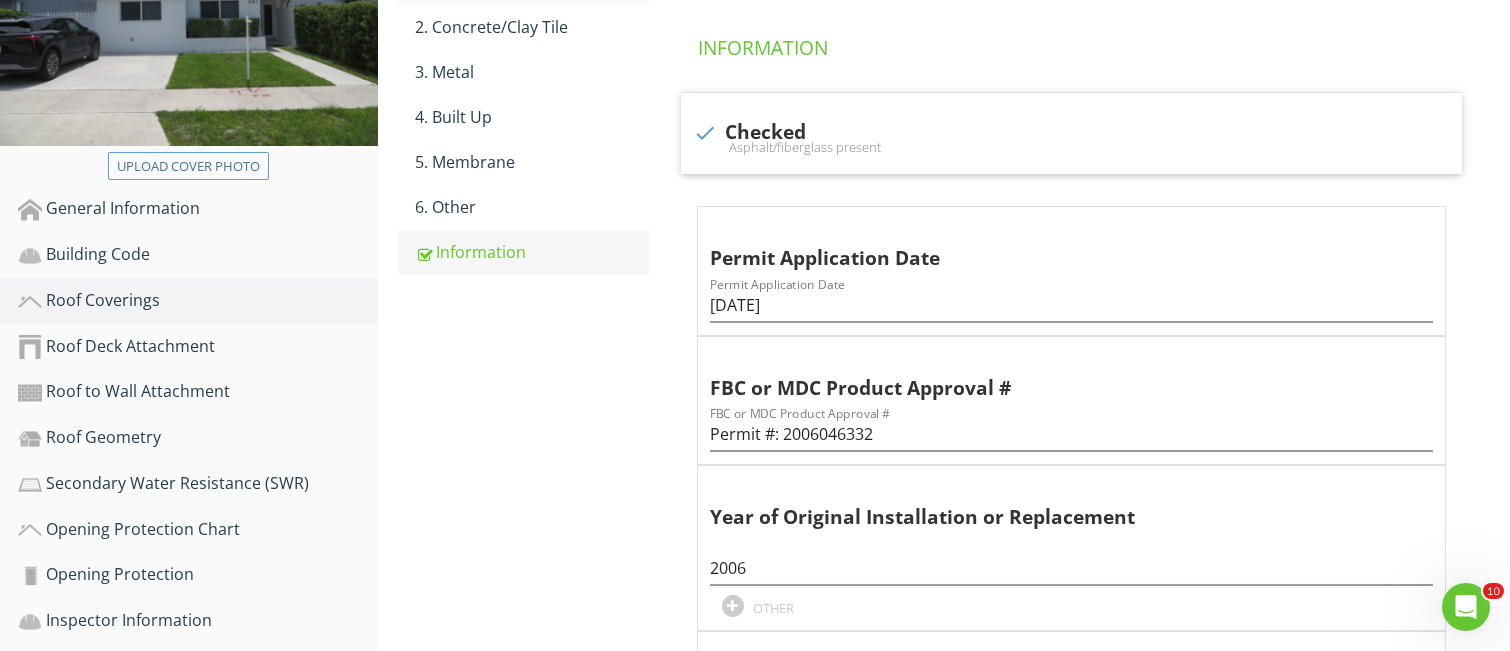 click on "Information" at bounding box center [532, 252] 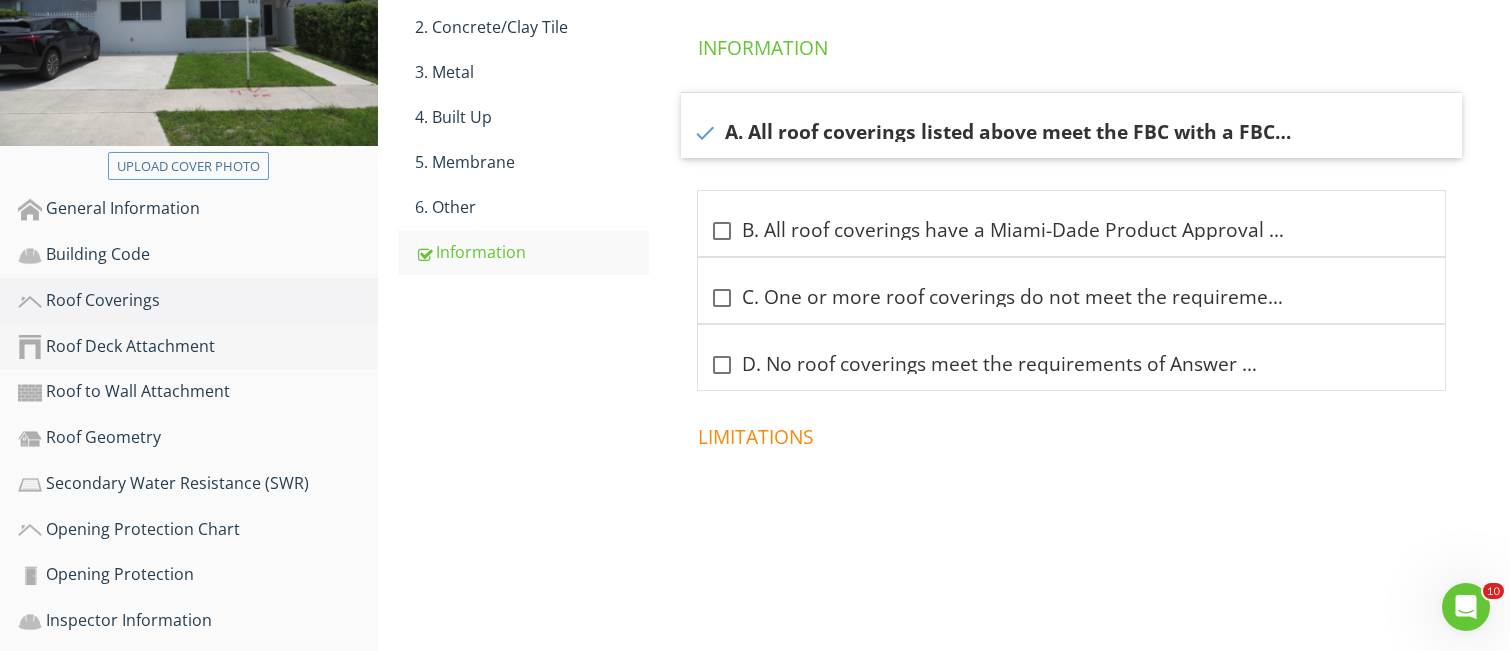 click on "Roof Deck Attachment" at bounding box center [198, 347] 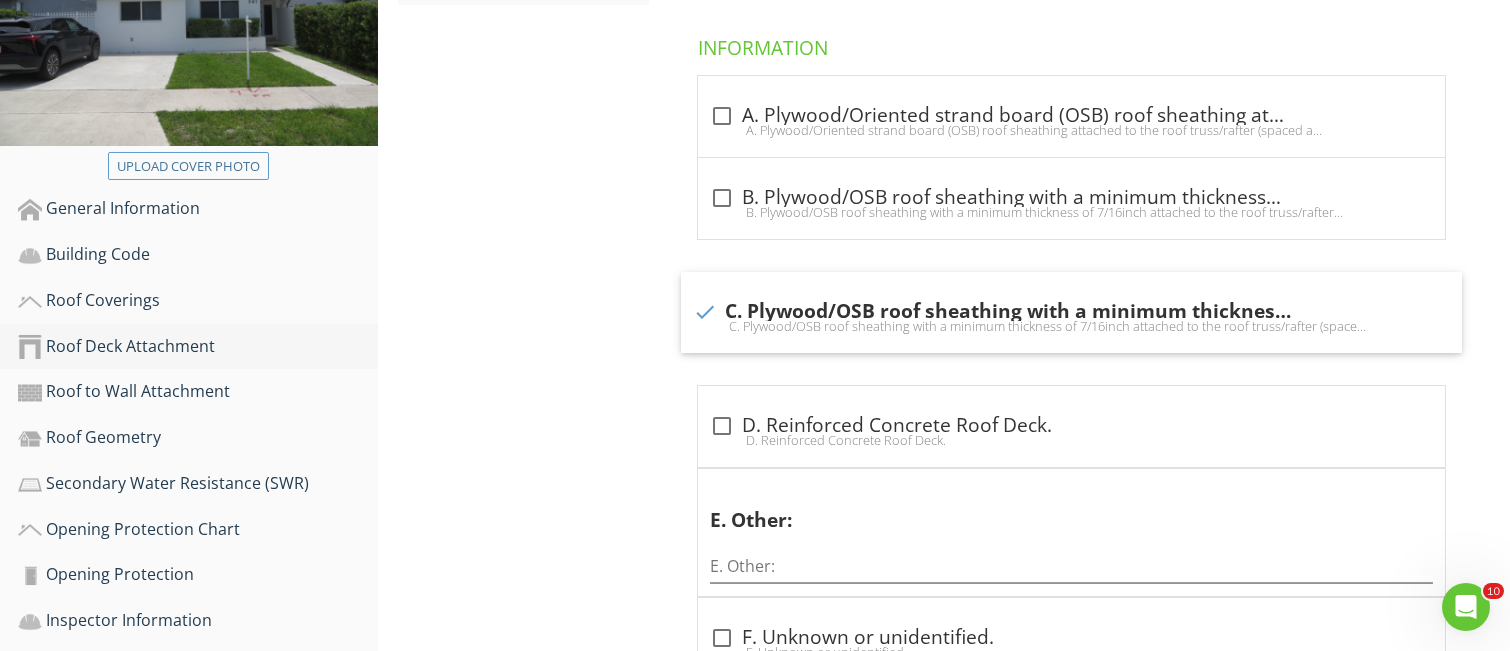 click on "Roof Deck Attachment" at bounding box center [198, 347] 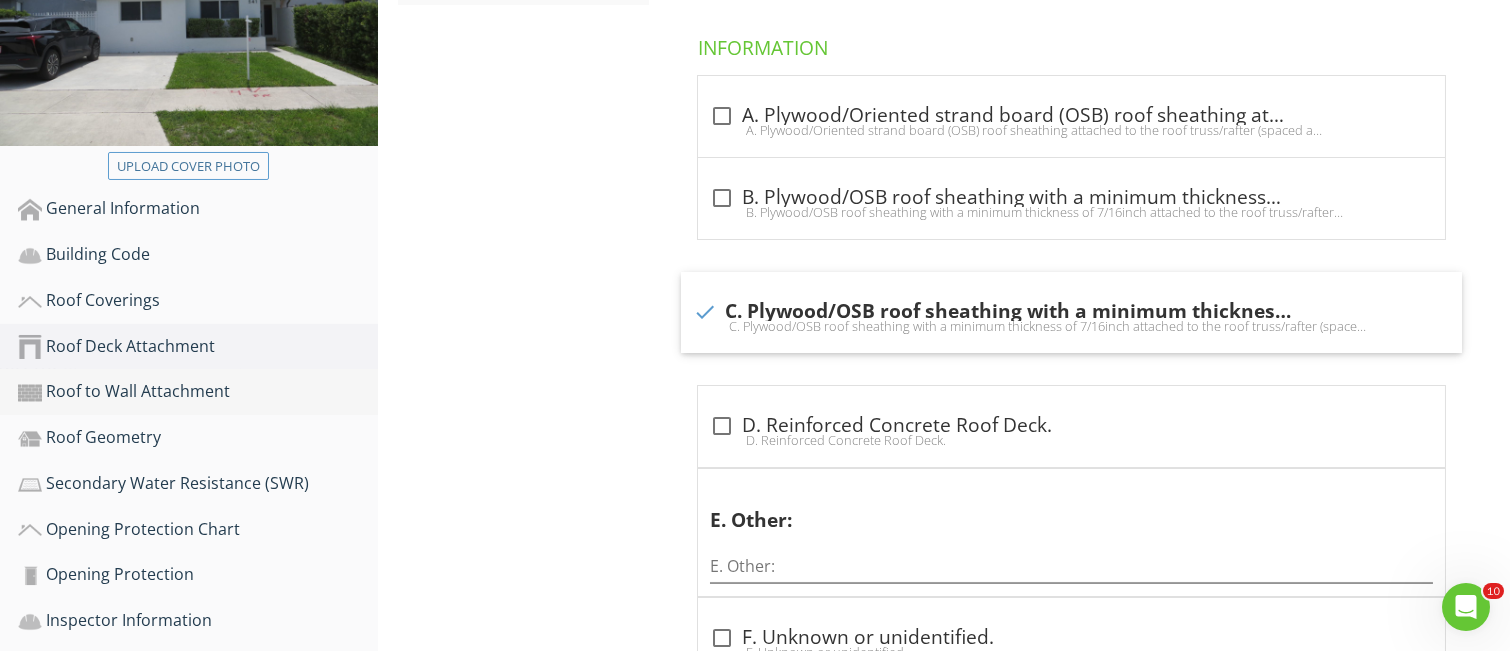 click on "Roof to Wall Attachment" at bounding box center [198, 392] 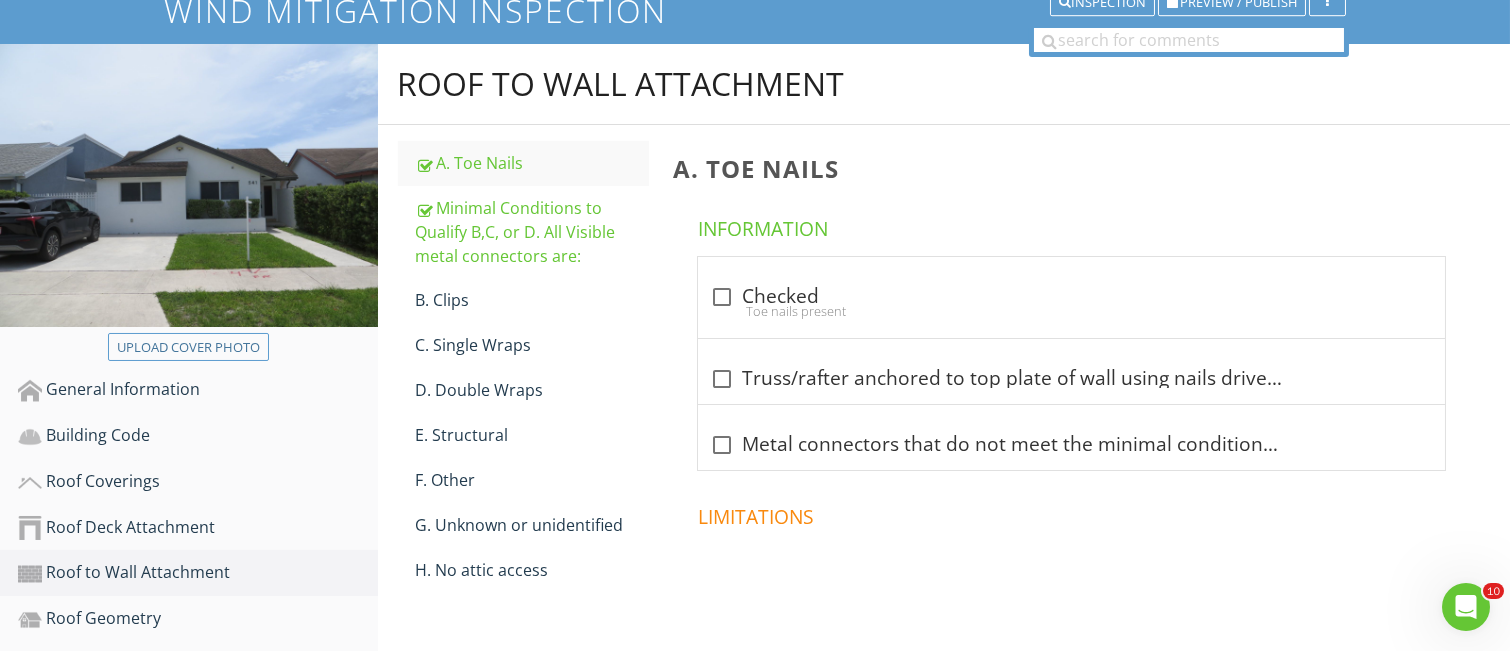 scroll, scrollTop: 70, scrollLeft: 0, axis: vertical 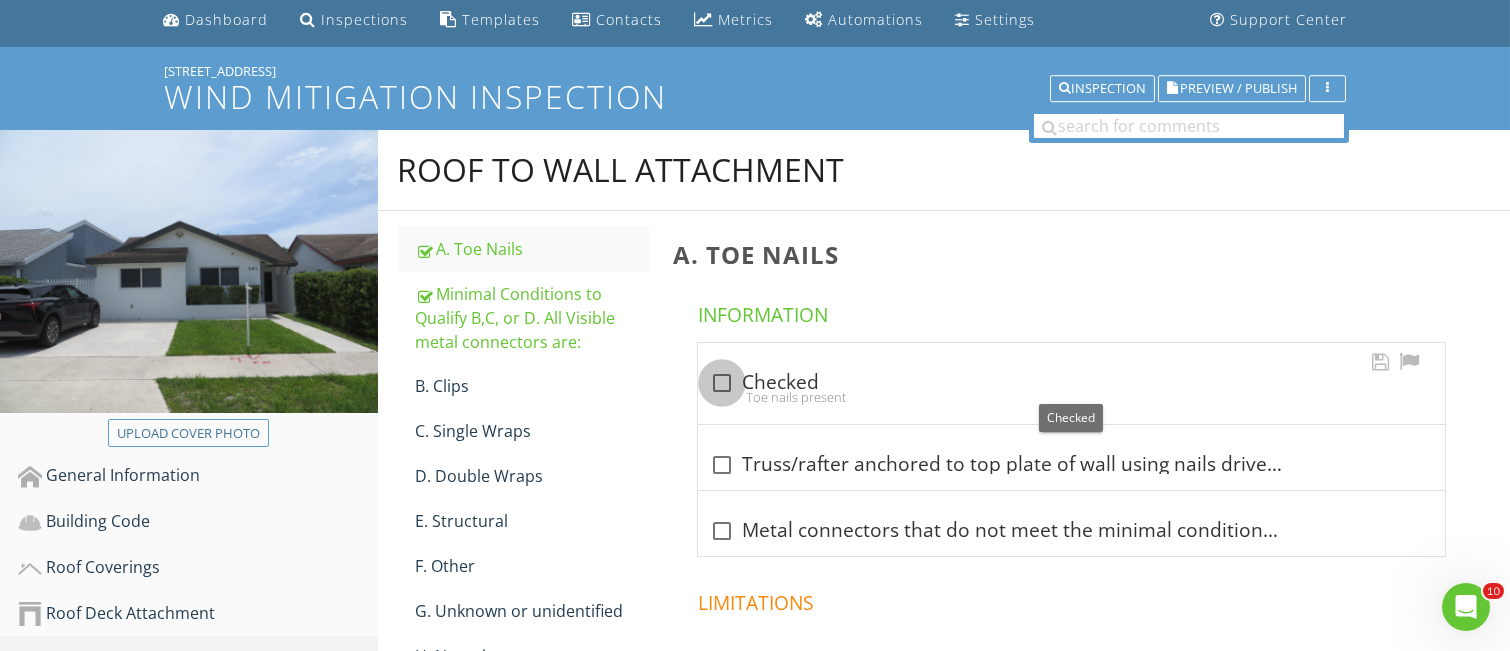 click at bounding box center (722, 383) 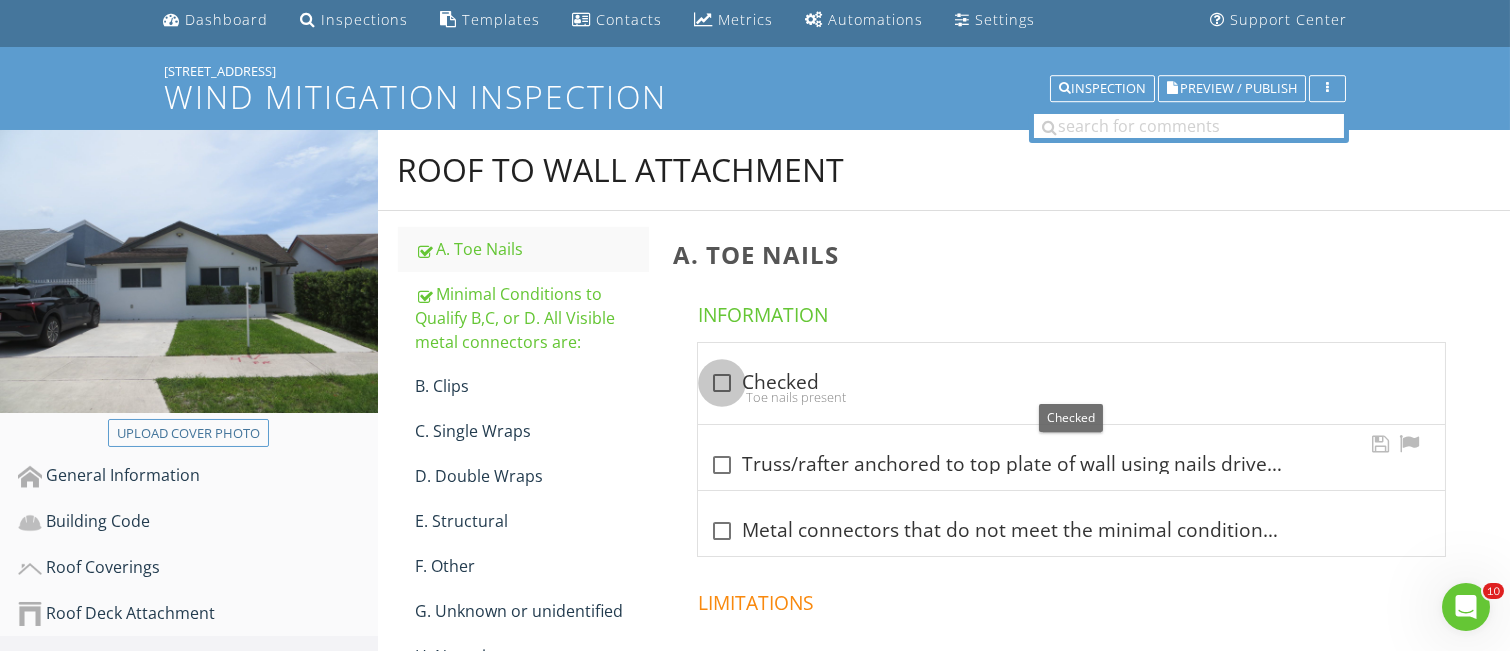 checkbox on "true" 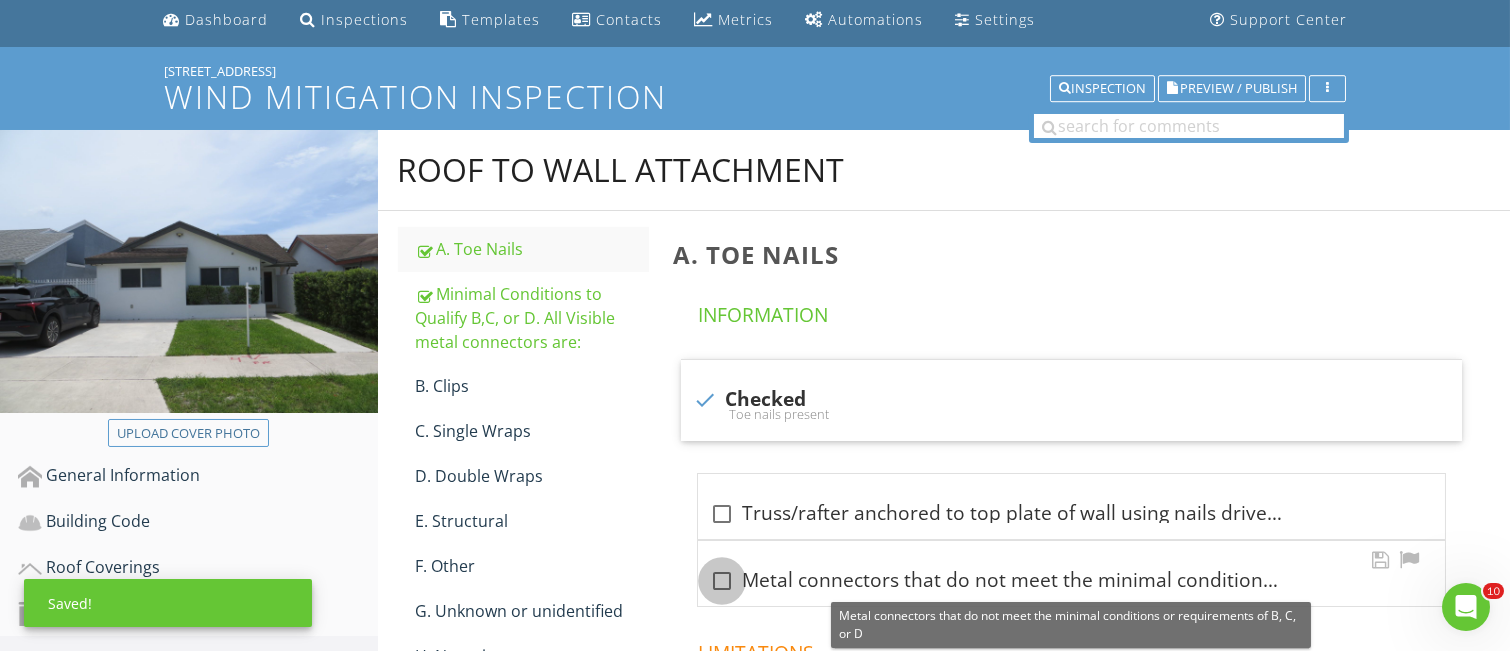 click at bounding box center [722, 581] 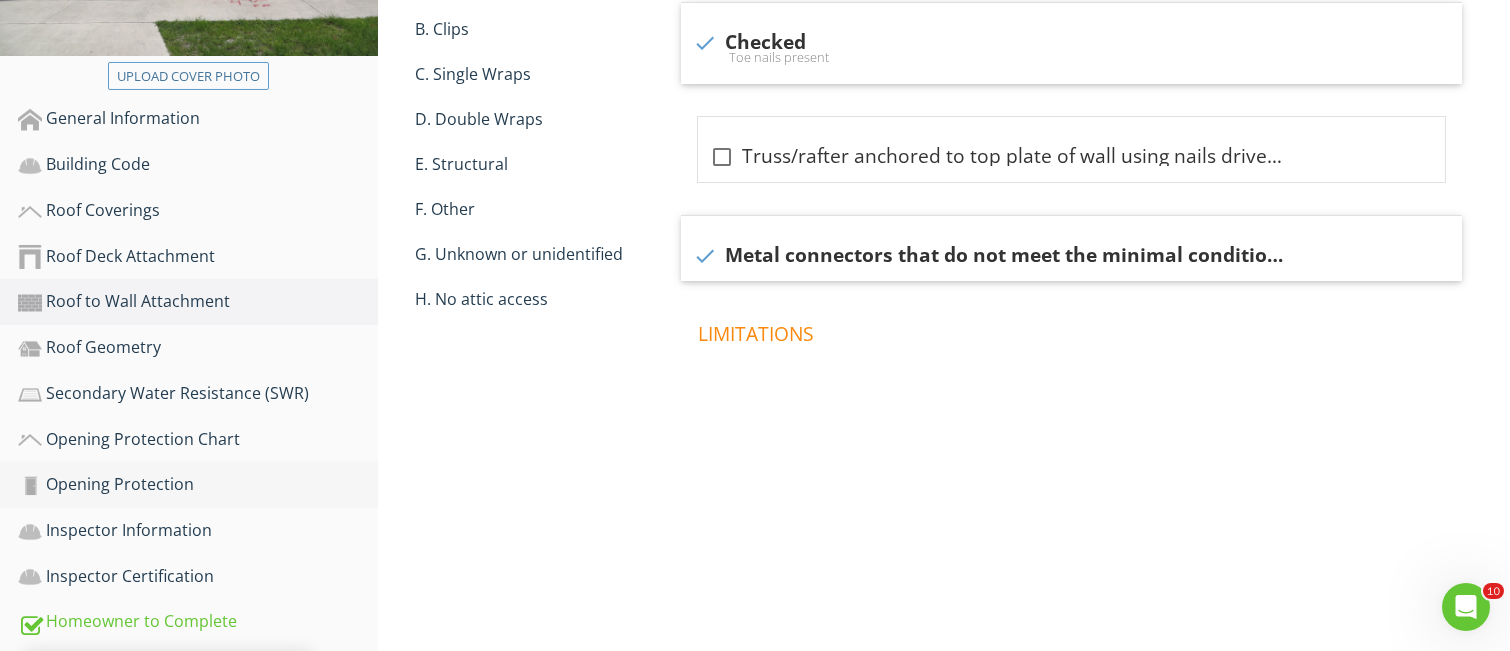 scroll, scrollTop: 471, scrollLeft: 0, axis: vertical 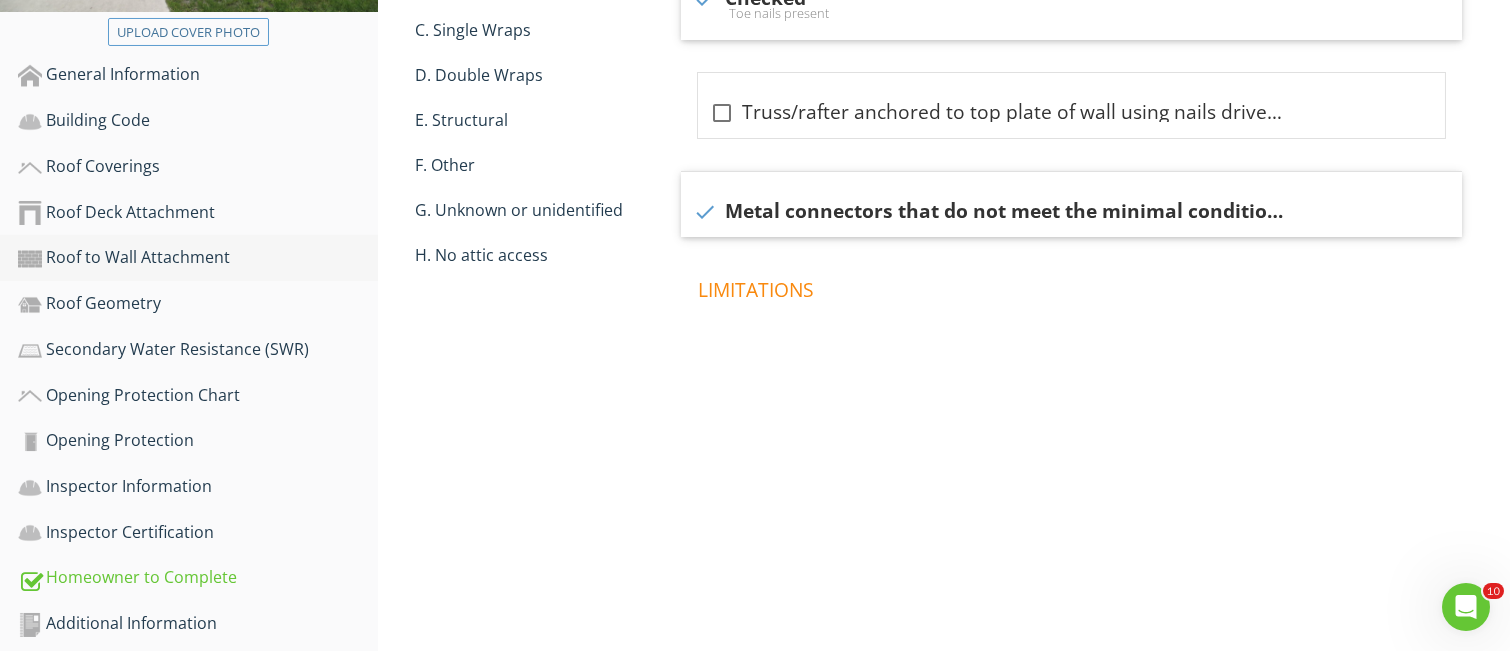 click on "Roof to Wall Attachment" at bounding box center [198, 258] 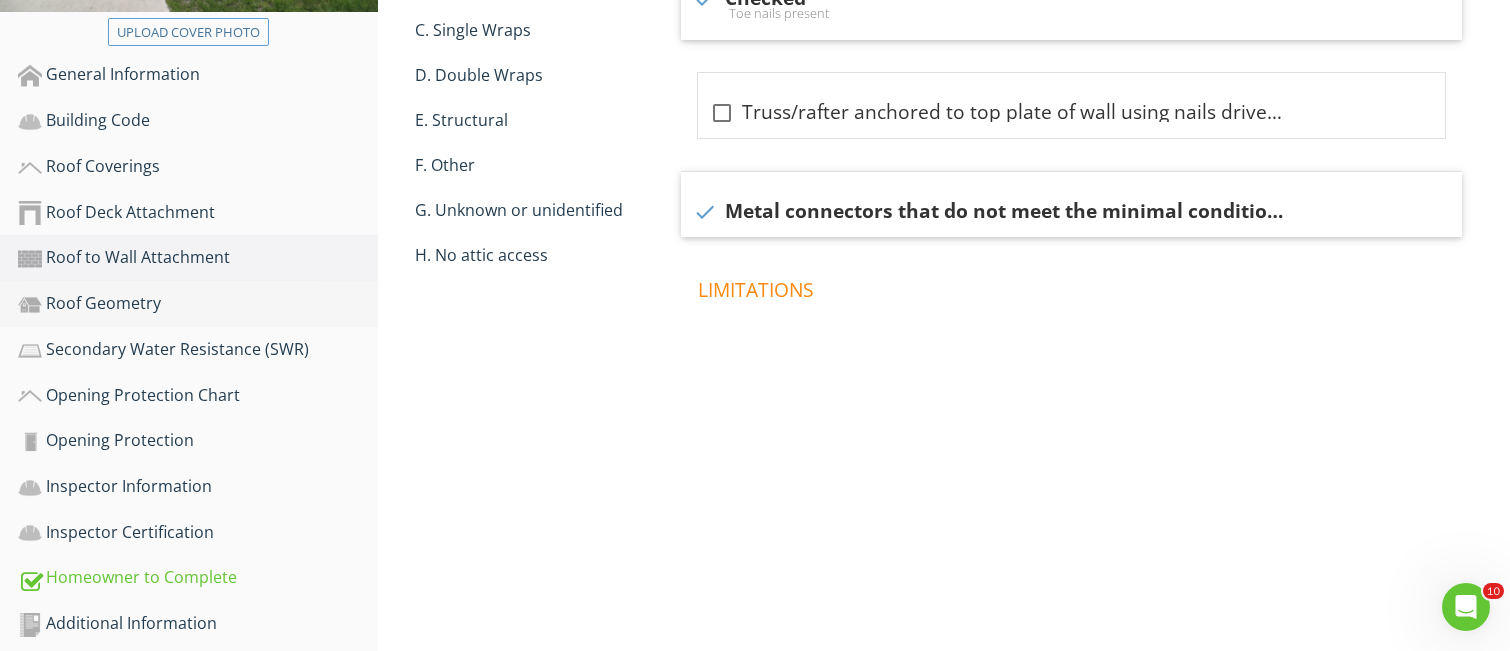 click on "Roof Geometry" at bounding box center (198, 304) 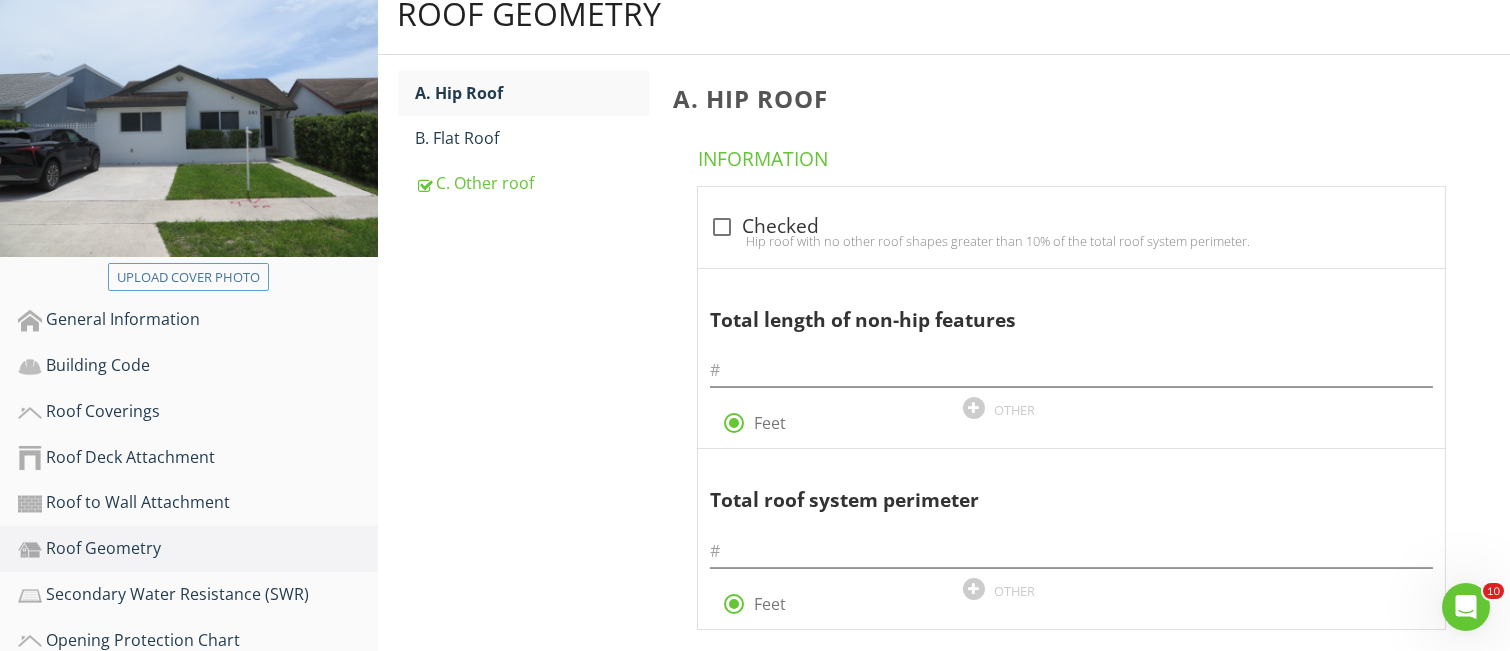 scroll, scrollTop: 204, scrollLeft: 0, axis: vertical 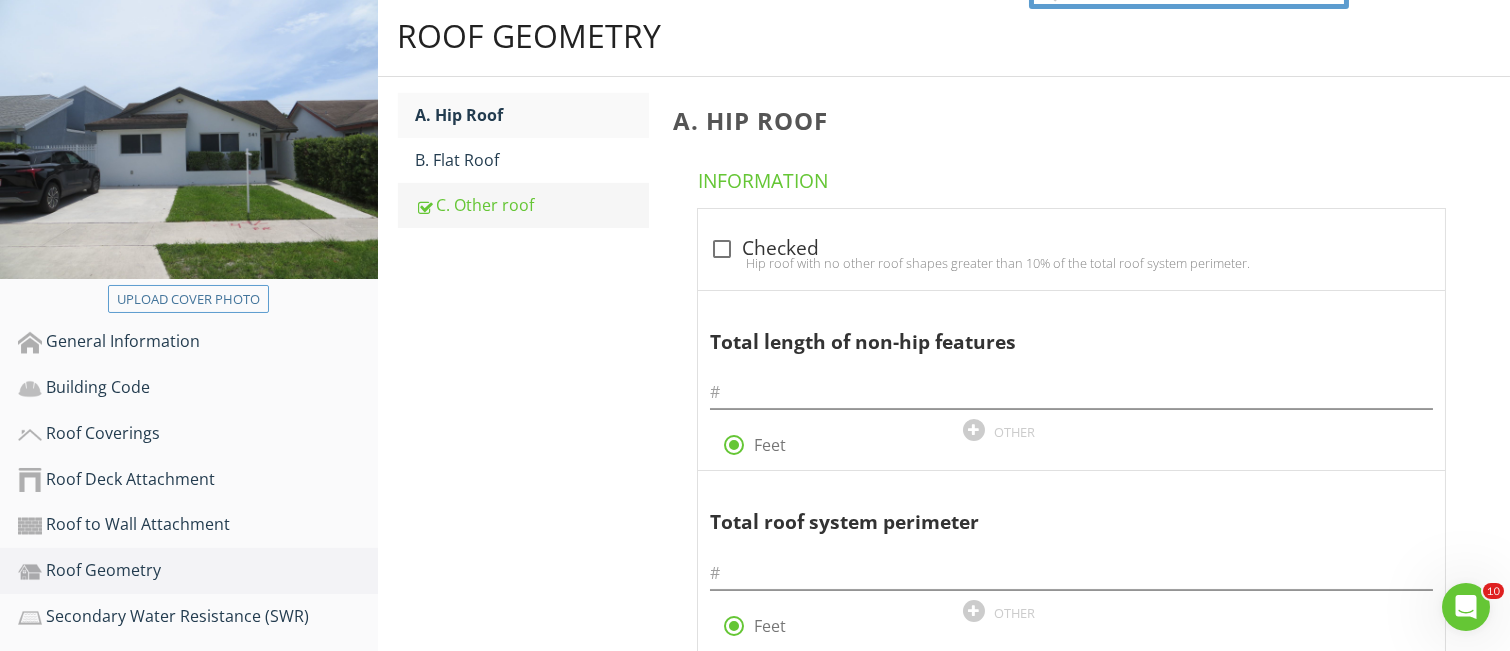 click on "C. Other roof" at bounding box center [532, 205] 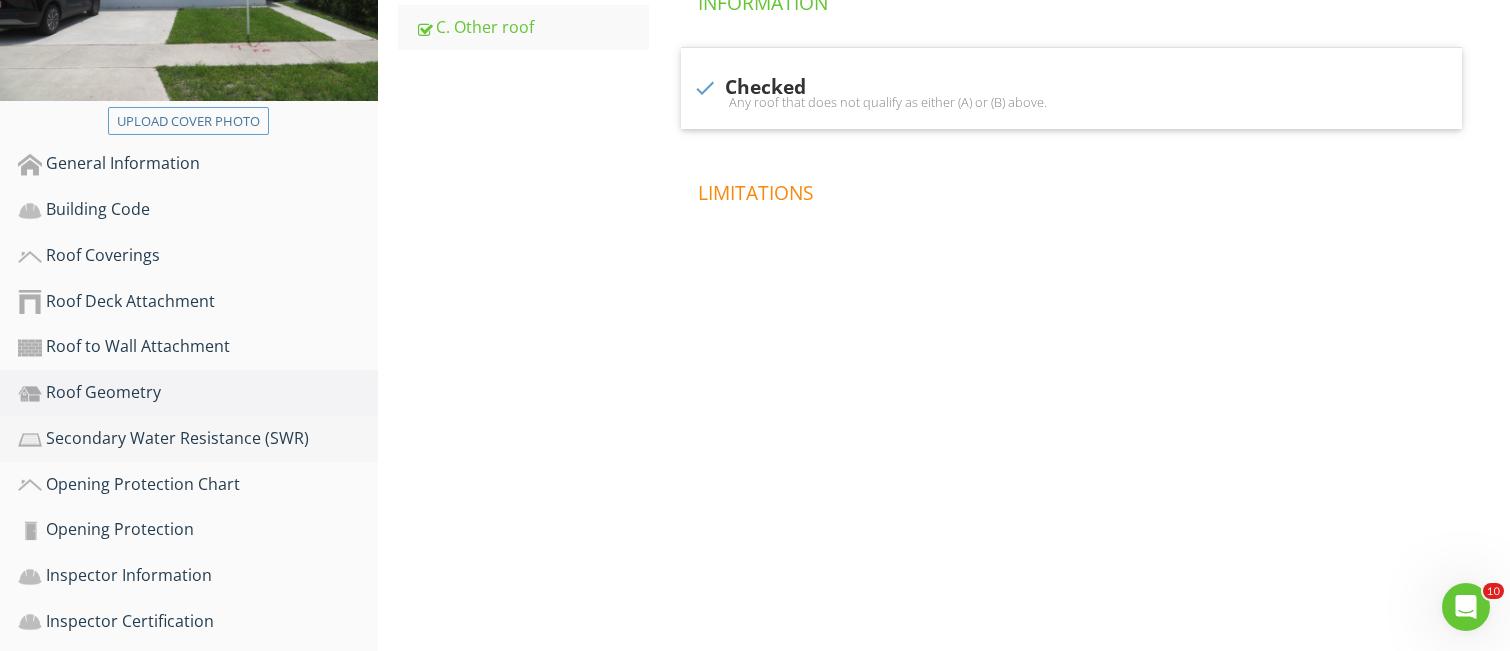 scroll, scrollTop: 471, scrollLeft: 0, axis: vertical 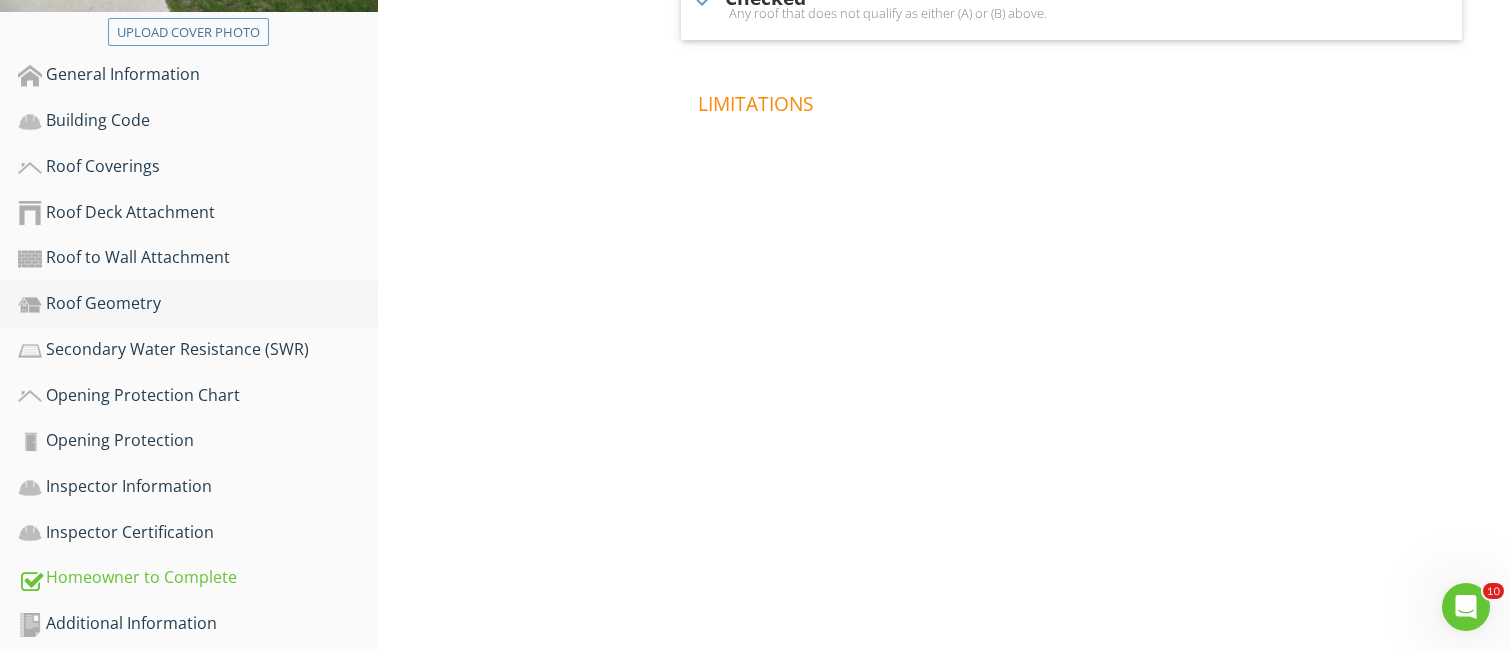 click on "Roof Geometry" at bounding box center [198, 304] 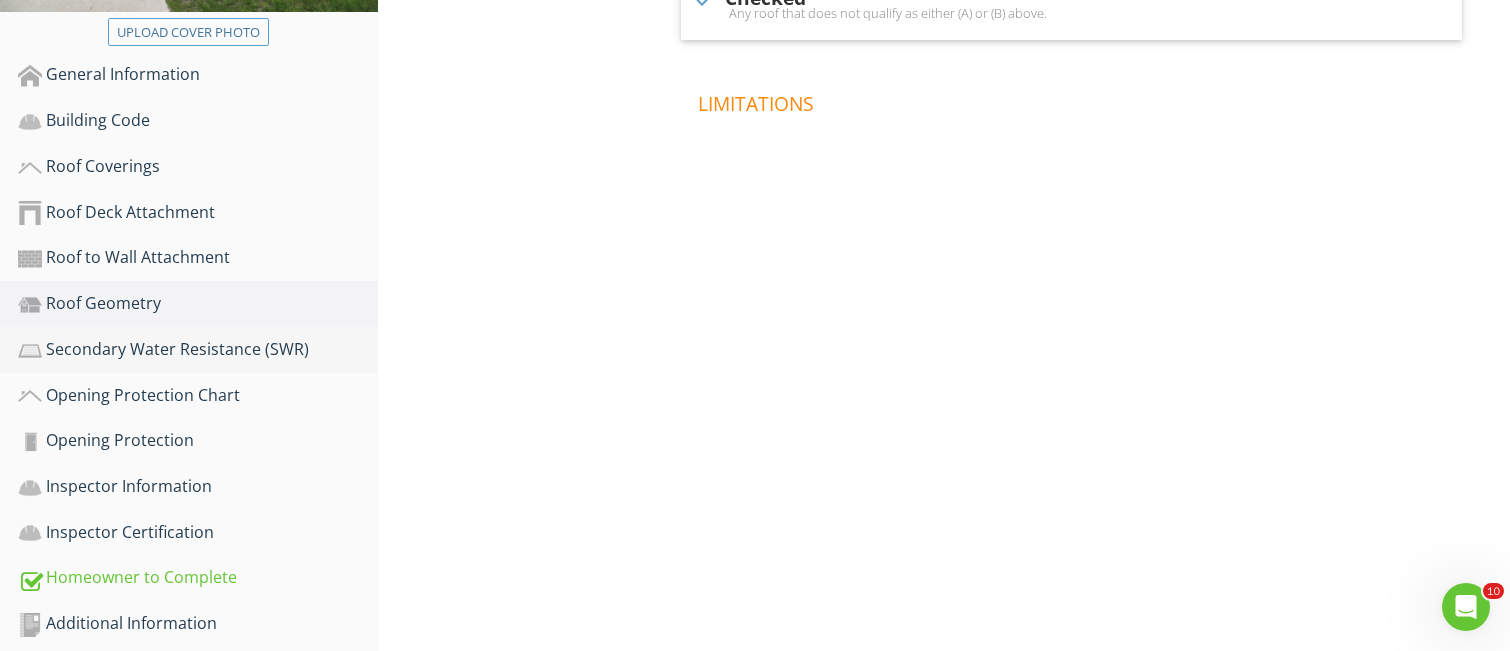 click on "Secondary Water Resistance (SWR)" at bounding box center [198, 350] 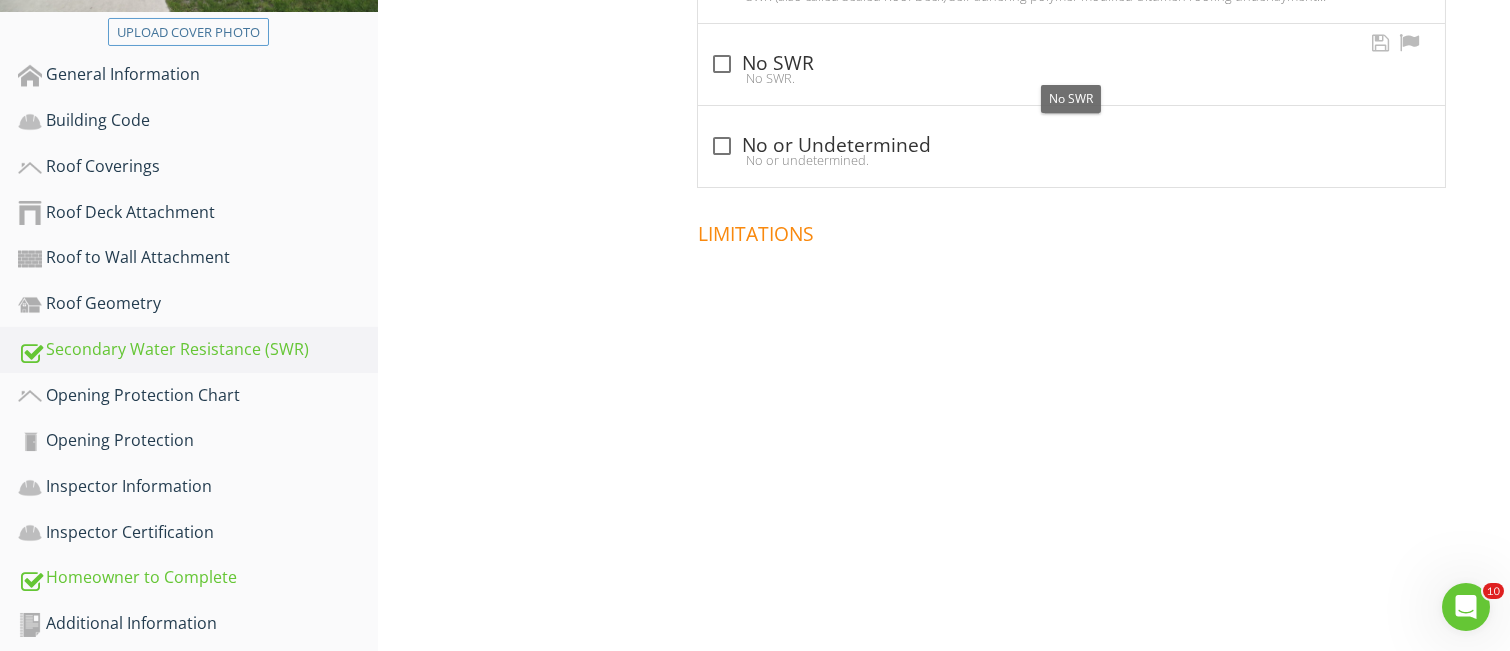 click at bounding box center (722, 64) 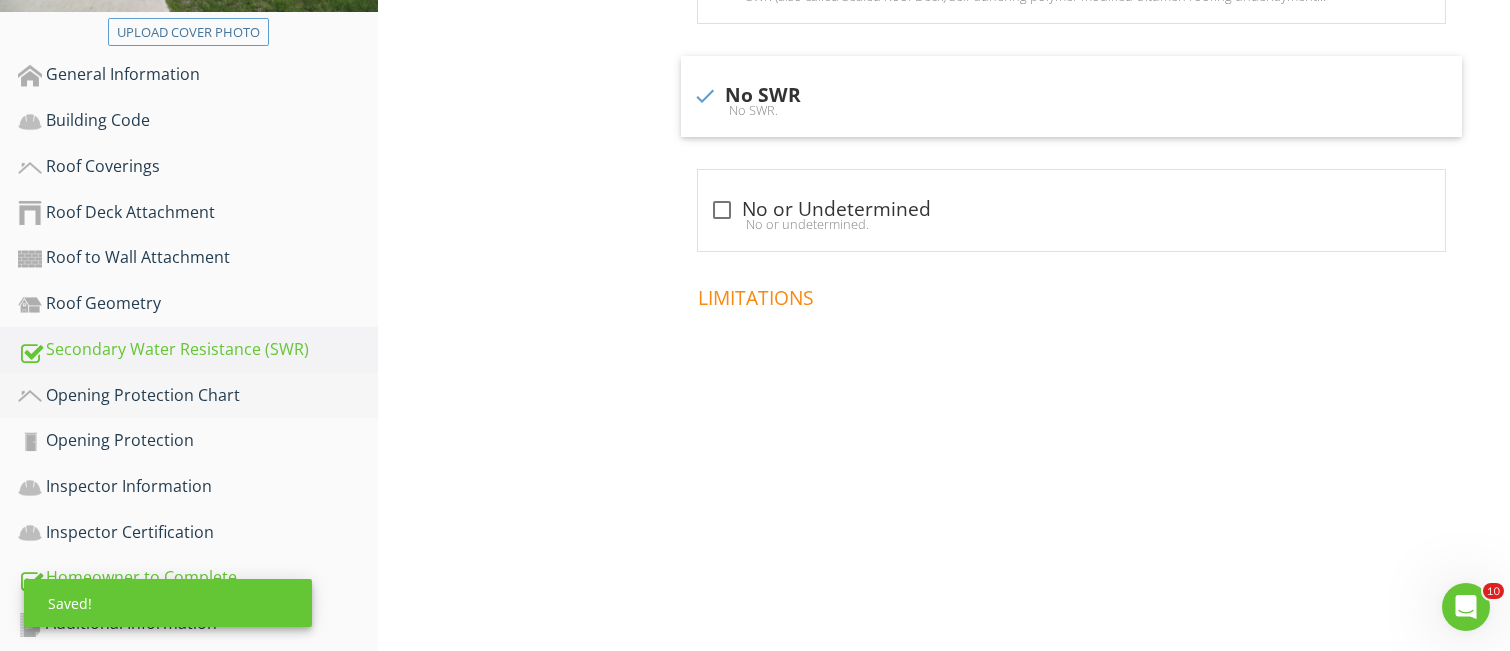 click on "Opening Protection Chart" at bounding box center [198, 396] 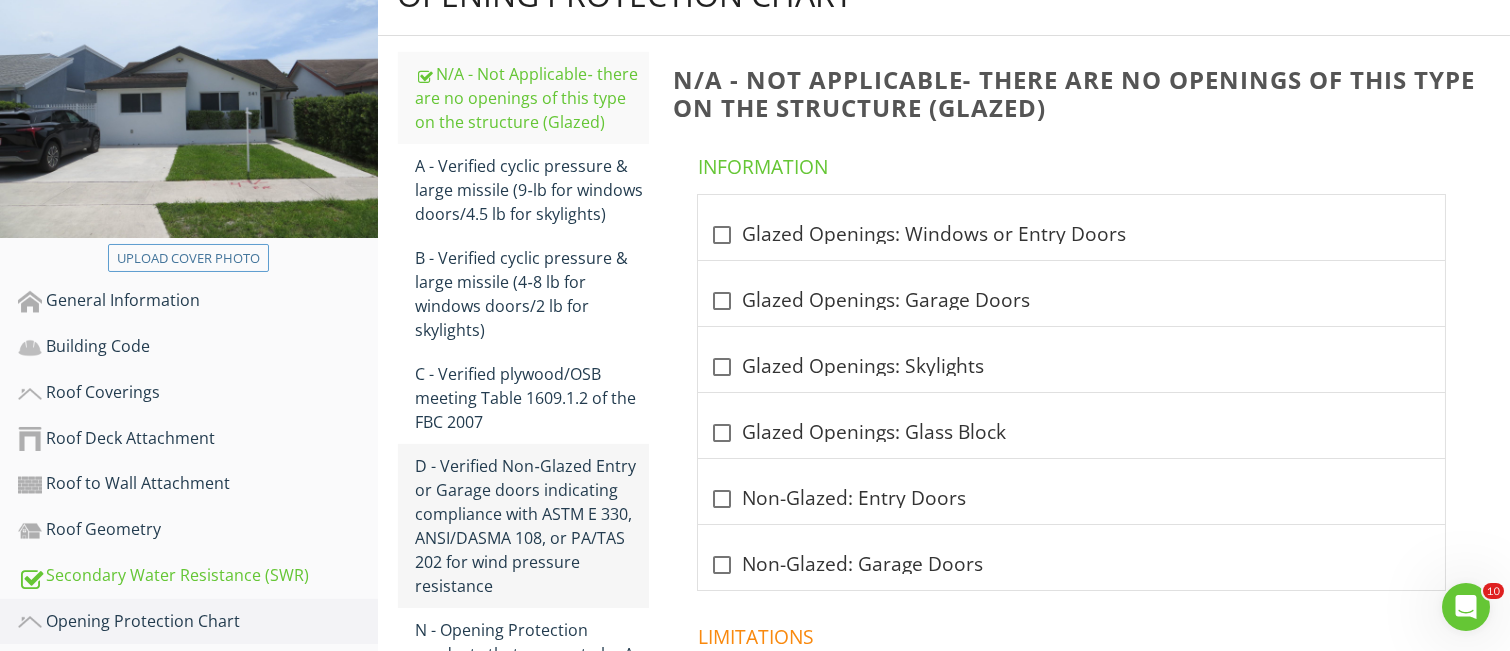 scroll, scrollTop: 204, scrollLeft: 0, axis: vertical 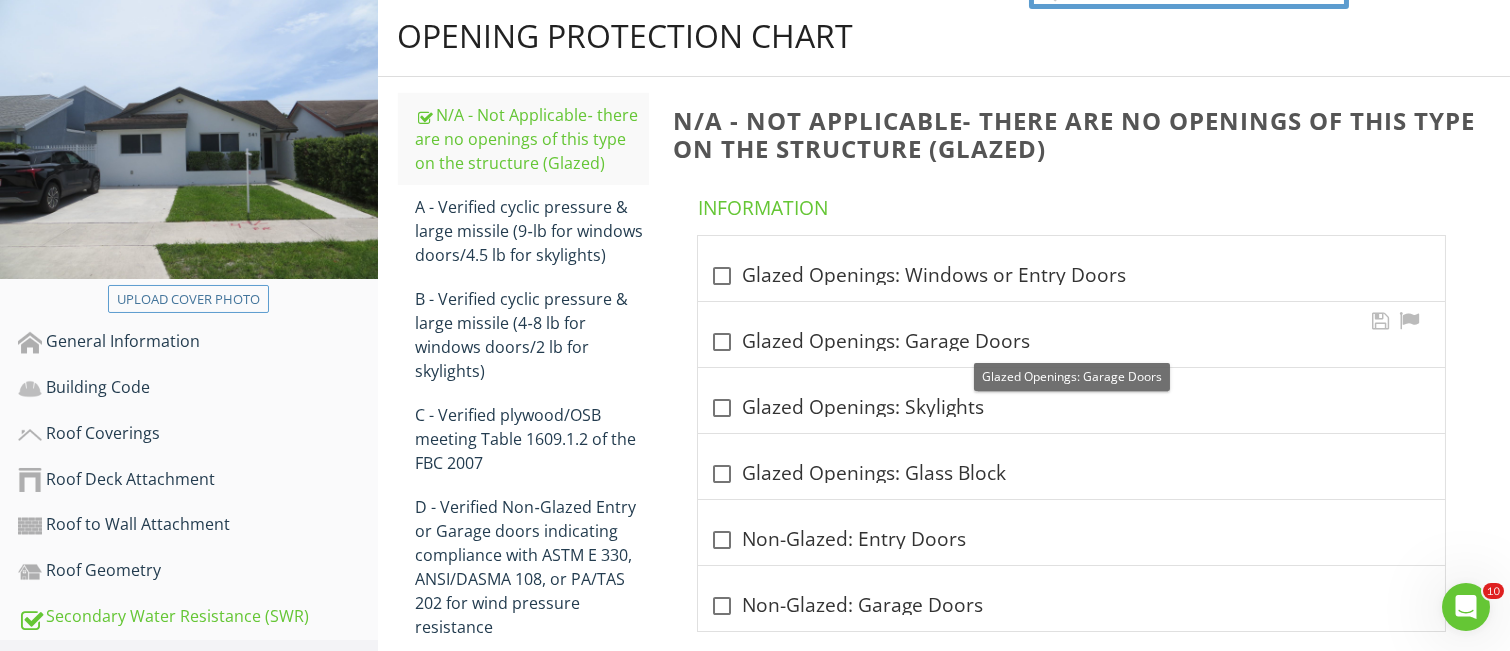 click at bounding box center (722, 342) 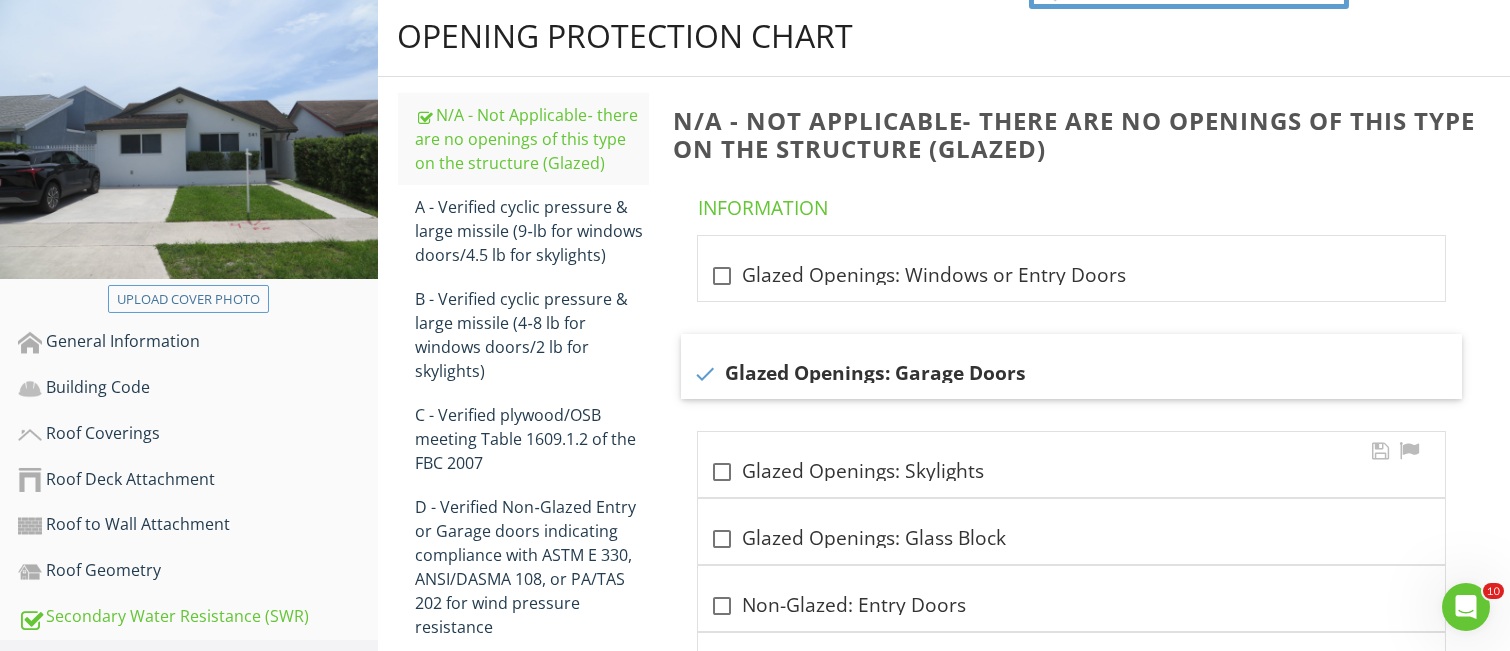 click at bounding box center [722, 472] 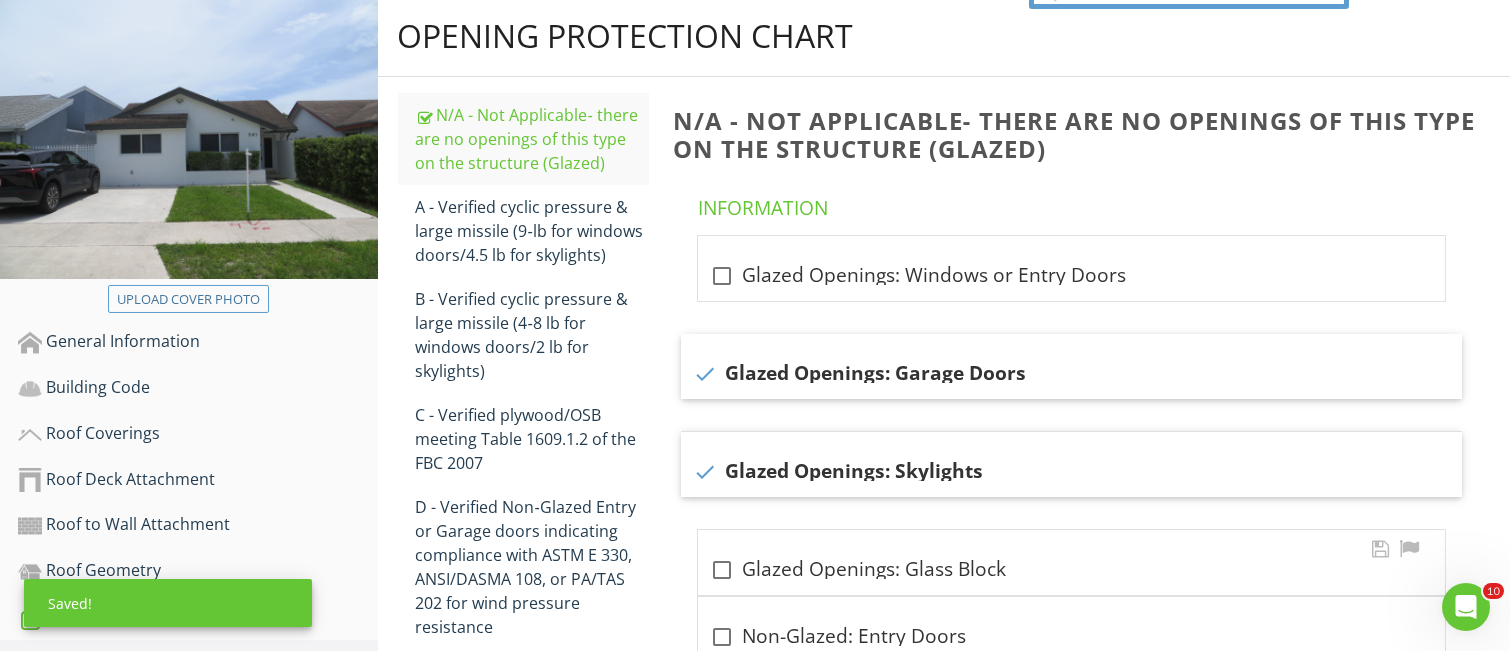 click at bounding box center (722, 570) 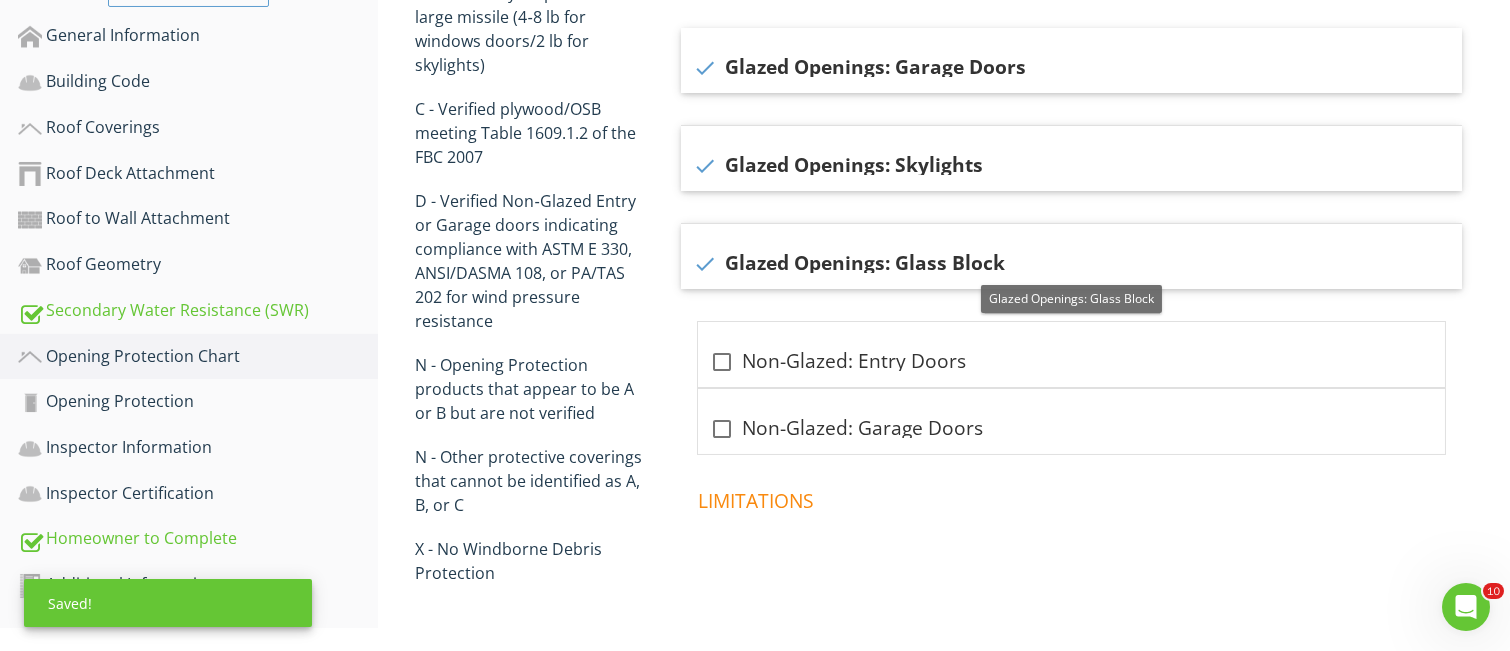 scroll, scrollTop: 534, scrollLeft: 0, axis: vertical 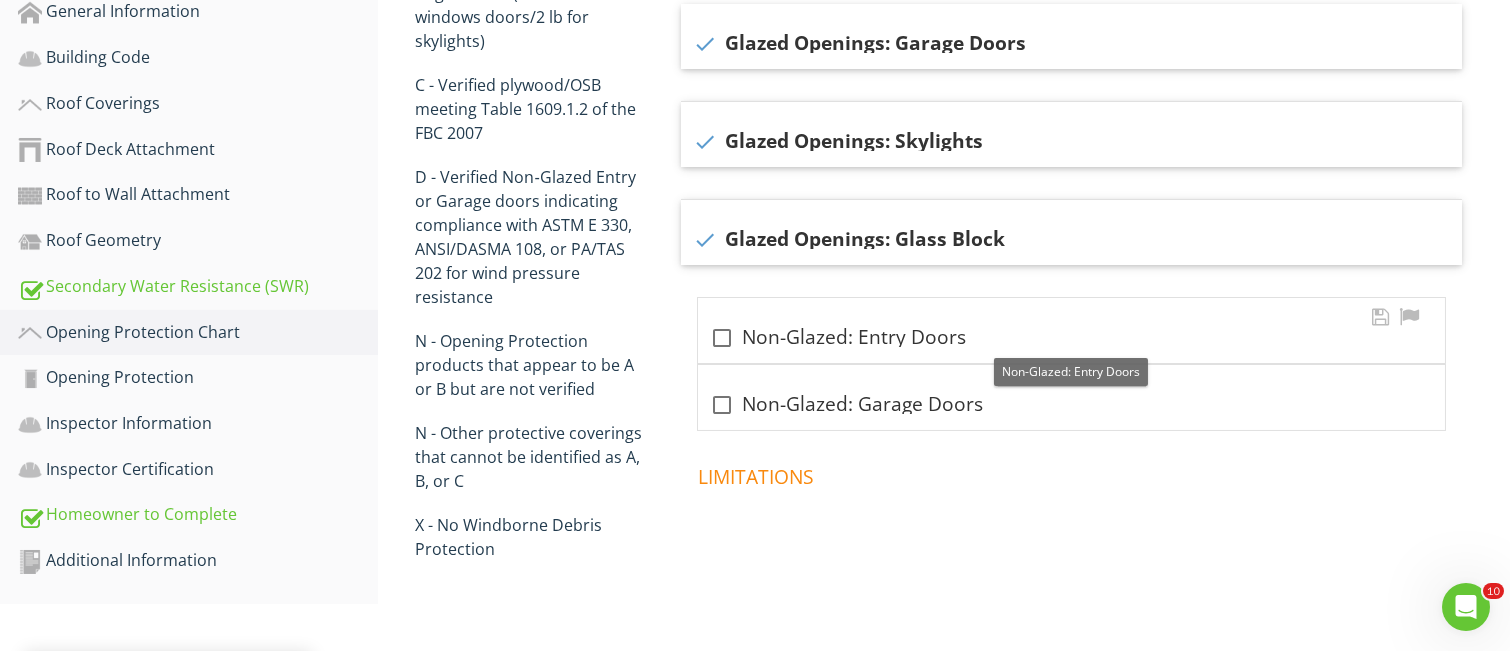 click at bounding box center (722, 338) 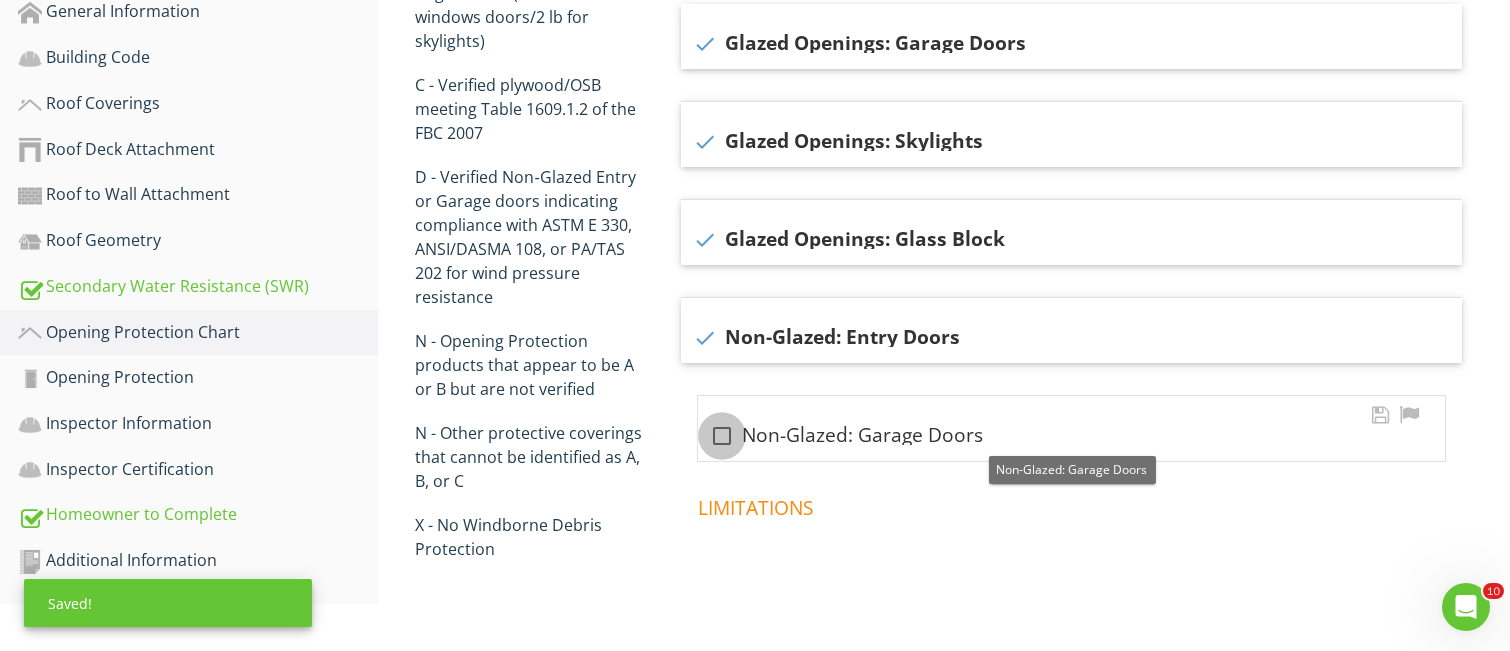 click at bounding box center (722, 436) 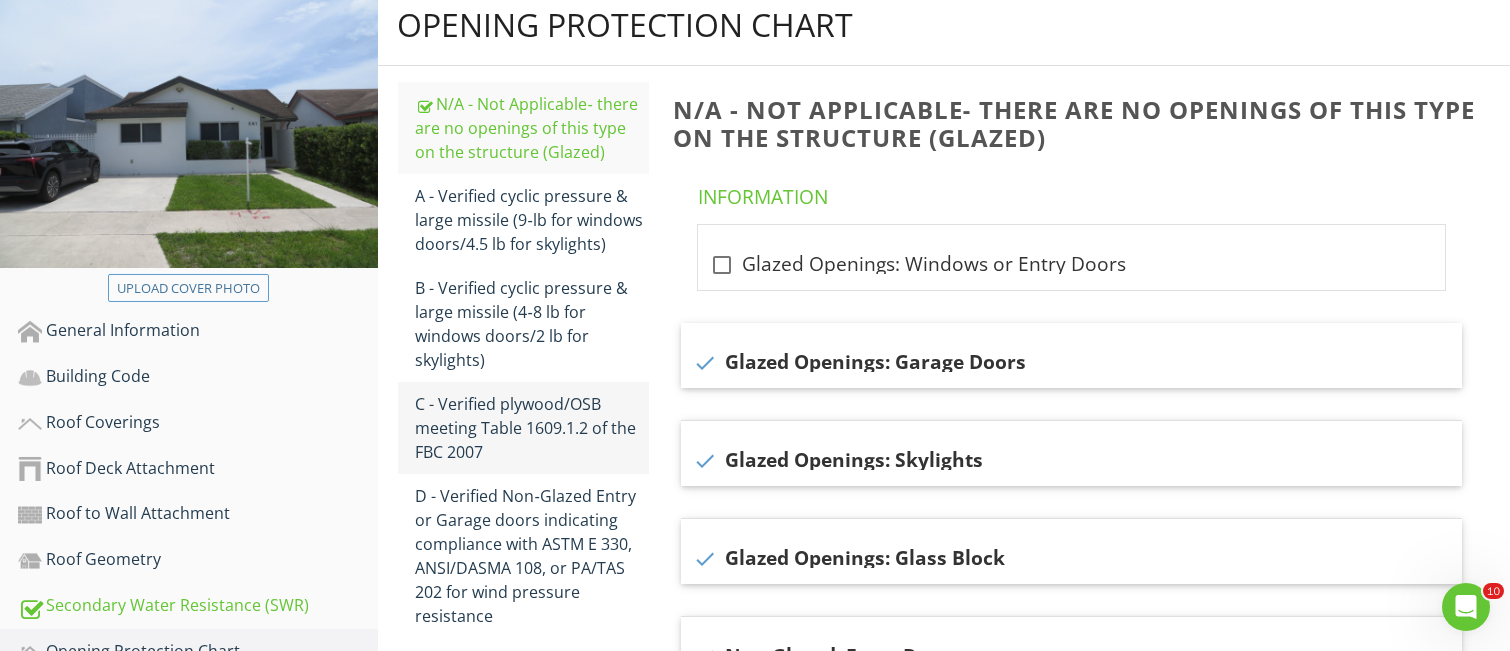 scroll, scrollTop: 135, scrollLeft: 0, axis: vertical 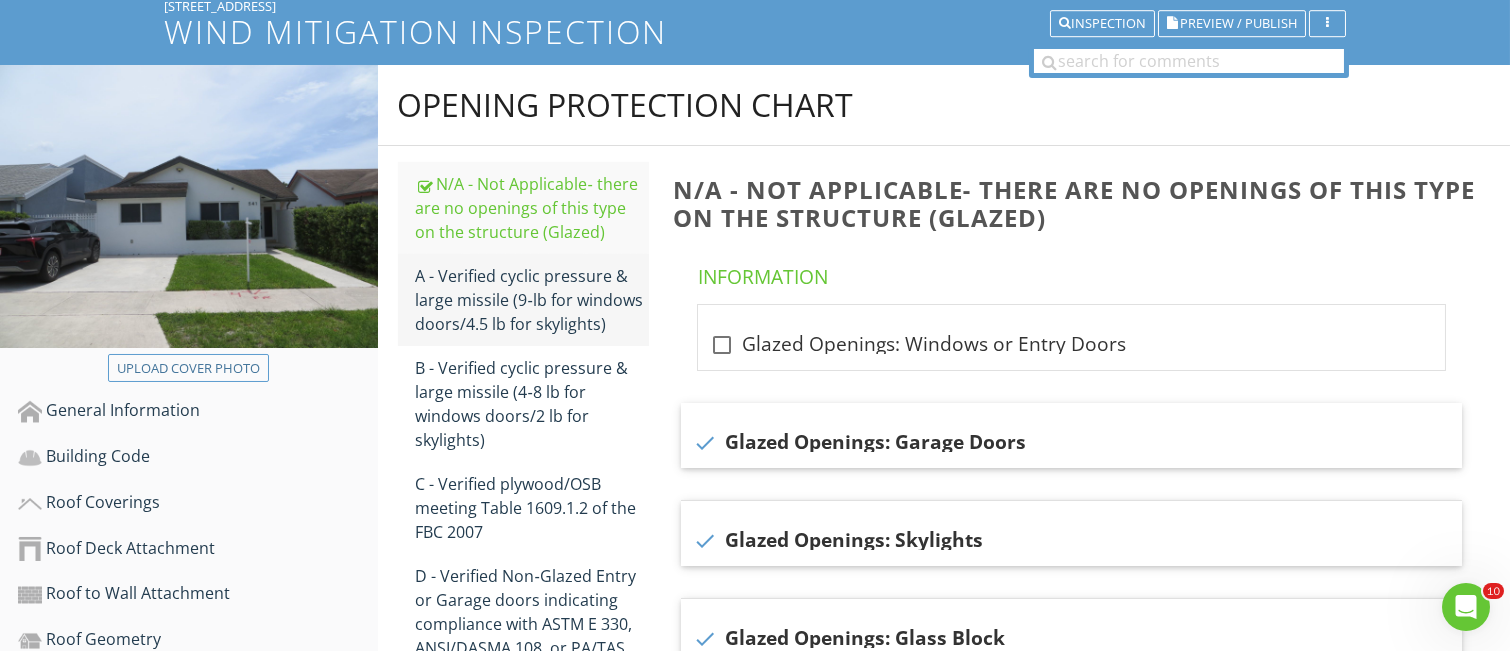 click on "A - Verified cyclic pressure & large missile (9‐lb for windows doors/4.5 lb for skylights)" at bounding box center [532, 300] 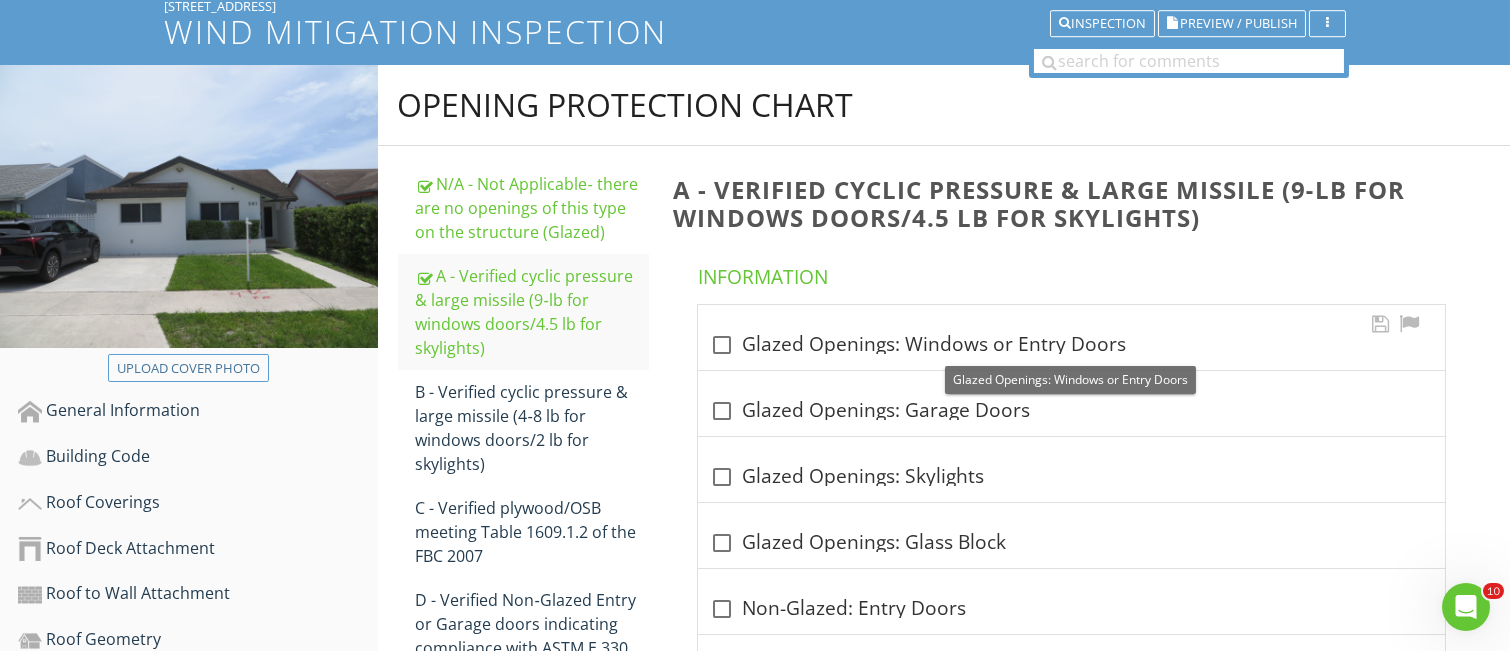 click at bounding box center (722, 345) 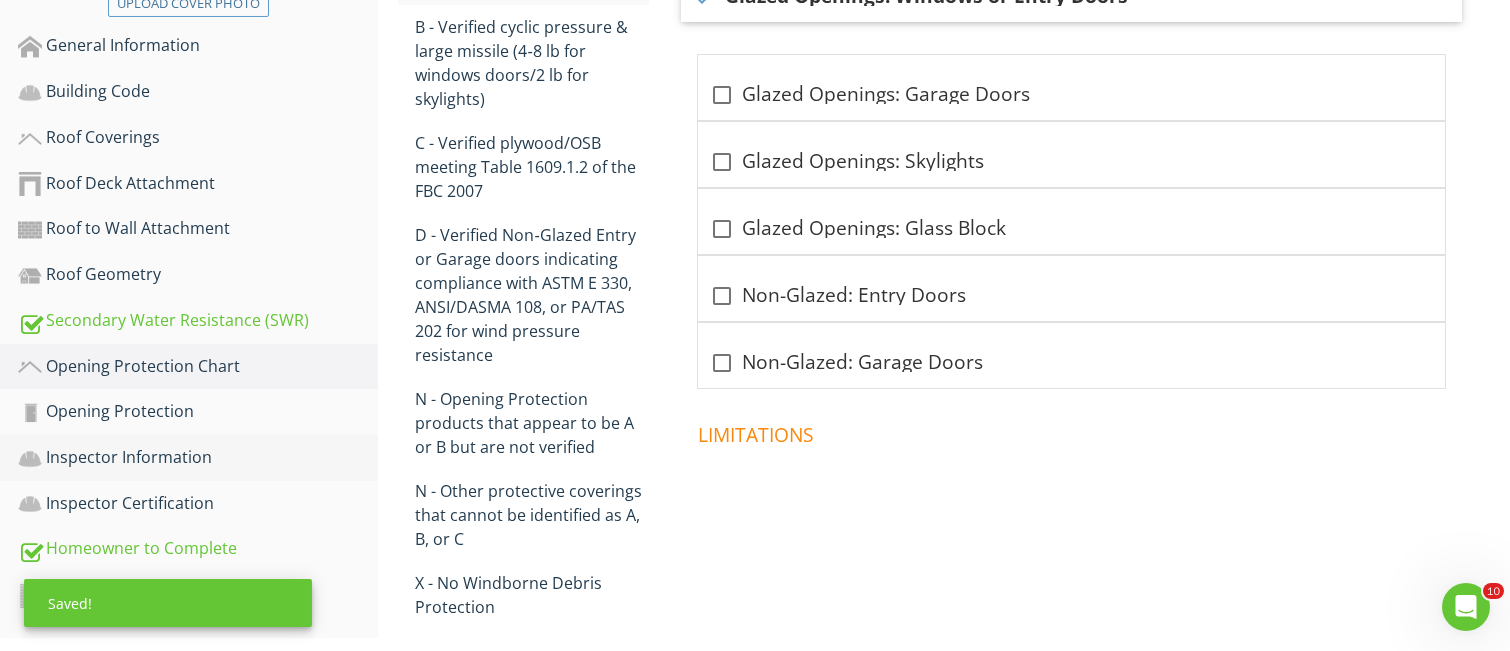 scroll, scrollTop: 503, scrollLeft: 0, axis: vertical 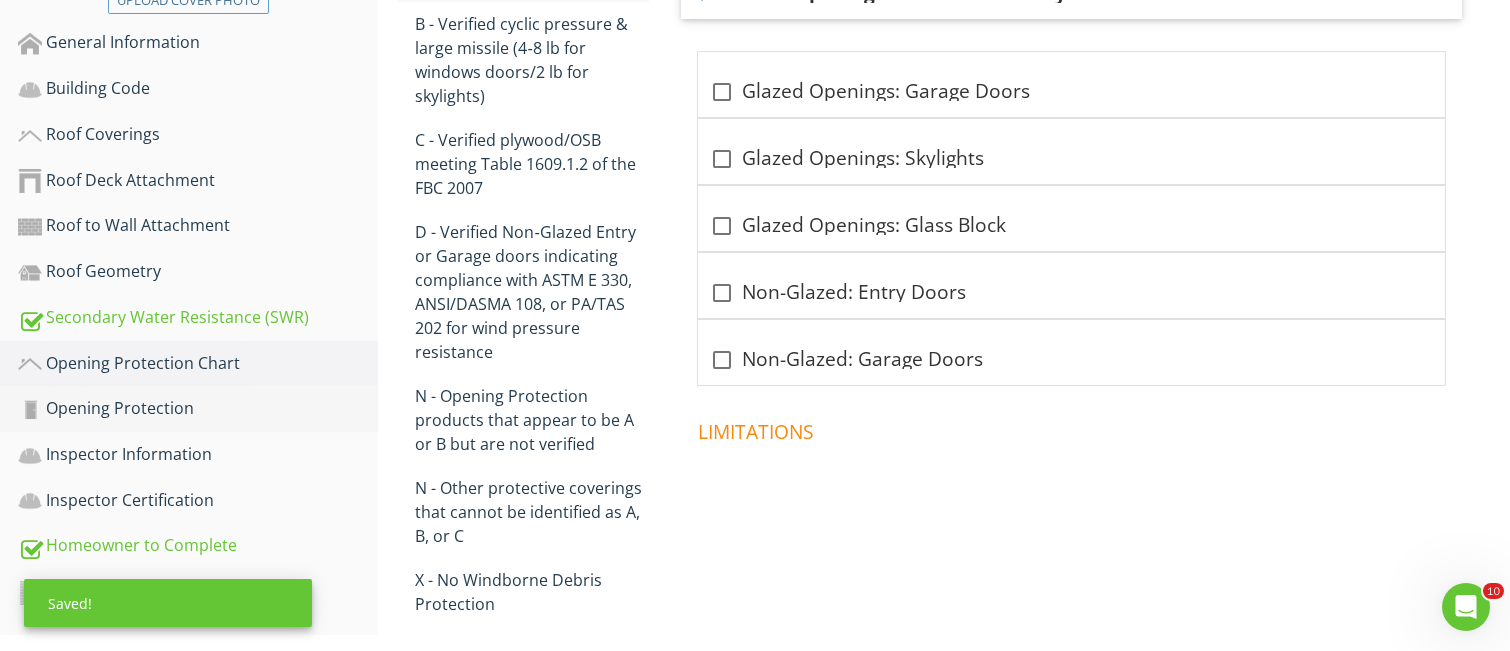 click on "Opening Protection" at bounding box center [198, 409] 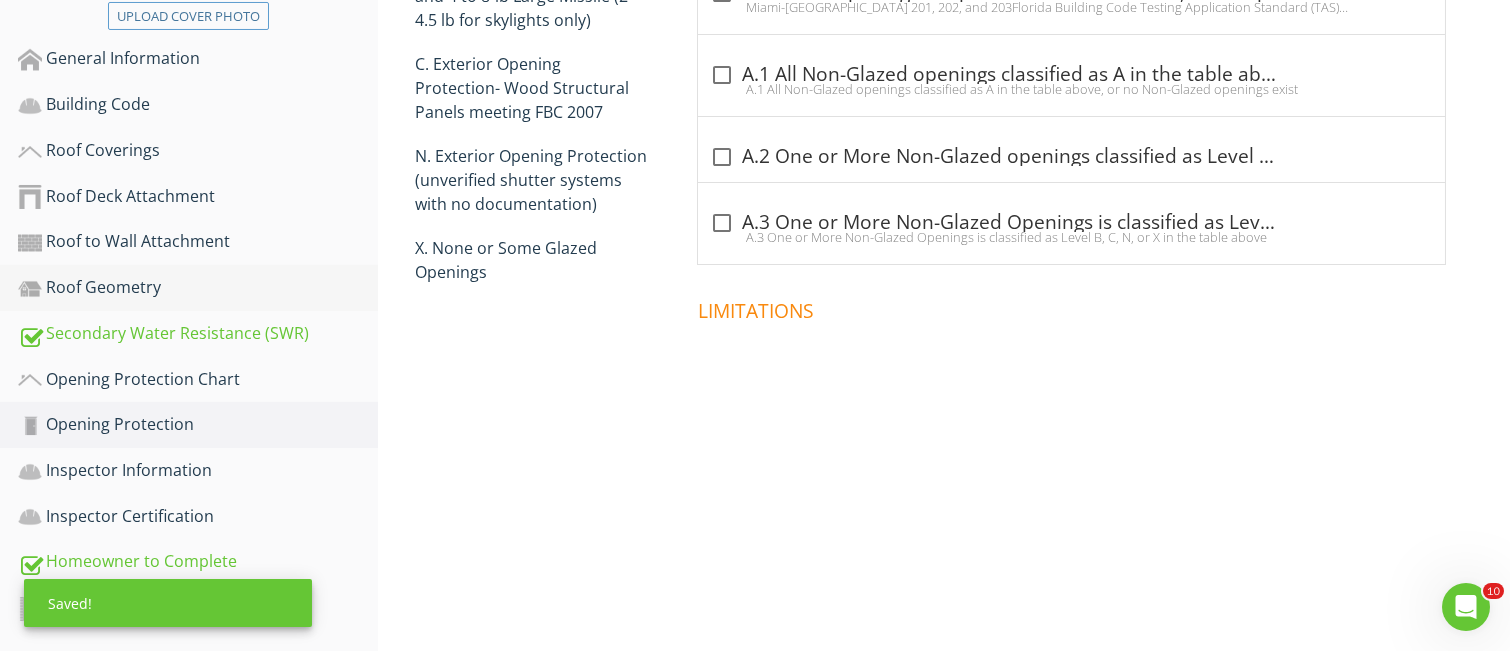 scroll, scrollTop: 480, scrollLeft: 0, axis: vertical 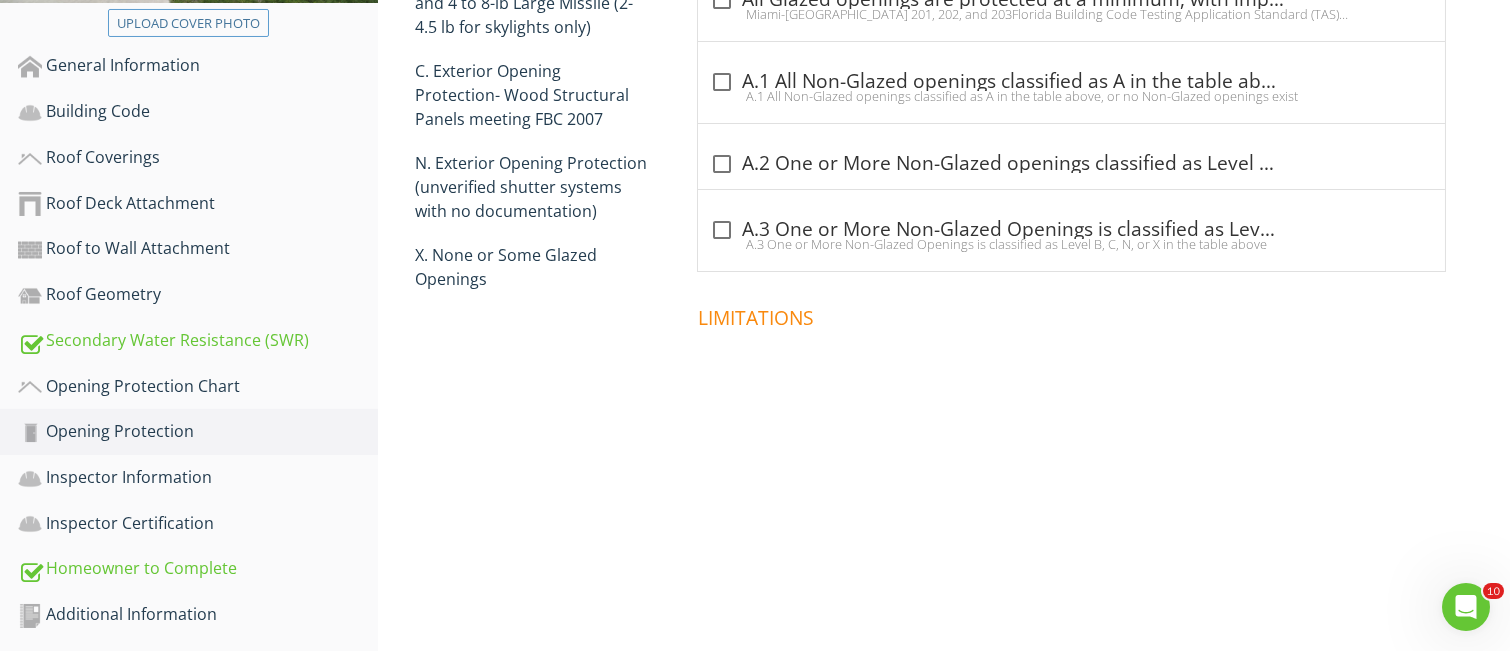 click on "Miami-Dade County PA 201, 202, and 203Florida Building Code Testing Application Standard (TAS) 201, 202, and 203American Society for Testing and Materials (ASTM) E 1886 and ASTM E 1996Southern Standards Technical Document (SSTD) 12For Skylights Only: ASTM E 1886 and ASTM E 1996For Garage Doors Only: ANSI/DASMA 115" at bounding box center (1071, 14) 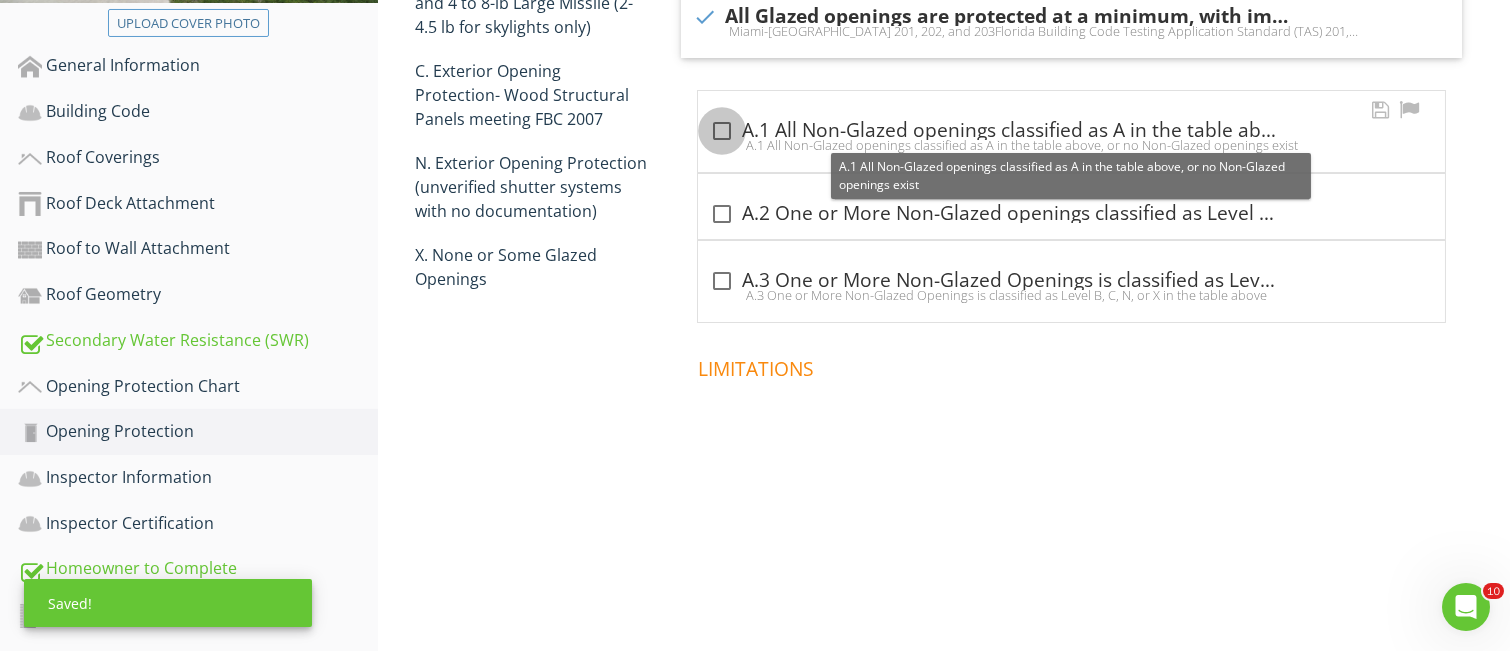 click at bounding box center [722, 131] 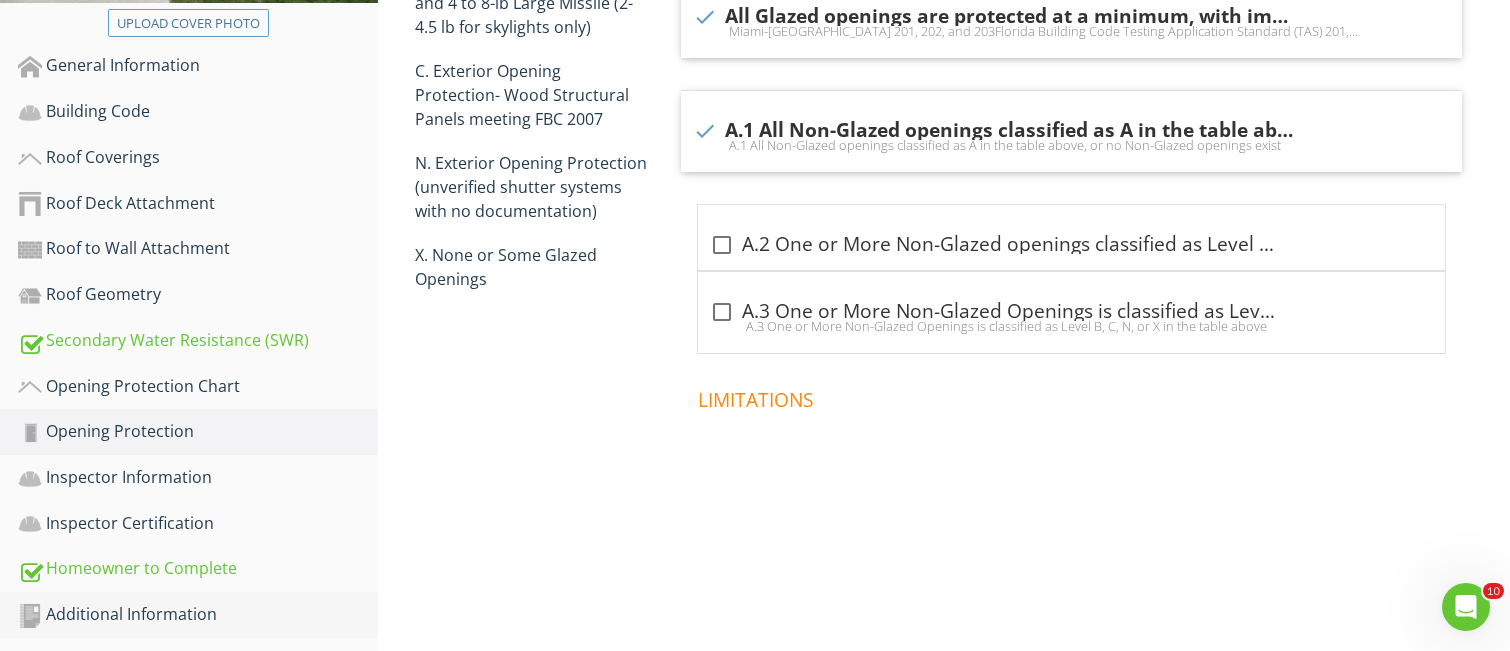 click on "Additional Information" at bounding box center (198, 615) 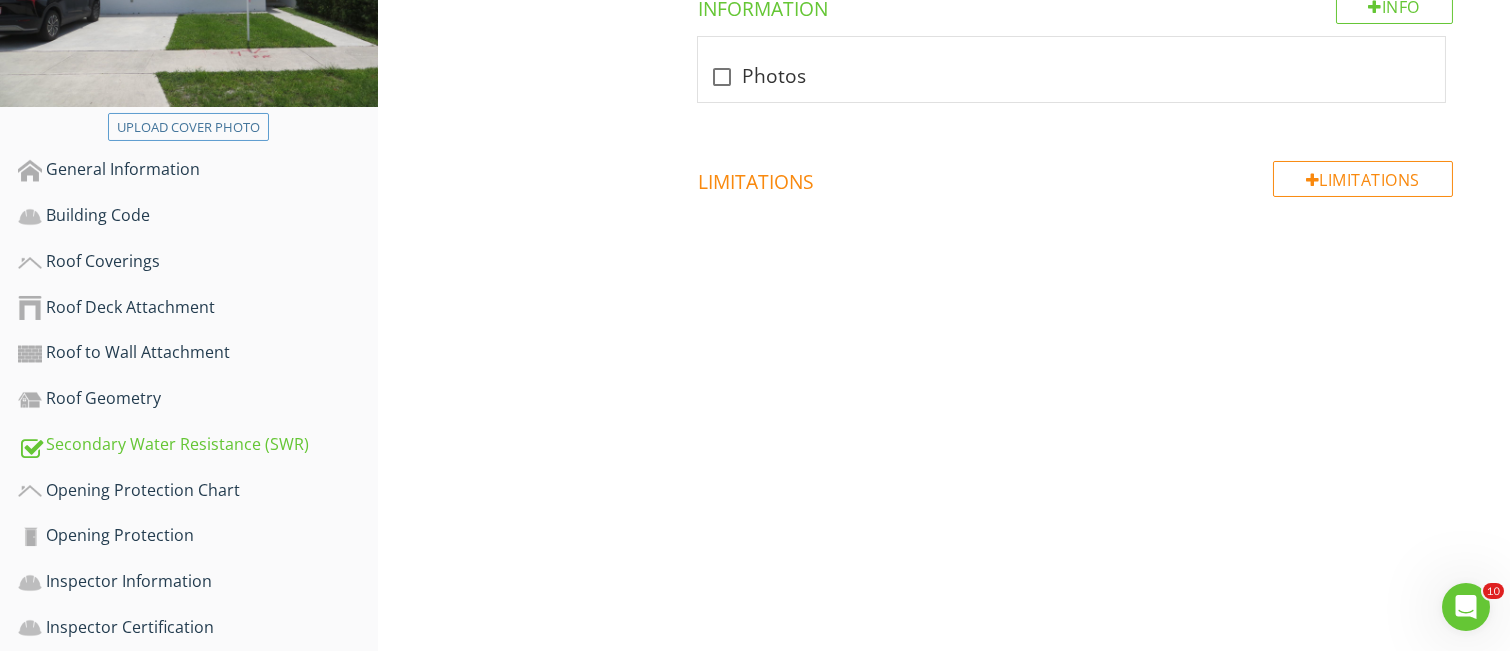 scroll, scrollTop: 81, scrollLeft: 0, axis: vertical 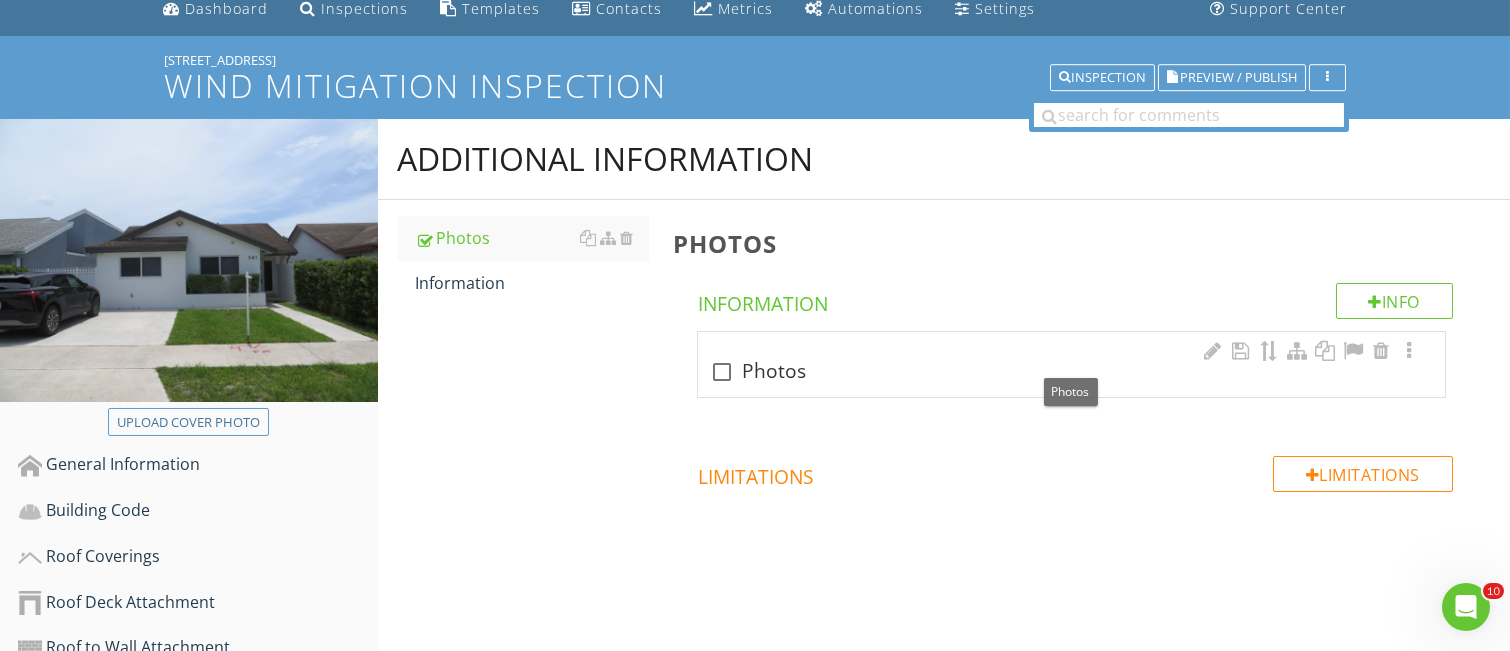 click at bounding box center [722, 372] 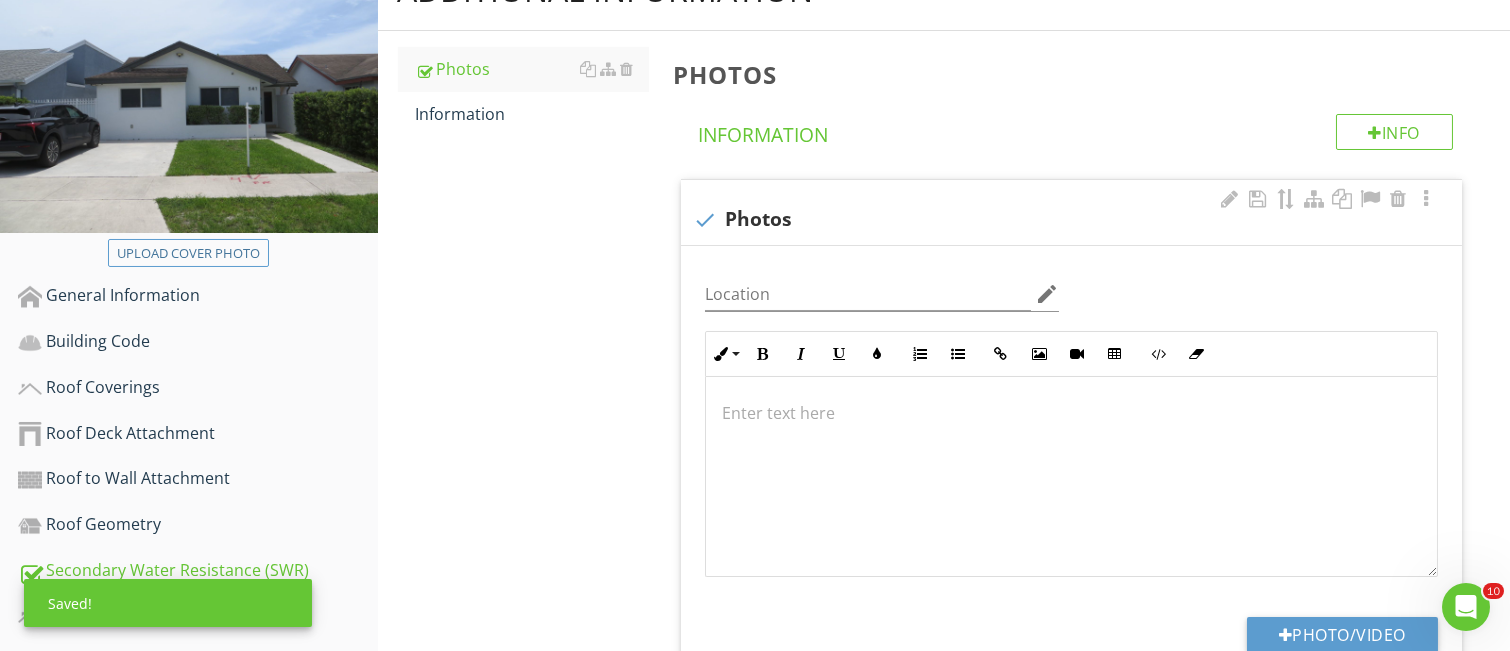scroll, scrollTop: 347, scrollLeft: 0, axis: vertical 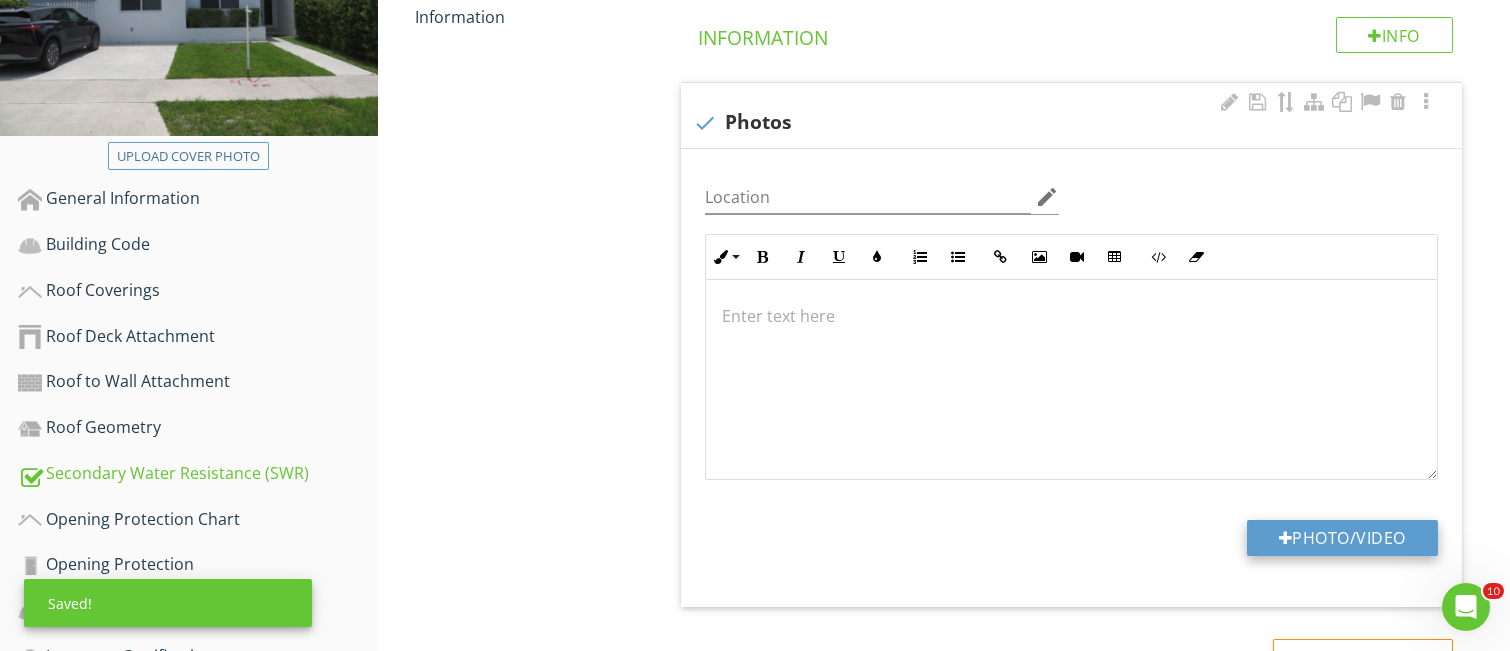 click on "Photo/Video" at bounding box center [1342, 538] 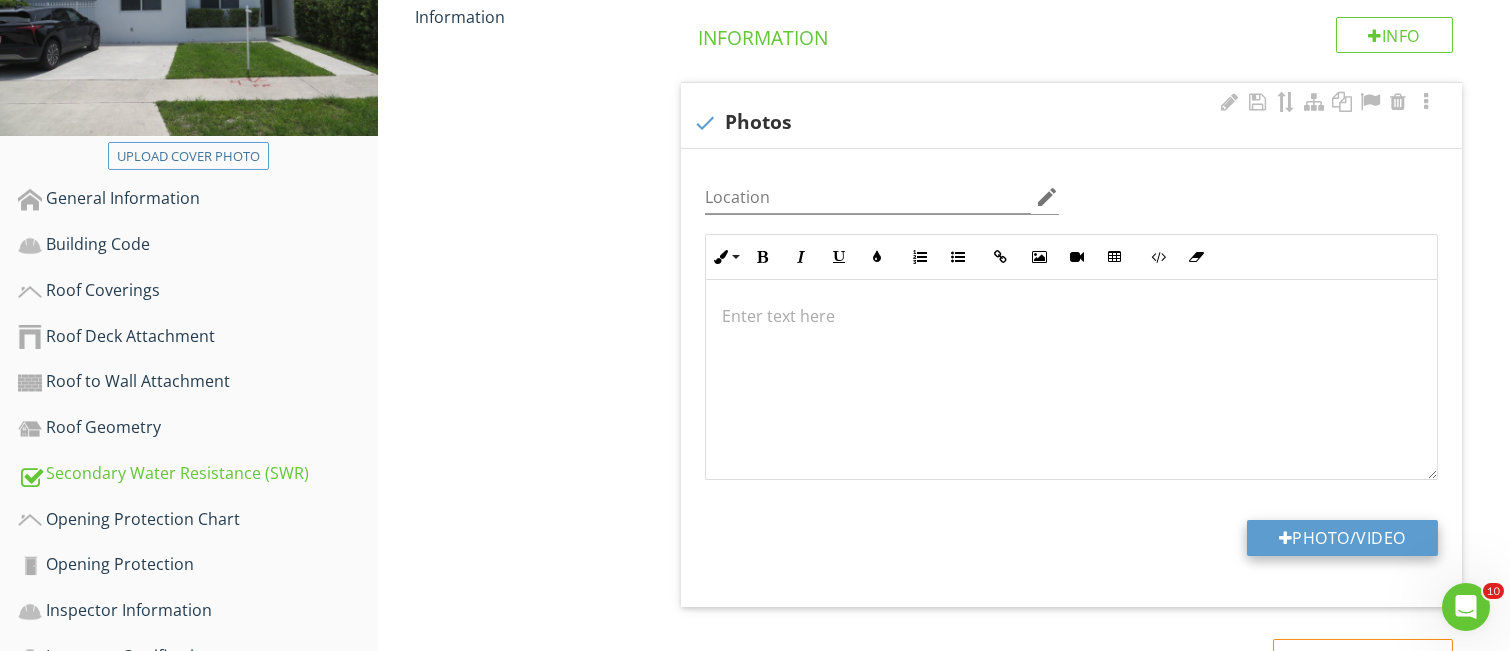 type on "C:\fakepath\IMG_0554.JPG" 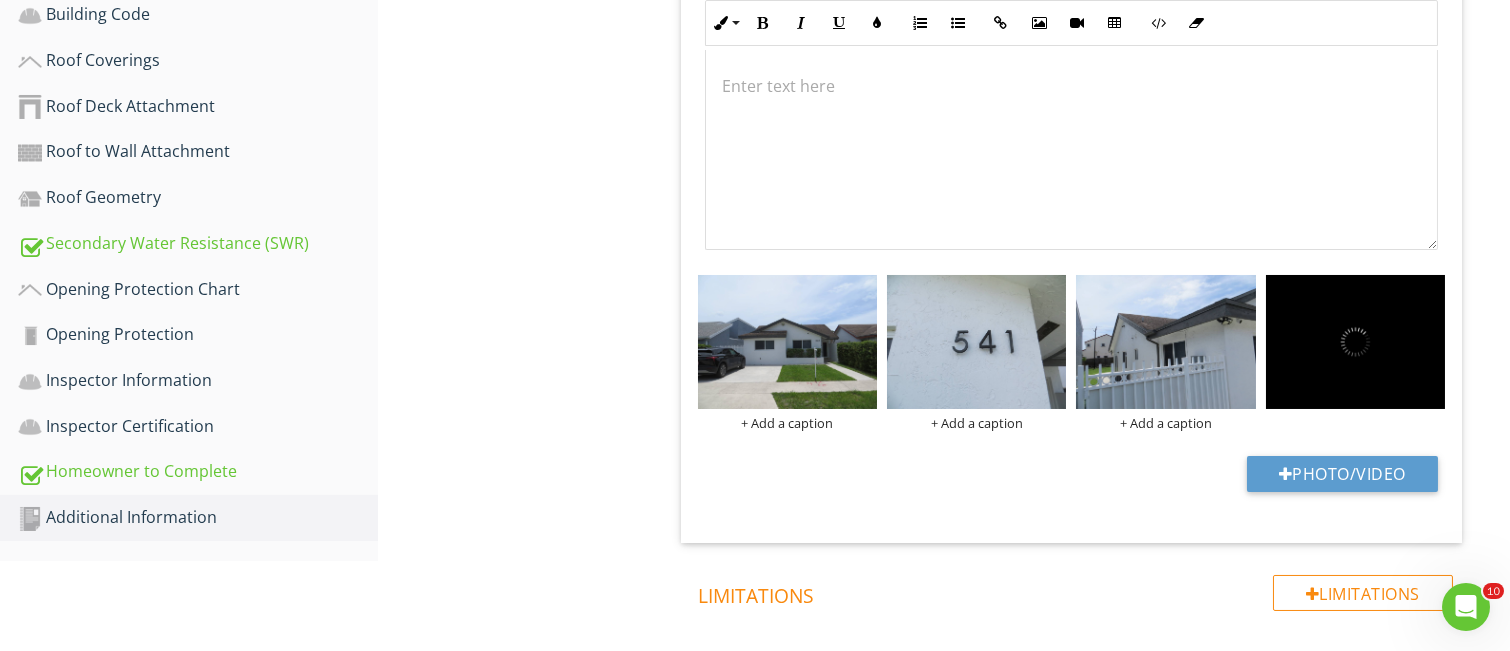 scroll, scrollTop: 614, scrollLeft: 0, axis: vertical 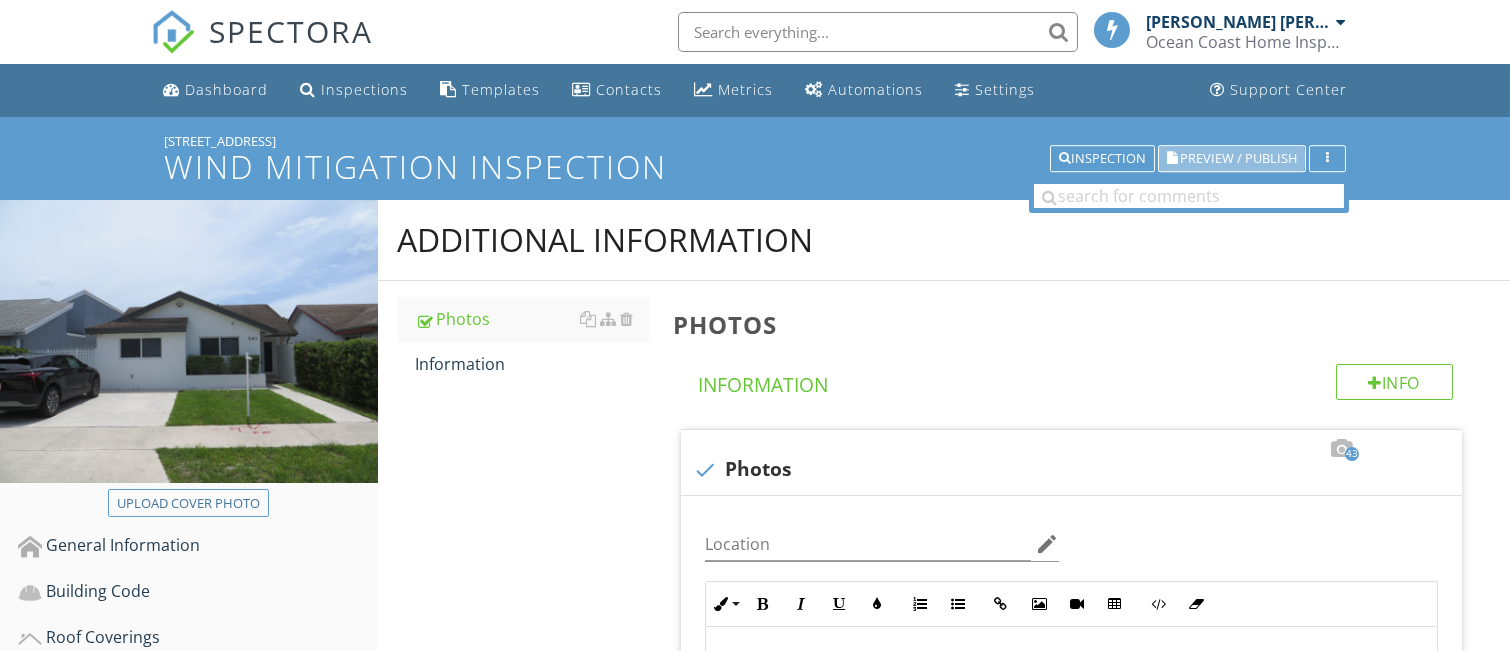 click on "Preview / Publish" at bounding box center (1238, 158) 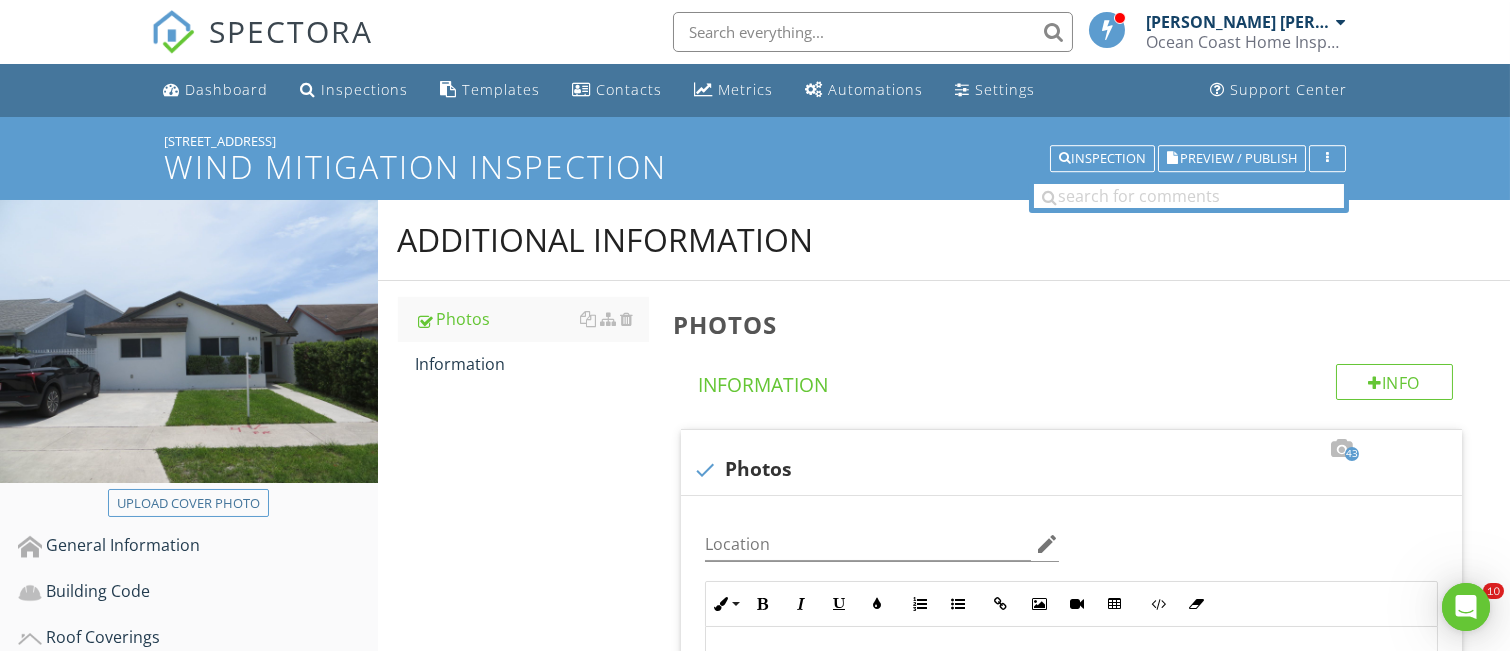 scroll, scrollTop: 0, scrollLeft: 0, axis: both 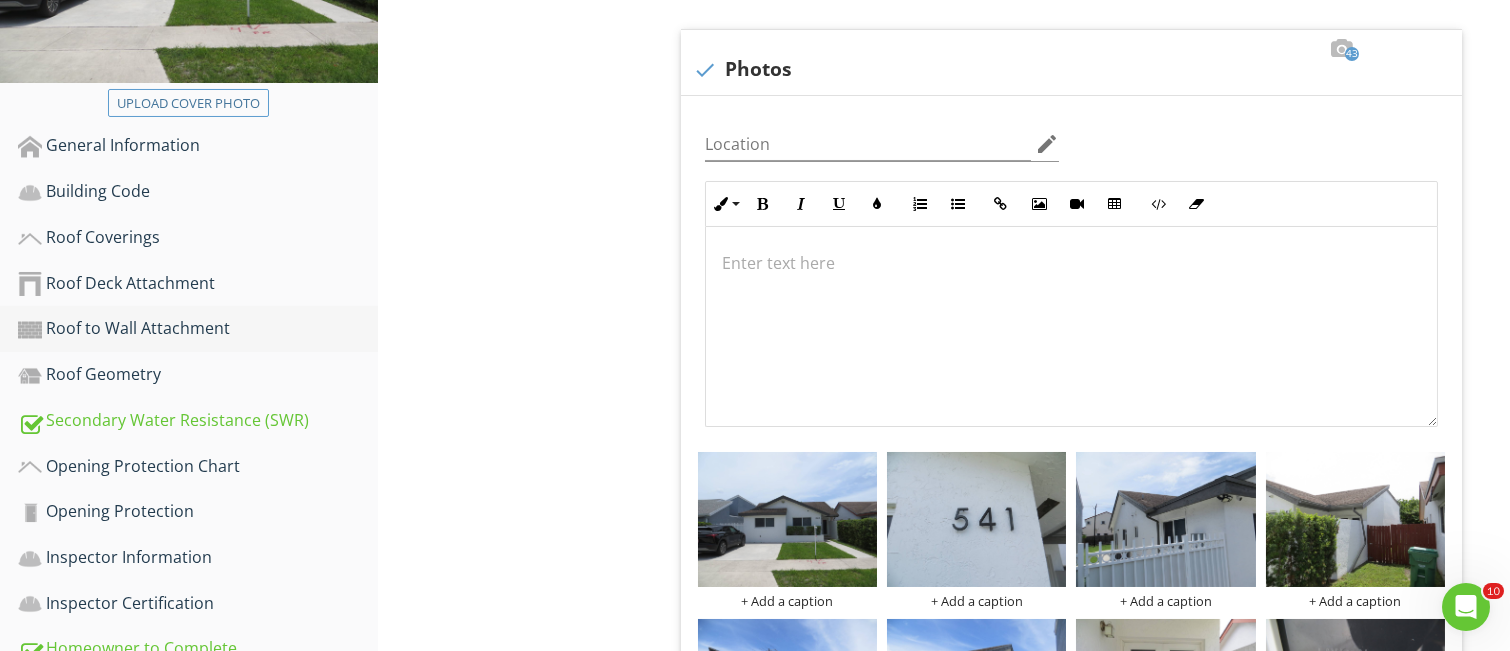 click on "Roof to Wall Attachment" at bounding box center (198, 329) 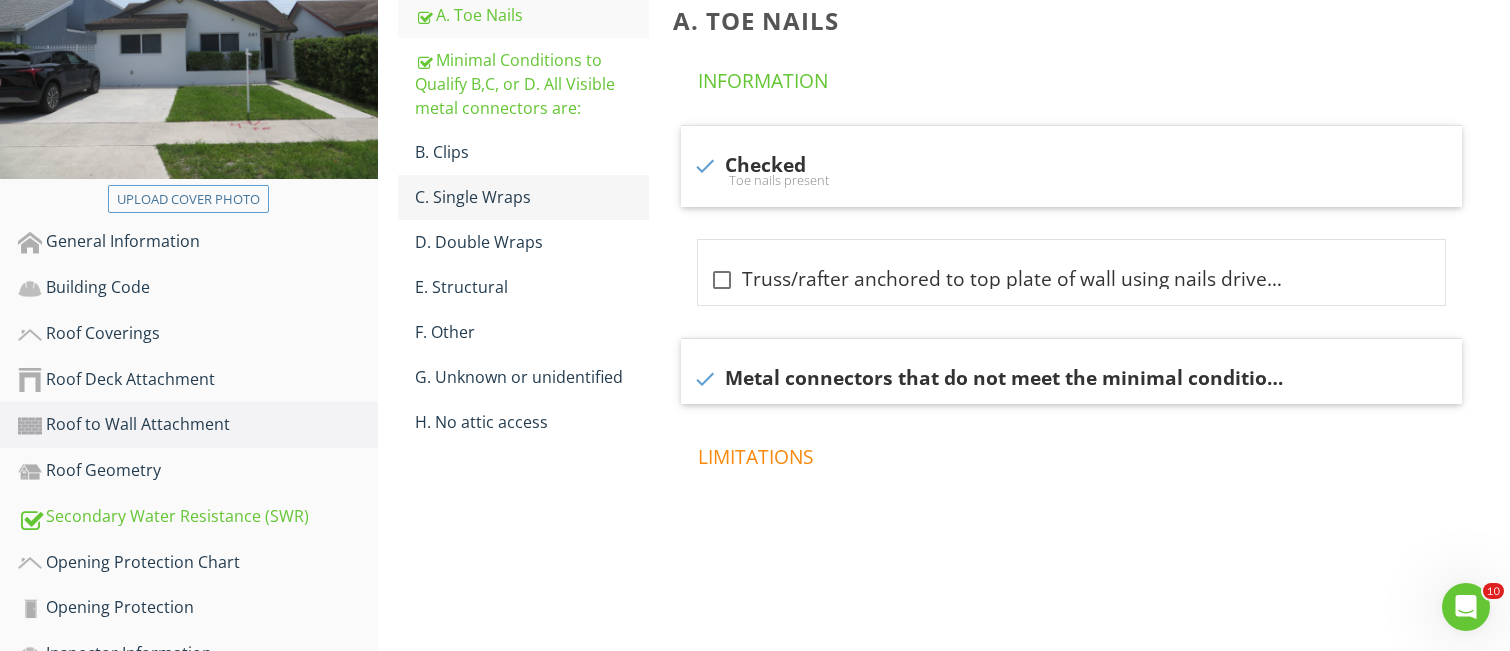 scroll, scrollTop: 266, scrollLeft: 0, axis: vertical 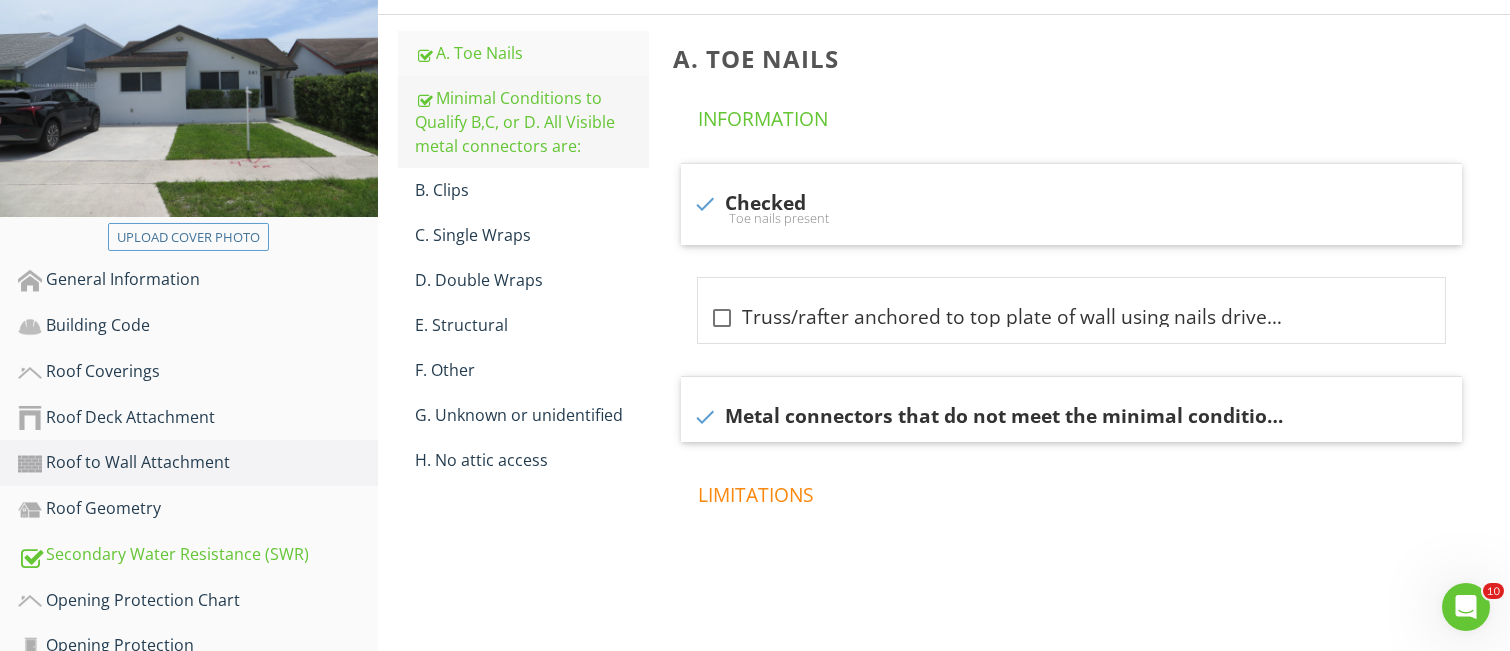click on "Minimal Conditions to Qualify B,C, or D.  All Visible metal connectors are:" at bounding box center (532, 122) 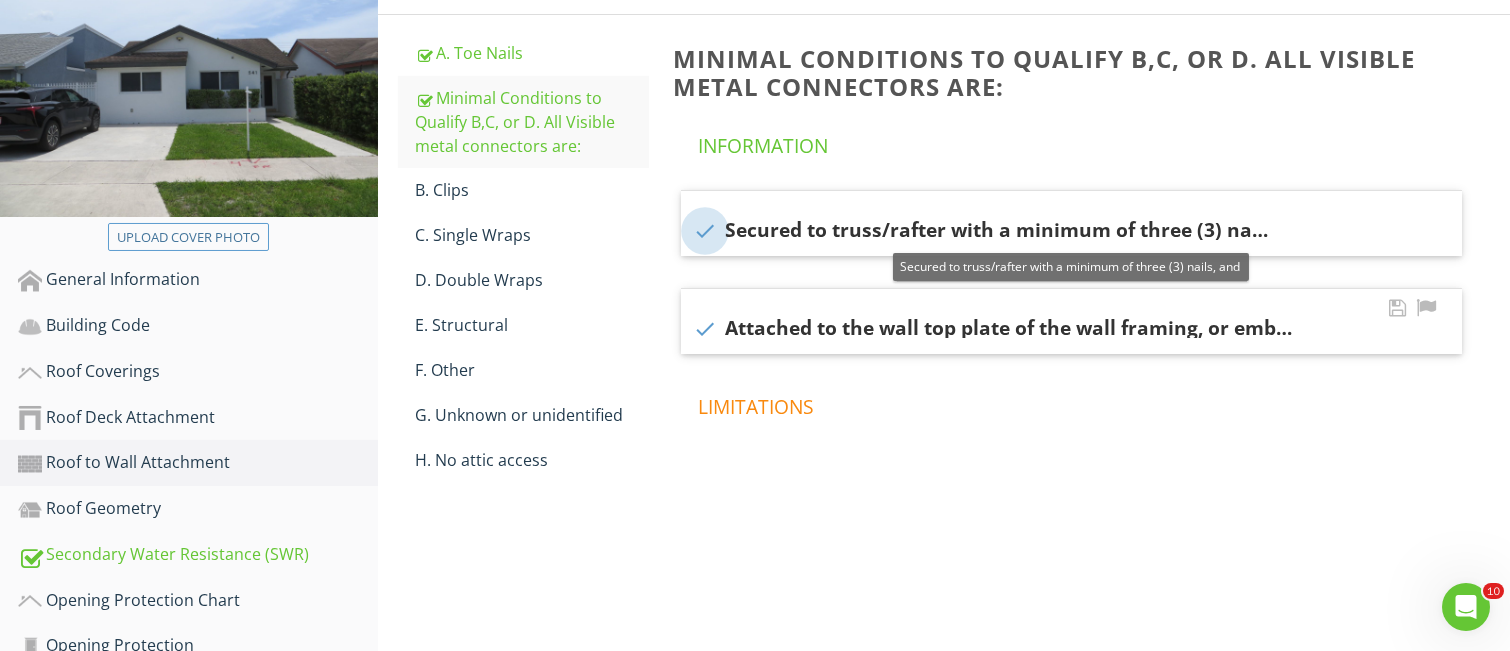 drag, startPoint x: 702, startPoint y: 228, endPoint x: 710, endPoint y: 279, distance: 51.62364 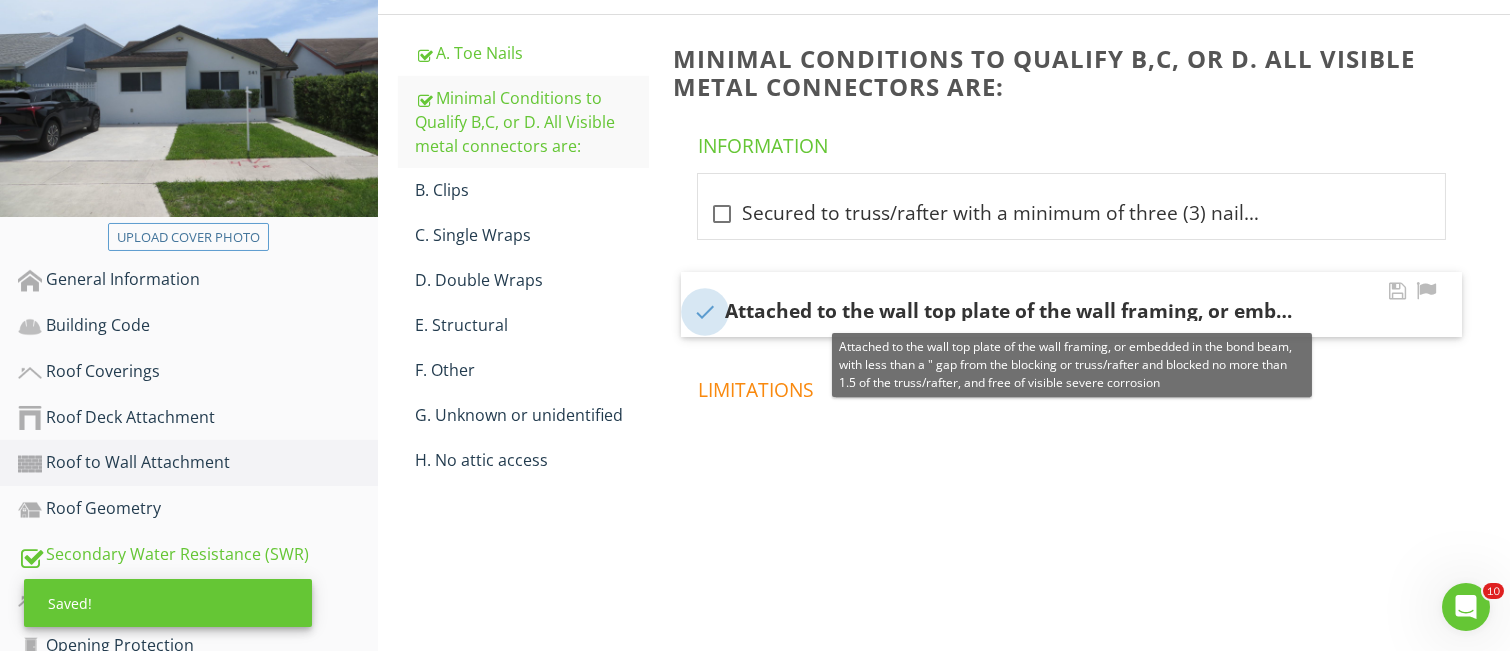 click at bounding box center (705, 312) 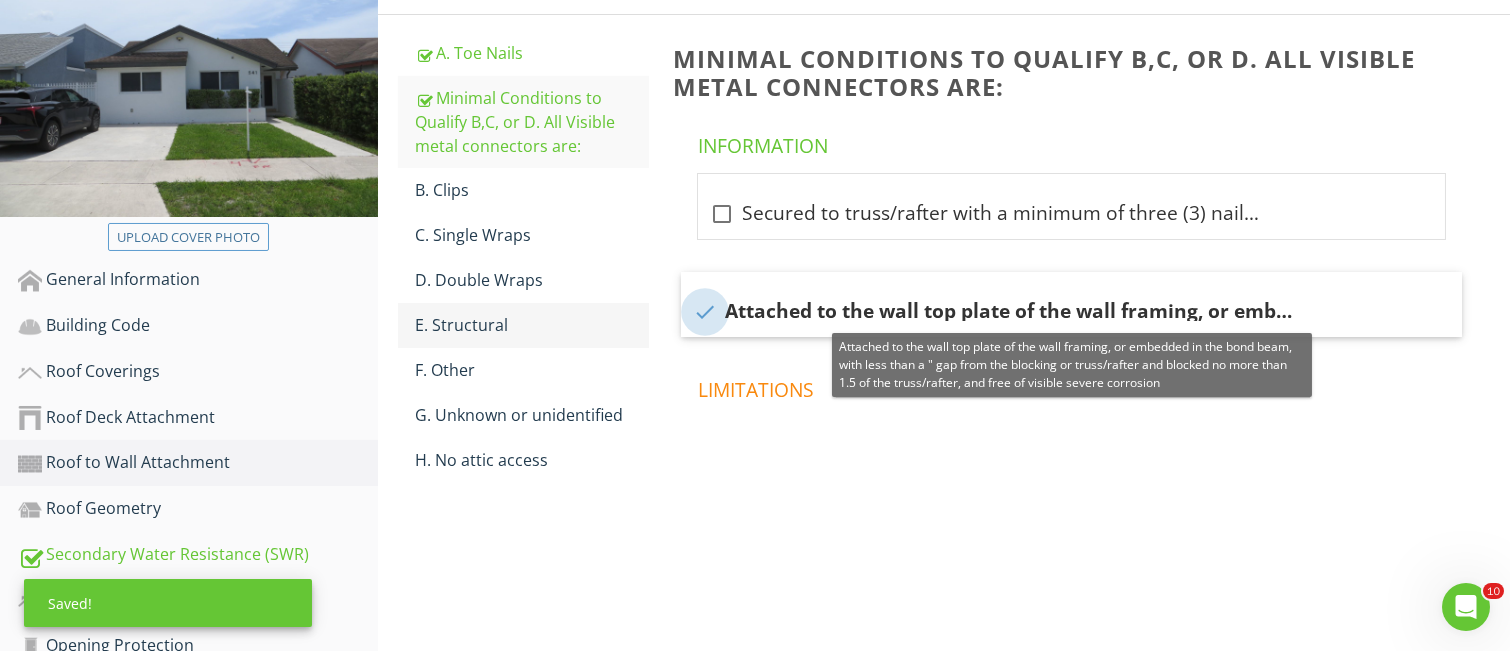 checkbox on "false" 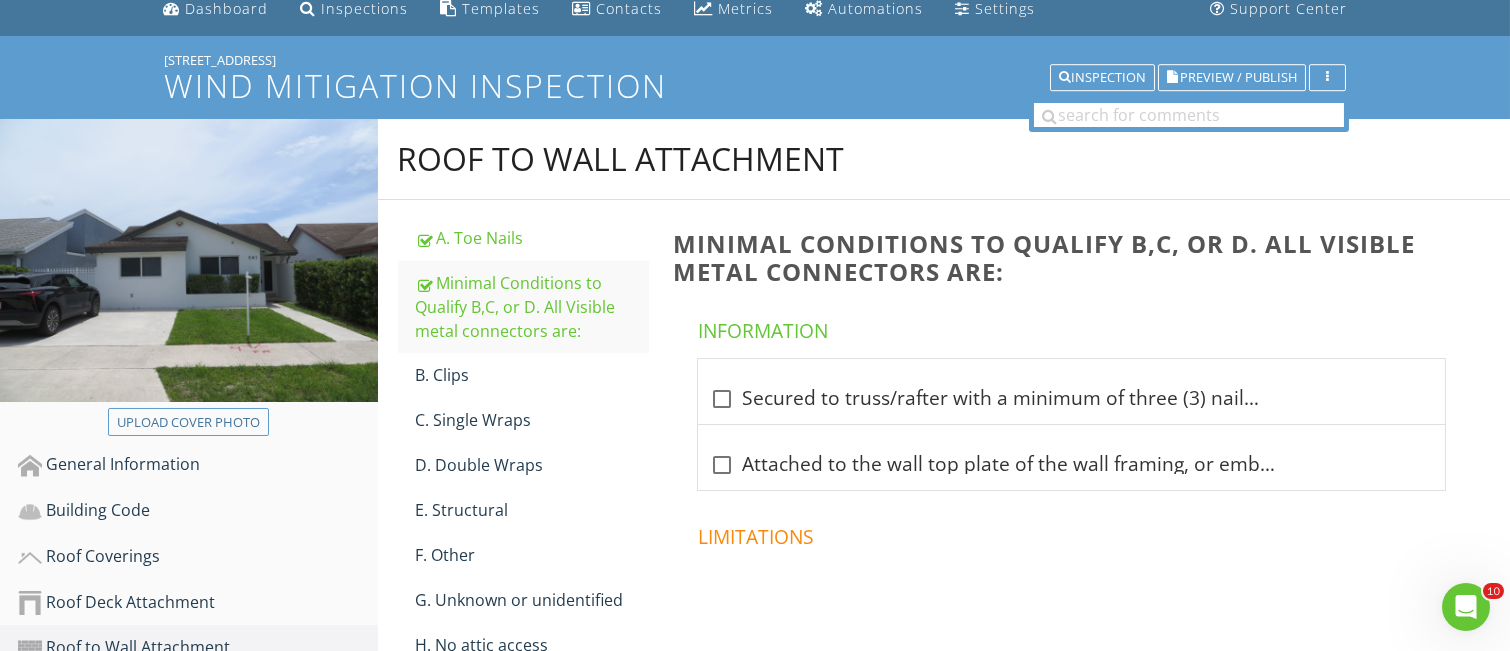 scroll, scrollTop: 480, scrollLeft: 0, axis: vertical 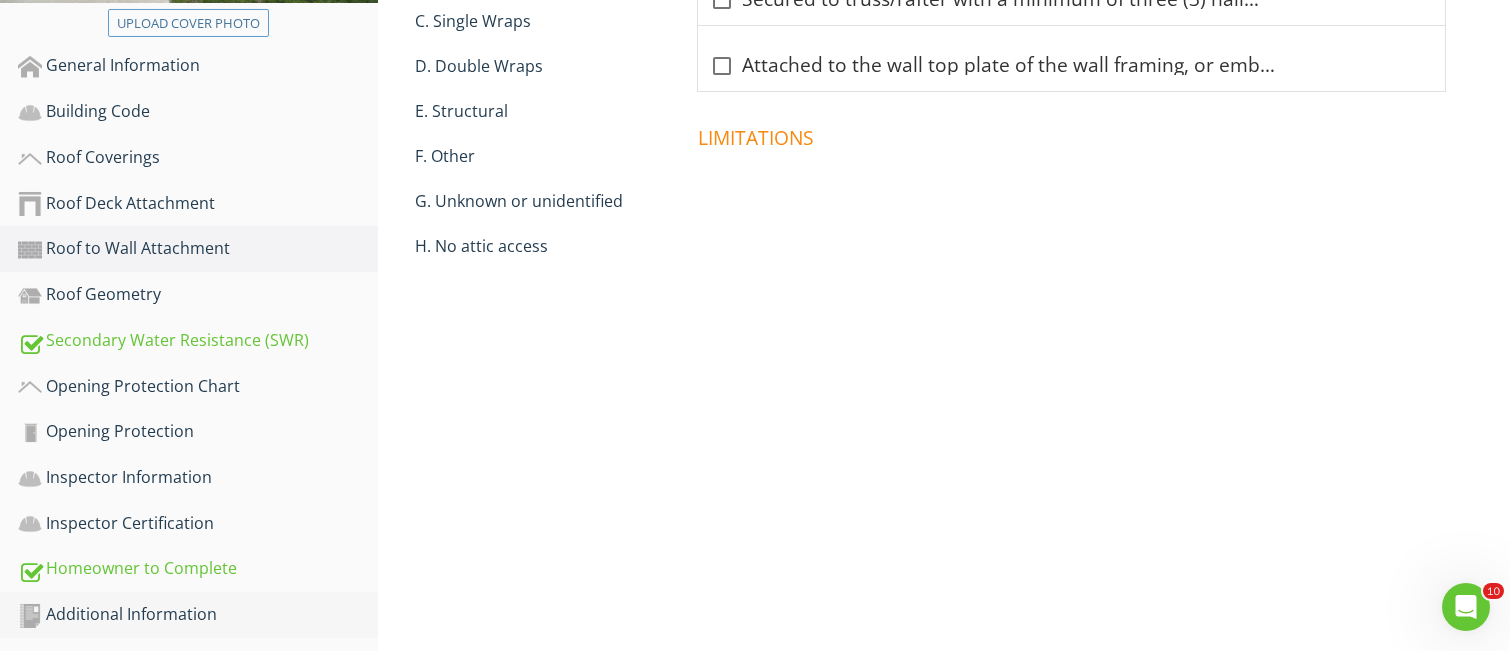 click on "Additional Information" at bounding box center [198, 615] 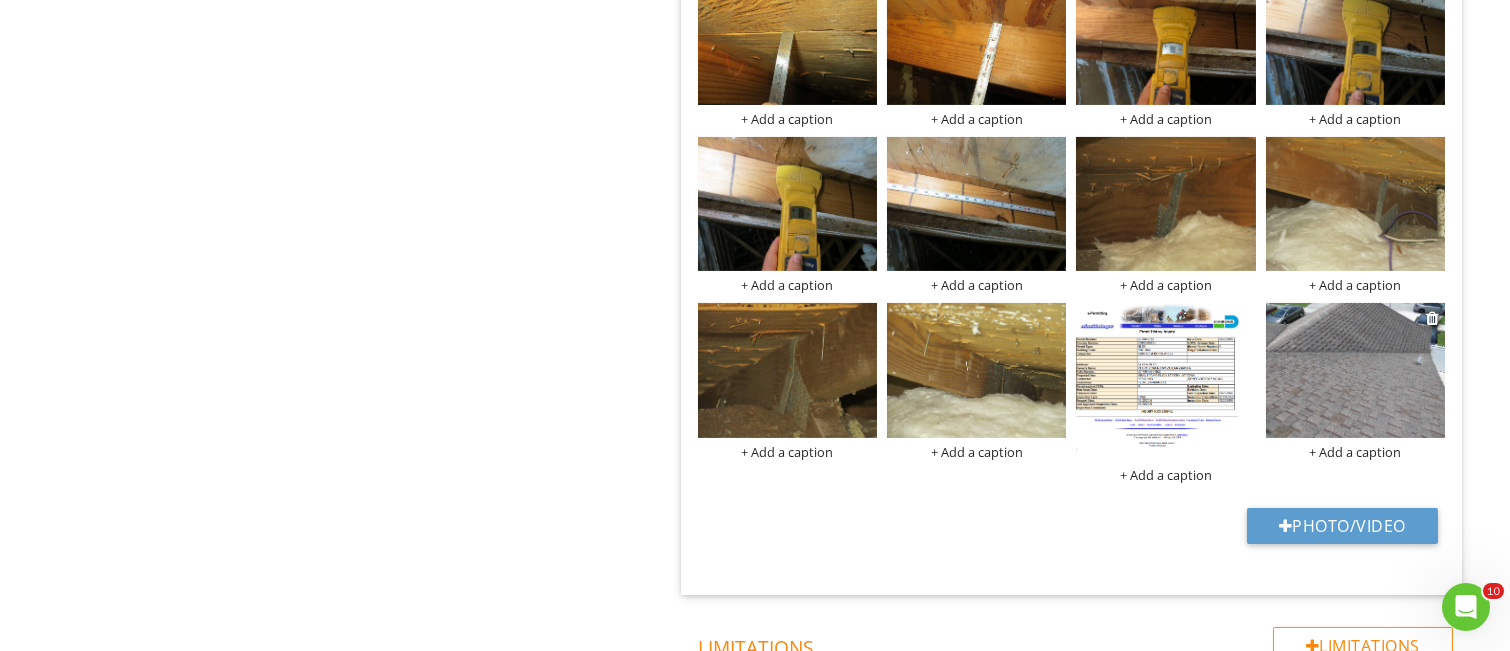 scroll, scrollTop: 2080, scrollLeft: 0, axis: vertical 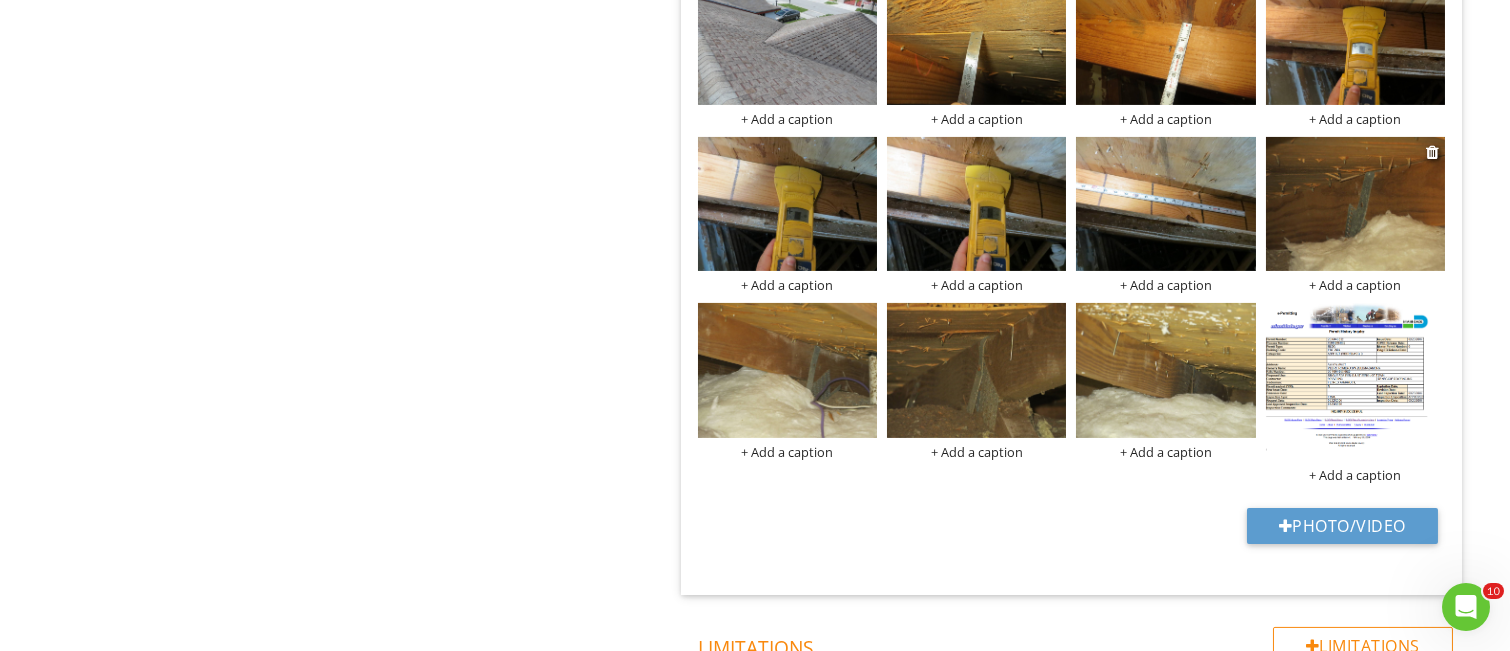 click at bounding box center [1355, 204] 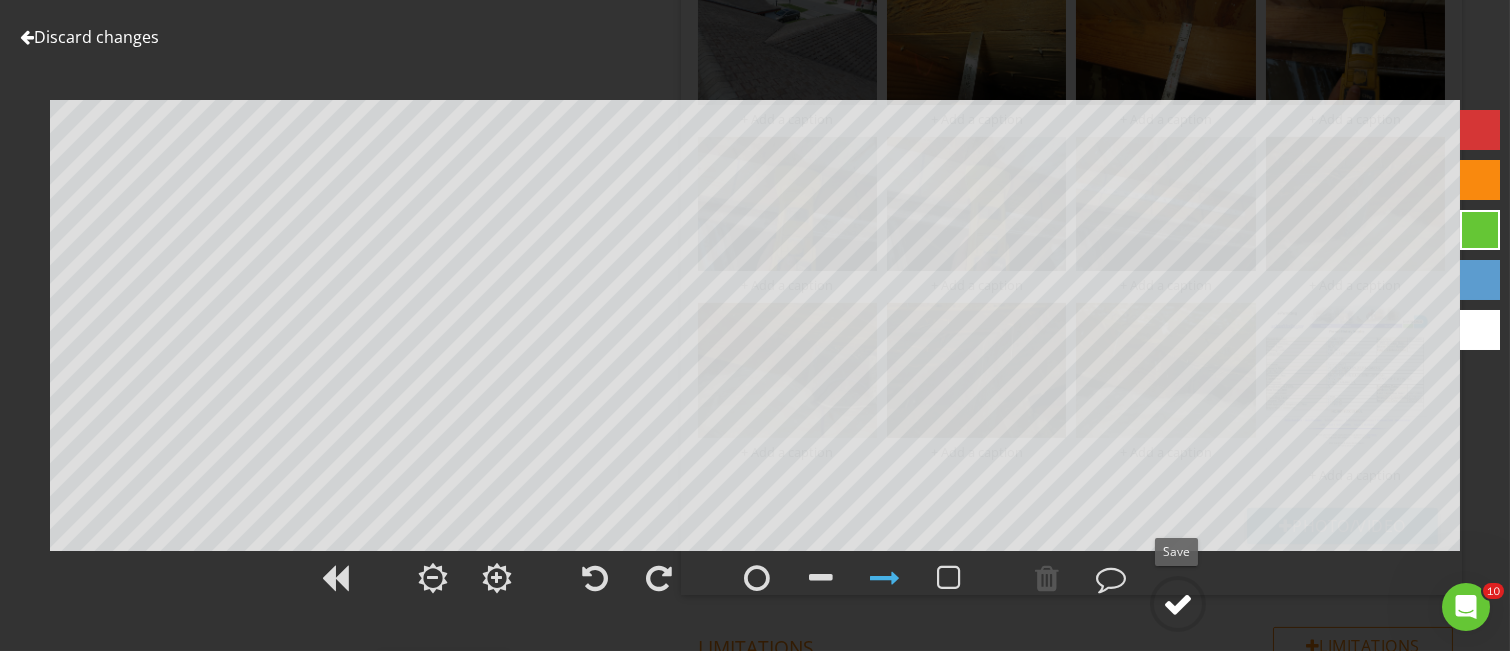 click at bounding box center [1178, 604] 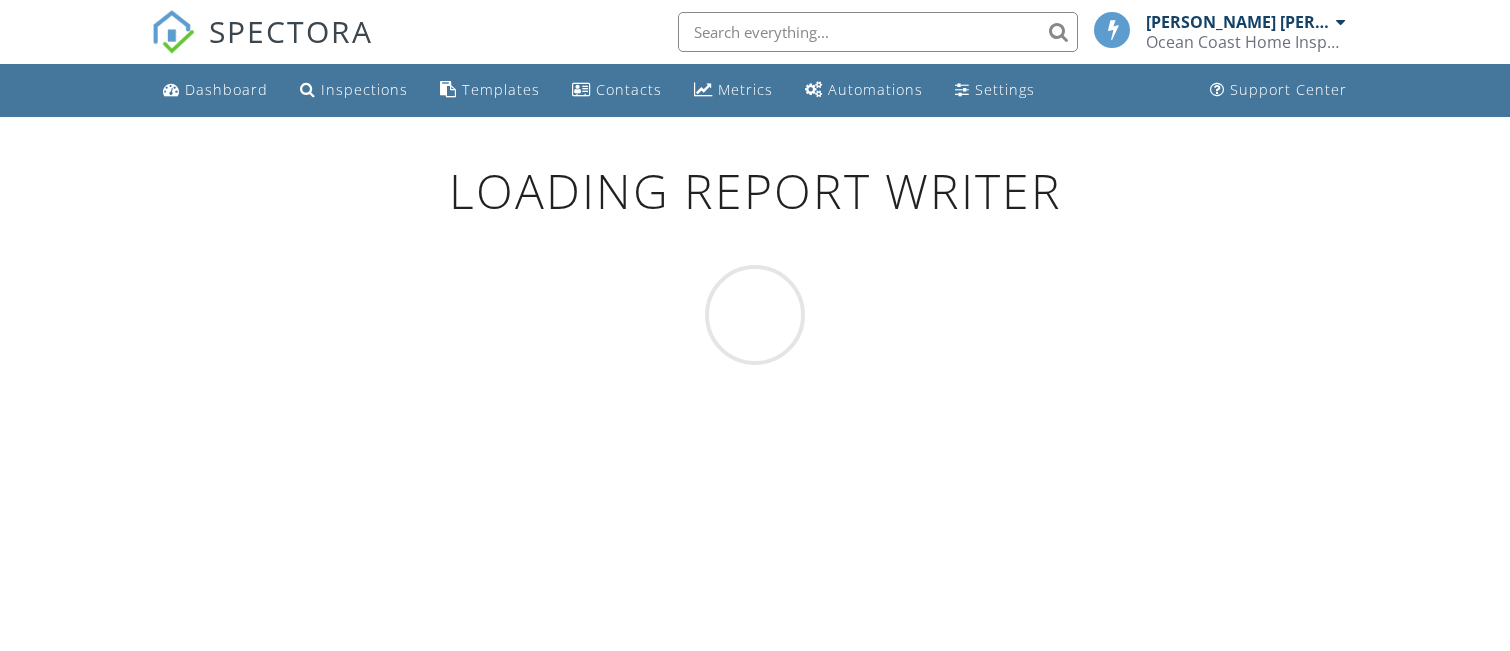 scroll, scrollTop: 0, scrollLeft: 0, axis: both 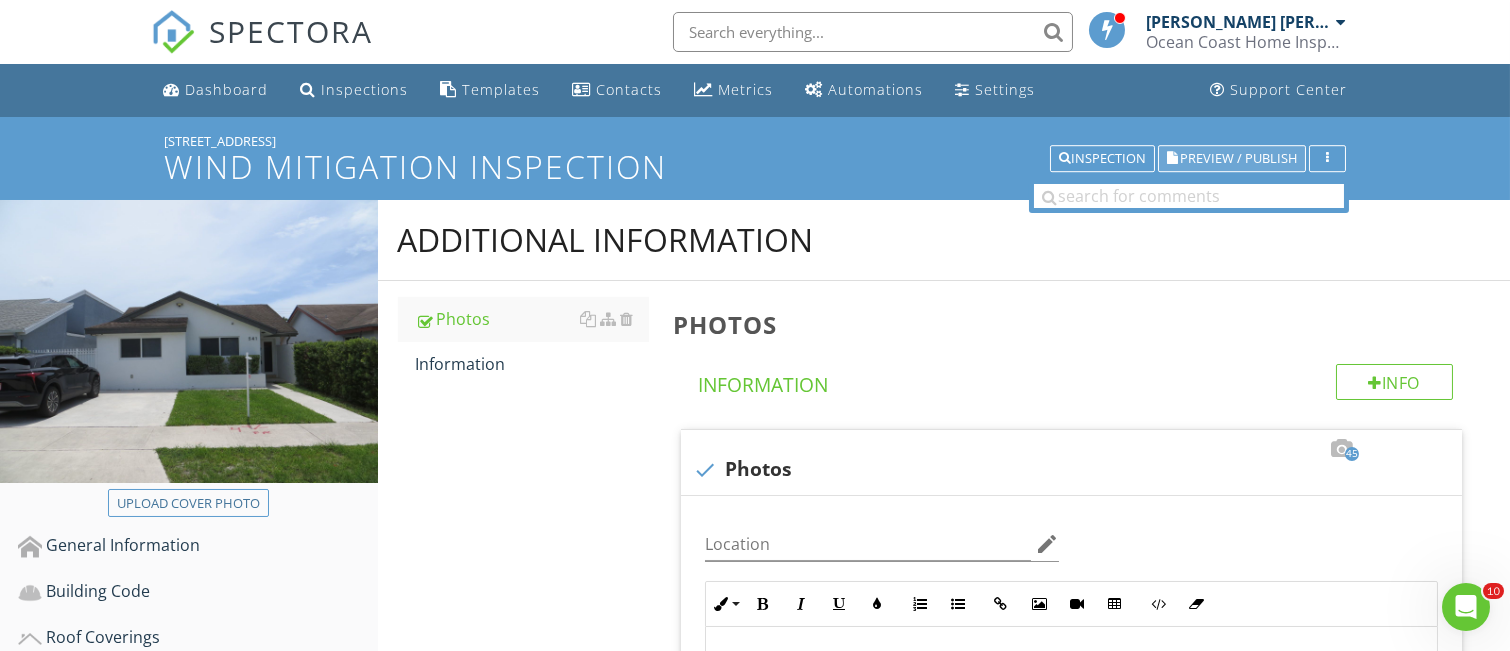 click on "Preview / Publish" at bounding box center (1238, 158) 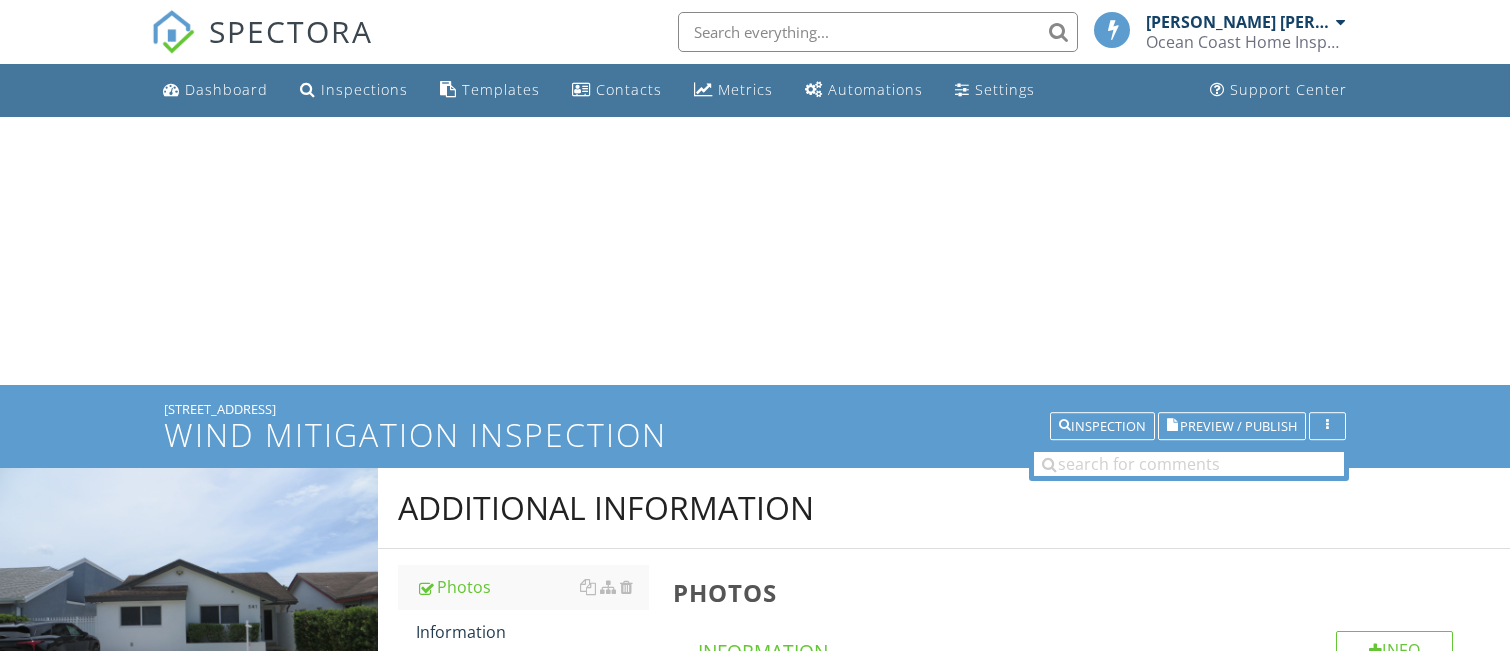 scroll, scrollTop: 0, scrollLeft: 0, axis: both 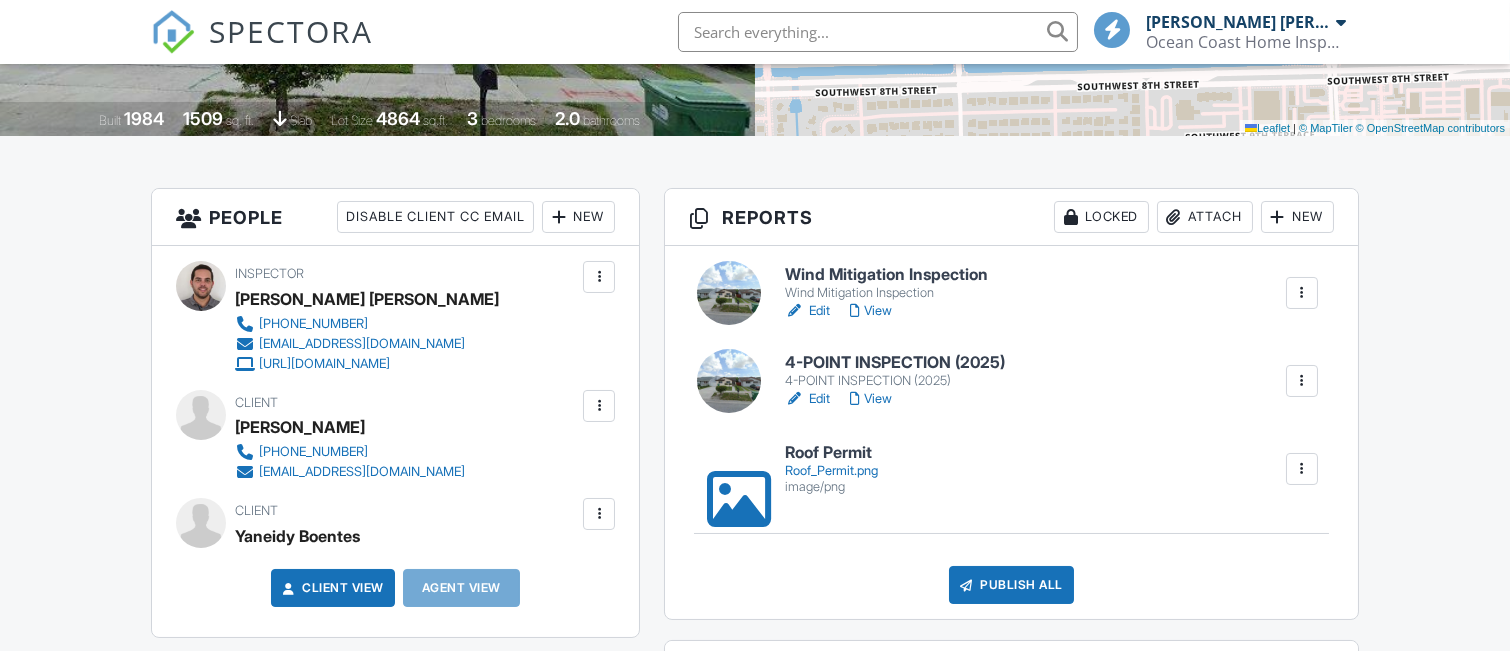click at bounding box center [729, 381] 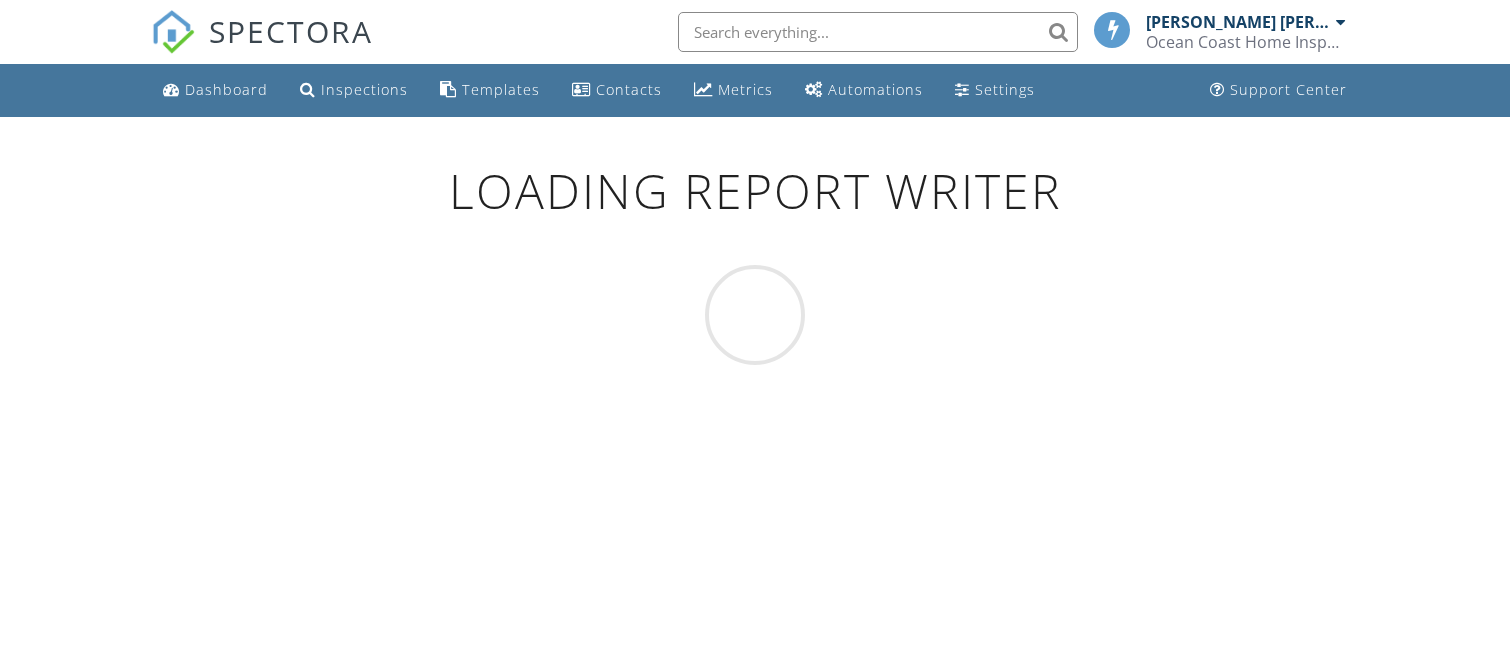 scroll, scrollTop: 0, scrollLeft: 0, axis: both 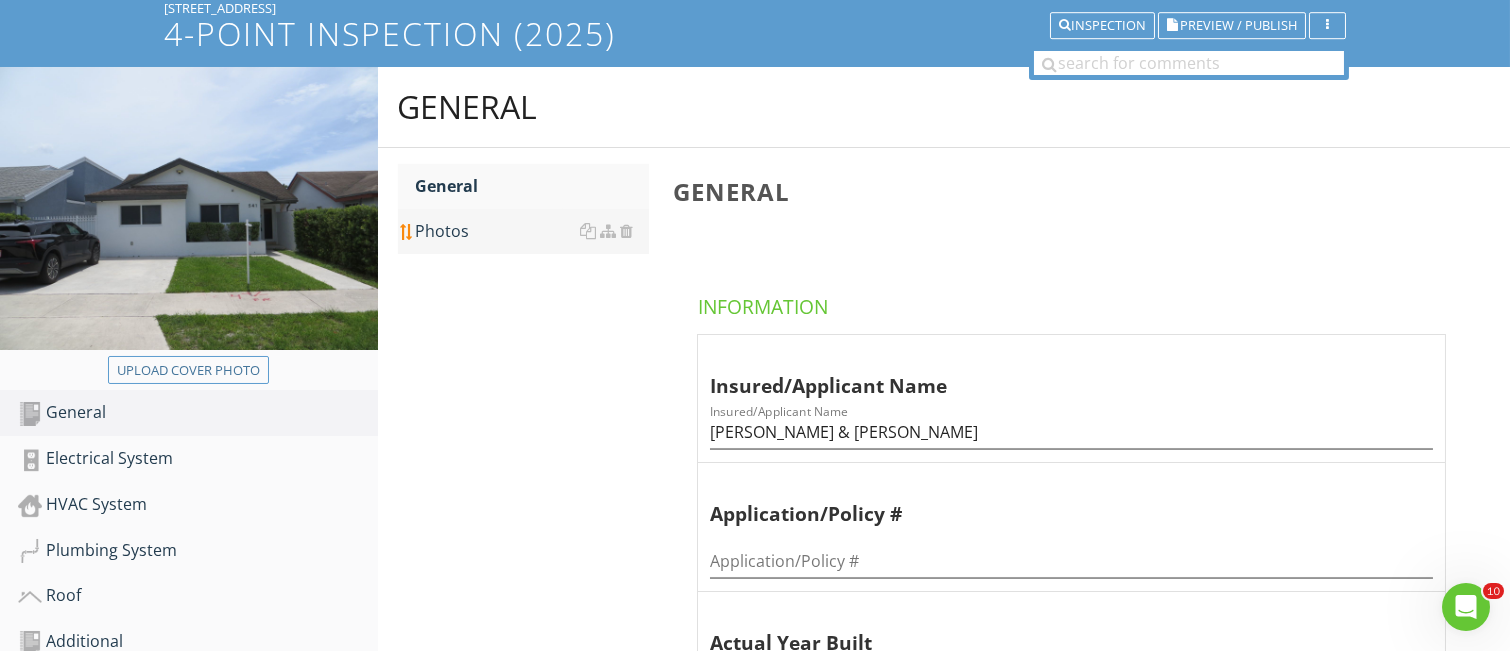 click on "Photos" at bounding box center (532, 231) 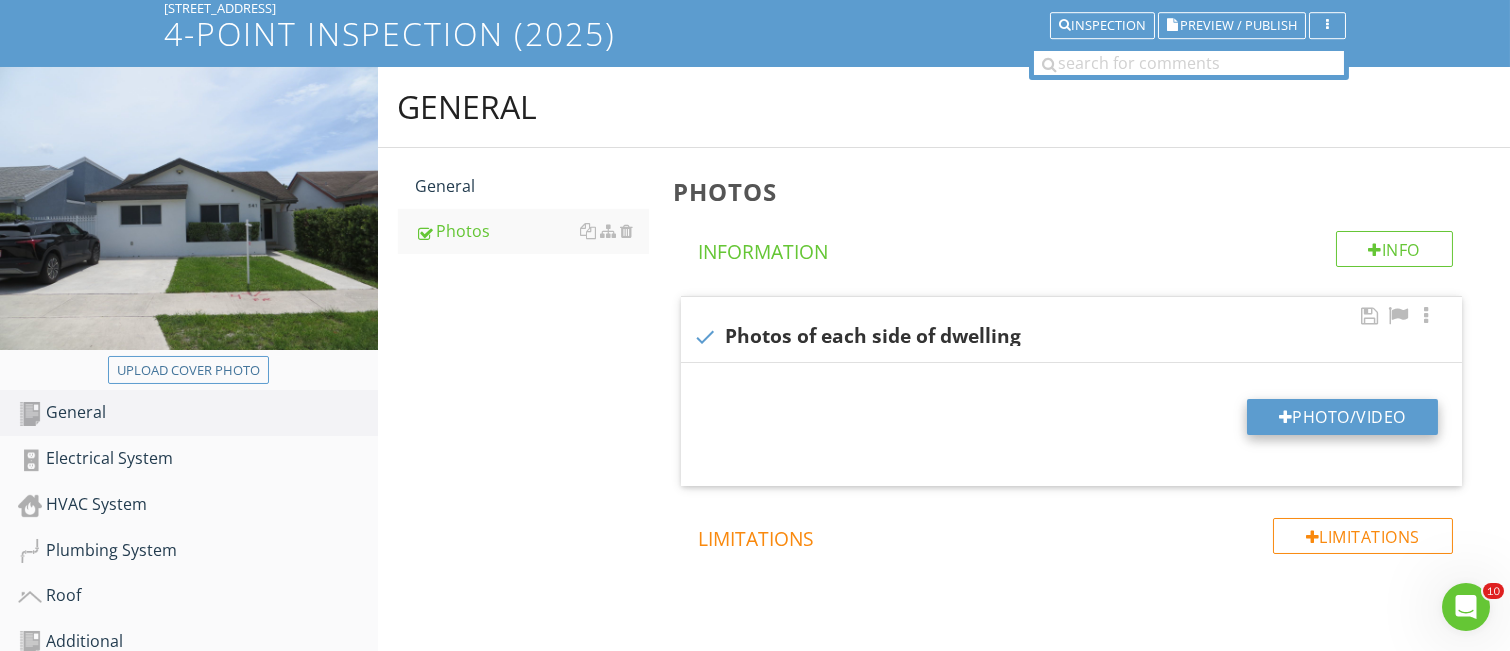 click on "Photo/Video" at bounding box center (1342, 417) 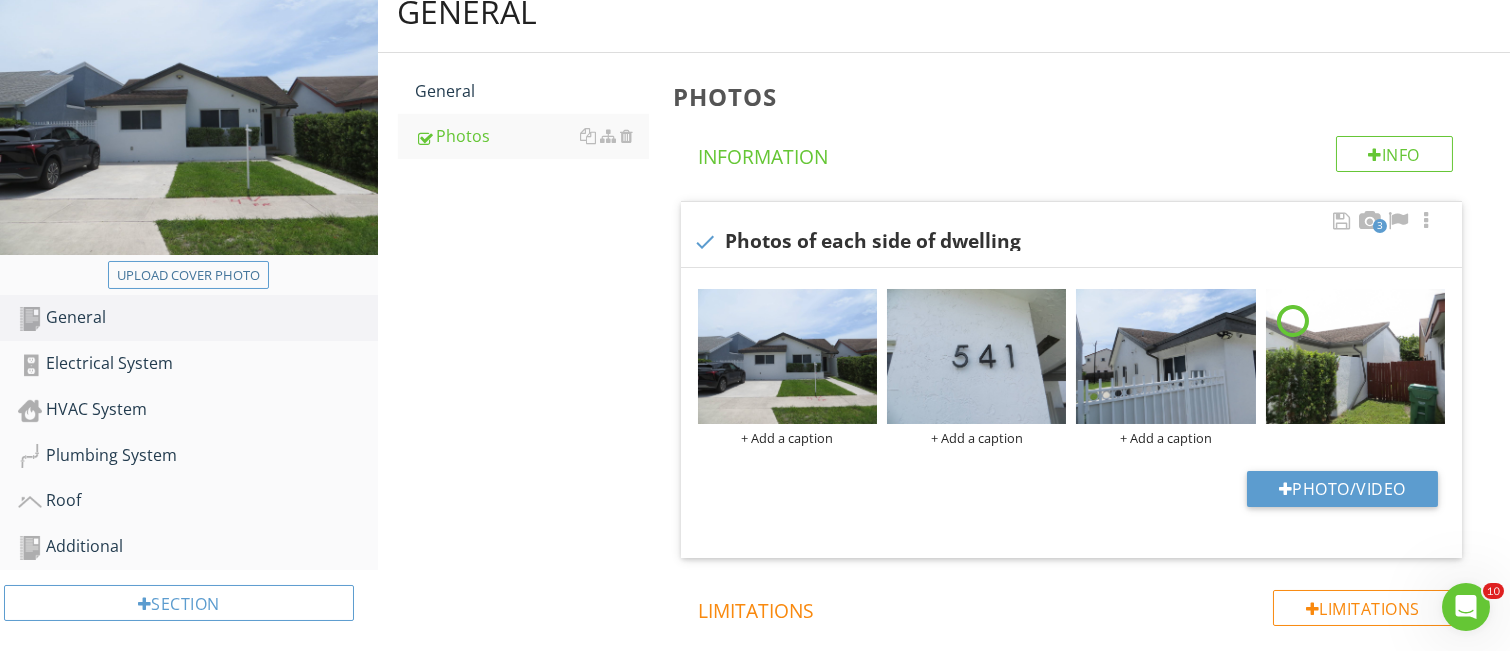 scroll, scrollTop: 266, scrollLeft: 0, axis: vertical 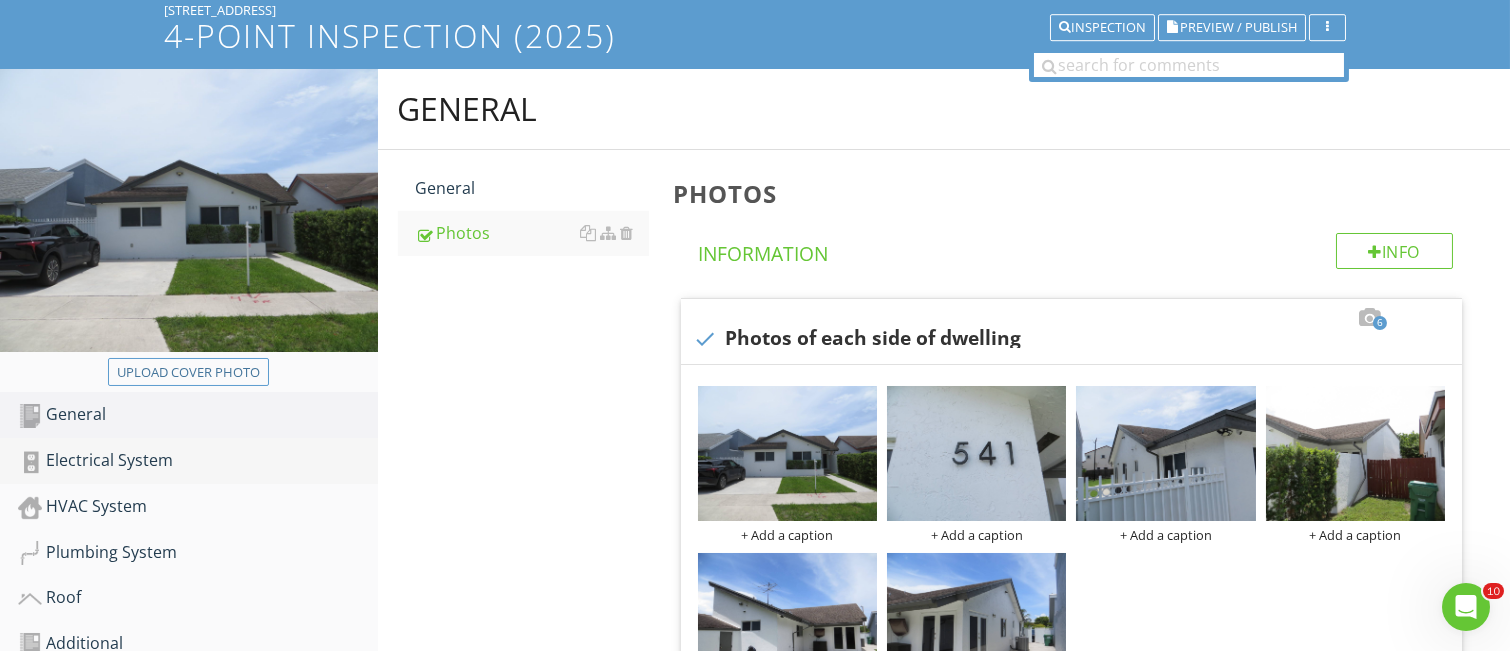 click on "Electrical System" at bounding box center (198, 461) 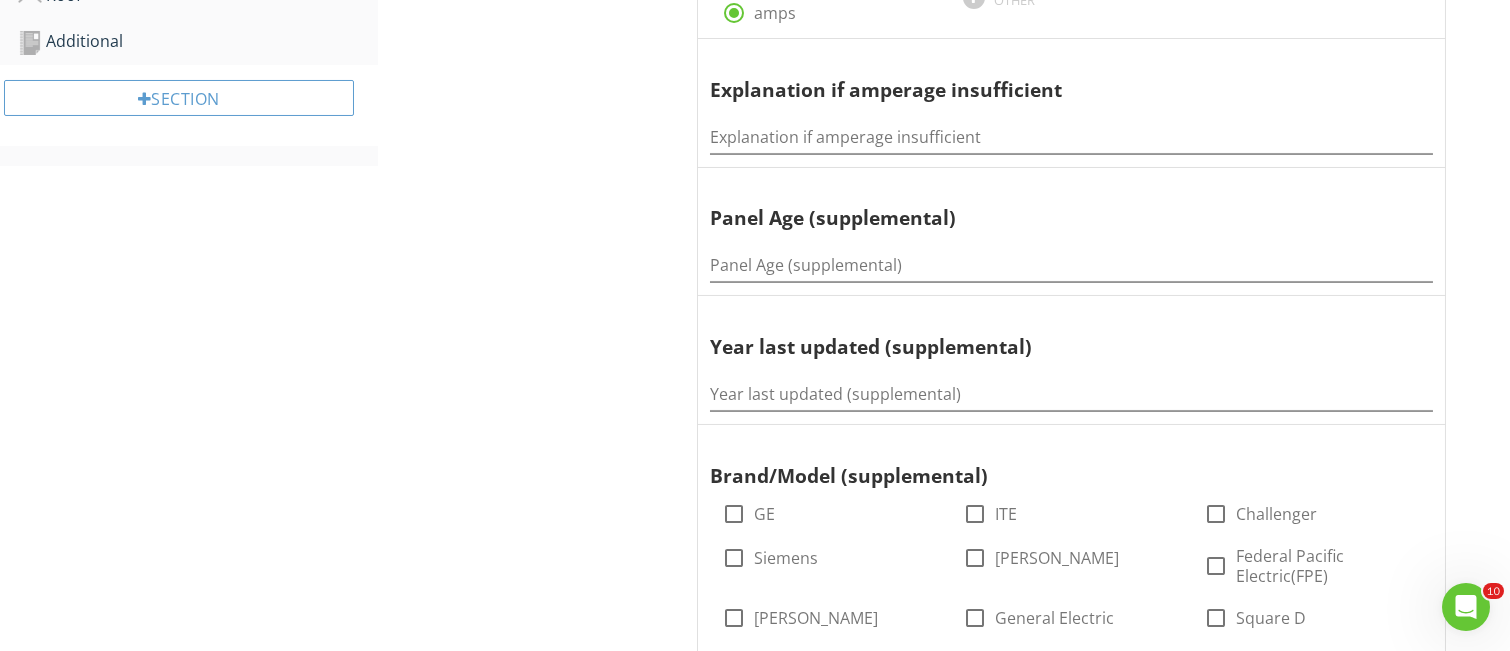 scroll, scrollTop: 797, scrollLeft: 0, axis: vertical 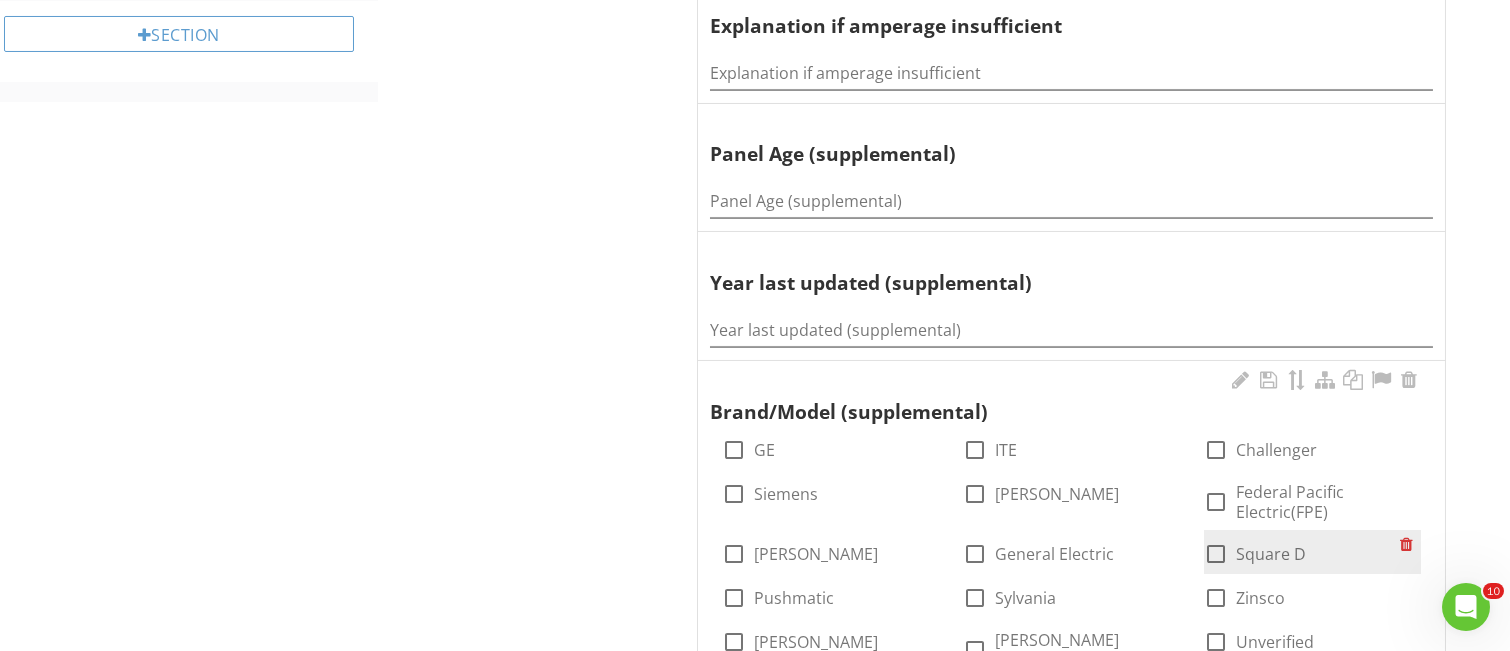 click at bounding box center (1216, 554) 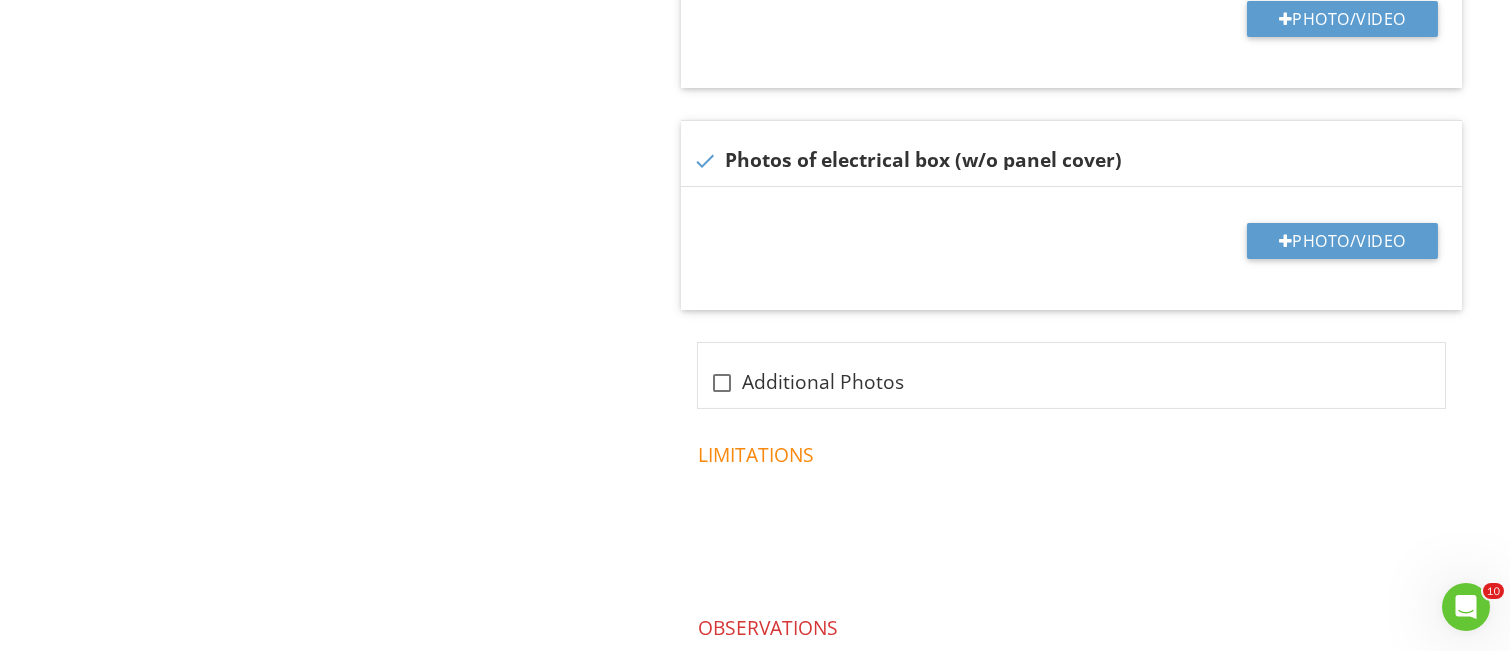 scroll, scrollTop: 1864, scrollLeft: 0, axis: vertical 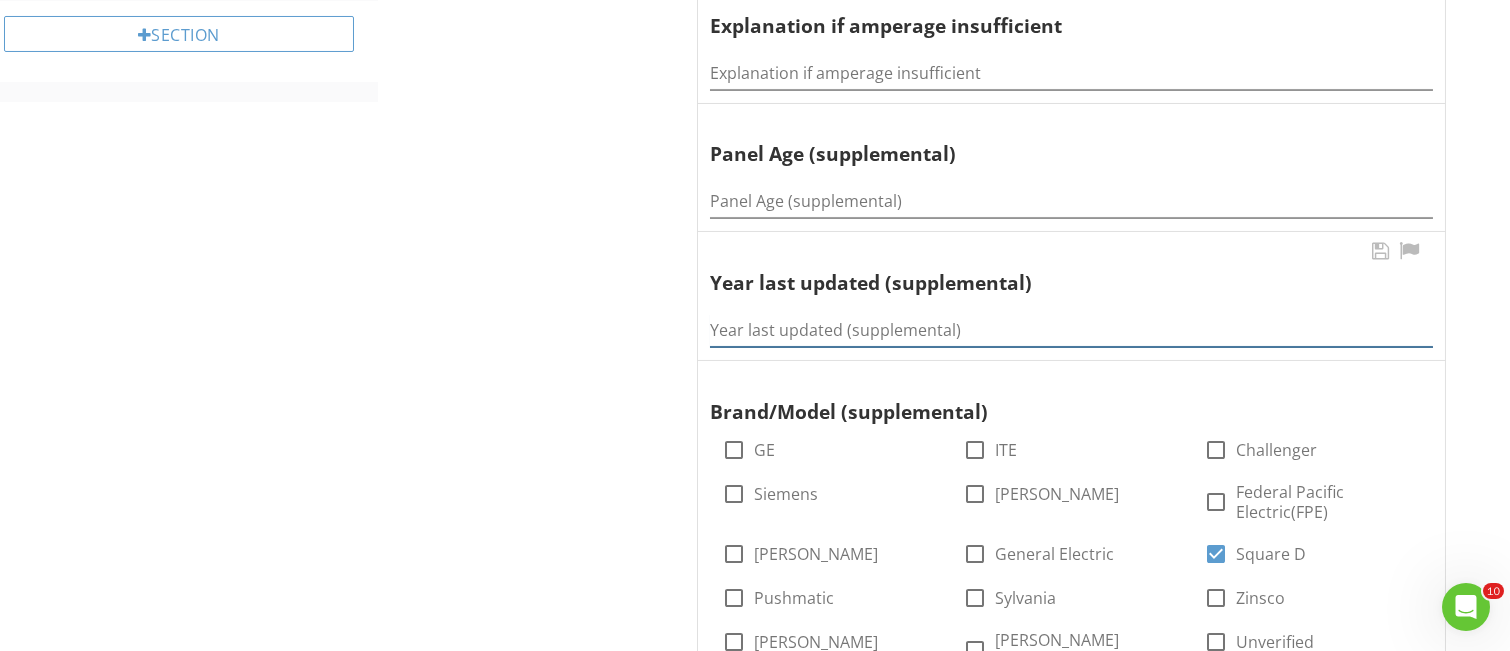 drag, startPoint x: 730, startPoint y: 326, endPoint x: 761, endPoint y: 302, distance: 39.20459 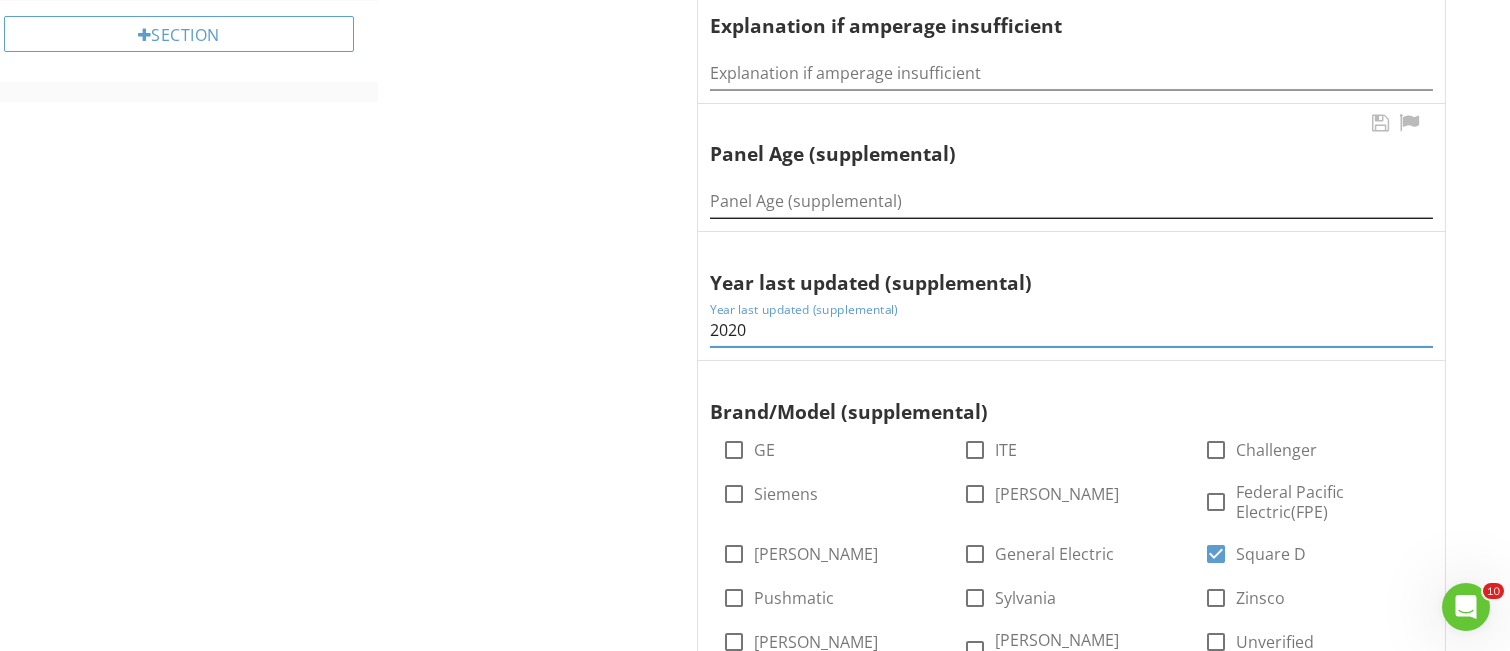 type on "2020" 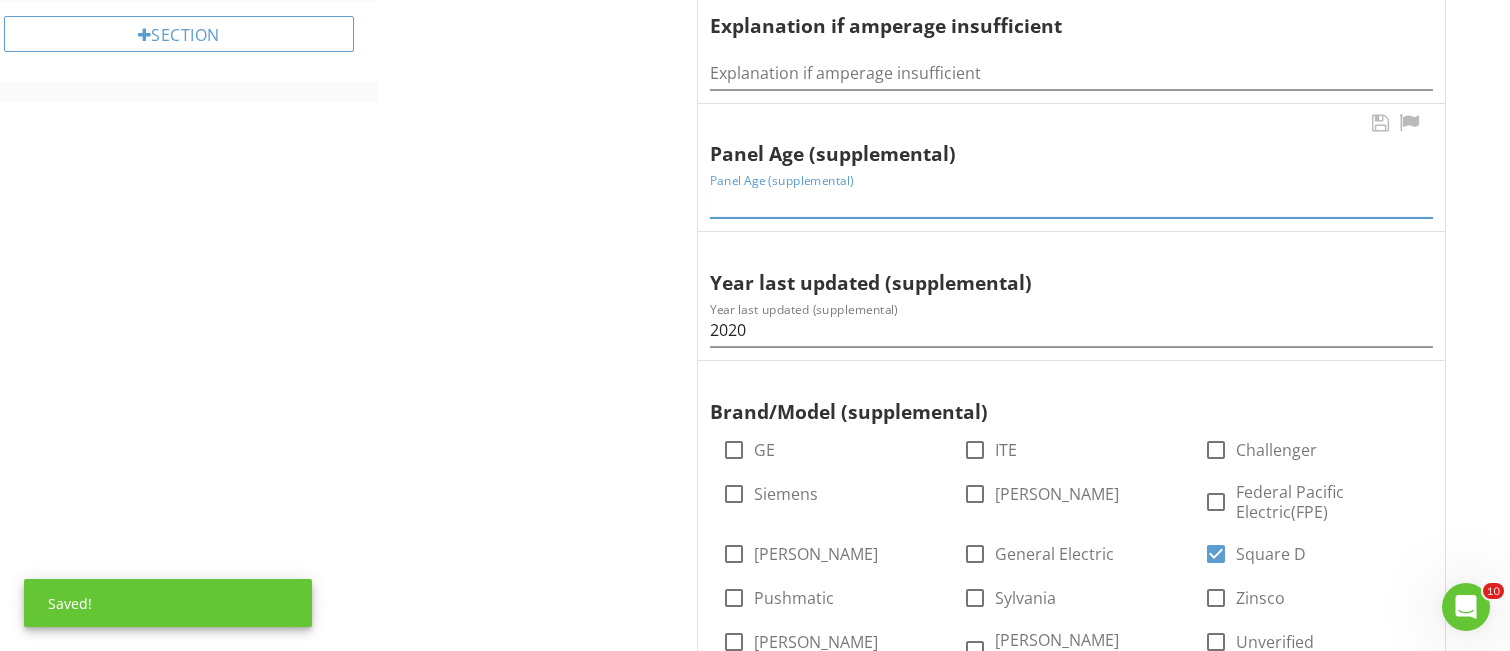 click at bounding box center (1071, 201) 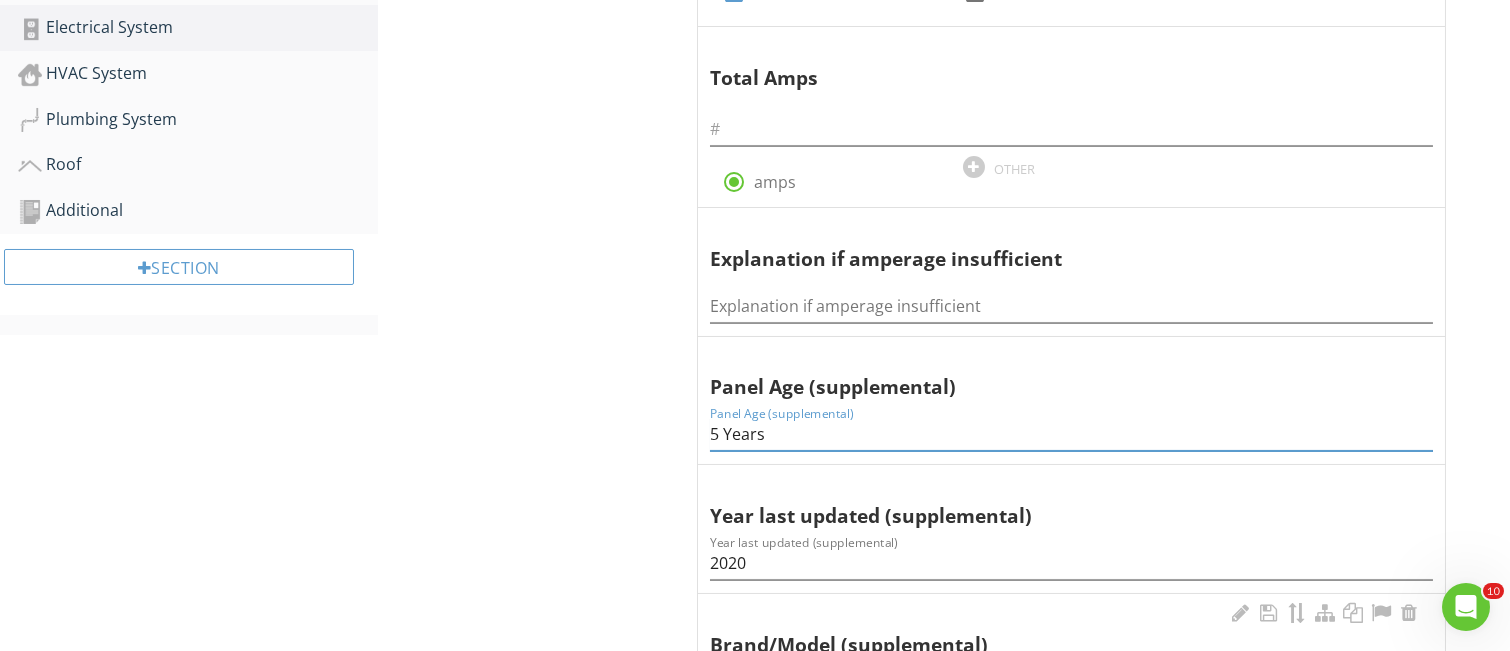 scroll, scrollTop: 530, scrollLeft: 0, axis: vertical 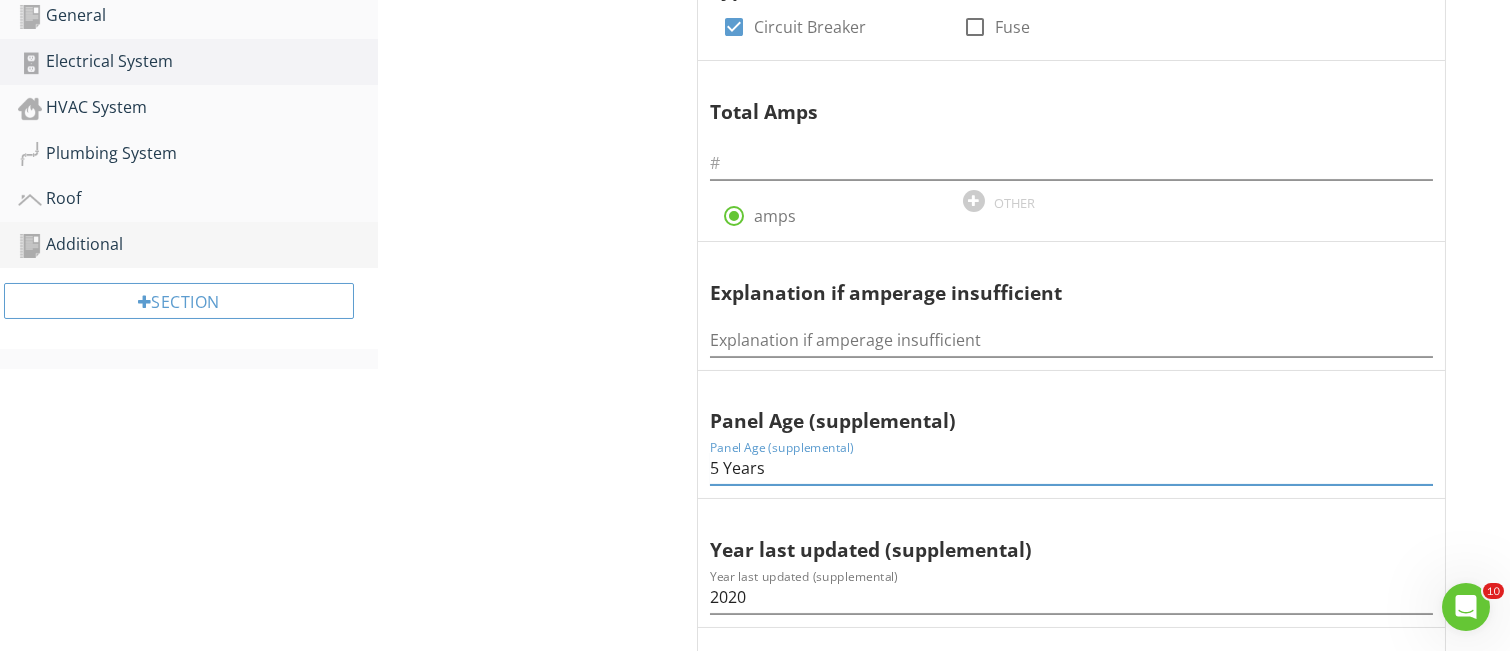 type on "5 Years" 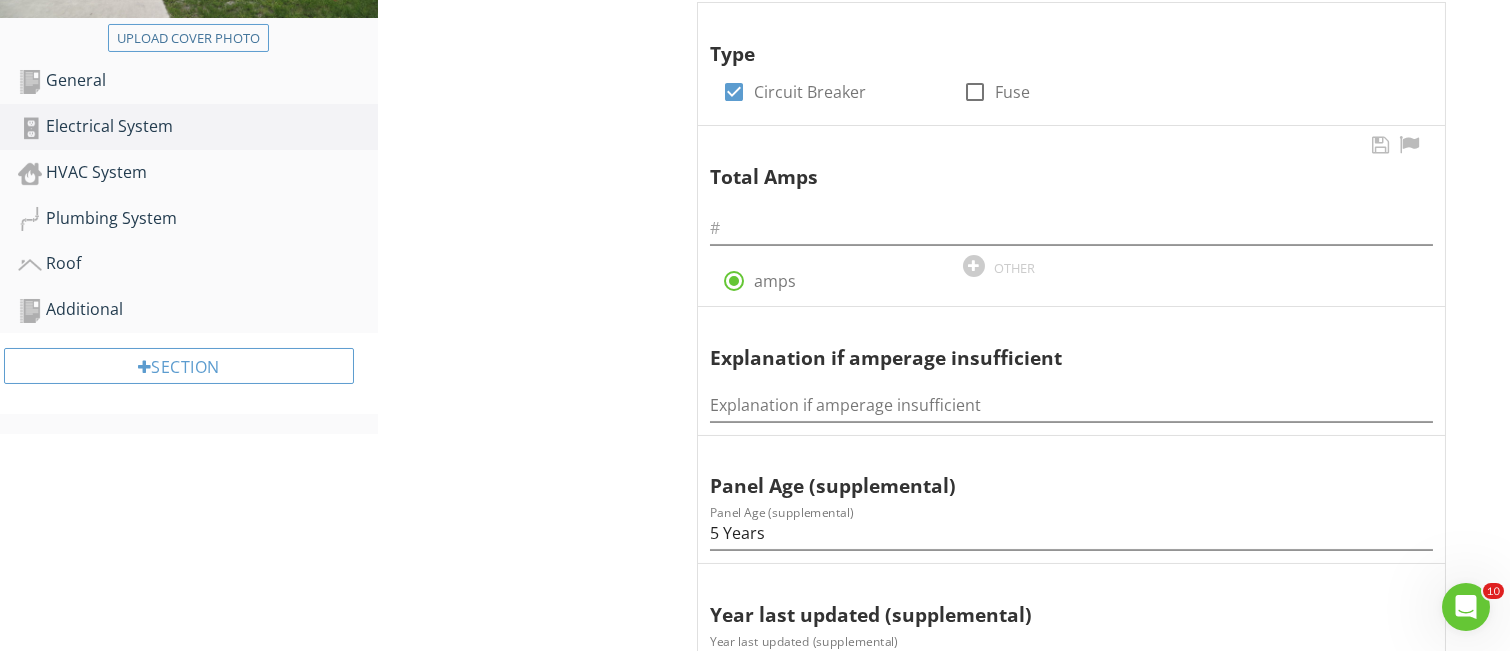 scroll, scrollTop: 530, scrollLeft: 0, axis: vertical 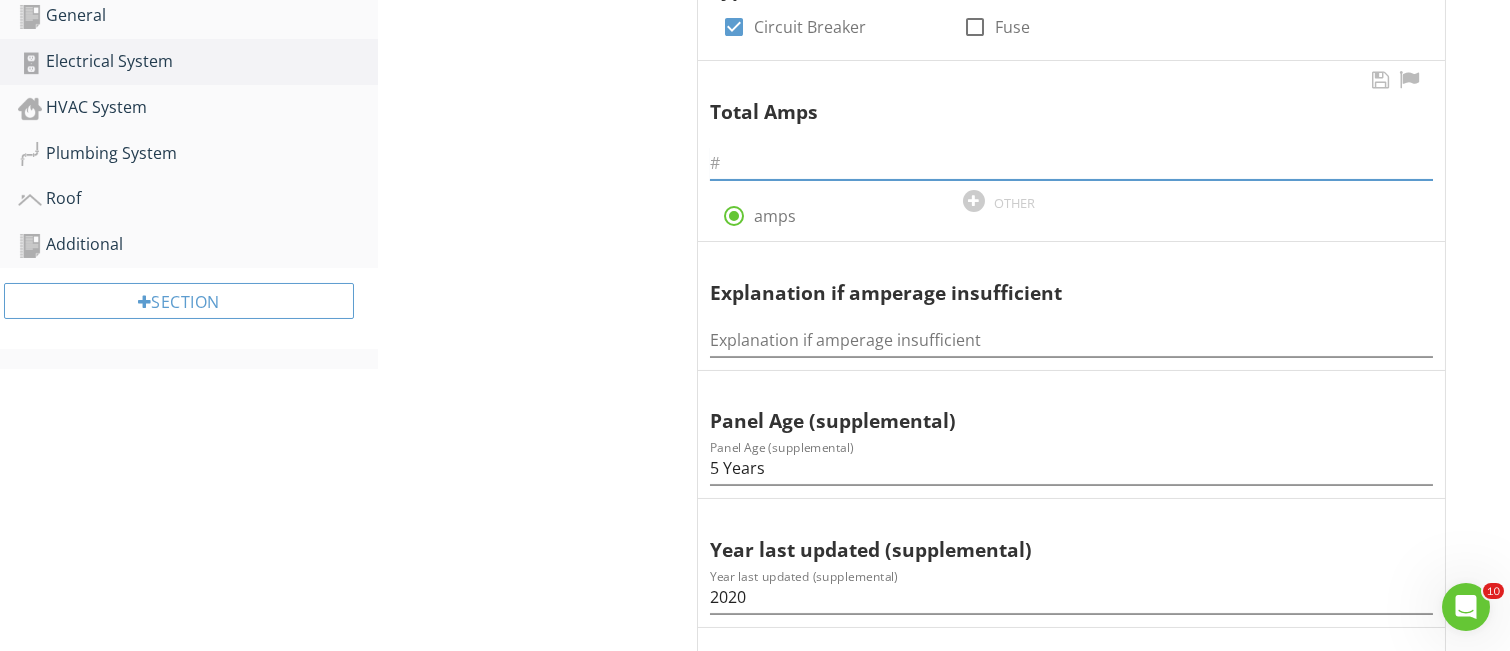 click at bounding box center (1071, 163) 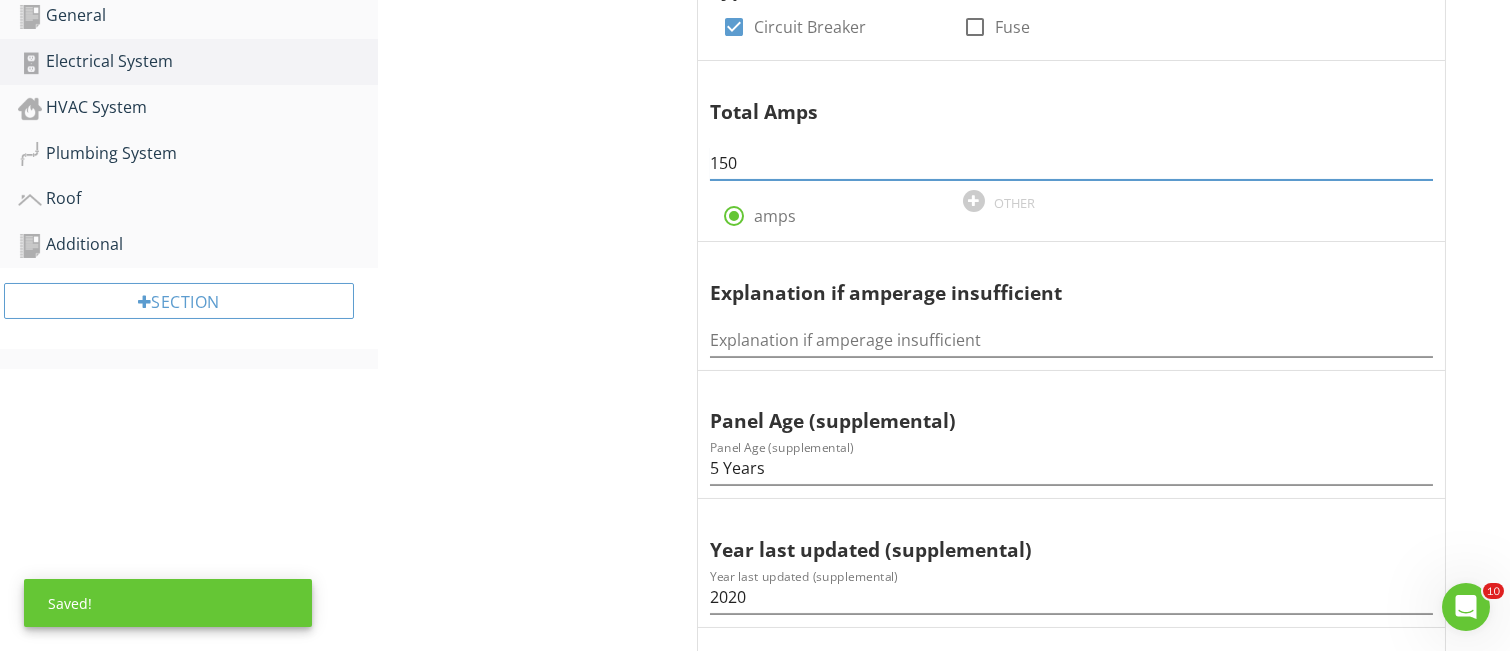 scroll, scrollTop: 131, scrollLeft: 0, axis: vertical 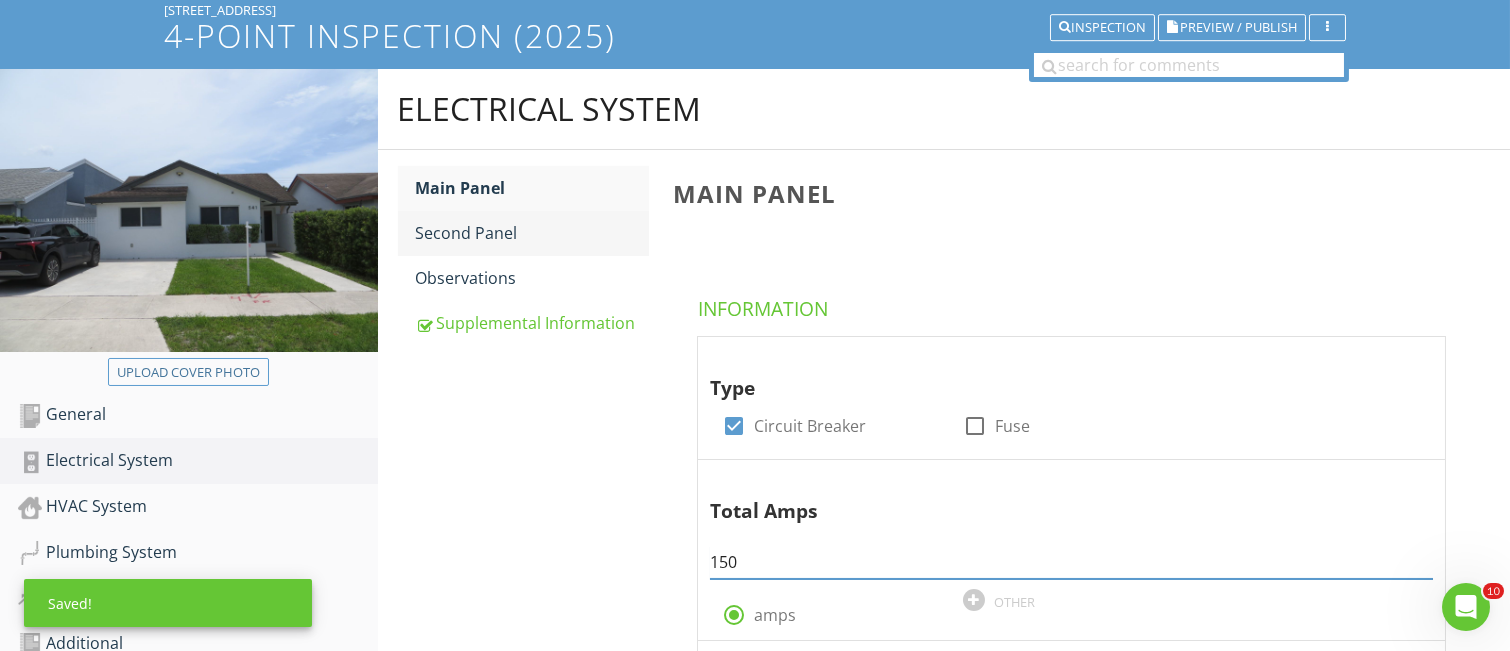 type on "150" 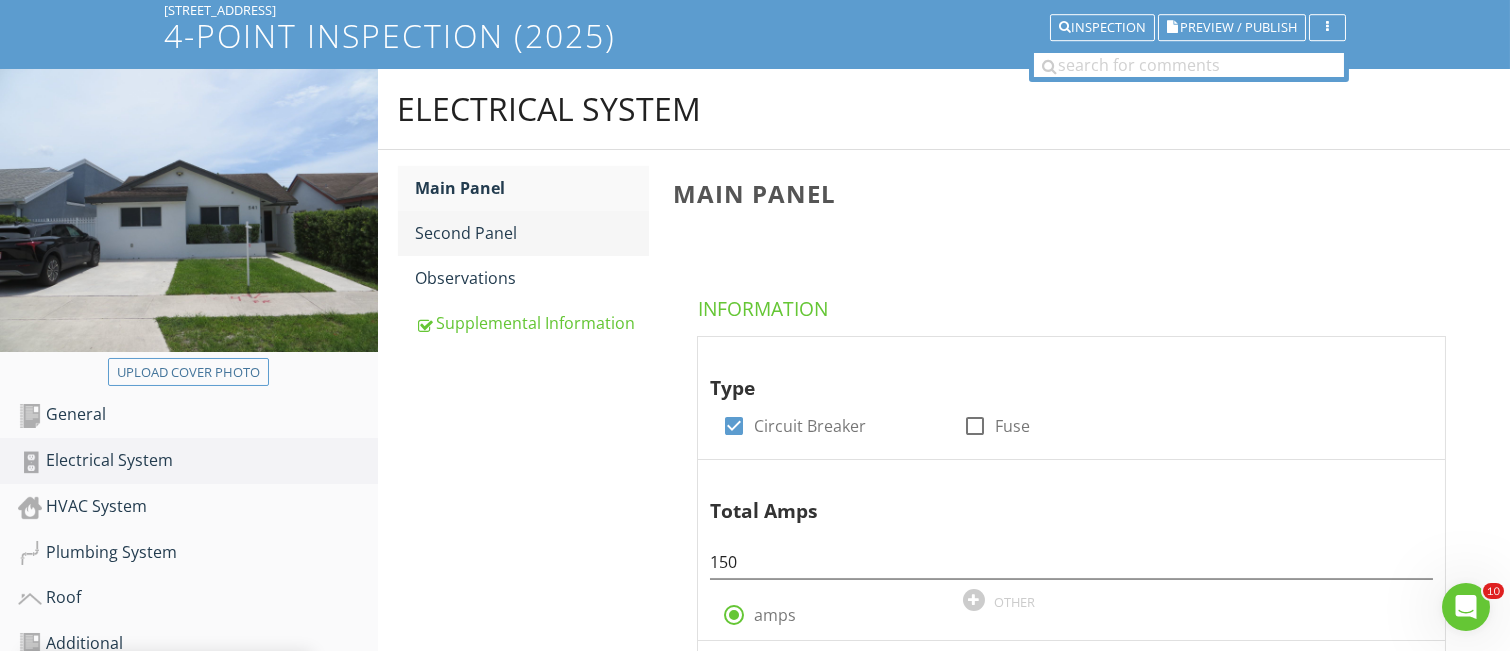 click on "Second Panel" at bounding box center [532, 233] 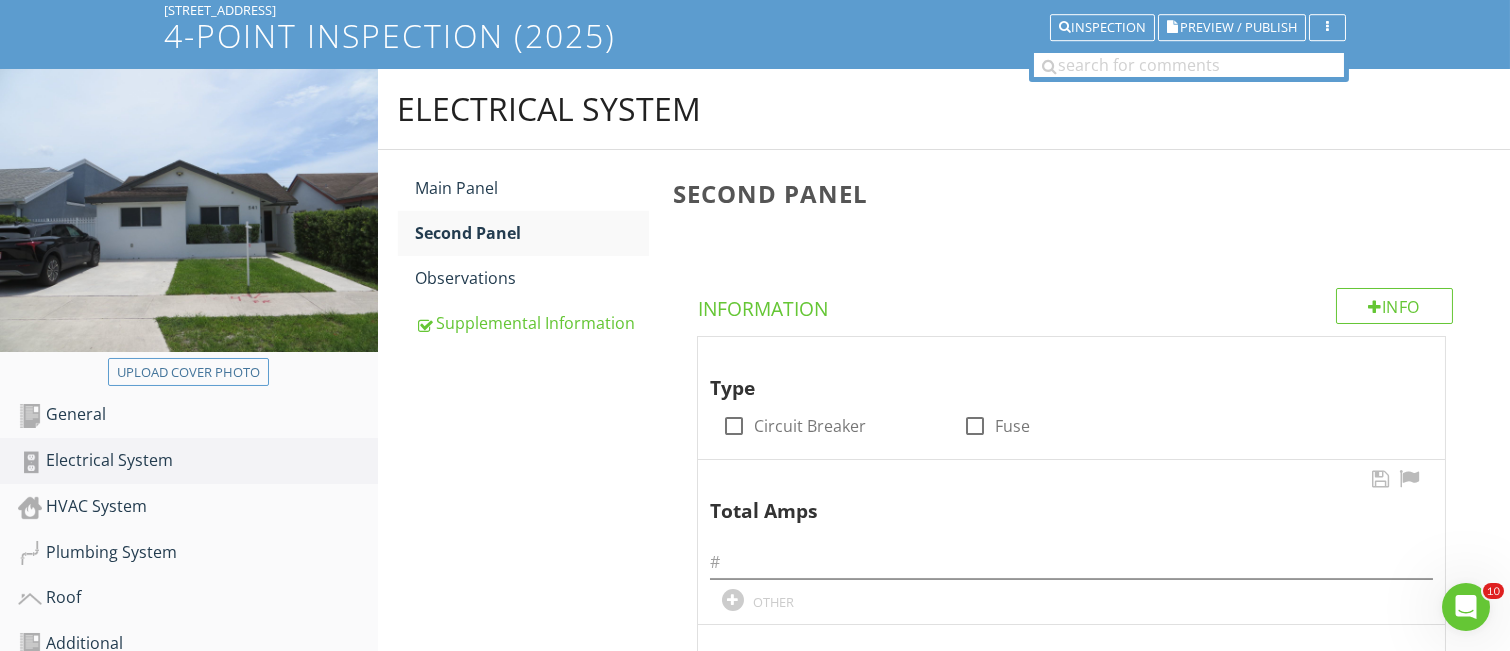 drag, startPoint x: 729, startPoint y: 426, endPoint x: 734, endPoint y: 500, distance: 74.168724 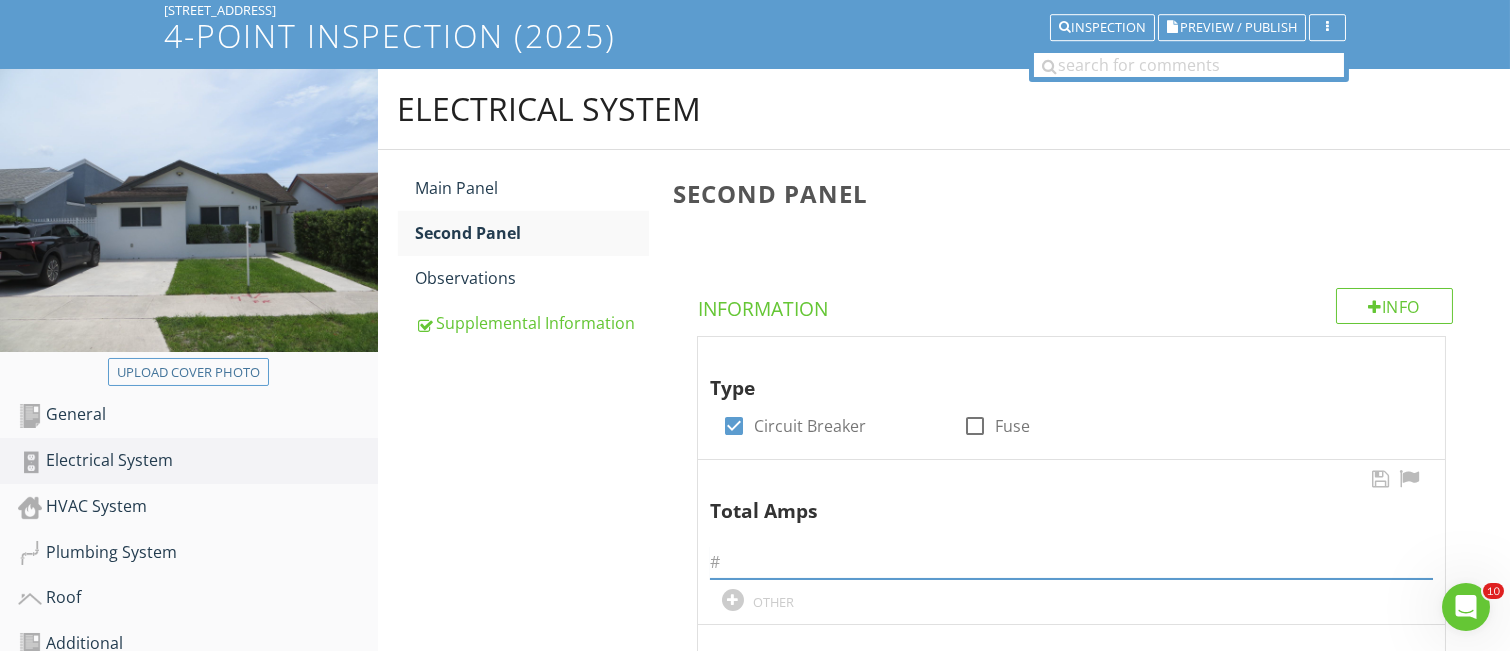 click at bounding box center [1071, 562] 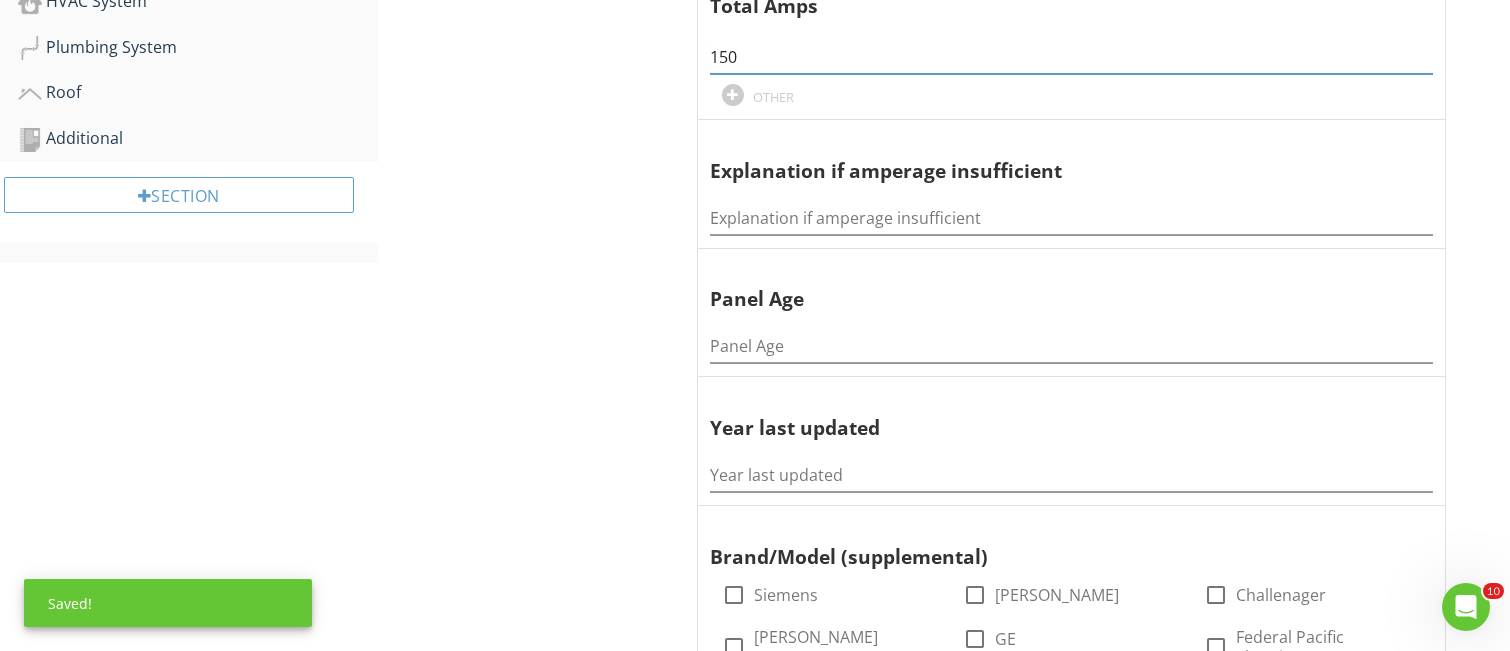 scroll, scrollTop: 664, scrollLeft: 0, axis: vertical 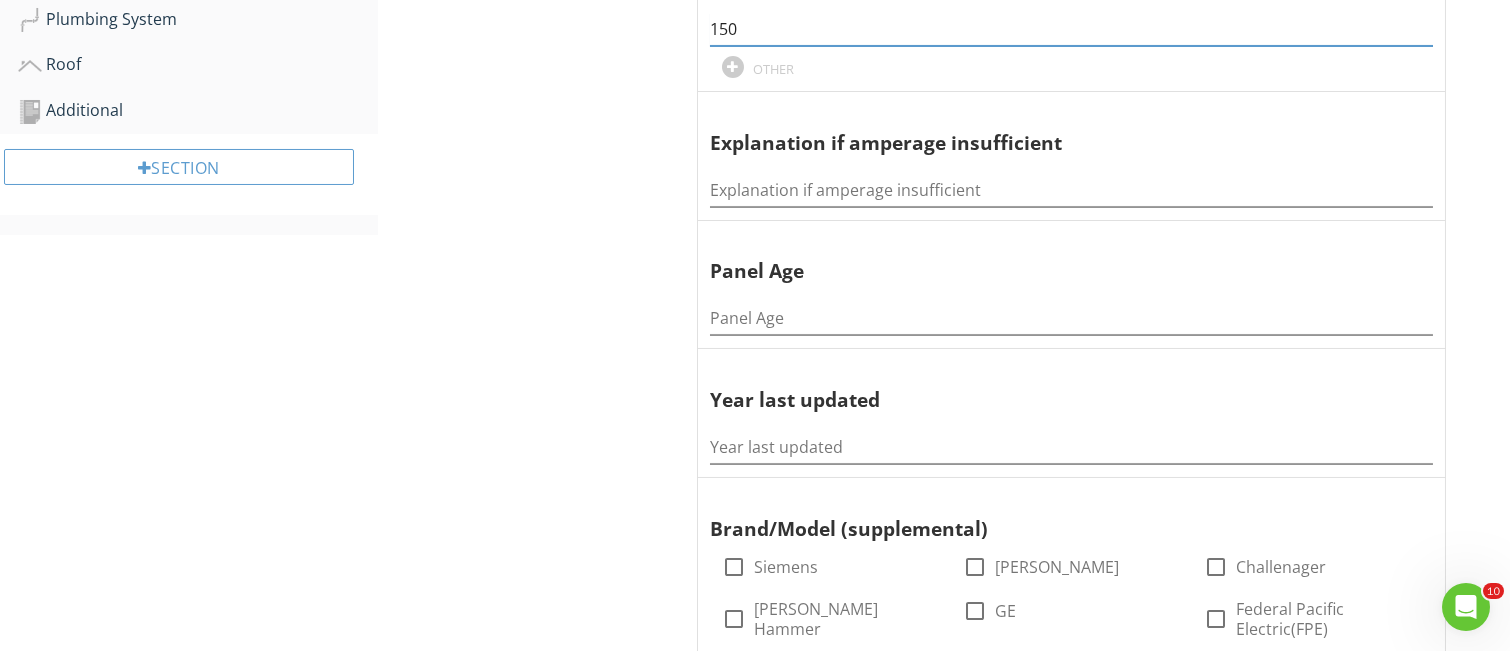 type on "150" 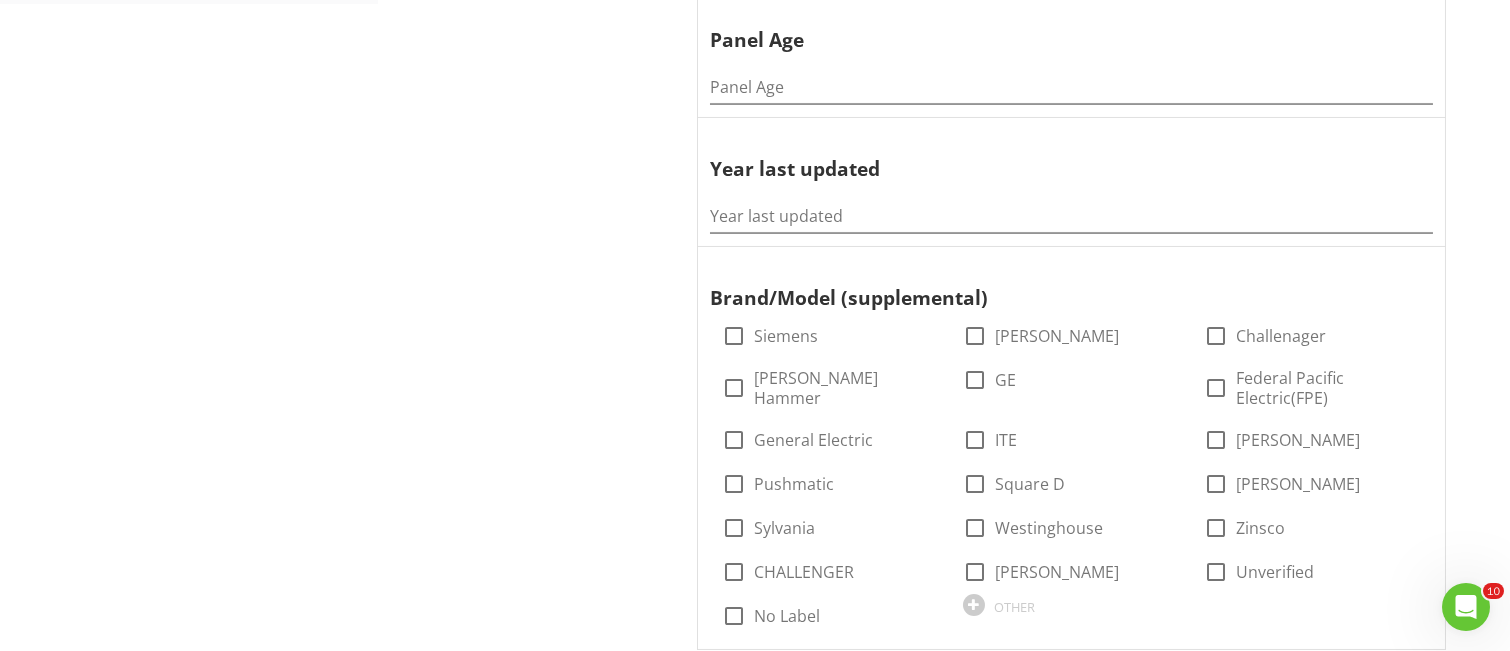 scroll, scrollTop: 931, scrollLeft: 0, axis: vertical 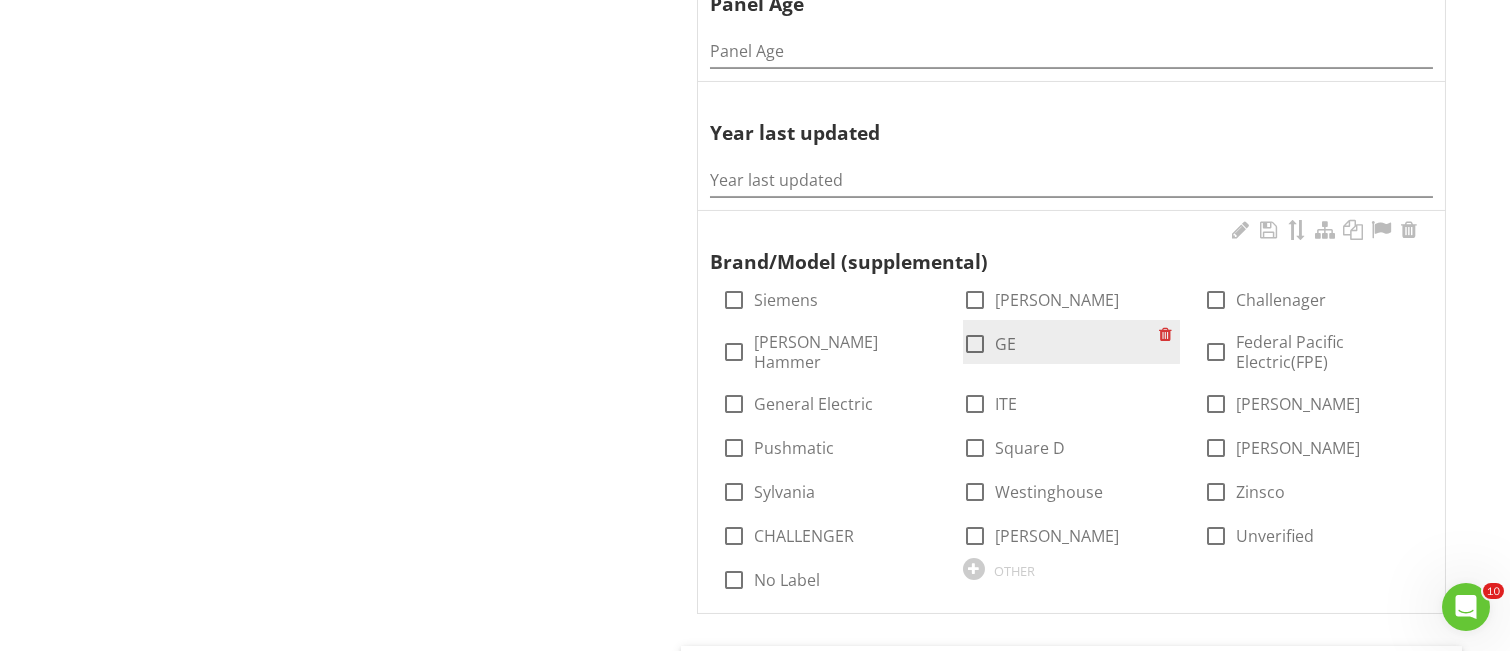 click at bounding box center (975, 344) 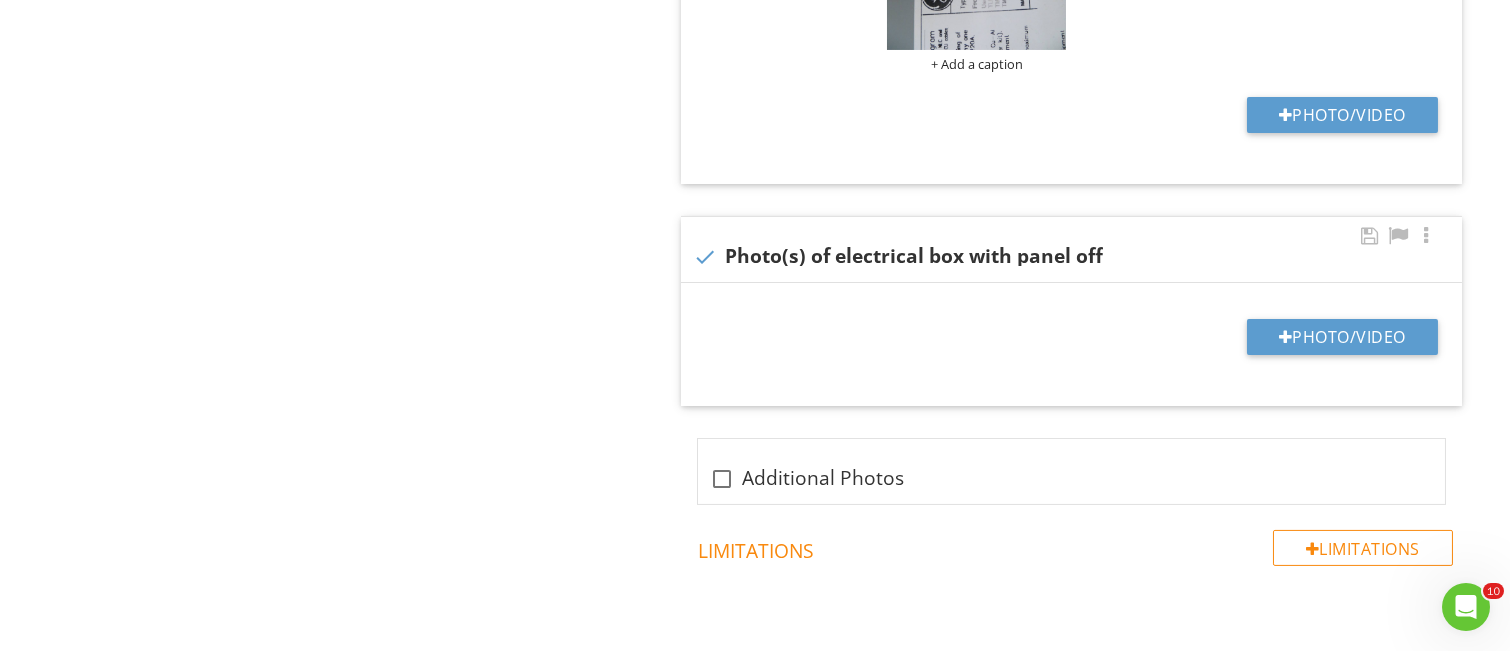 scroll, scrollTop: 1864, scrollLeft: 0, axis: vertical 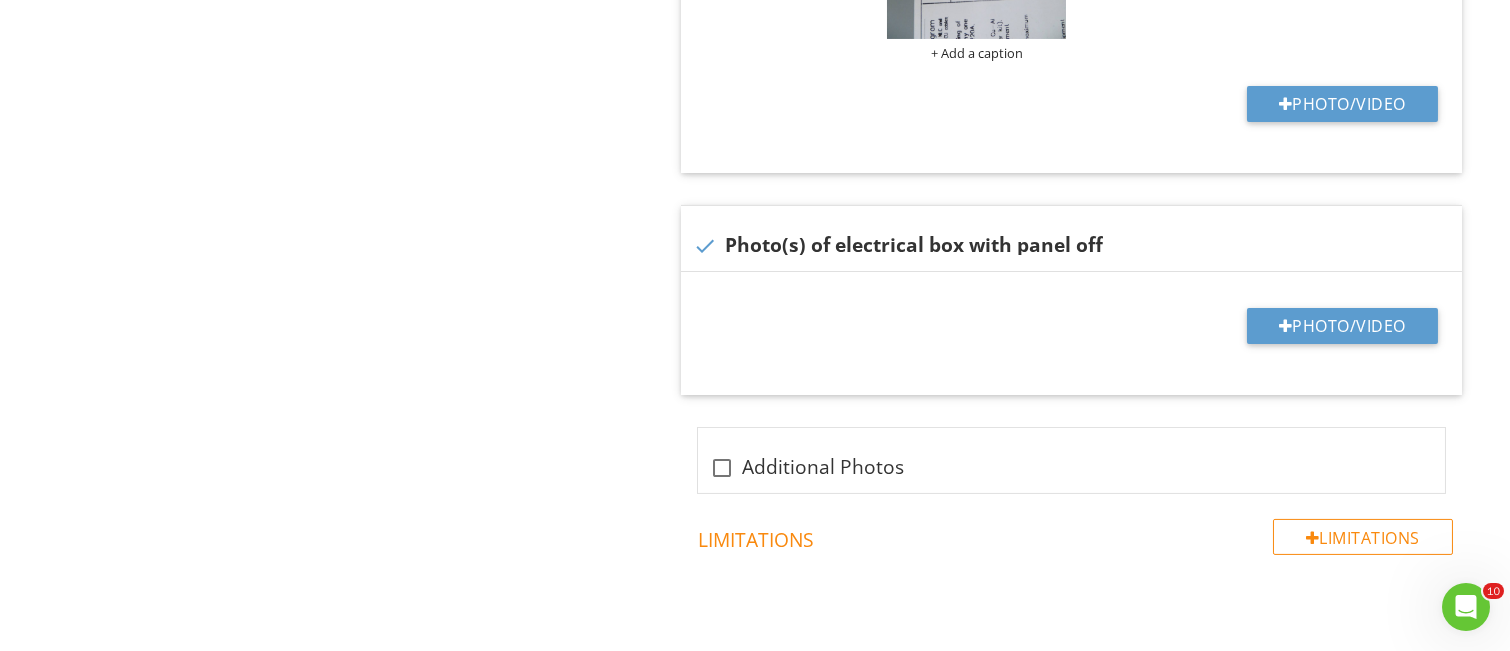 click at bounding box center [976, -81] 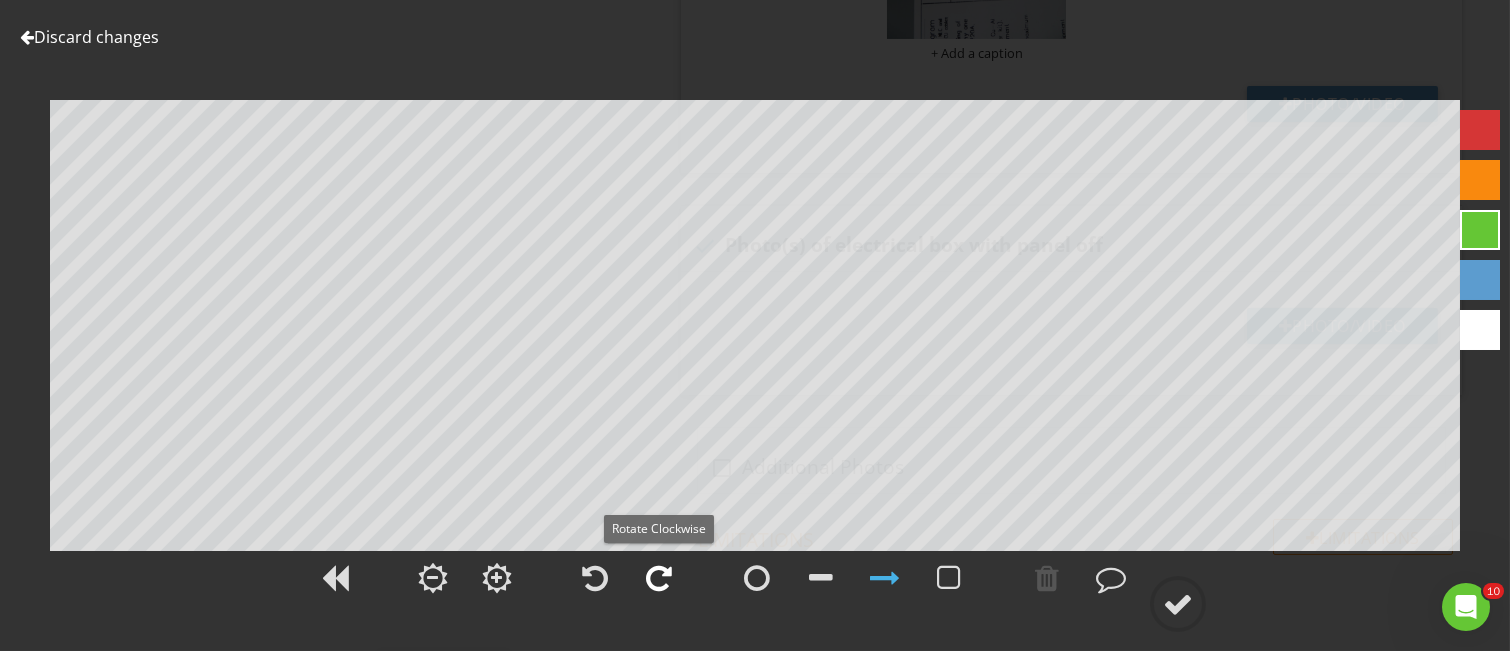 click at bounding box center [659, 578] 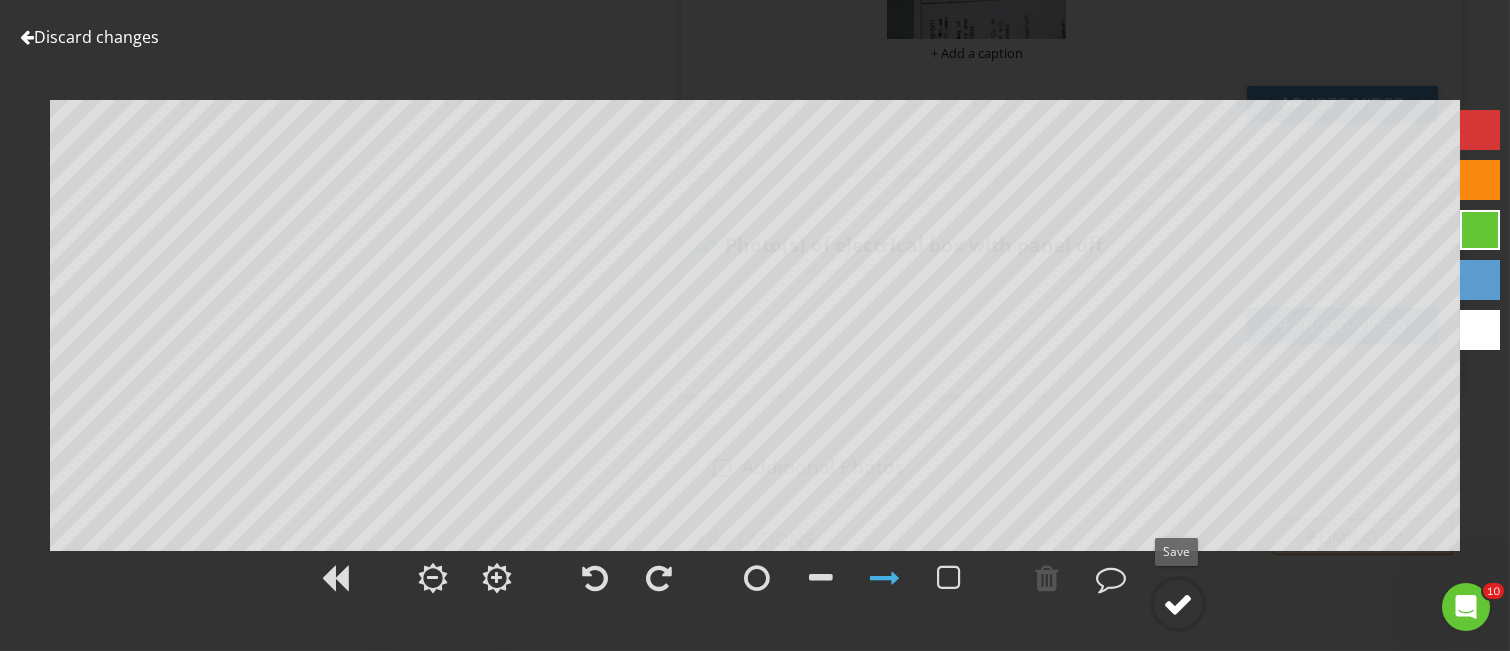 click at bounding box center (1178, 604) 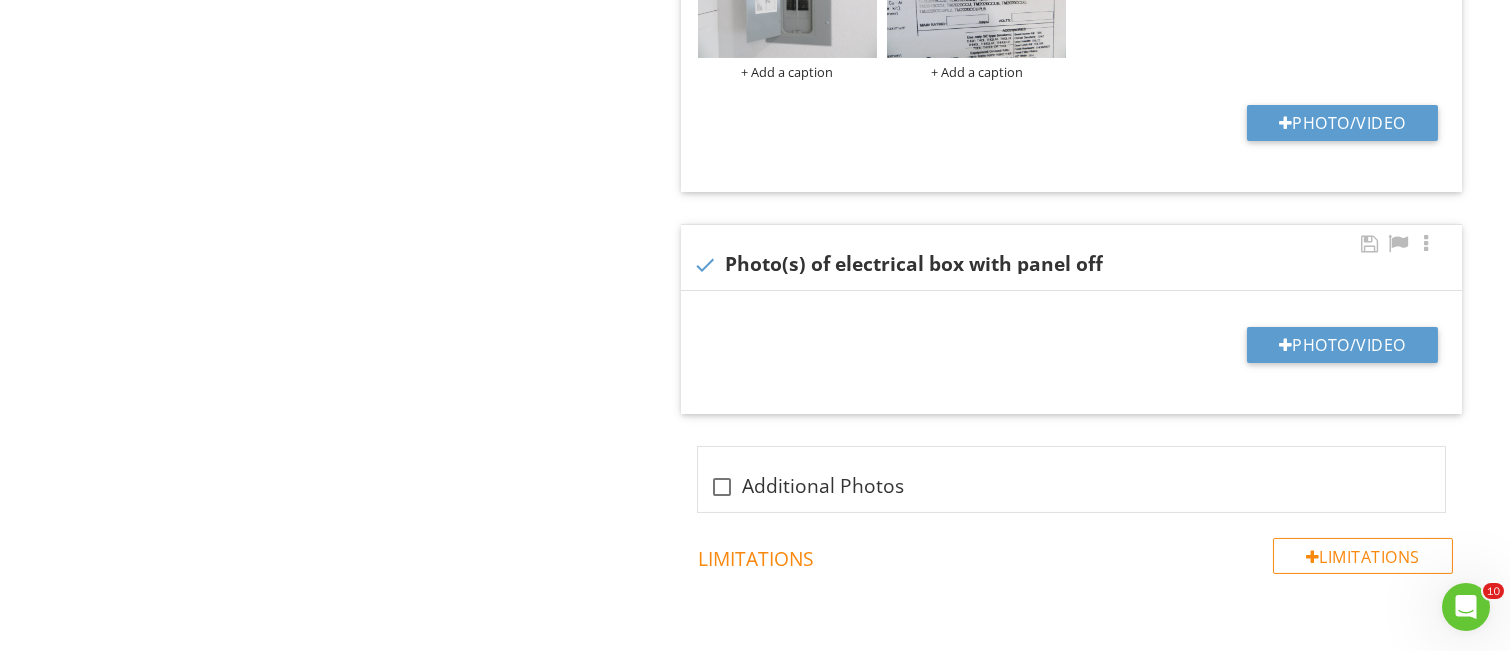 scroll, scrollTop: 1728, scrollLeft: 0, axis: vertical 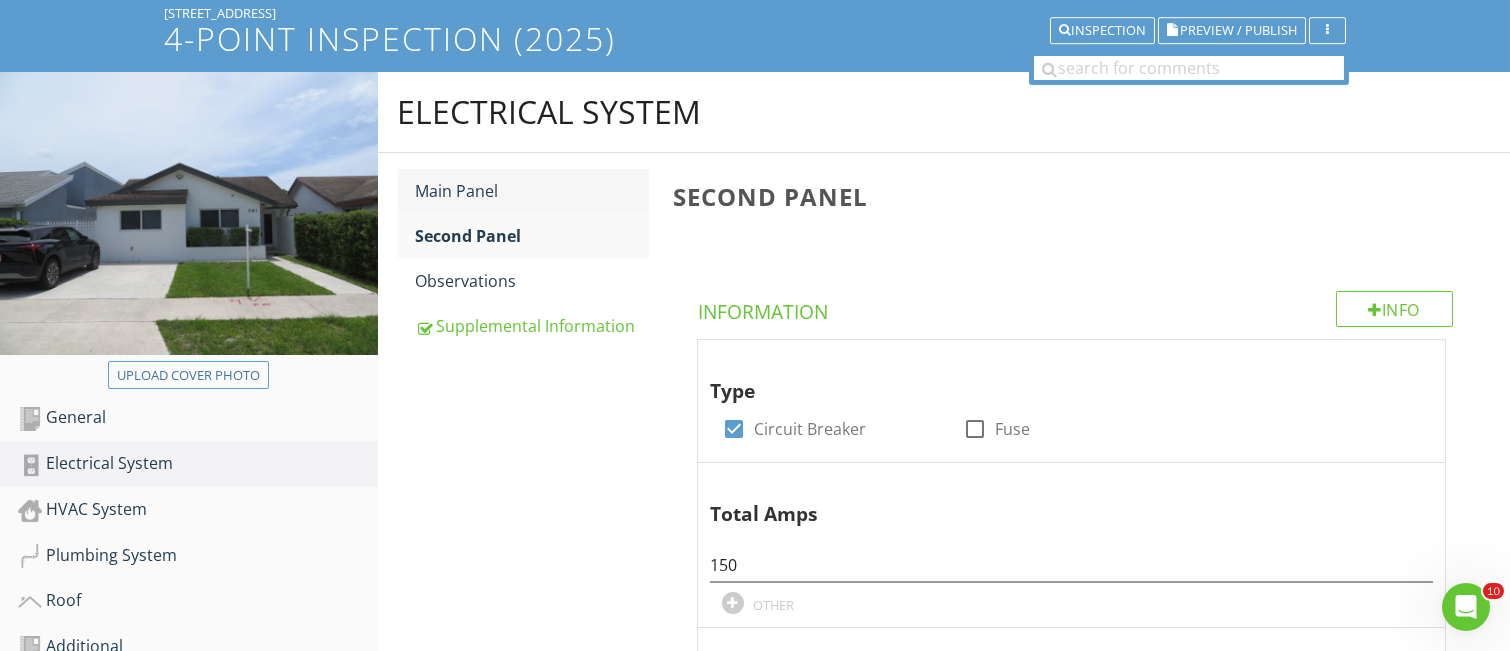 click on "Main Panel" at bounding box center [532, 191] 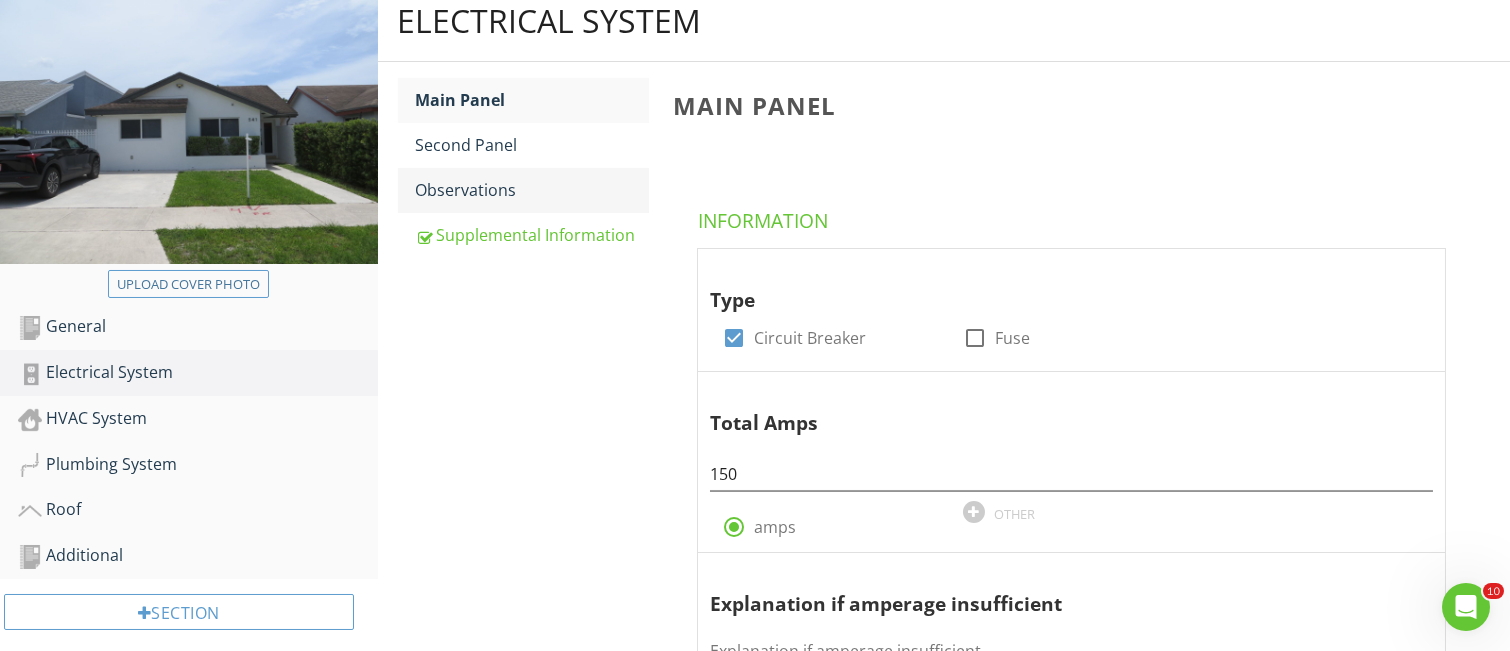 scroll, scrollTop: 128, scrollLeft: 0, axis: vertical 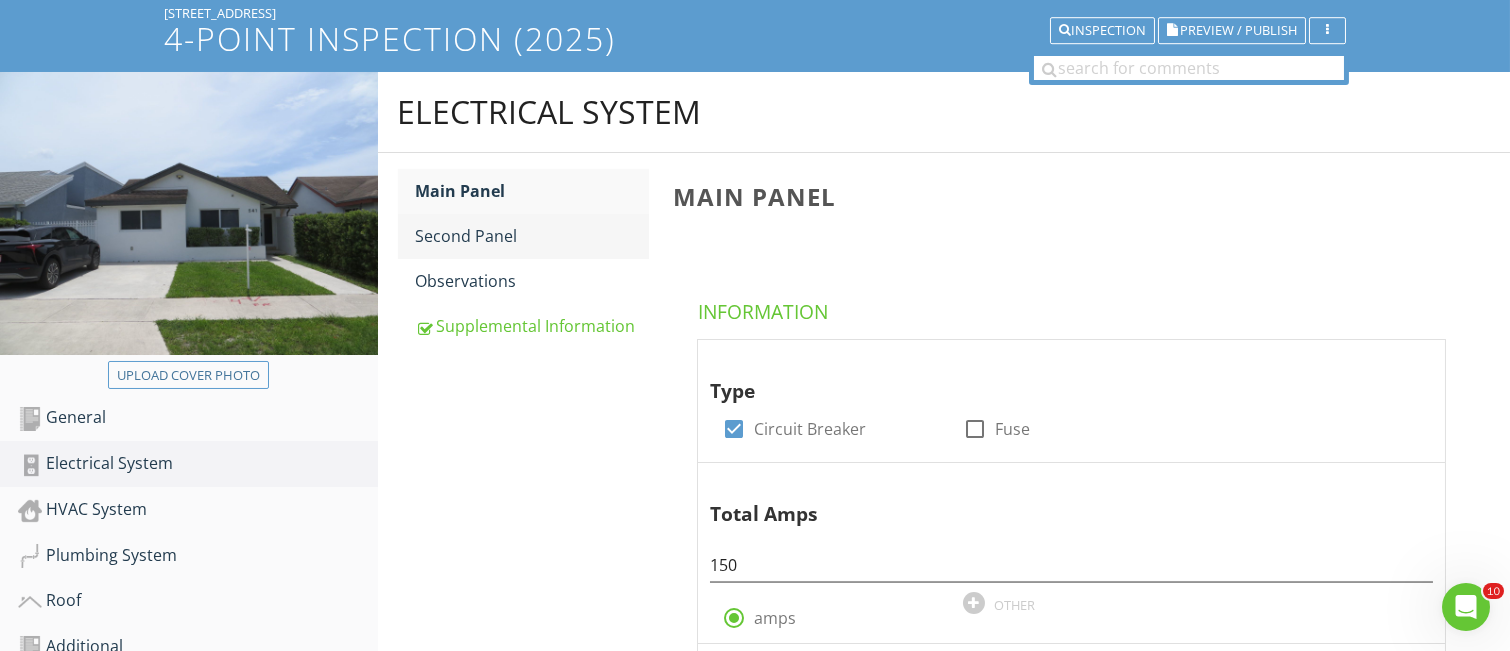 click on "Second Panel" at bounding box center (532, 236) 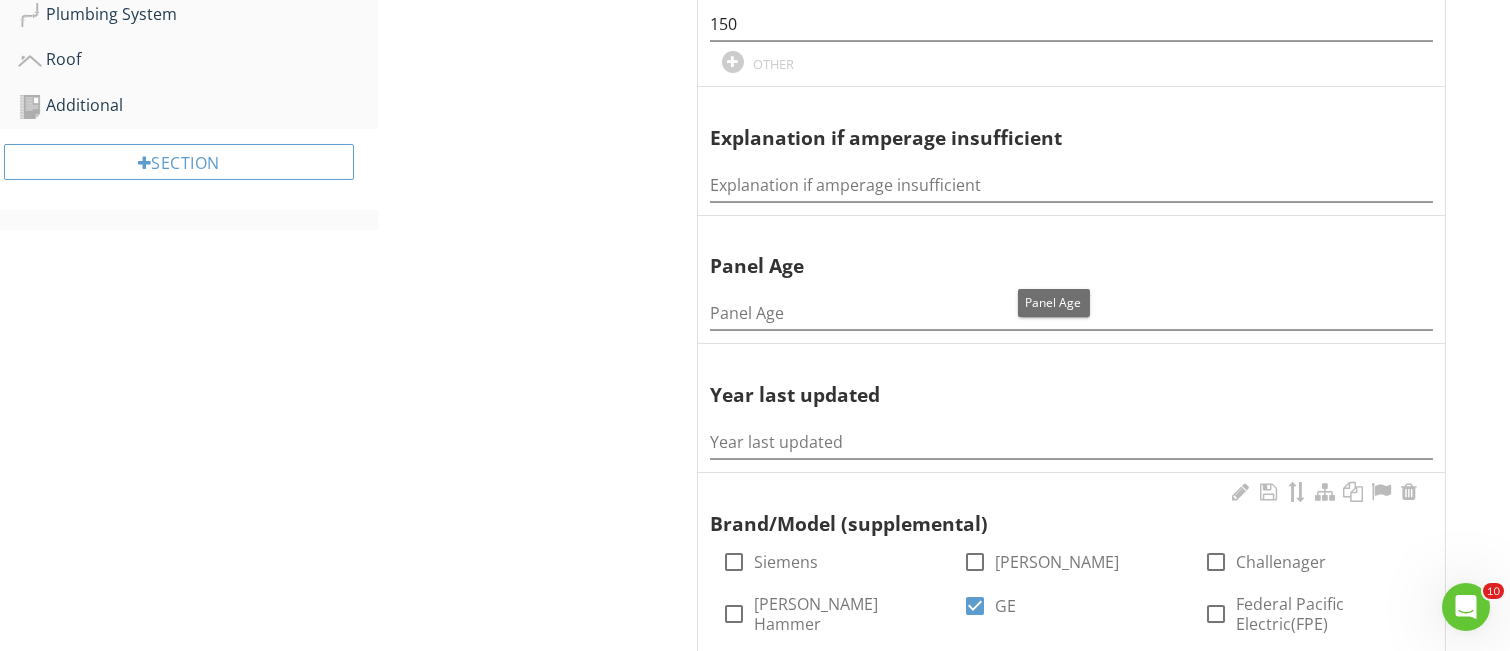 scroll, scrollTop: 796, scrollLeft: 0, axis: vertical 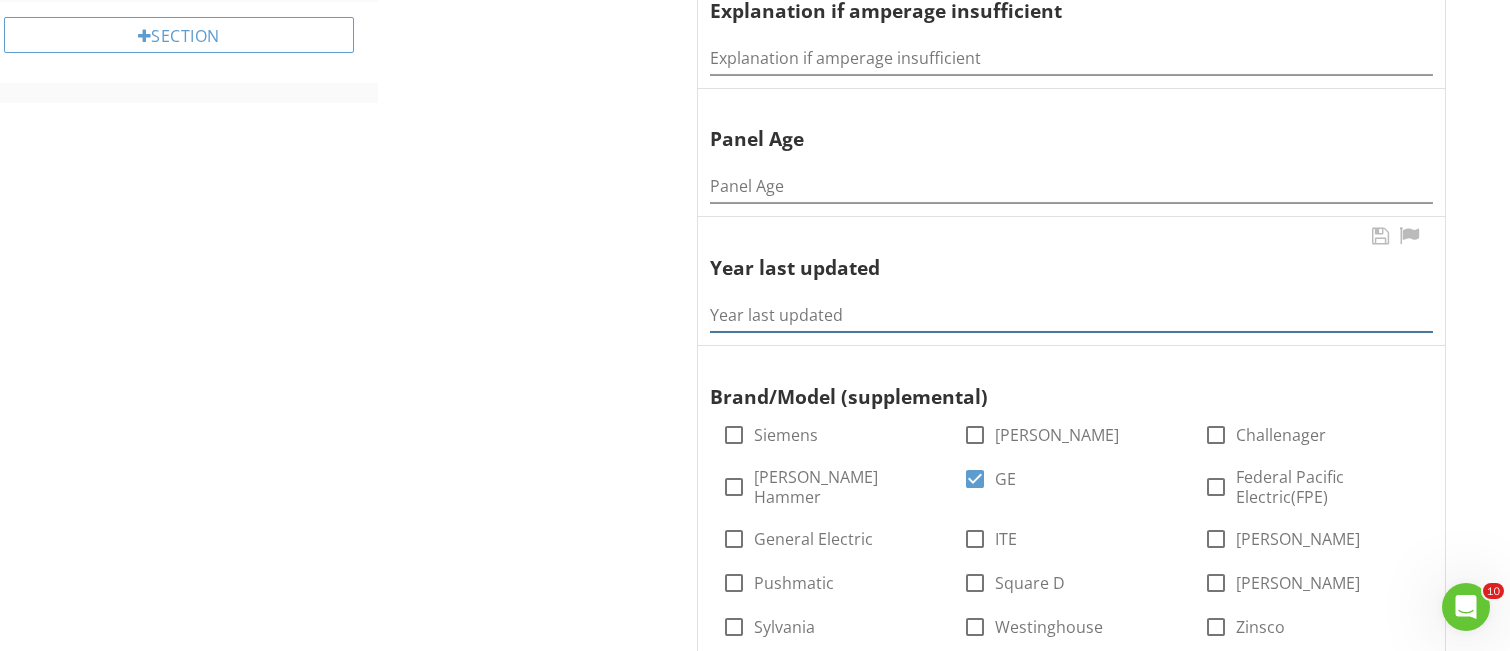 drag, startPoint x: 744, startPoint y: 301, endPoint x: 782, endPoint y: 292, distance: 39.051247 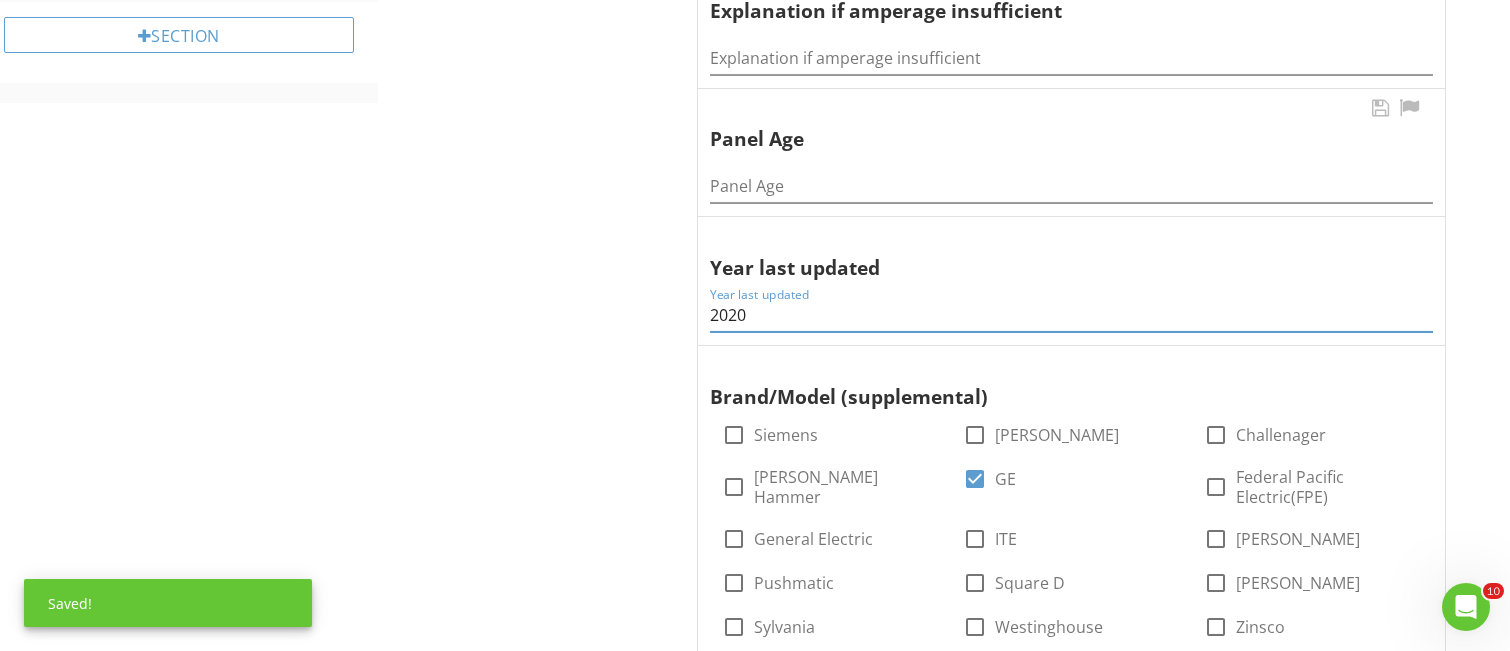 type on "2020" 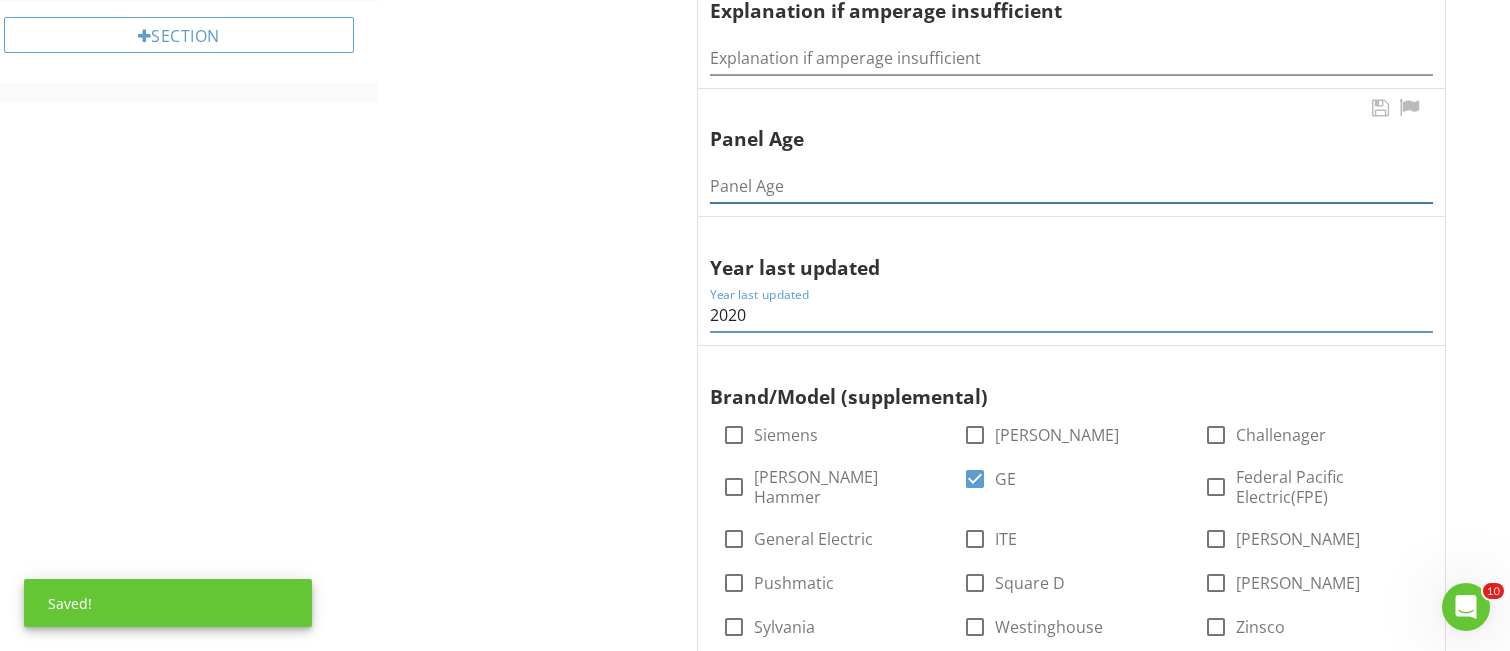 click at bounding box center [1071, 186] 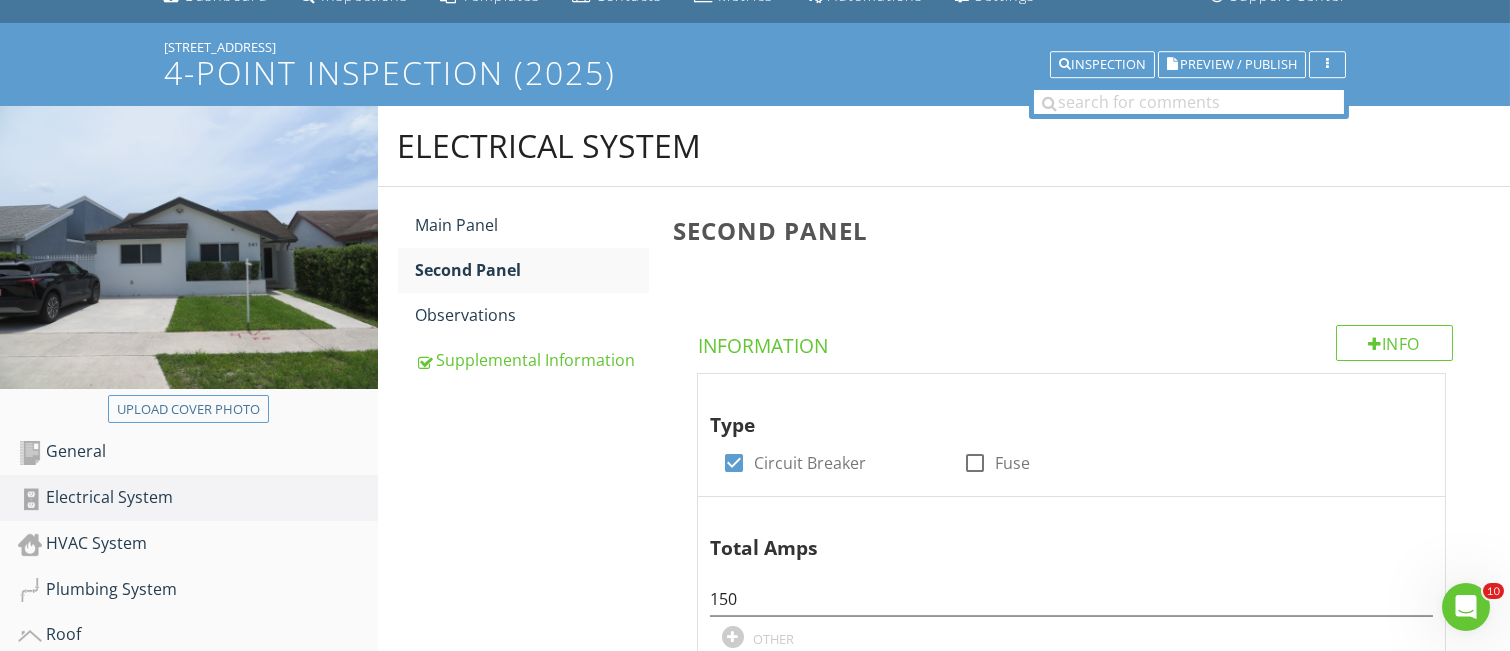scroll, scrollTop: 133, scrollLeft: 0, axis: vertical 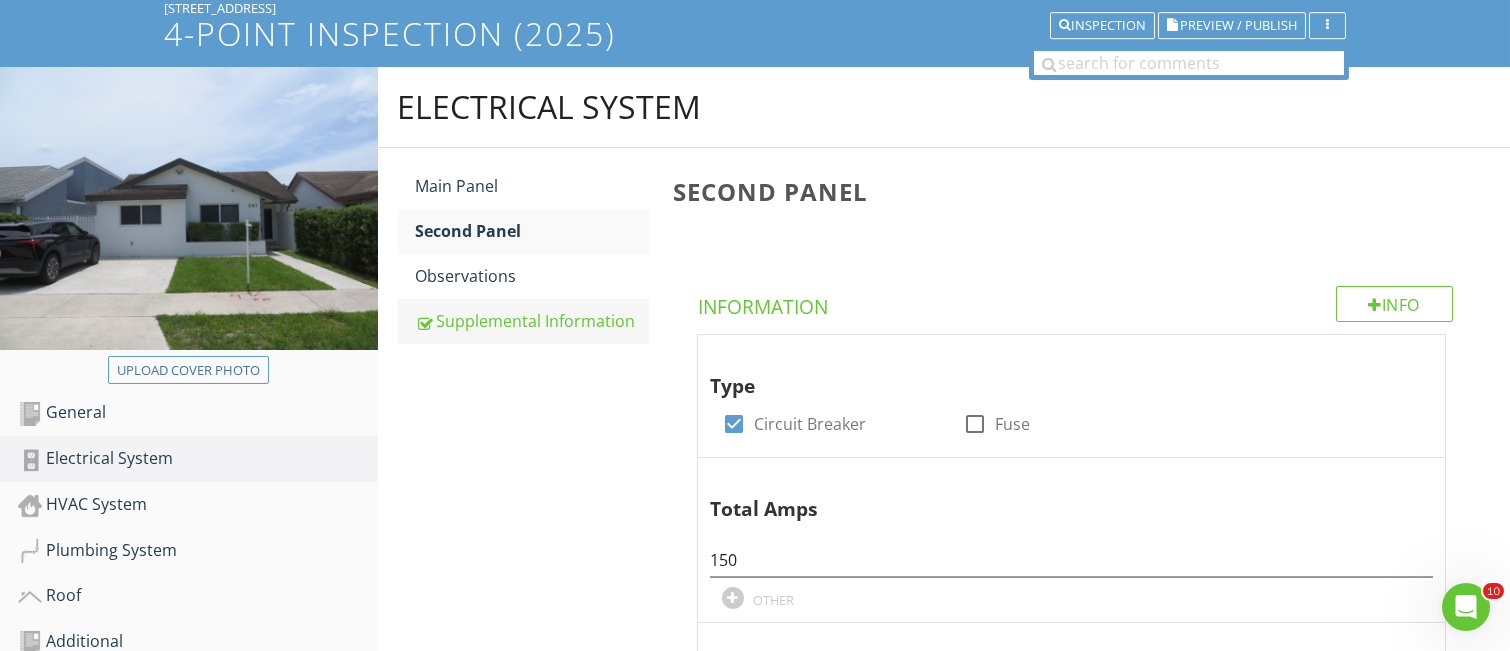 type on "5 Years" 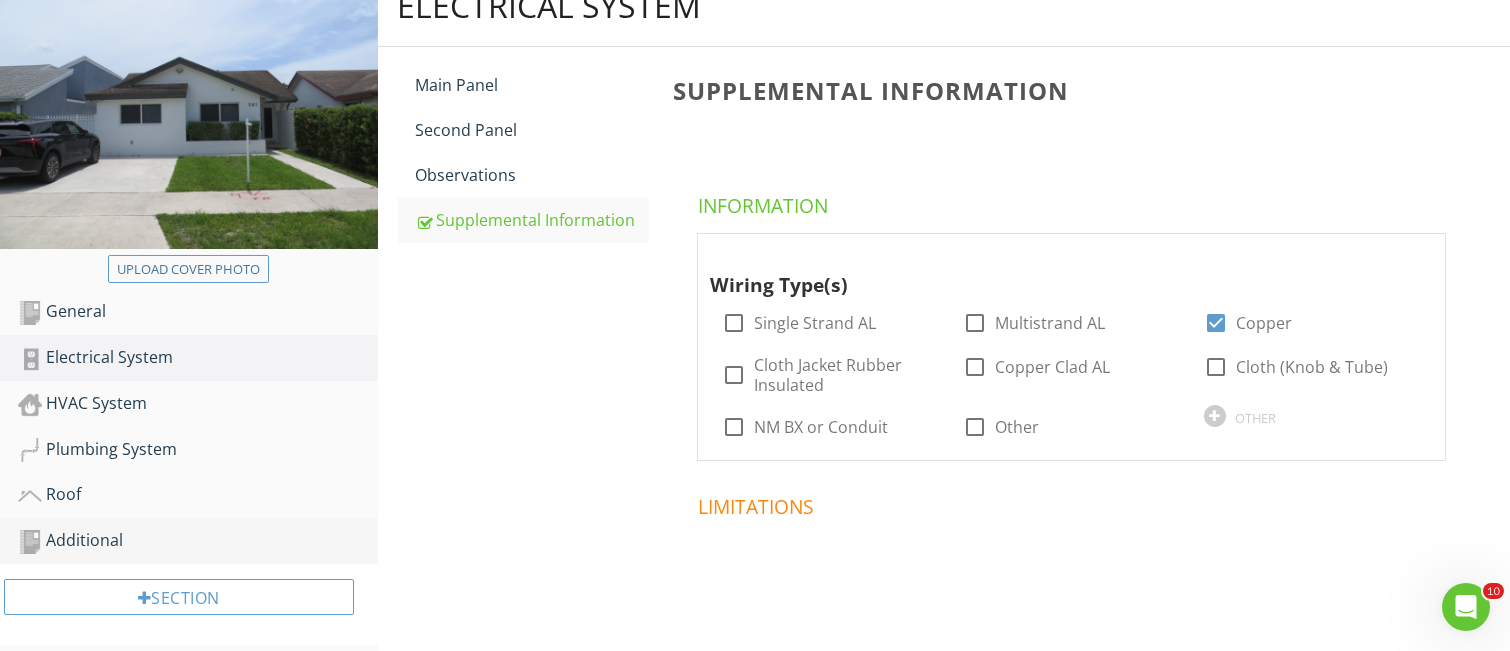 scroll, scrollTop: 400, scrollLeft: 0, axis: vertical 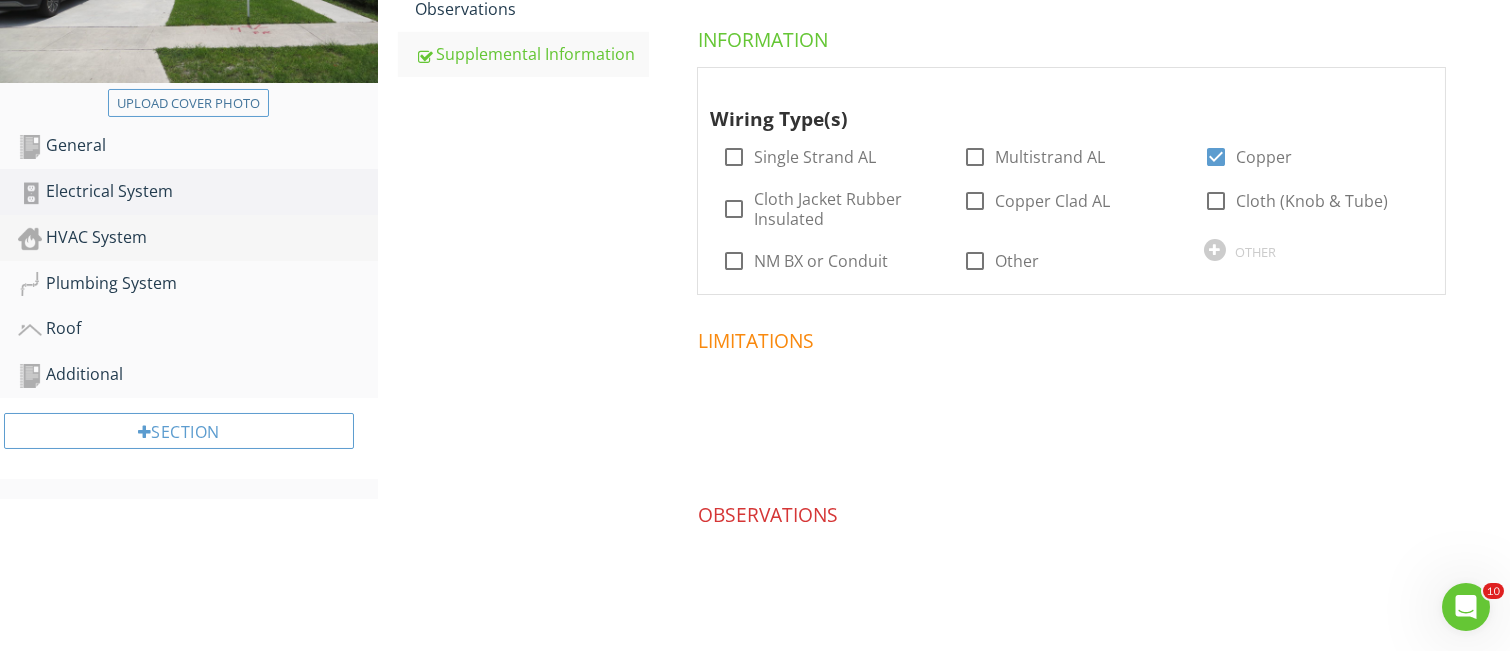 click on "HVAC System" at bounding box center [198, 238] 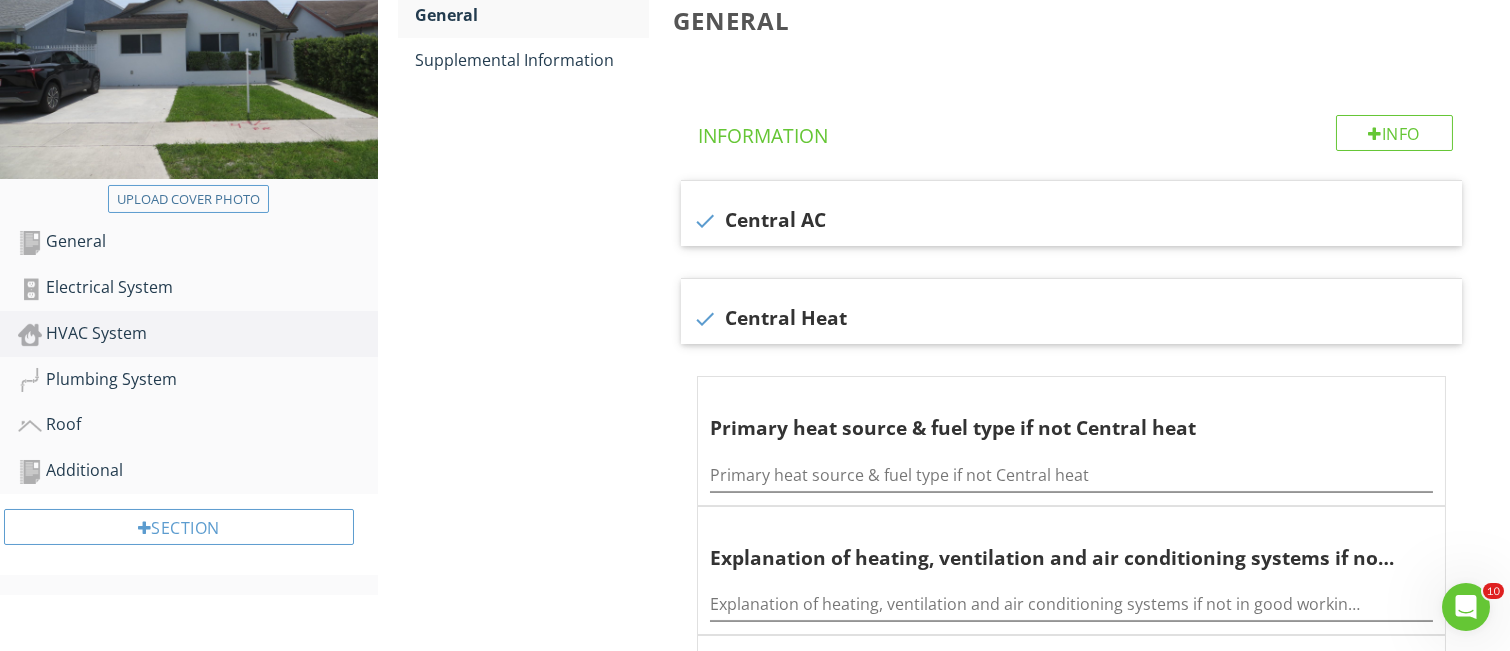scroll, scrollTop: 266, scrollLeft: 0, axis: vertical 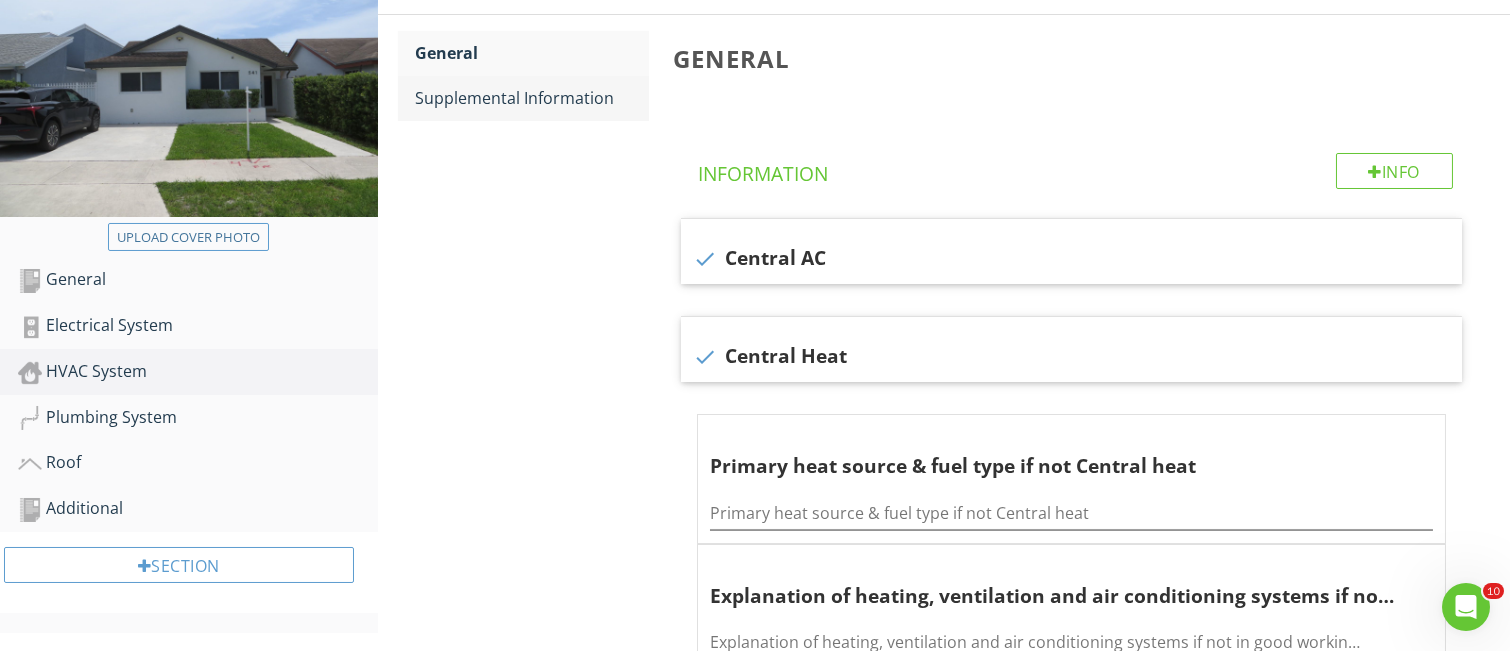 click on "Supplemental Information" at bounding box center [532, 98] 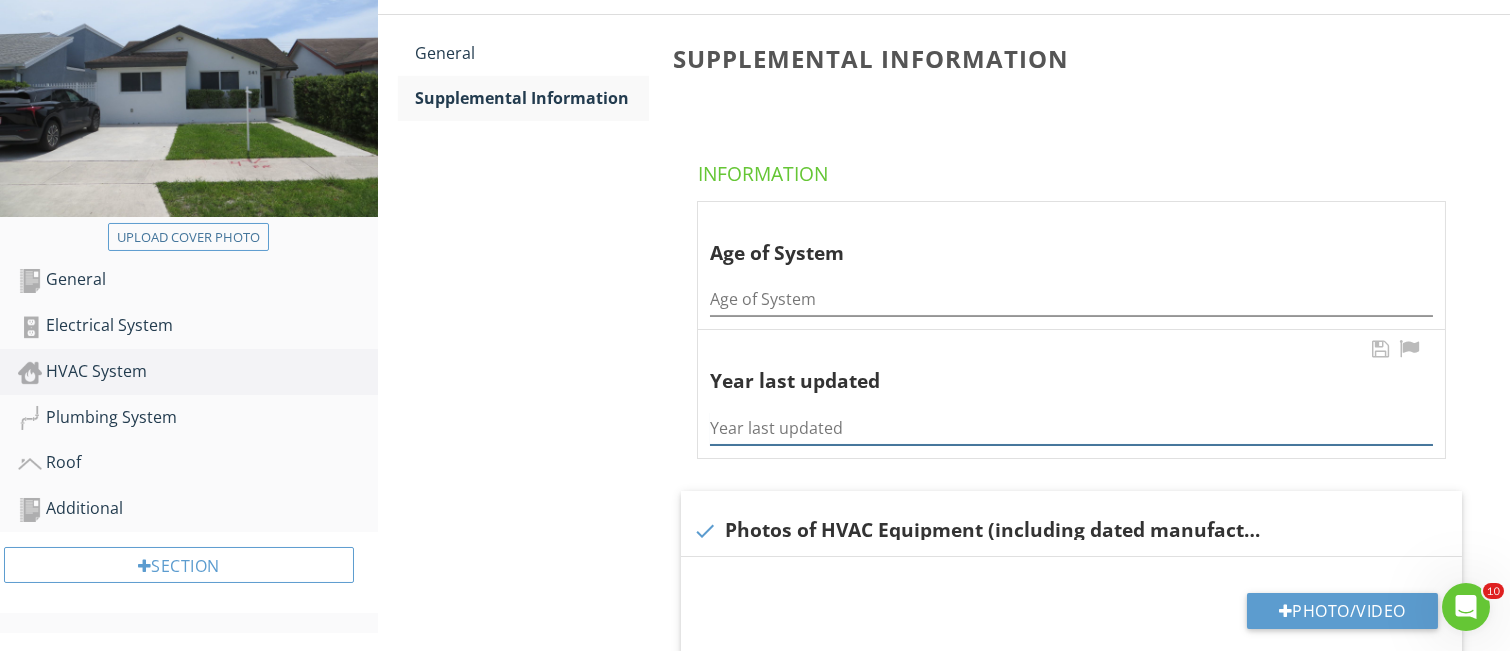 drag, startPoint x: 723, startPoint y: 426, endPoint x: 752, endPoint y: 407, distance: 34.669872 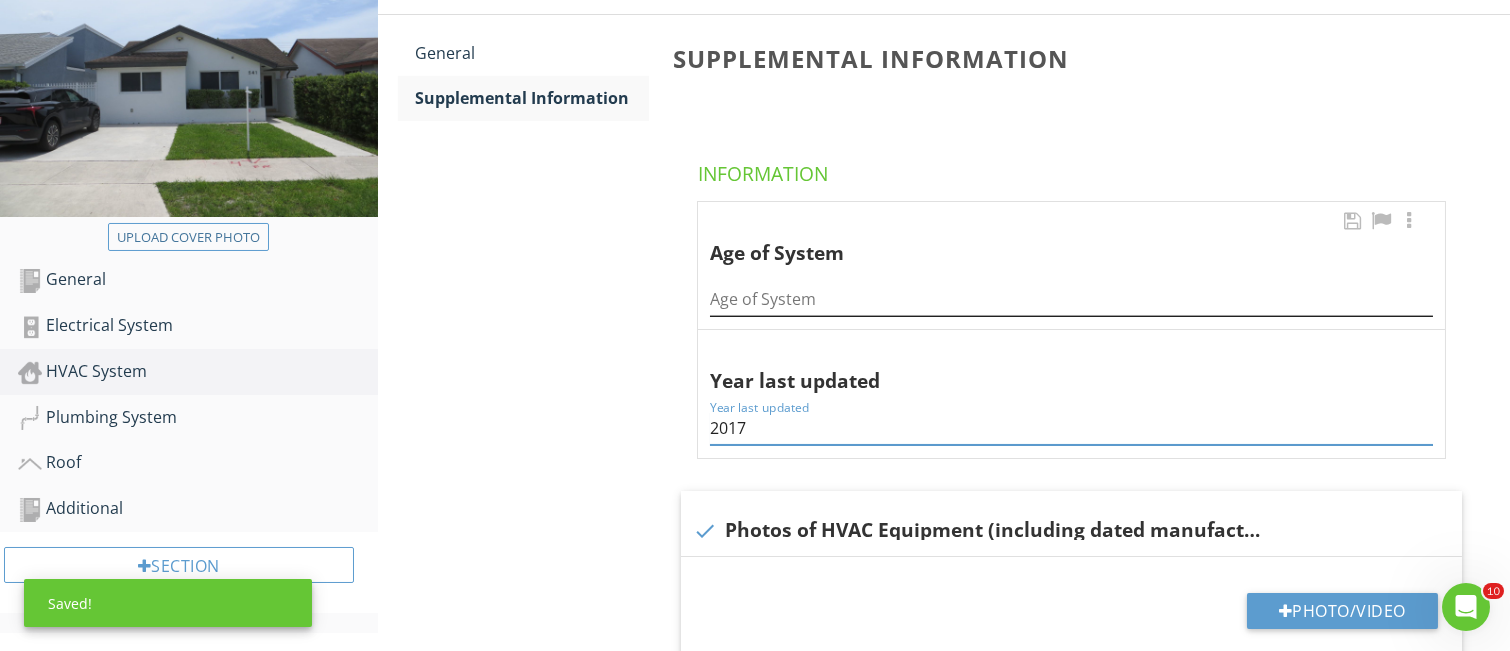 type on "2017" 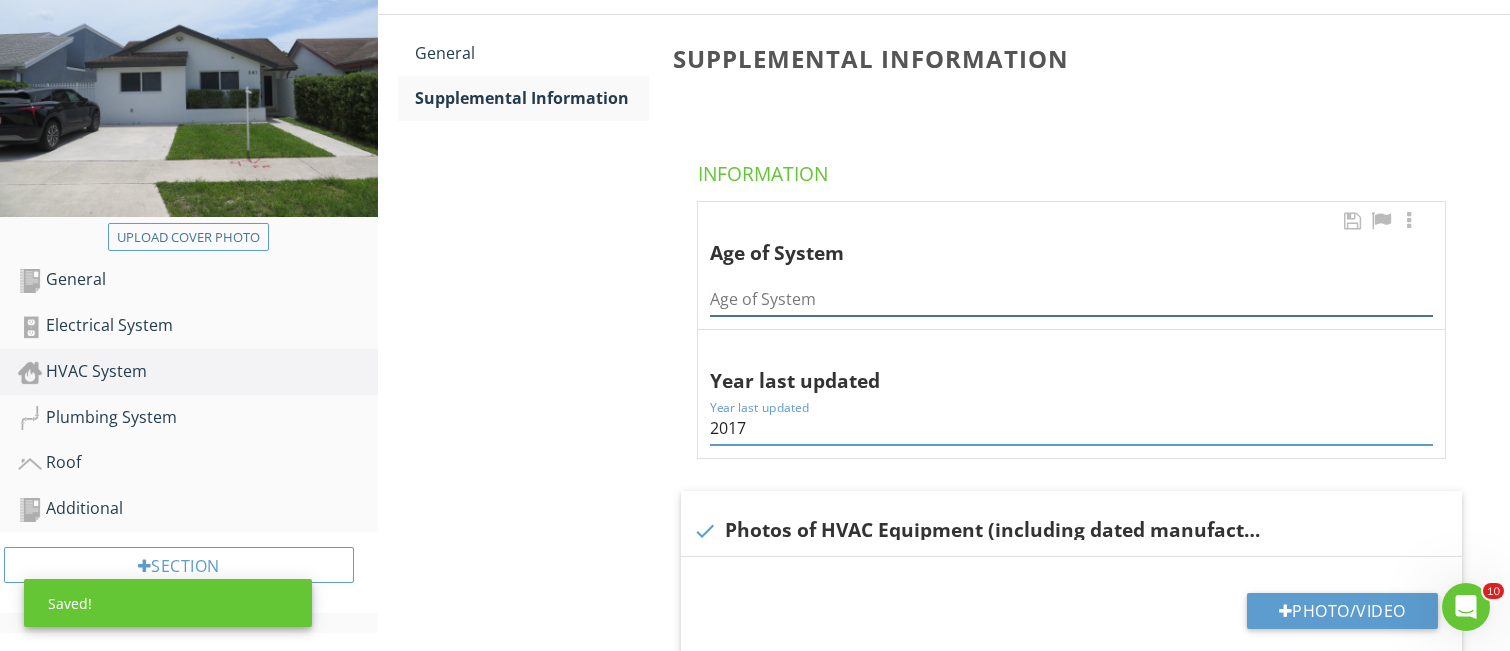 click at bounding box center (1071, 299) 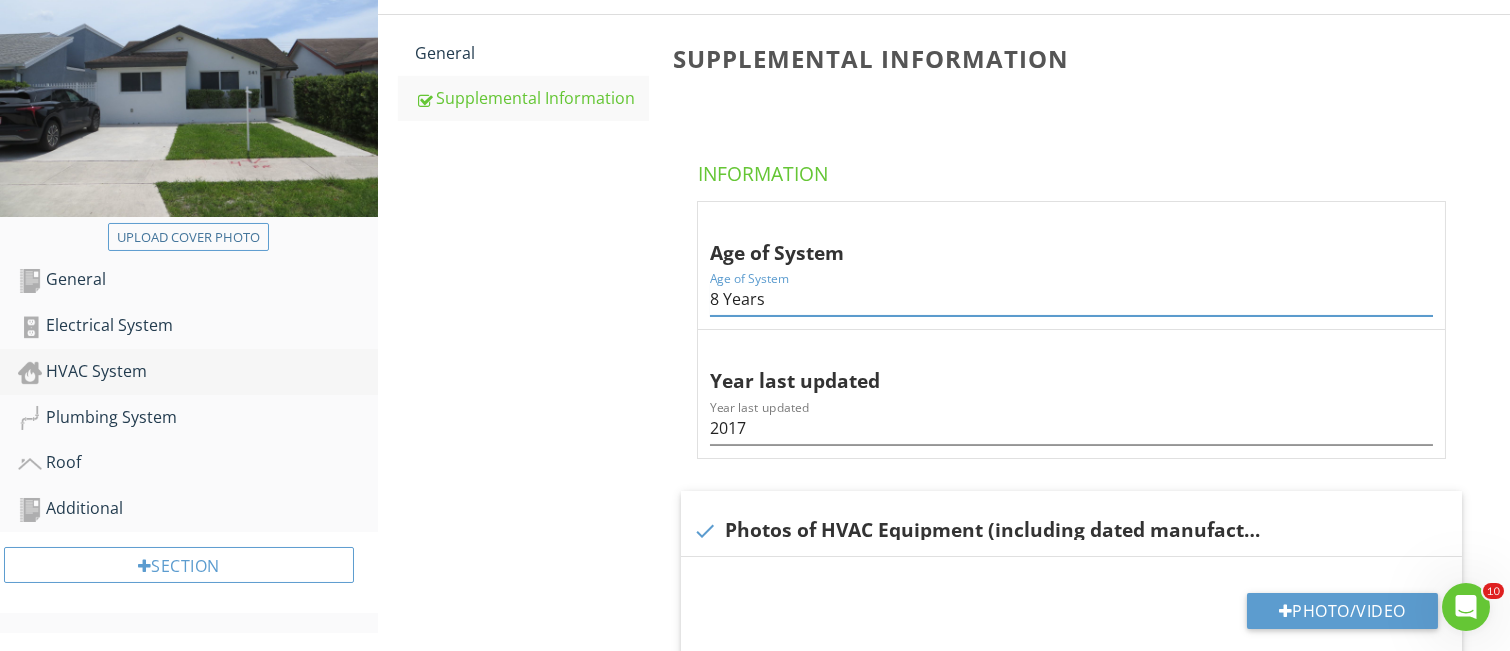 type on "8 Years" 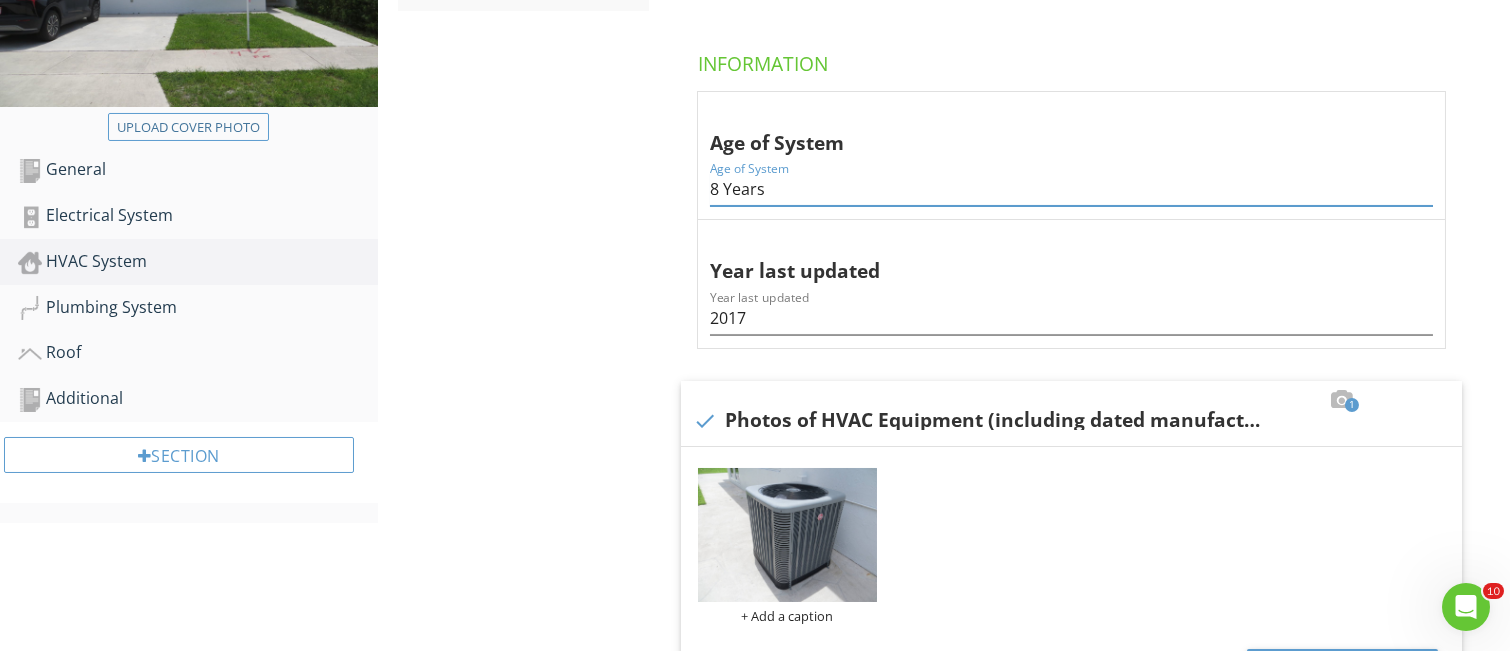 scroll, scrollTop: 533, scrollLeft: 0, axis: vertical 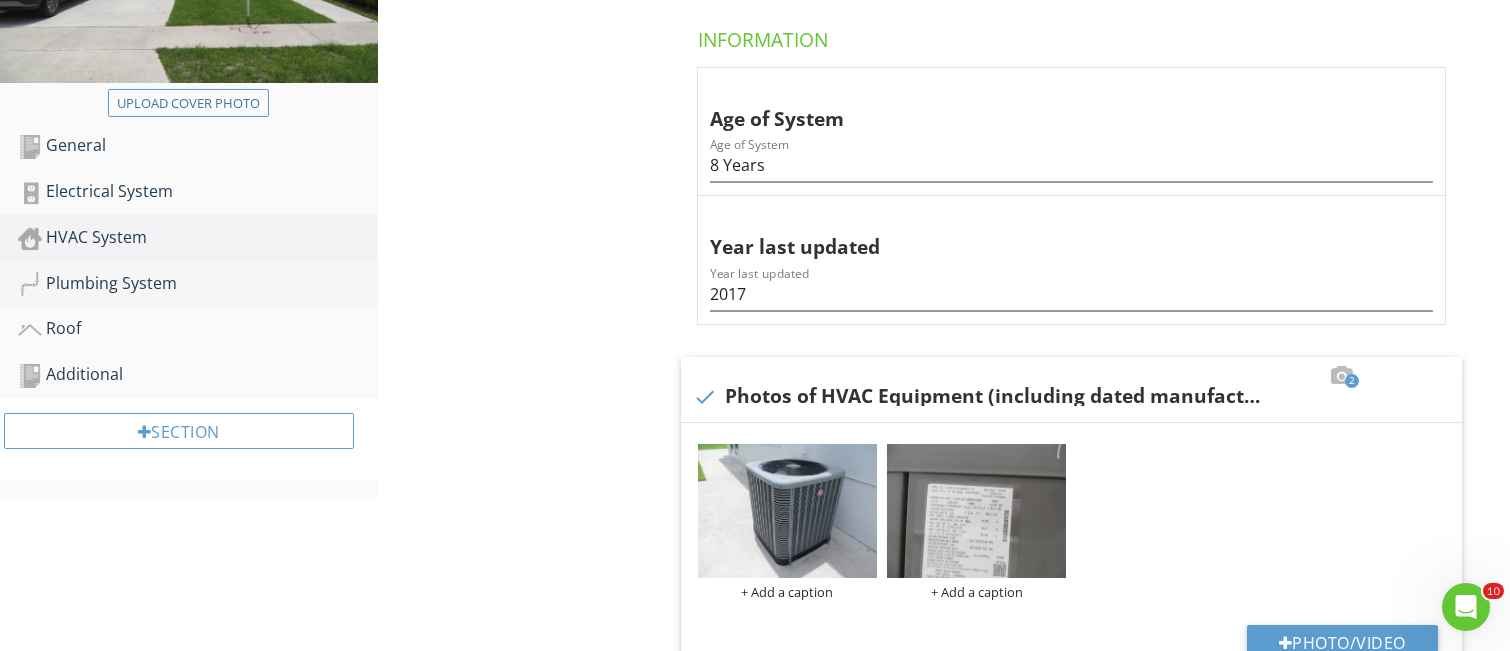 click on "Plumbing System" at bounding box center (198, 284) 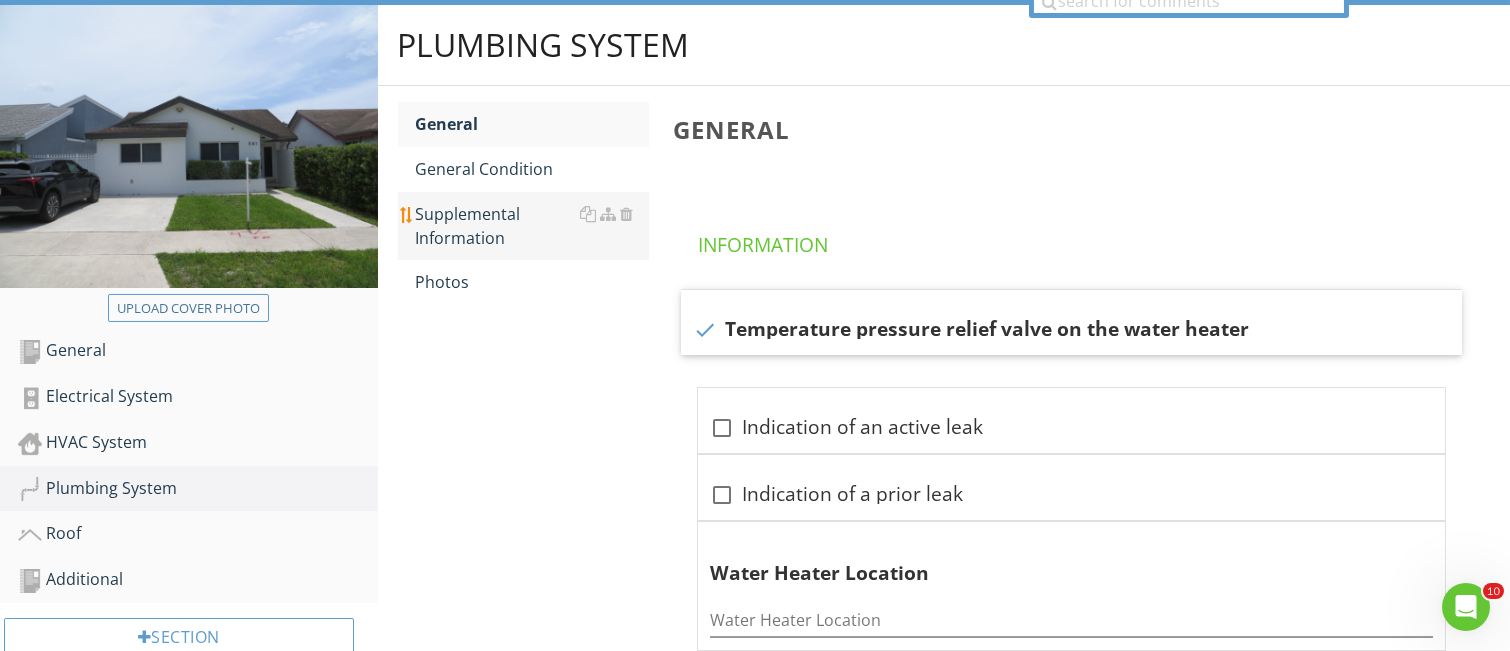 scroll, scrollTop: 189, scrollLeft: 0, axis: vertical 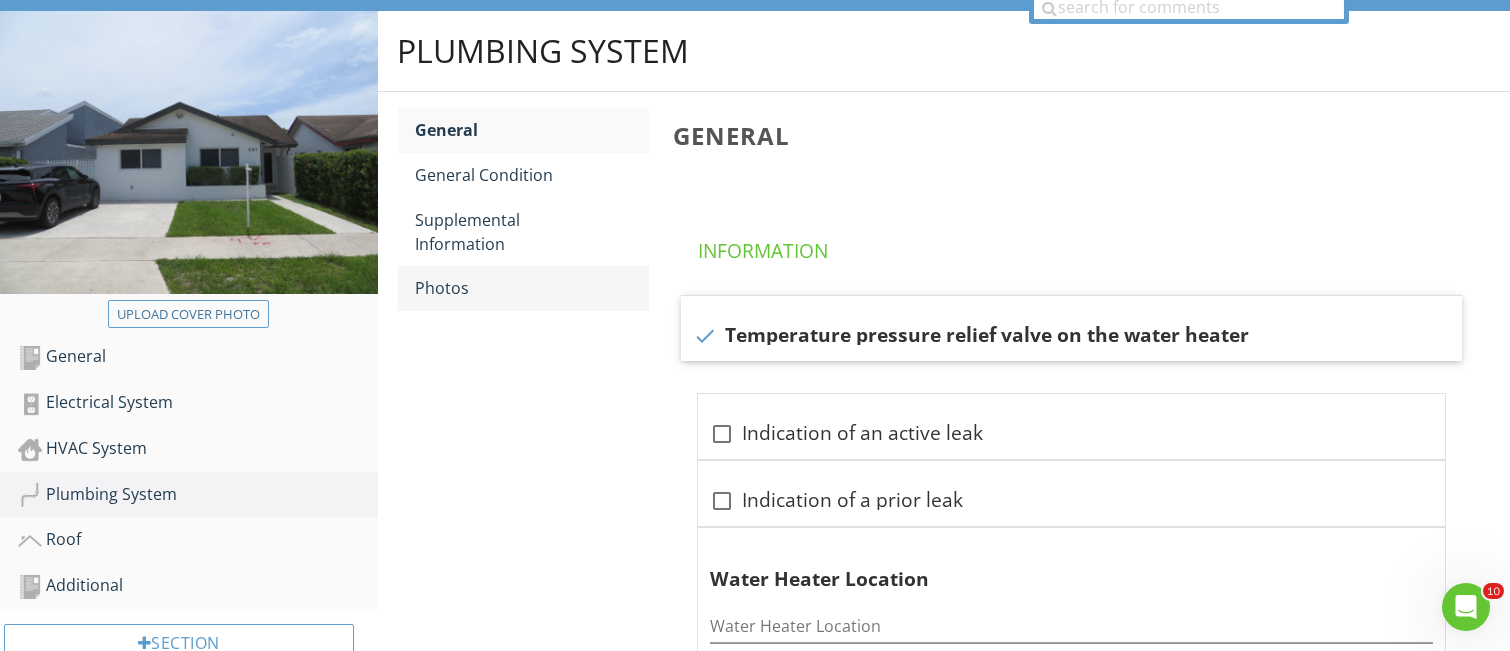 click on "Photos" at bounding box center (532, 288) 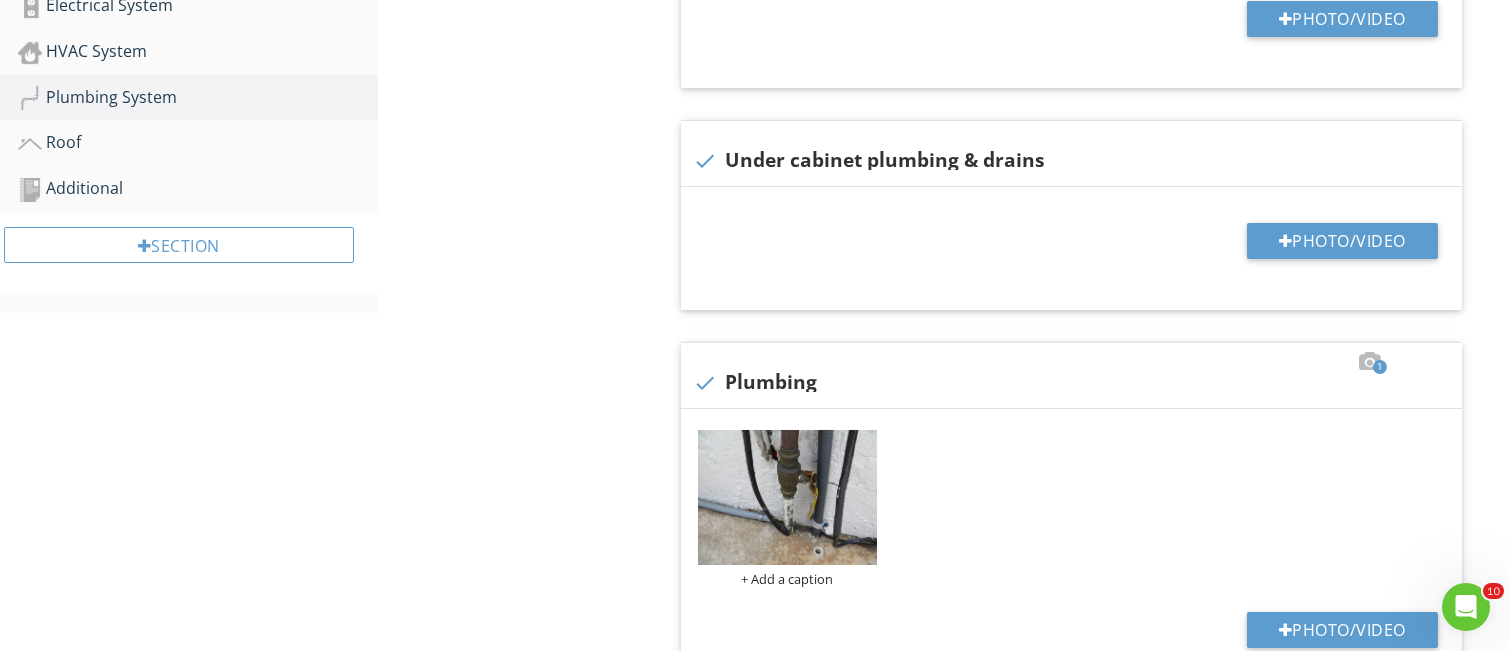 scroll, scrollTop: 189, scrollLeft: 0, axis: vertical 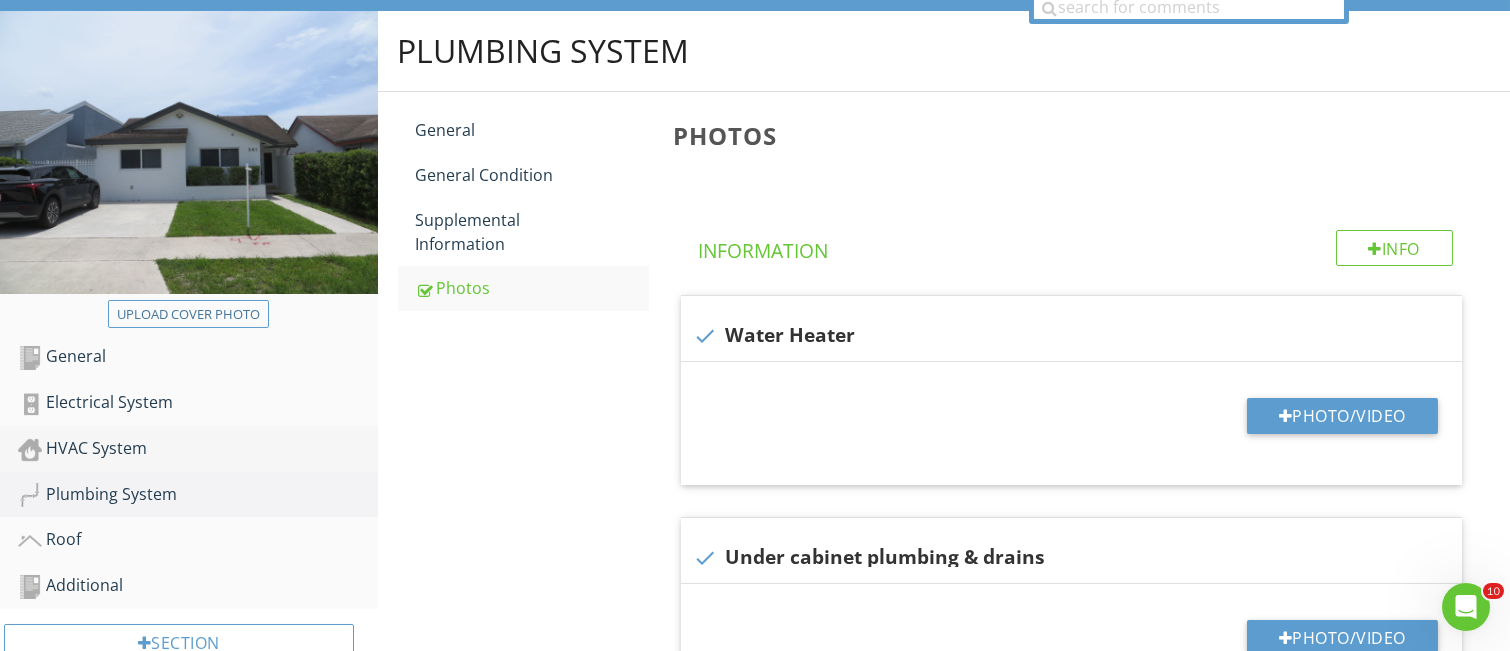 click on "HVAC System" at bounding box center [198, 449] 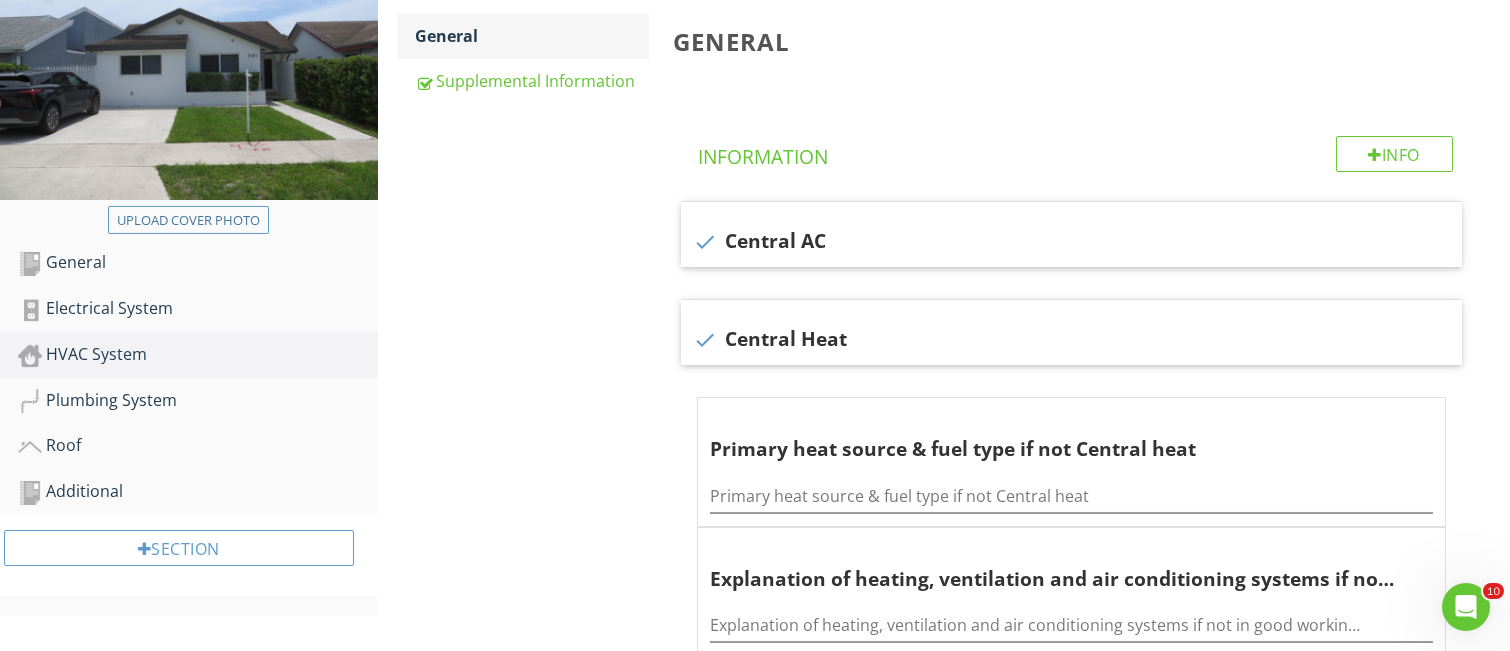 scroll, scrollTop: 55, scrollLeft: 0, axis: vertical 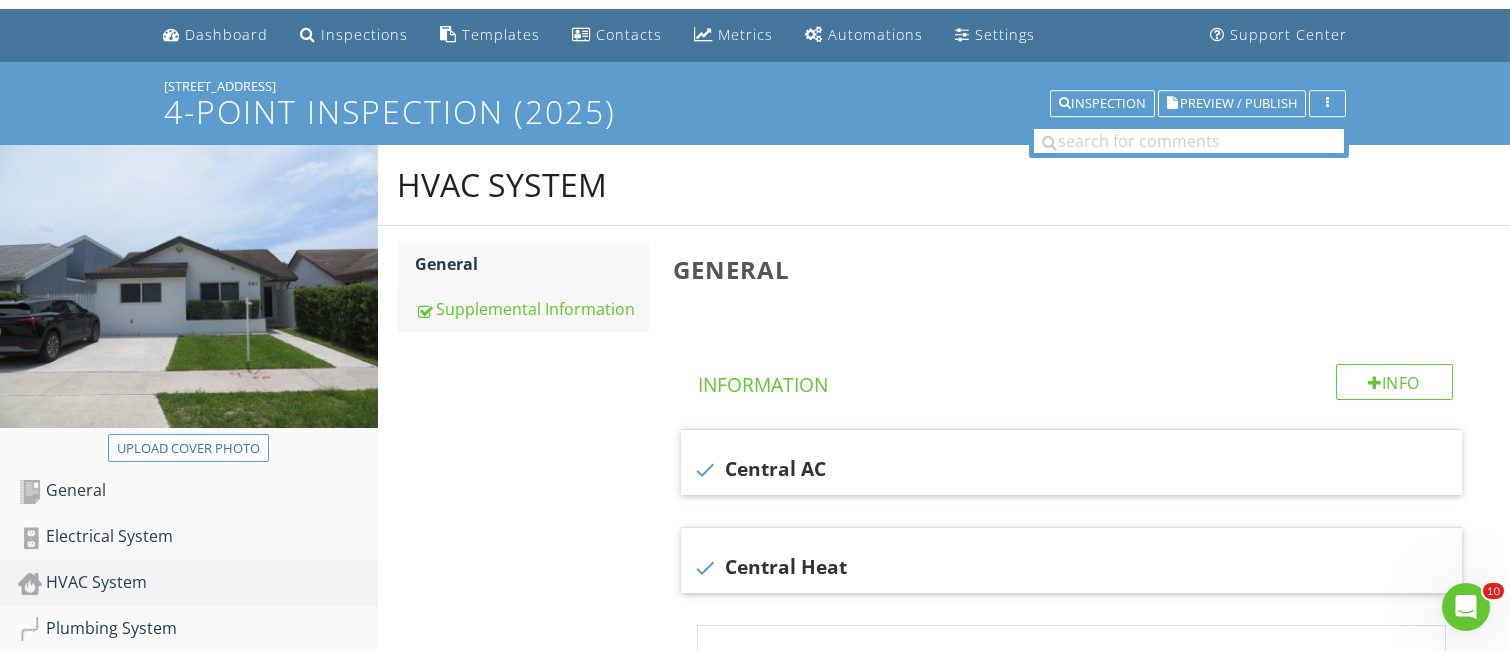 click on "Supplemental Information" at bounding box center [532, 309] 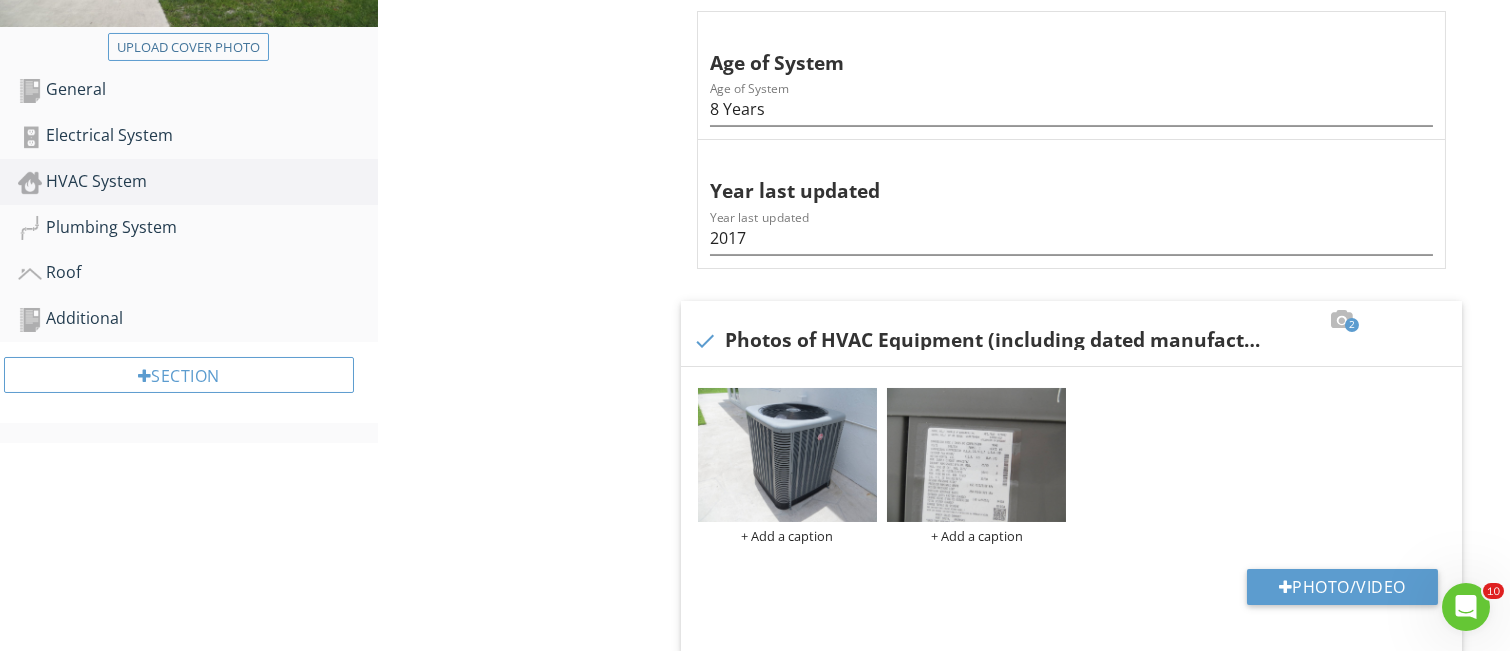 scroll, scrollTop: 589, scrollLeft: 0, axis: vertical 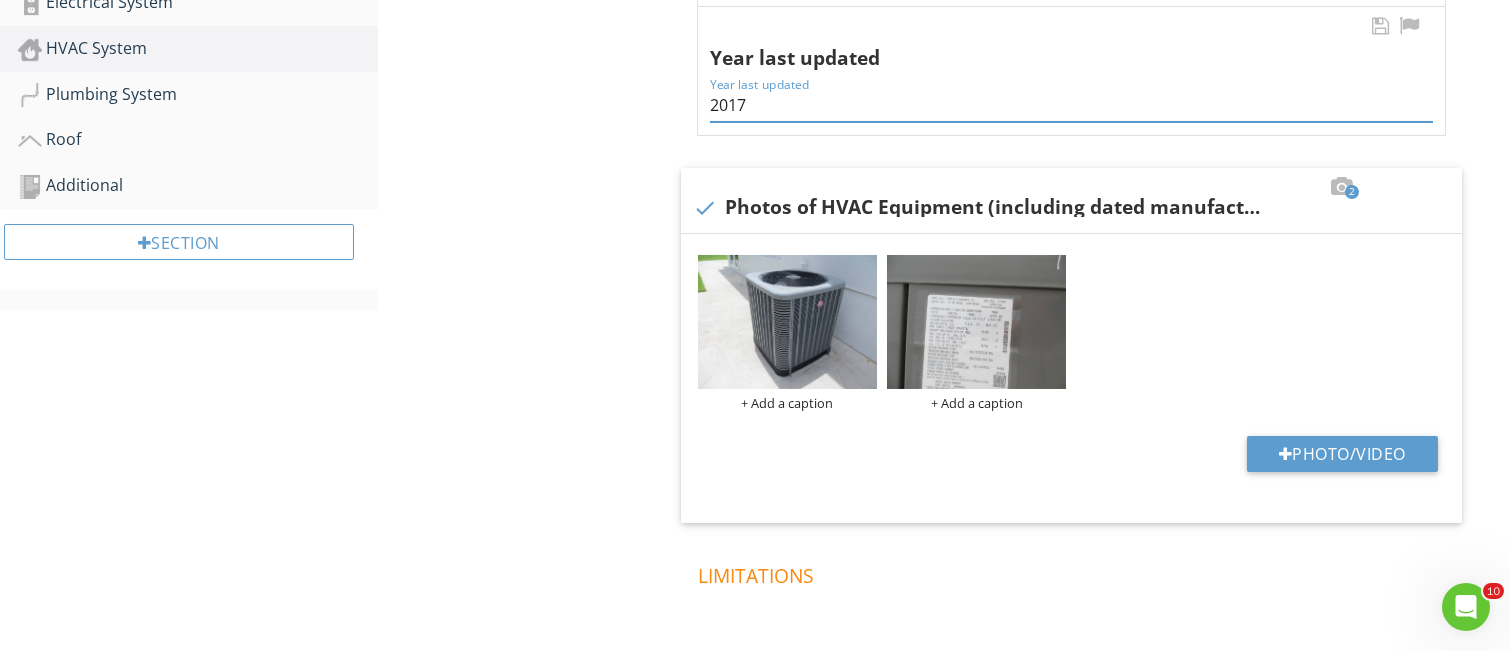 drag, startPoint x: 737, startPoint y: 103, endPoint x: 752, endPoint y: 106, distance: 15.297058 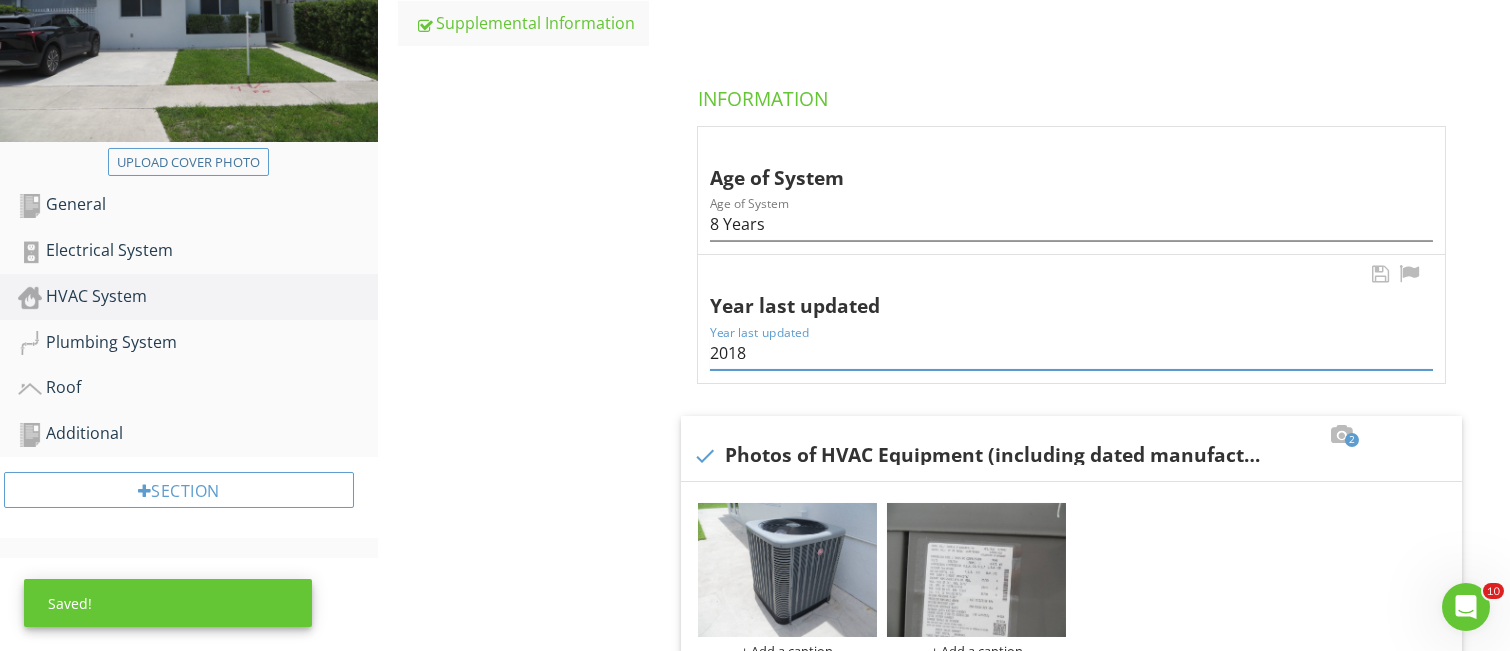 scroll, scrollTop: 322, scrollLeft: 0, axis: vertical 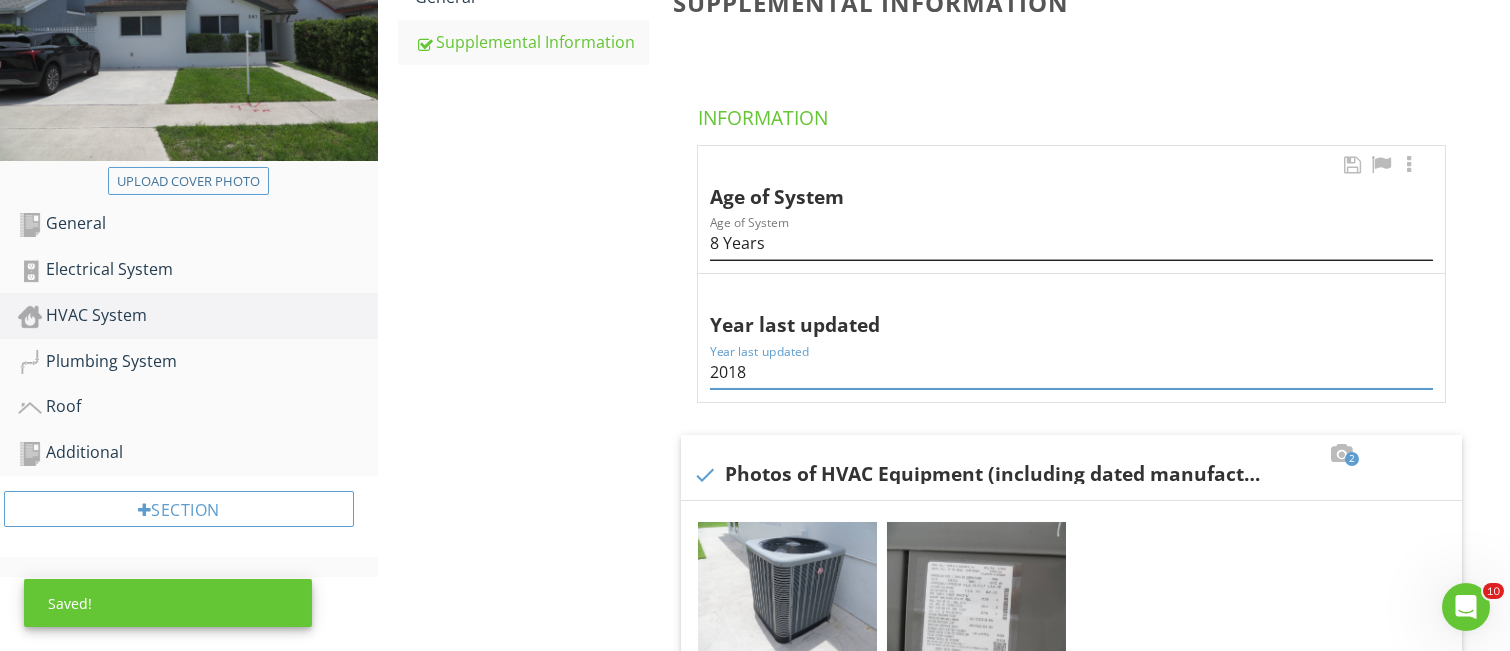 type on "2018" 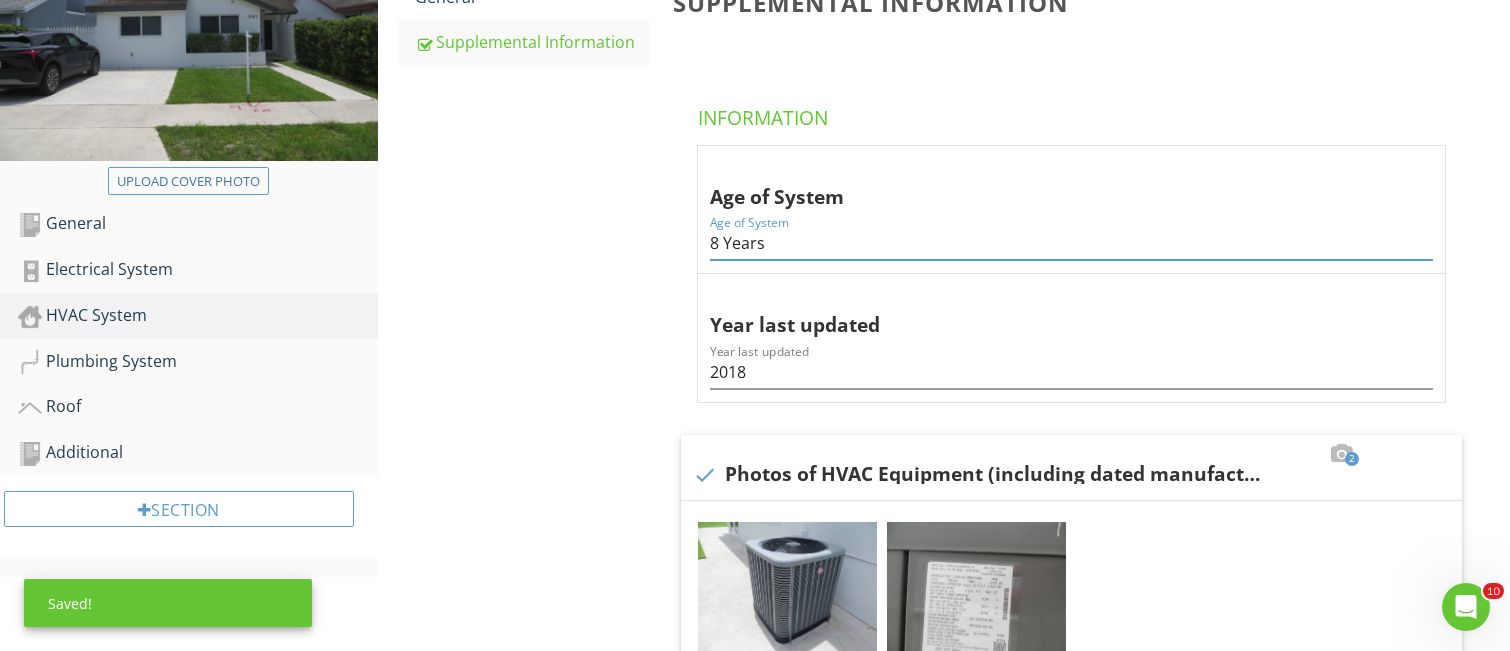 drag, startPoint x: 716, startPoint y: 246, endPoint x: 694, endPoint y: 251, distance: 22.561028 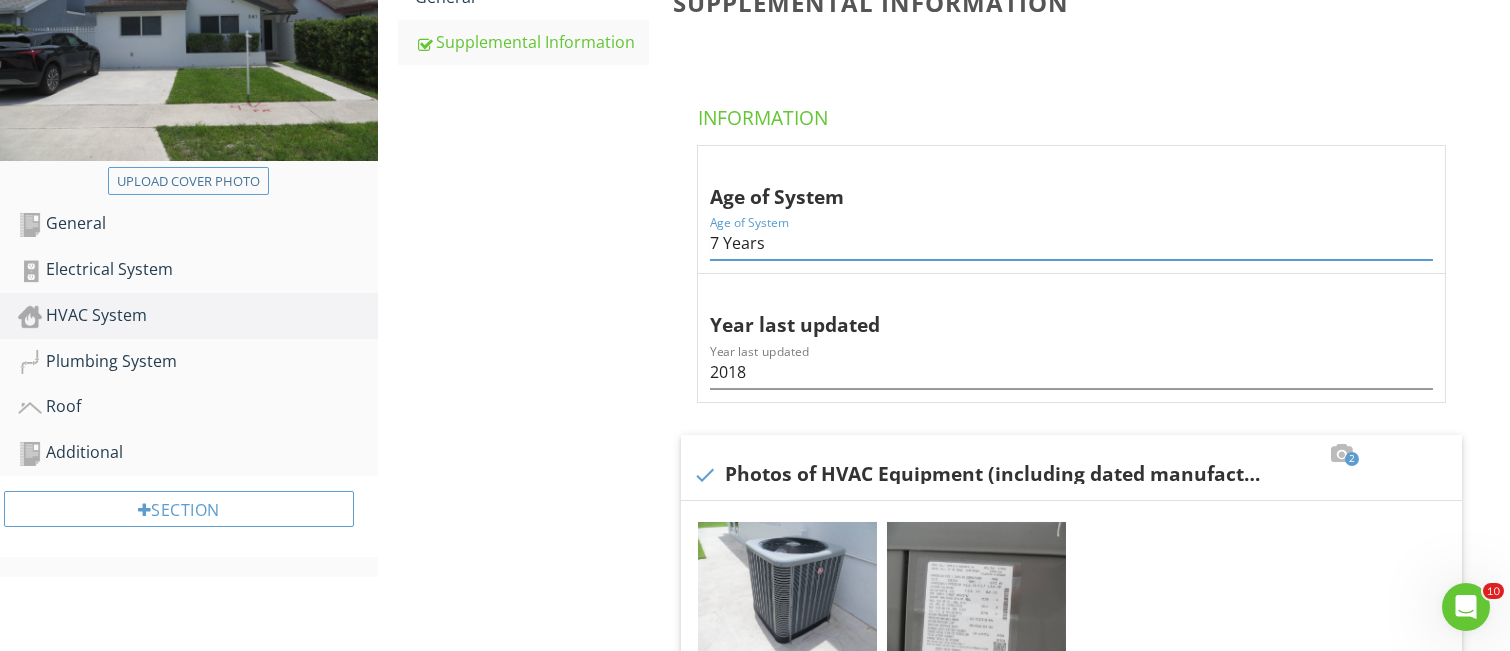type on "7 Years" 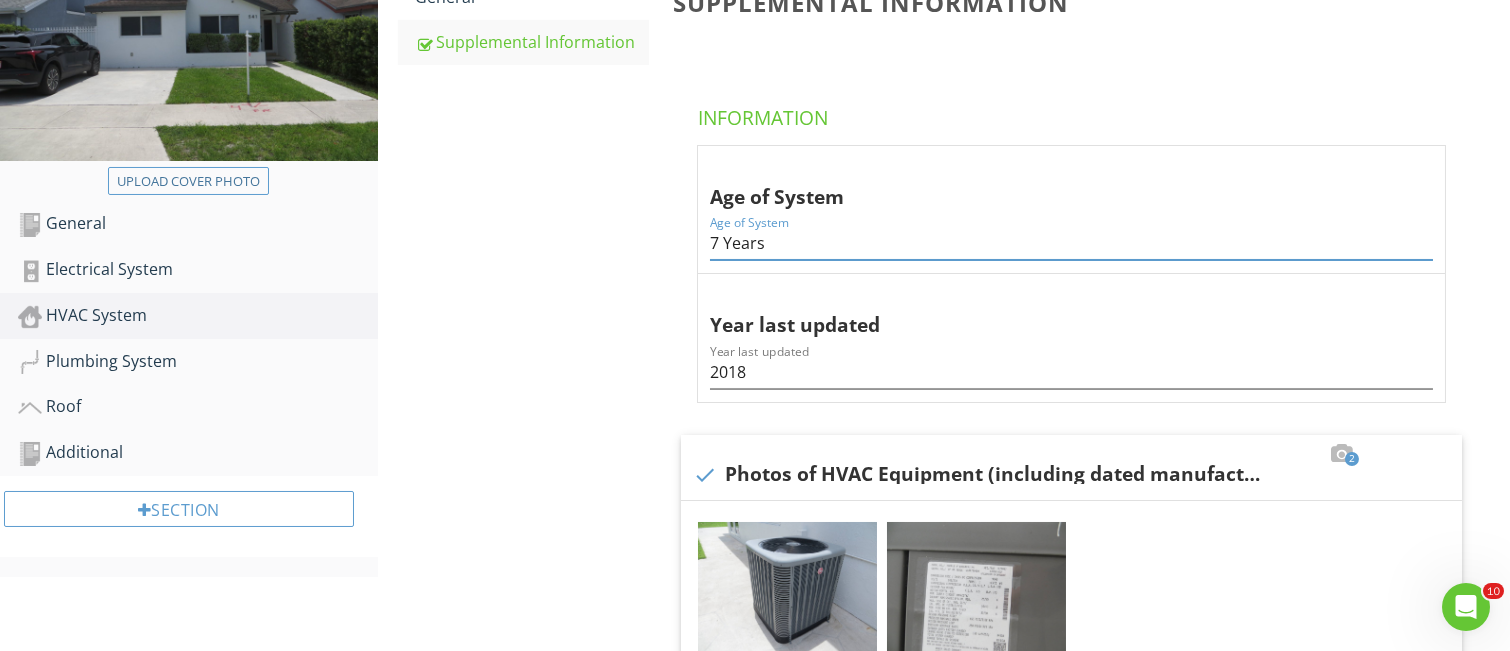 click on "HVAC System
General
Supplemental Information
Supplemental Information
Information
Age of System
Age of System 7 Years
Year last updated
Year last updated 2018                         2         check
Photos of HVAC Equipment (including dated manufacturer's plate)
+ Add a caption         + Add a caption
Photo/Video
Limitations
Observations" at bounding box center (944, 535) 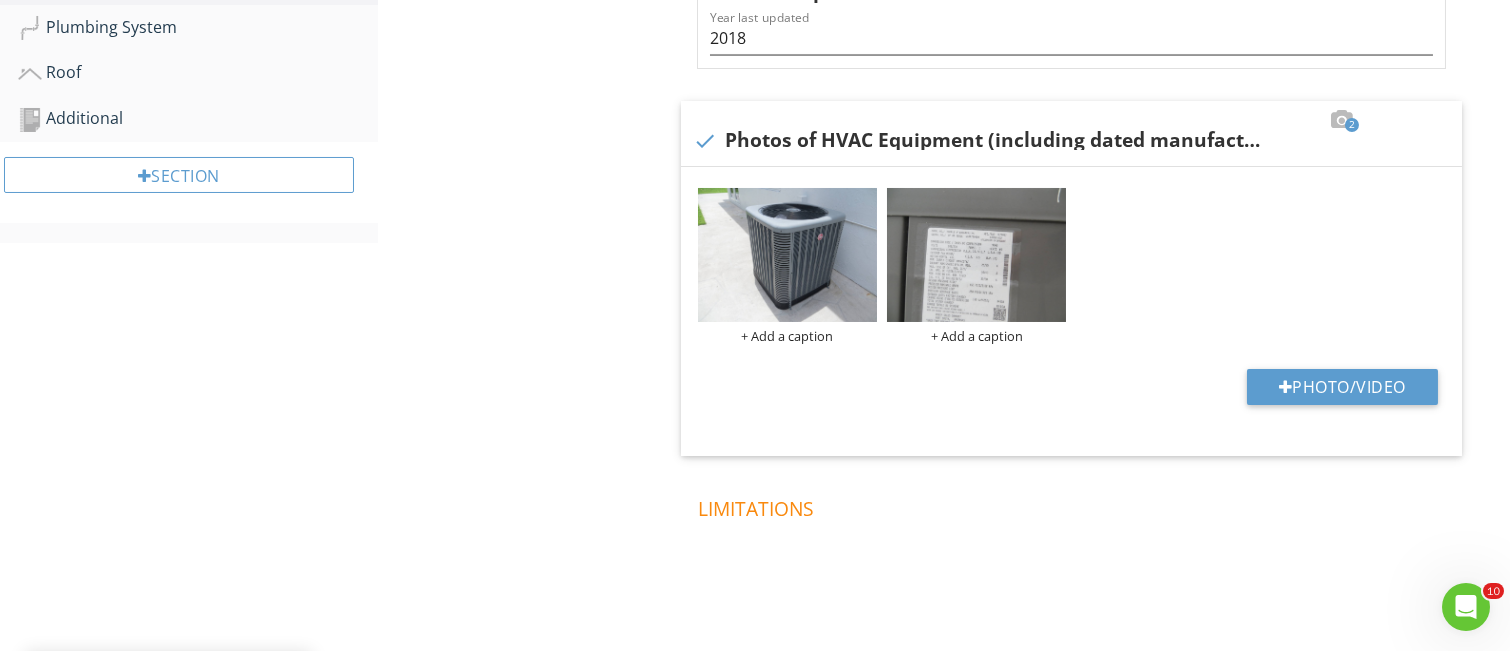 scroll, scrollTop: 722, scrollLeft: 0, axis: vertical 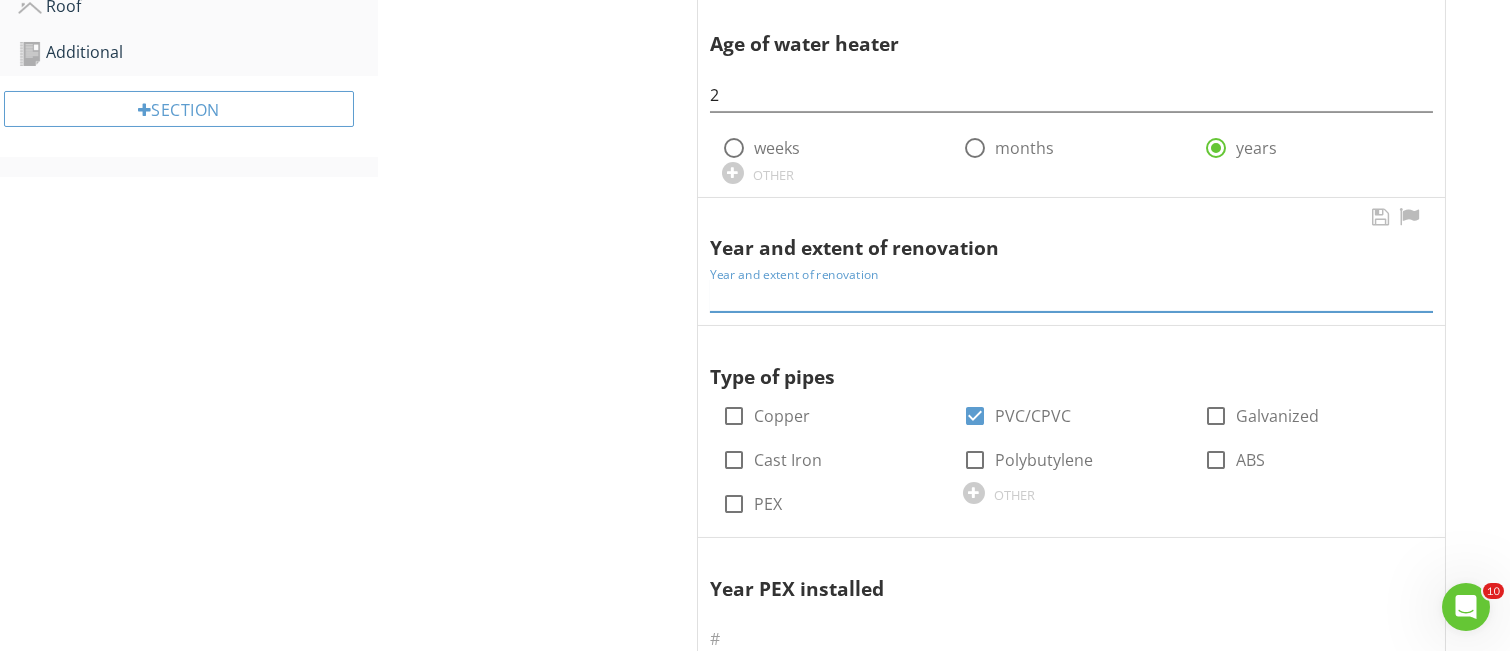 paste on "Miami-Dade" 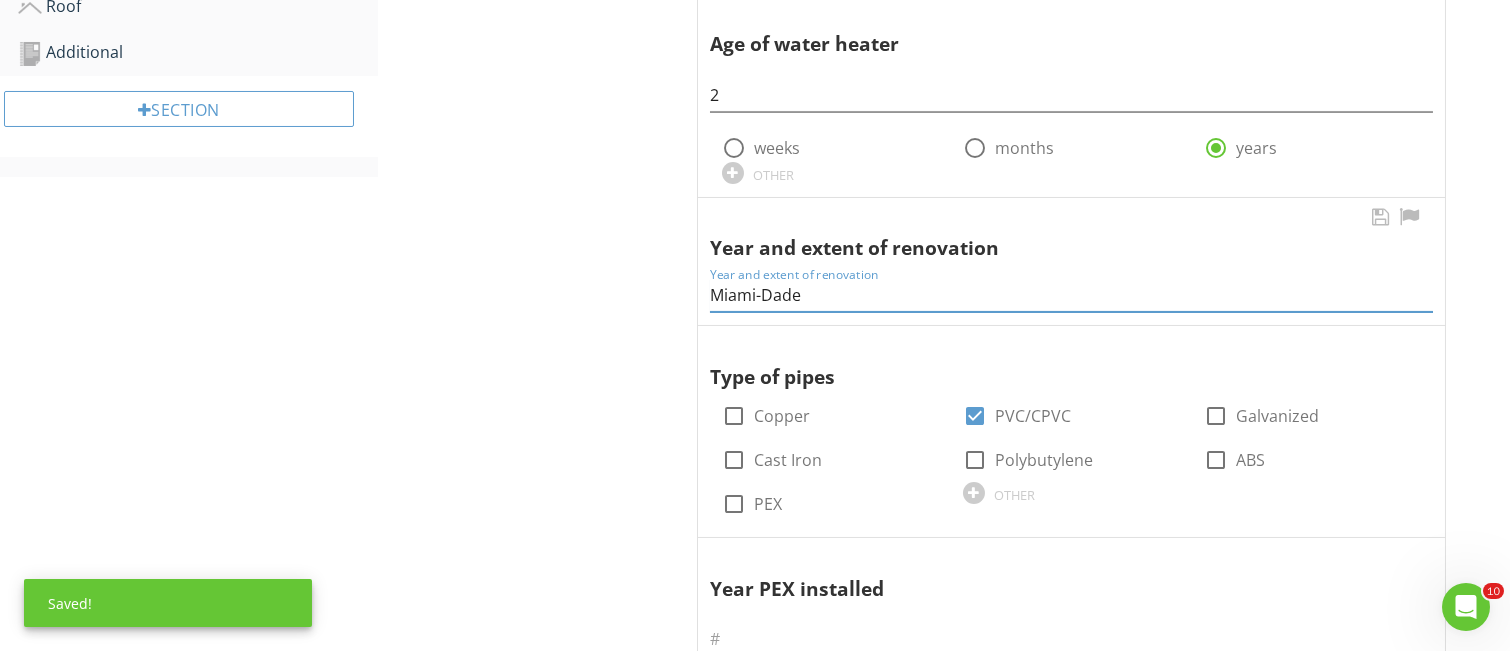 drag, startPoint x: 808, startPoint y: 293, endPoint x: 698, endPoint y: 293, distance: 110 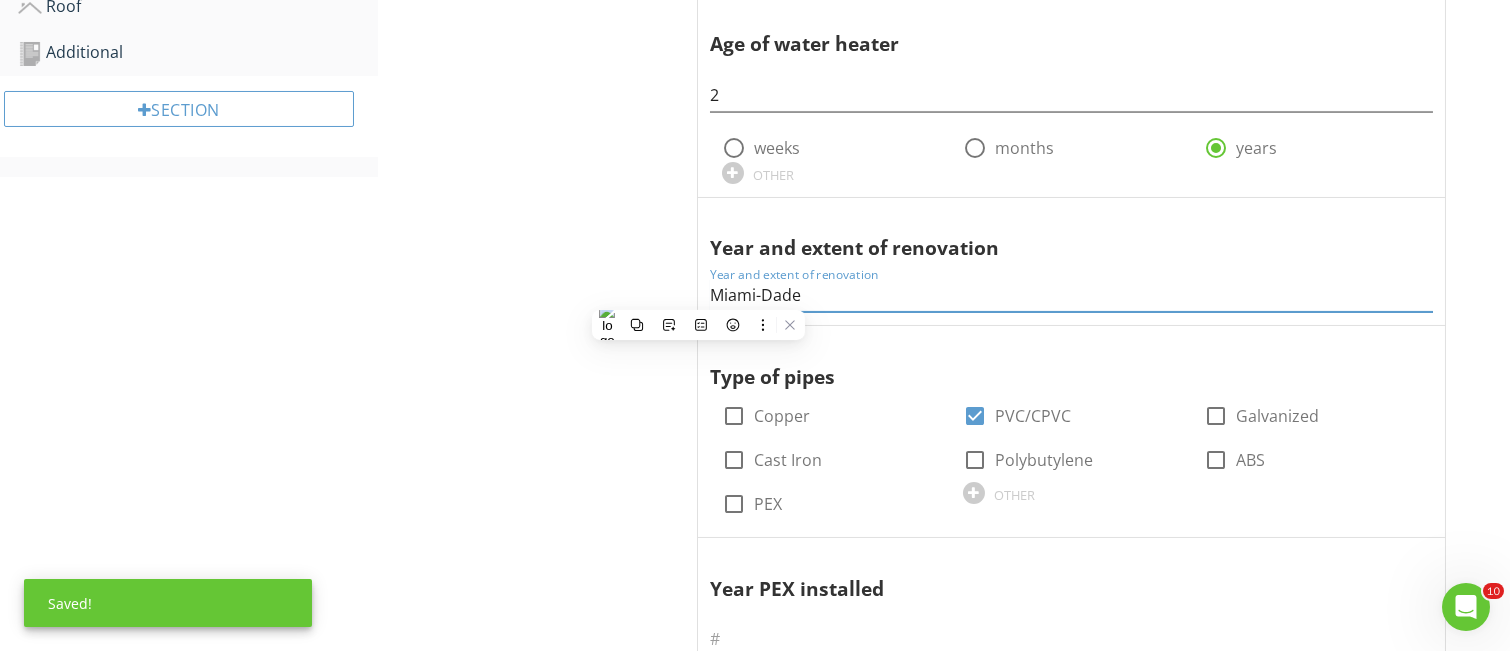 type on "Miami-Dade" 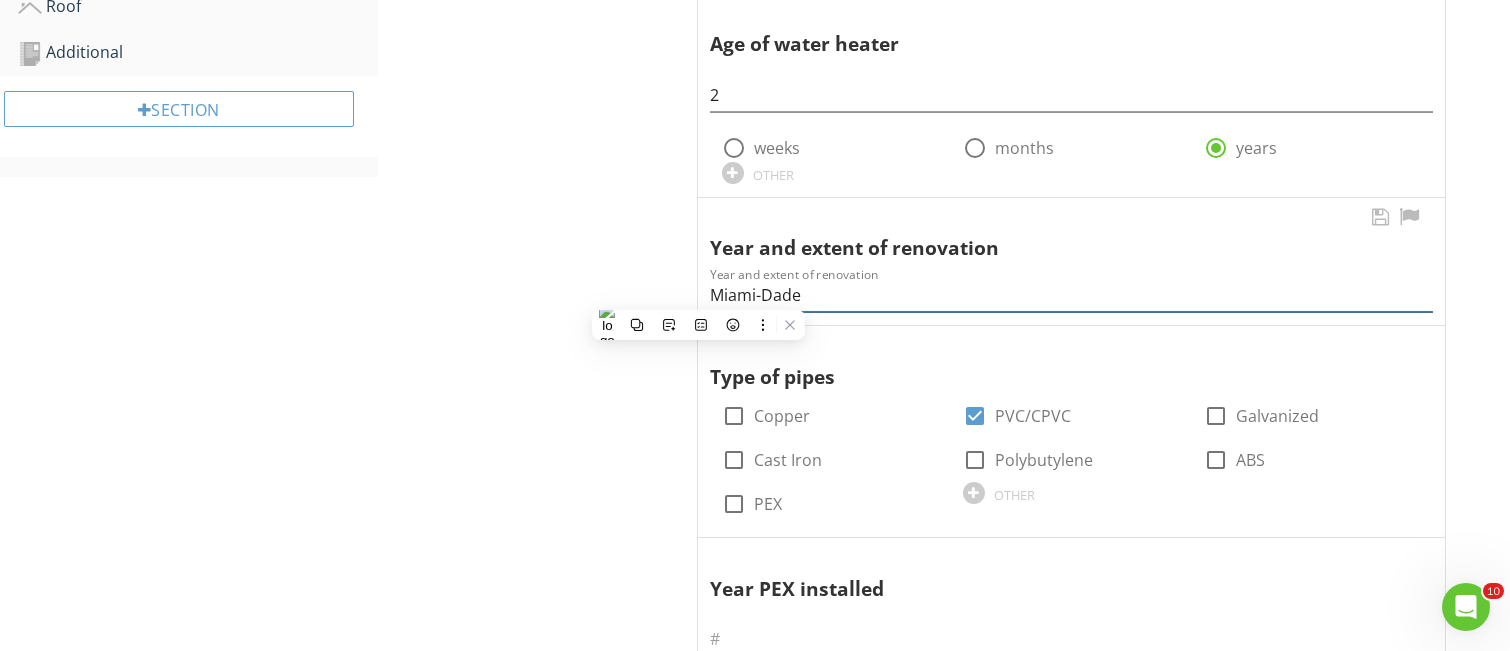 click on "Miami-Dade" at bounding box center [1071, 295] 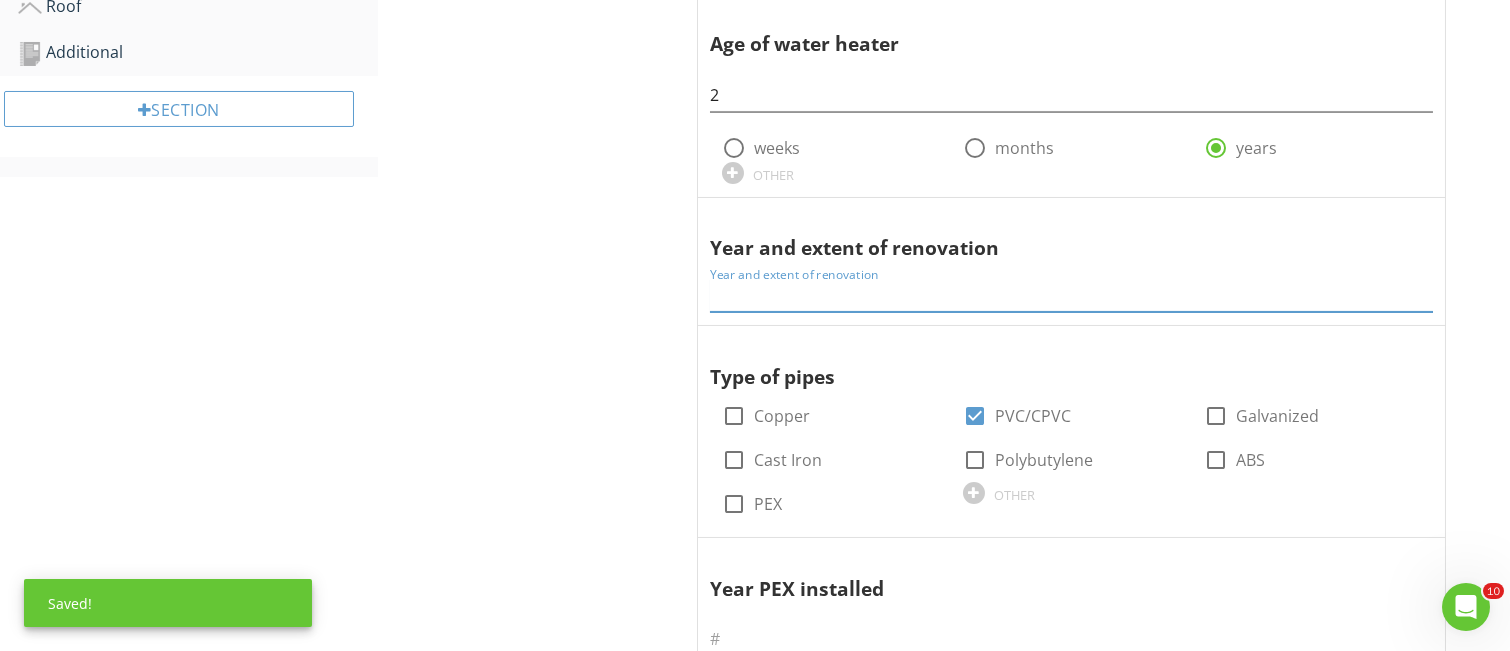 type 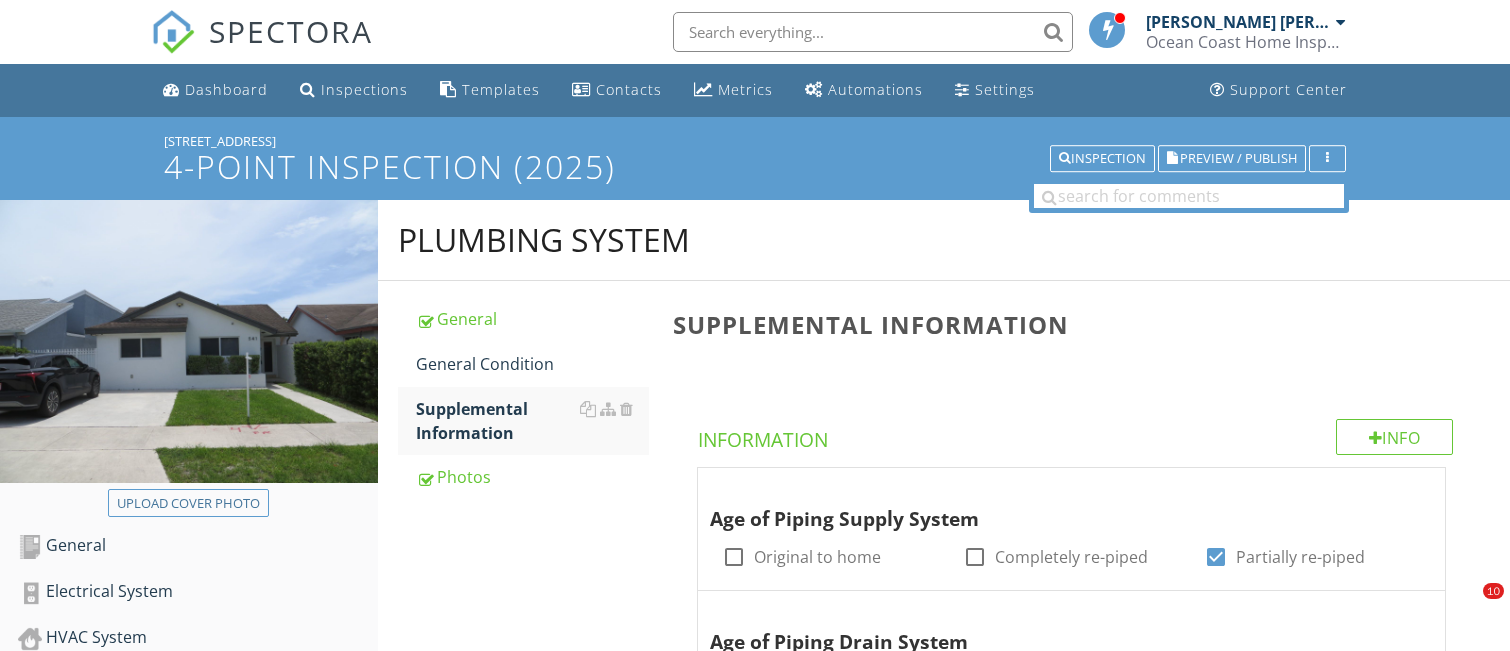 scroll, scrollTop: 322, scrollLeft: 0, axis: vertical 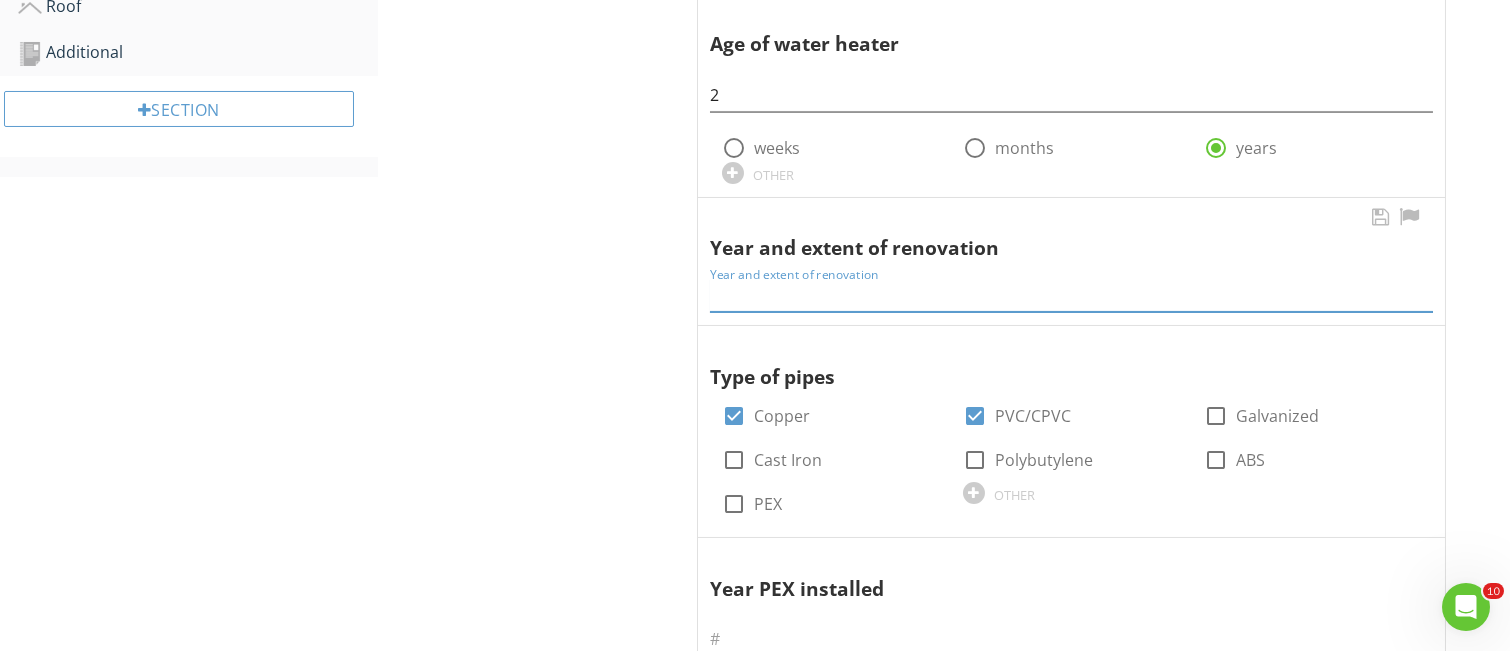 paste on "Kitchen and bathrooms were renovated in [DATE]" 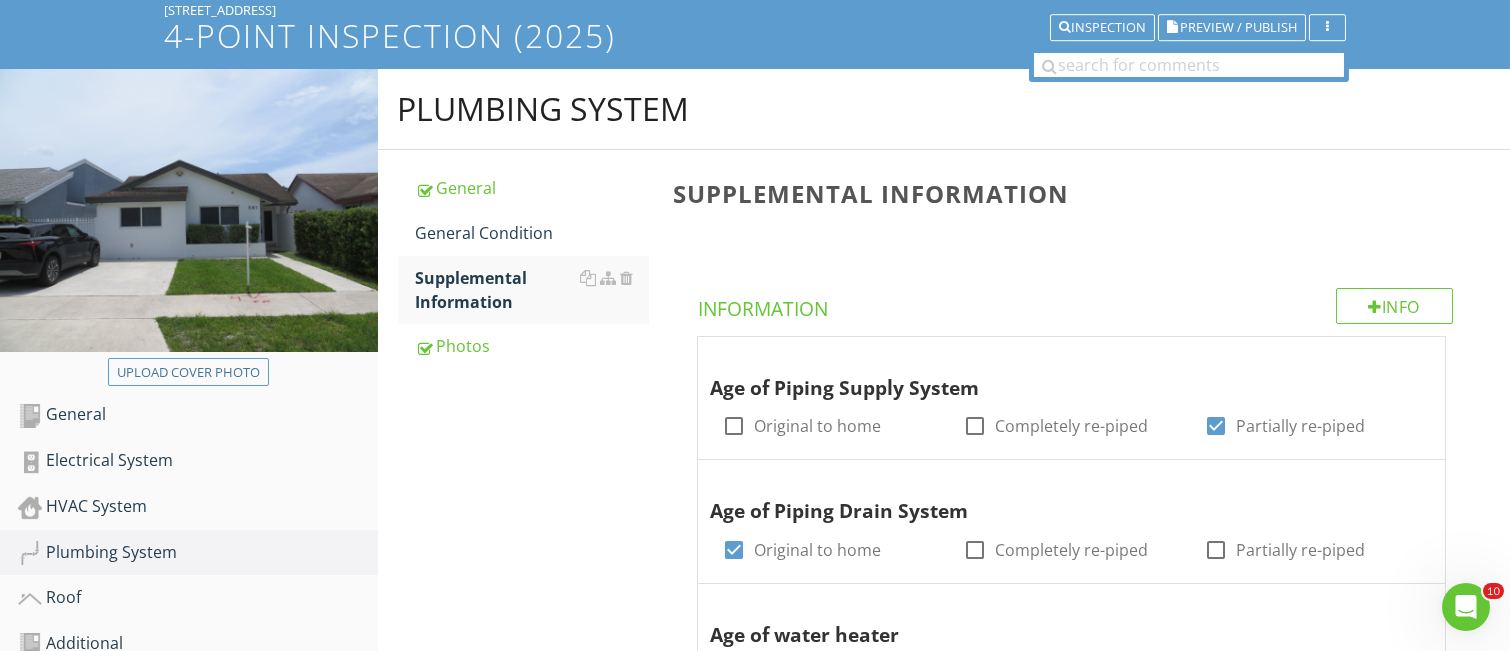 scroll, scrollTop: 100, scrollLeft: 0, axis: vertical 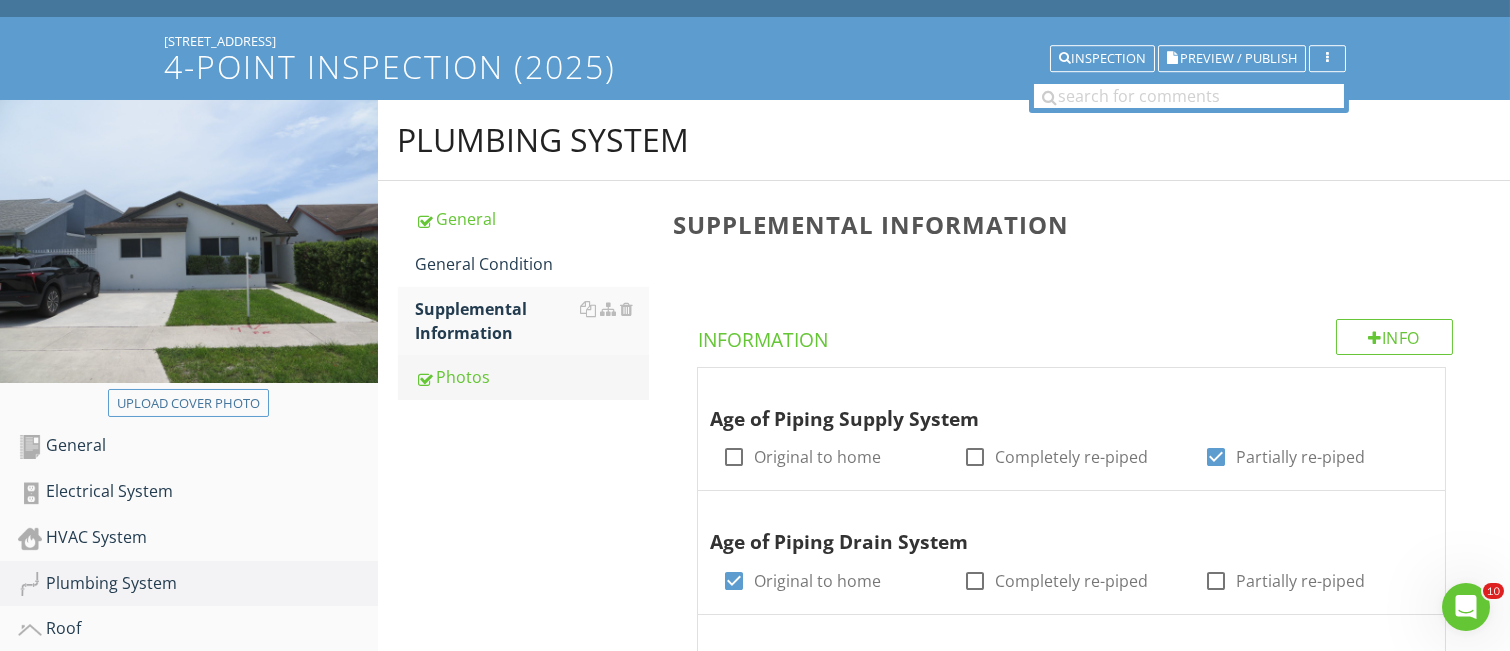 type on "Kitchen and bathrooms were renovated in [DATE]" 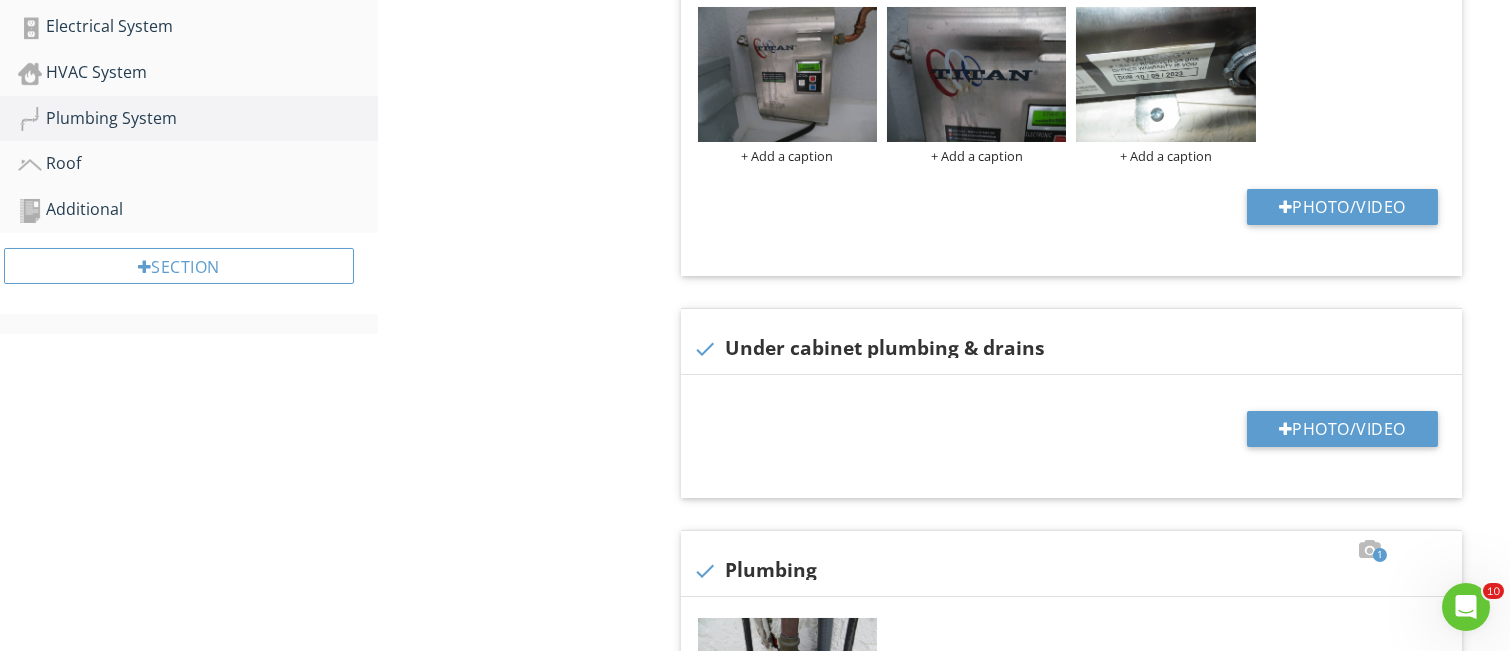scroll, scrollTop: 633, scrollLeft: 0, axis: vertical 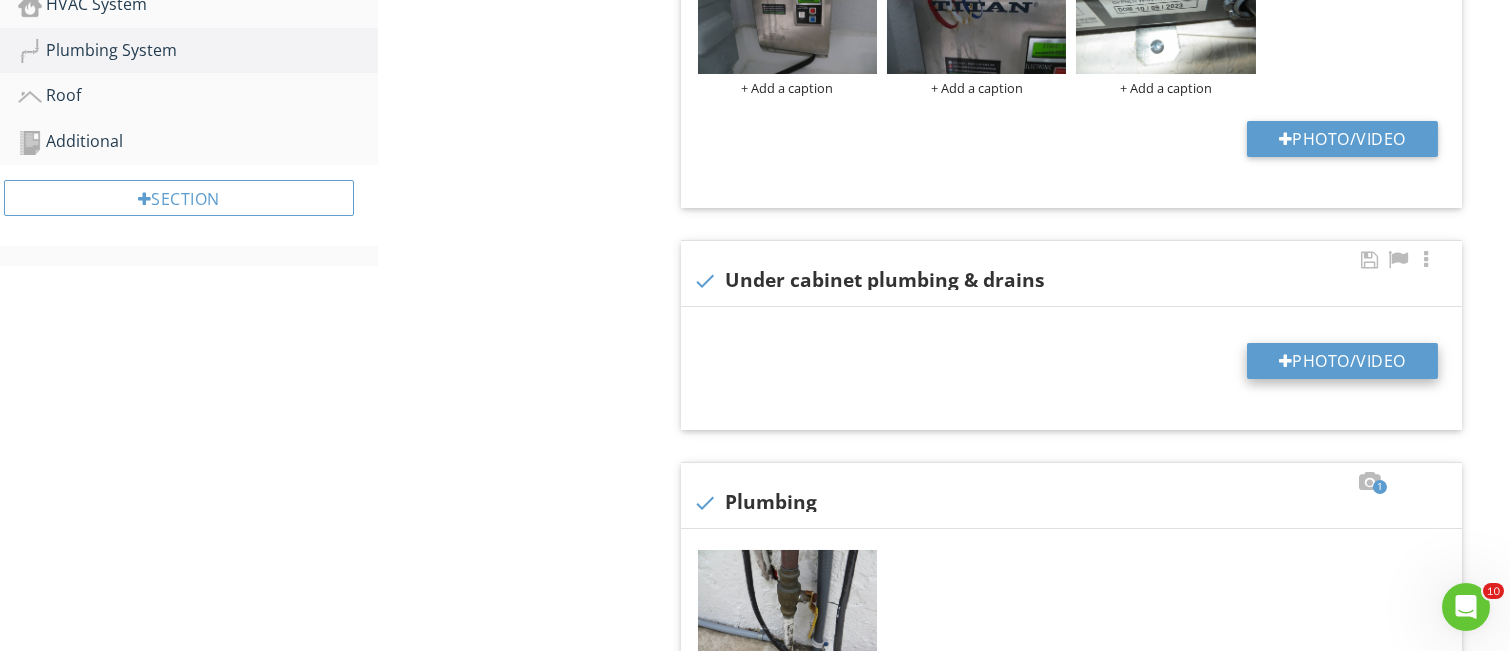 click on "Photo/Video" at bounding box center (1342, 361) 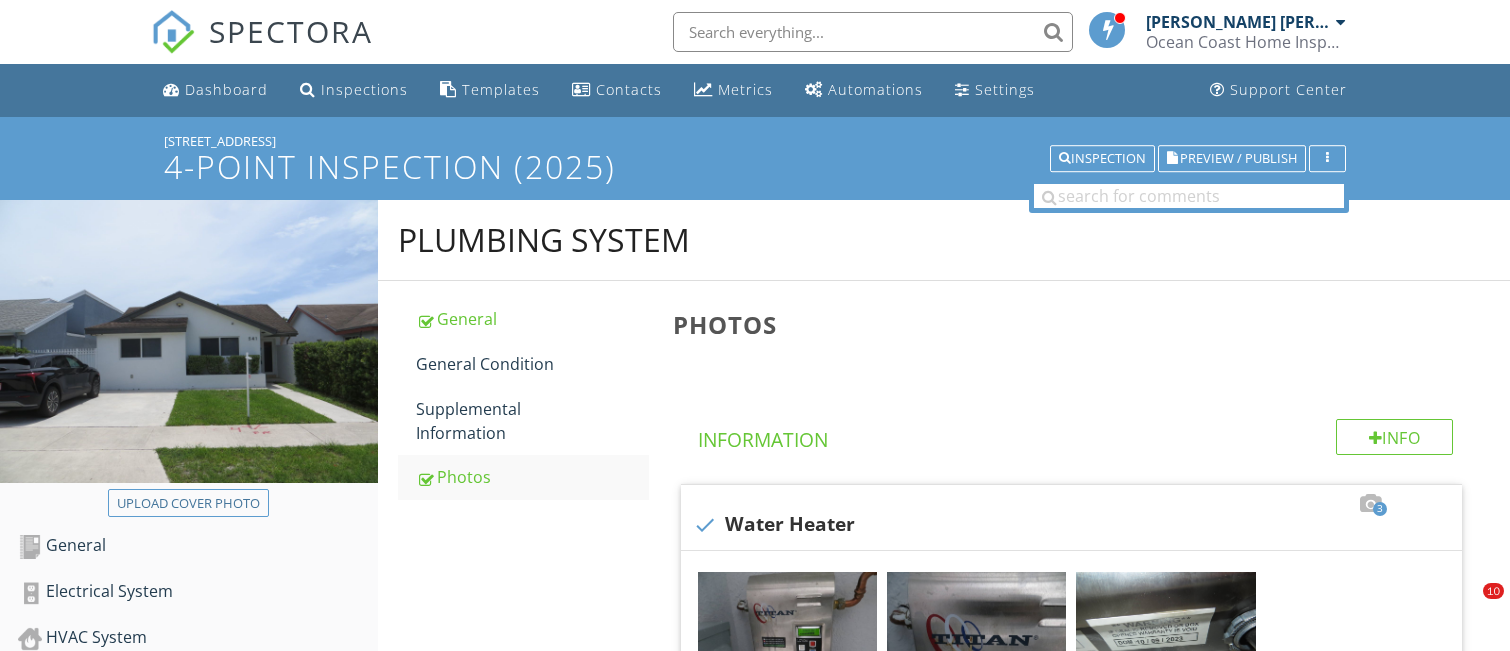 scroll, scrollTop: 633, scrollLeft: 0, axis: vertical 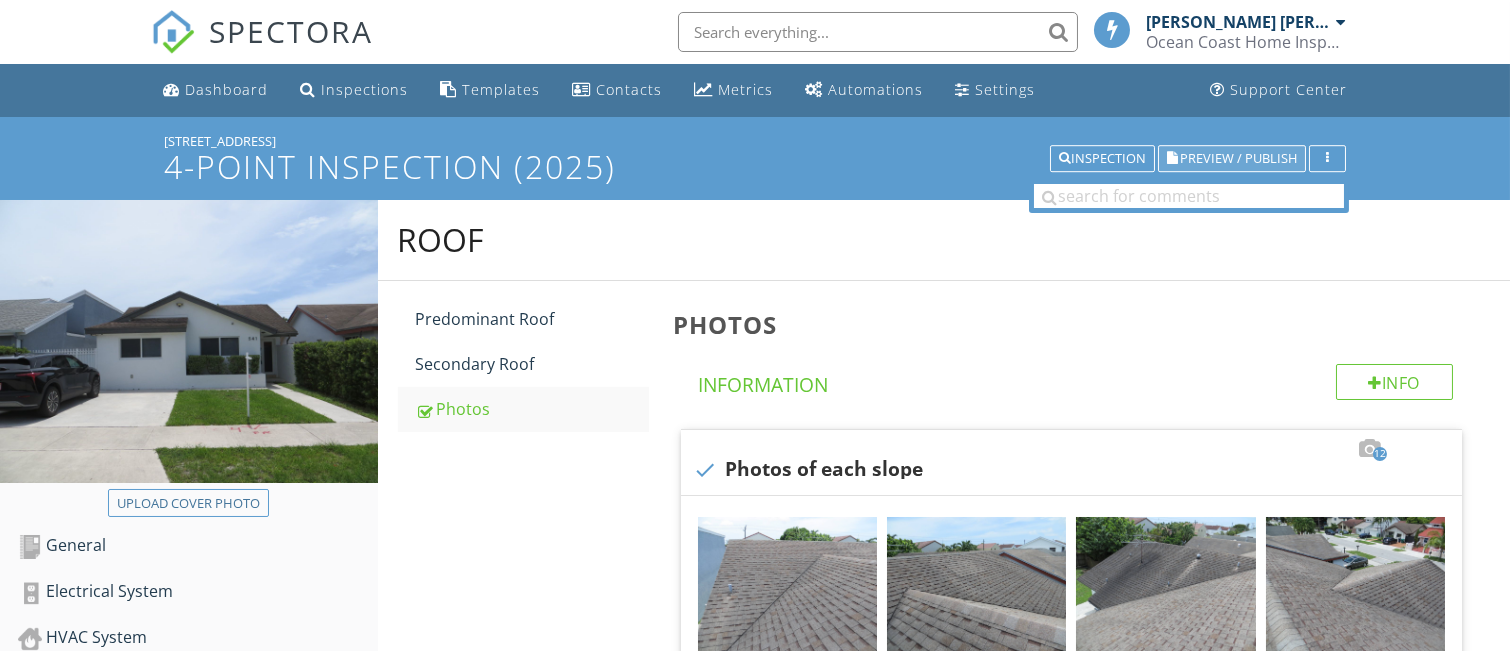 click on "Preview / Publish" at bounding box center (1238, 158) 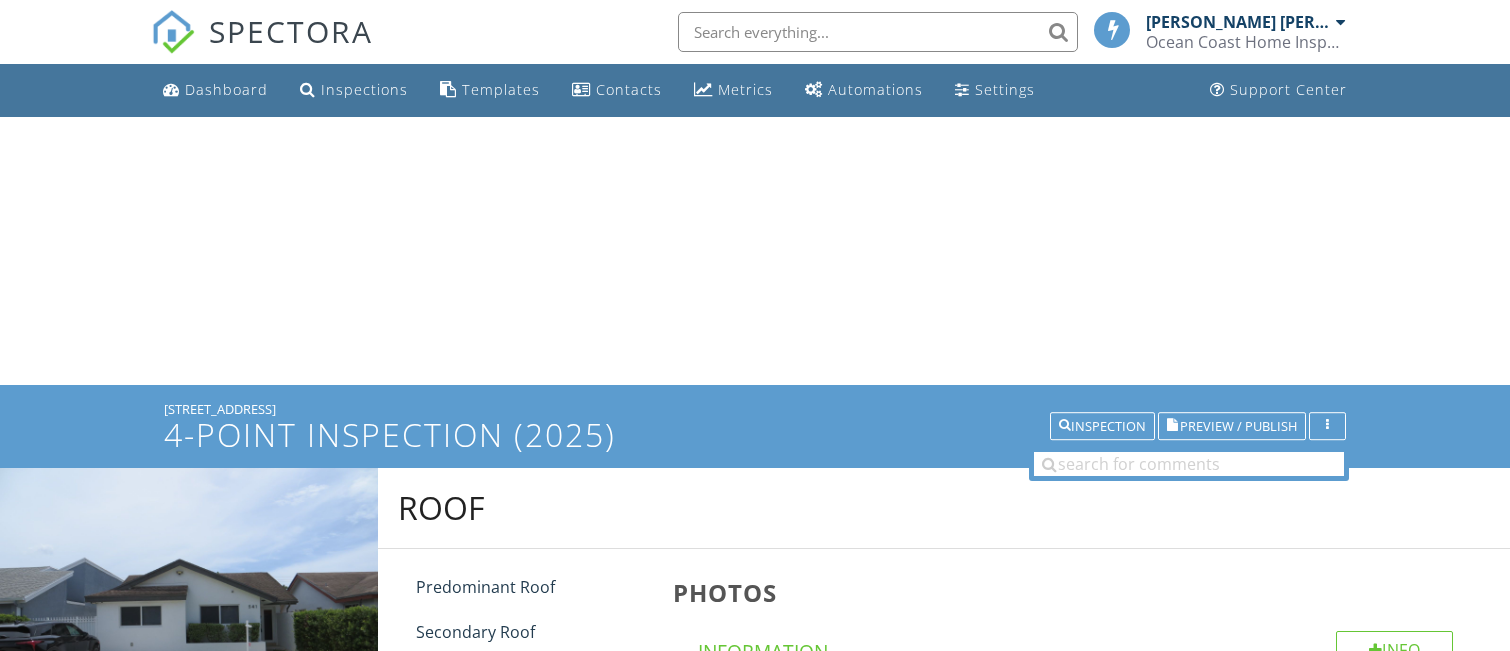 scroll, scrollTop: 0, scrollLeft: 0, axis: both 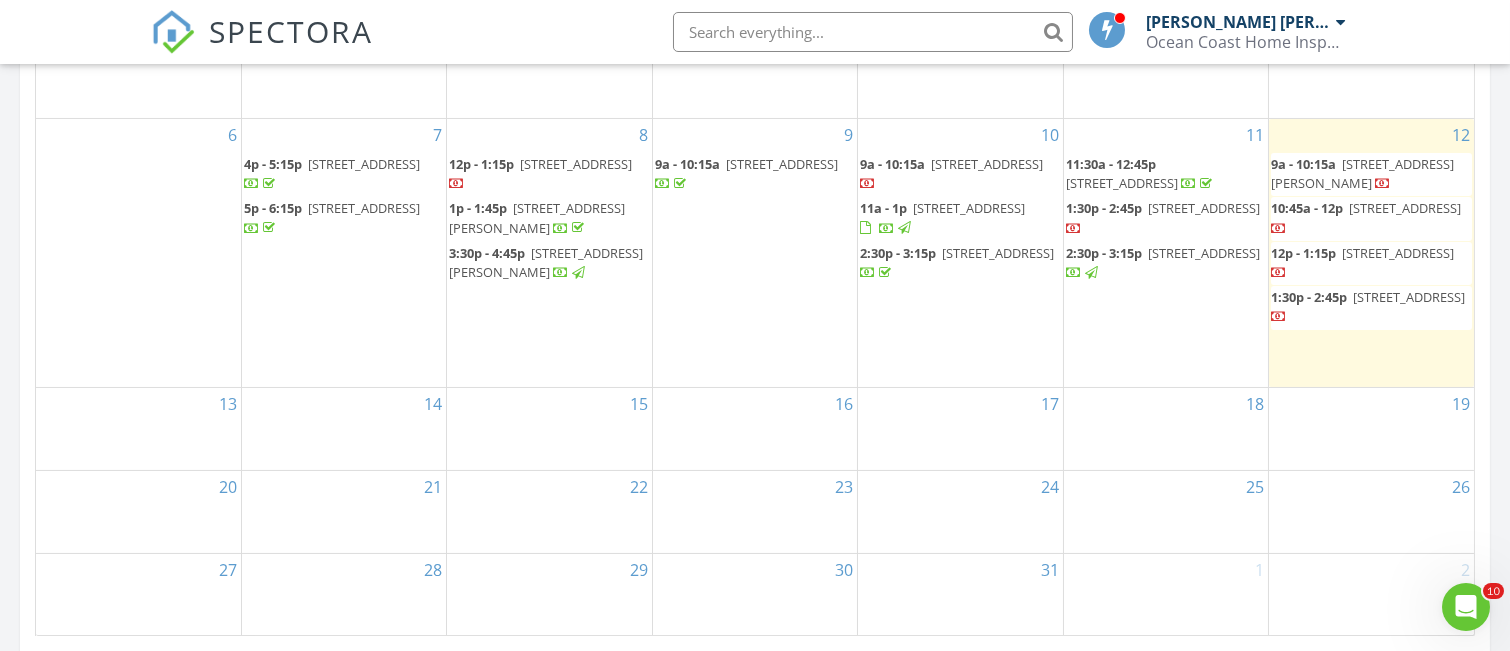 click on "1:30p - 2:45p
90-92 SW 80th Ave, Miami 33144" at bounding box center [1368, 306] 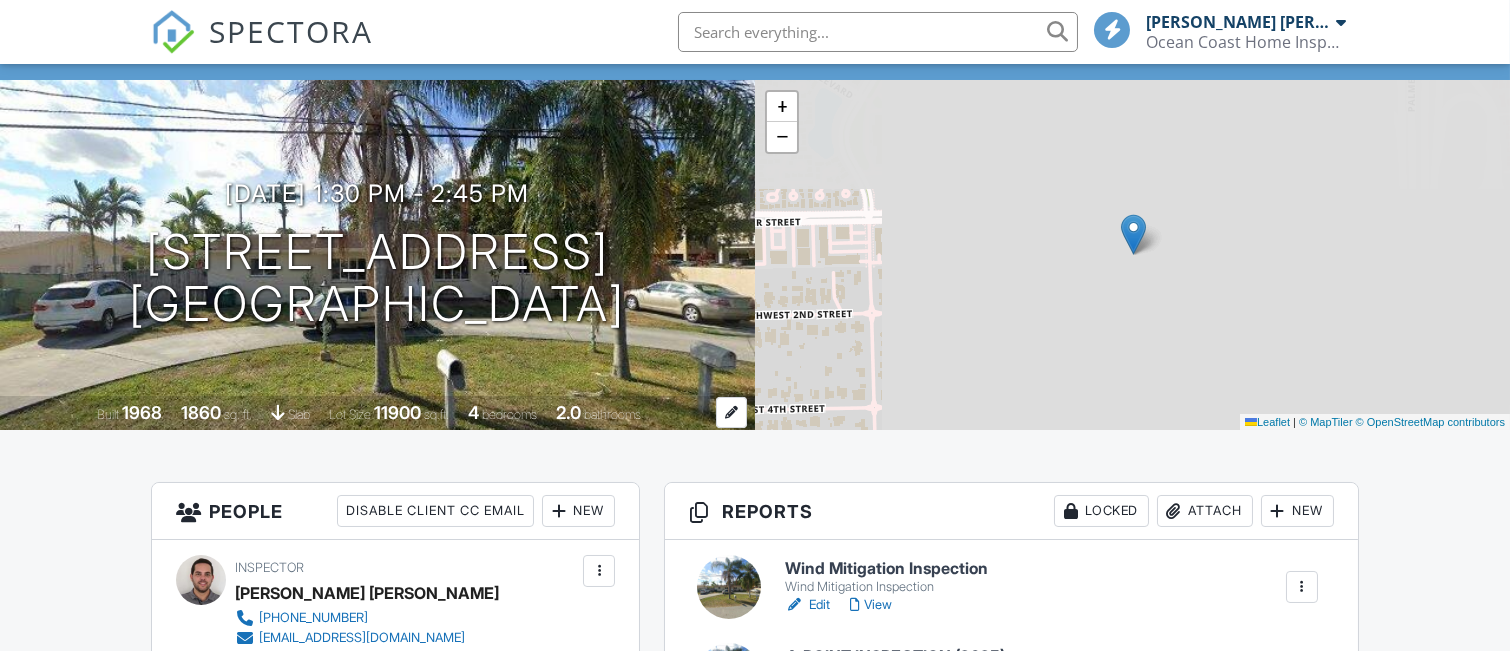 scroll, scrollTop: 266, scrollLeft: 0, axis: vertical 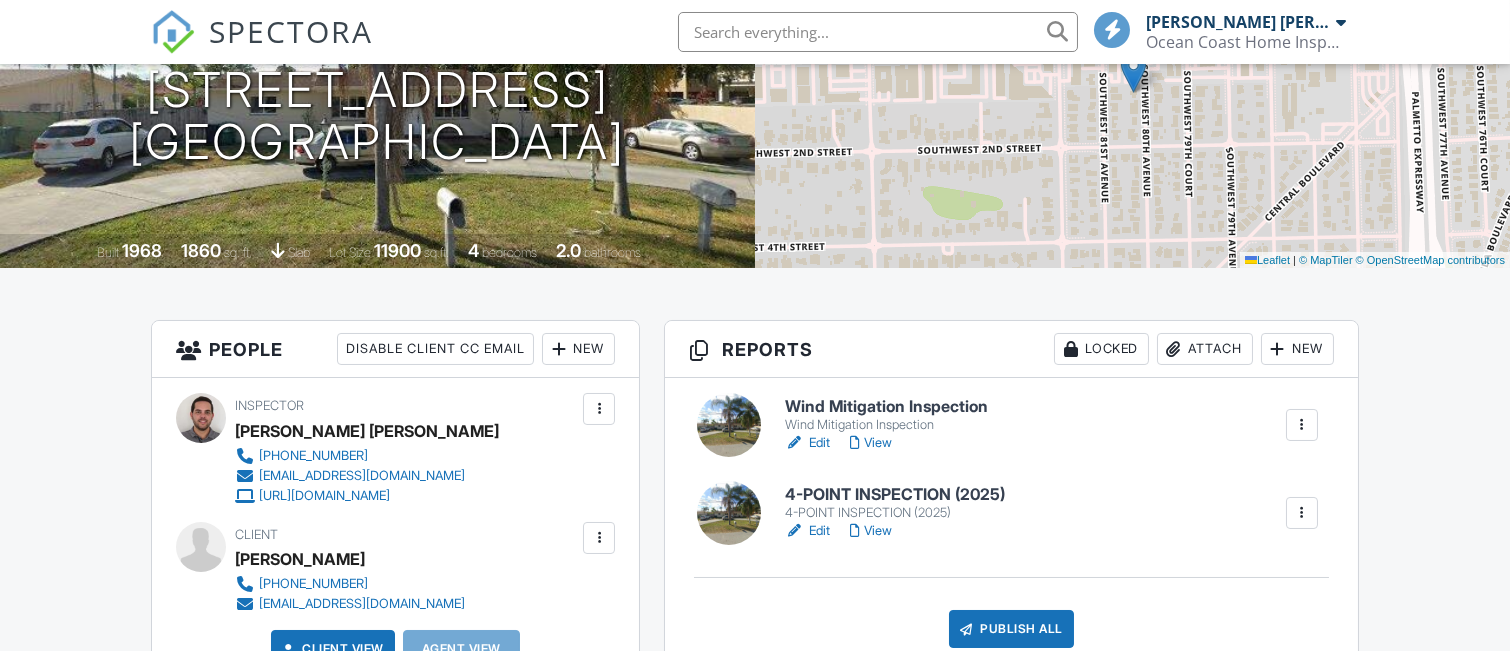 click at bounding box center (729, 425) 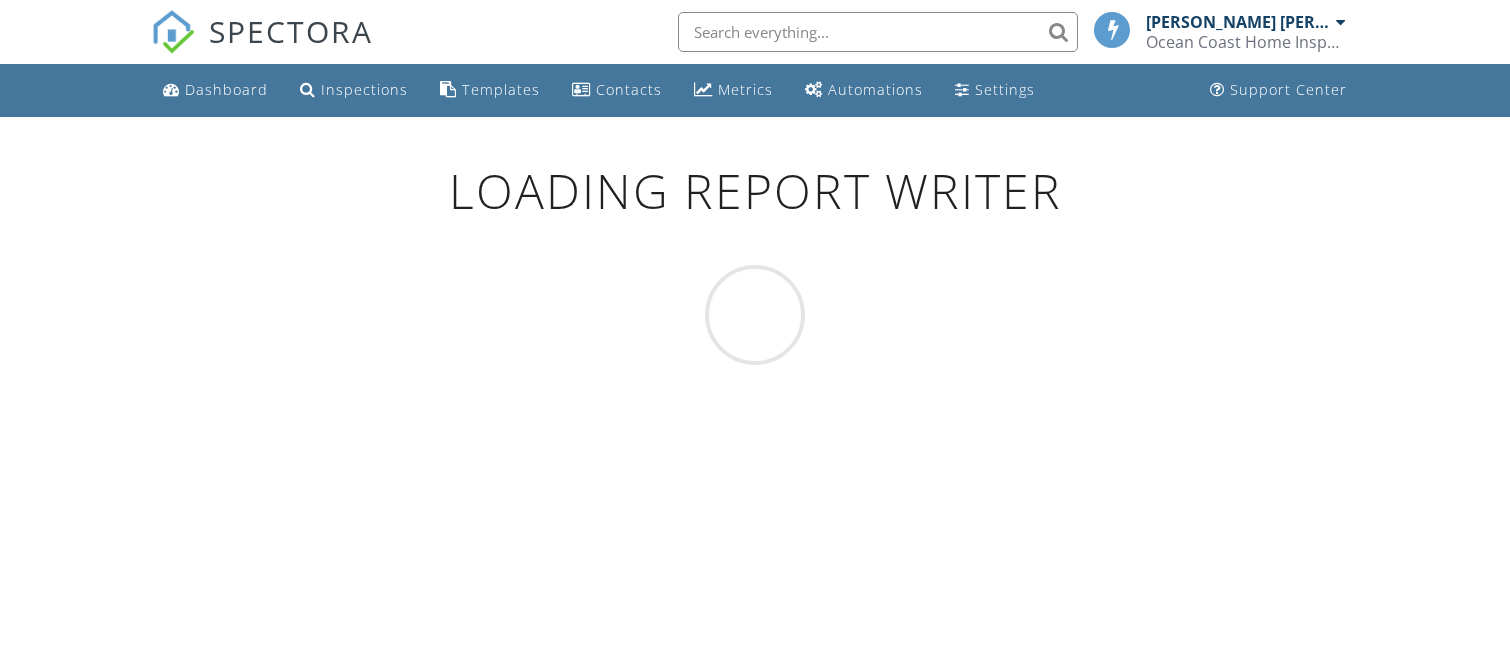 scroll, scrollTop: 0, scrollLeft: 0, axis: both 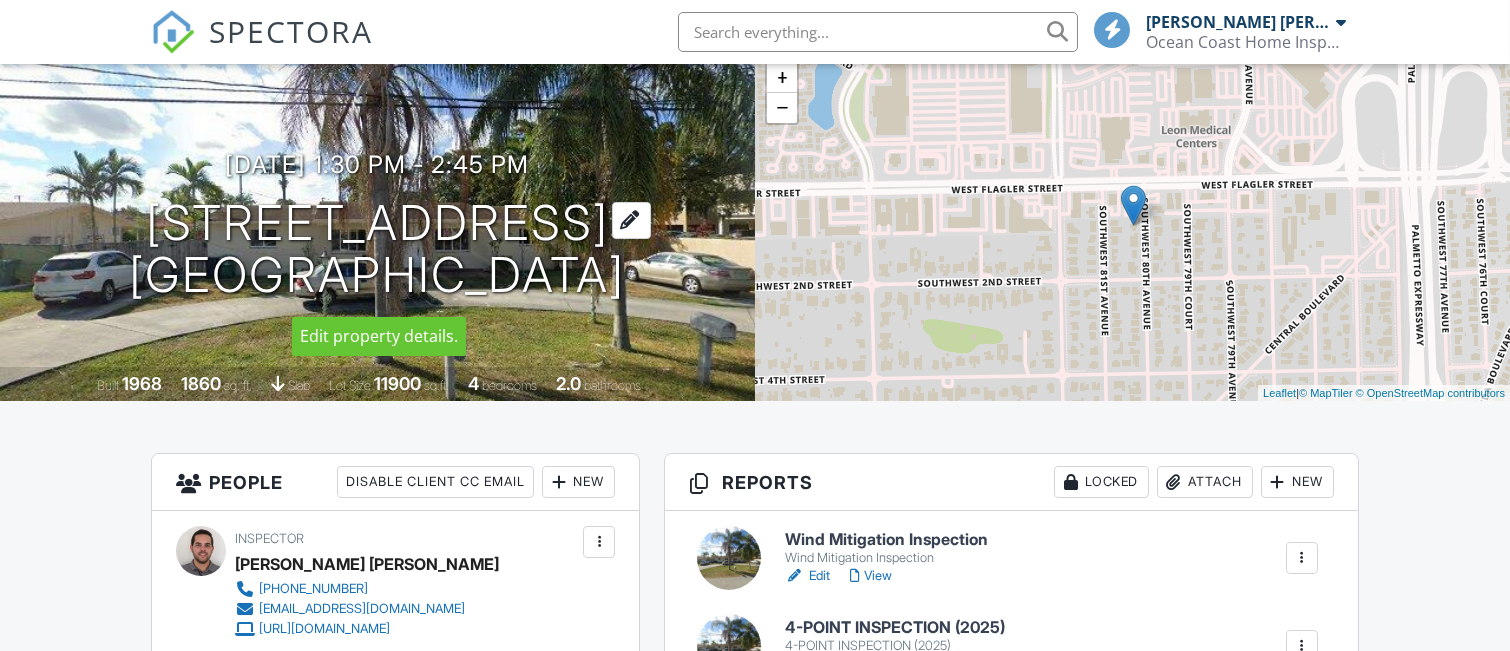 click on "90-92 SW 80th Ave
Miami, FL 33144" at bounding box center [378, 250] 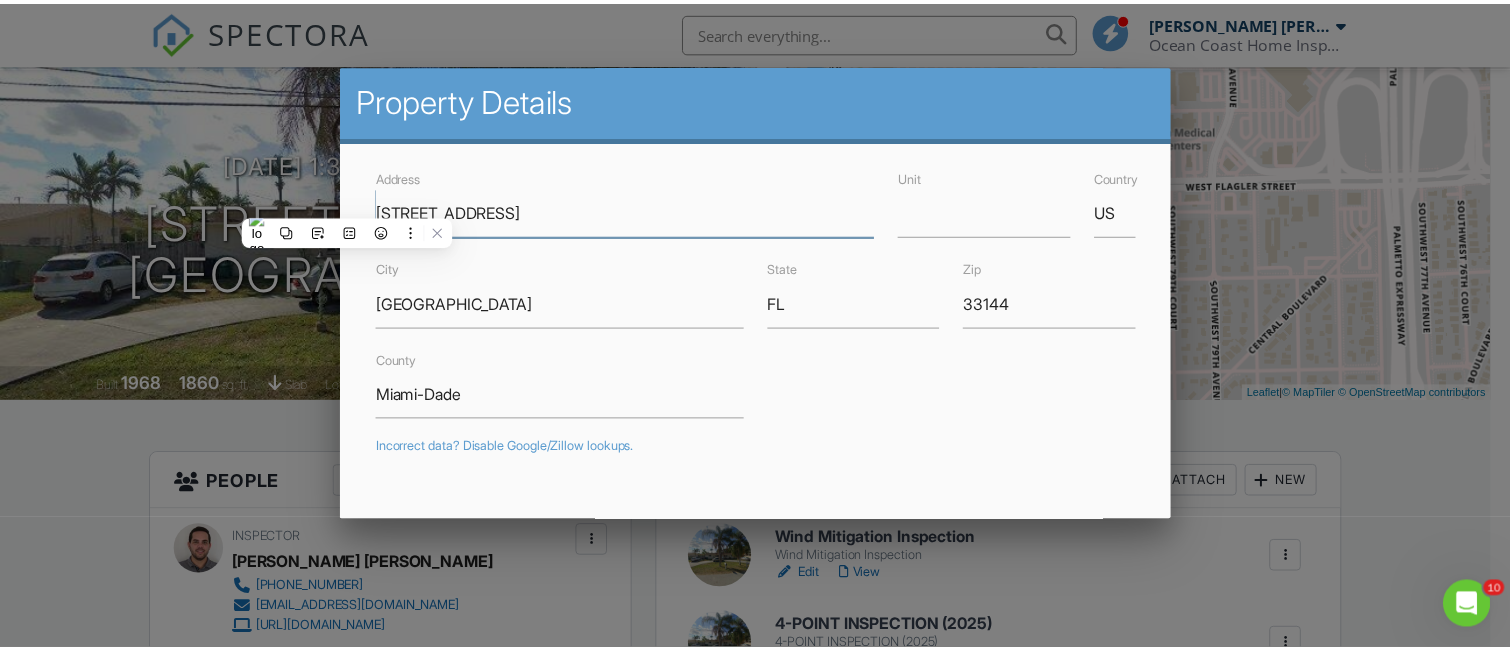scroll, scrollTop: 0, scrollLeft: 0, axis: both 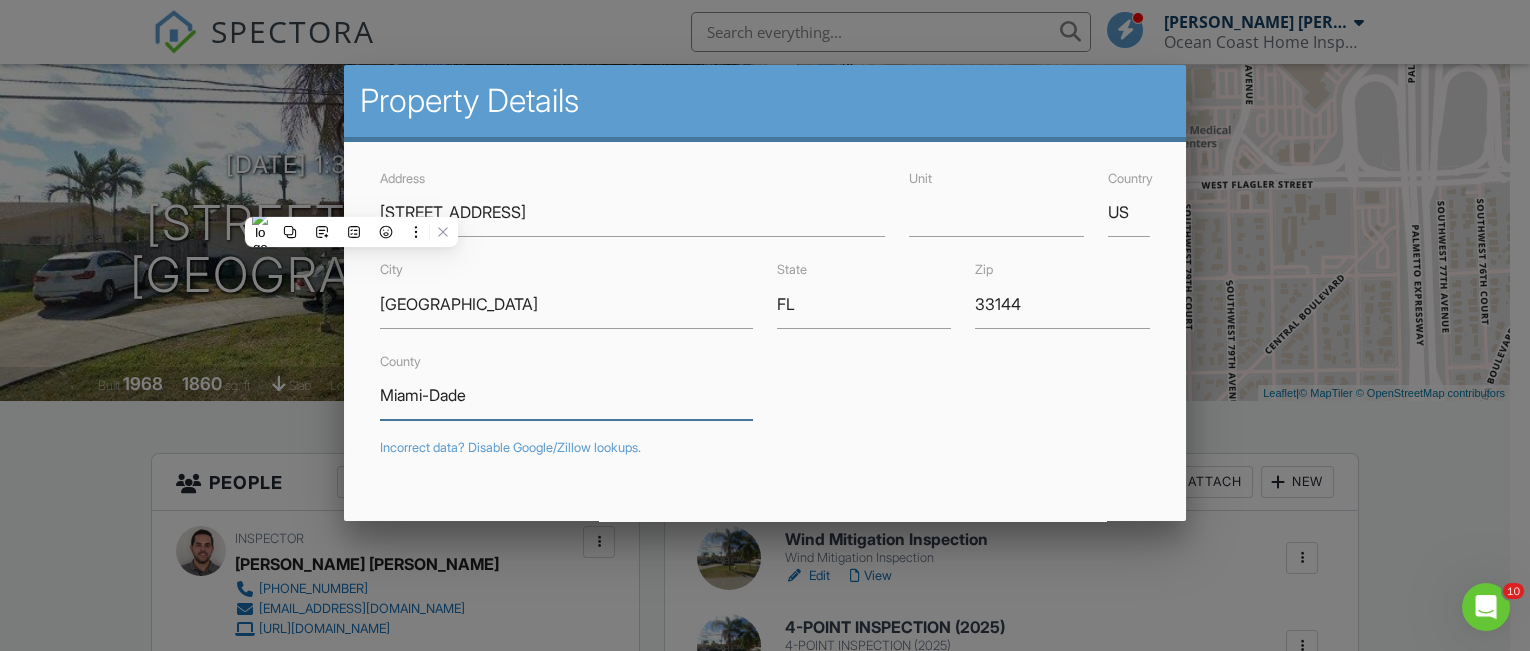 drag, startPoint x: 381, startPoint y: 392, endPoint x: 499, endPoint y: 389, distance: 118.03813 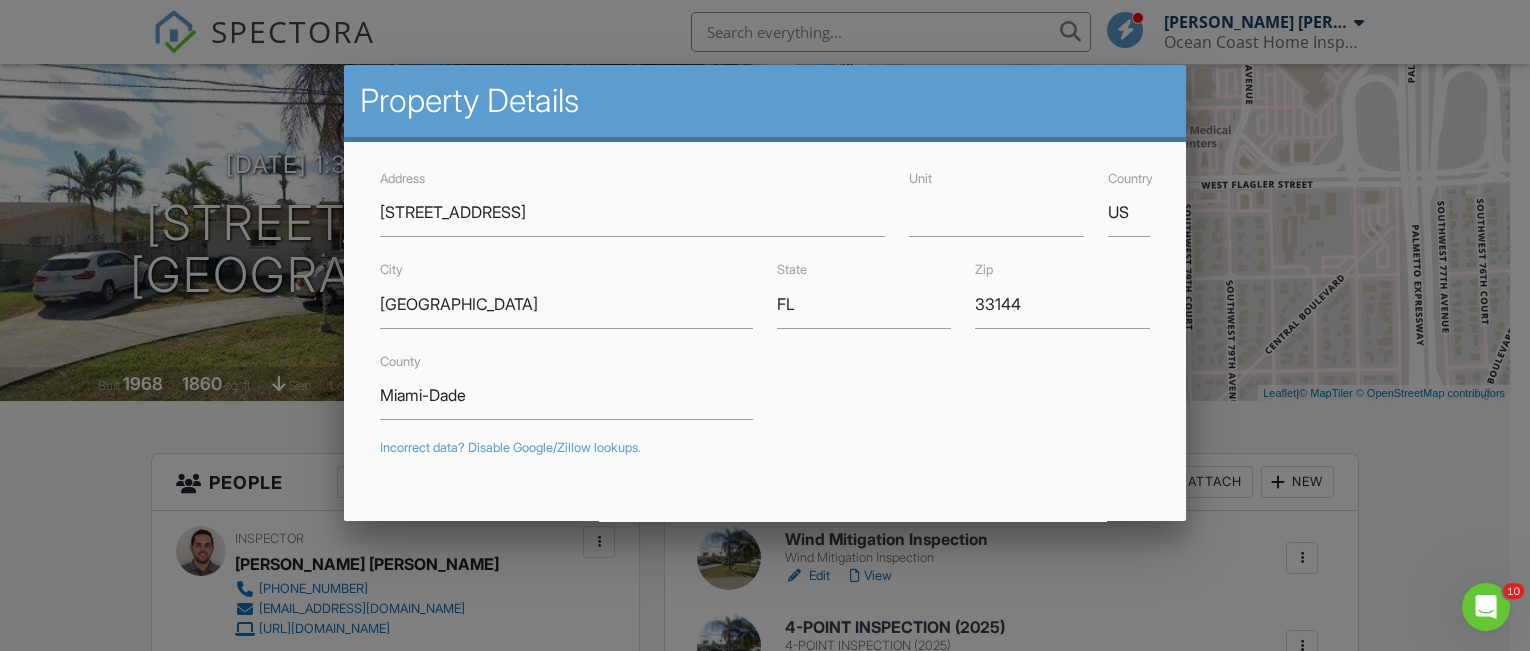 click at bounding box center [765, 307] 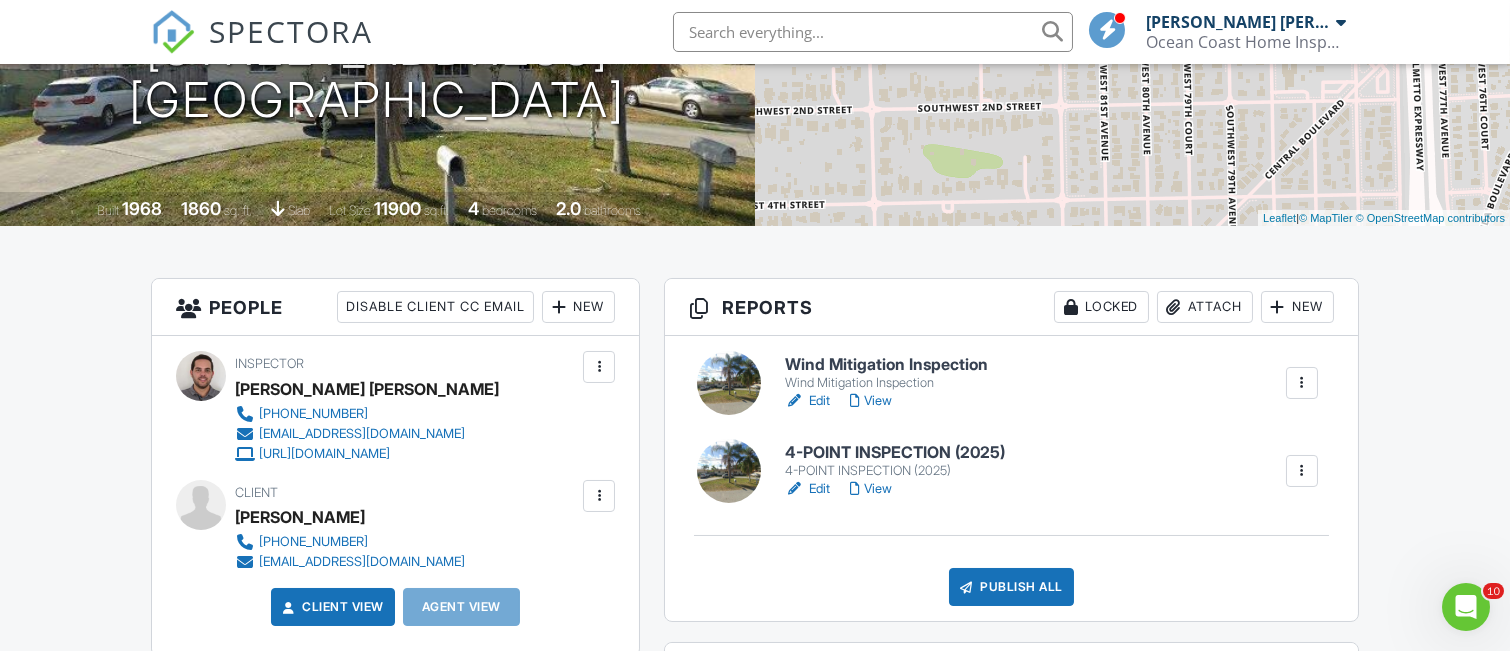 scroll, scrollTop: 533, scrollLeft: 0, axis: vertical 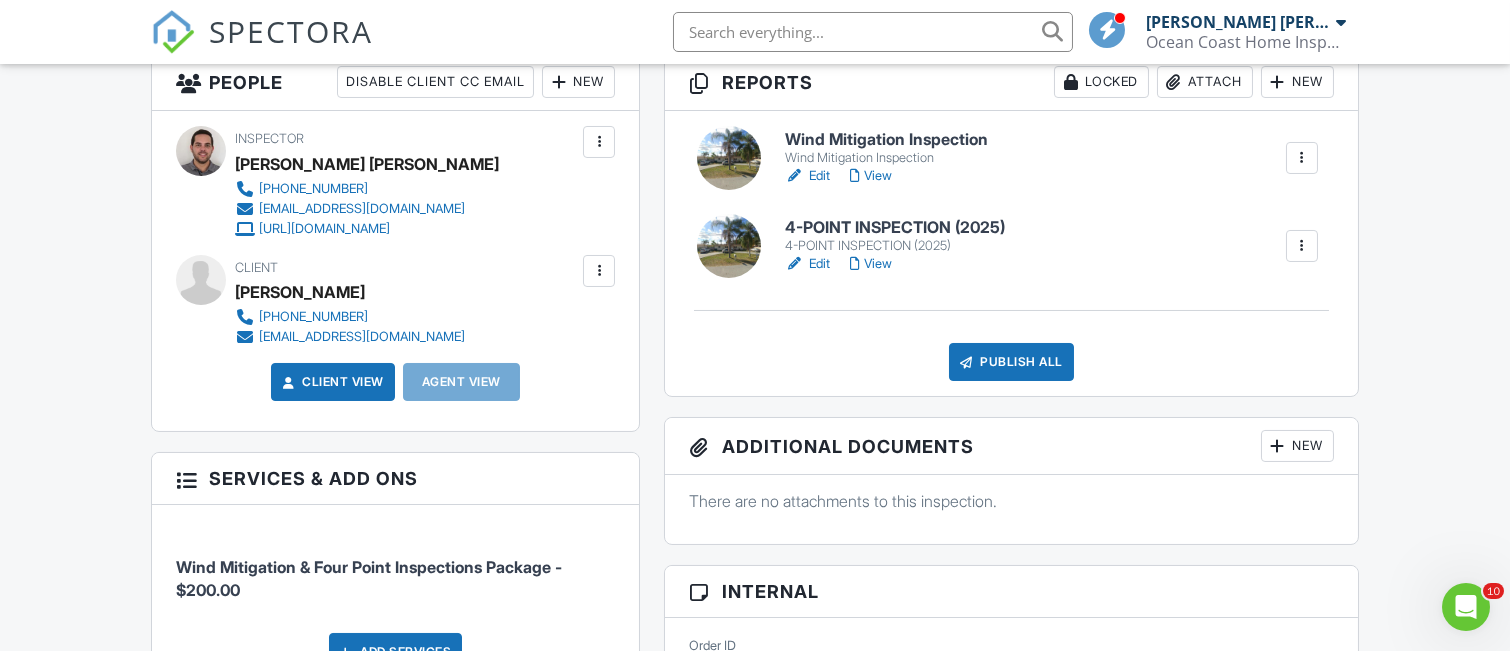 click at bounding box center (729, 158) 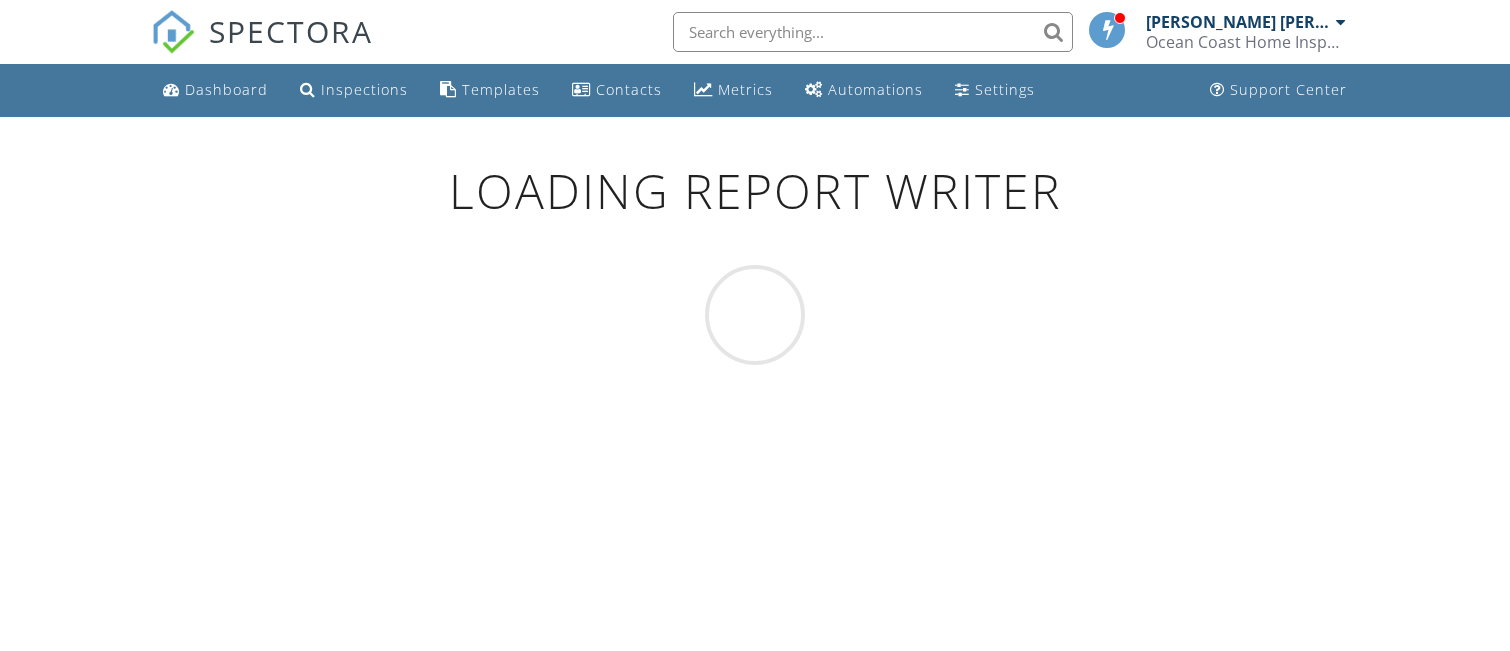 scroll, scrollTop: 0, scrollLeft: 0, axis: both 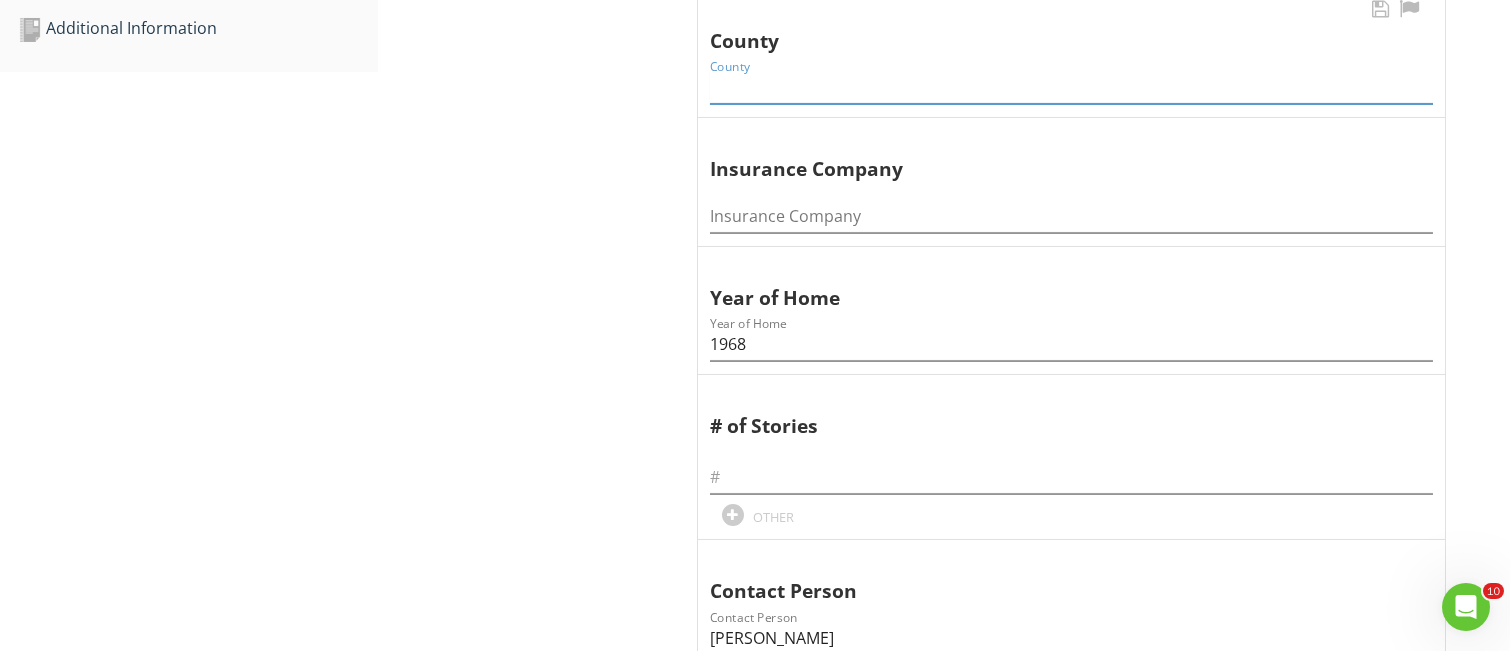 paste on "Miami-Dade" 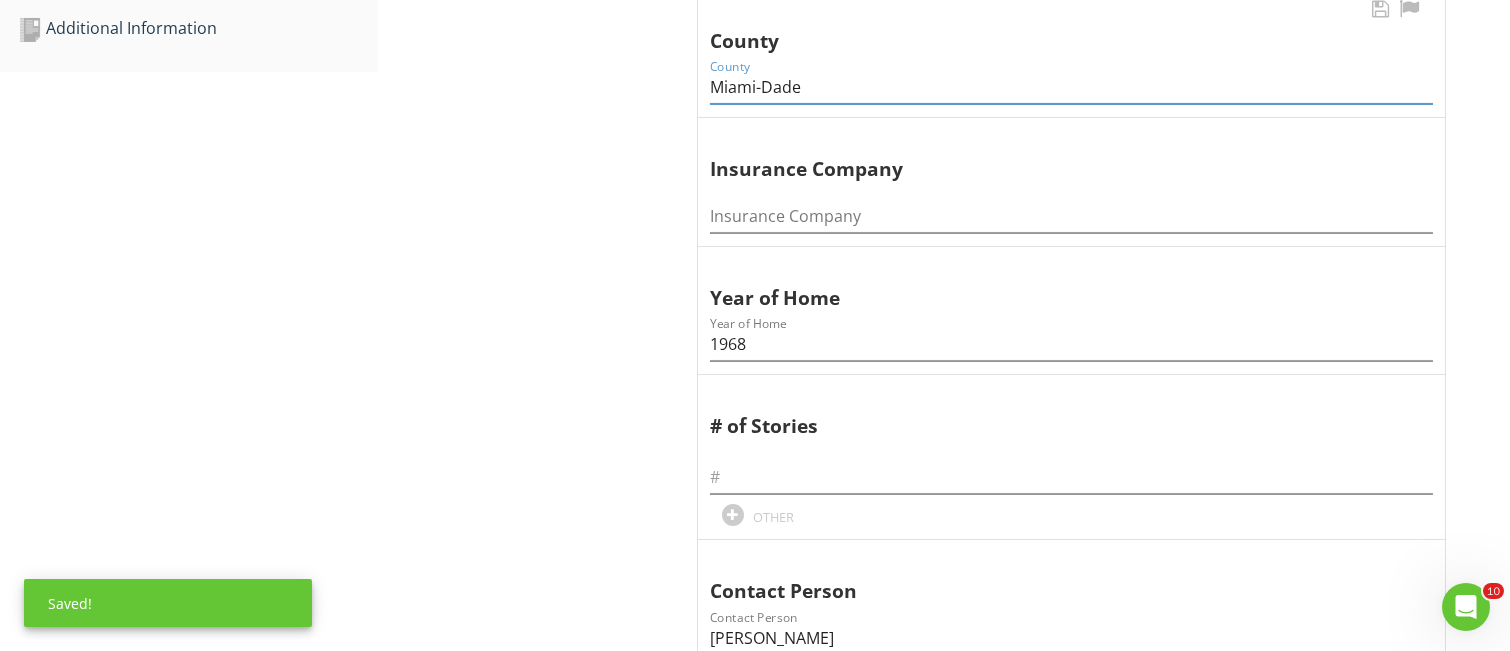 click on "Miami-Dade" at bounding box center [1071, 87] 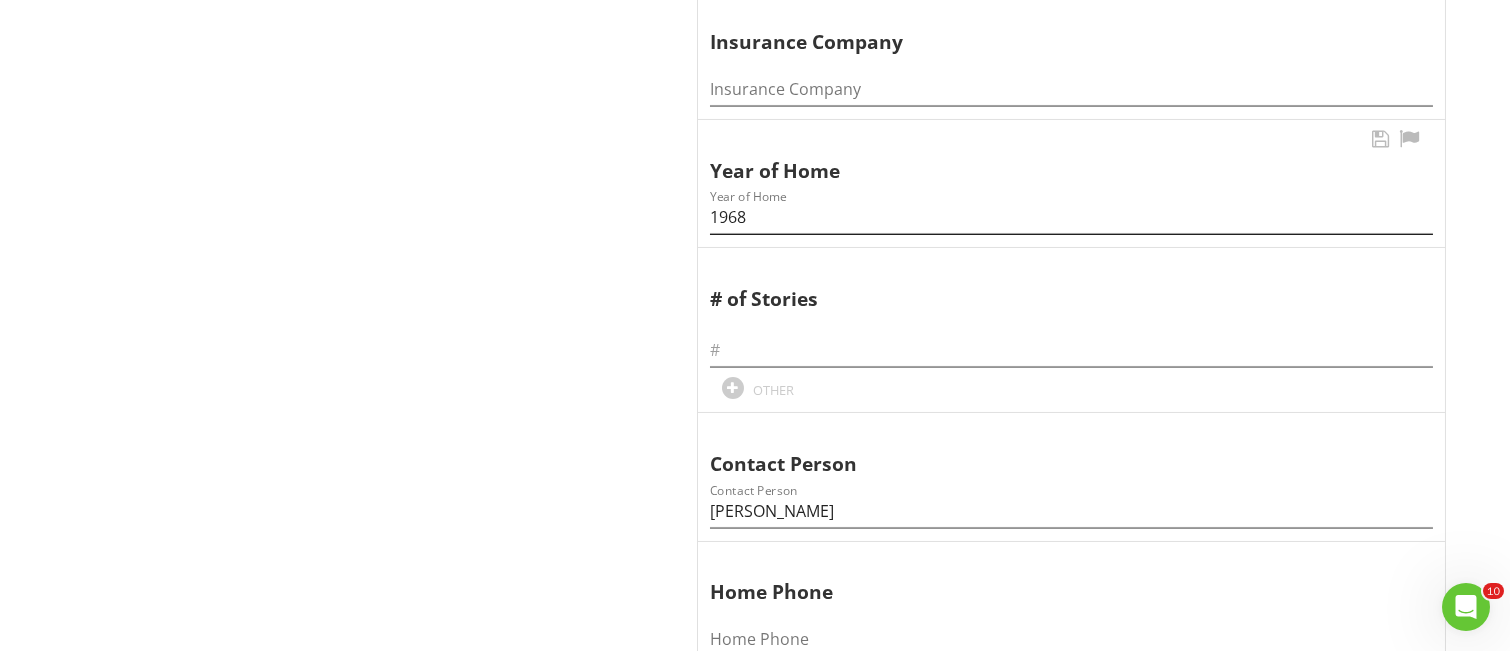 scroll, scrollTop: 1333, scrollLeft: 0, axis: vertical 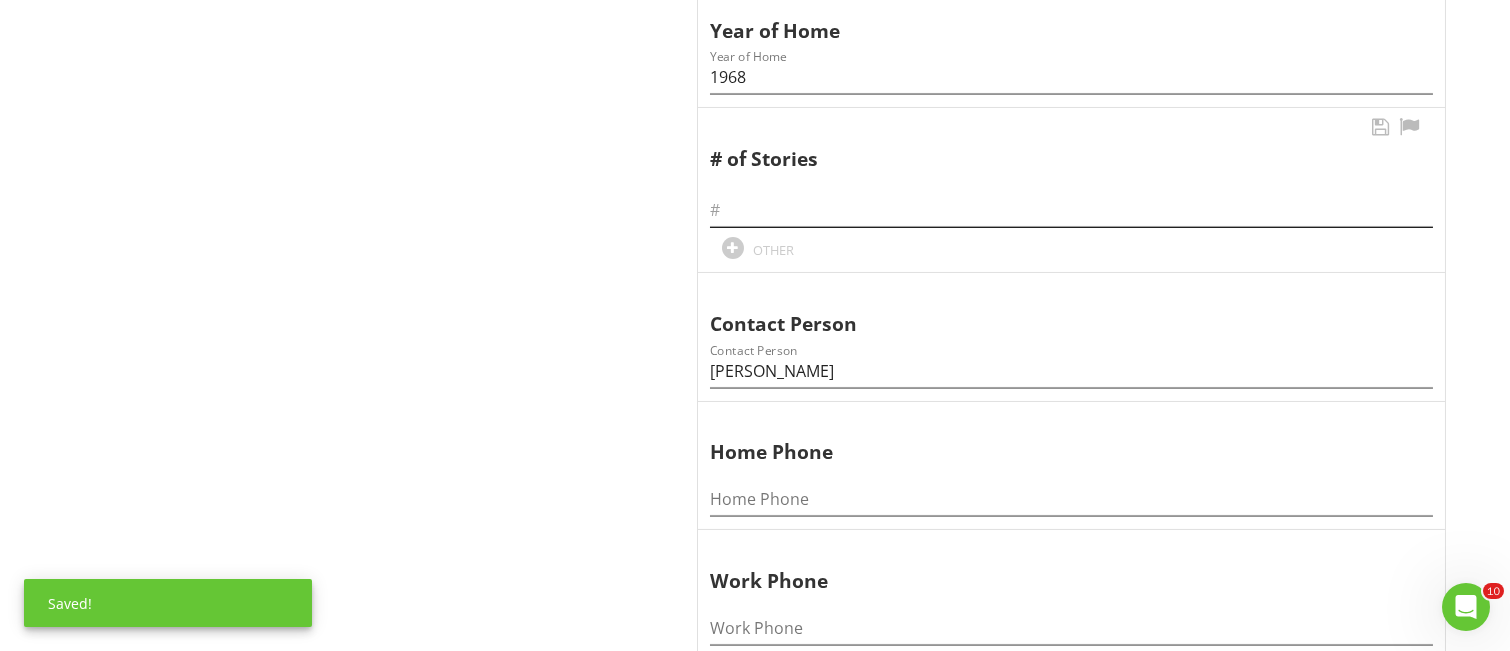 type on "Miami Dade" 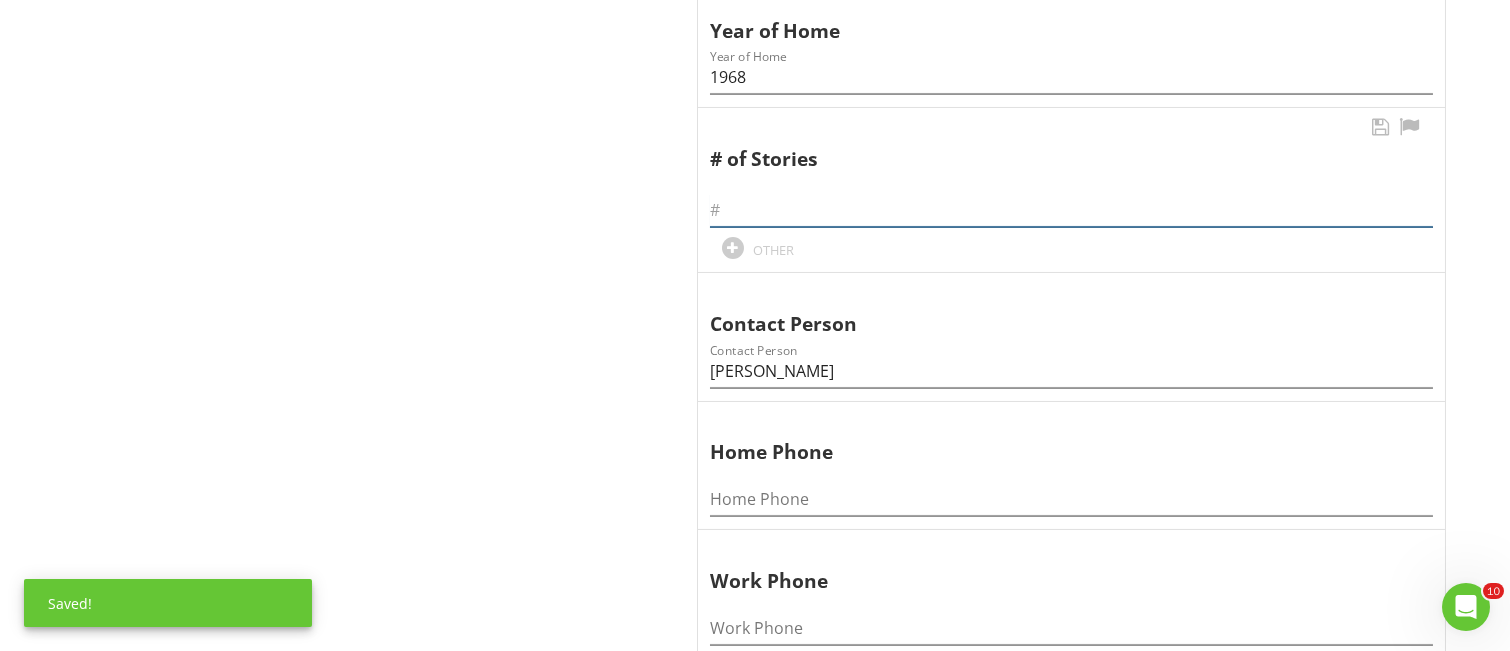 click at bounding box center [1071, 210] 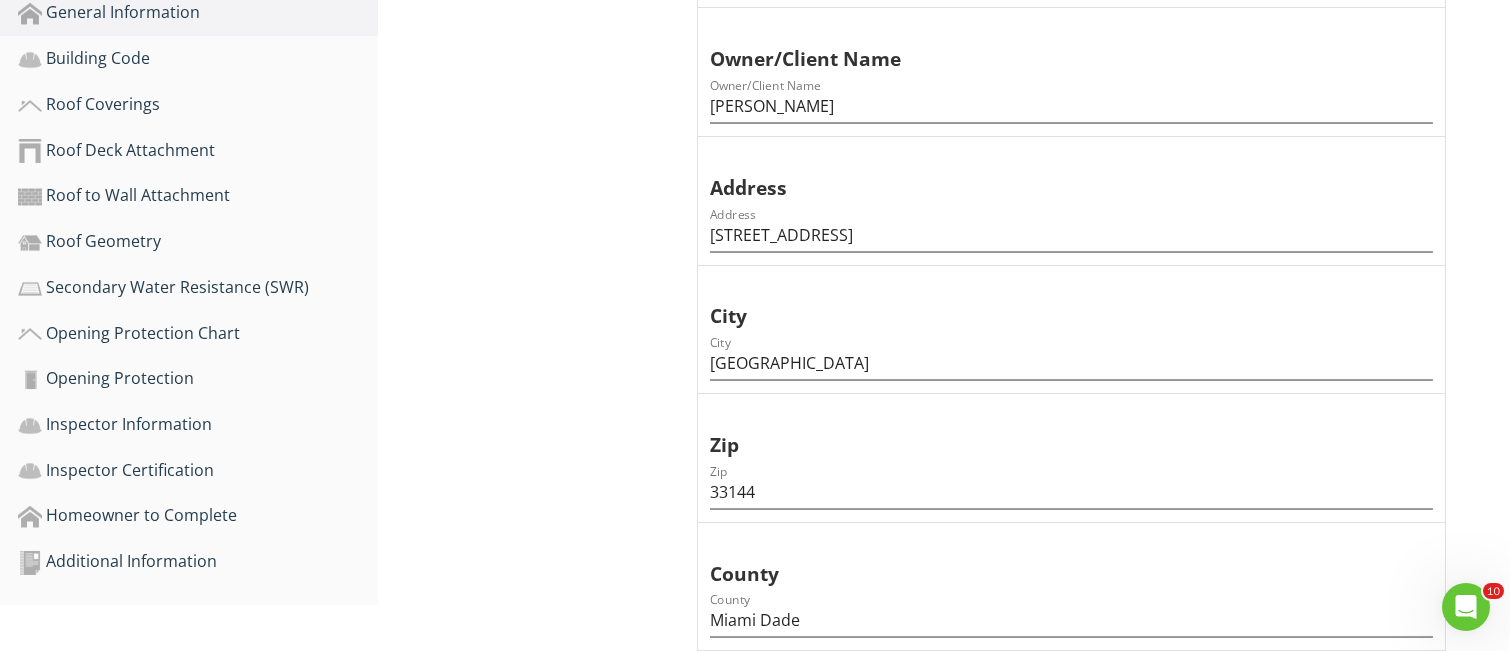 scroll, scrollTop: 400, scrollLeft: 0, axis: vertical 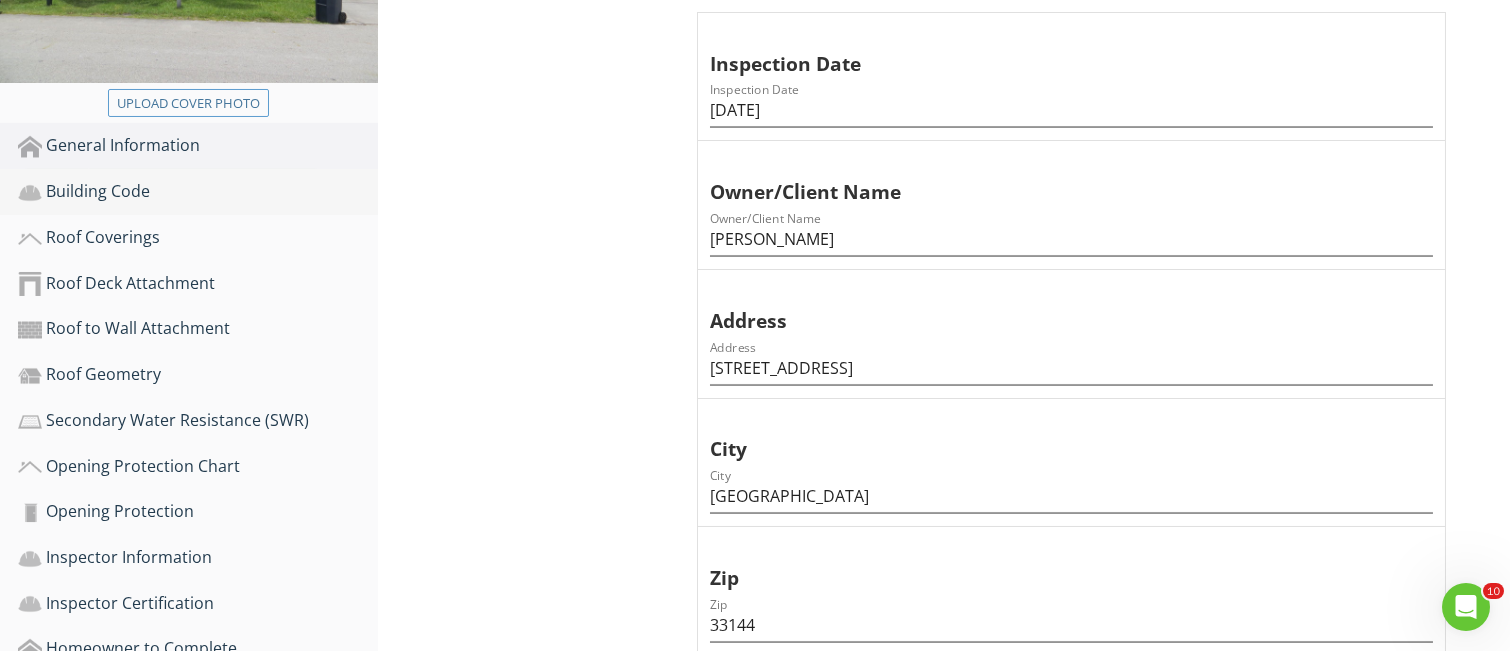 type on "1" 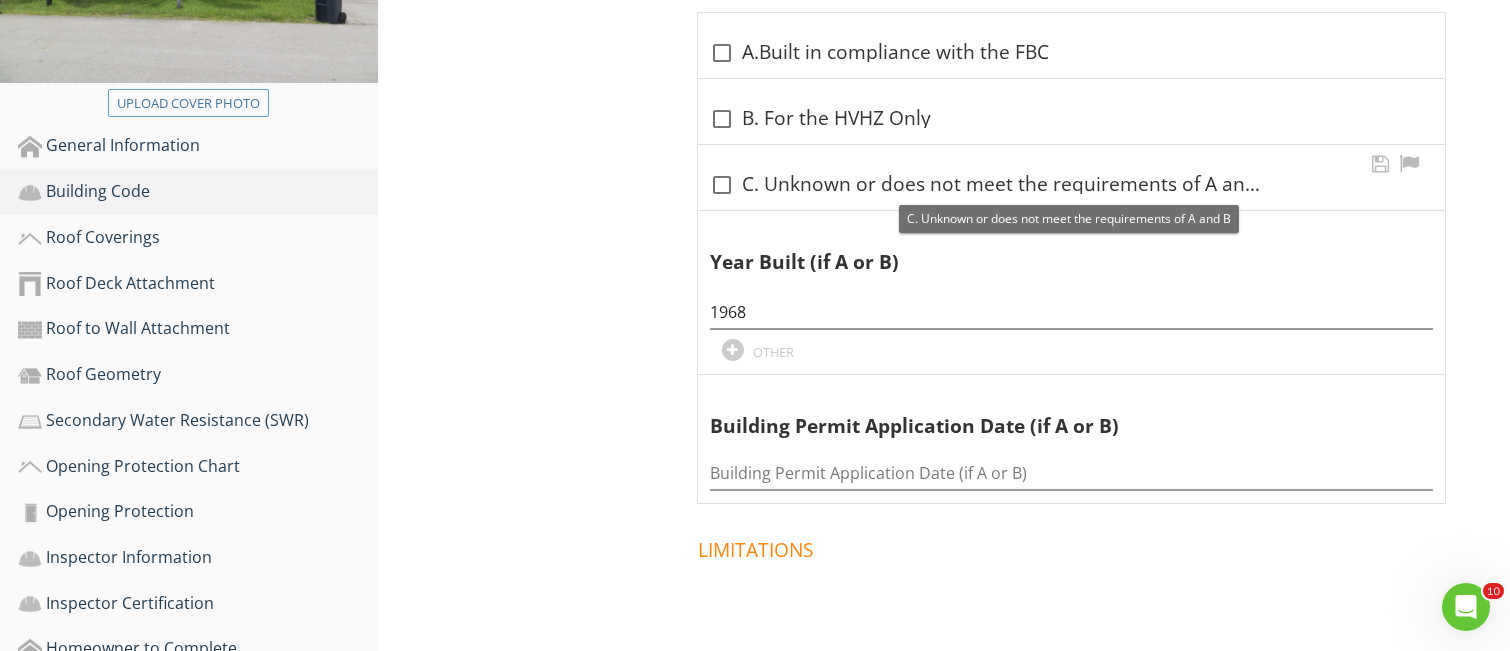 click at bounding box center (722, 185) 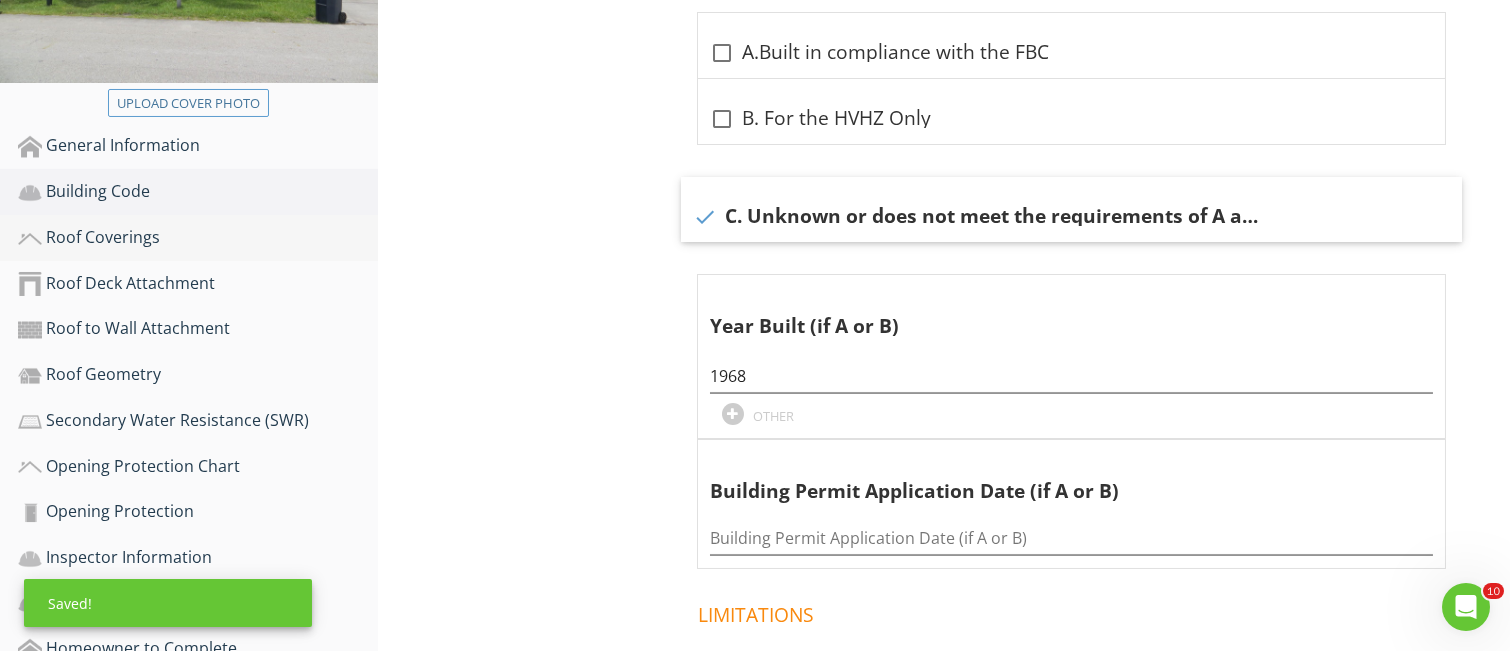 click on "Roof Coverings" at bounding box center [198, 238] 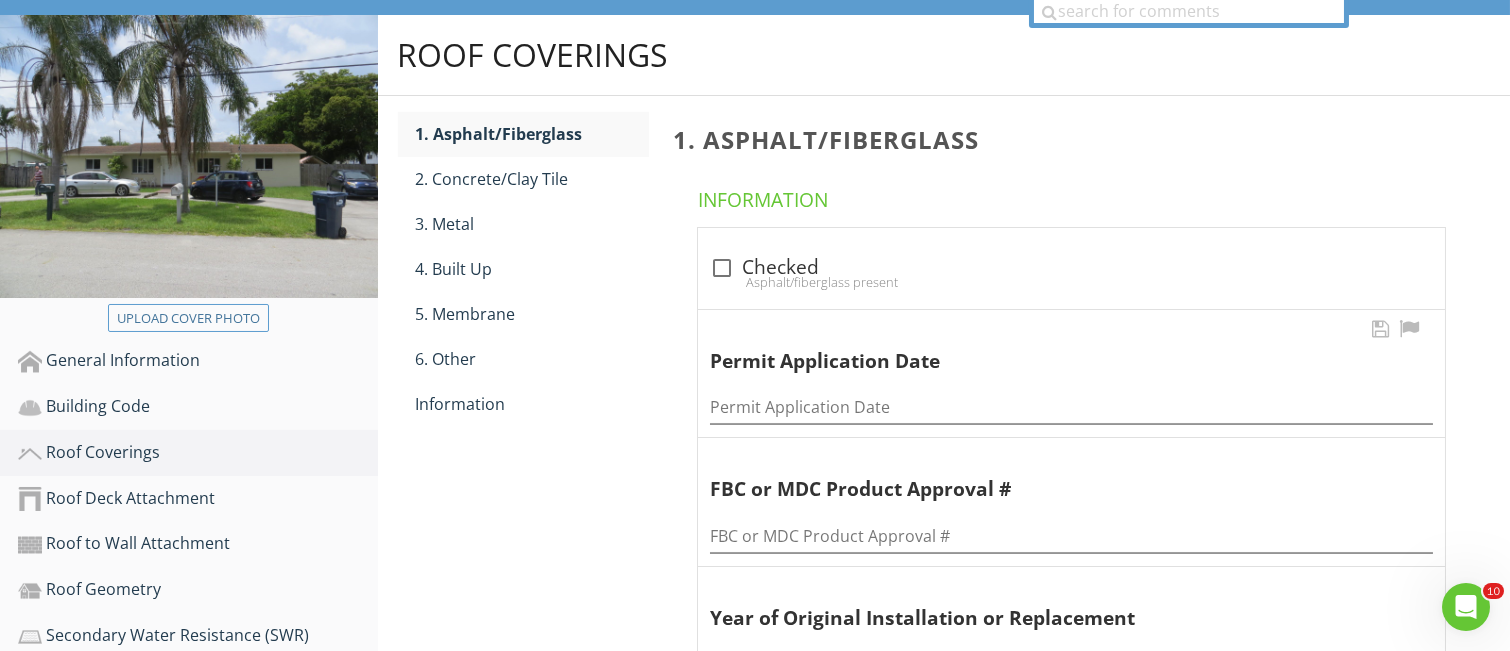 scroll, scrollTop: 133, scrollLeft: 0, axis: vertical 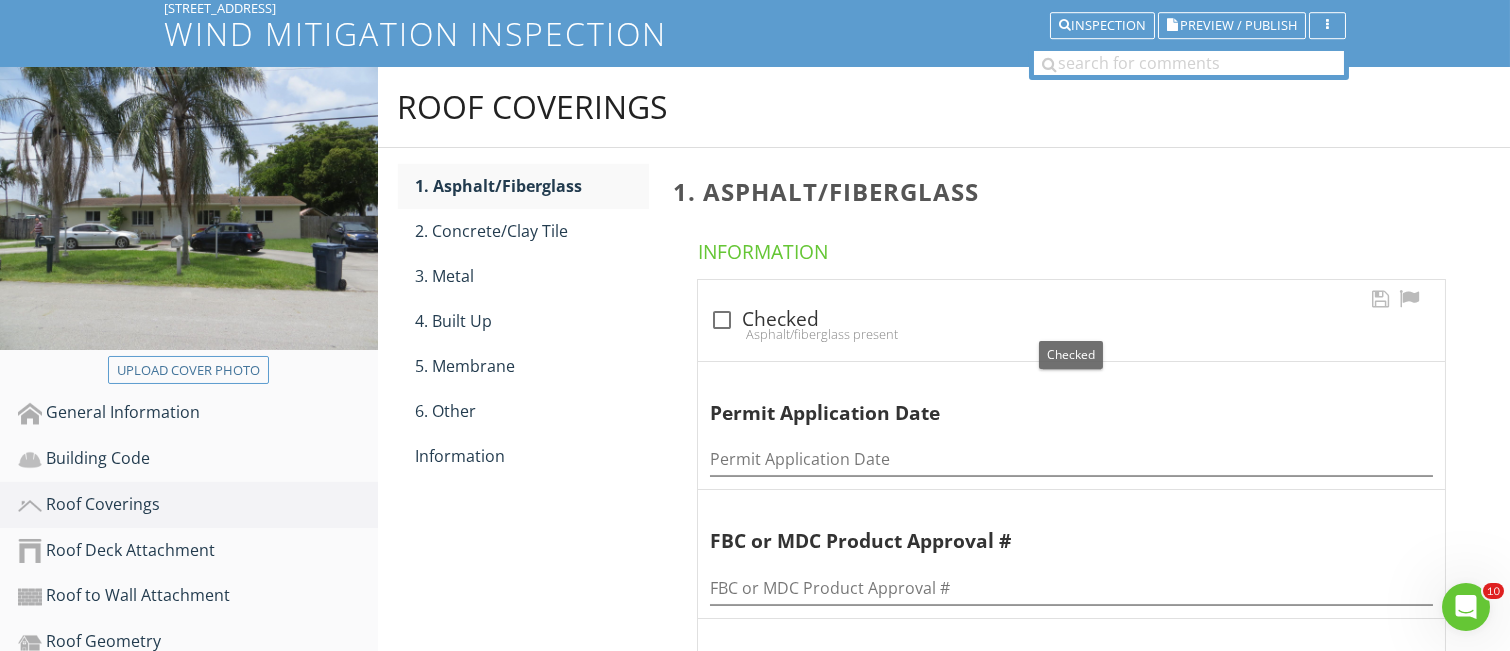 click at bounding box center [722, 320] 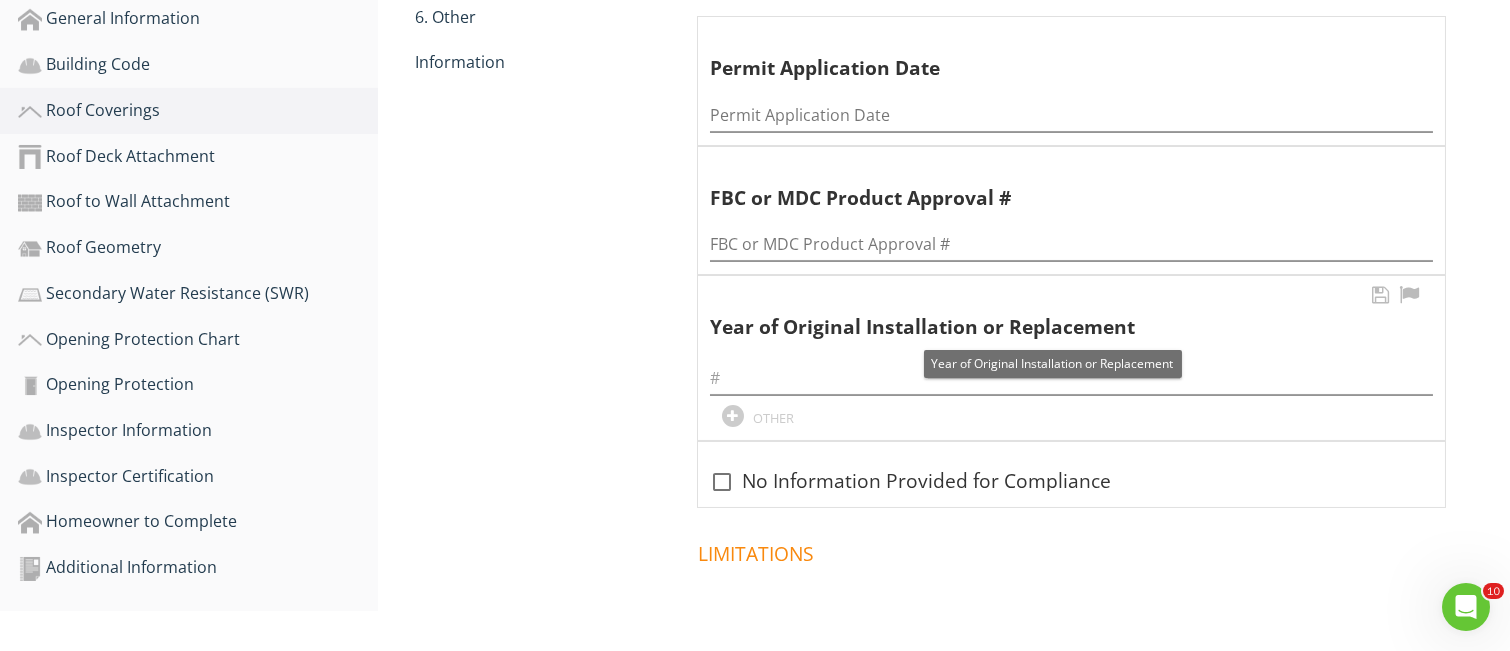 scroll, scrollTop: 533, scrollLeft: 0, axis: vertical 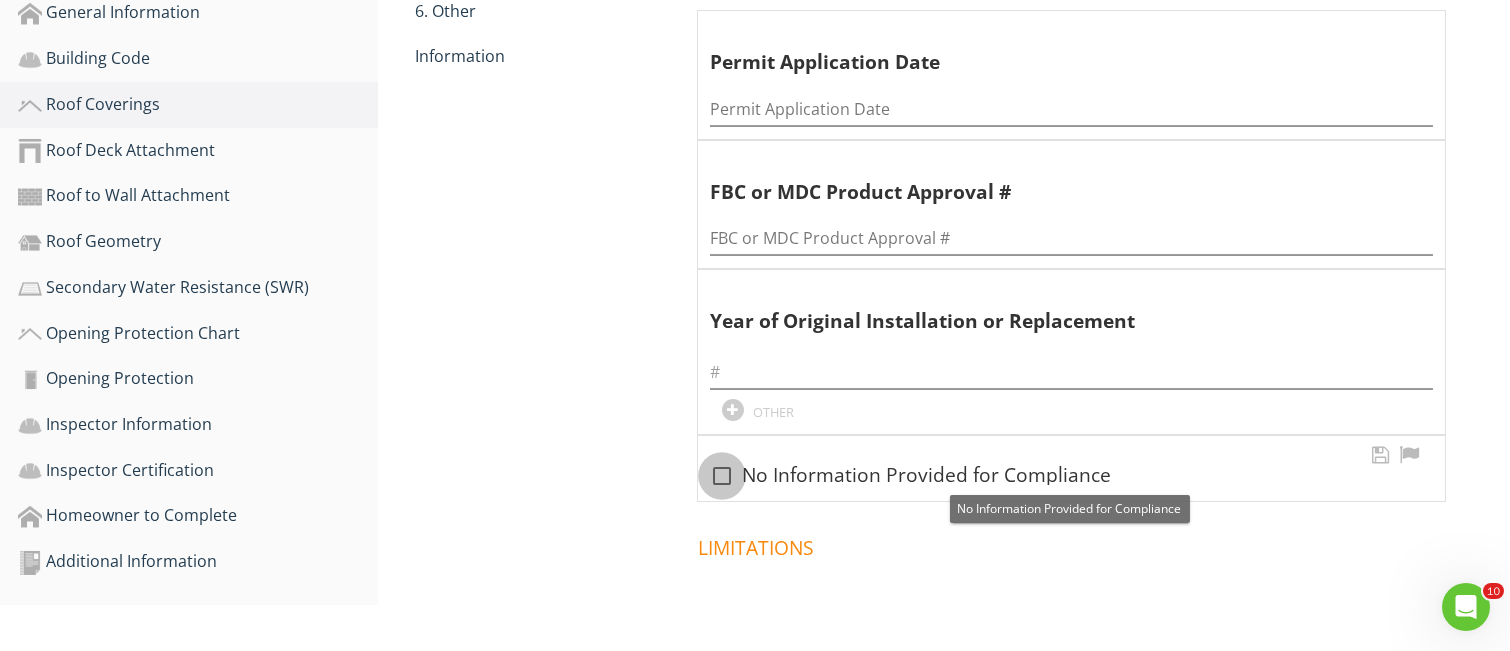 click at bounding box center (722, 476) 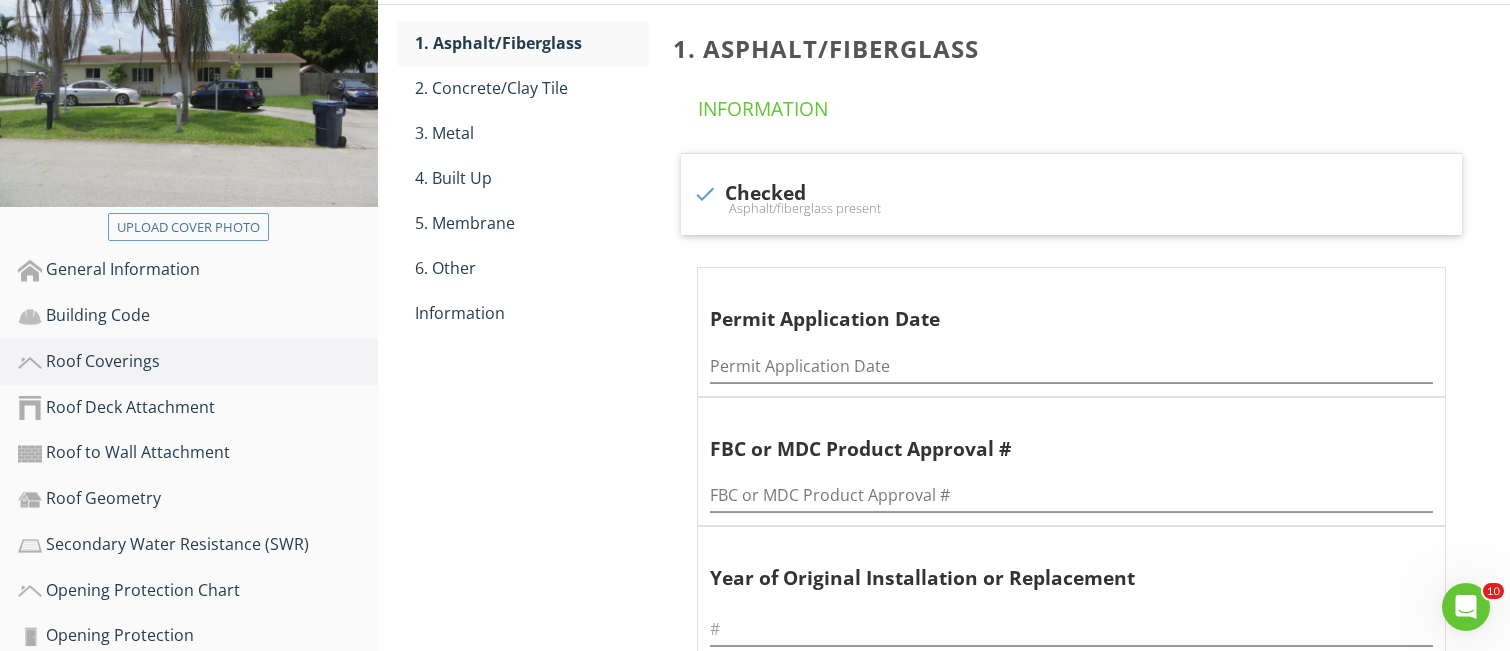 scroll, scrollTop: 266, scrollLeft: 0, axis: vertical 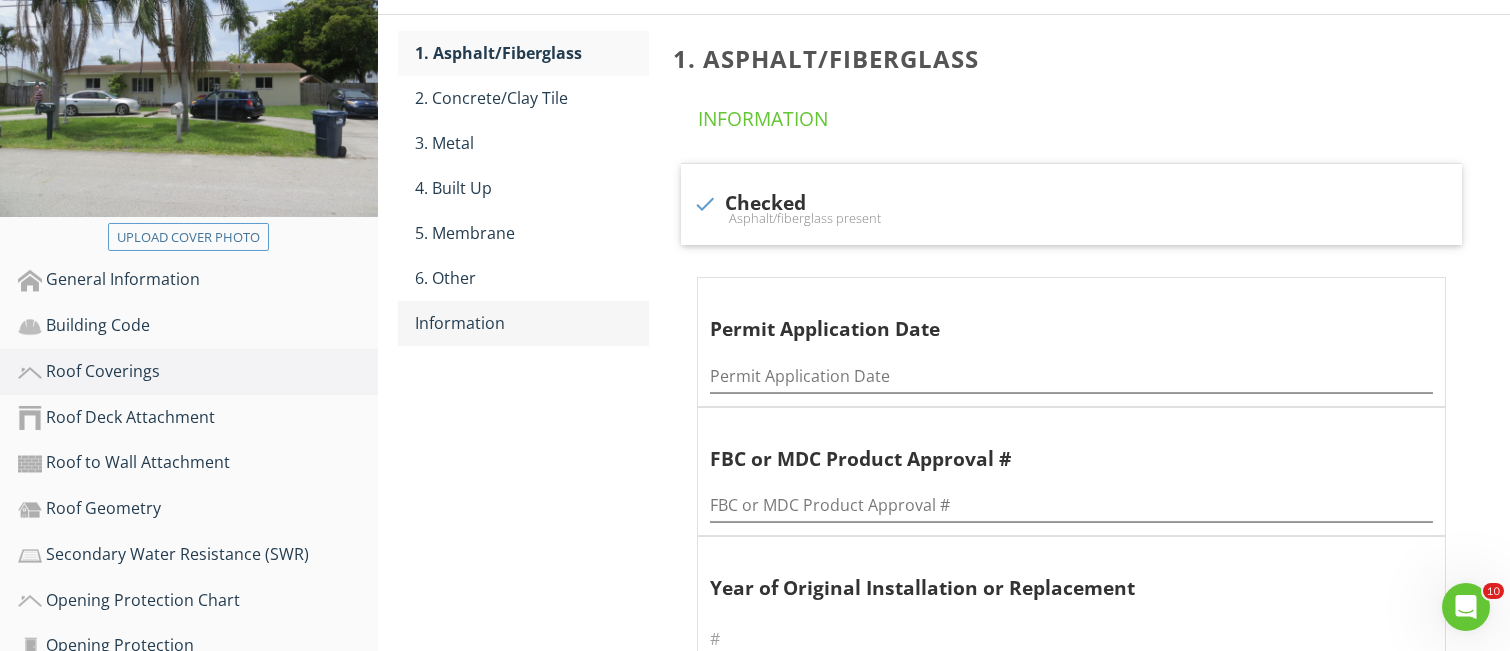 click on "Information" at bounding box center [532, 323] 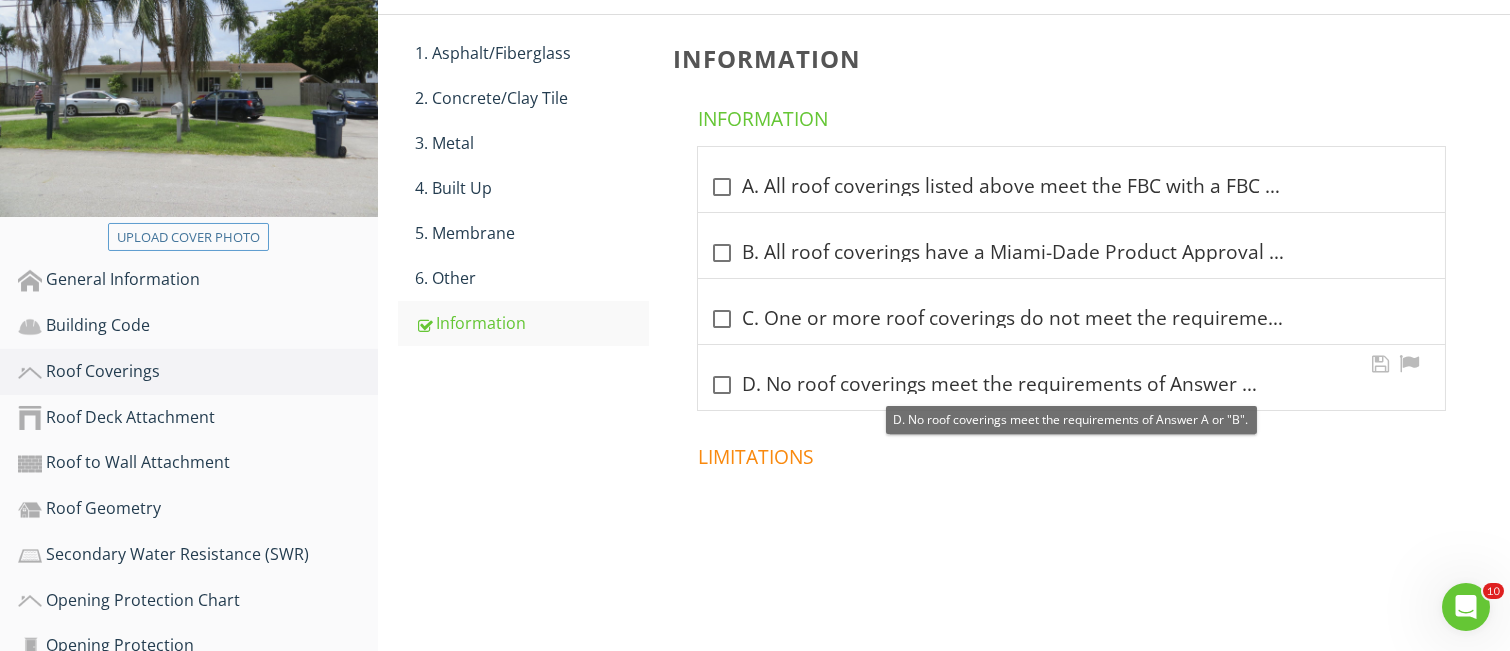 click at bounding box center (722, 385) 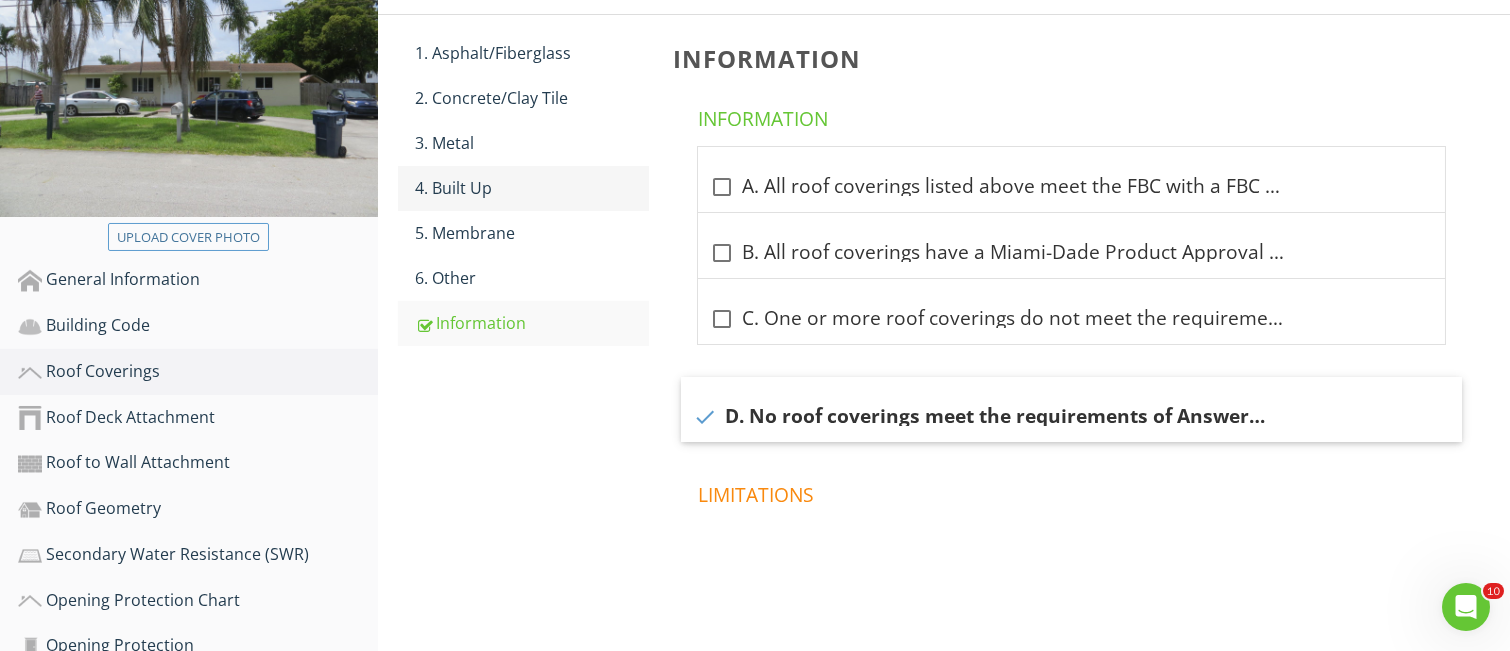 click on "4. Built Up" at bounding box center (532, 188) 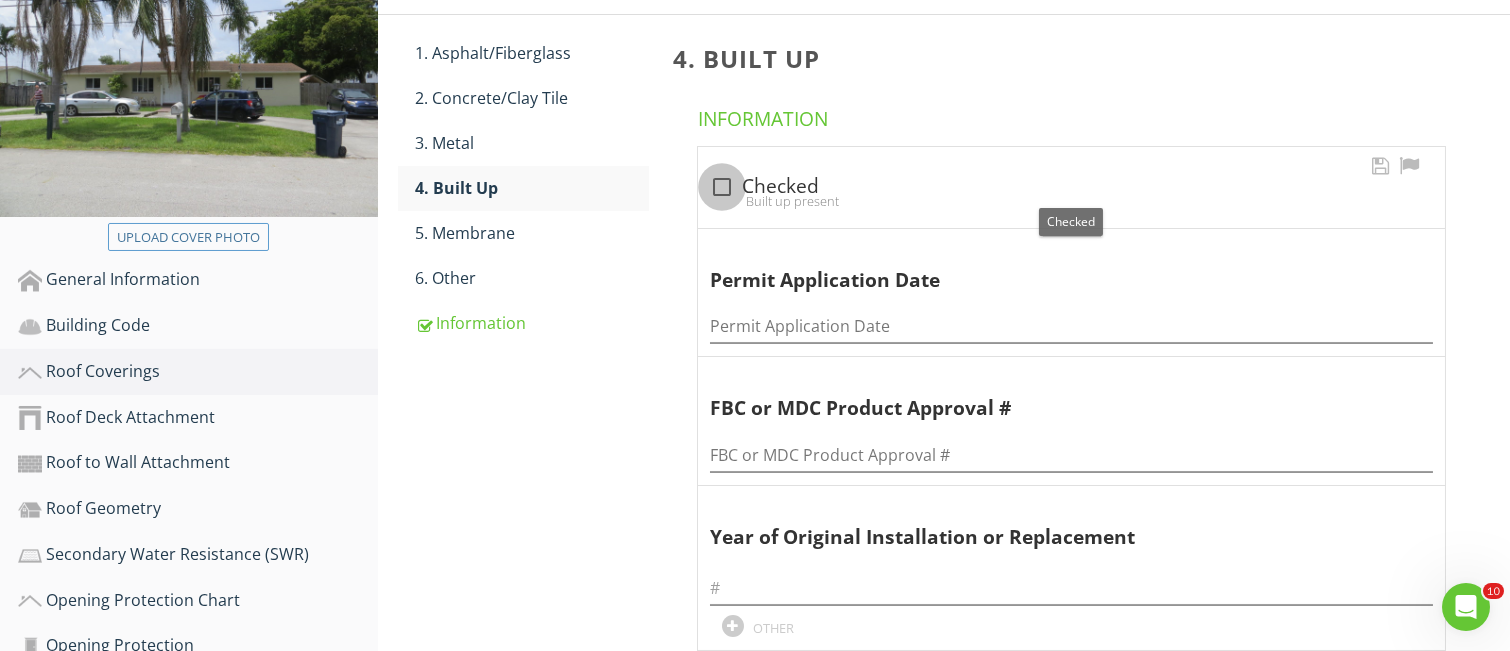 click at bounding box center [722, 187] 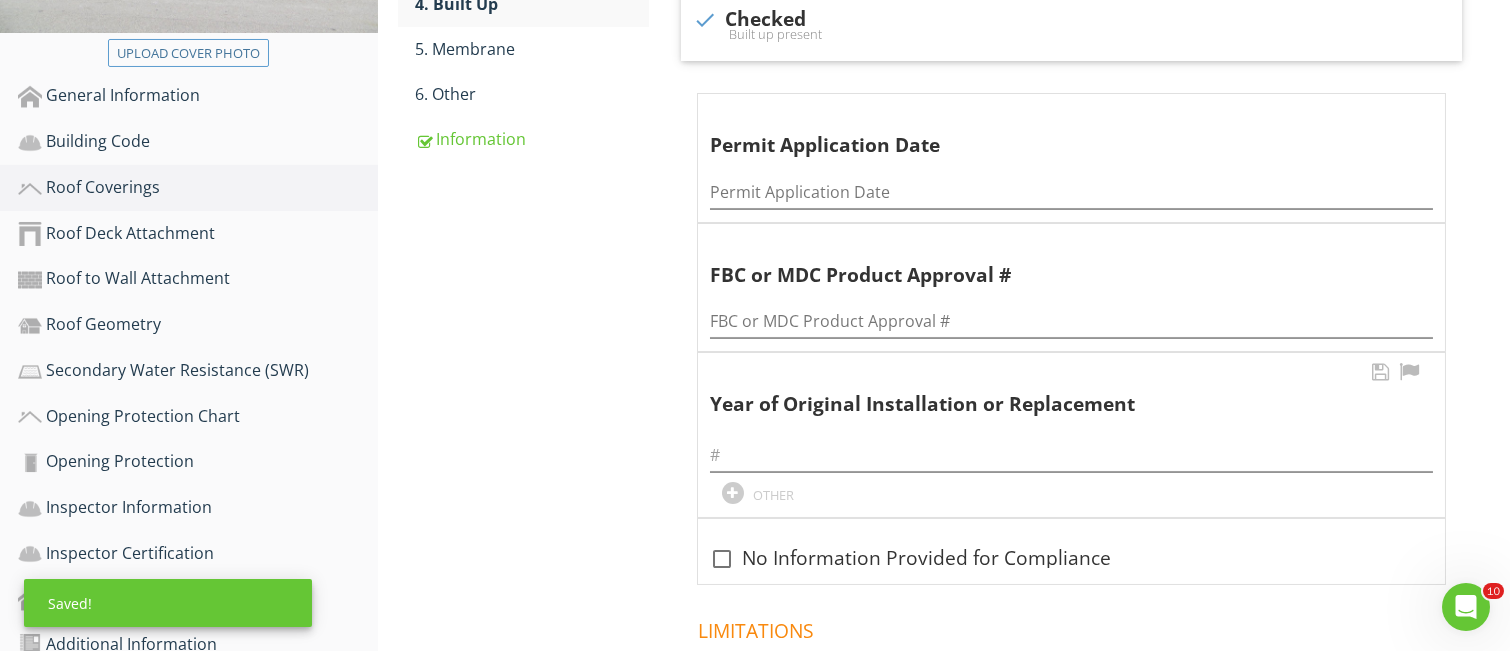 scroll, scrollTop: 533, scrollLeft: 0, axis: vertical 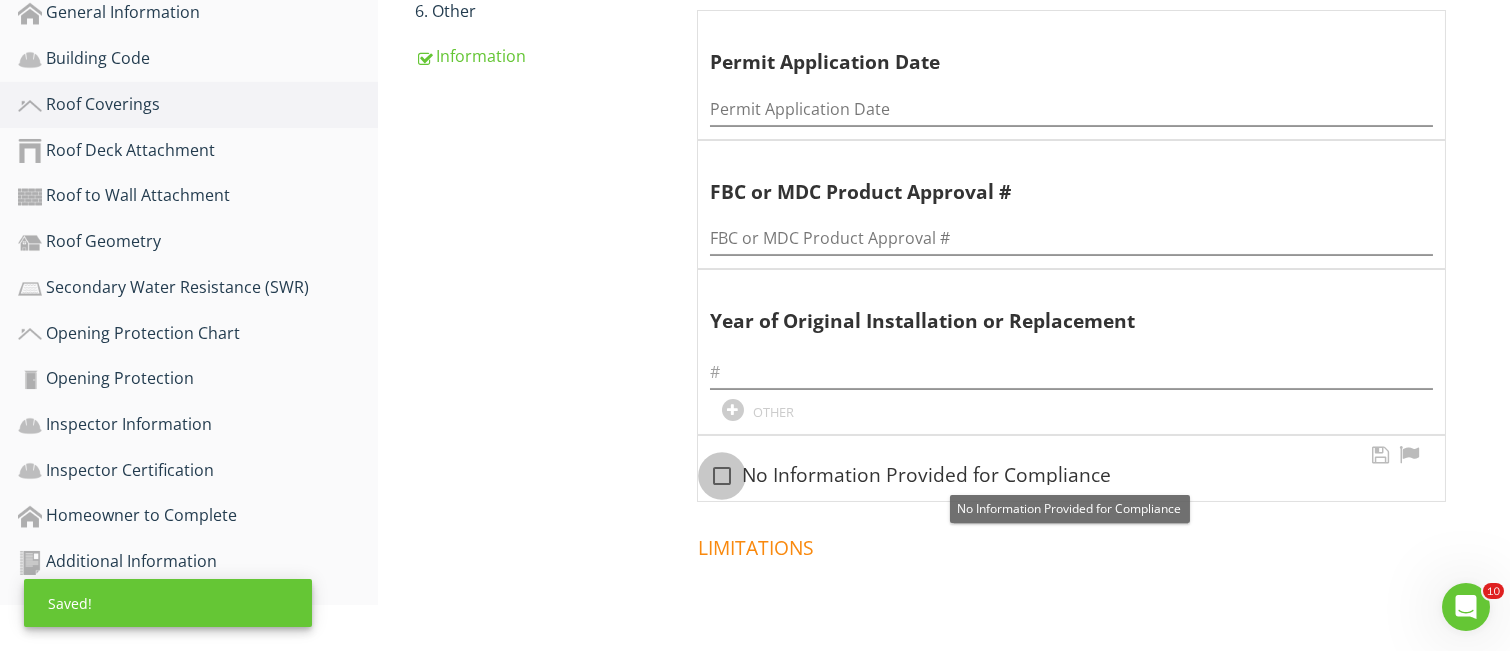 click at bounding box center [722, 476] 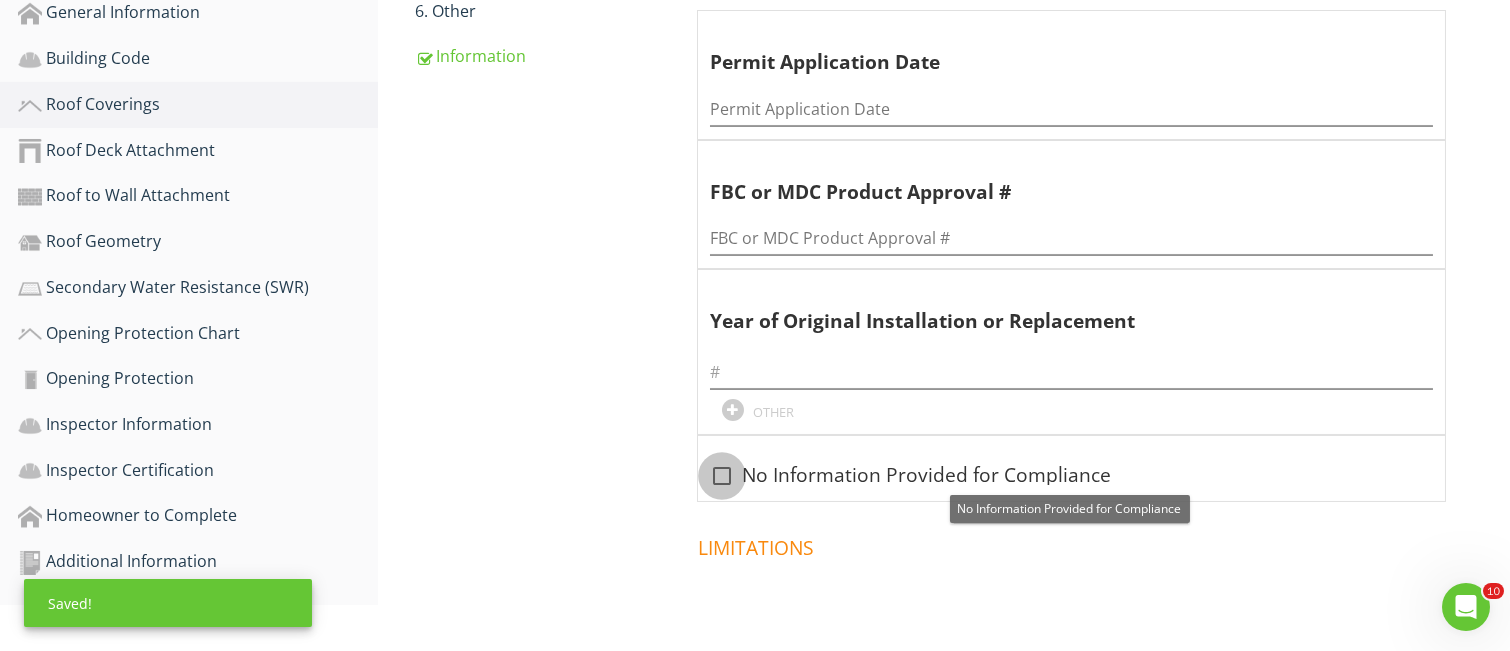 checkbox on "true" 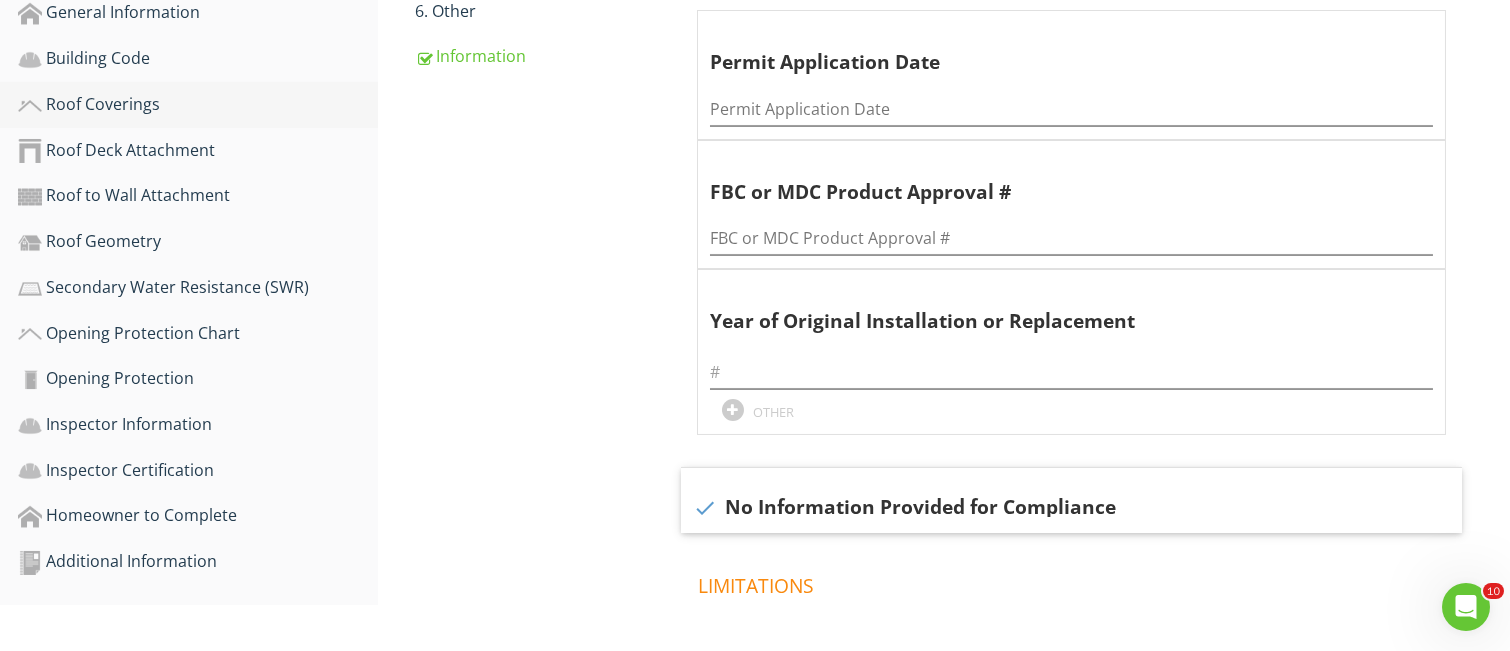 click on "Roof Coverings" at bounding box center (198, 105) 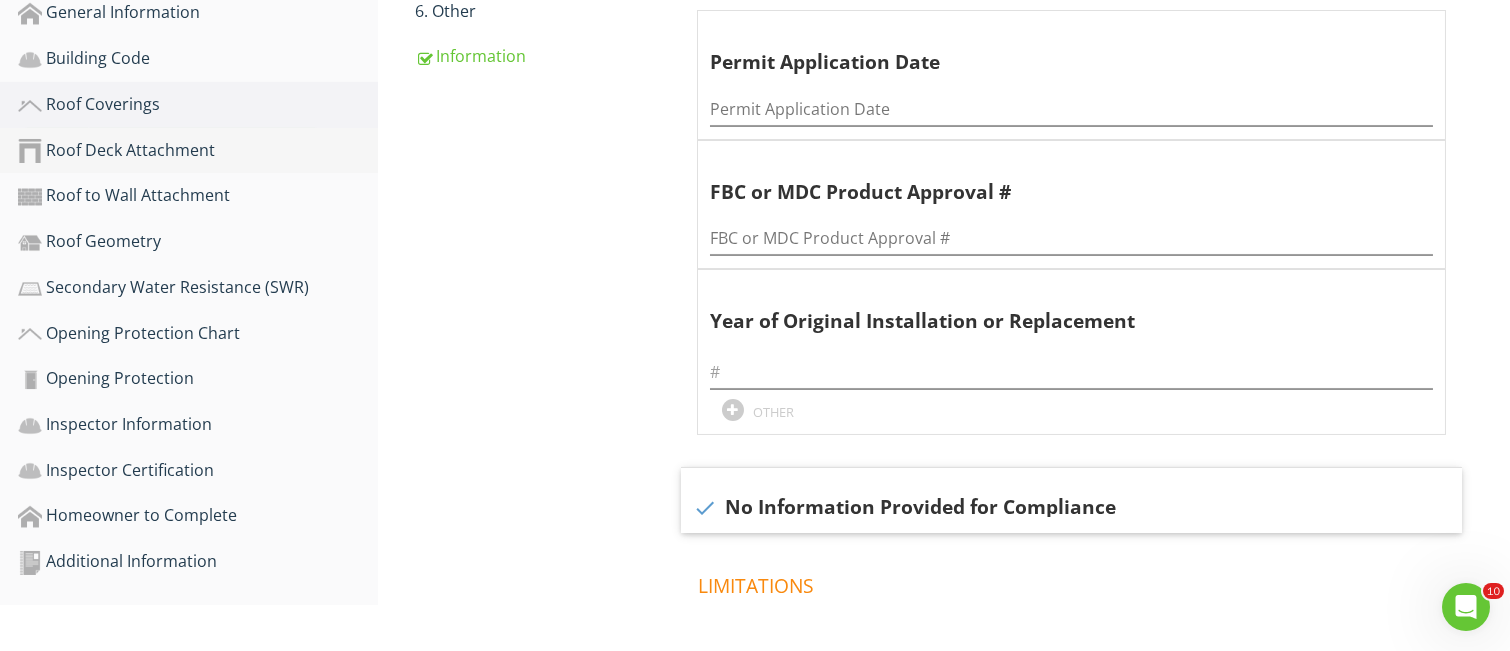 click on "Roof Deck Attachment" at bounding box center [198, 151] 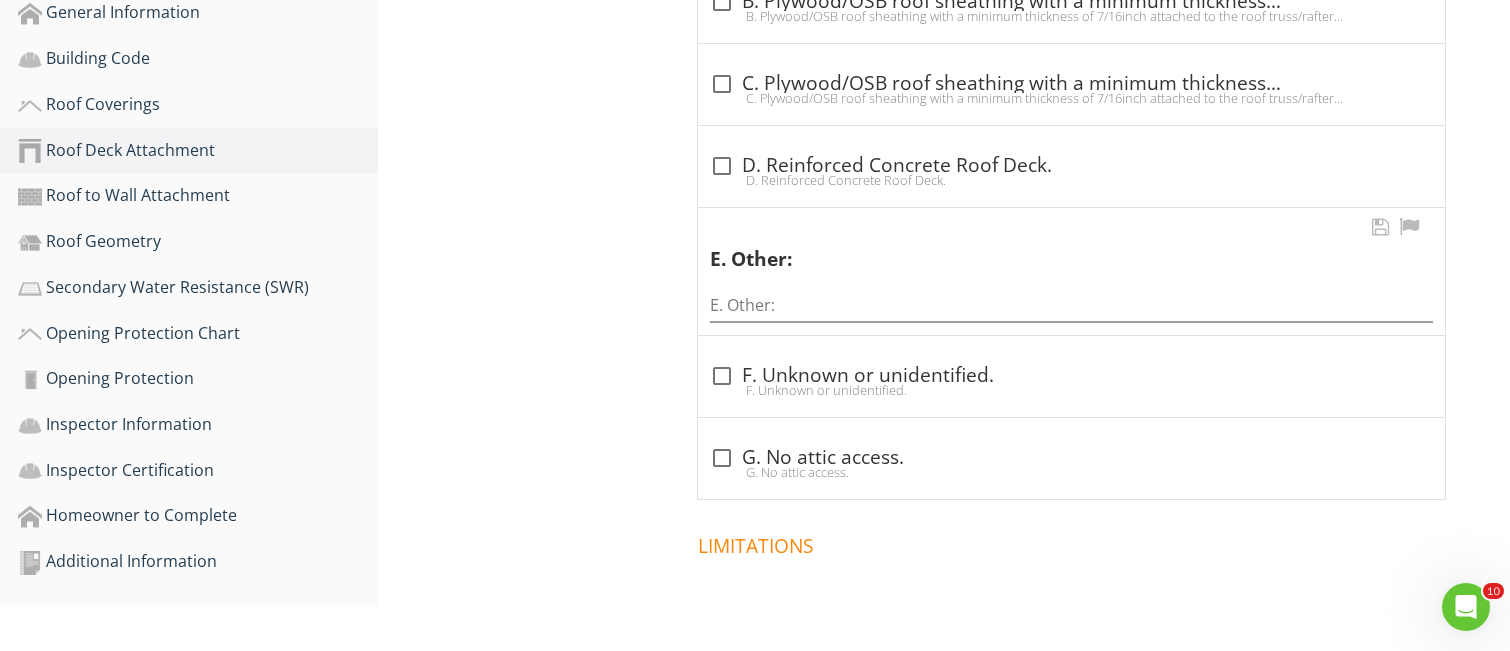 scroll, scrollTop: 400, scrollLeft: 0, axis: vertical 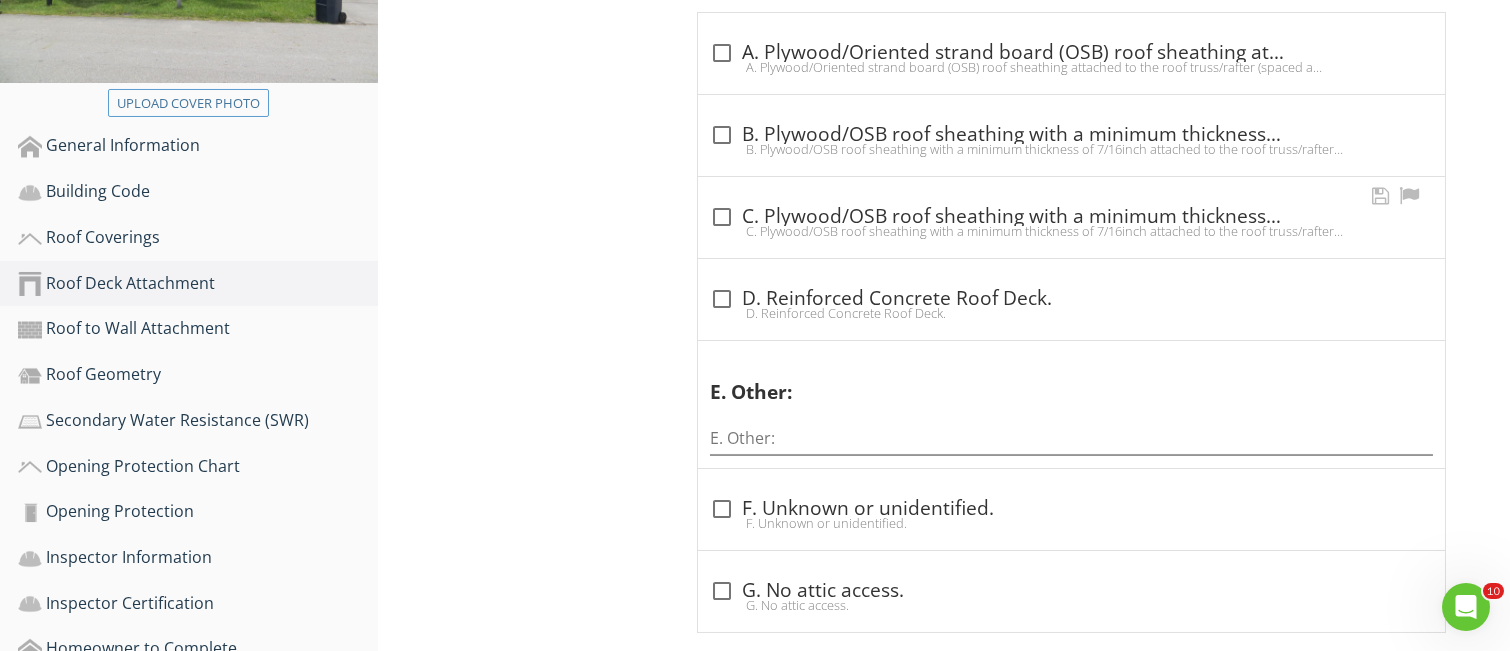 click at bounding box center (722, 217) 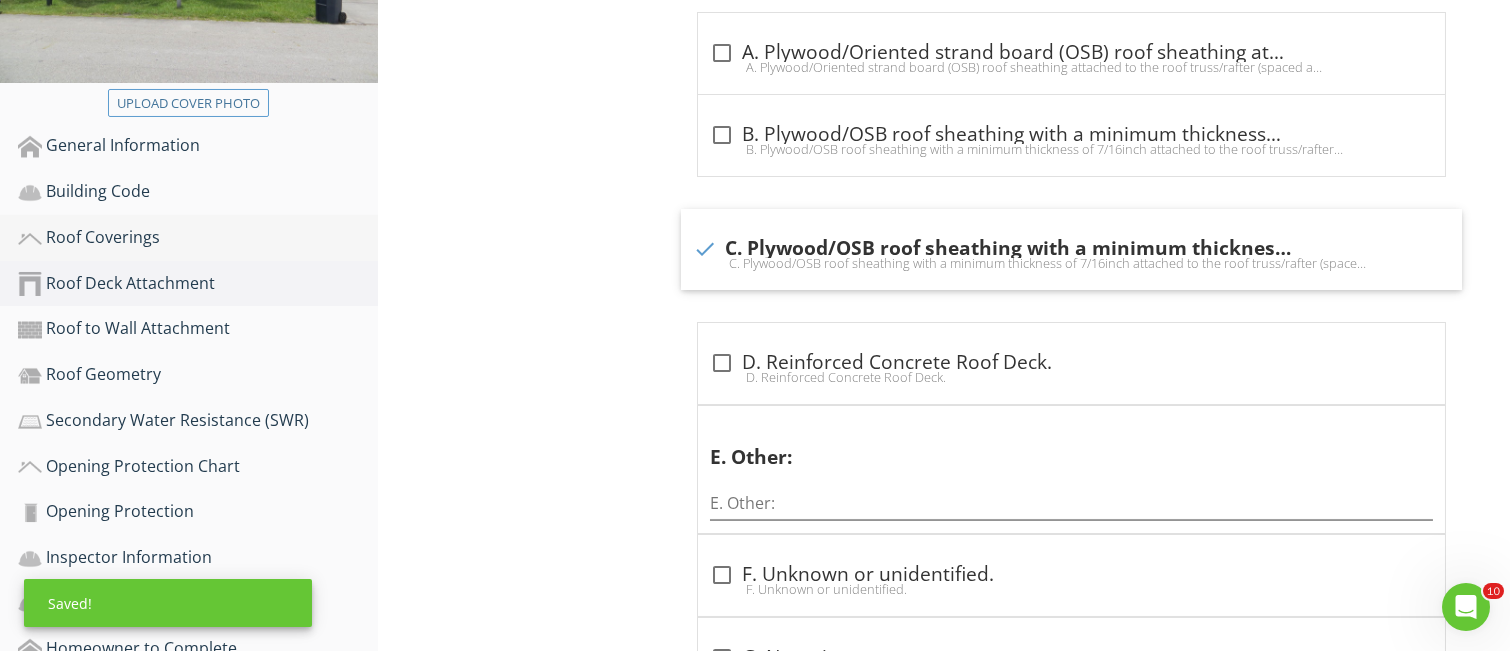 click on "Roof Coverings" at bounding box center (198, 238) 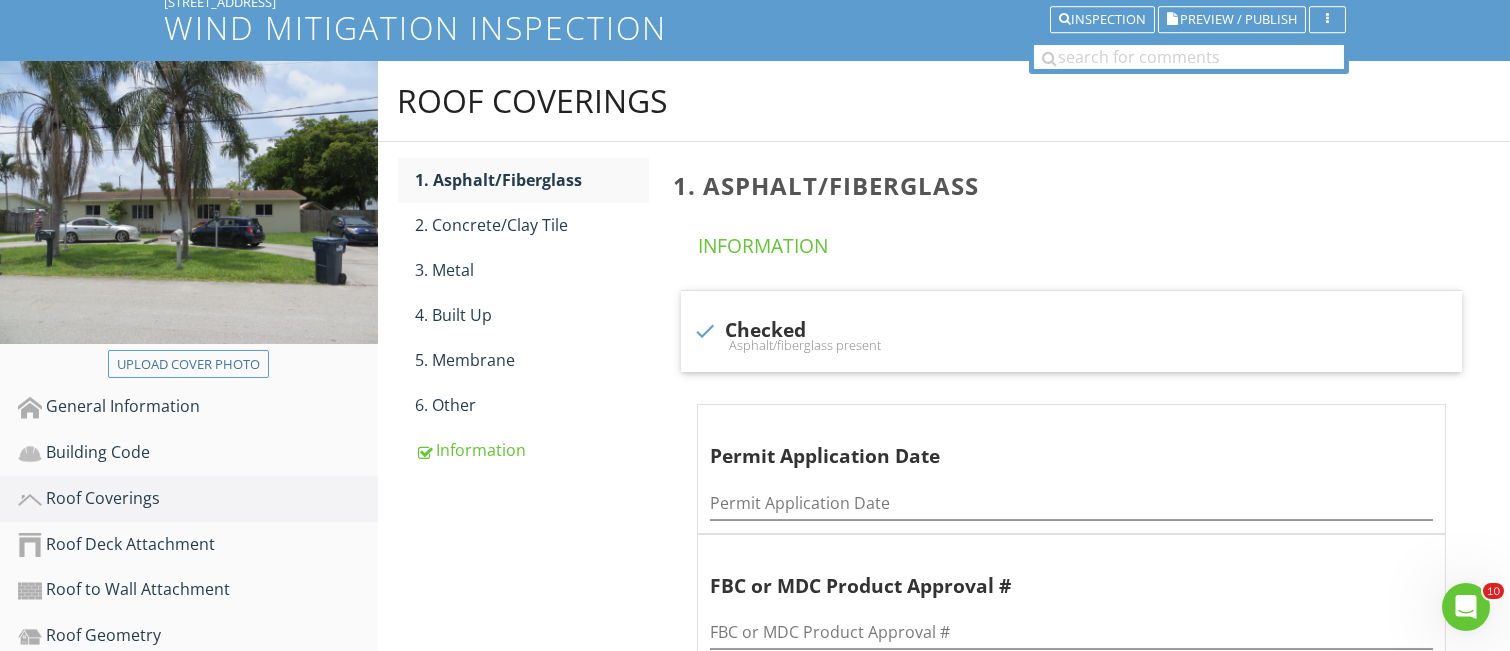 scroll, scrollTop: 133, scrollLeft: 0, axis: vertical 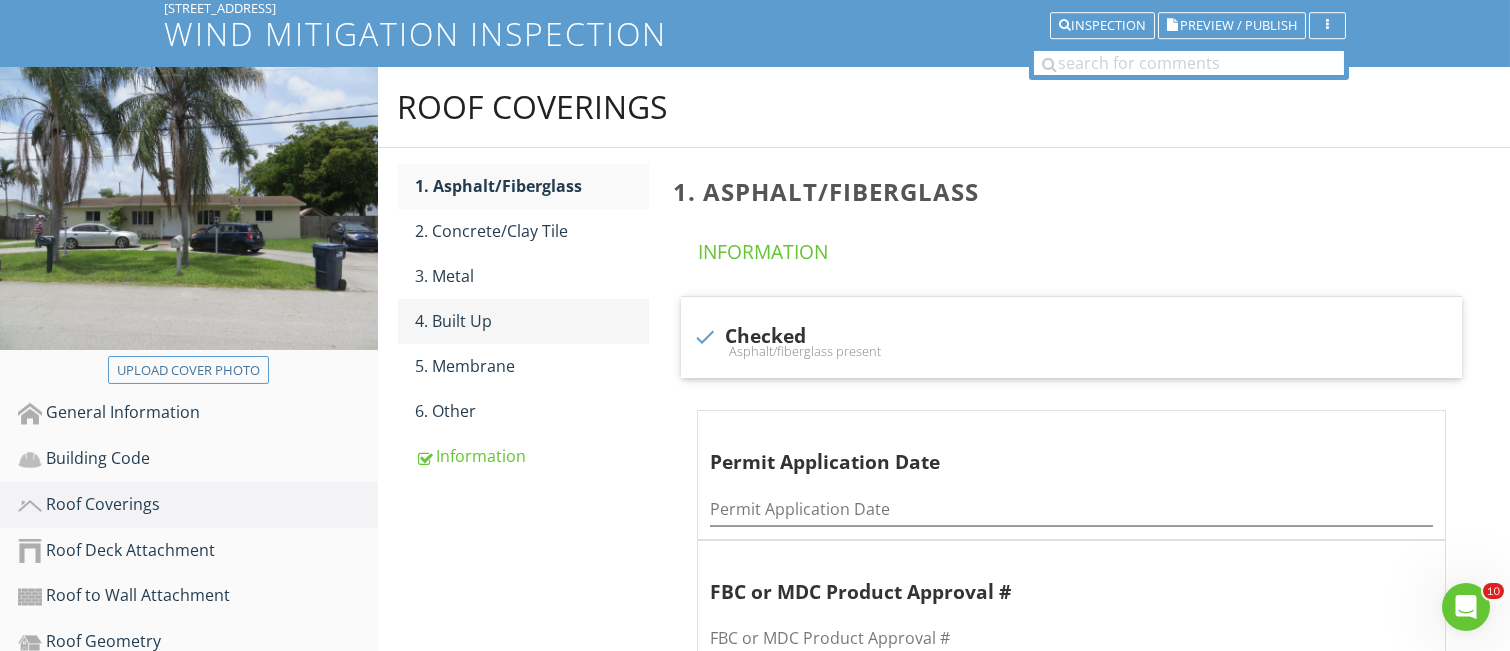 click on "4. Built Up" at bounding box center [532, 321] 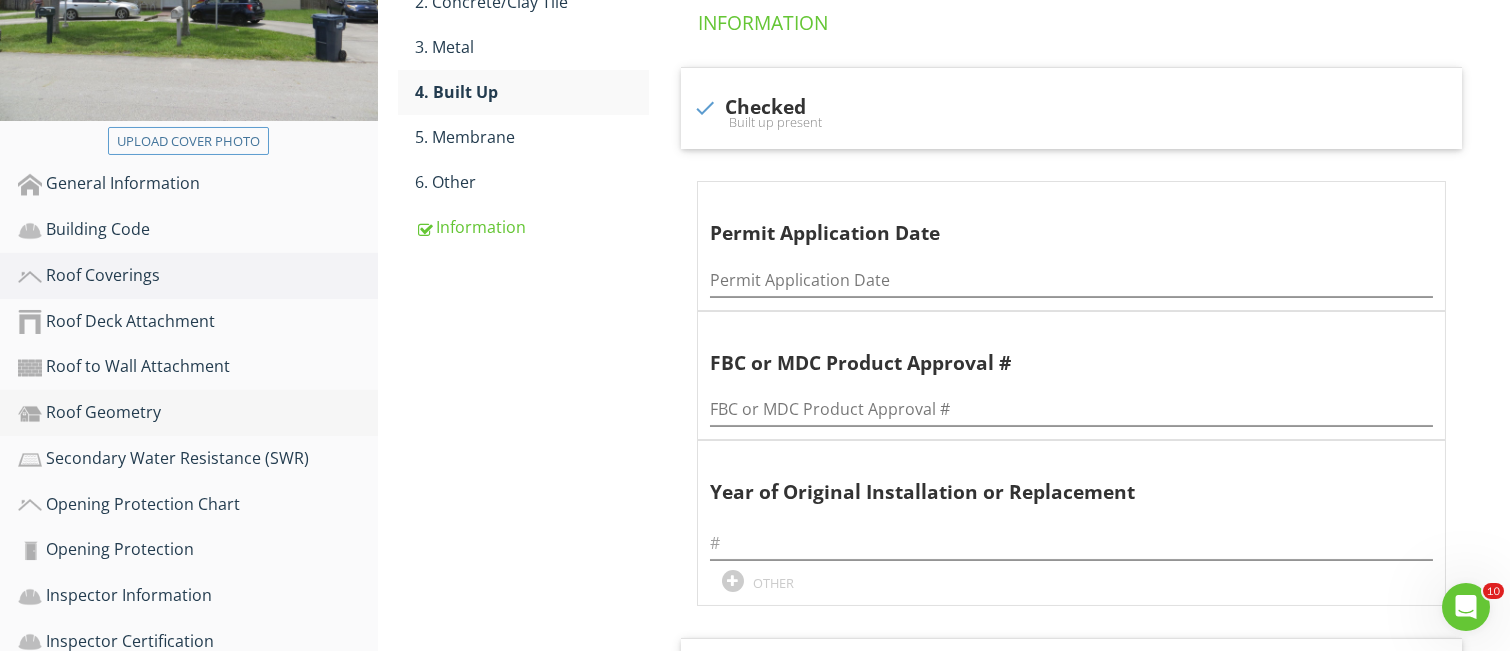 scroll, scrollTop: 400, scrollLeft: 0, axis: vertical 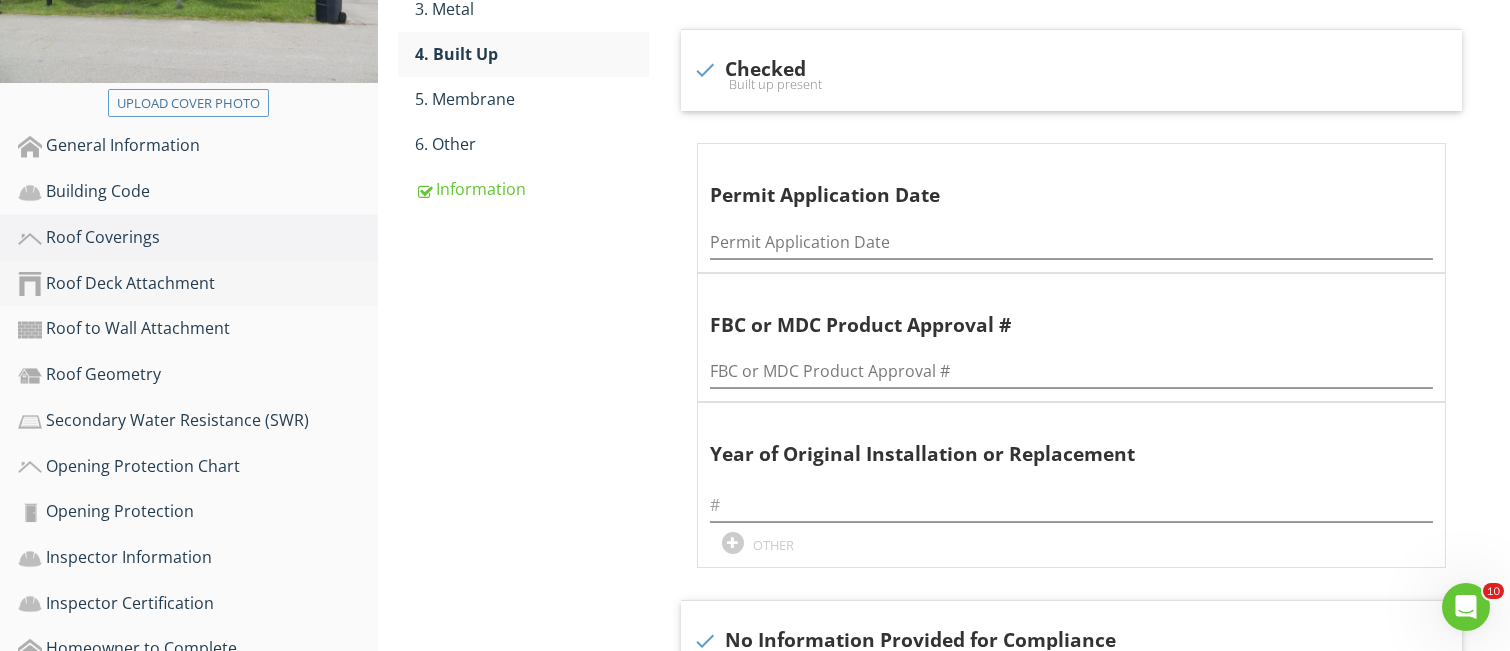 click on "Roof Deck Attachment" at bounding box center (198, 284) 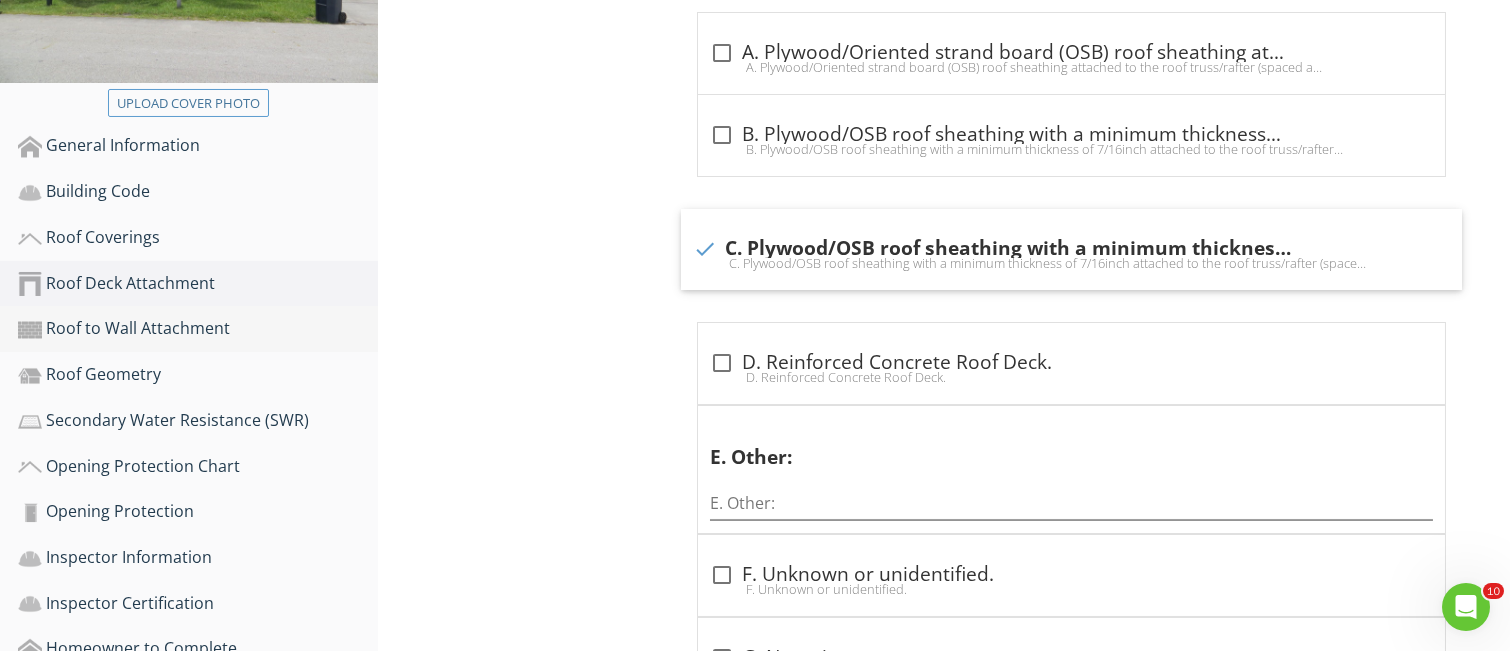 click on "Roof to Wall Attachment" at bounding box center [198, 329] 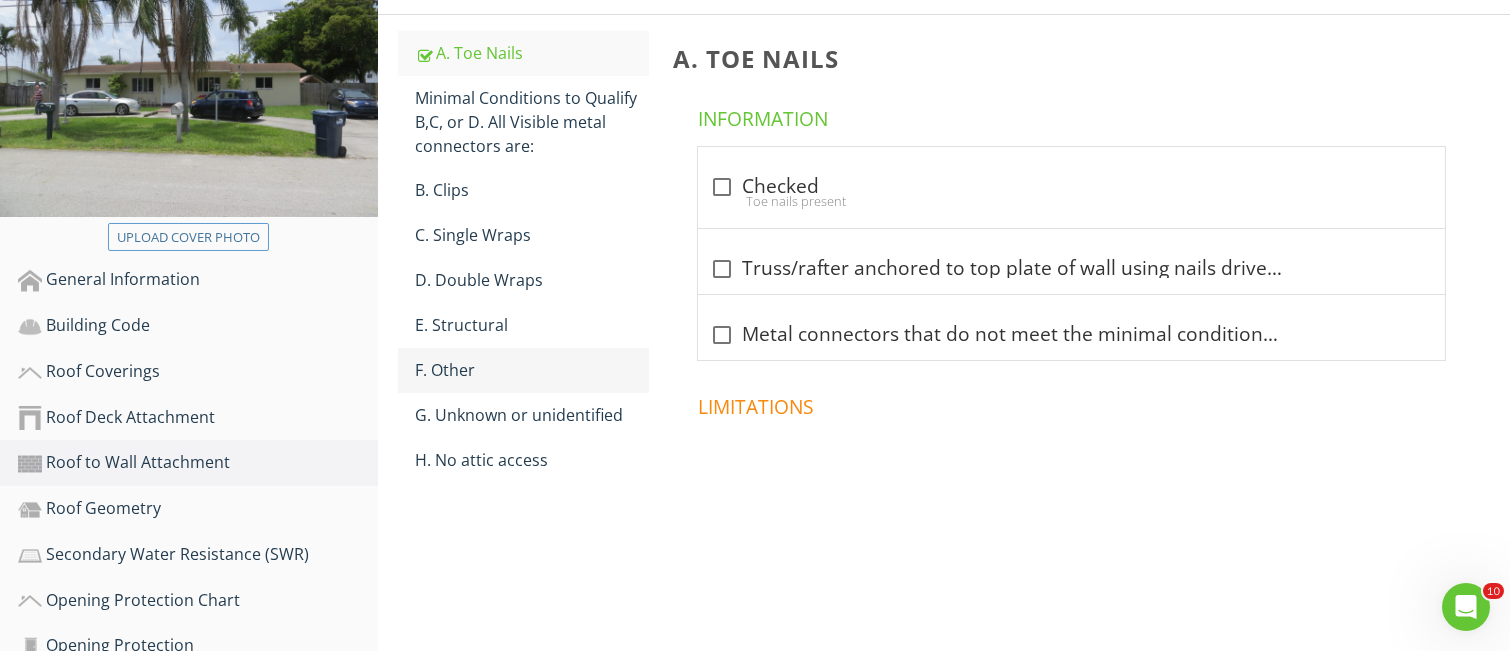 scroll, scrollTop: 133, scrollLeft: 0, axis: vertical 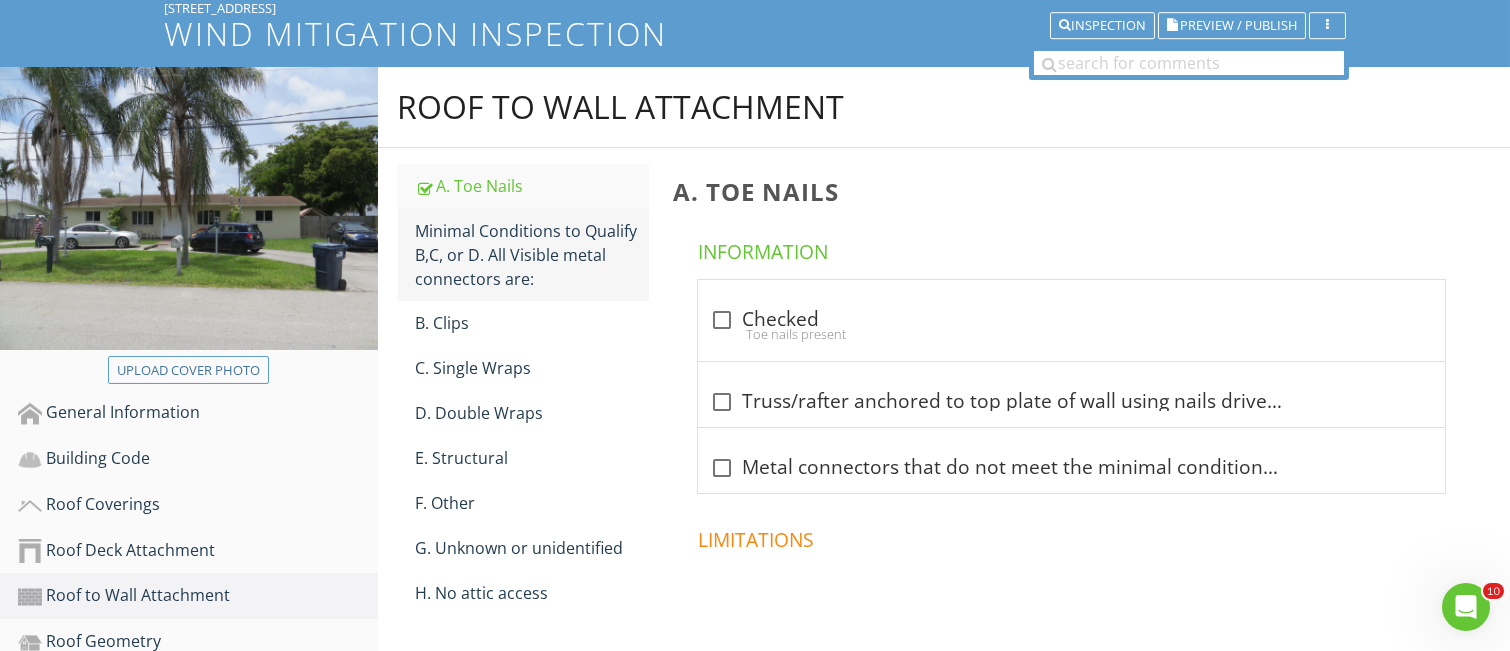 click on "Minimal Conditions to Qualify B,C, or D.  All Visible metal connectors are:" at bounding box center (532, 255) 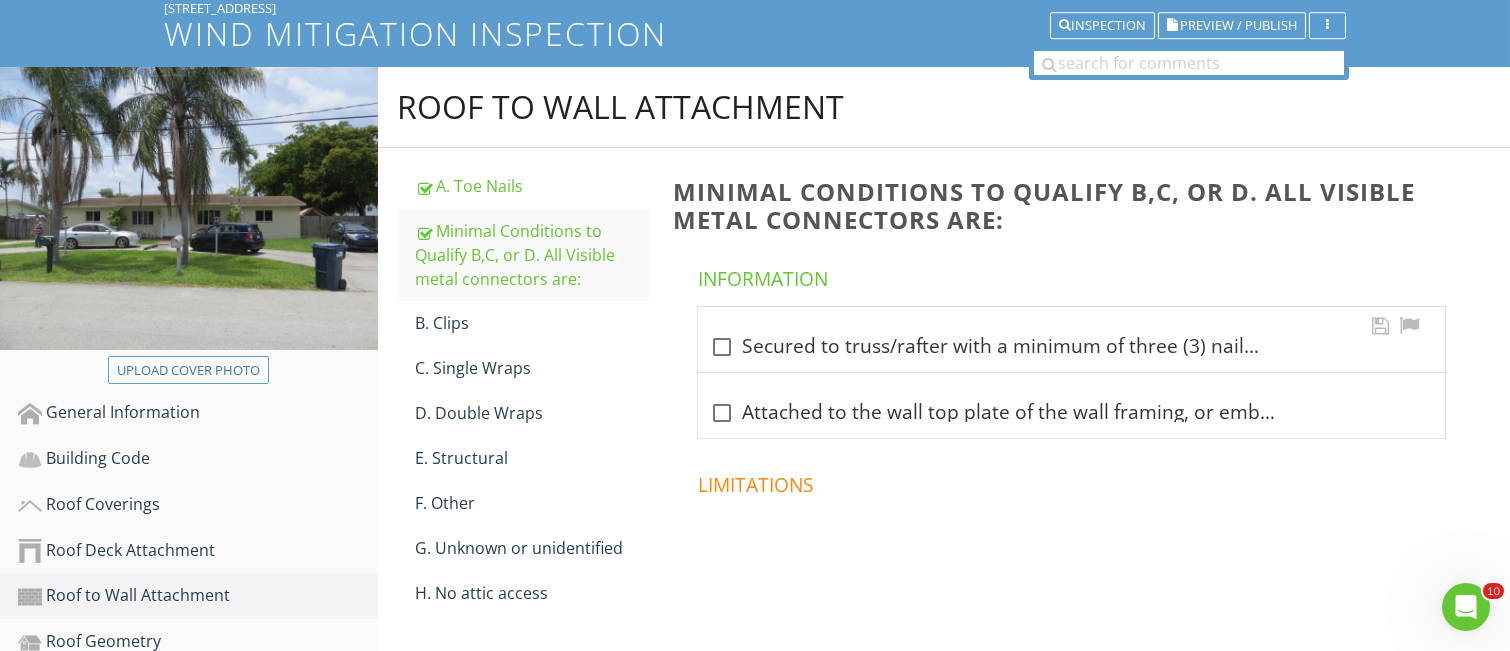 click at bounding box center (722, 347) 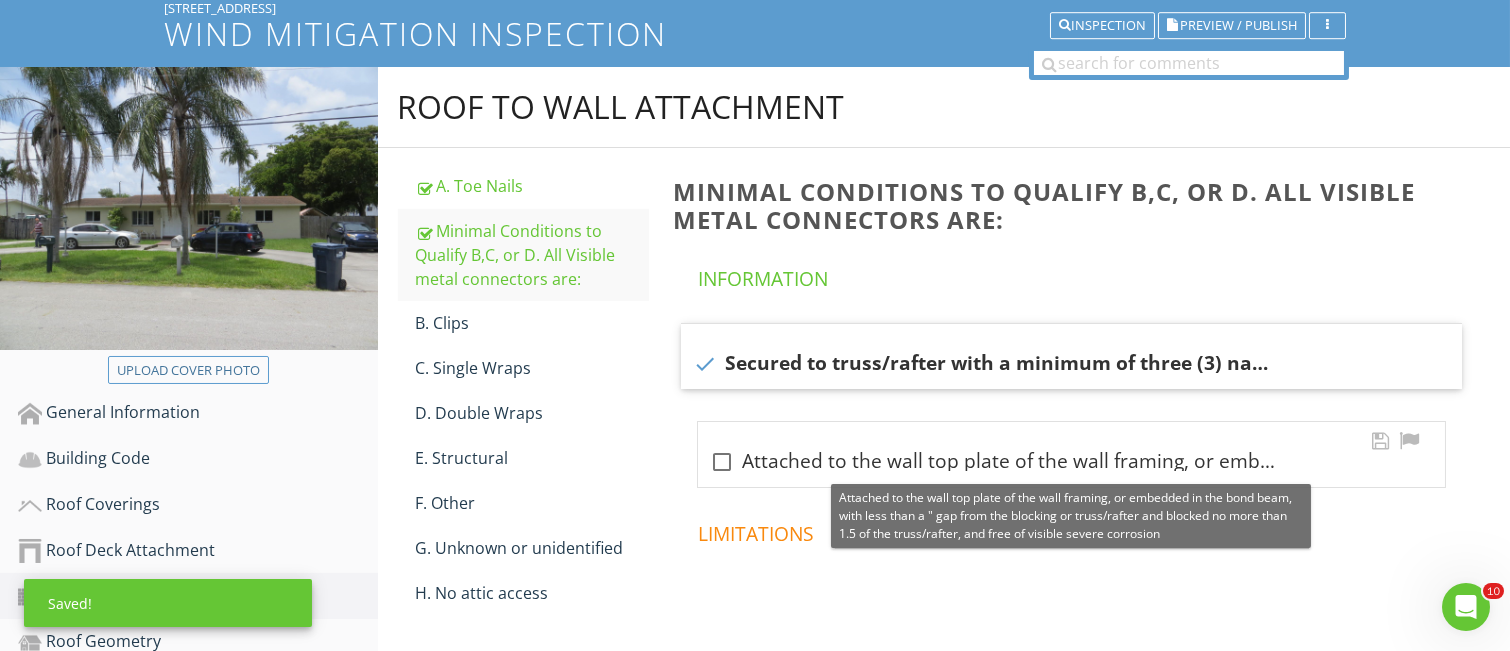 click at bounding box center [722, 462] 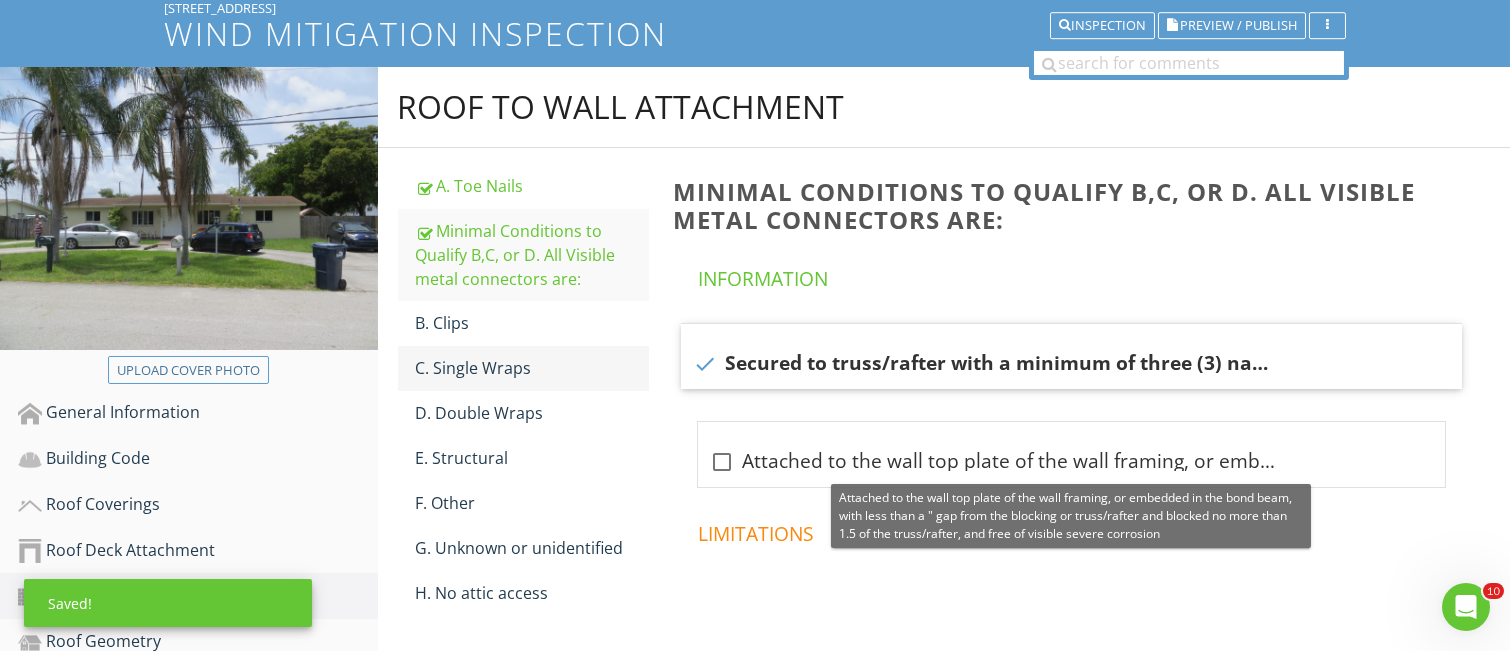 checkbox on "true" 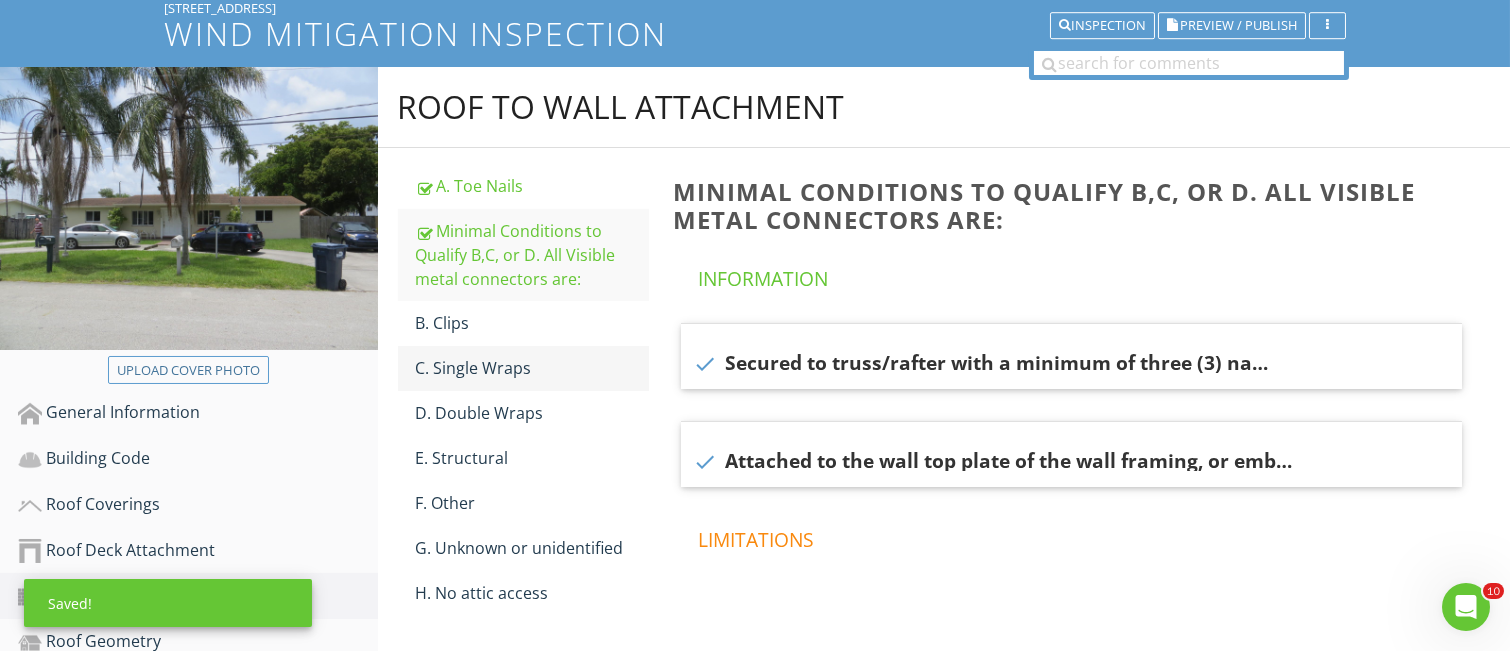 click on "C. Single Wraps" at bounding box center [532, 368] 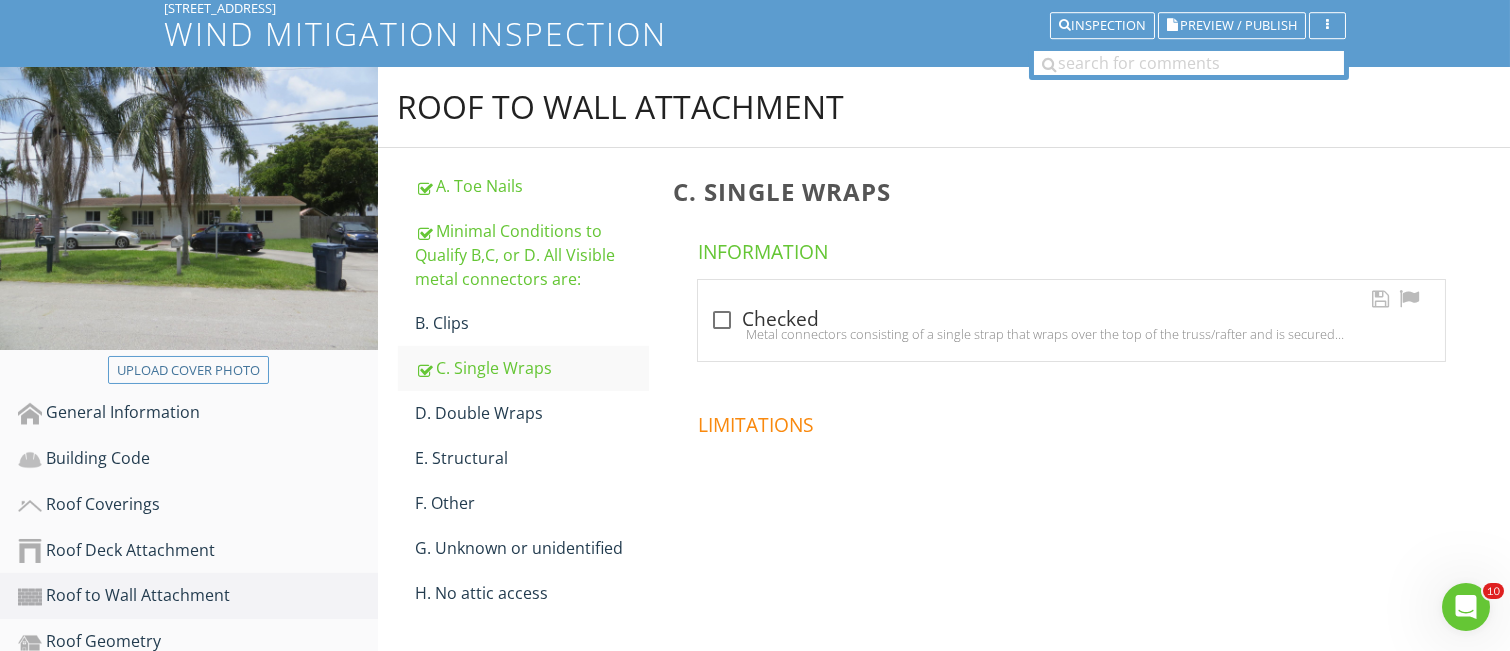 click at bounding box center [722, 320] 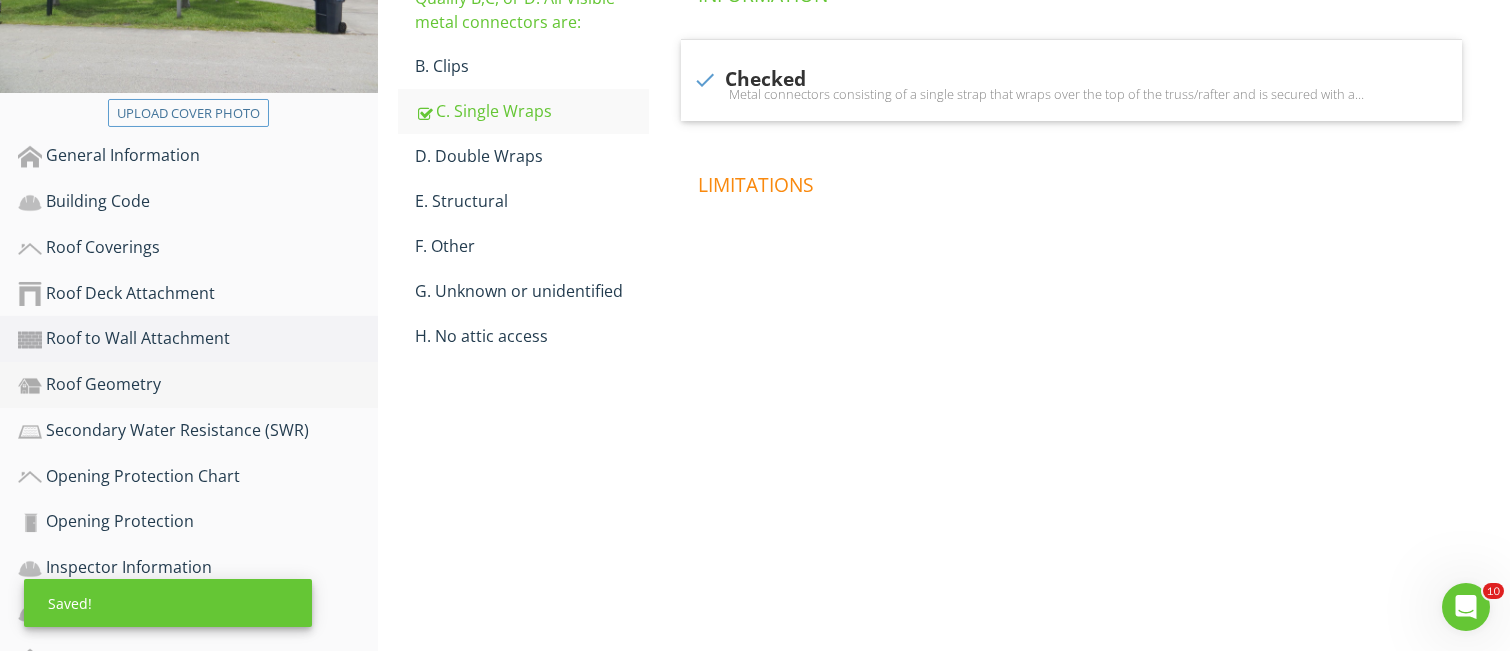 scroll, scrollTop: 400, scrollLeft: 0, axis: vertical 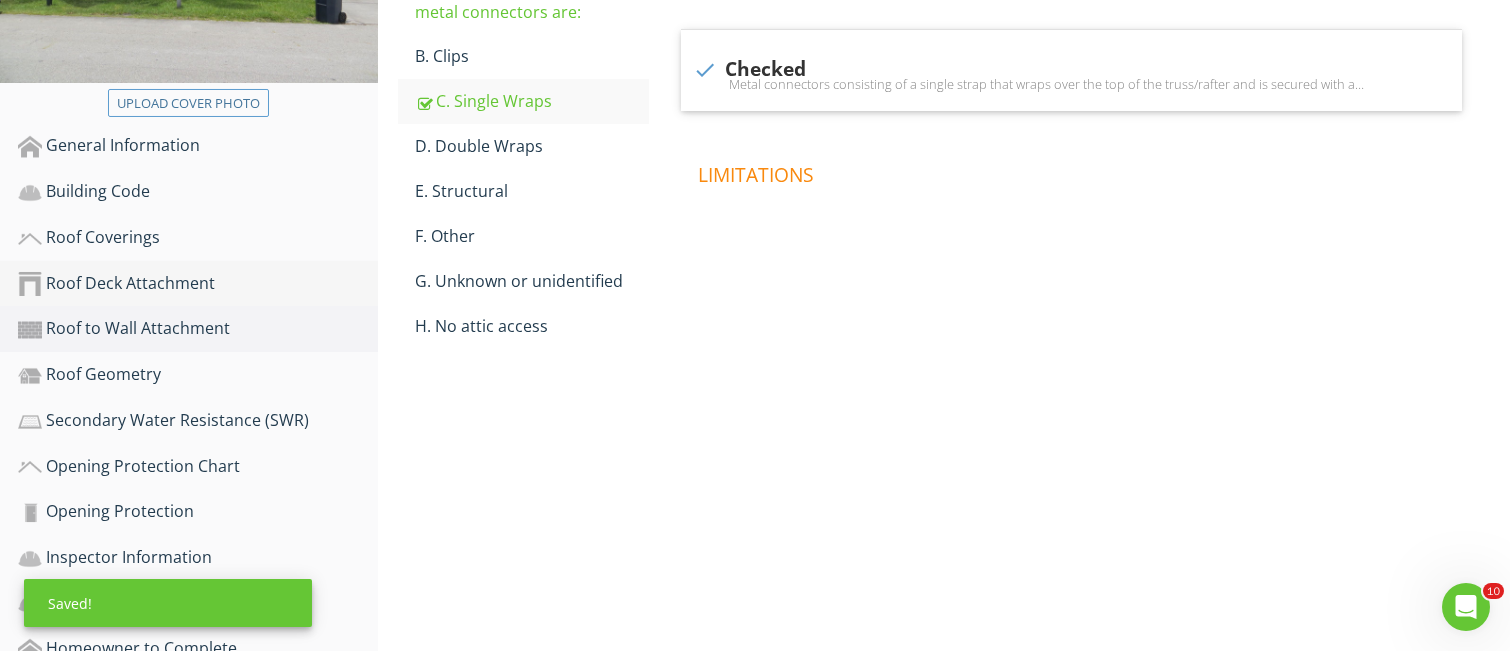 click on "Roof Deck Attachment" at bounding box center (198, 284) 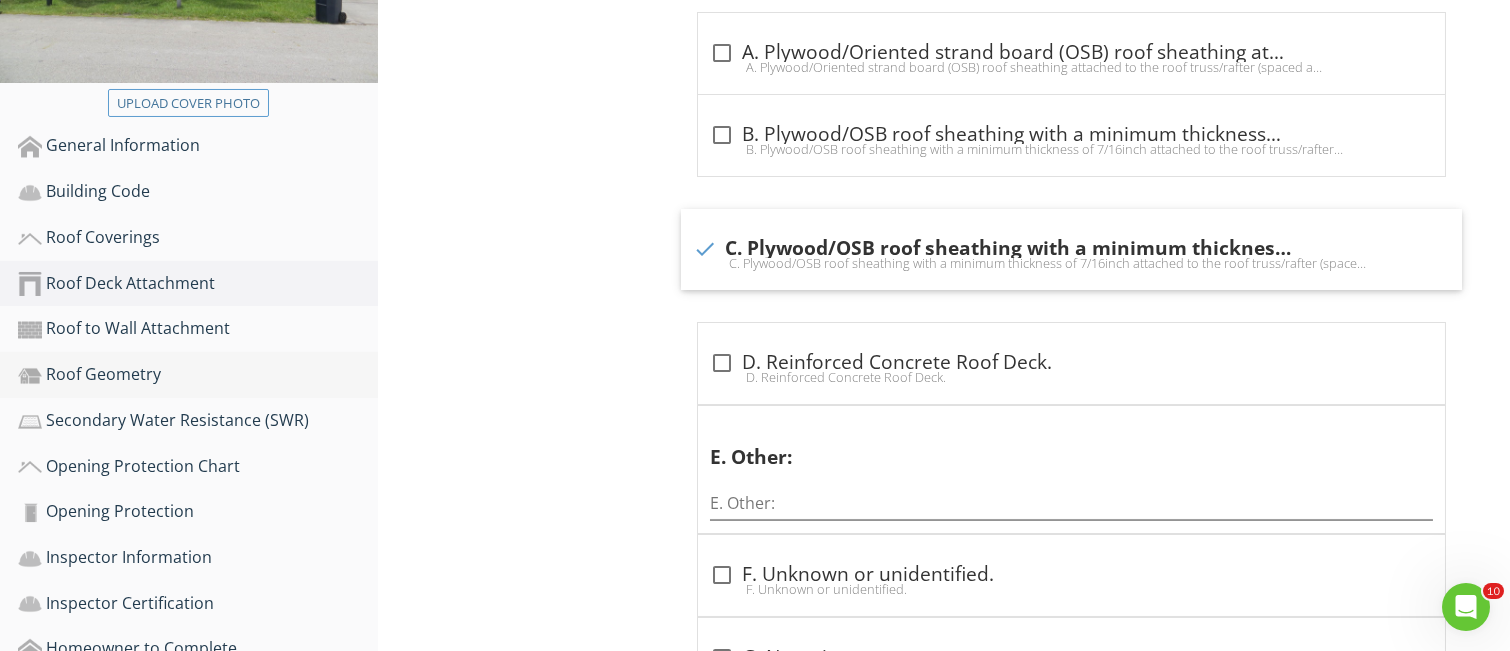 click on "Roof Geometry" at bounding box center [198, 375] 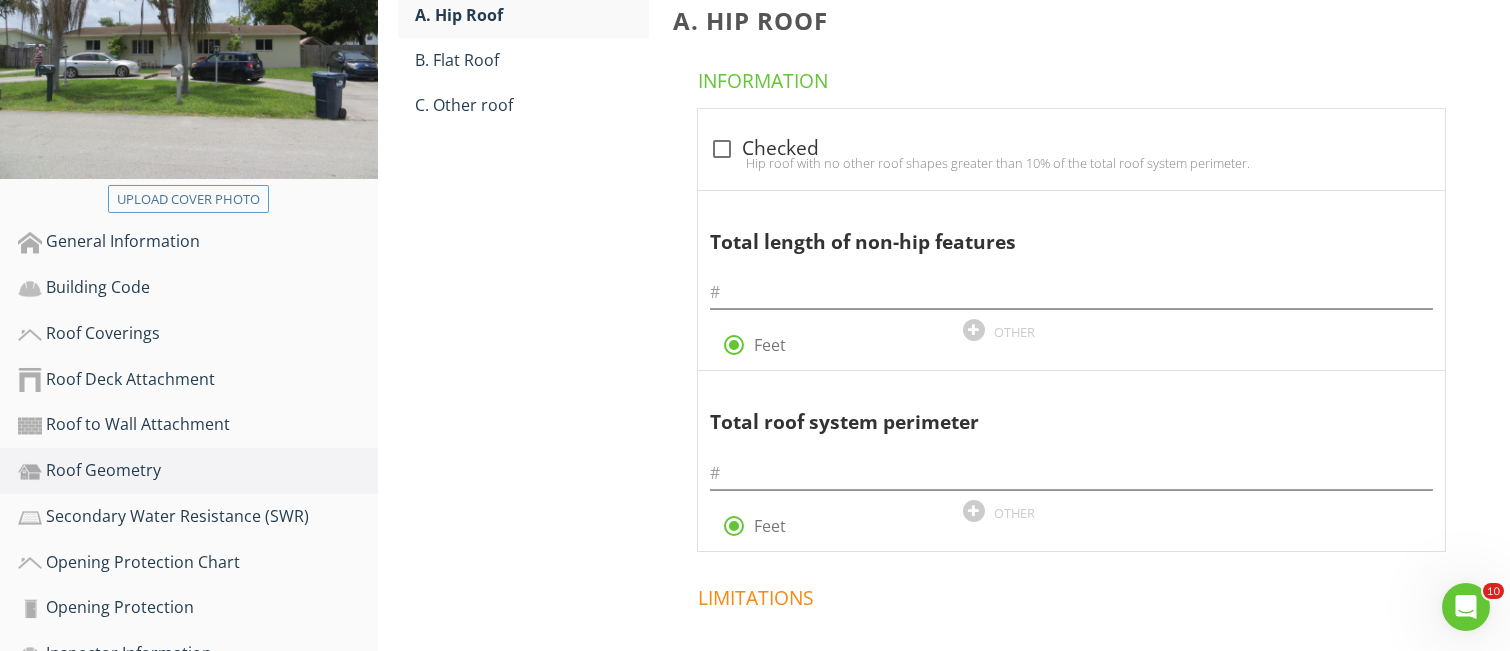 scroll, scrollTop: 266, scrollLeft: 0, axis: vertical 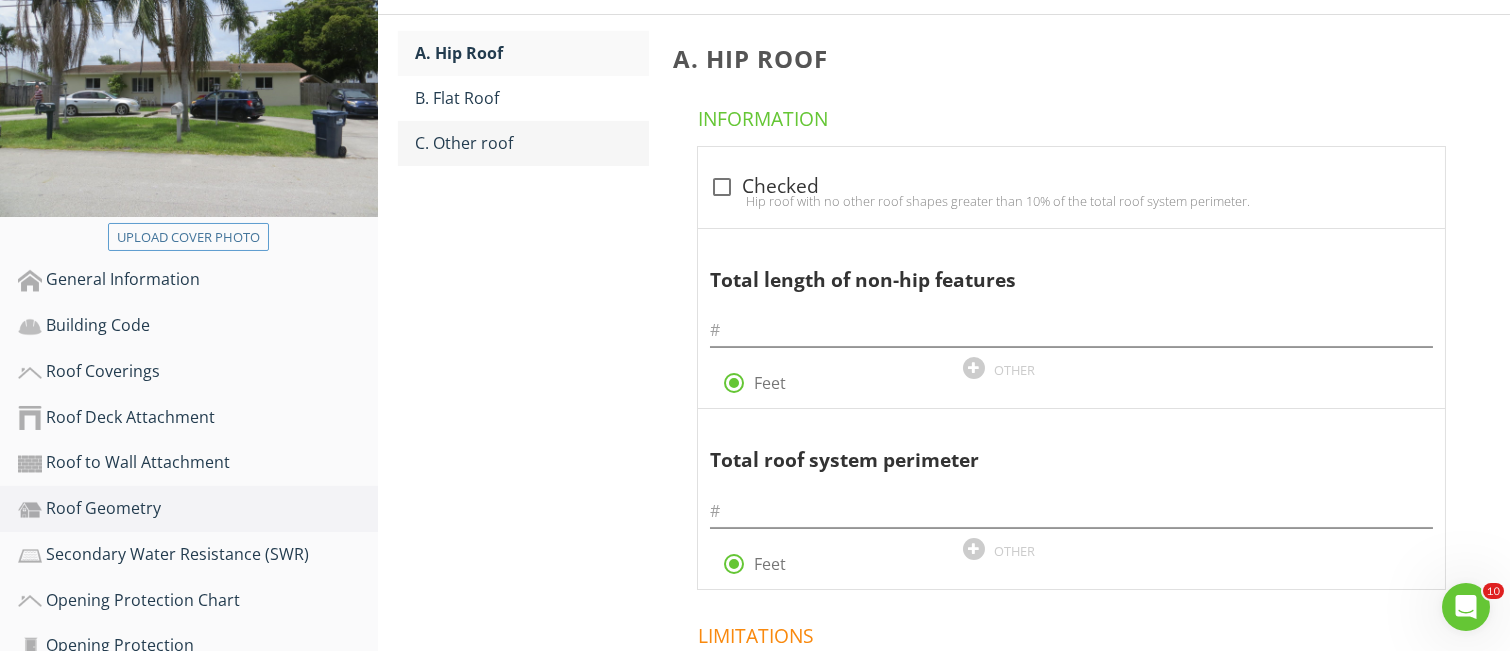click on "C. Other roof" at bounding box center [532, 143] 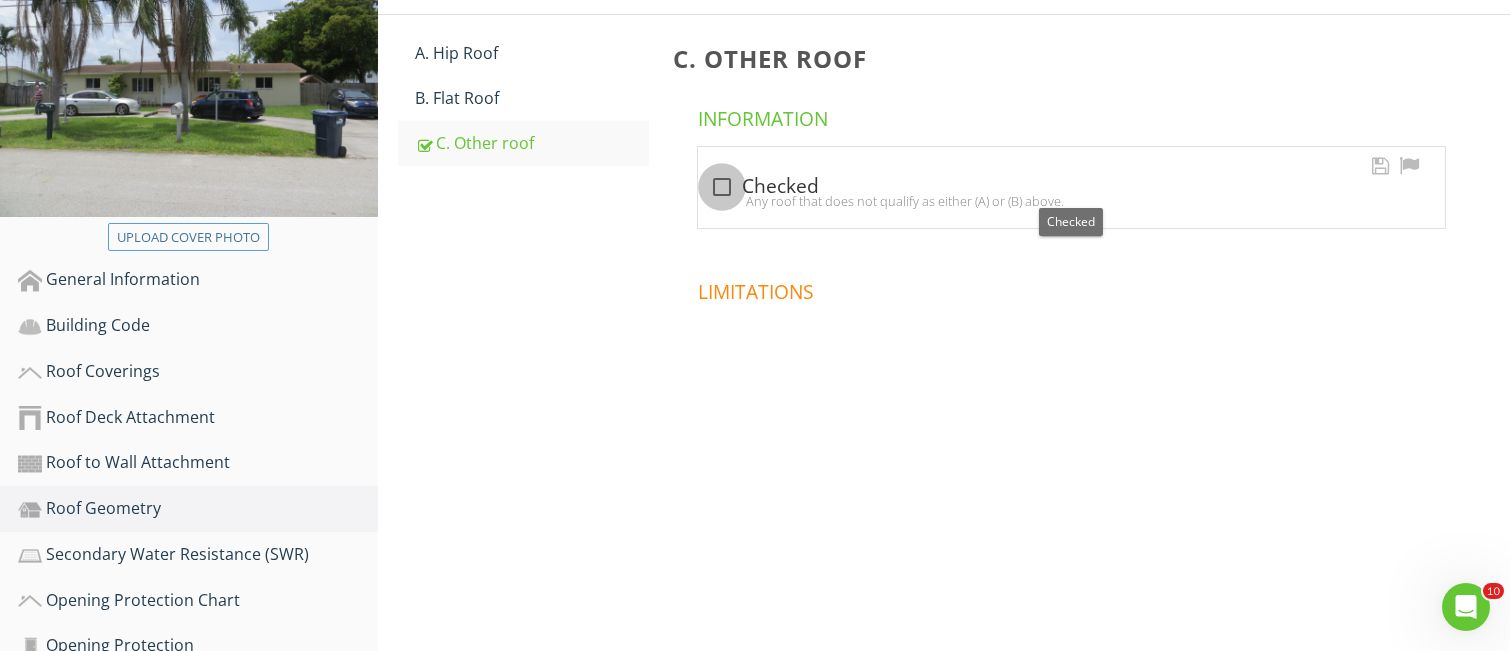 click at bounding box center (722, 187) 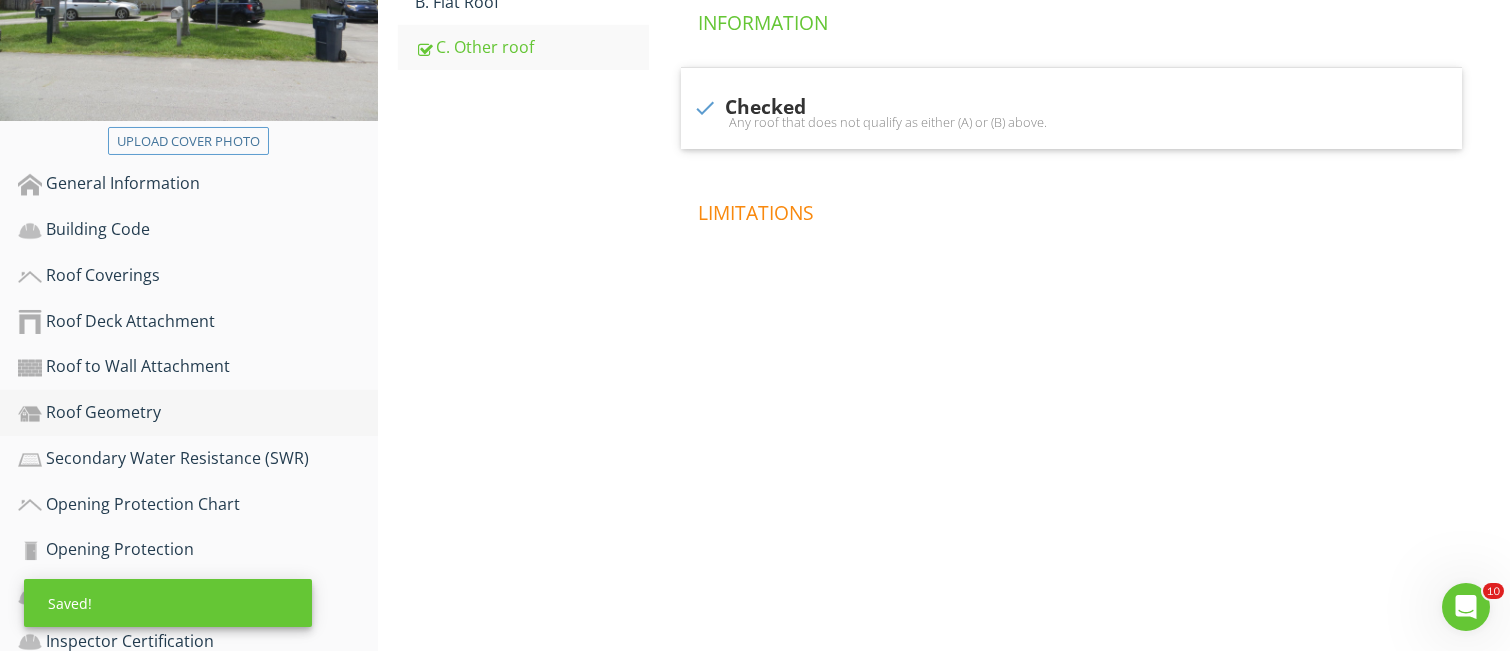 scroll, scrollTop: 400, scrollLeft: 0, axis: vertical 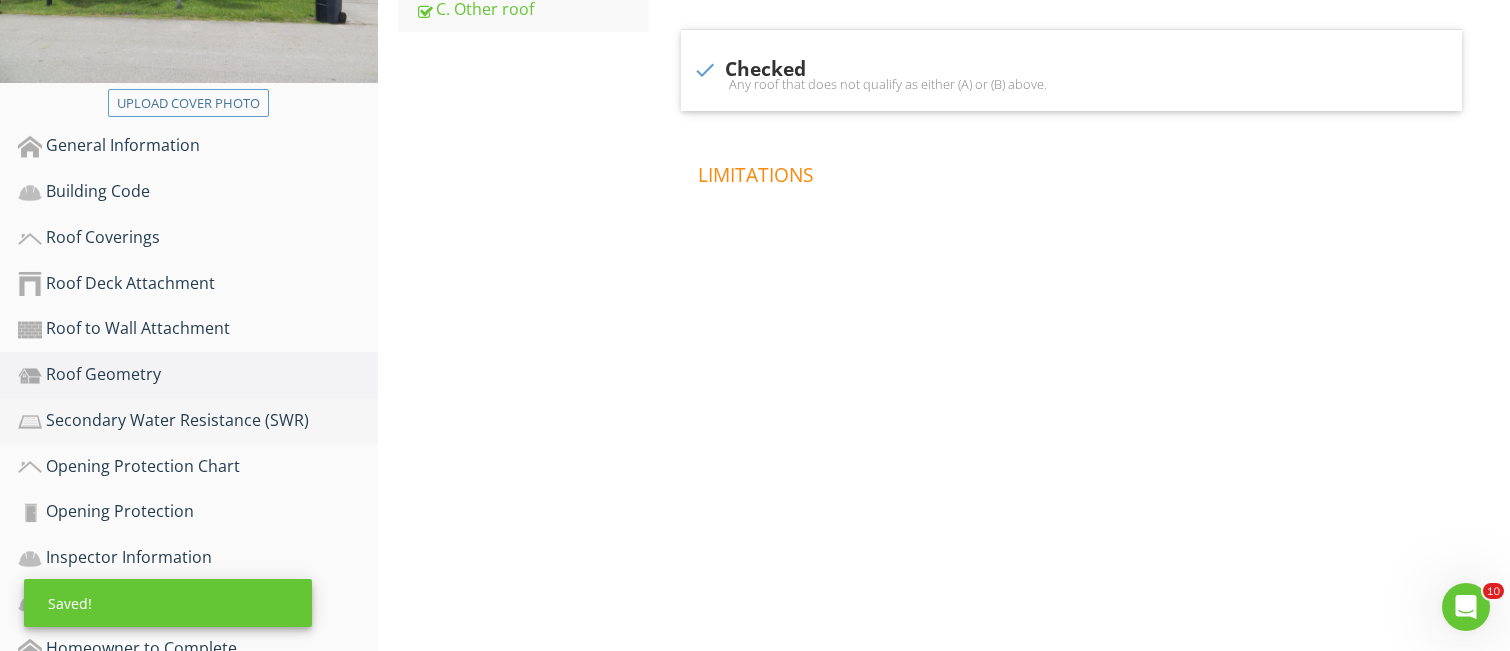 click on "Secondary Water Resistance (SWR)" at bounding box center [198, 421] 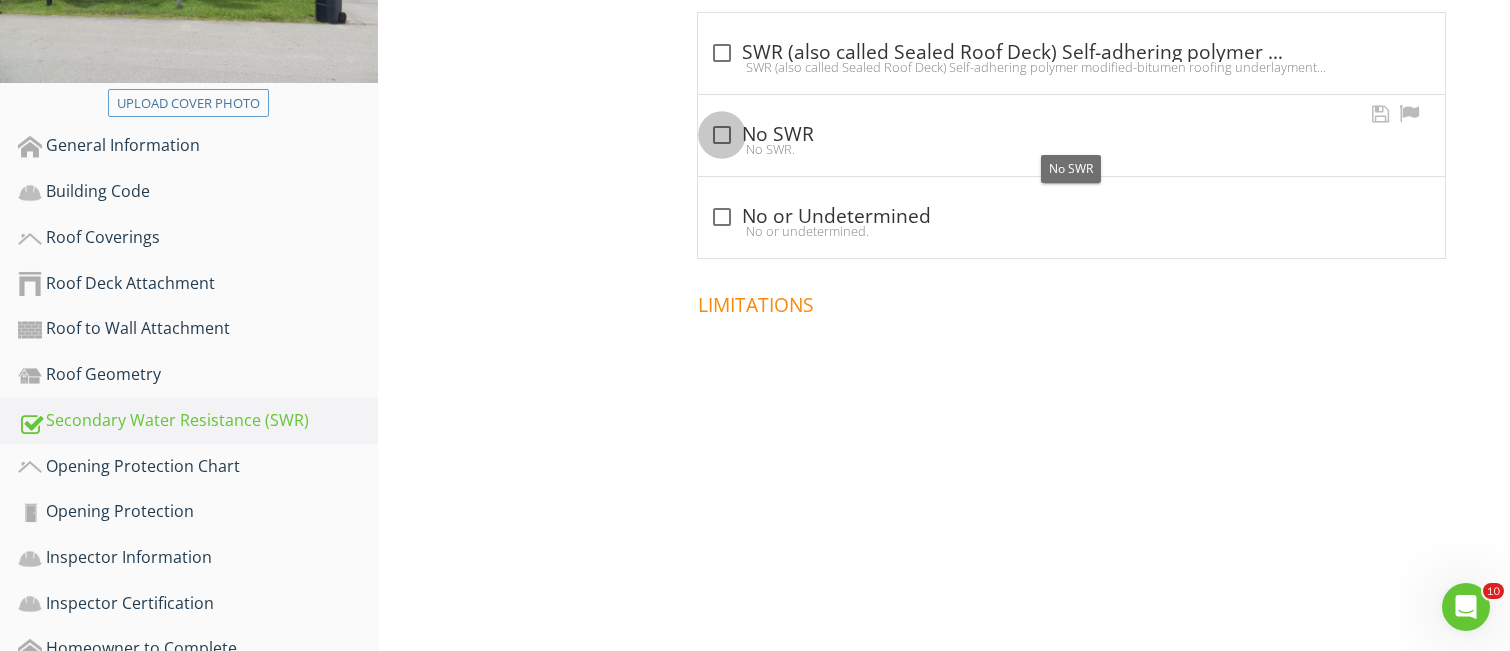 click at bounding box center (722, 135) 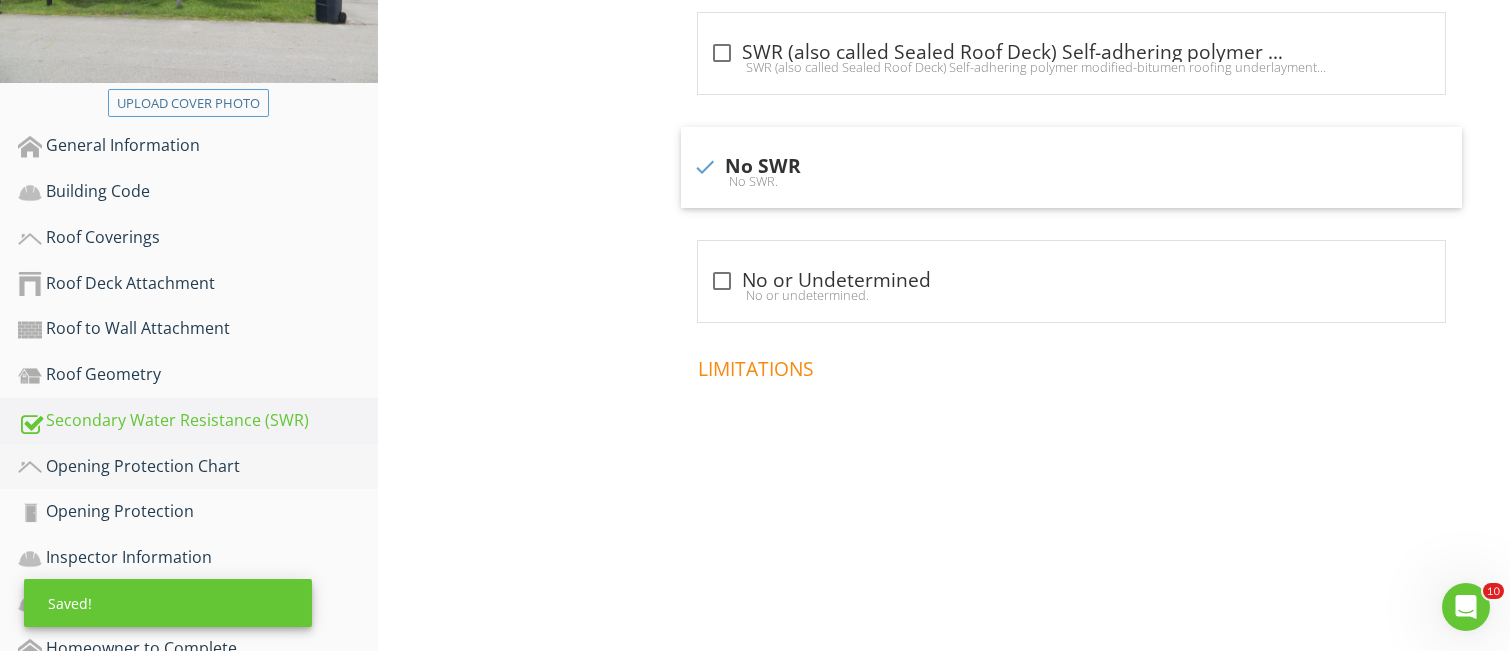 click on "Opening Protection Chart" at bounding box center (198, 467) 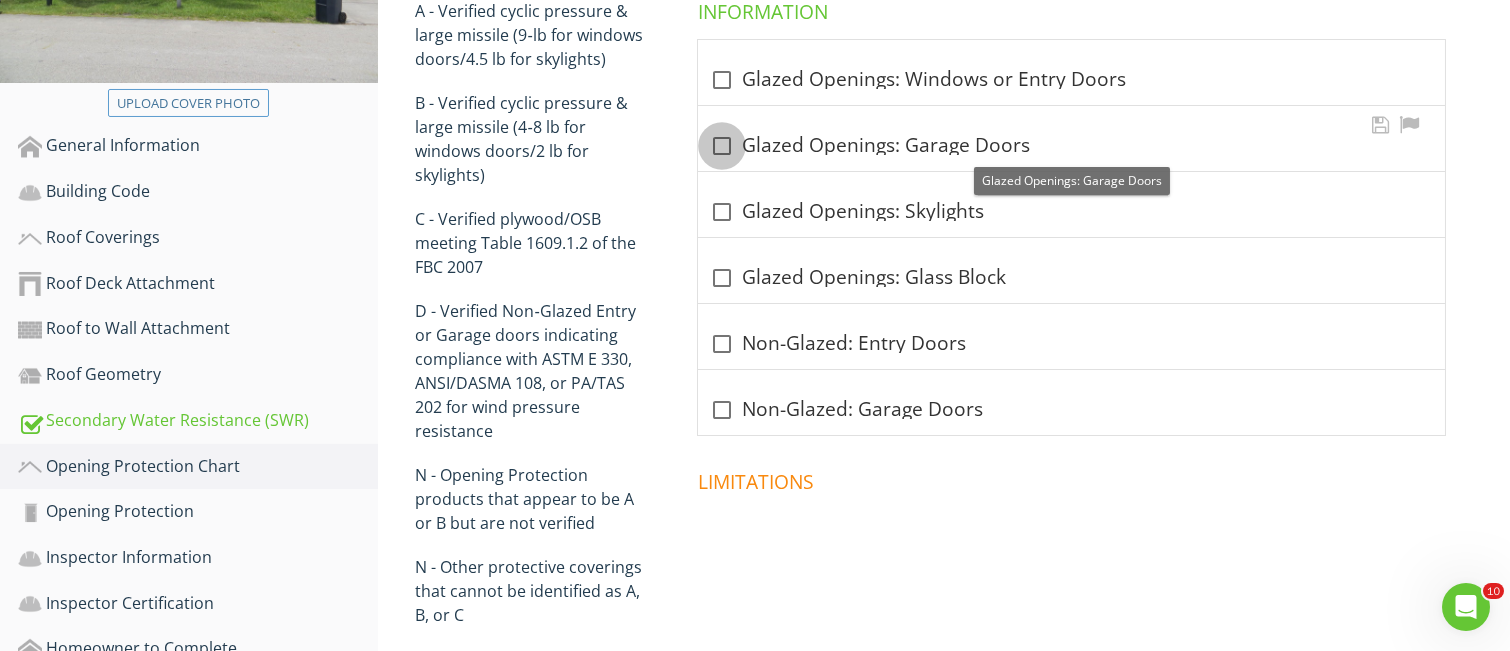 click at bounding box center [722, 146] 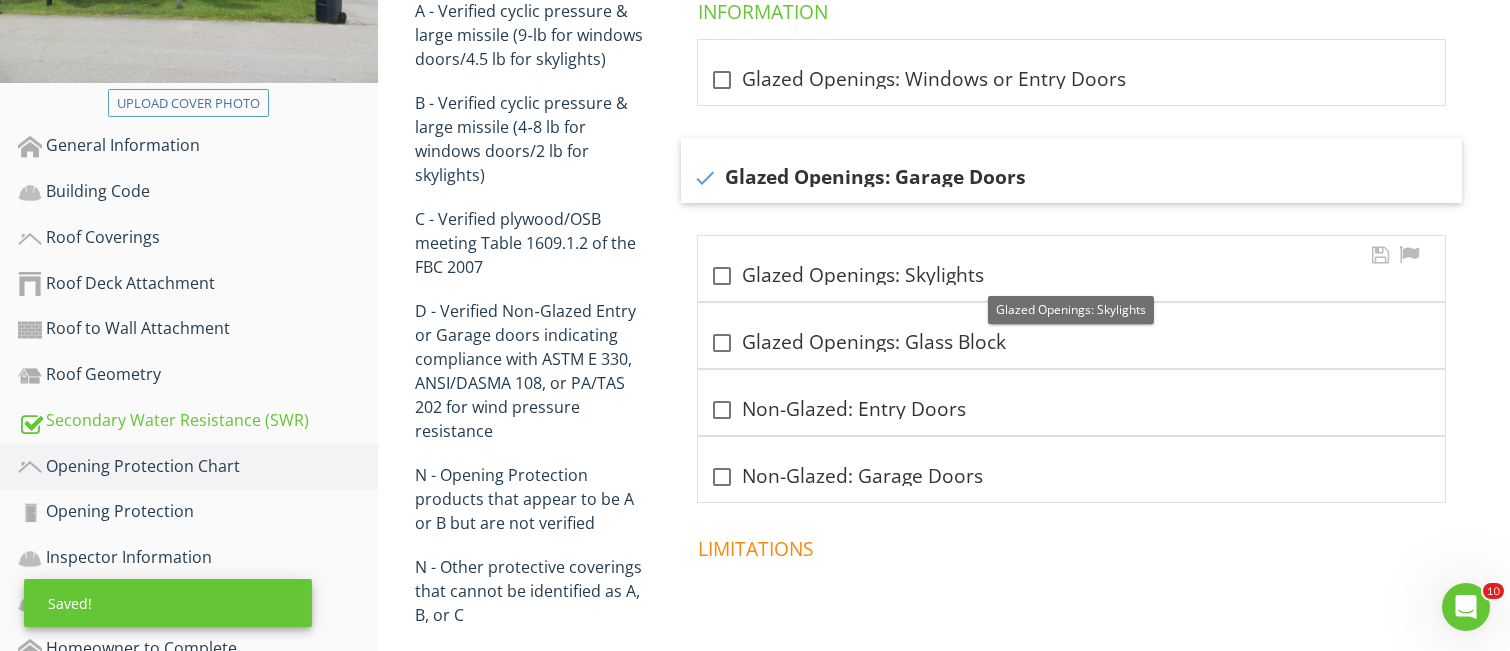 click at bounding box center (722, 276) 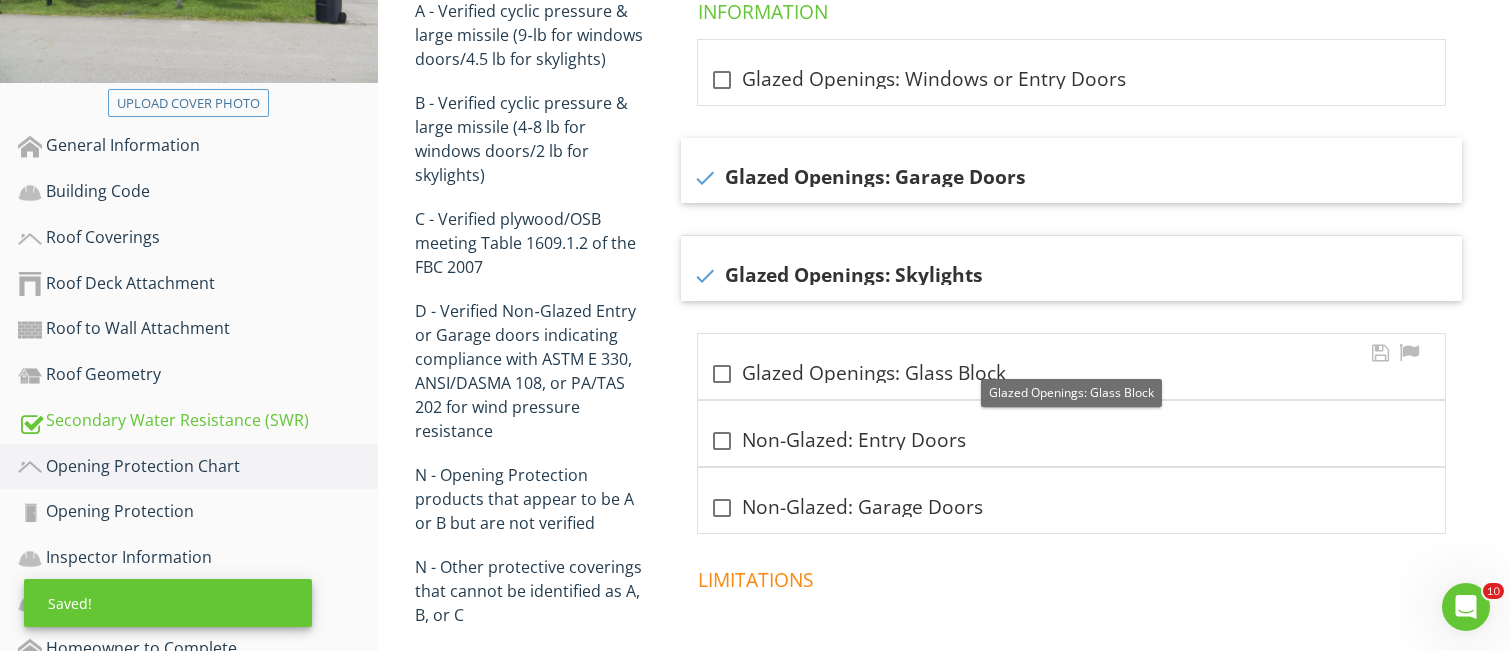 click at bounding box center [722, 374] 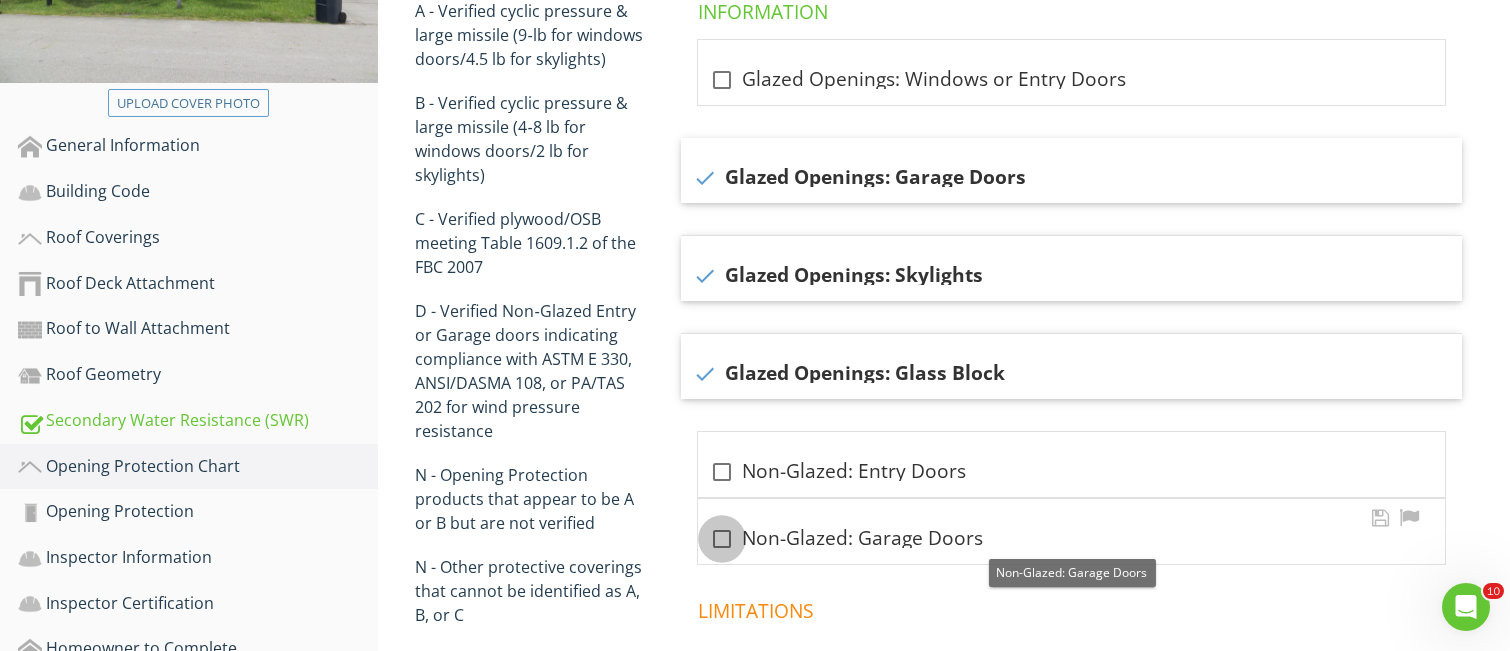 click at bounding box center (722, 539) 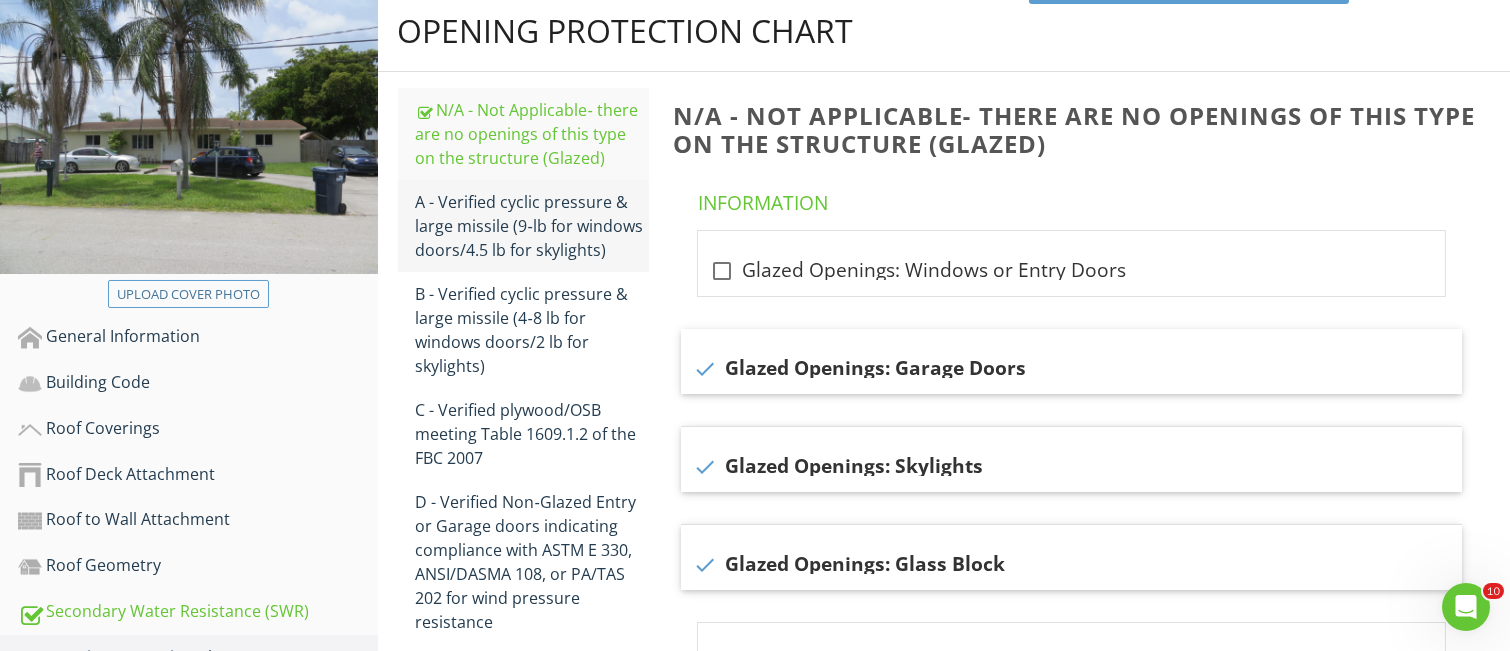 scroll, scrollTop: 173, scrollLeft: 0, axis: vertical 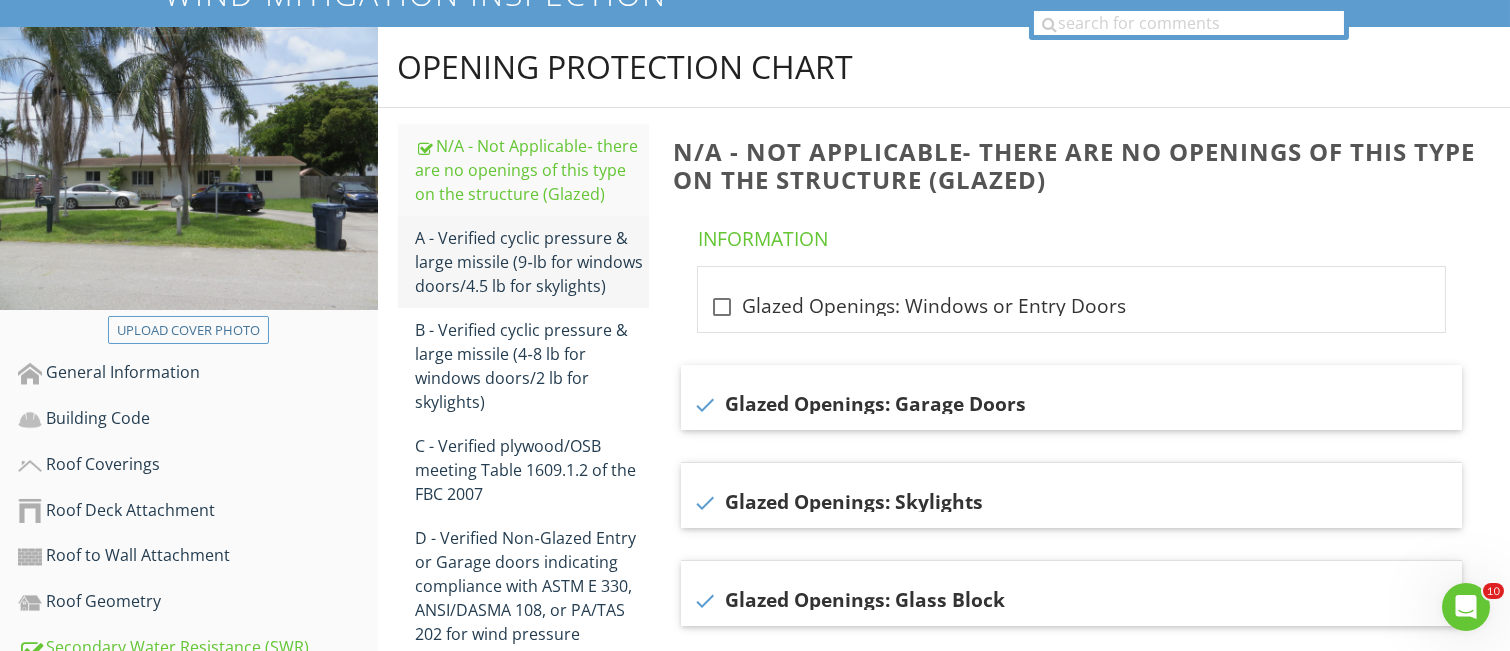 click on "A - Verified cyclic pressure & large missile (9‐lb for windows doors/4.5 lb for skylights)" at bounding box center [532, 262] 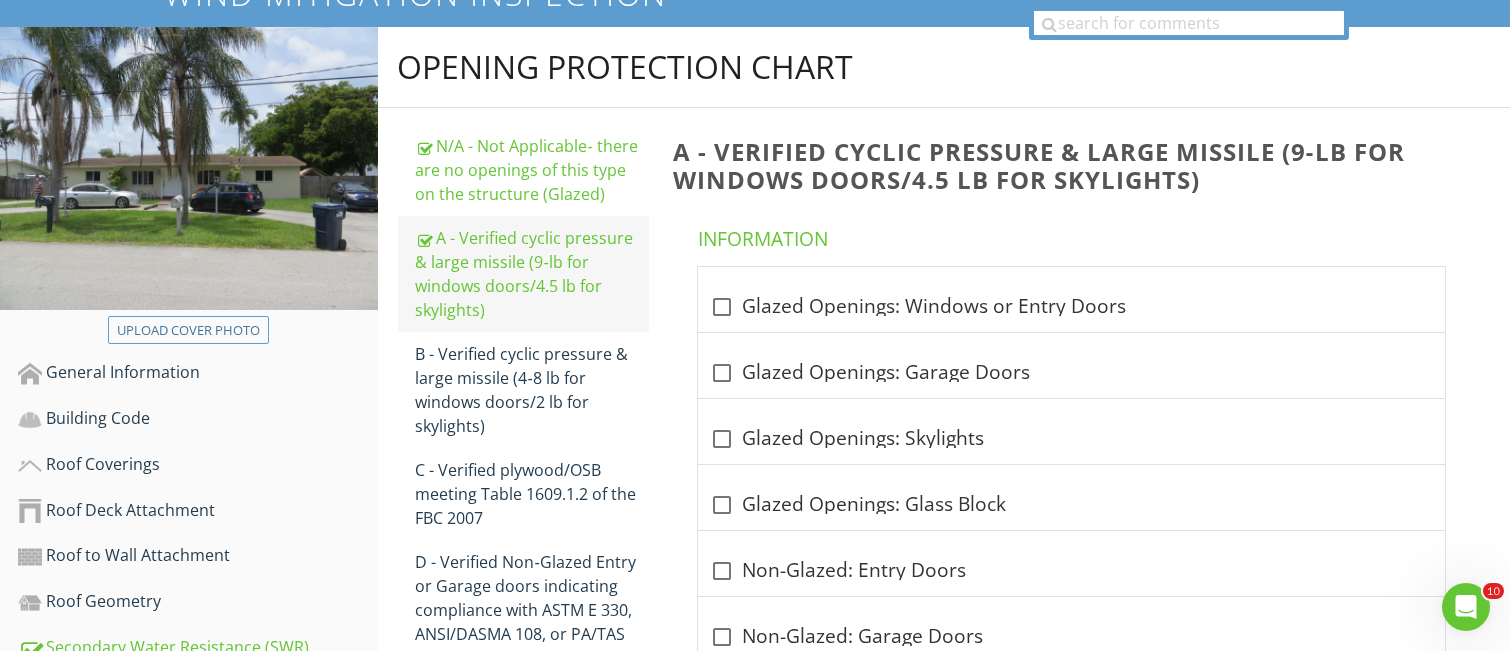 click on "A - Verified cyclic pressure & large missile (9‐lb for windows doors/4.5 lb for skylights)" at bounding box center (532, 274) 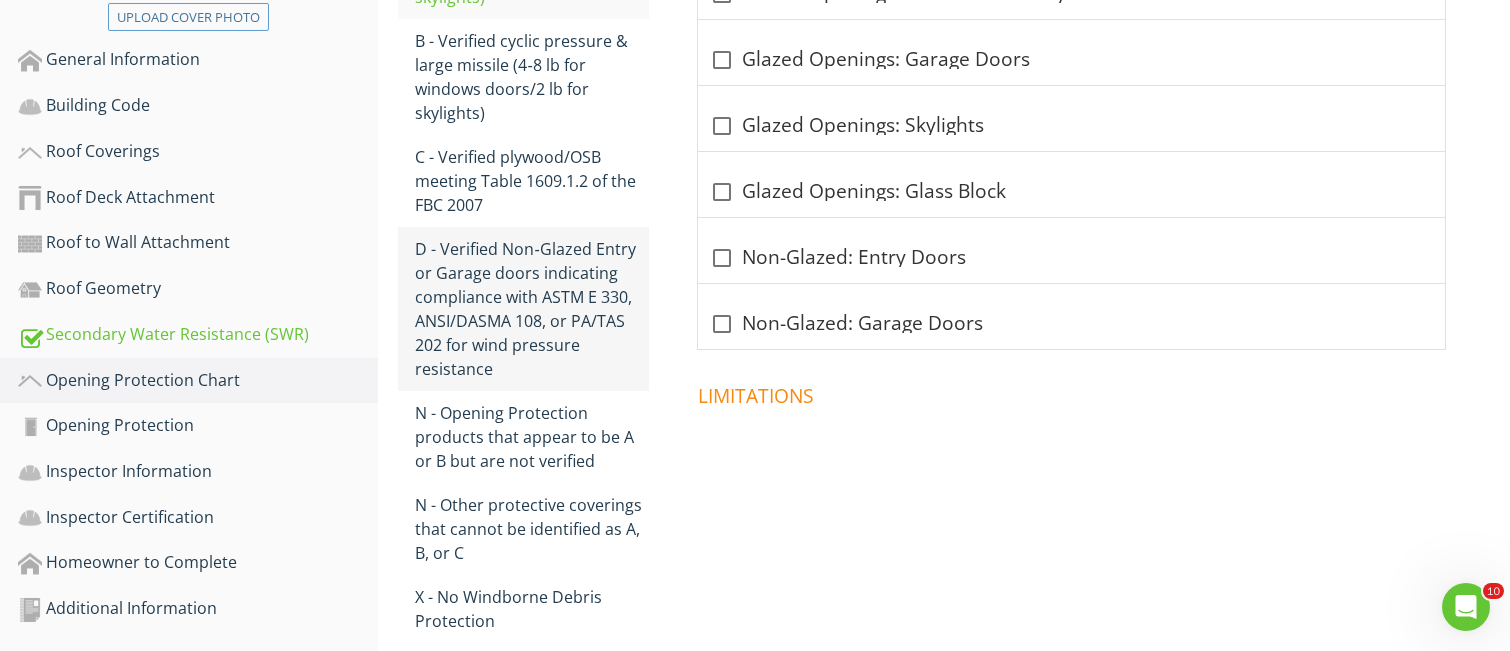 scroll, scrollTop: 503, scrollLeft: 0, axis: vertical 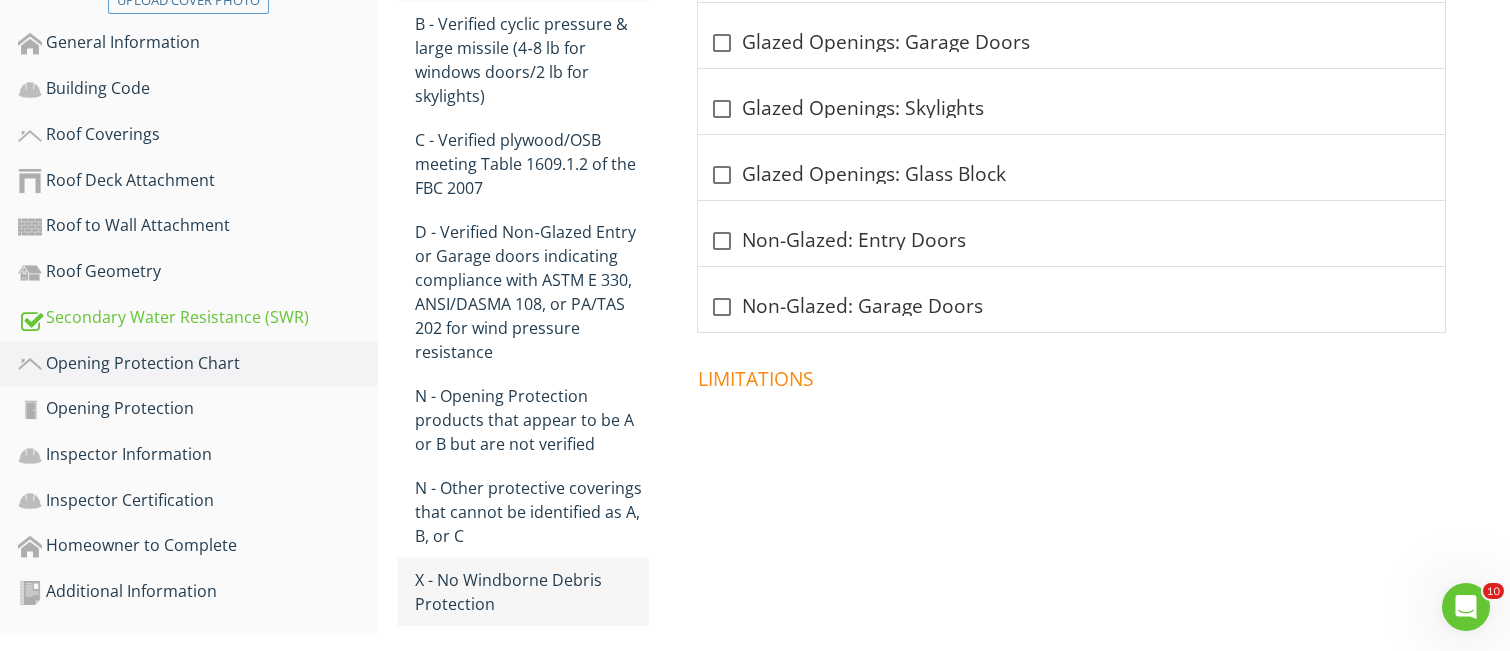 click on "X - No Windborne Debris Protection" at bounding box center (532, 592) 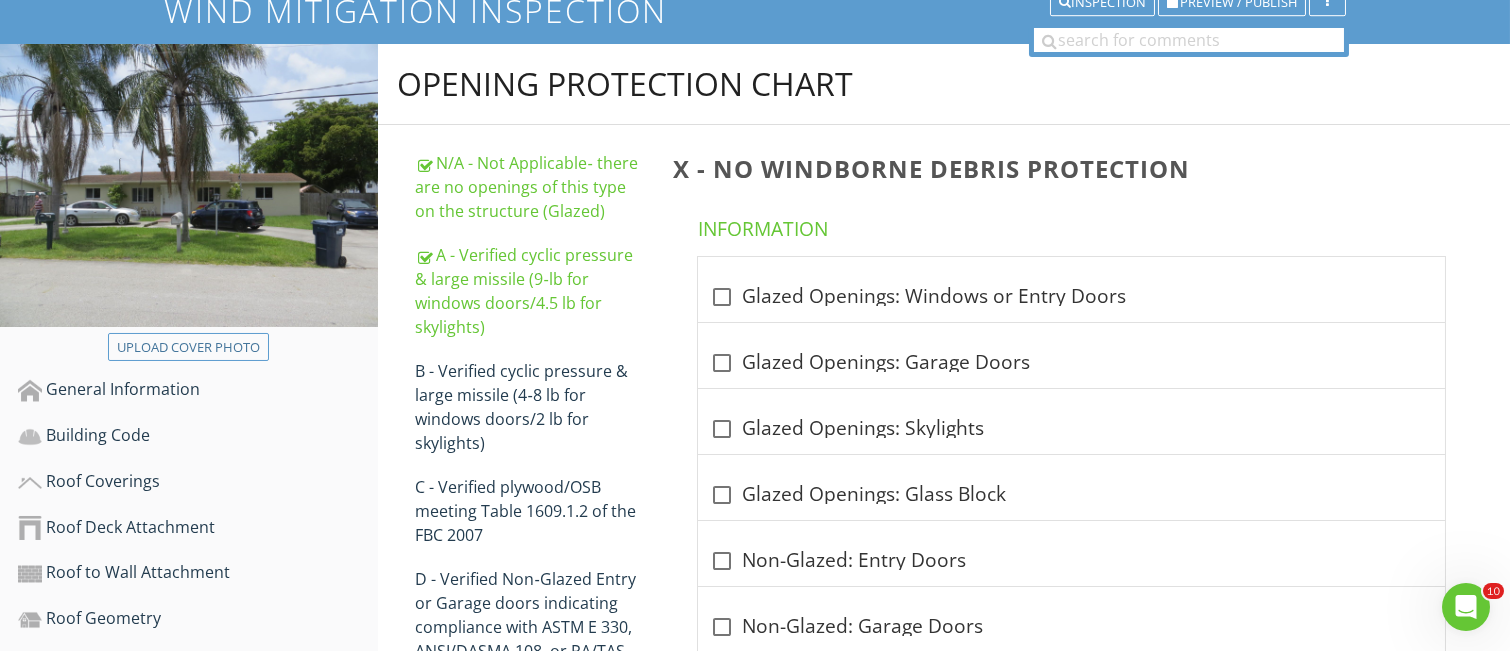 scroll, scrollTop: 104, scrollLeft: 0, axis: vertical 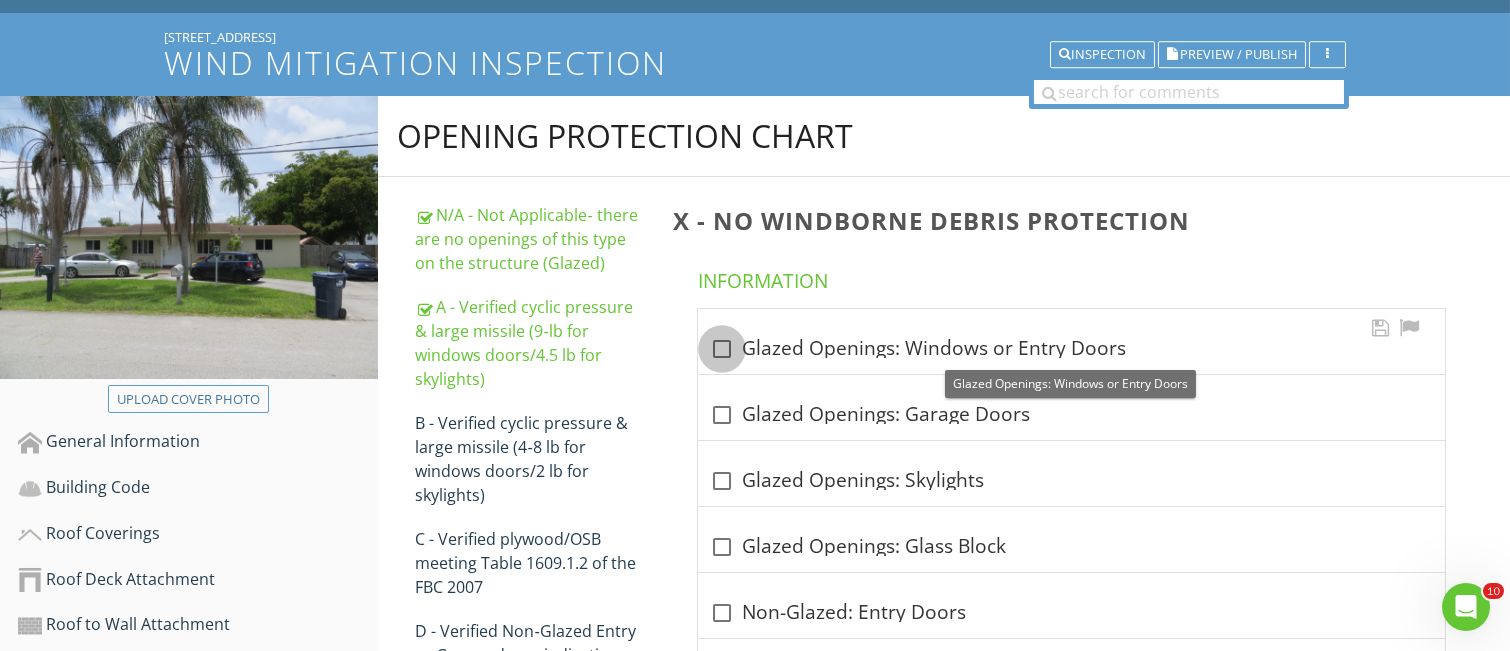 click at bounding box center (722, 349) 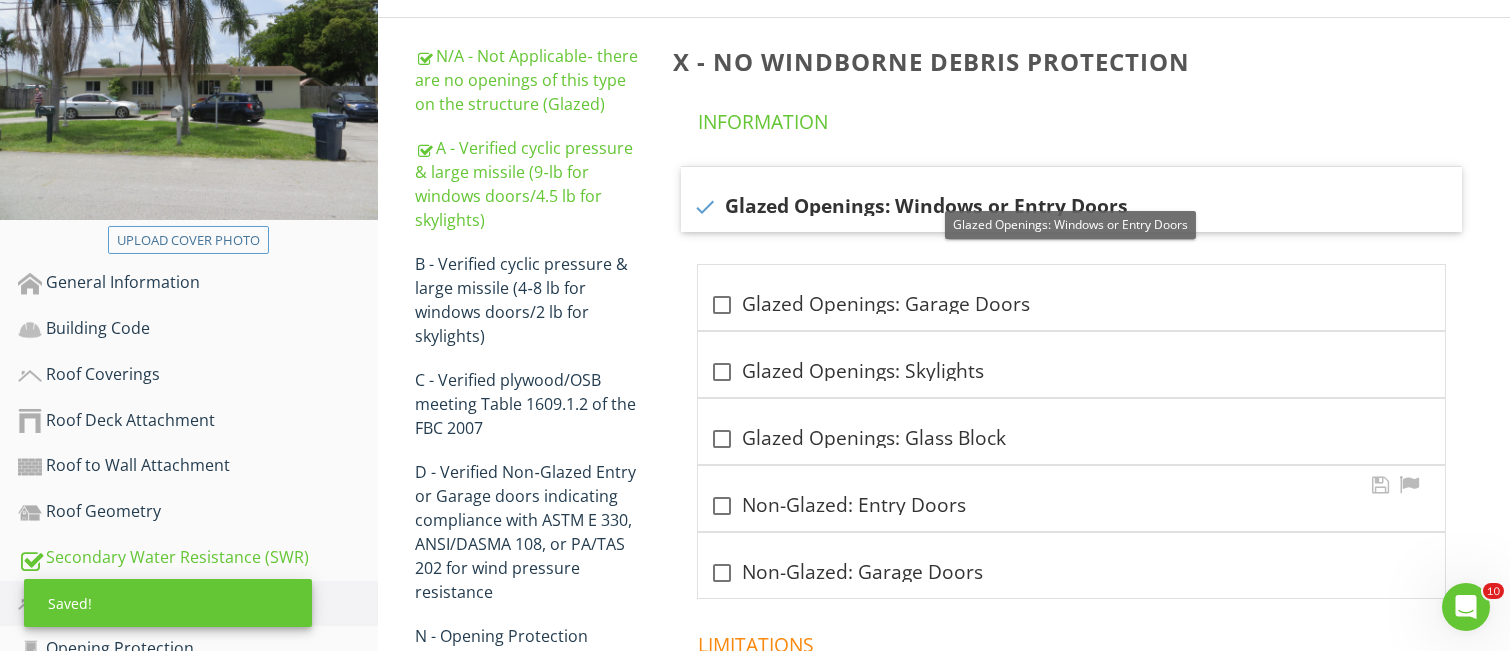 scroll, scrollTop: 370, scrollLeft: 0, axis: vertical 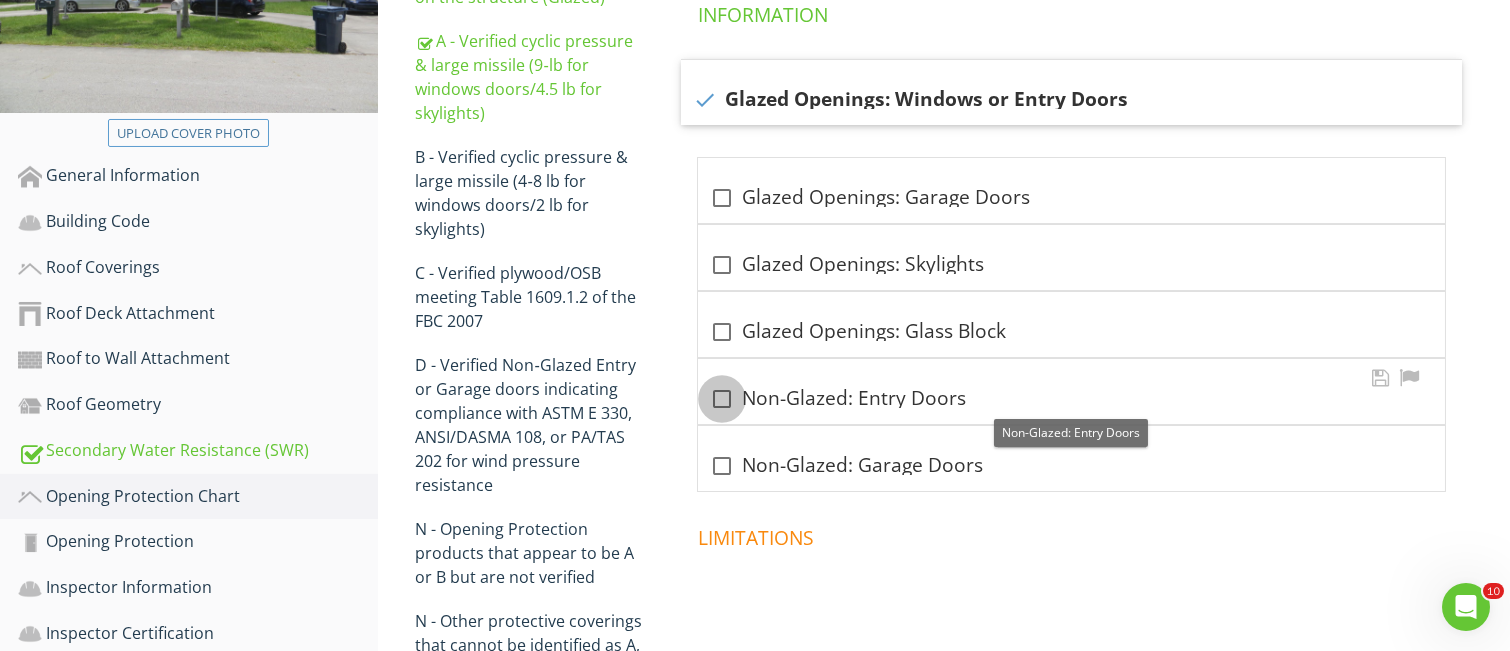 click at bounding box center (722, 399) 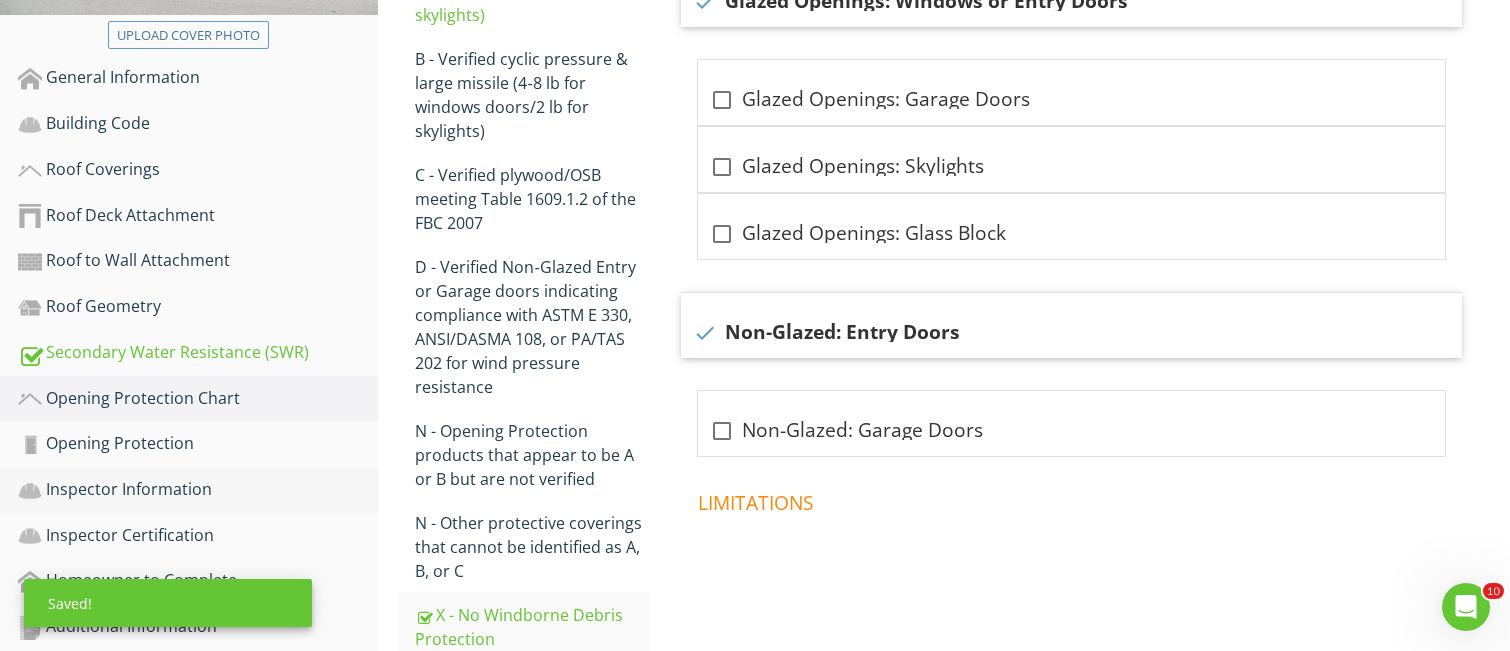 scroll, scrollTop: 503, scrollLeft: 0, axis: vertical 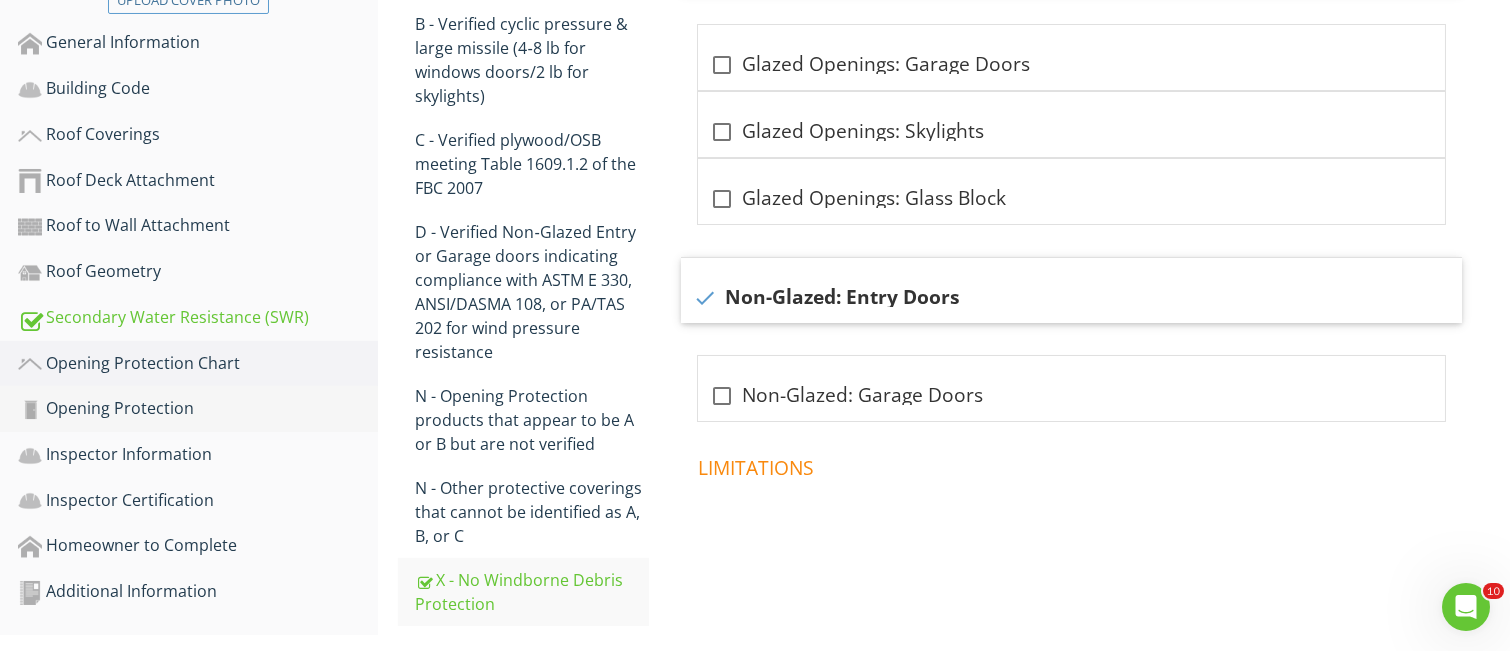 click on "Opening Protection" at bounding box center [198, 409] 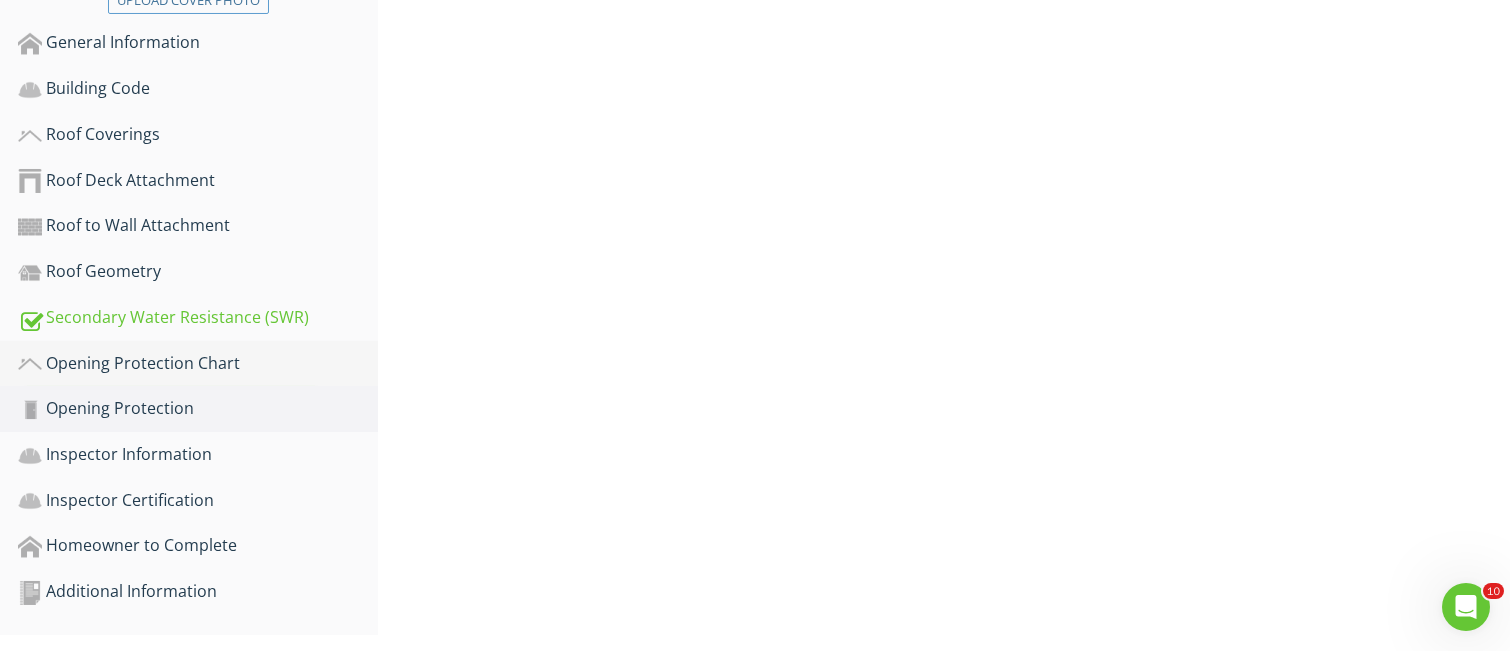 scroll, scrollTop: 480, scrollLeft: 0, axis: vertical 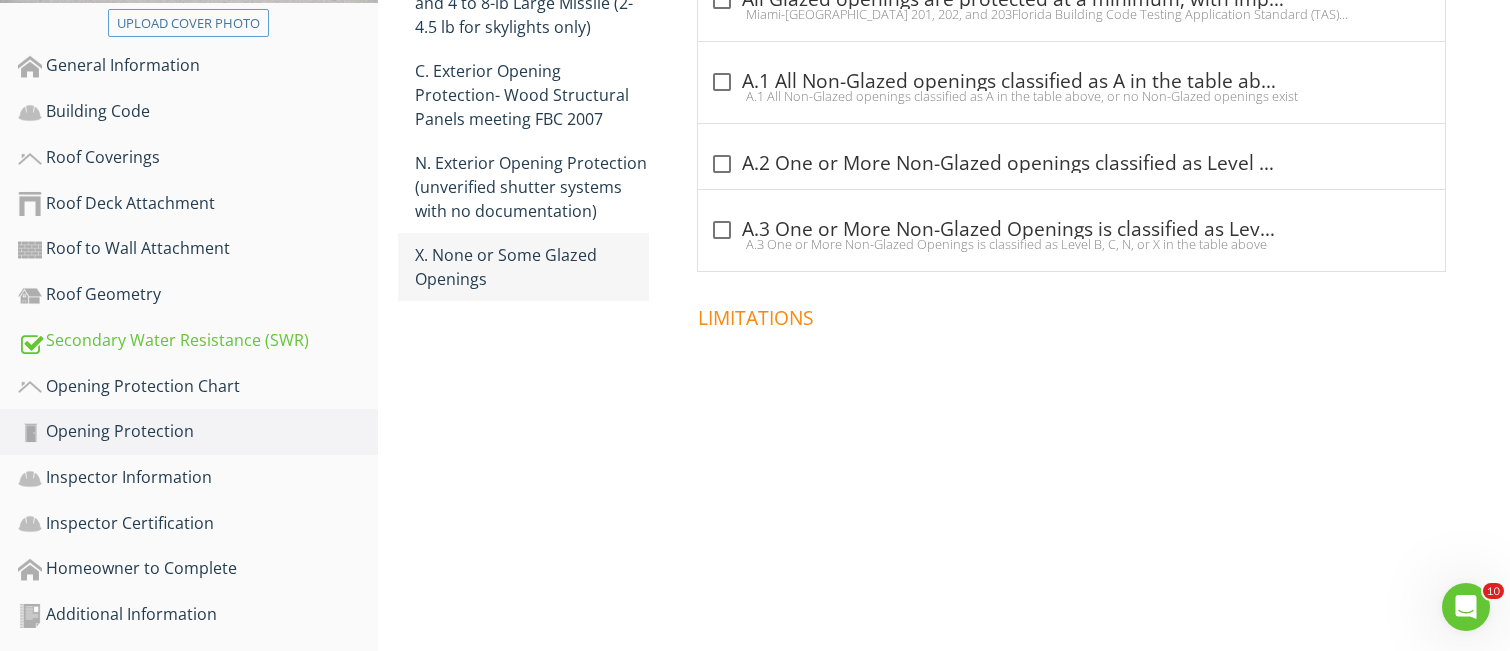 click on "X. None or Some Glazed Openings" at bounding box center [532, 267] 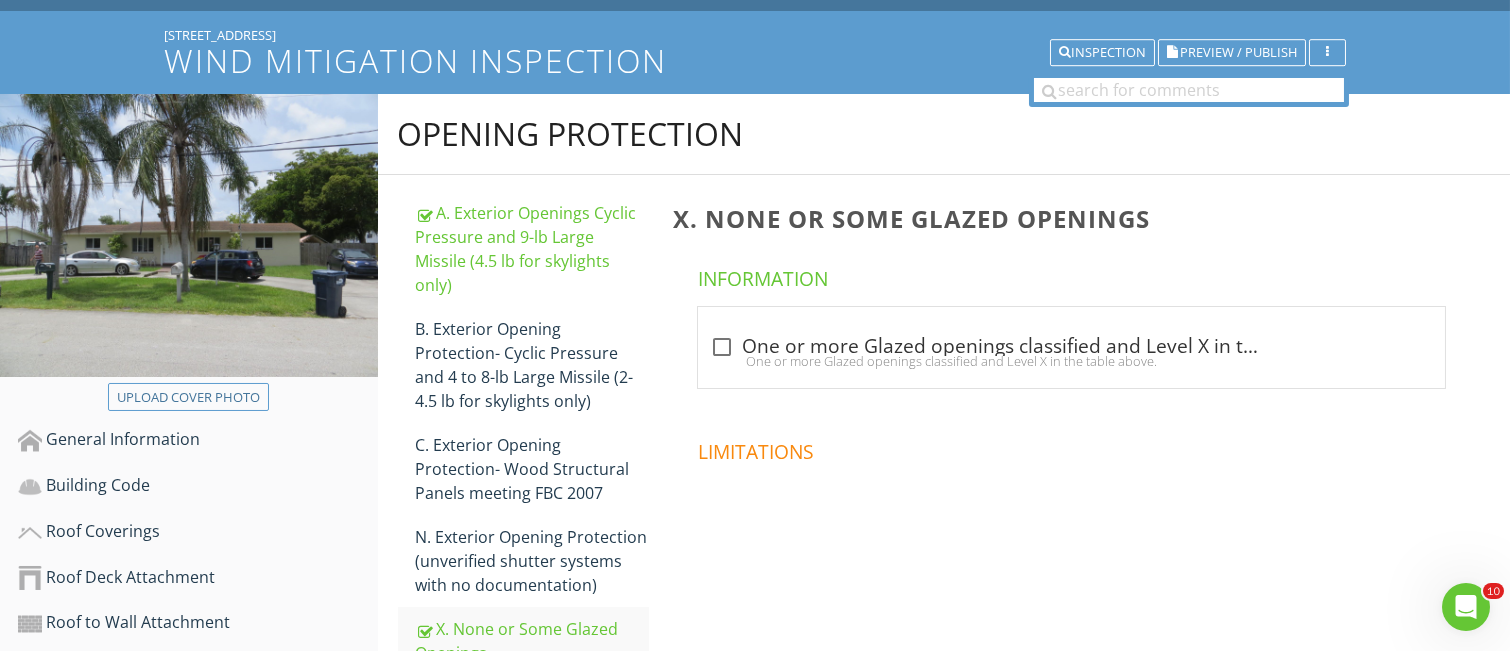 scroll, scrollTop: 81, scrollLeft: 0, axis: vertical 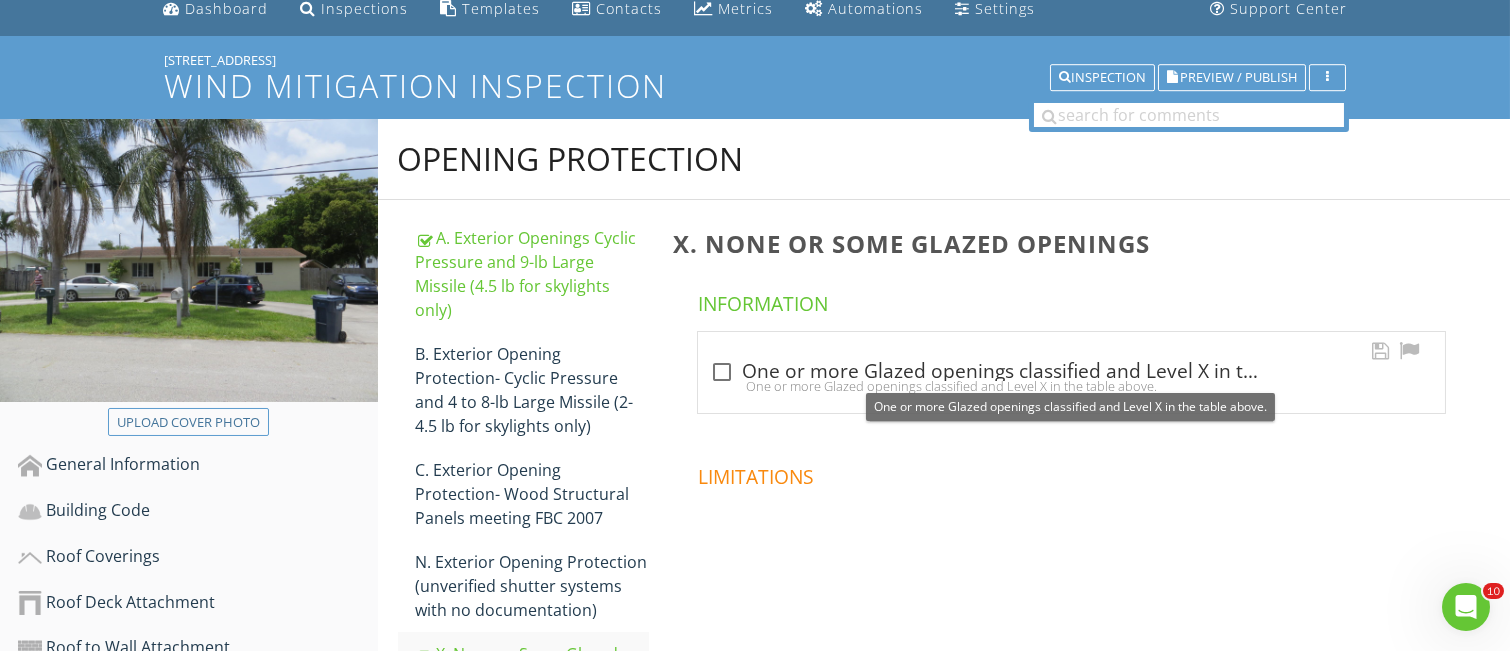 click at bounding box center [722, 372] 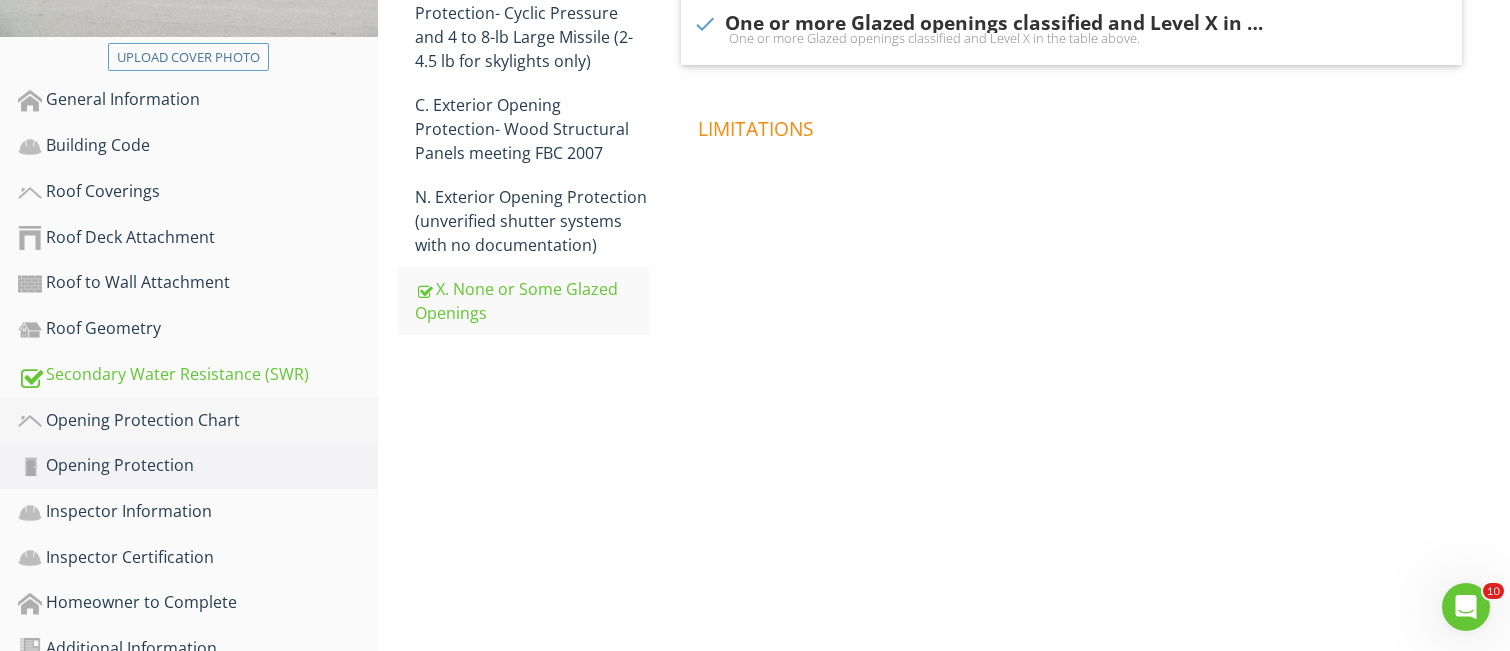 scroll, scrollTop: 480, scrollLeft: 0, axis: vertical 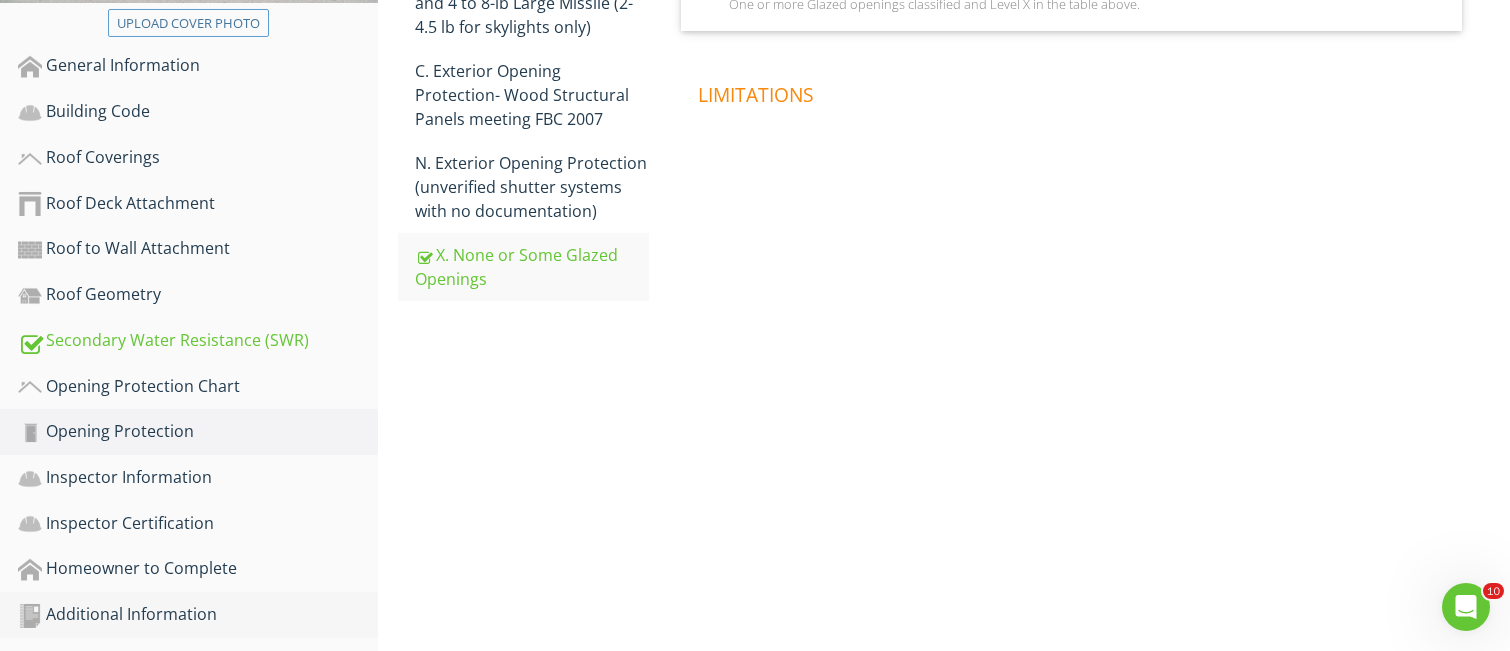 click on "Additional Information" at bounding box center [198, 615] 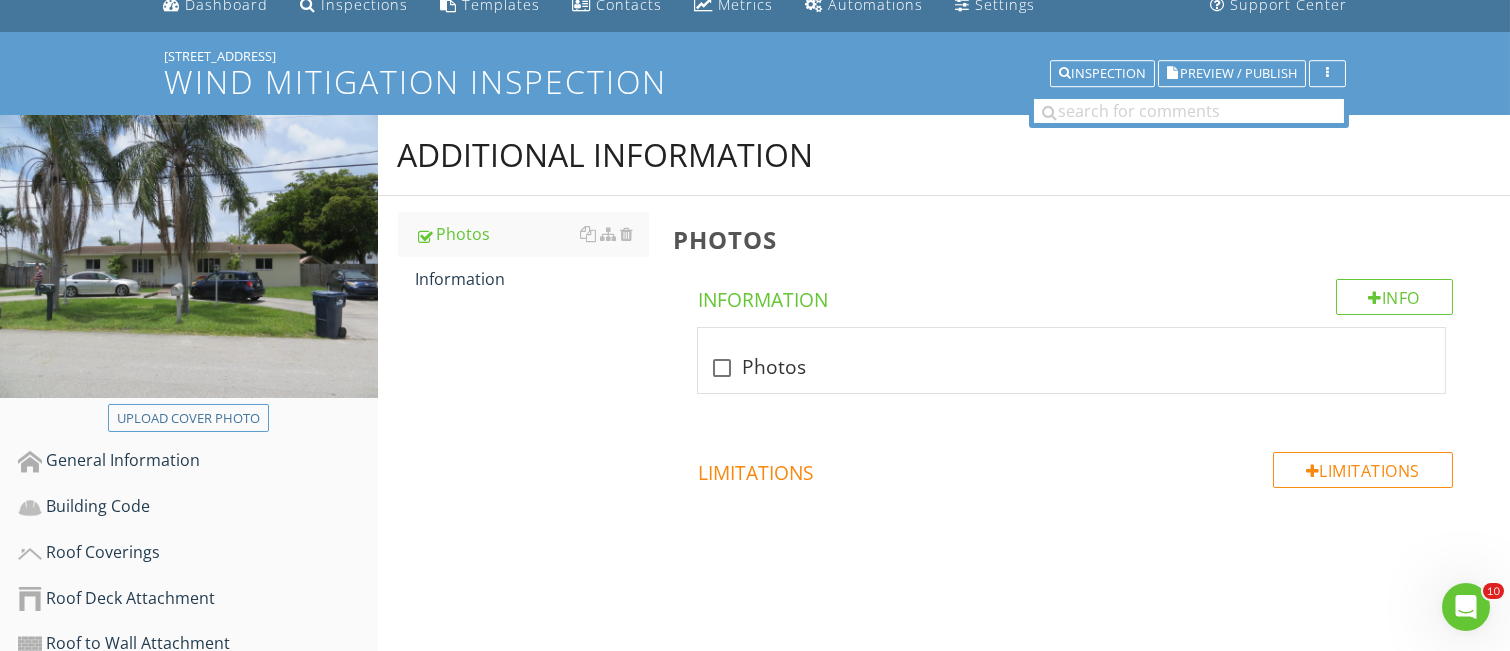 scroll, scrollTop: 81, scrollLeft: 0, axis: vertical 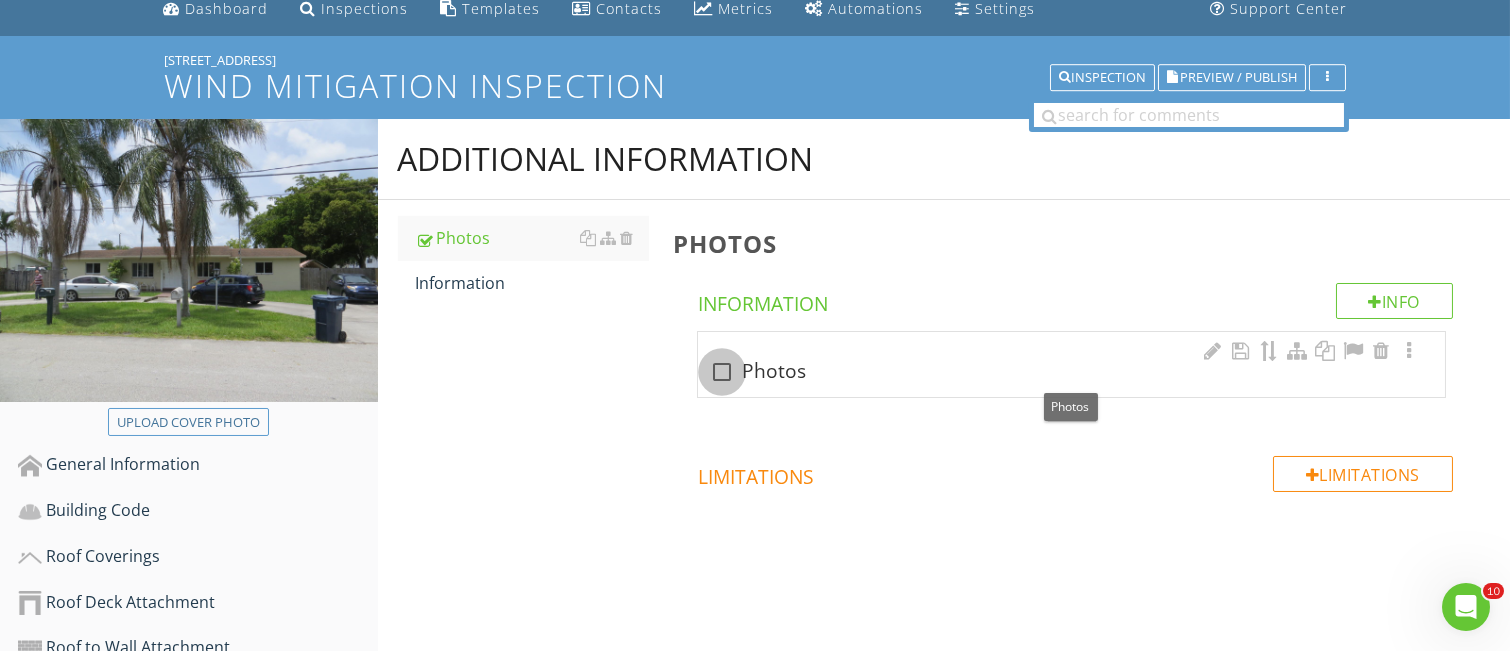 click at bounding box center [722, 372] 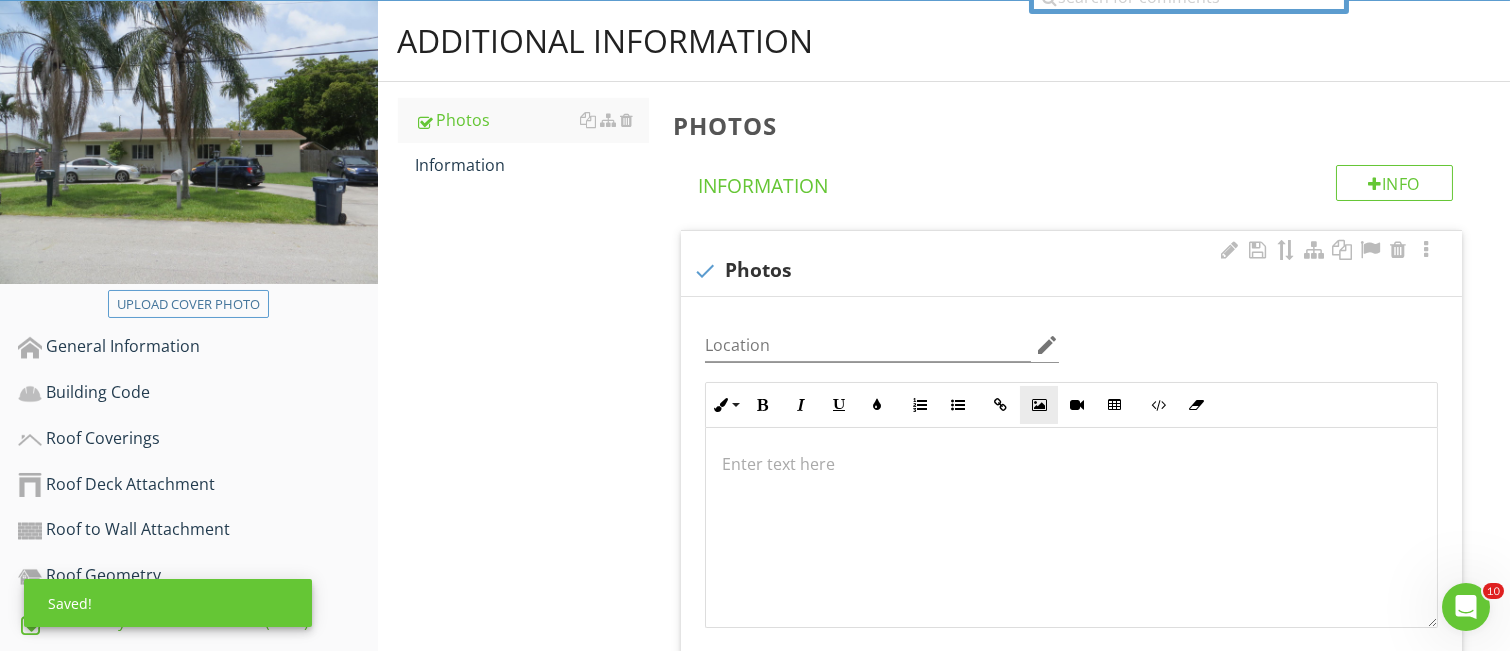 scroll, scrollTop: 347, scrollLeft: 0, axis: vertical 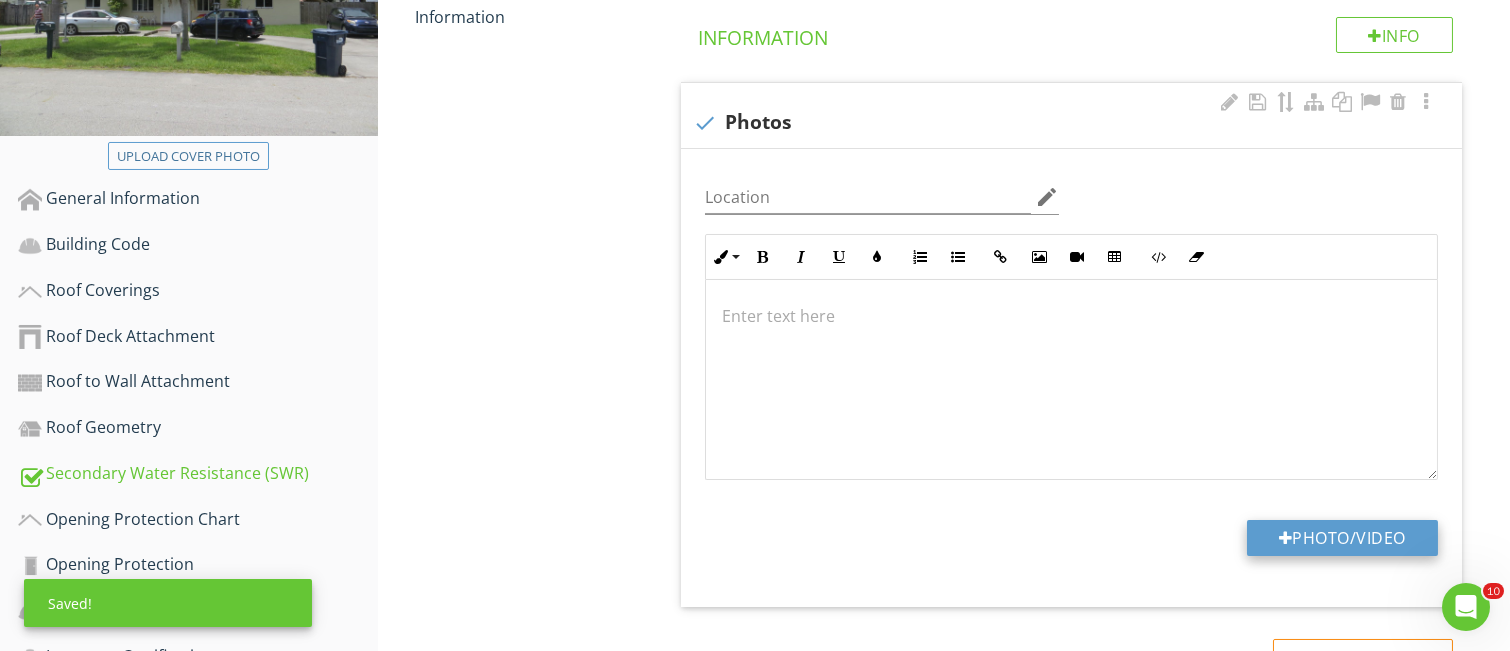 click on "Photo/Video" at bounding box center [1342, 538] 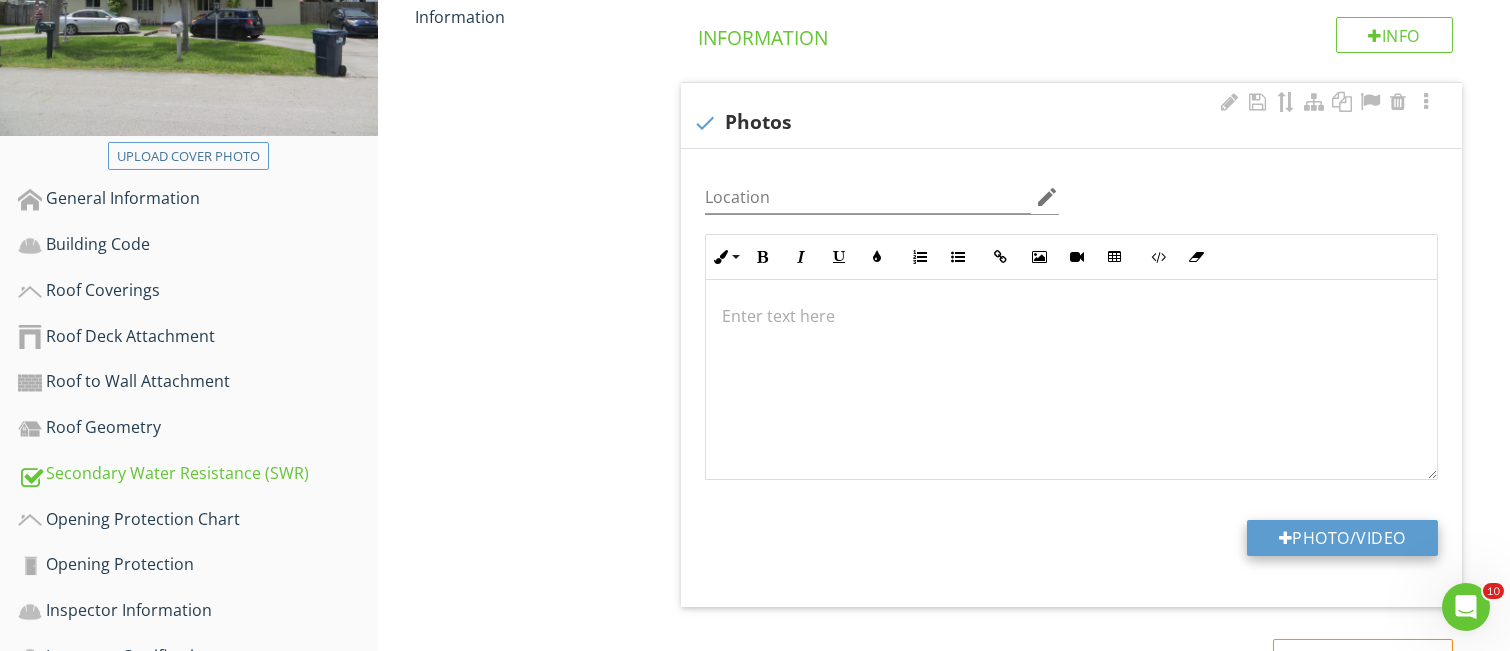 type on "C:\fakepath\IMG_0655.JPG" 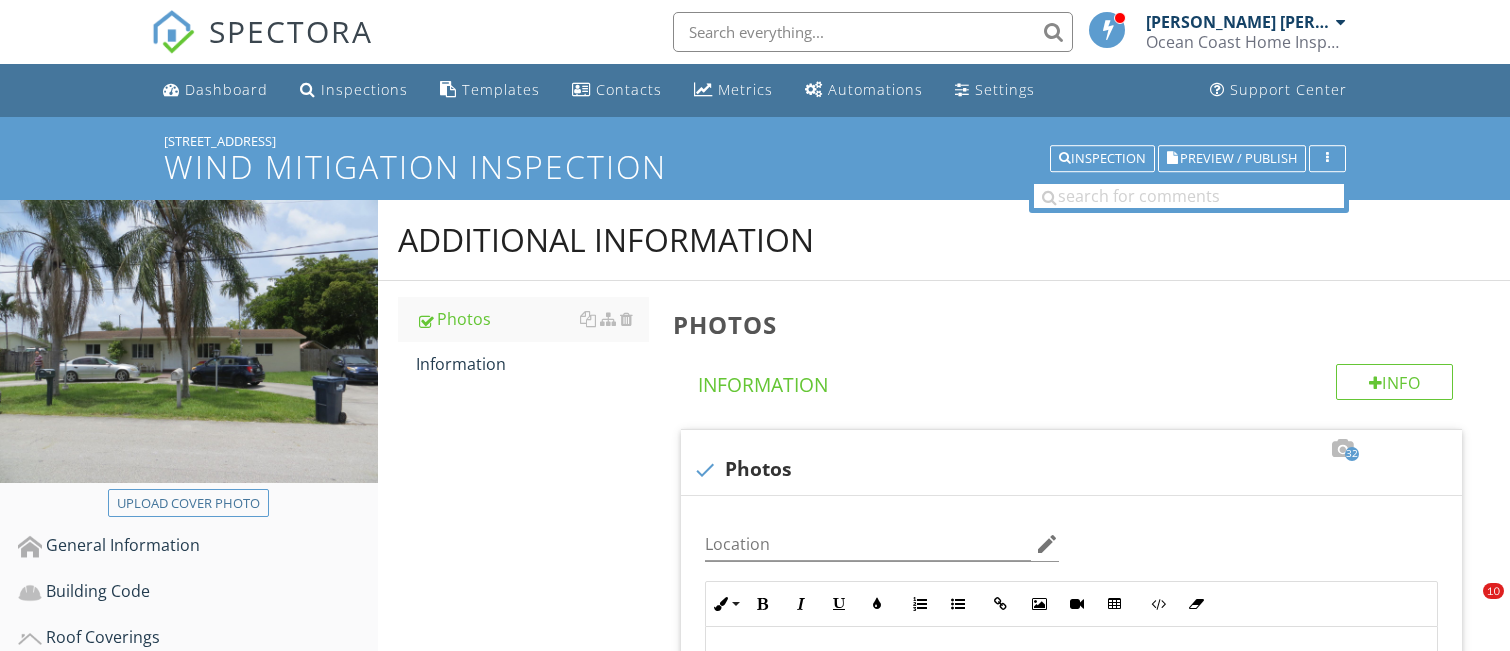 scroll, scrollTop: 347, scrollLeft: 0, axis: vertical 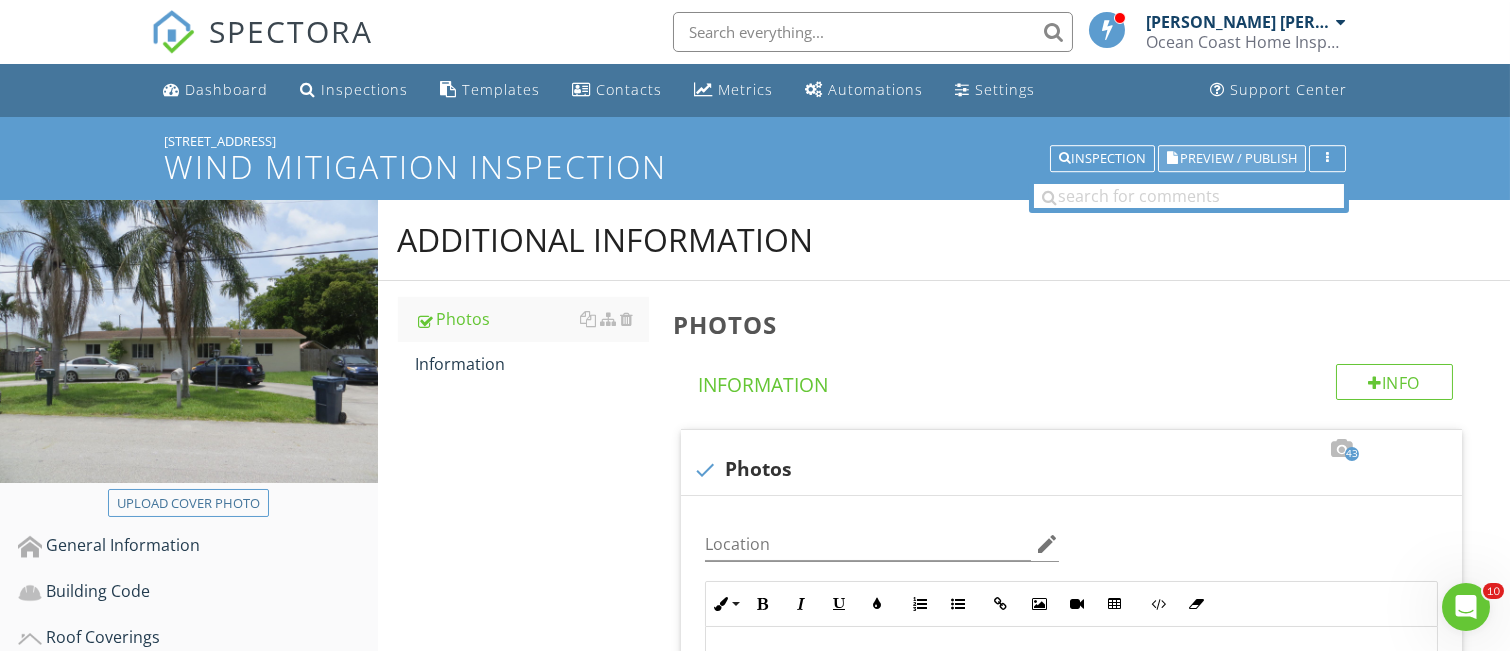 click on "Preview / Publish" at bounding box center [1238, 158] 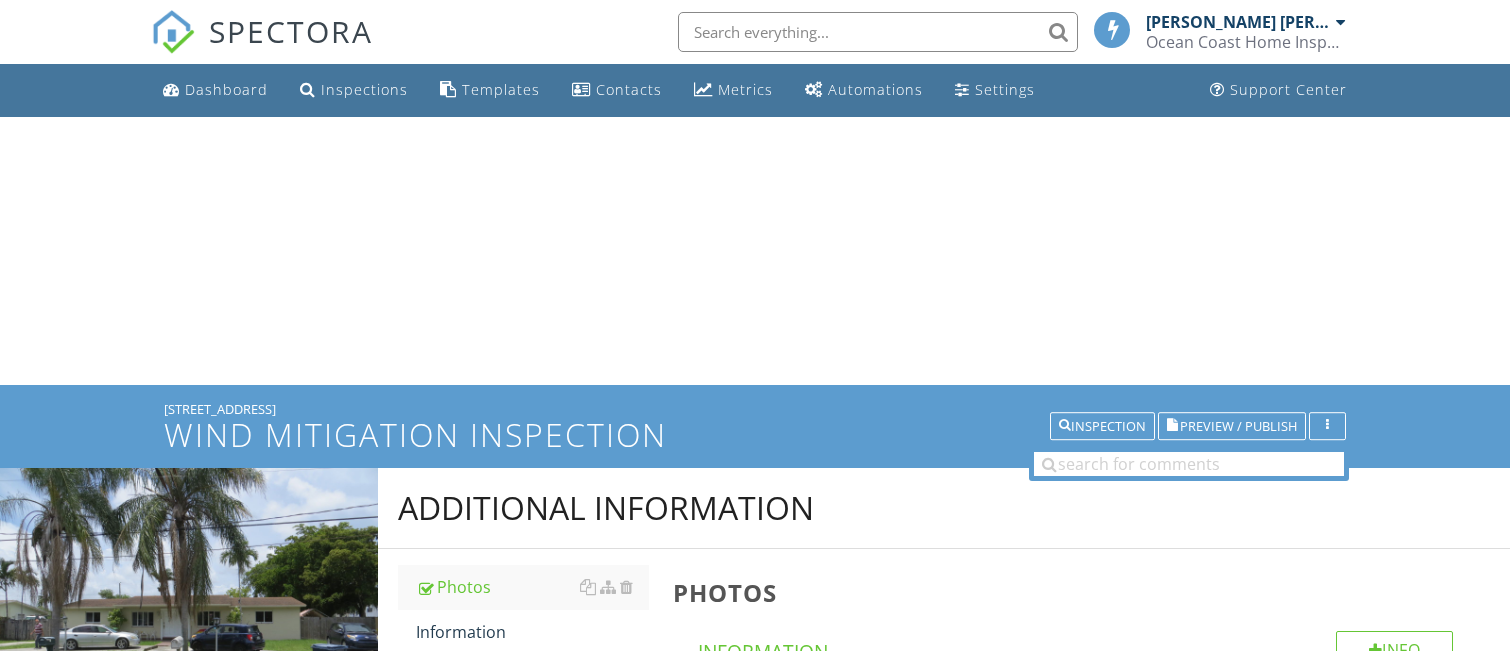 scroll, scrollTop: 0, scrollLeft: 0, axis: both 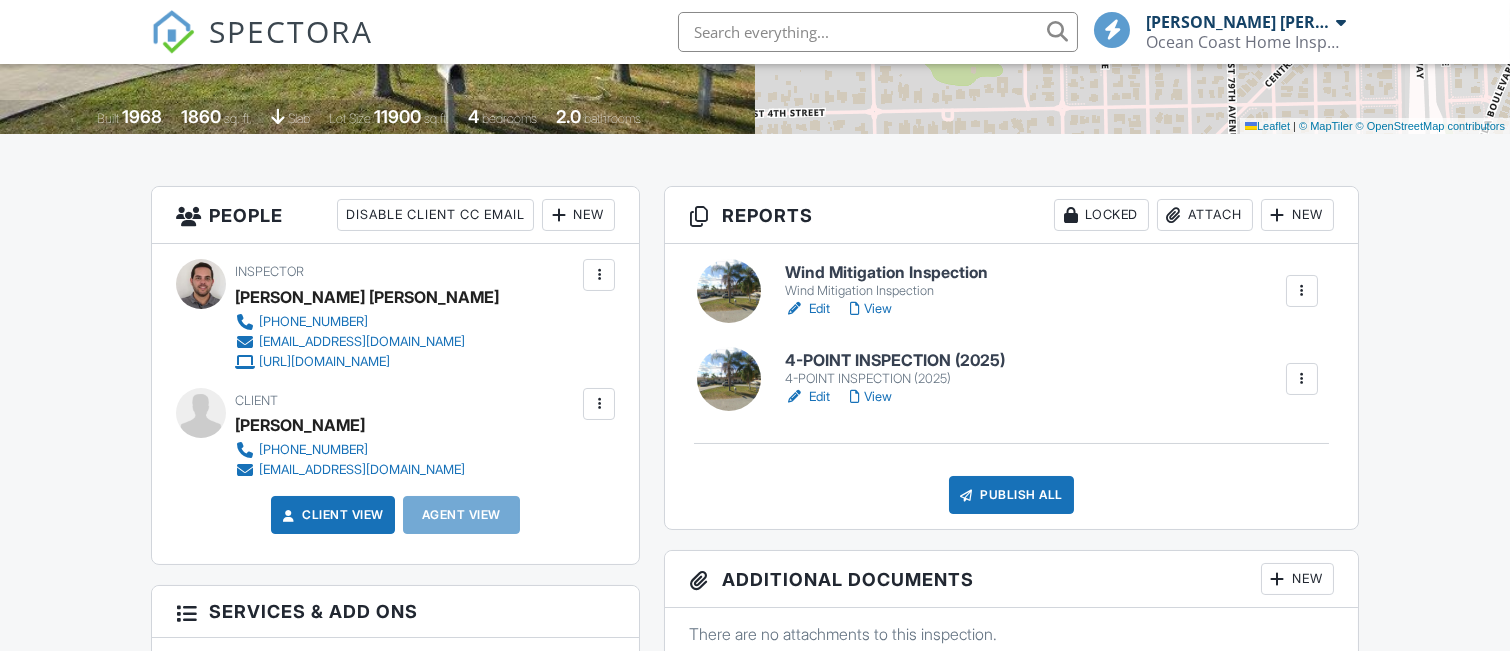 click on "4-POINT INSPECTION (2025)" at bounding box center [895, 379] 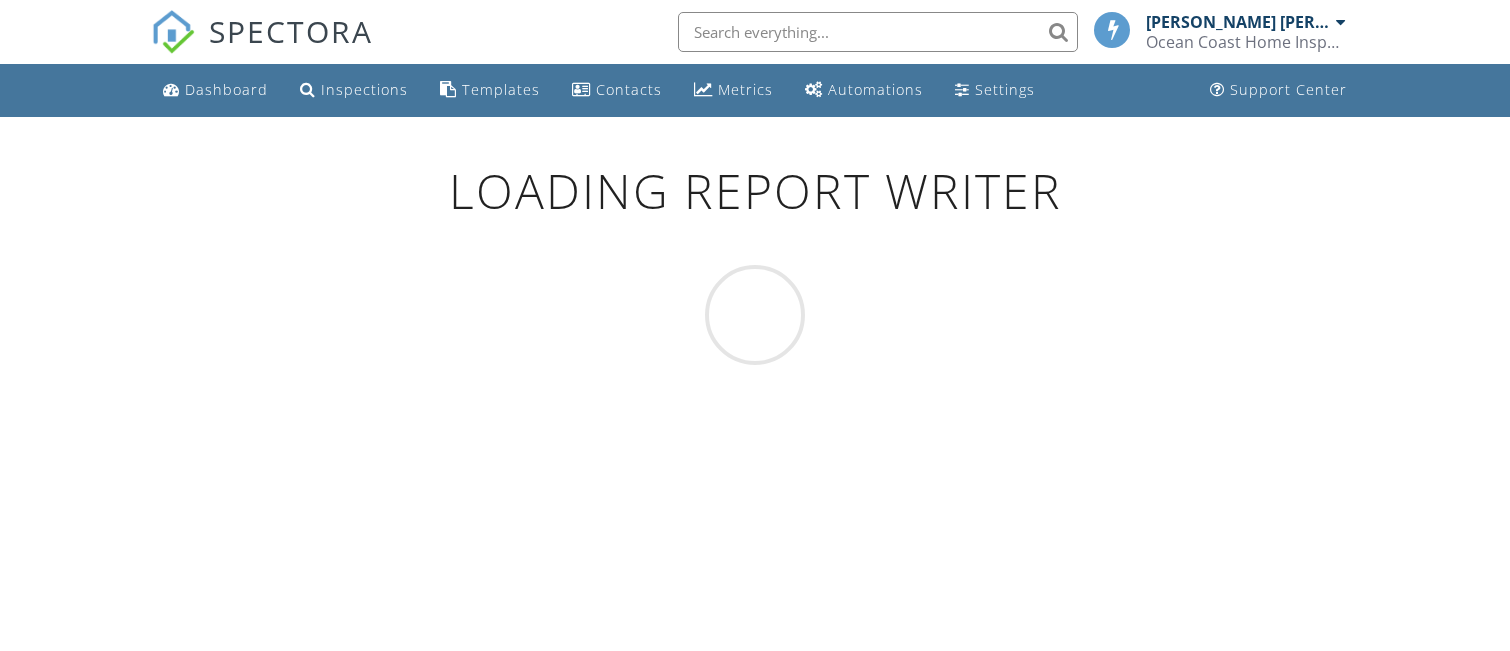 scroll, scrollTop: 0, scrollLeft: 0, axis: both 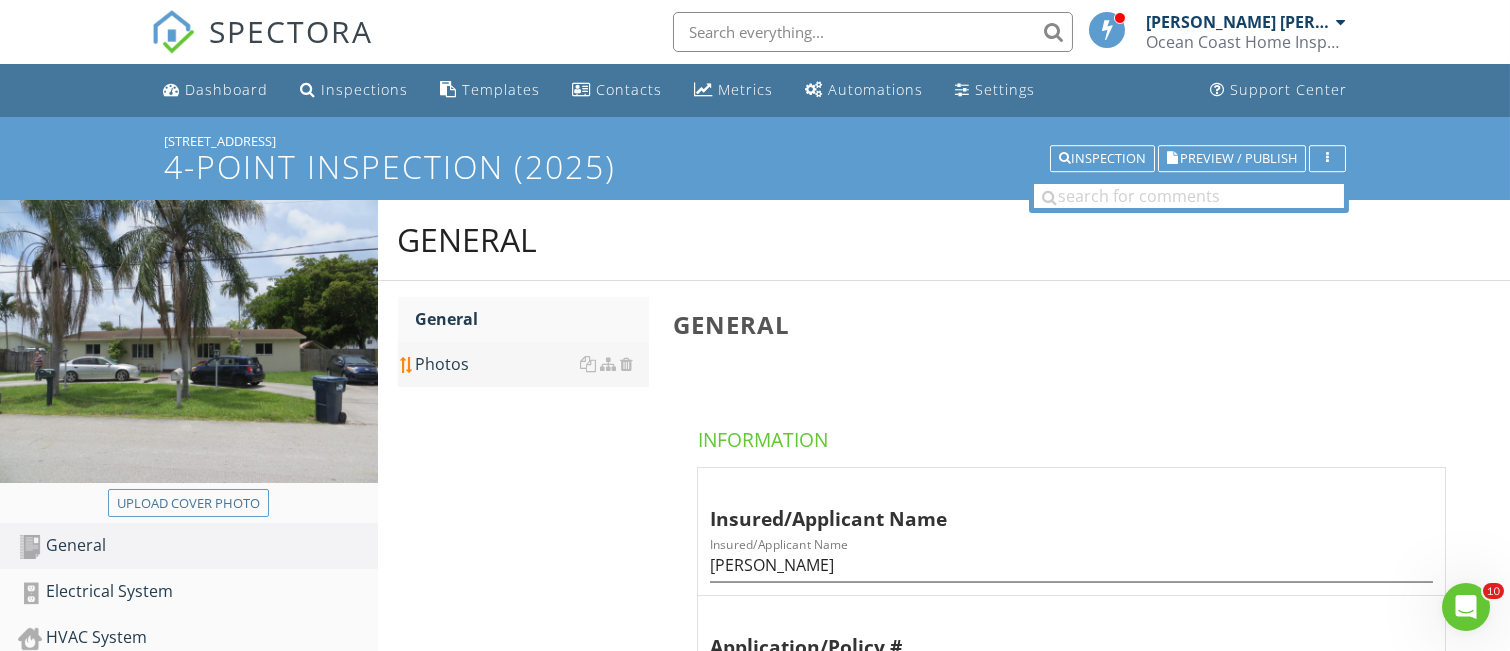 click on "Photos" at bounding box center (532, 364) 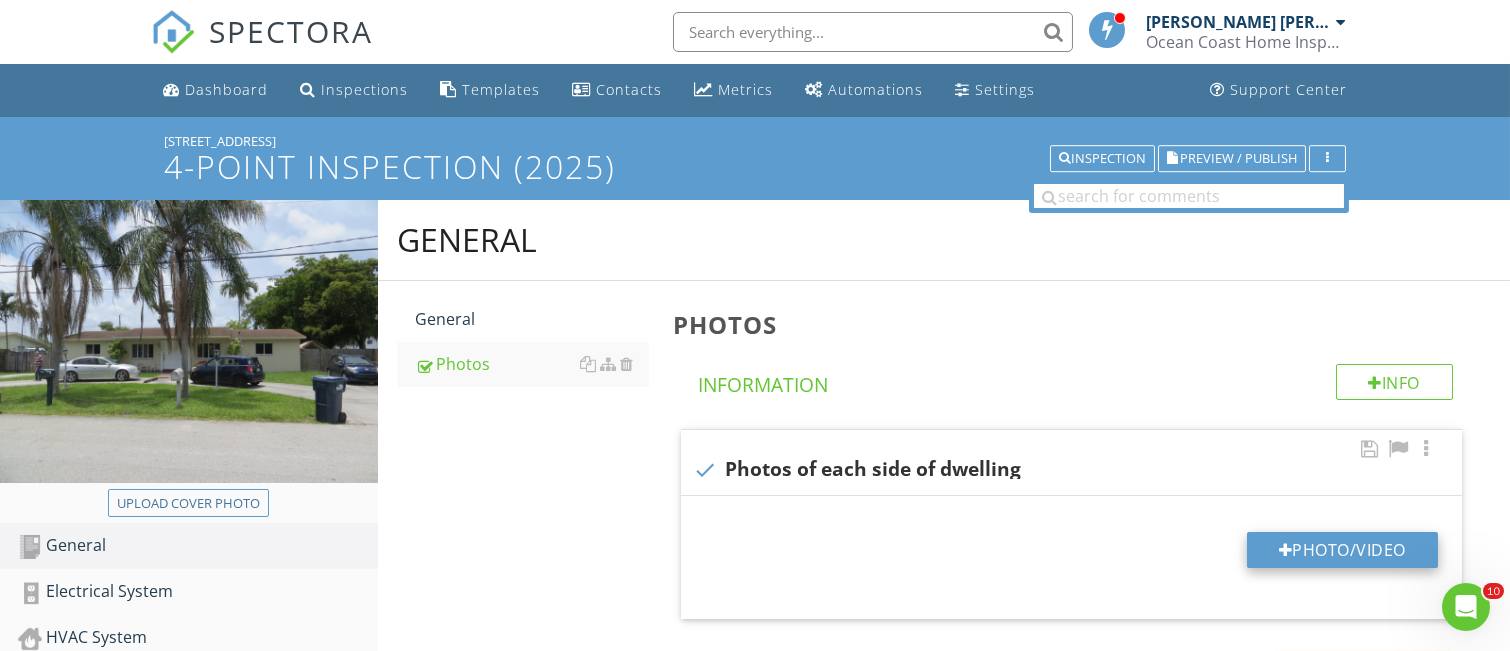 click on "Photo/Video" at bounding box center (1342, 550) 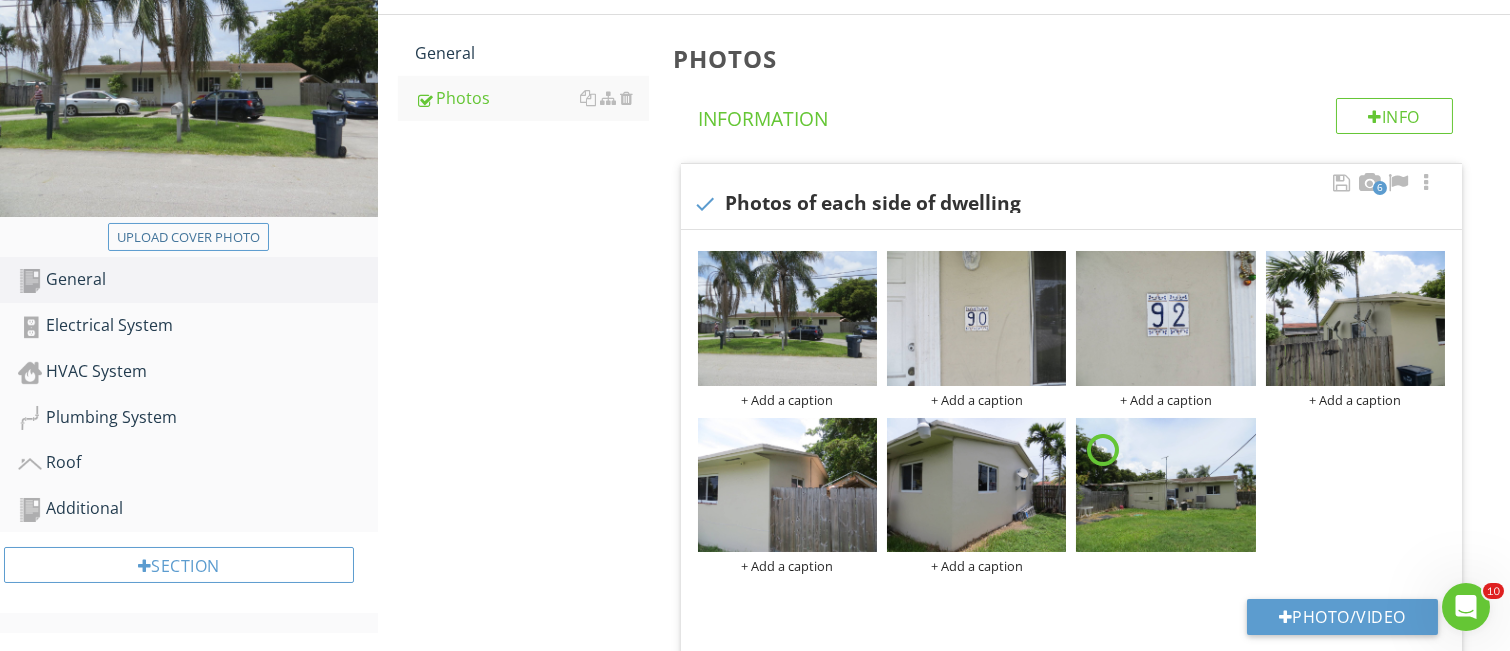 scroll, scrollTop: 400, scrollLeft: 0, axis: vertical 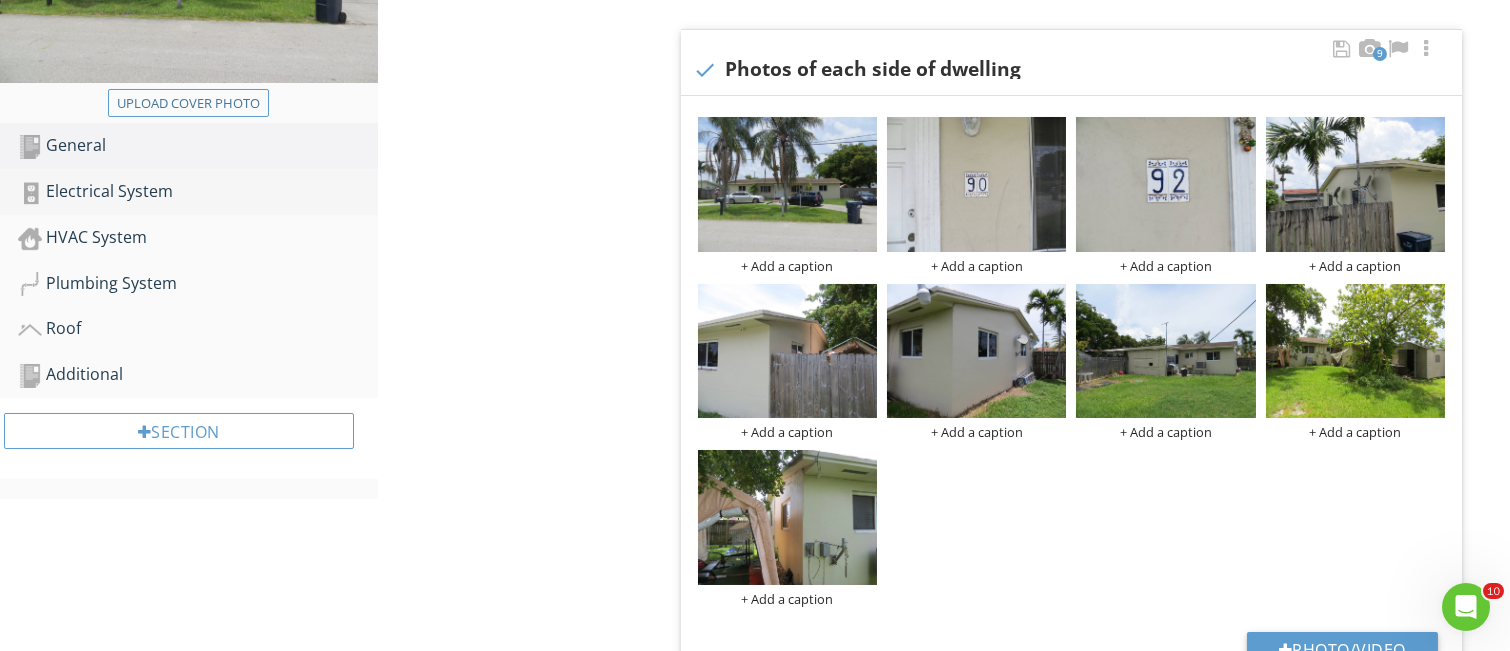 click on "Electrical System" at bounding box center (198, 192) 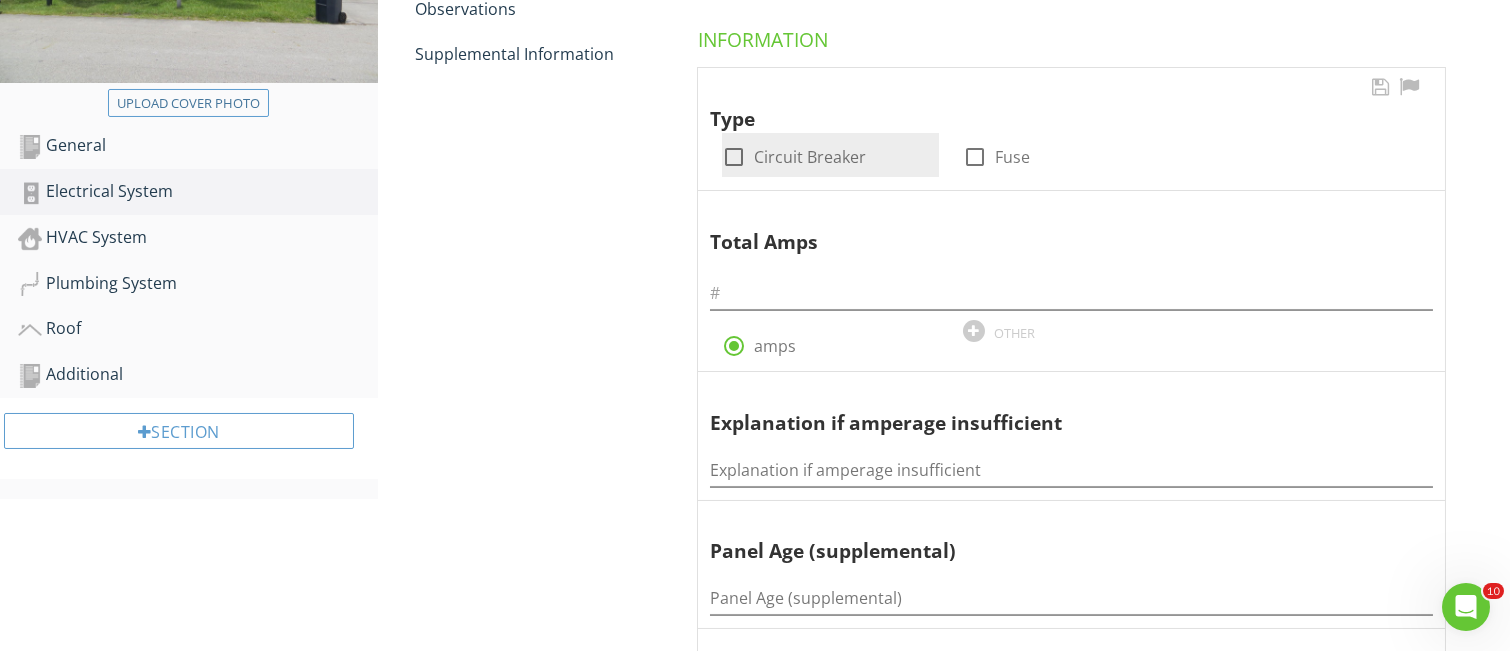 click at bounding box center [734, 157] 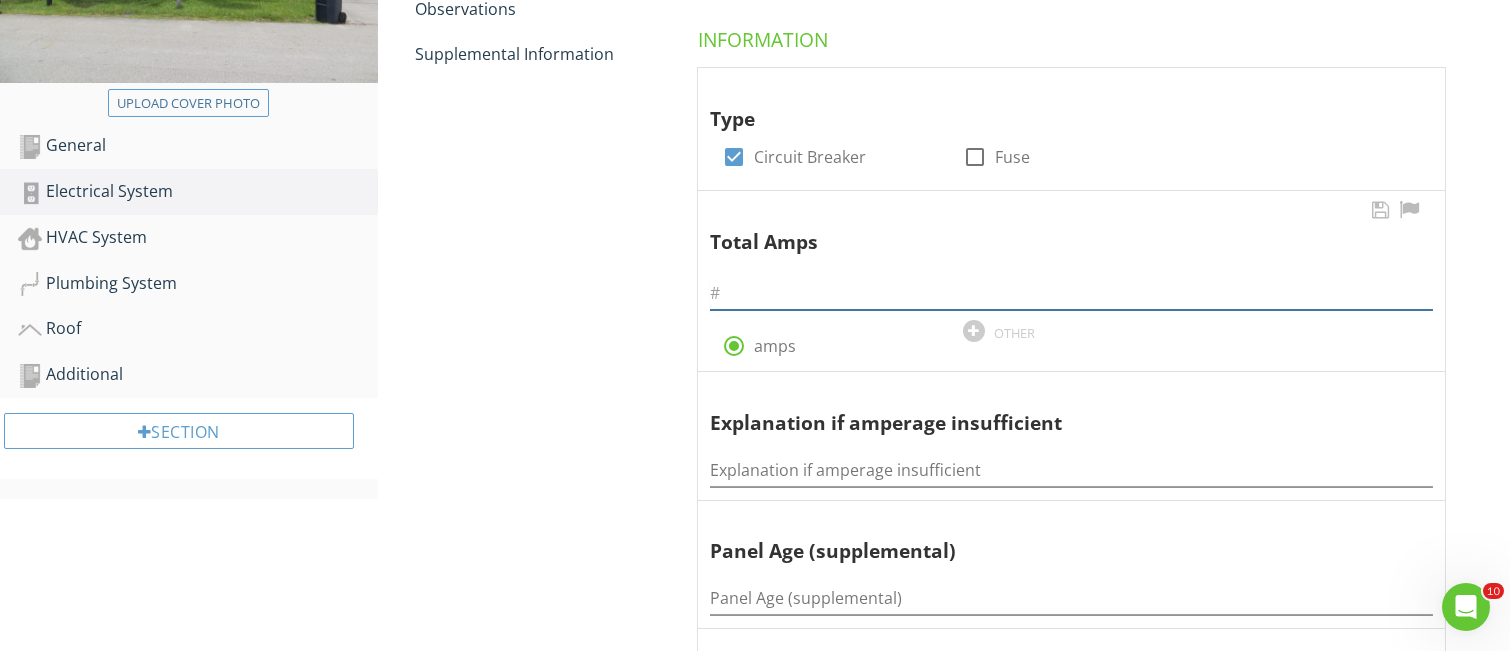 click at bounding box center (1071, 293) 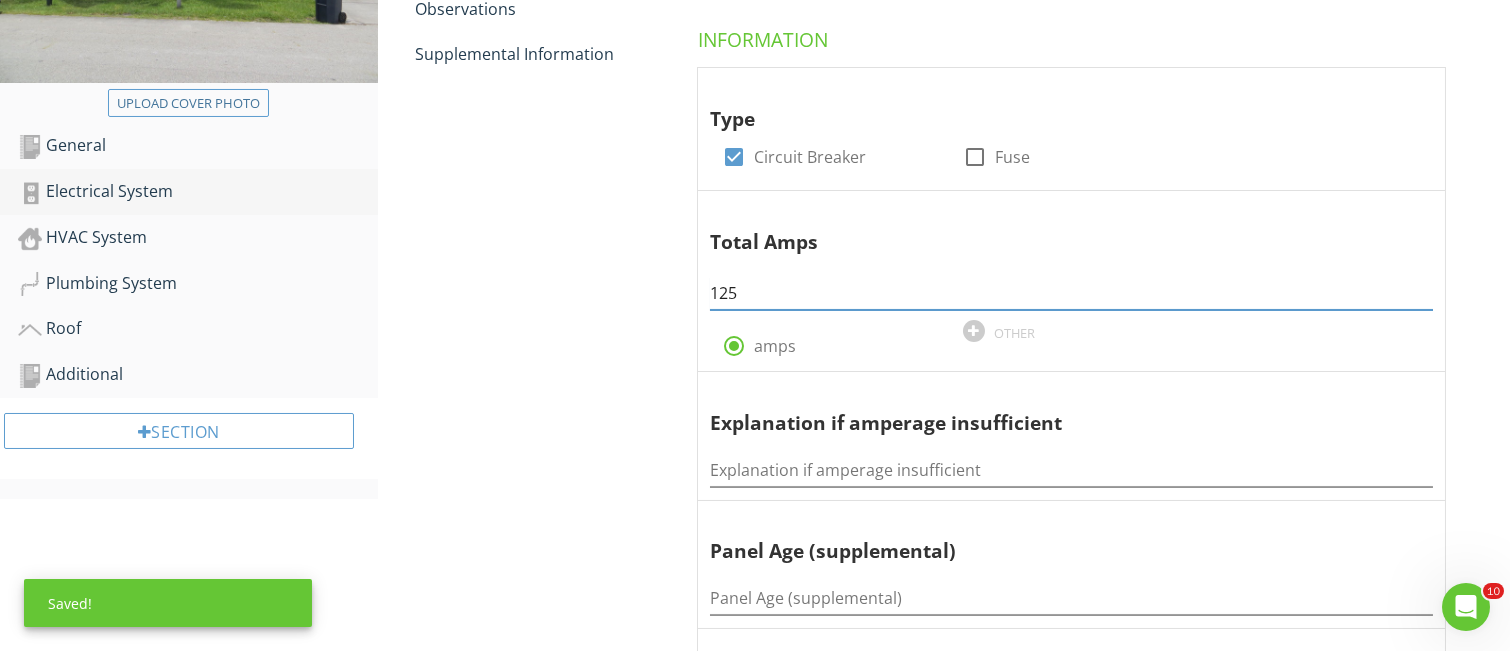 type on "125" 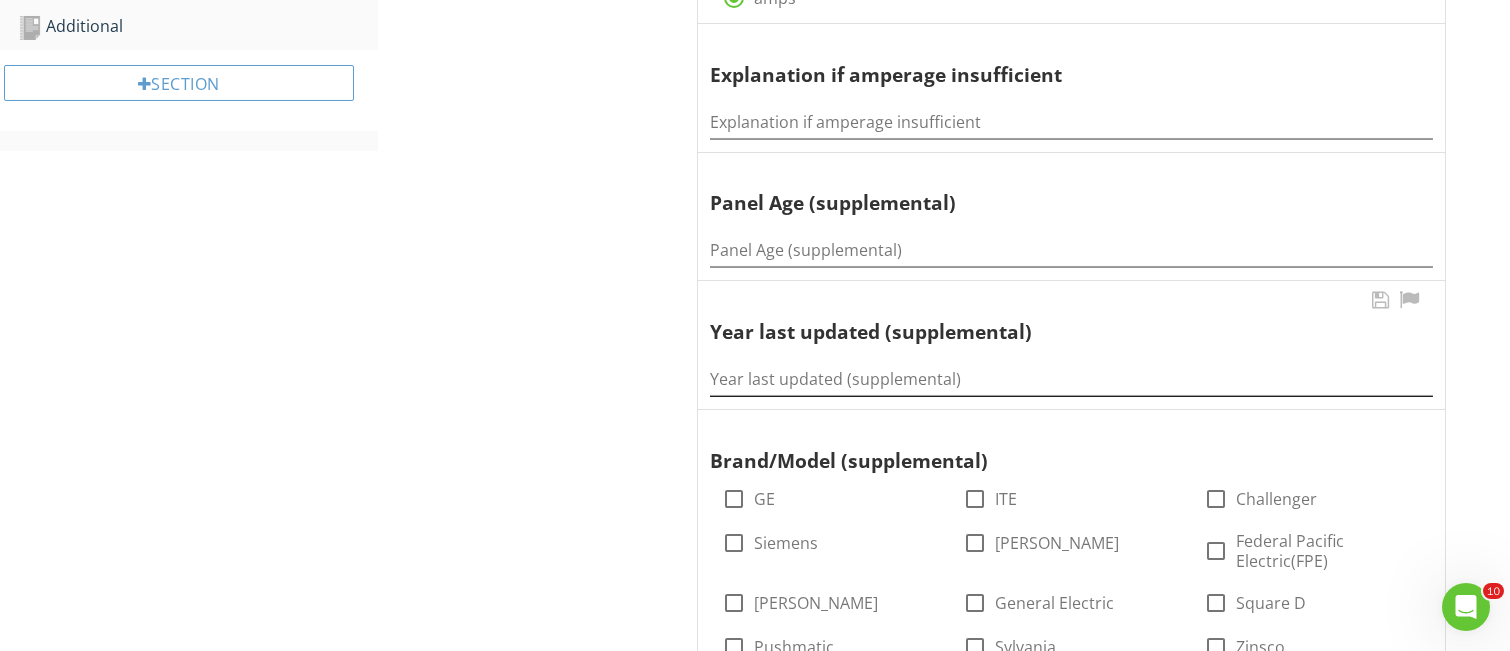 scroll, scrollTop: 800, scrollLeft: 0, axis: vertical 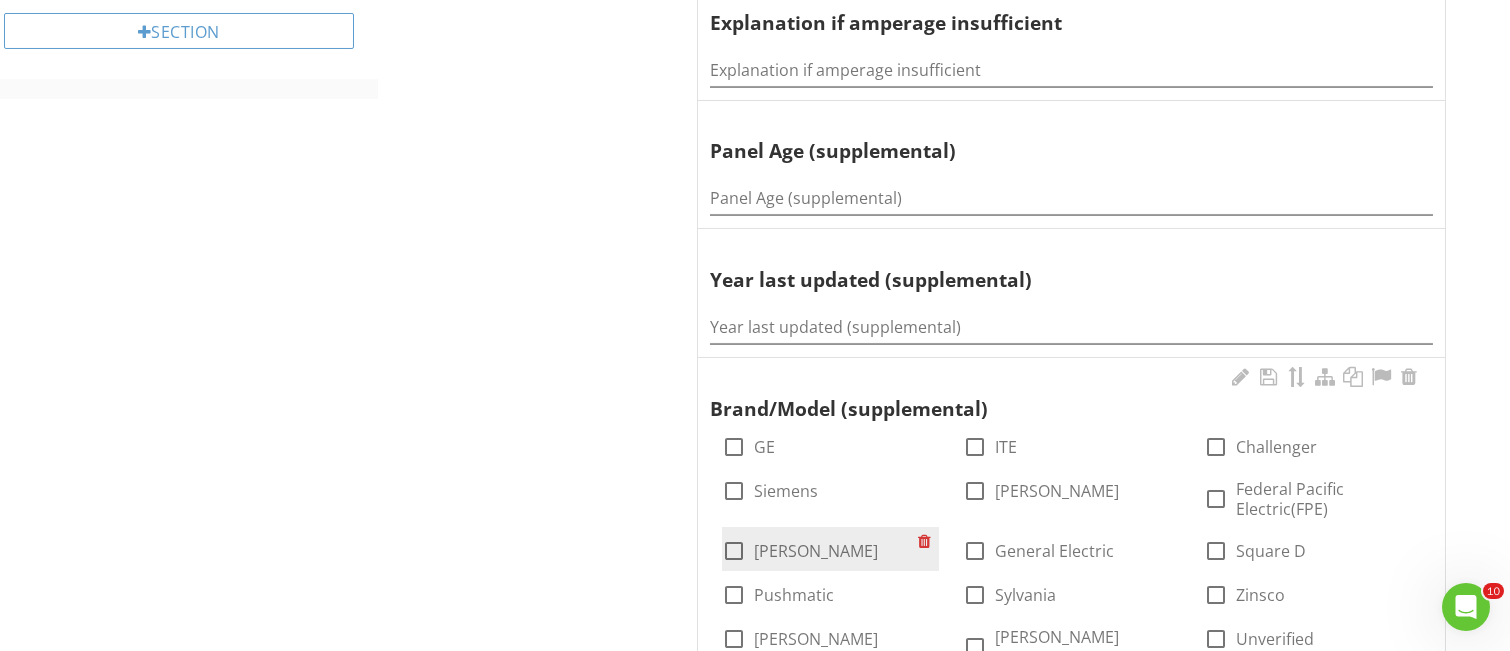 click at bounding box center (734, 551) 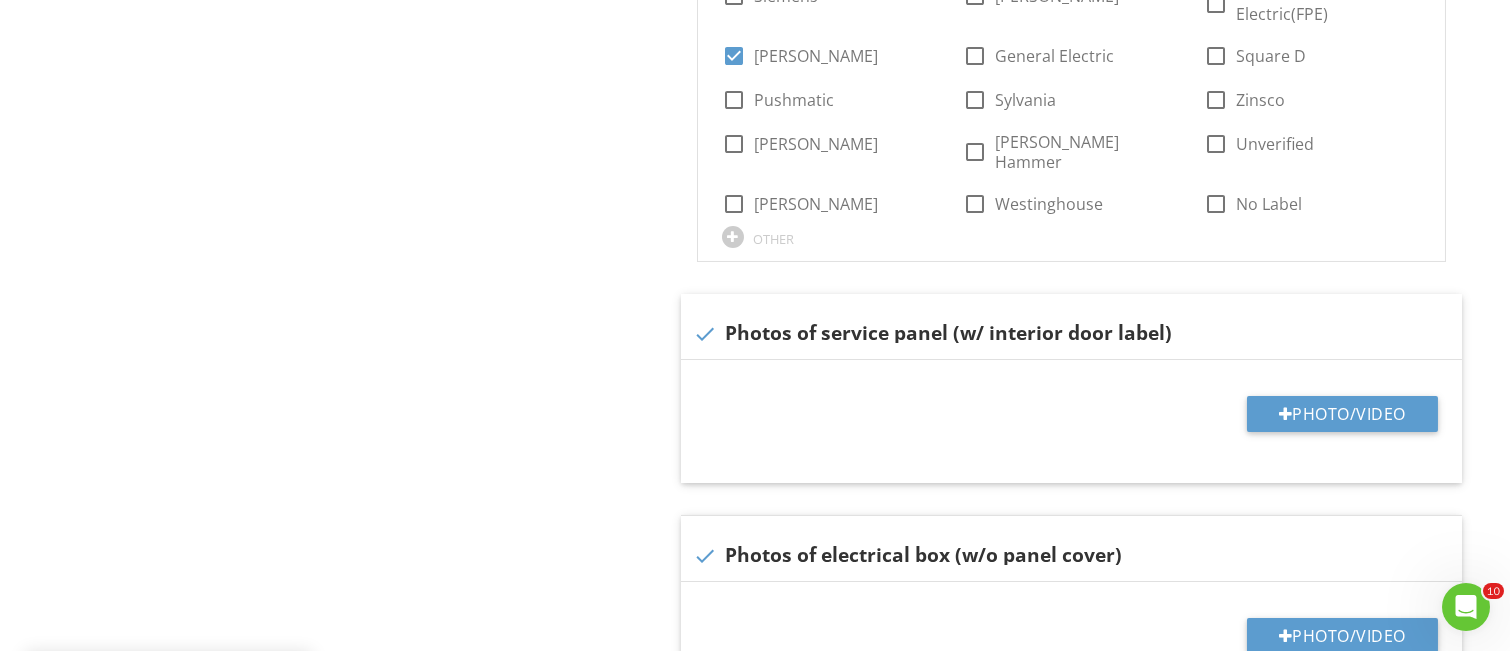 scroll, scrollTop: 1333, scrollLeft: 0, axis: vertical 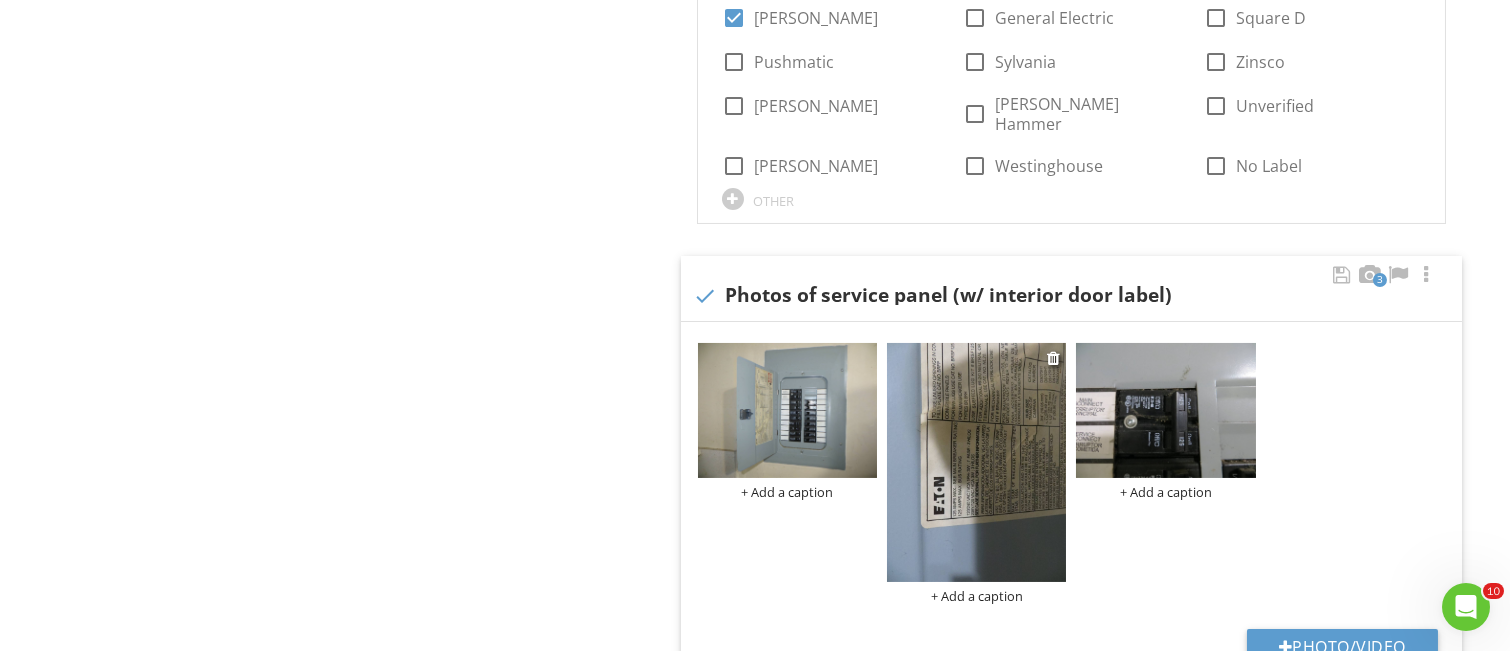 click at bounding box center (976, 462) 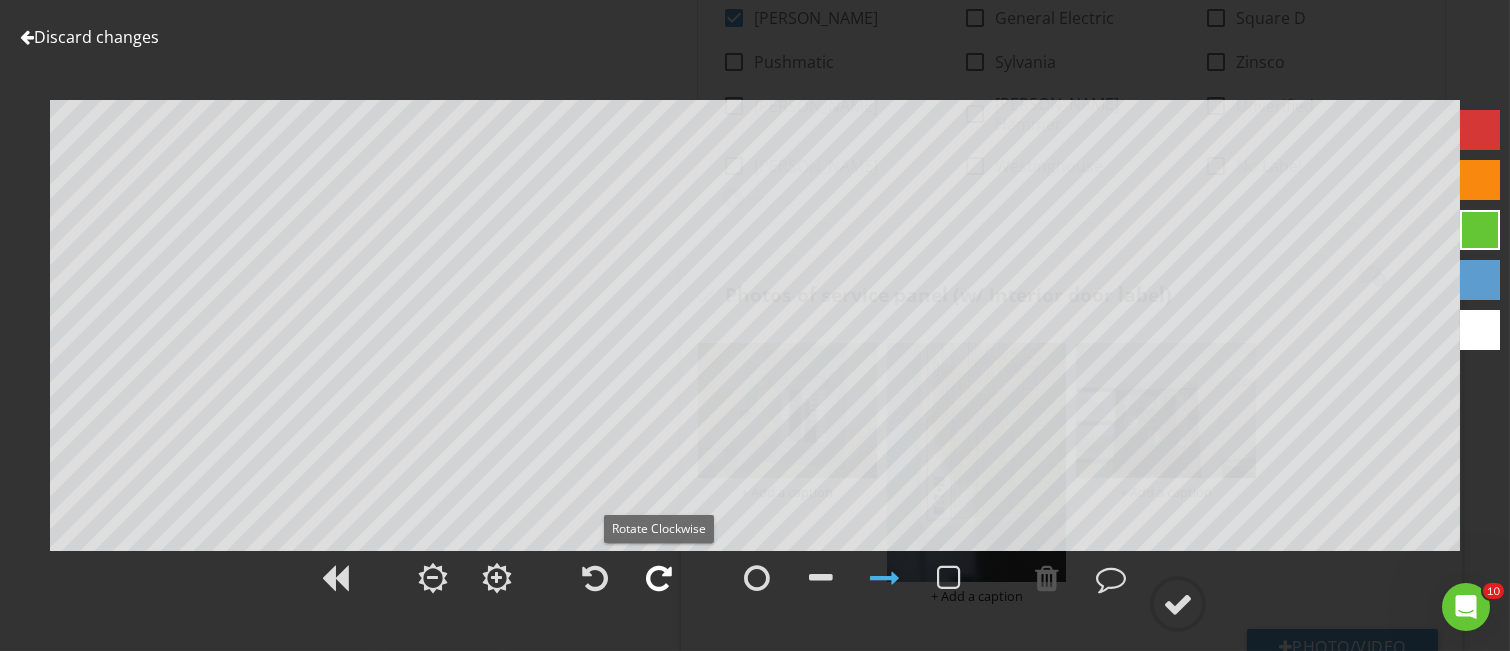 click at bounding box center (659, 578) 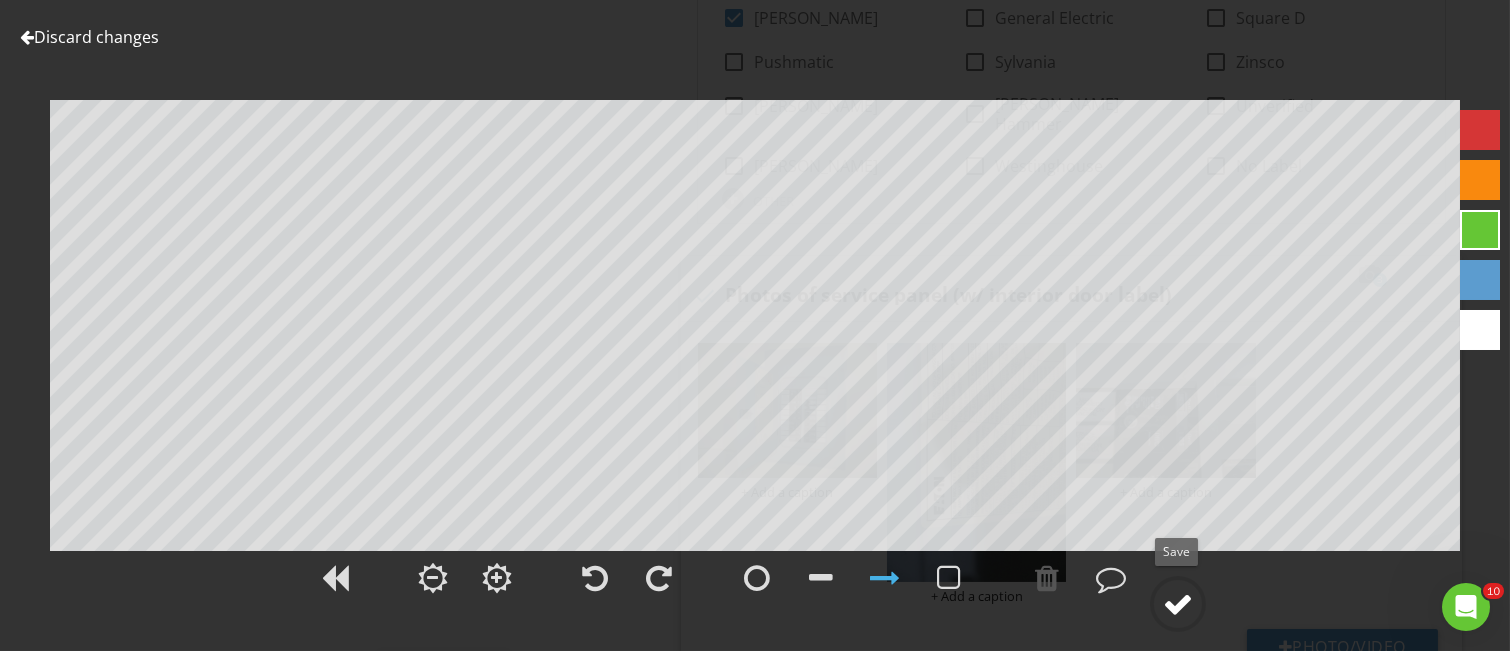 click at bounding box center [1178, 604] 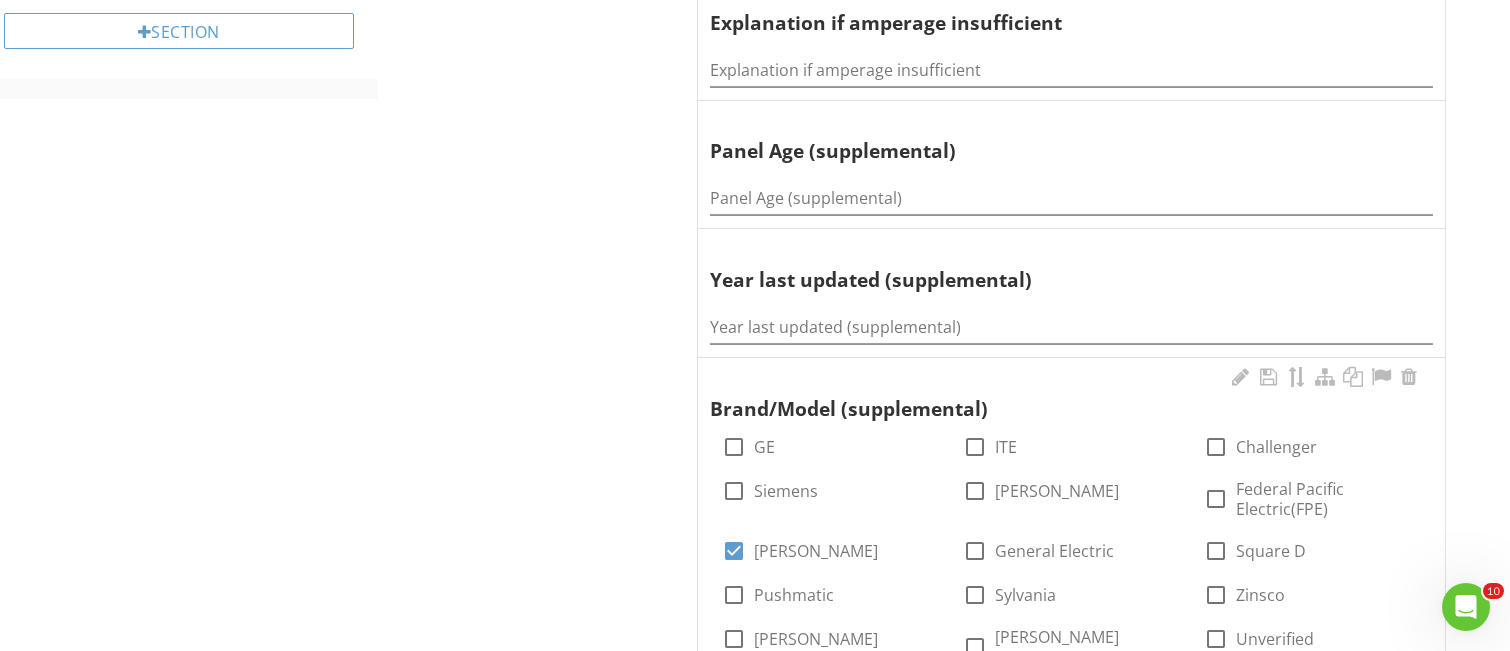 scroll, scrollTop: 800, scrollLeft: 0, axis: vertical 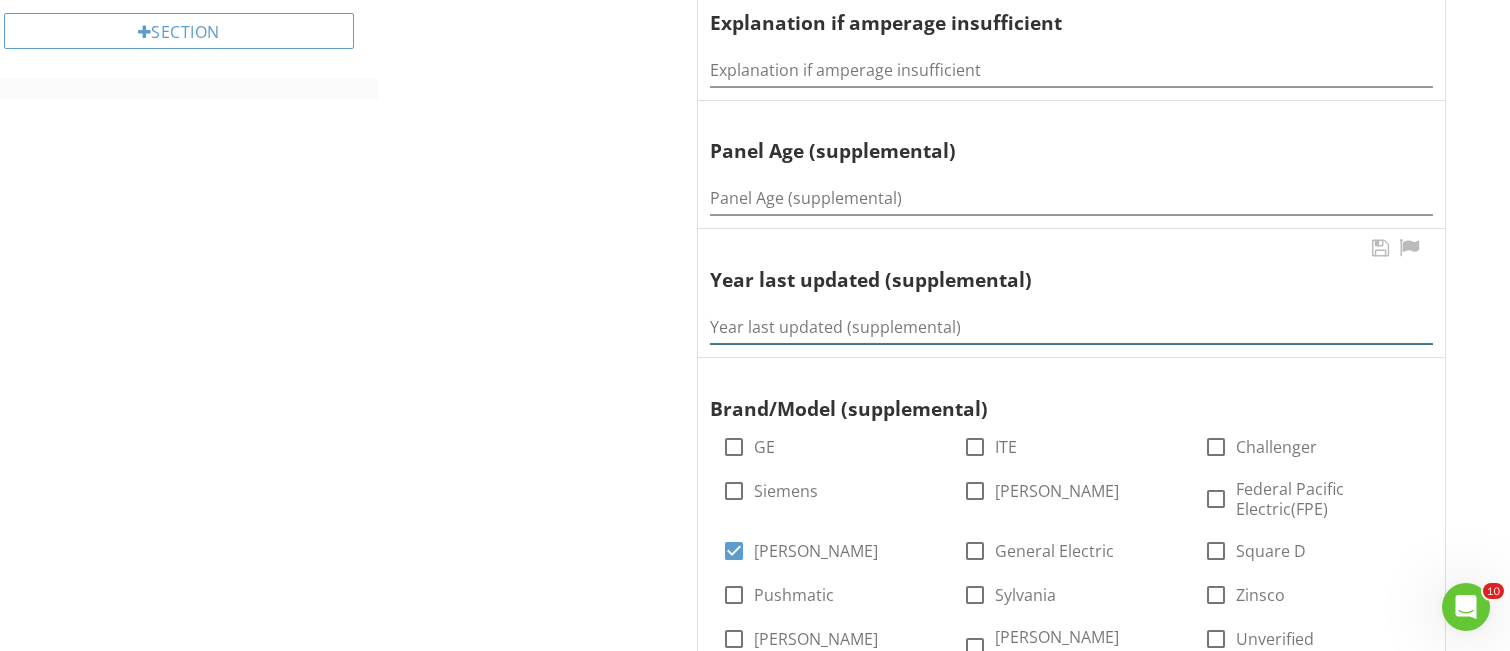 click at bounding box center (1071, 327) 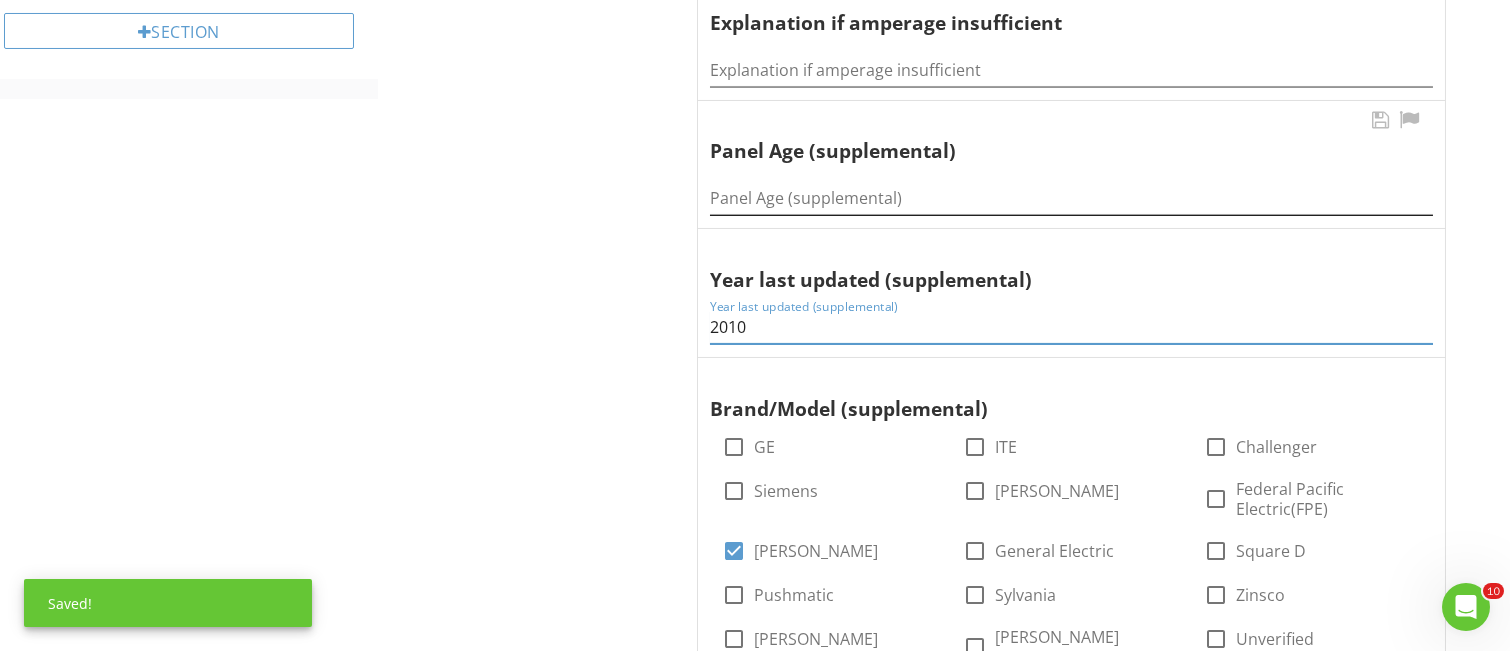 type on "2010" 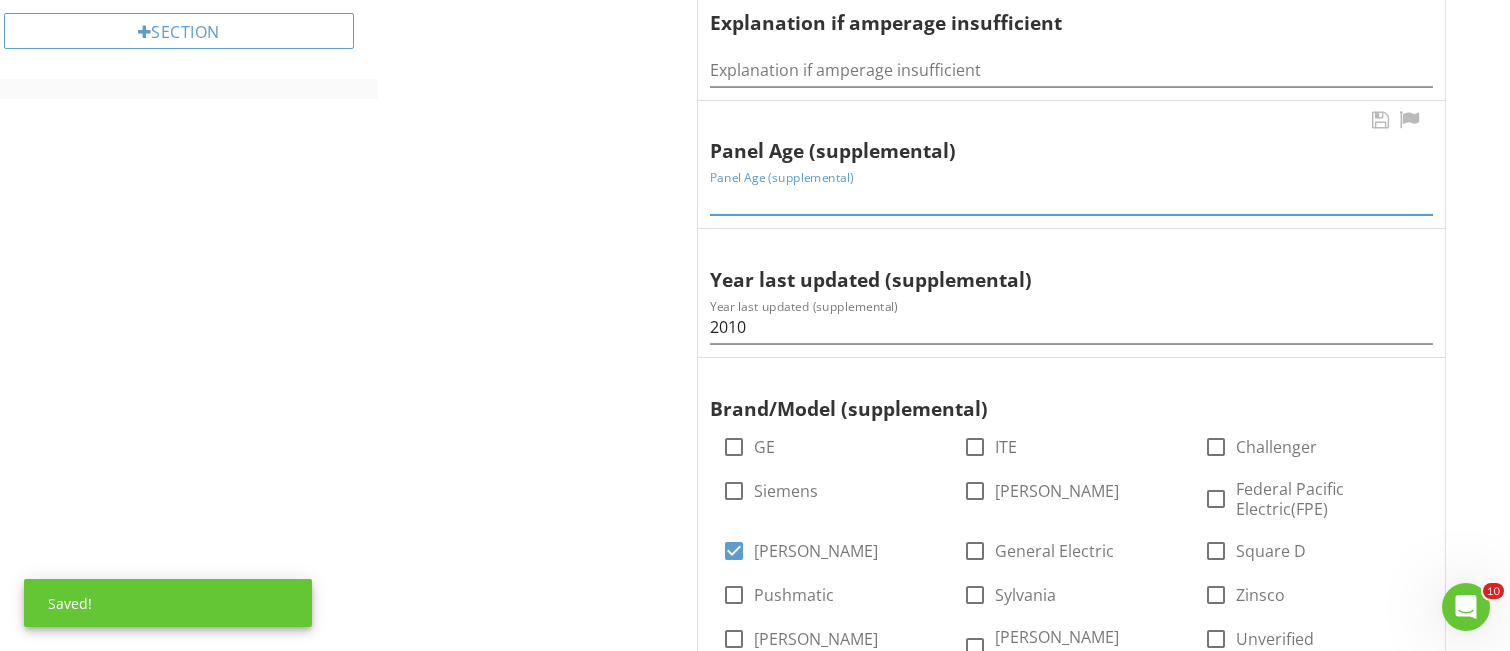 click at bounding box center (1071, 198) 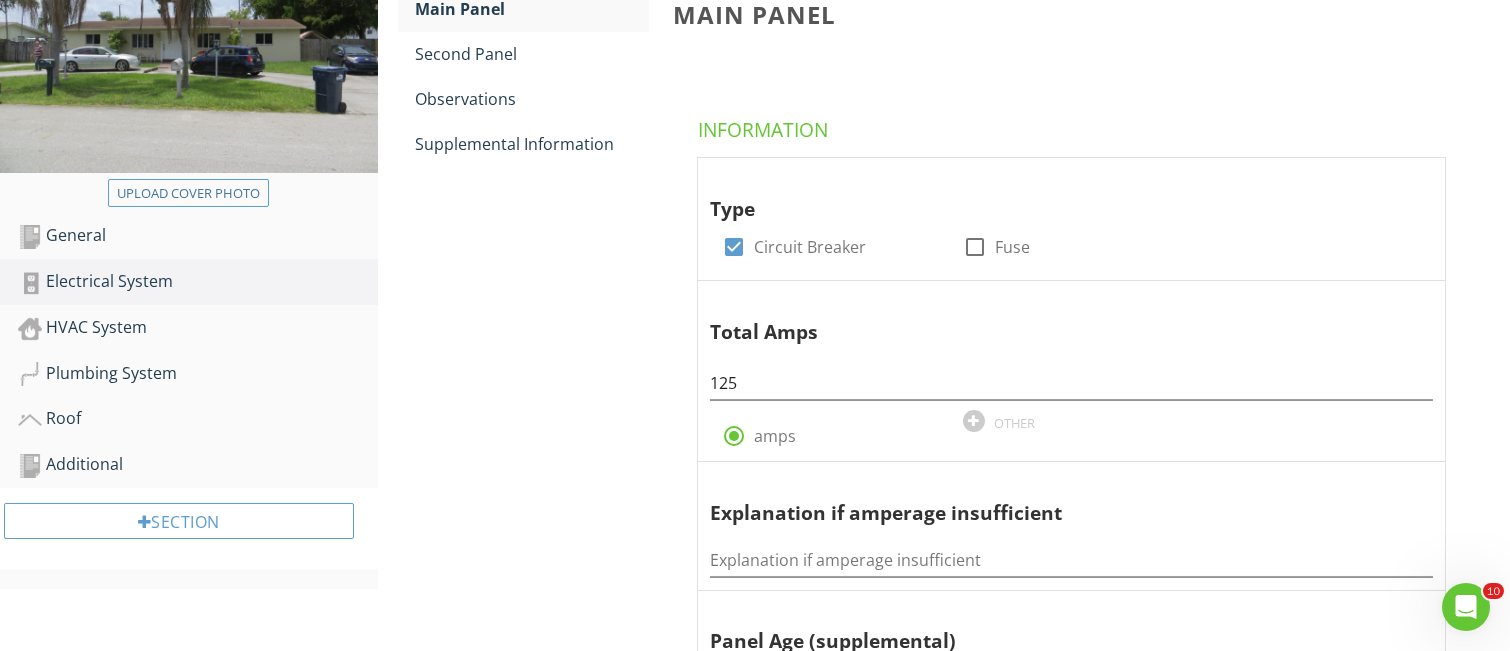 scroll, scrollTop: 266, scrollLeft: 0, axis: vertical 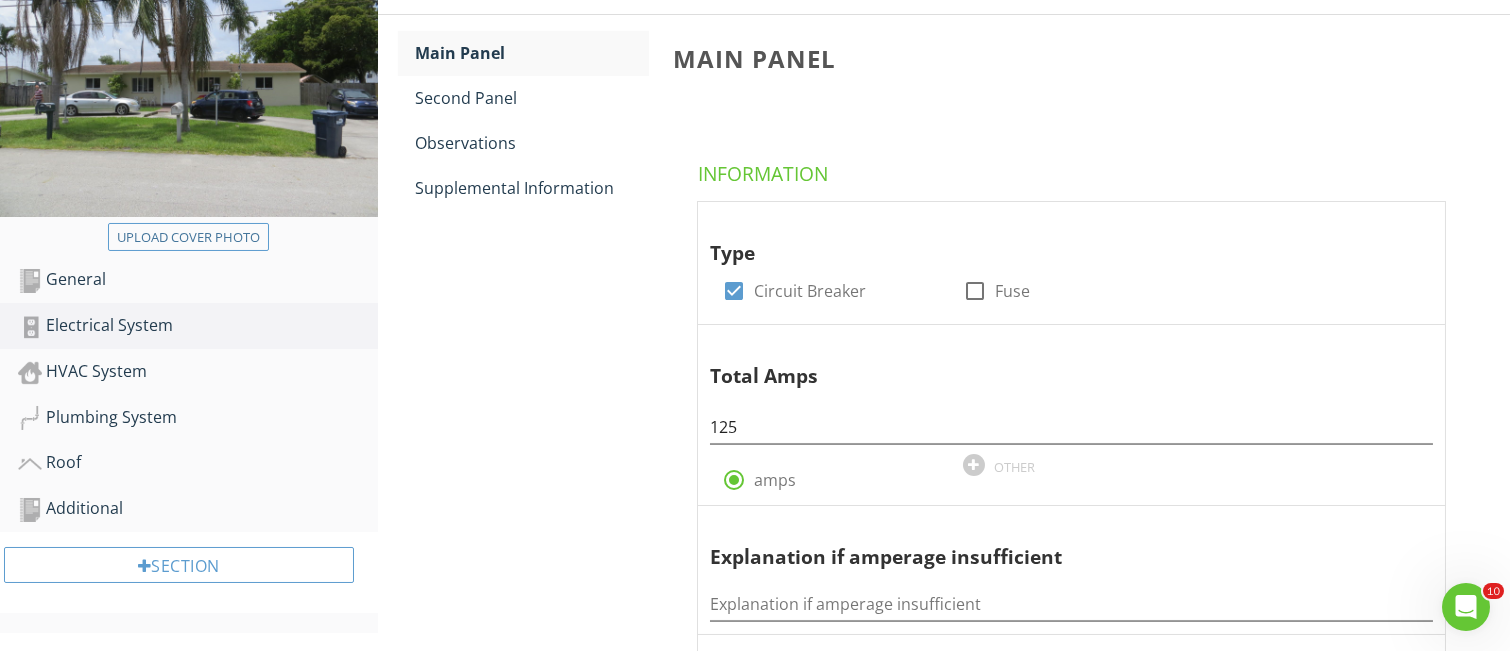 type on "15 Years" 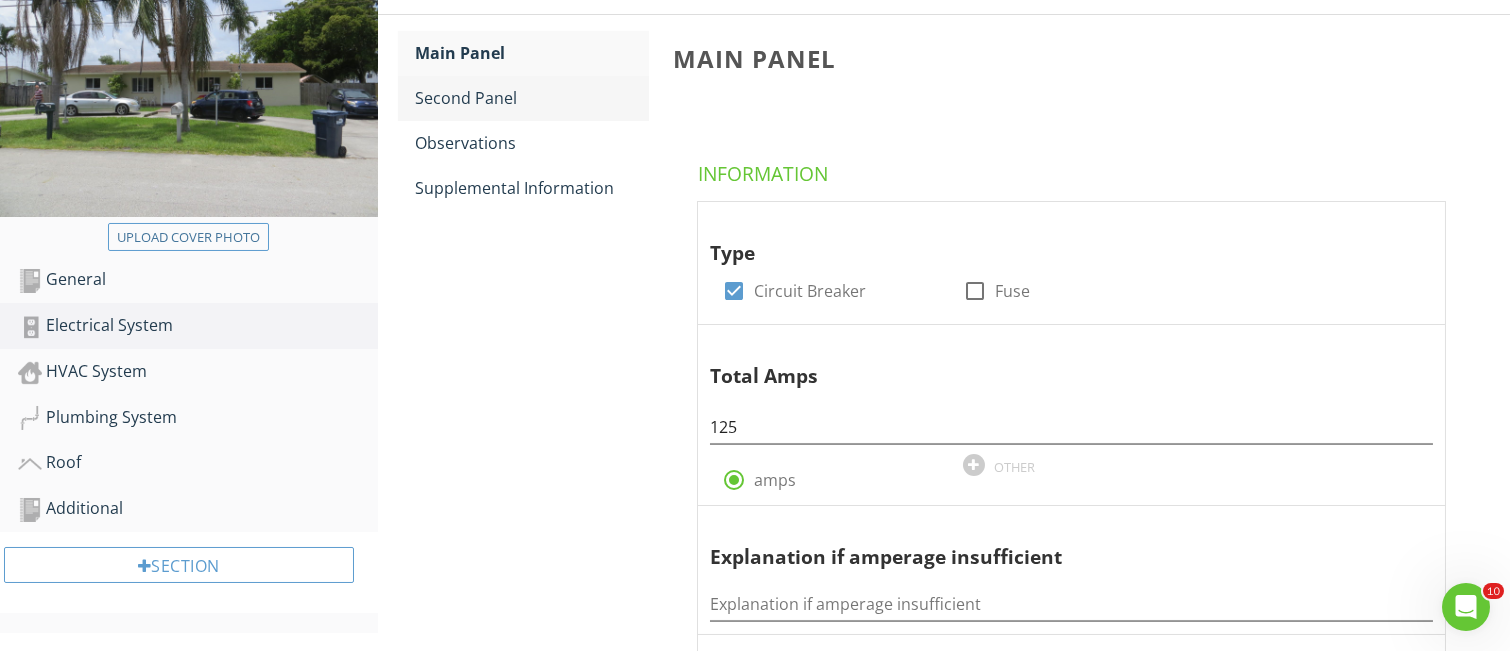 click on "Second Panel" at bounding box center (532, 98) 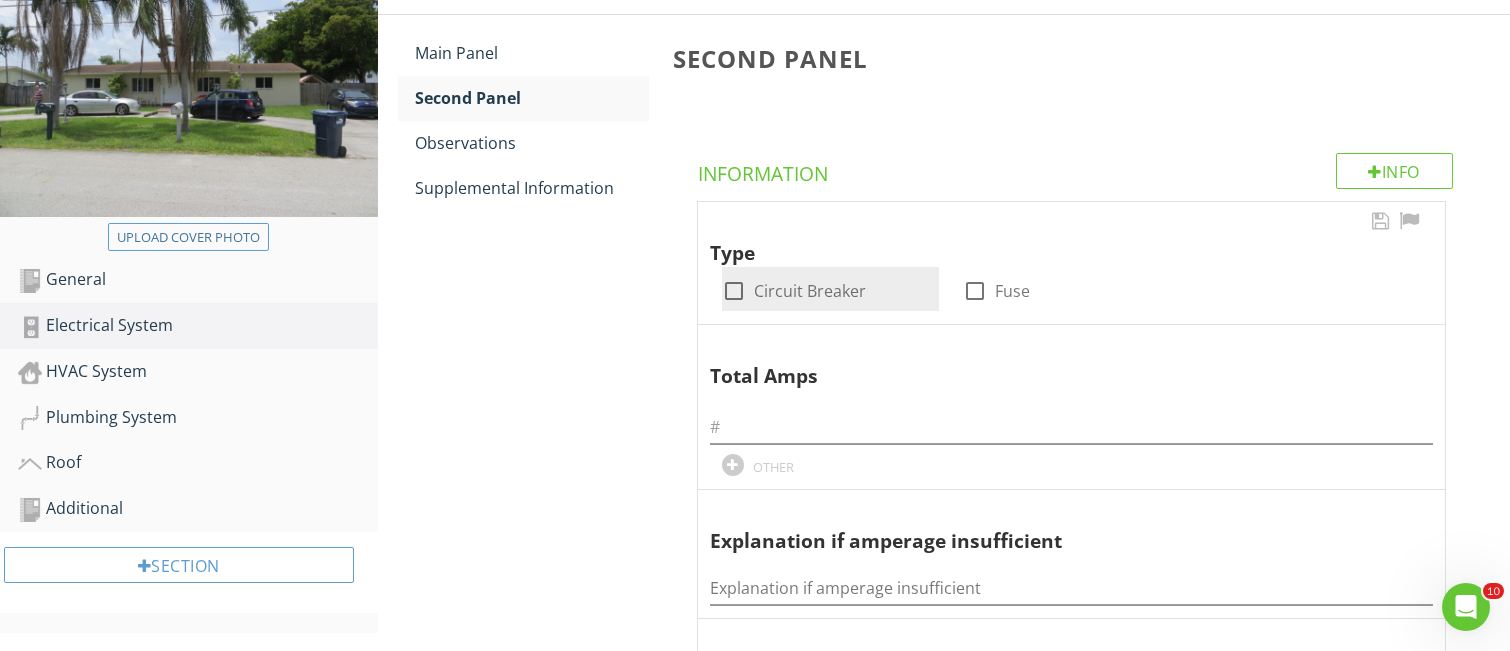 click at bounding box center [734, 291] 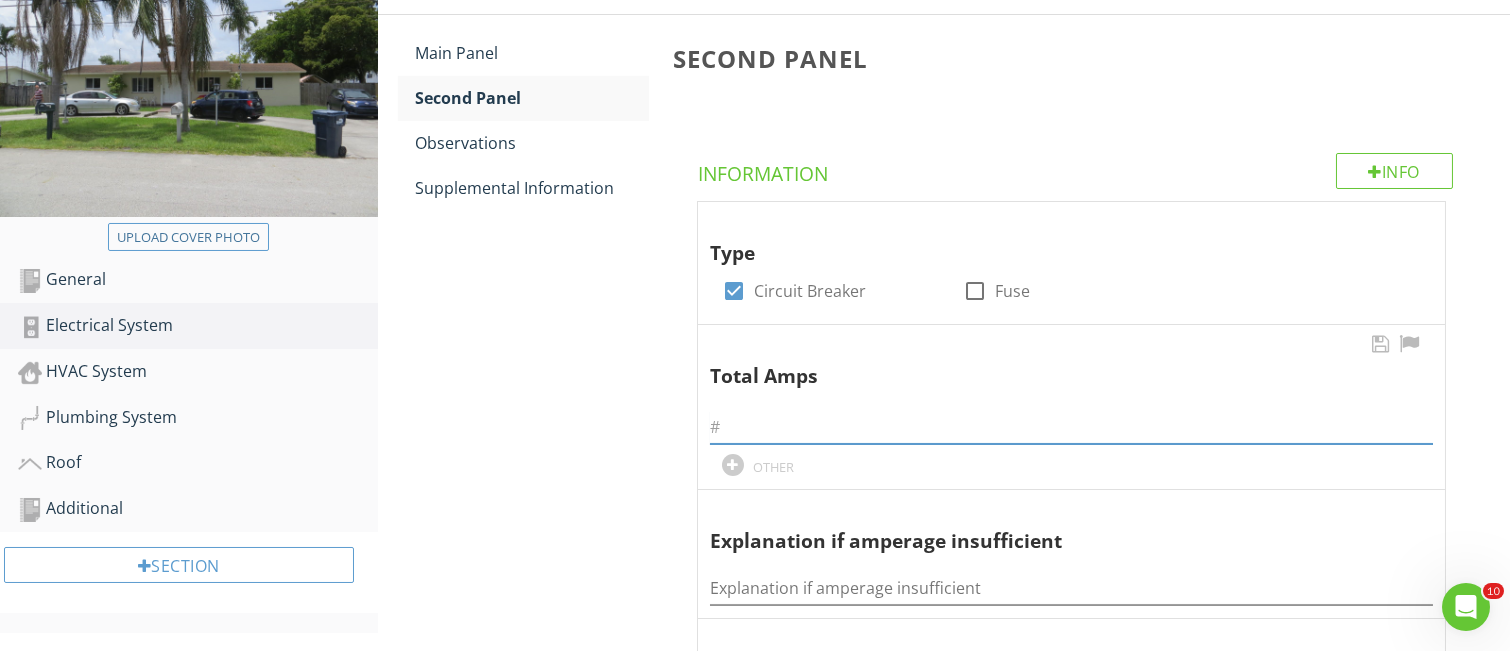 click at bounding box center (1071, 427) 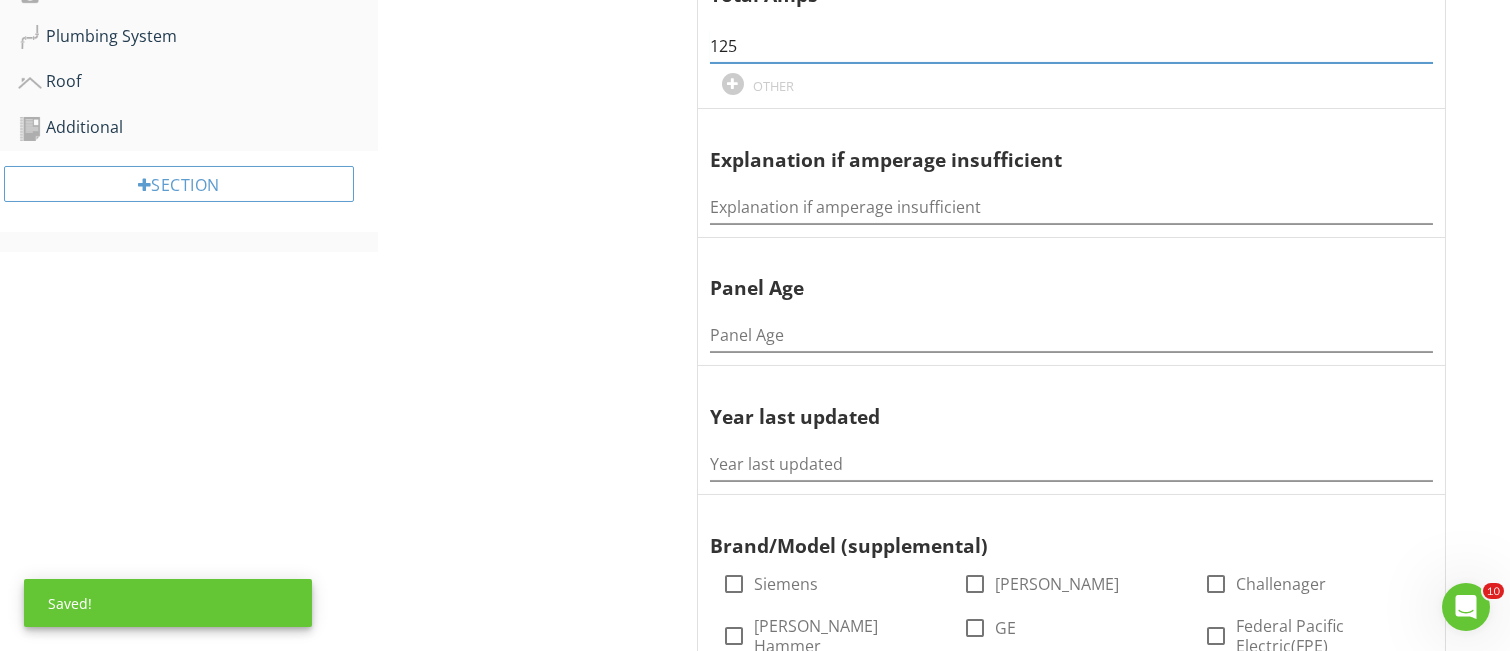 scroll, scrollTop: 800, scrollLeft: 0, axis: vertical 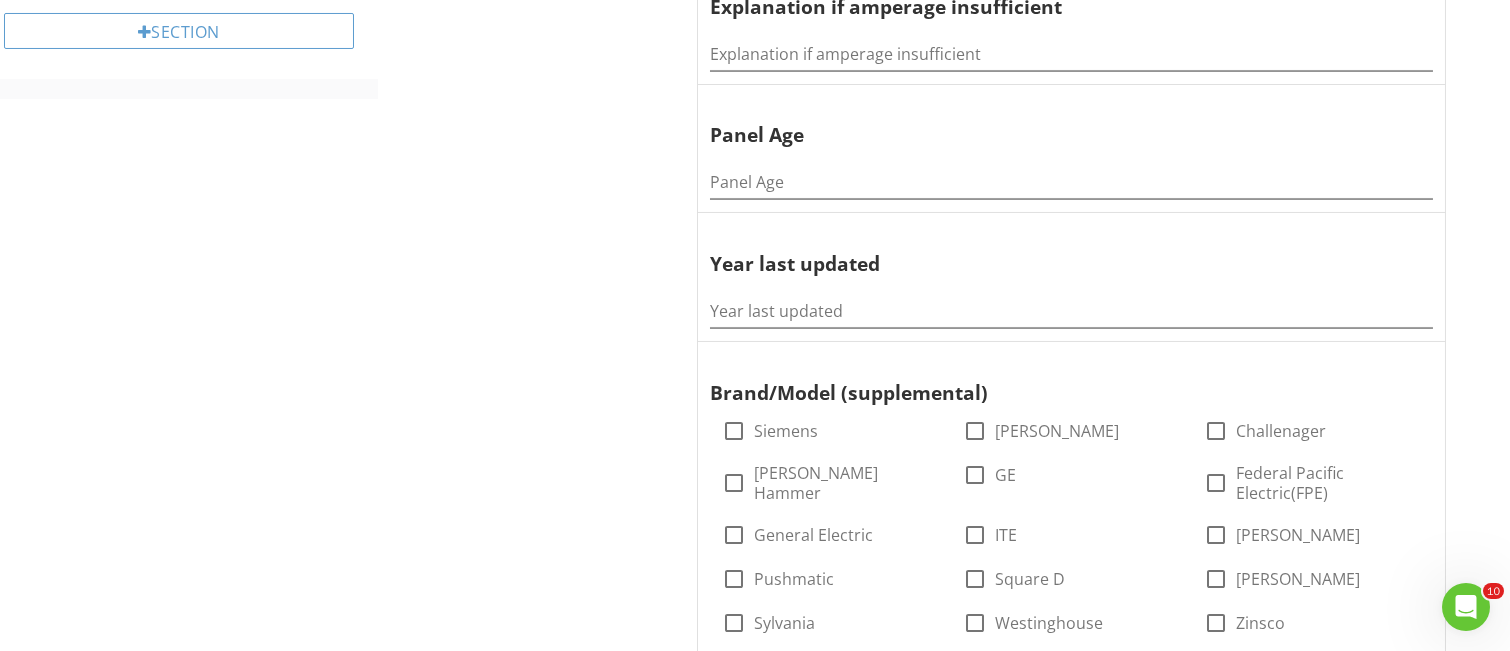 type on "125" 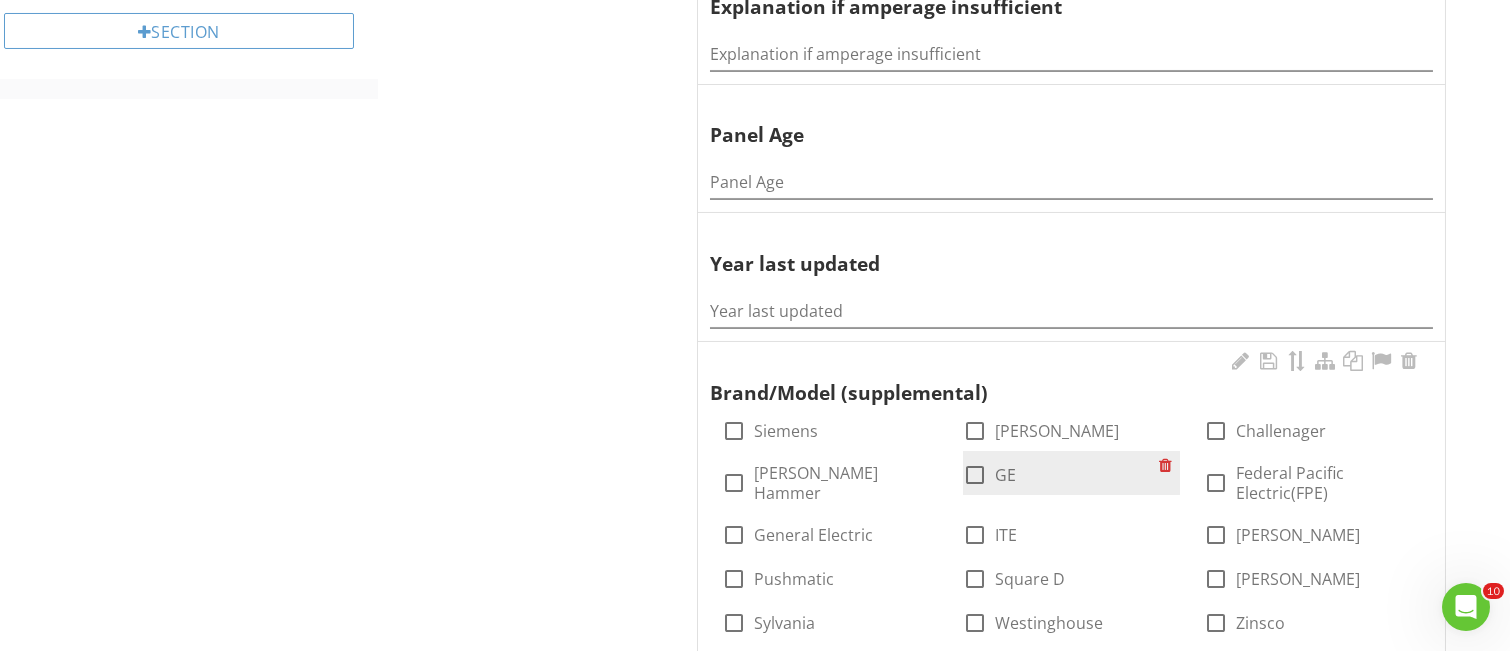 click at bounding box center (975, 475) 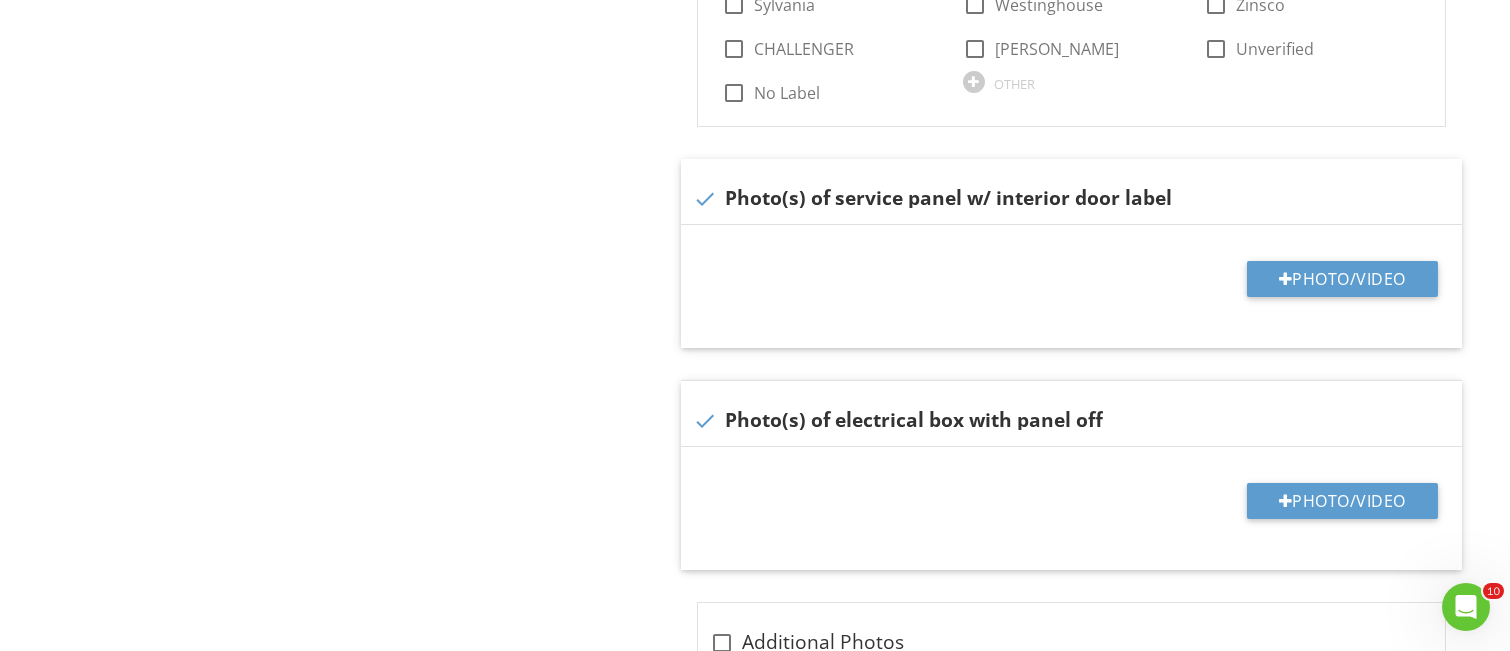 scroll, scrollTop: 1467, scrollLeft: 0, axis: vertical 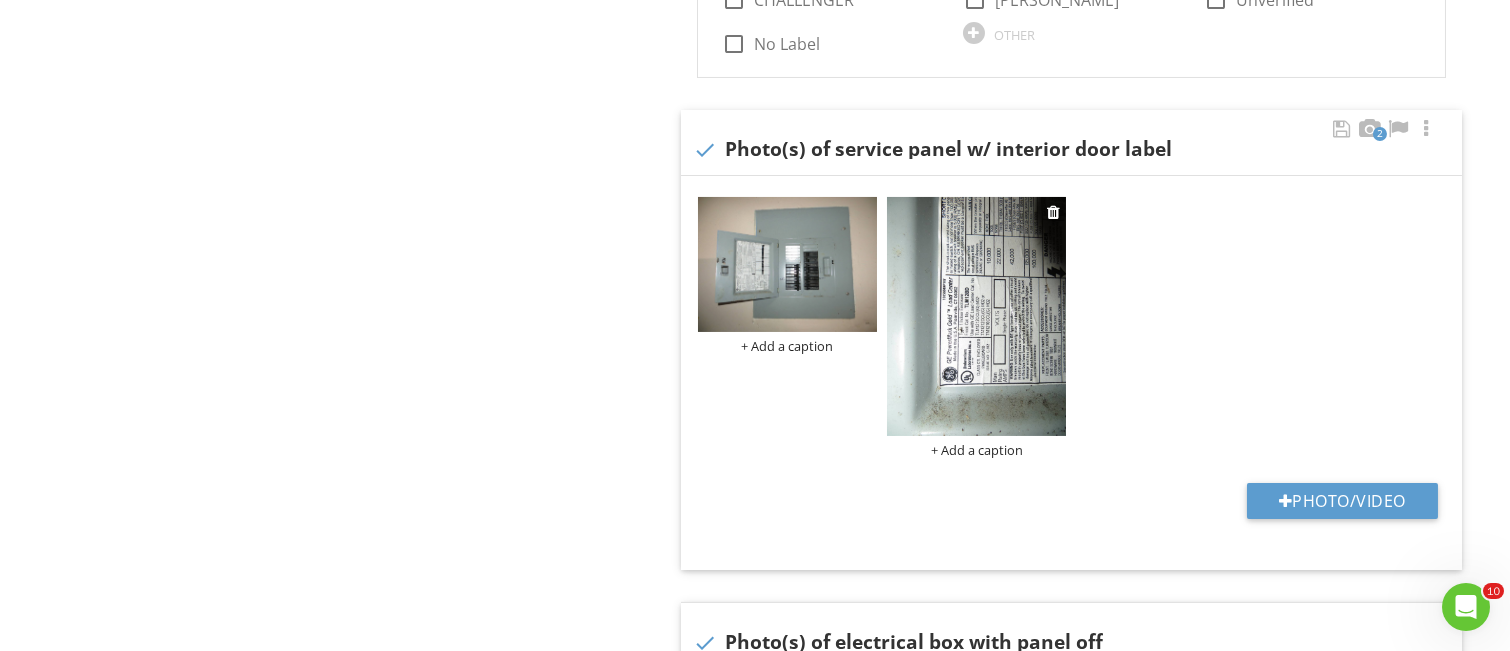 click at bounding box center [976, 316] 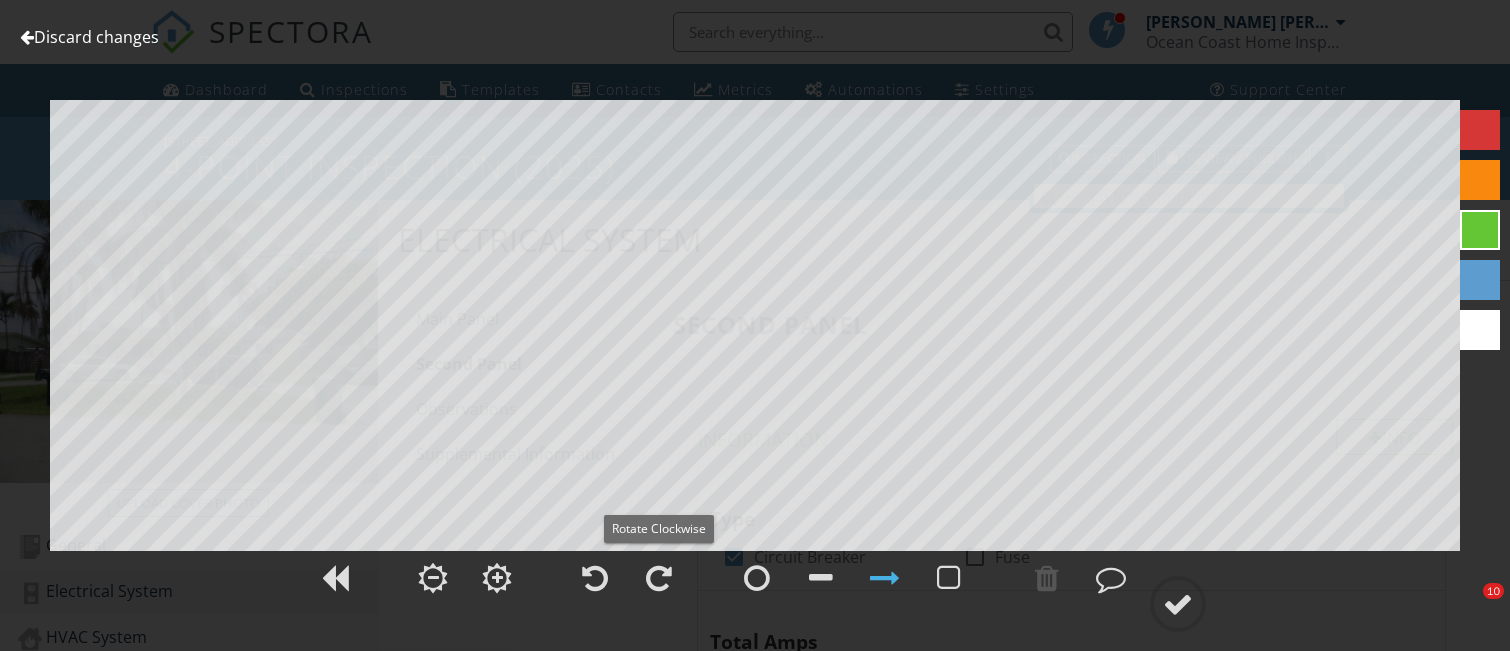 scroll, scrollTop: 1467, scrollLeft: 0, axis: vertical 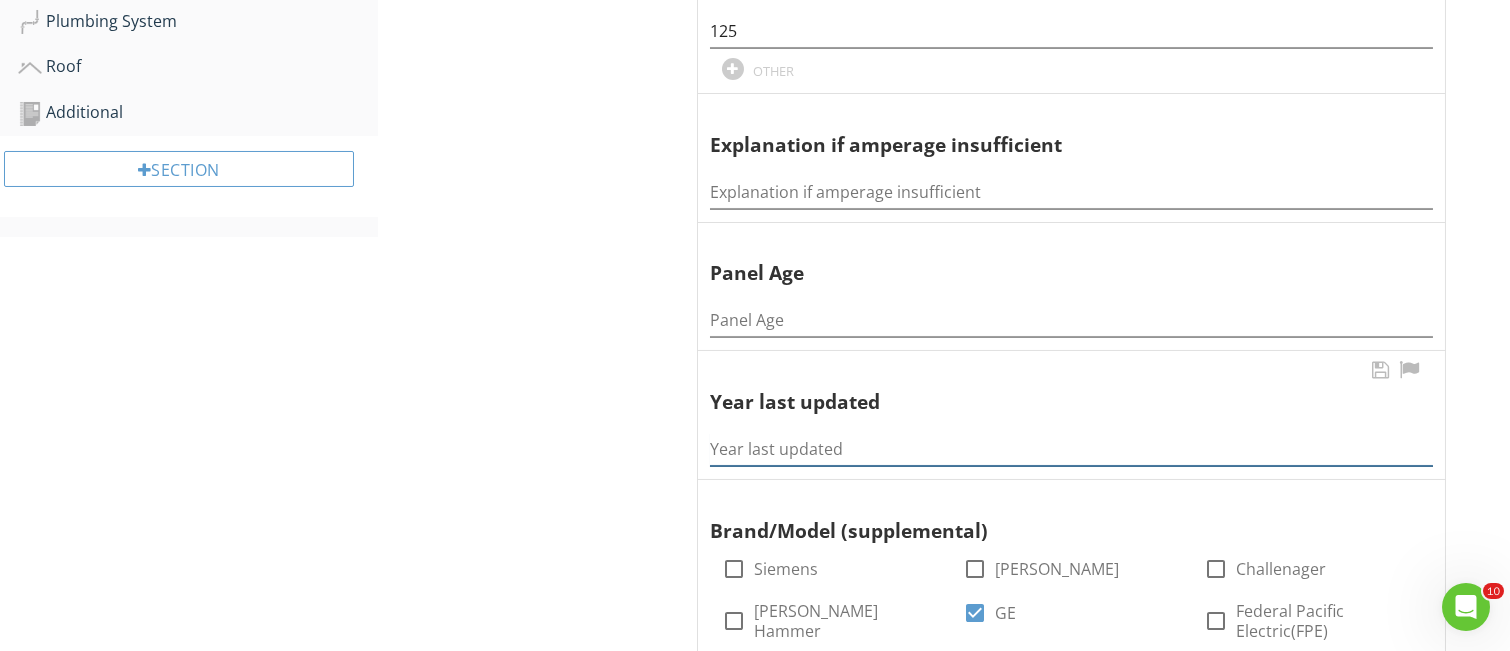 click at bounding box center [1071, 449] 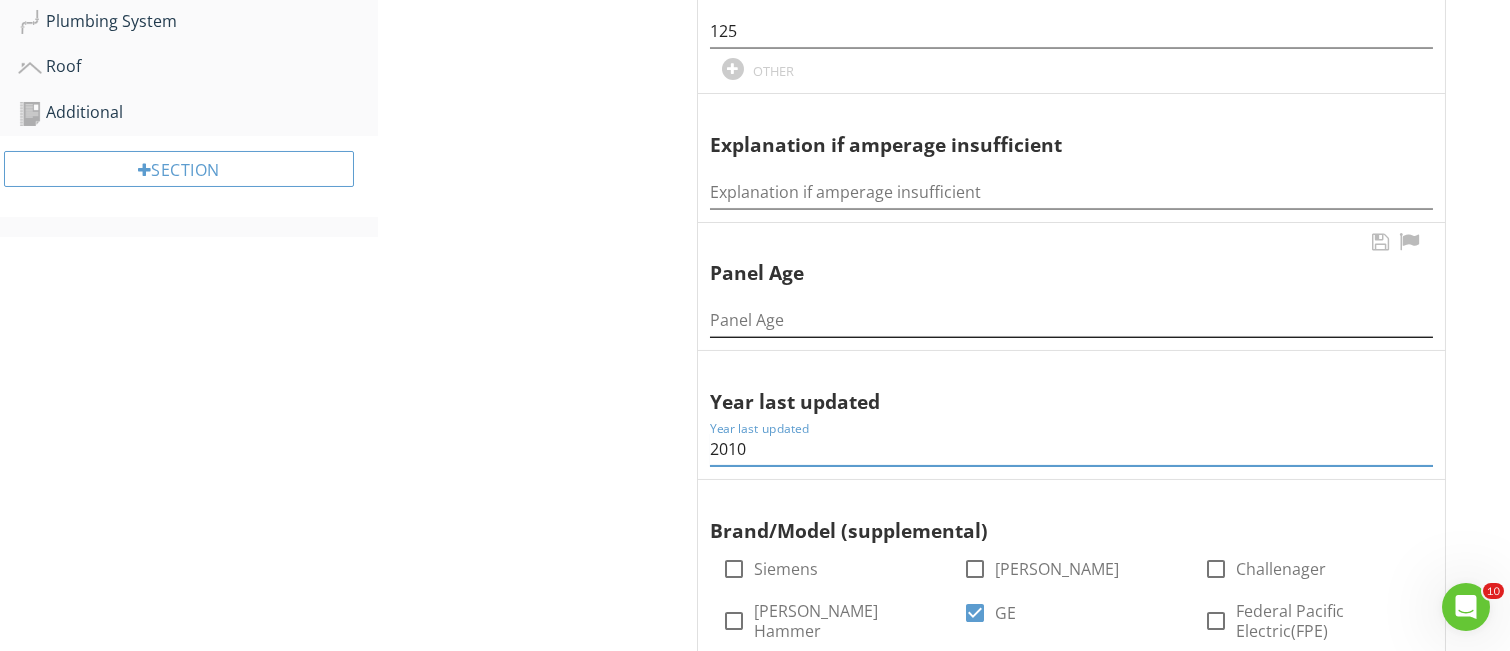 type on "2010" 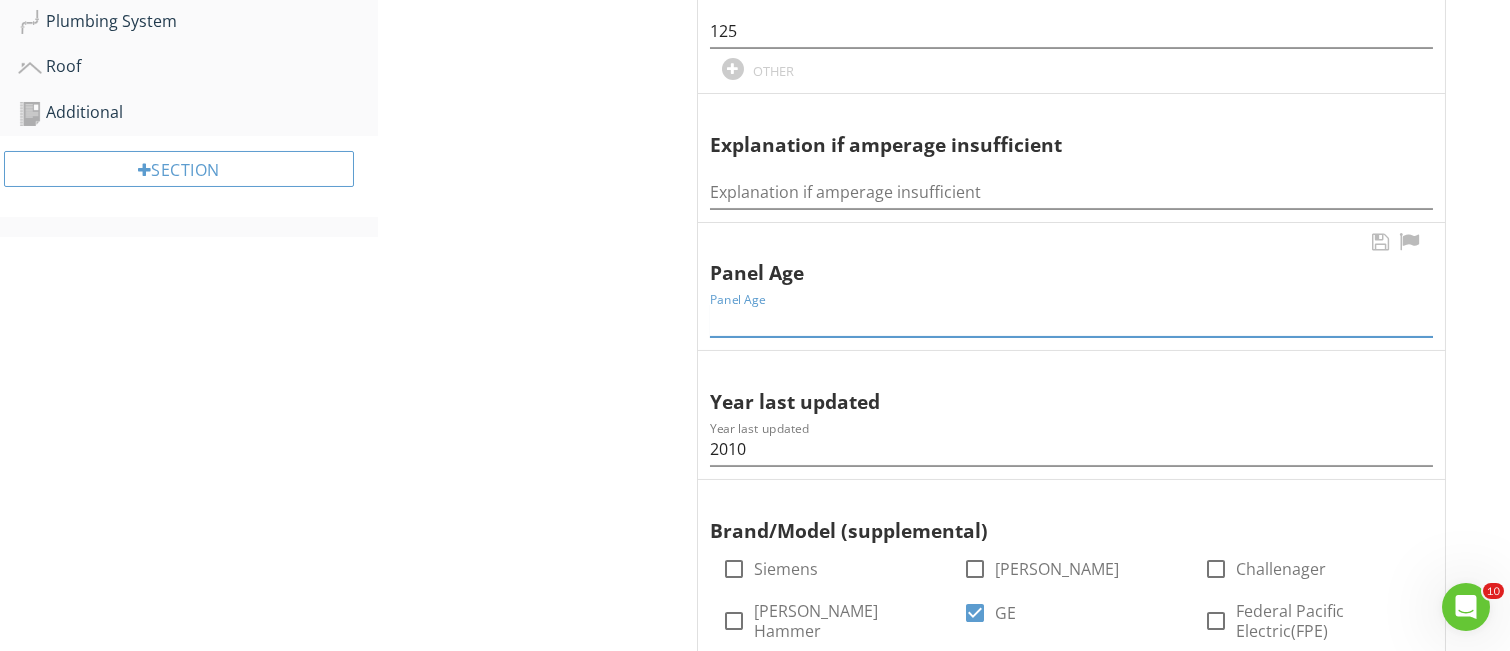 click at bounding box center (1071, 320) 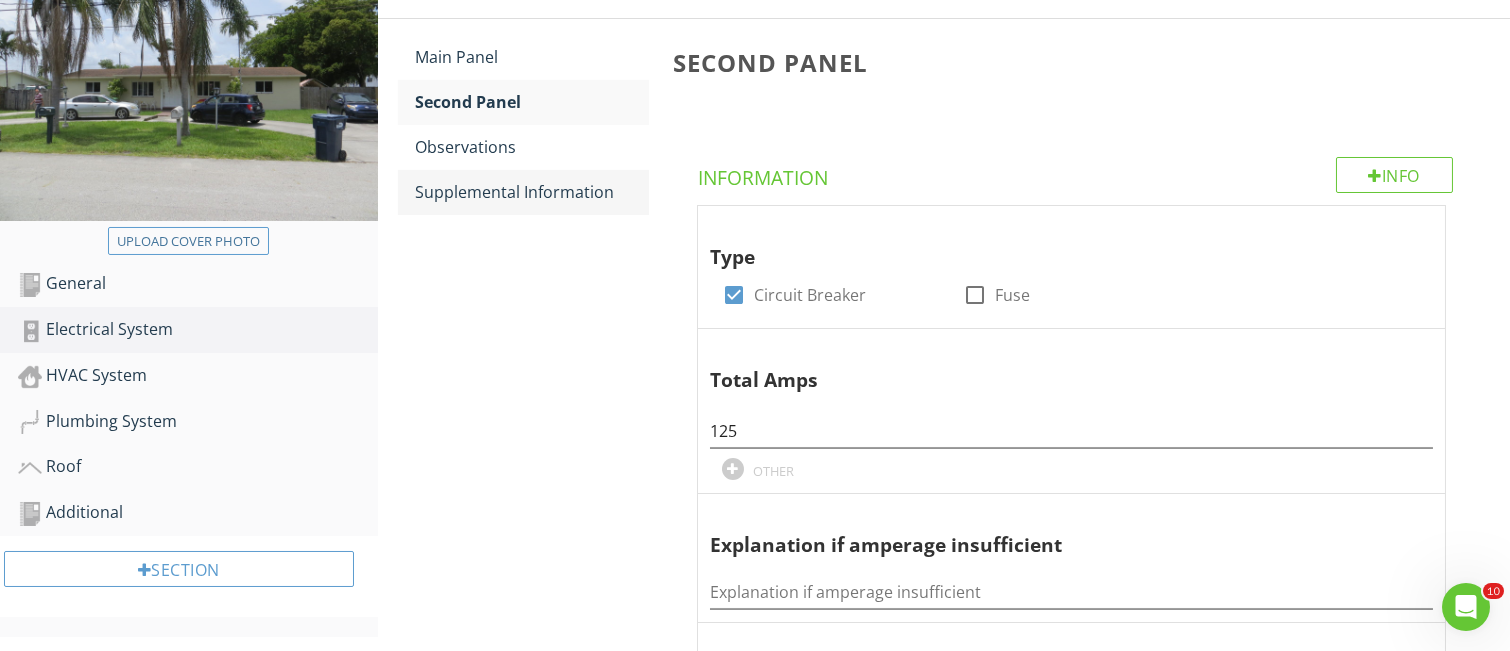 scroll, scrollTop: 128, scrollLeft: 0, axis: vertical 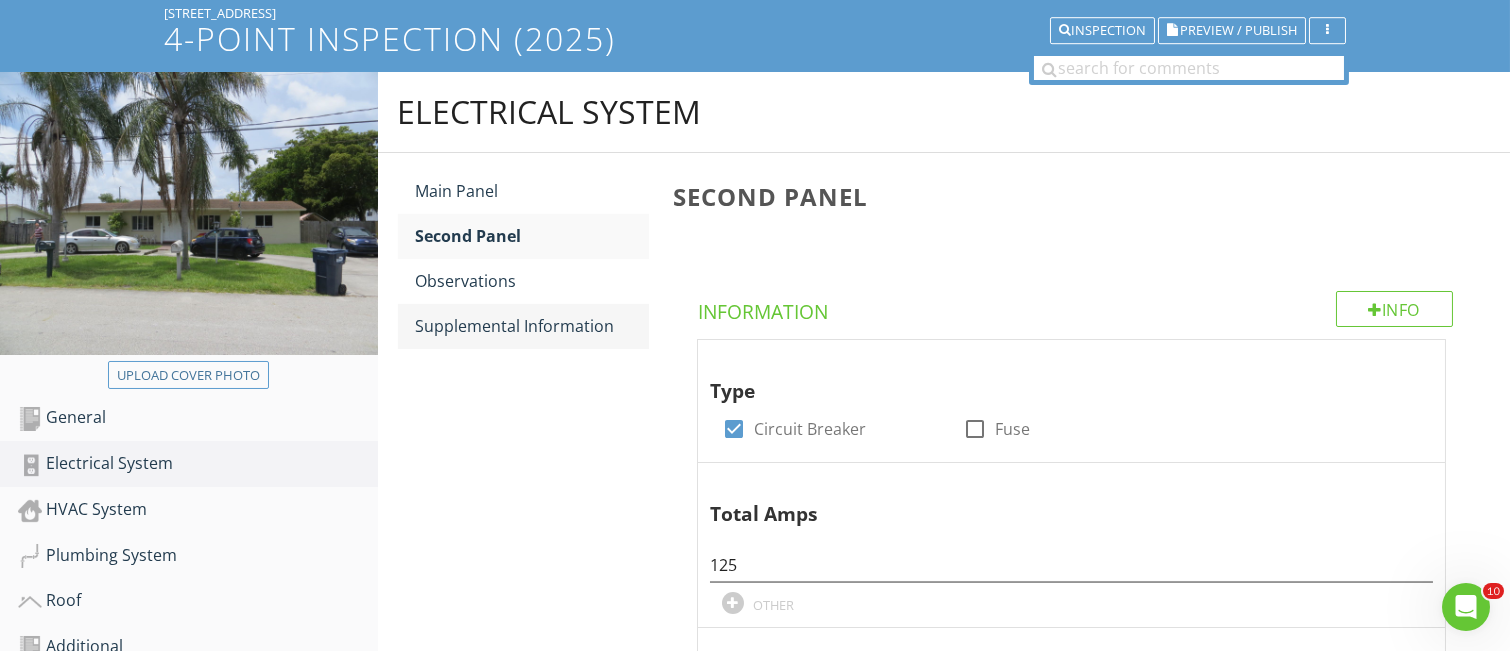 type on "15 Years" 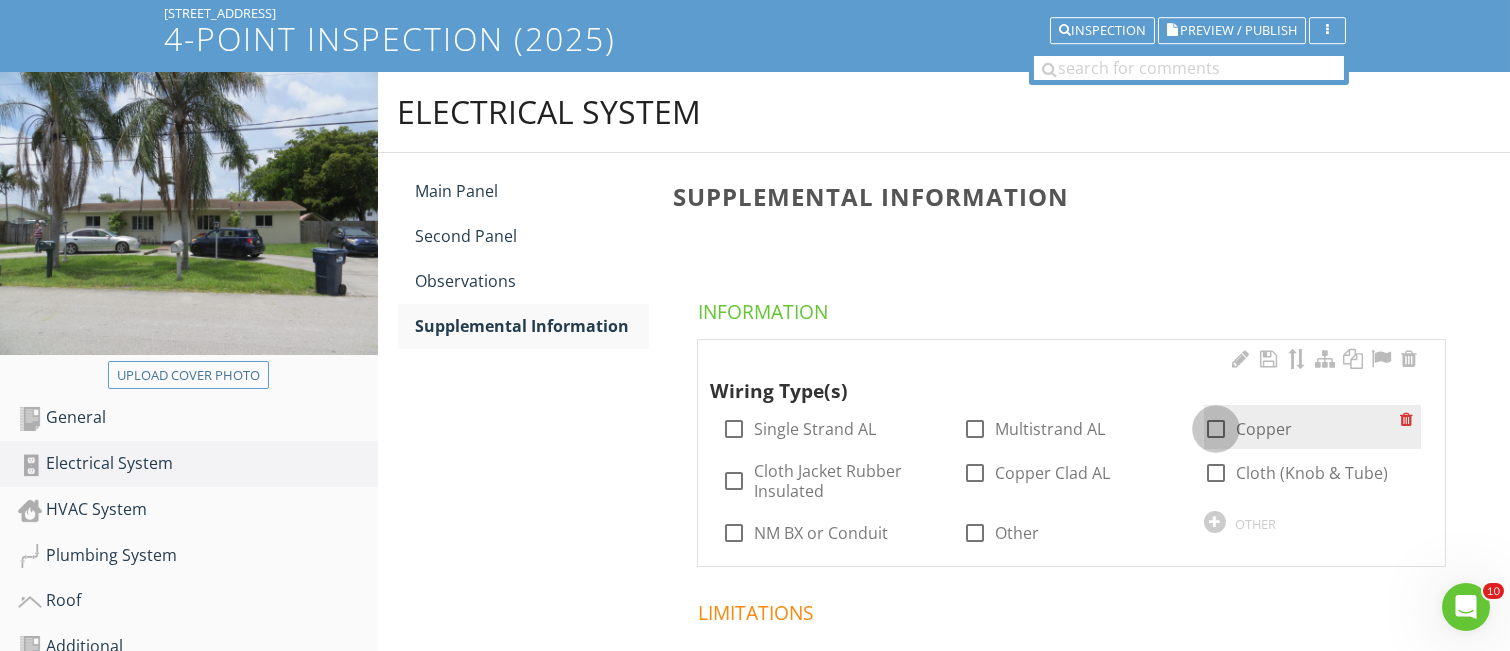 click at bounding box center [1216, 429] 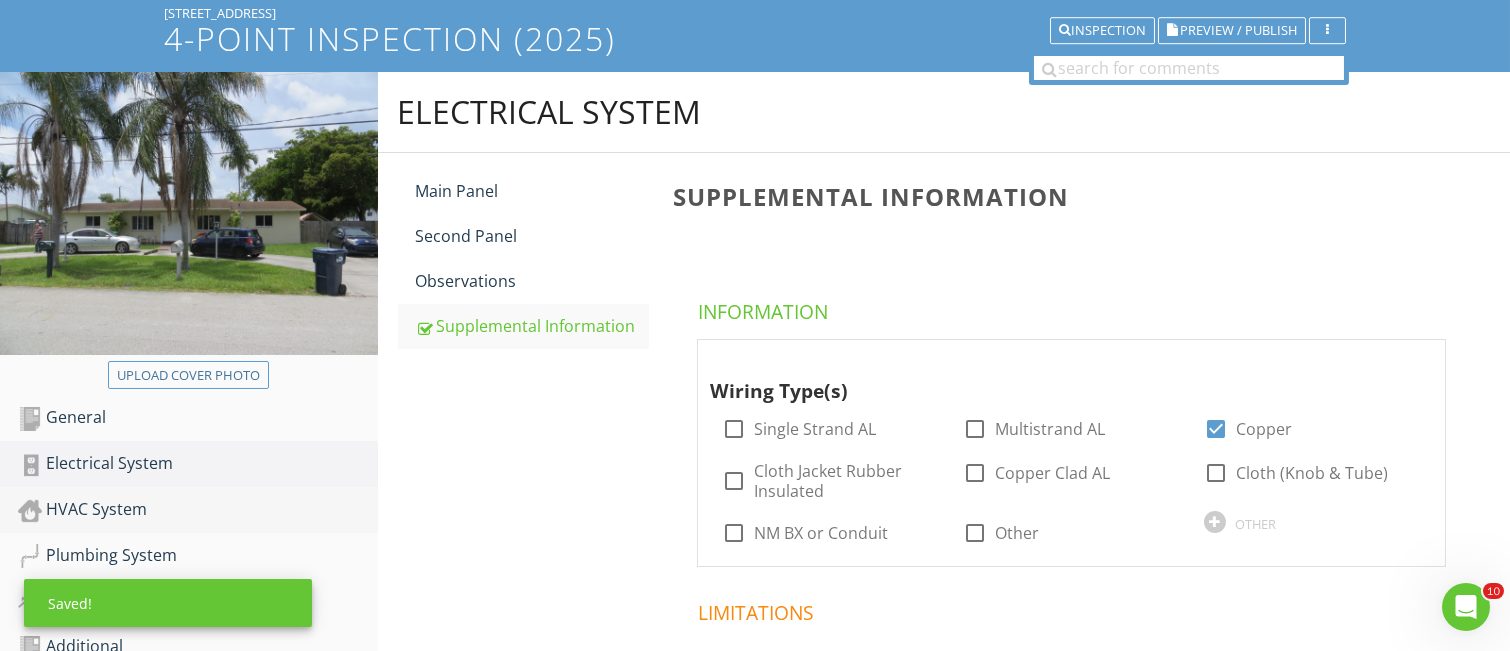 click on "HVAC System" at bounding box center (198, 510) 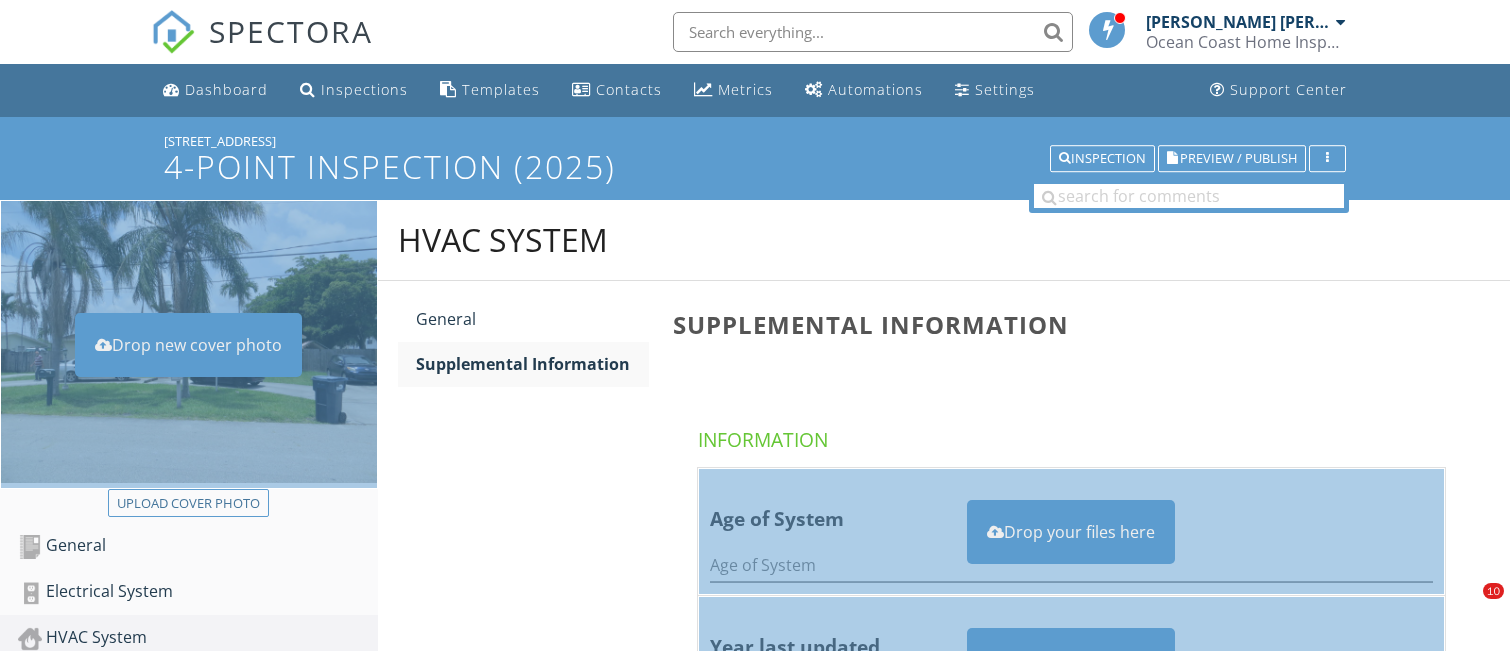 scroll, scrollTop: 667, scrollLeft: 0, axis: vertical 